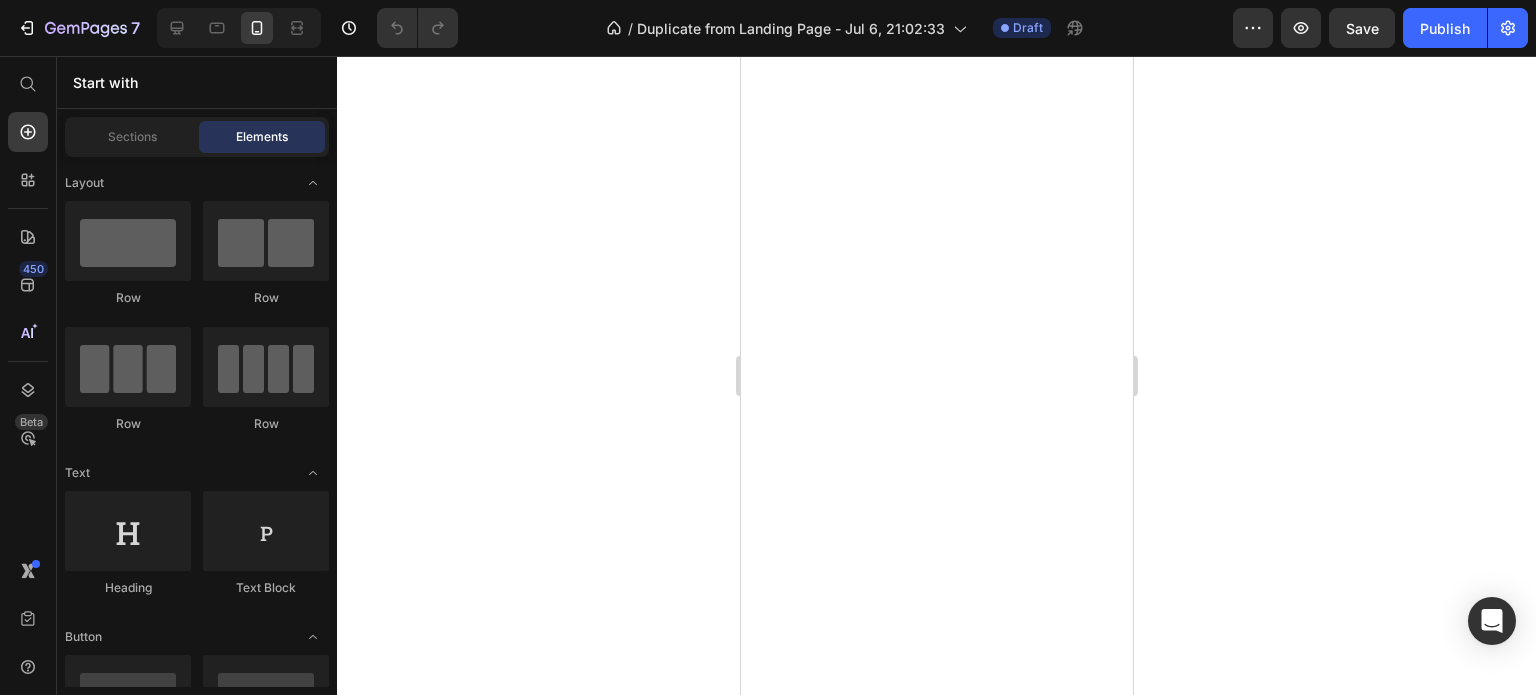 scroll, scrollTop: 0, scrollLeft: 0, axis: both 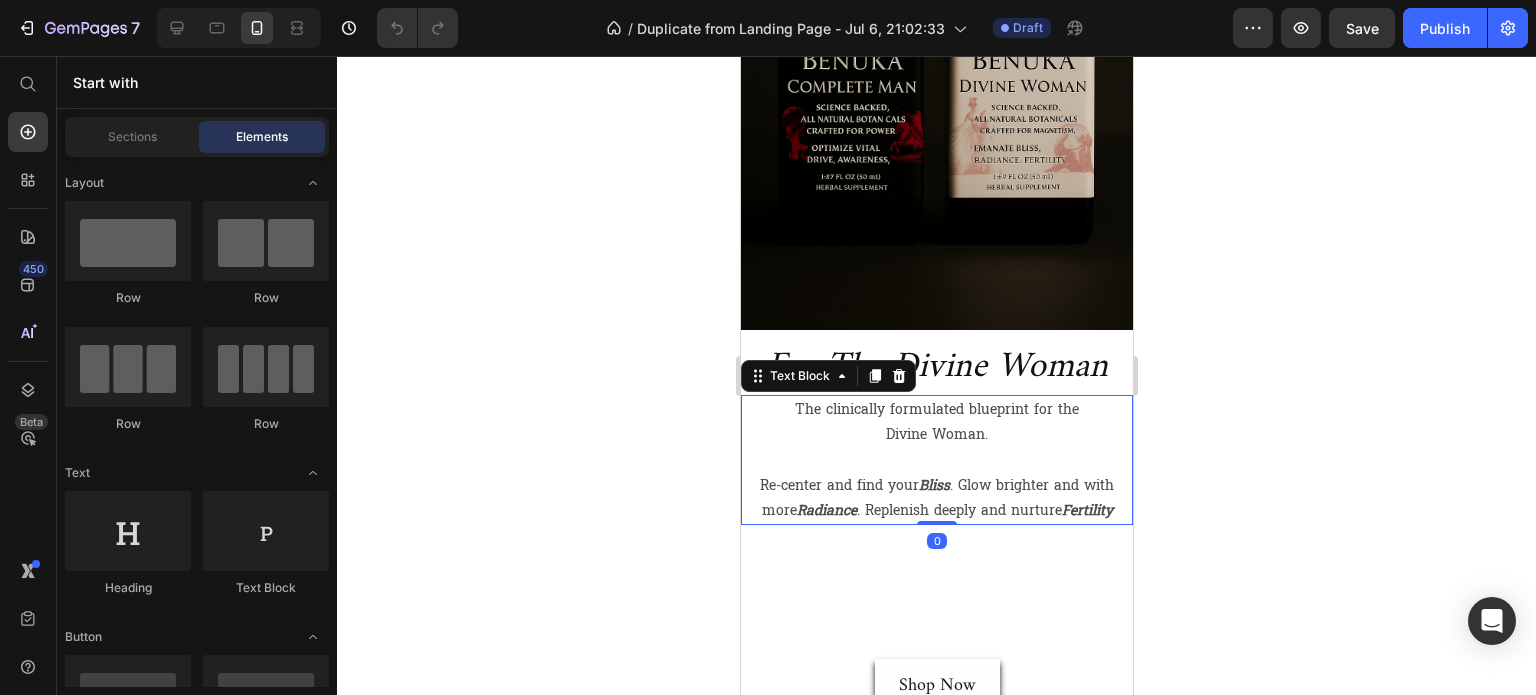 click on "Re-center and find your  Bliss . Glow brighter and with more  Radiance . Replenish deeply and nurture  Fertility" at bounding box center [936, 498] 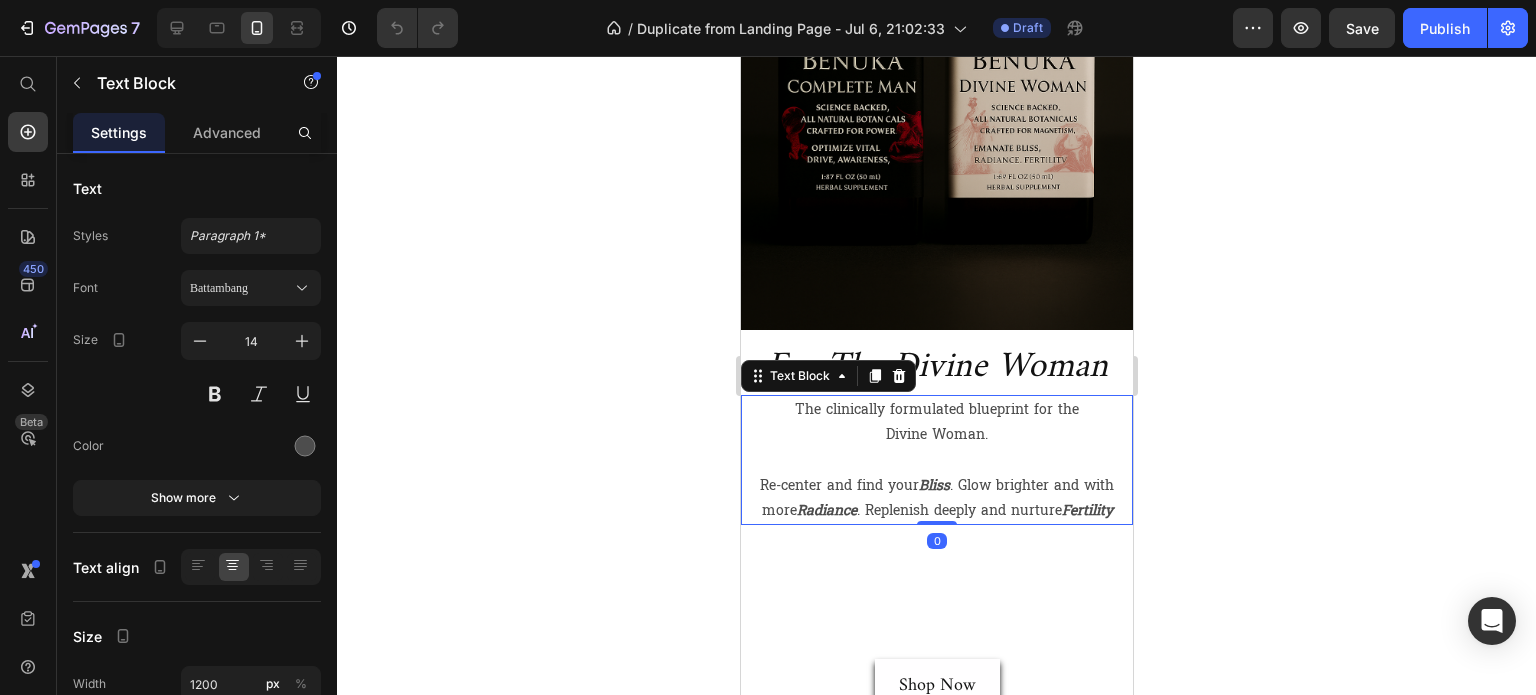 click on "Re-center and find your  Bliss . Glow brighter and with more  Radiance . Replenish deeply and nurture  Fertility" at bounding box center (936, 498) 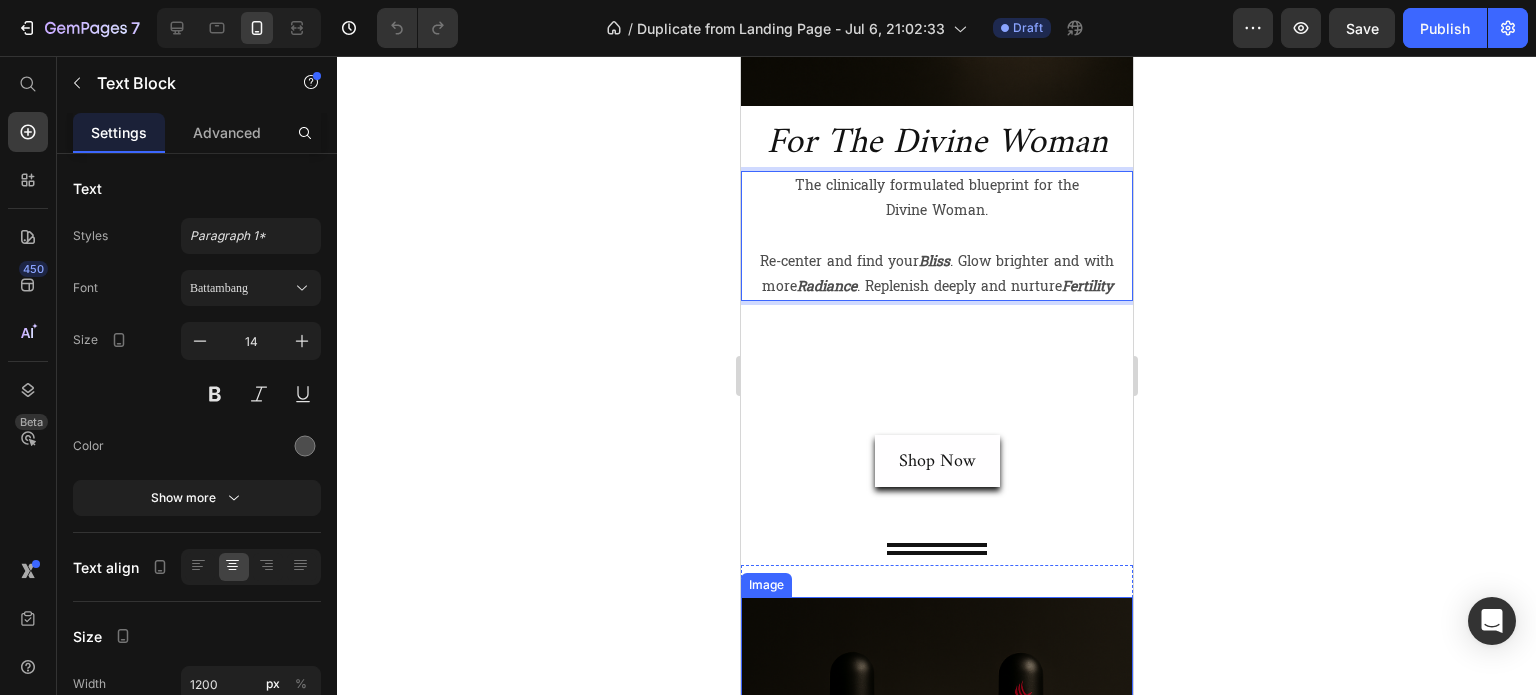 scroll, scrollTop: 1700, scrollLeft: 0, axis: vertical 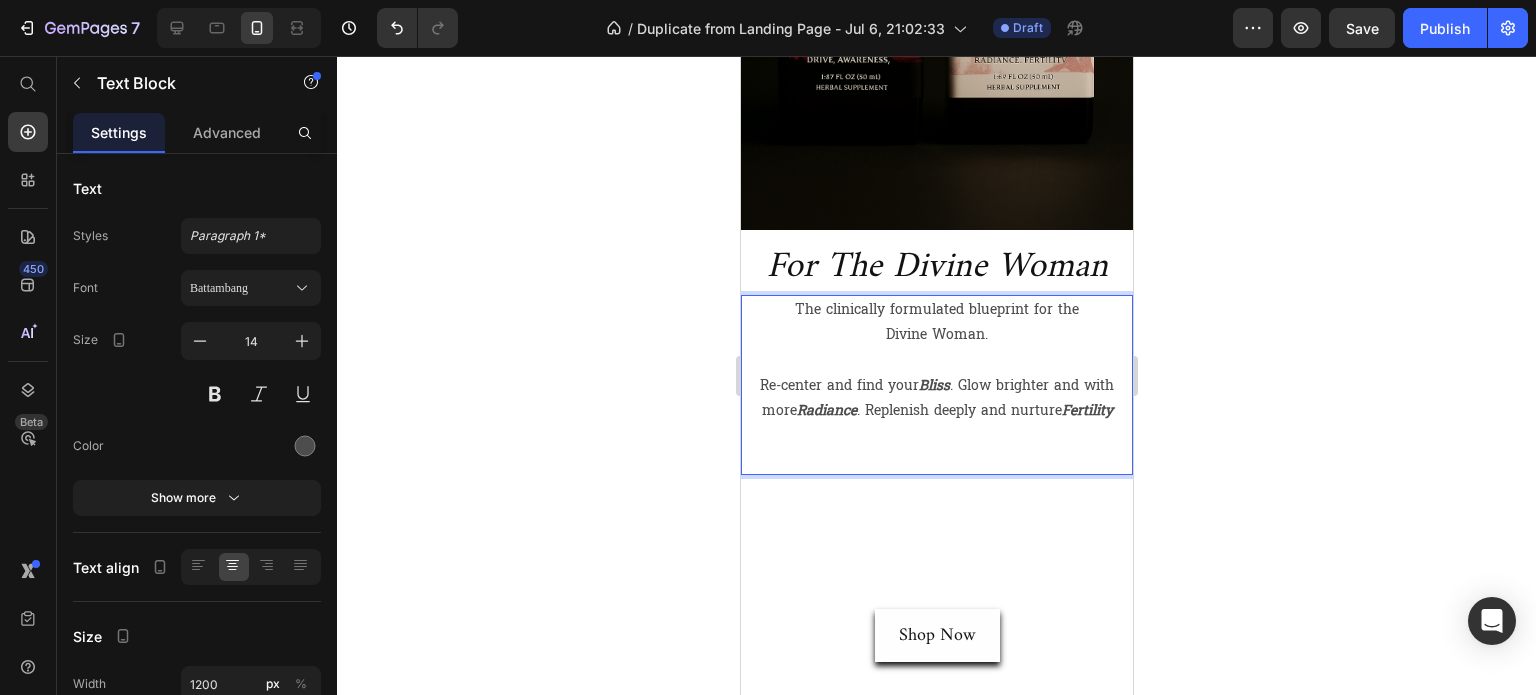 click at bounding box center (936, 359) 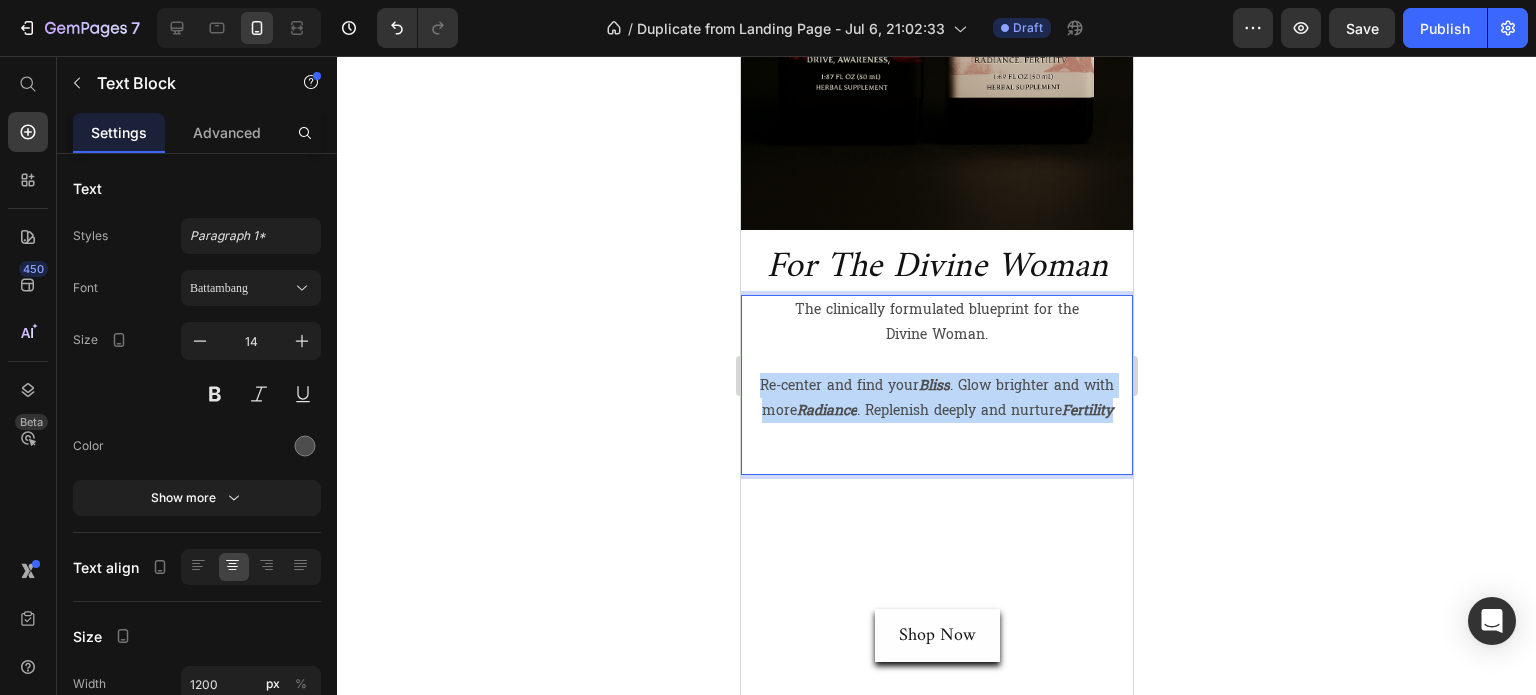 drag, startPoint x: 1109, startPoint y: 389, endPoint x: 1473, endPoint y: 416, distance: 365 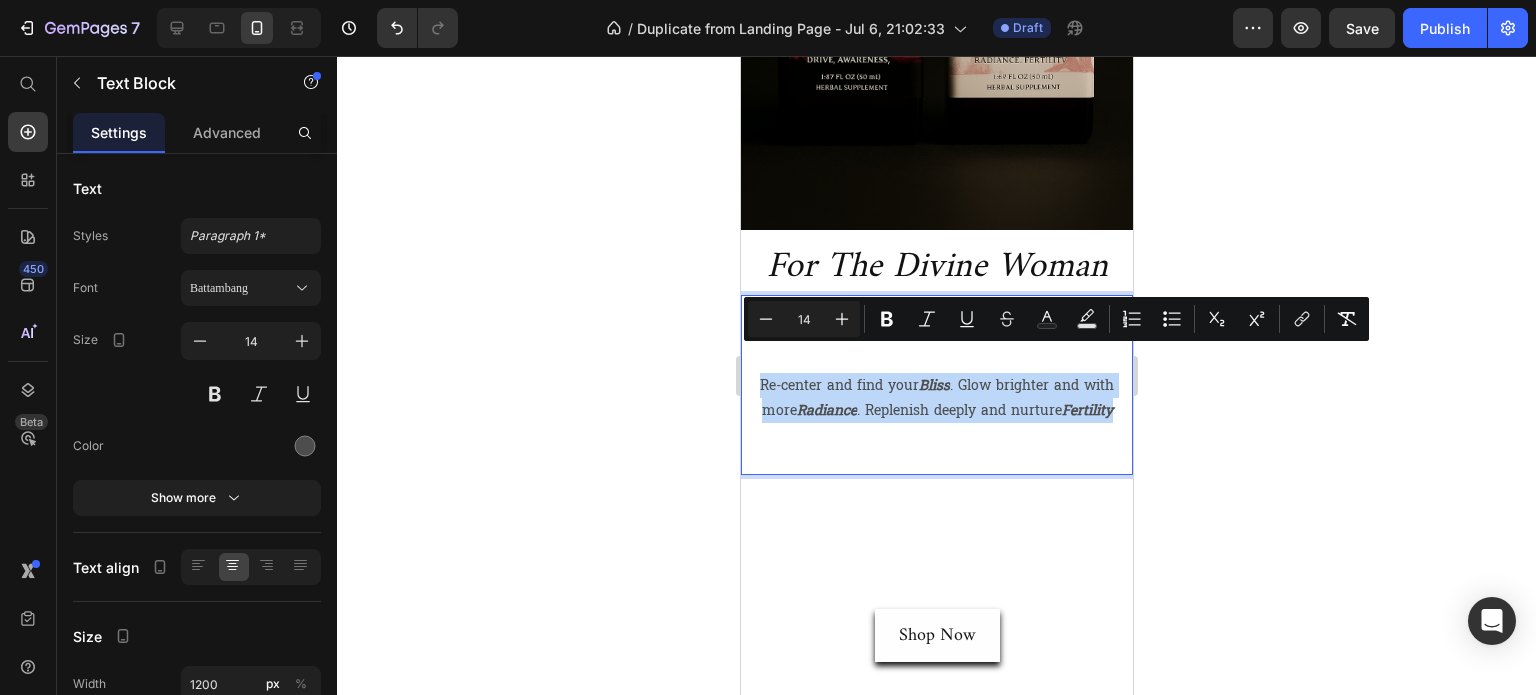 copy on "Re-center and find your  Bliss . Glow brighter and with more  Radiance . Replenish deeply and nurture  Fertility" 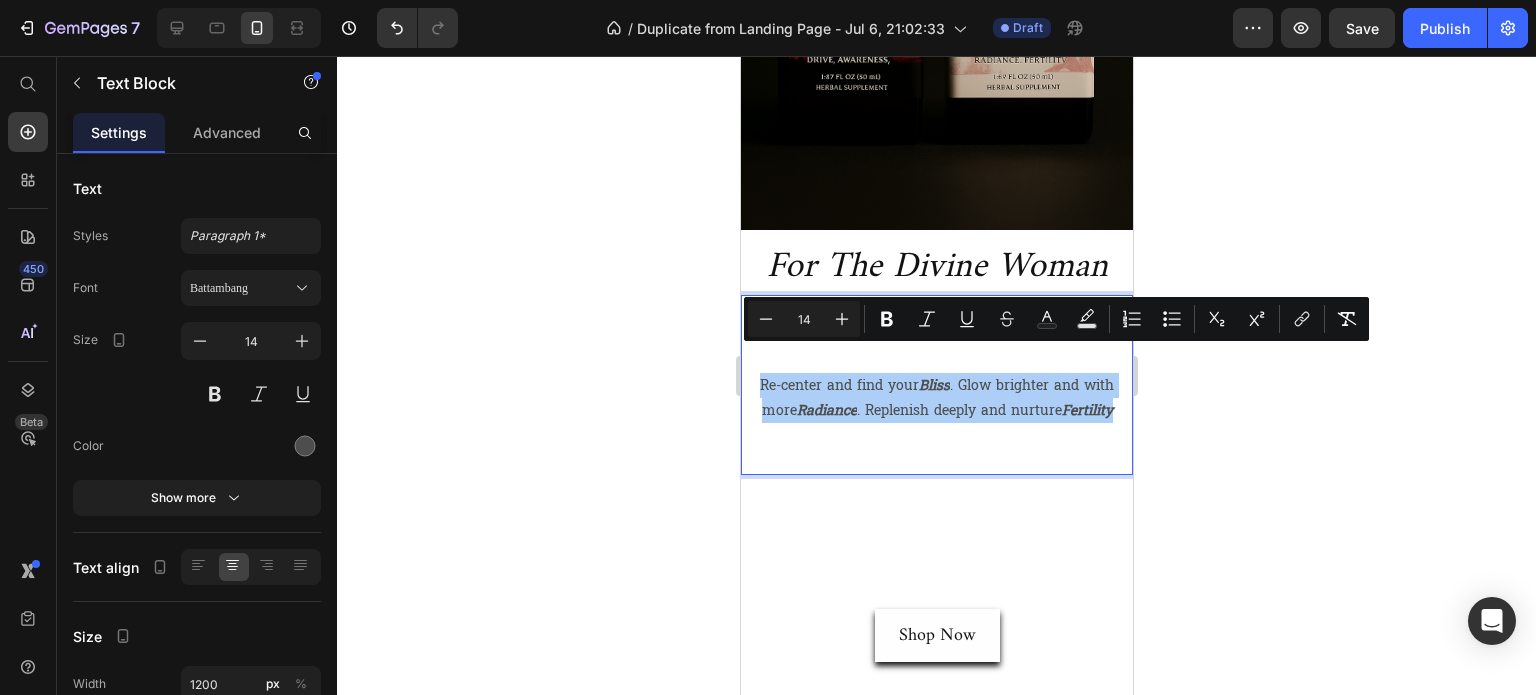 click 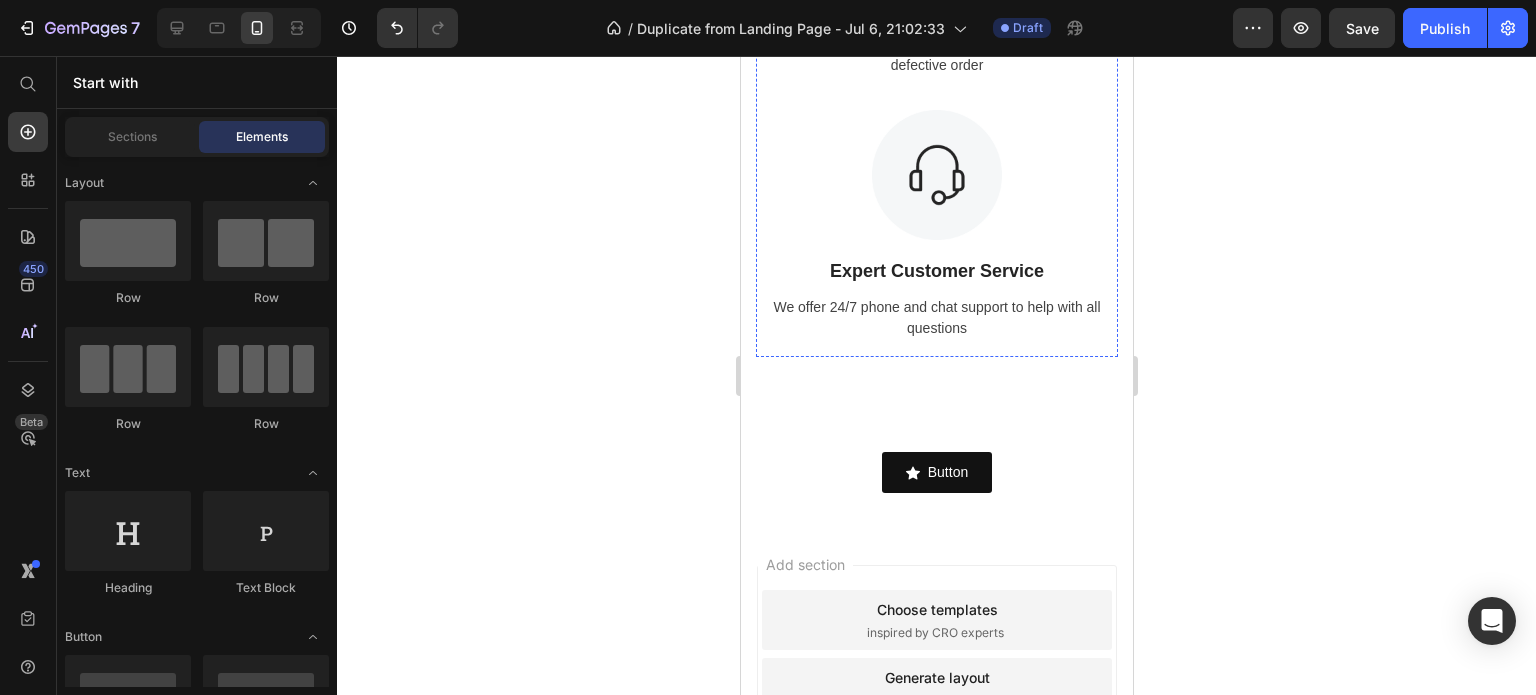 scroll, scrollTop: 4955, scrollLeft: 0, axis: vertical 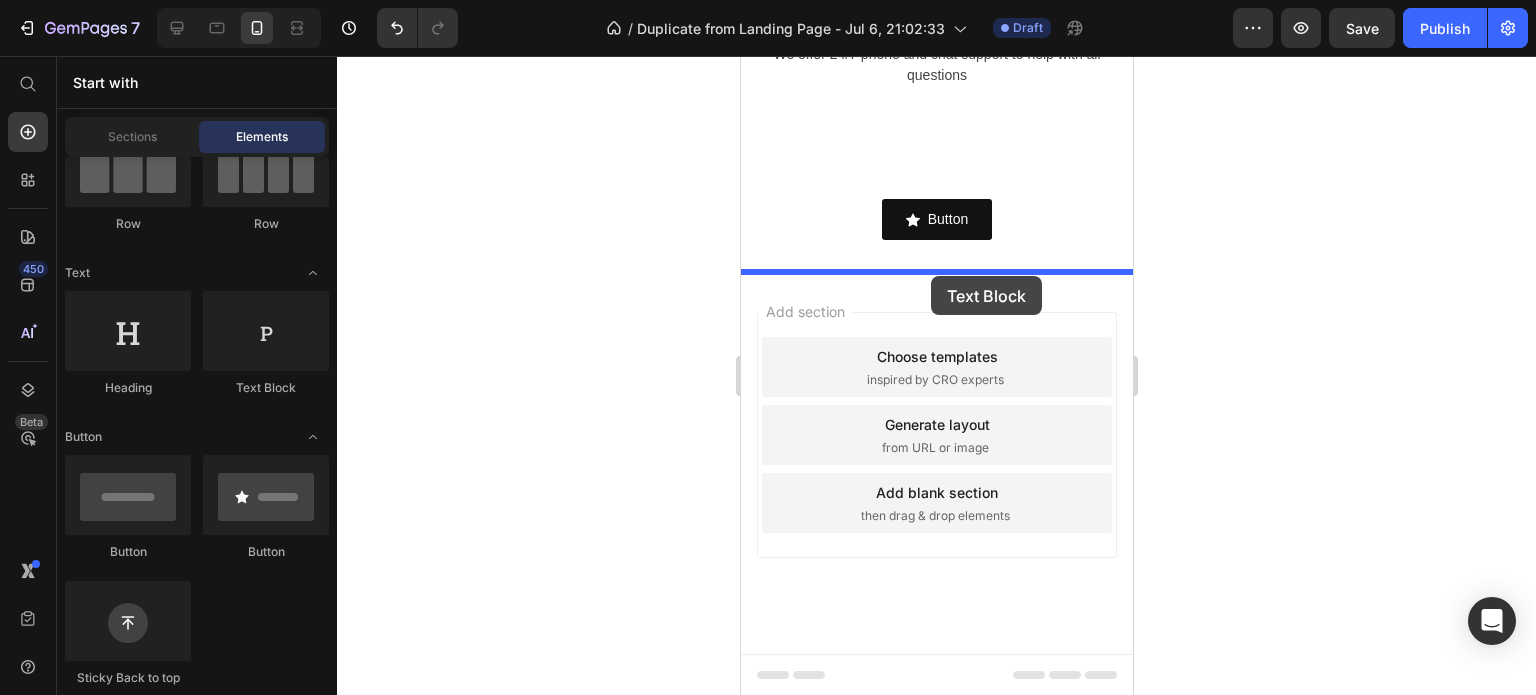 drag, startPoint x: 998, startPoint y: 395, endPoint x: 930, endPoint y: 276, distance: 137.05838 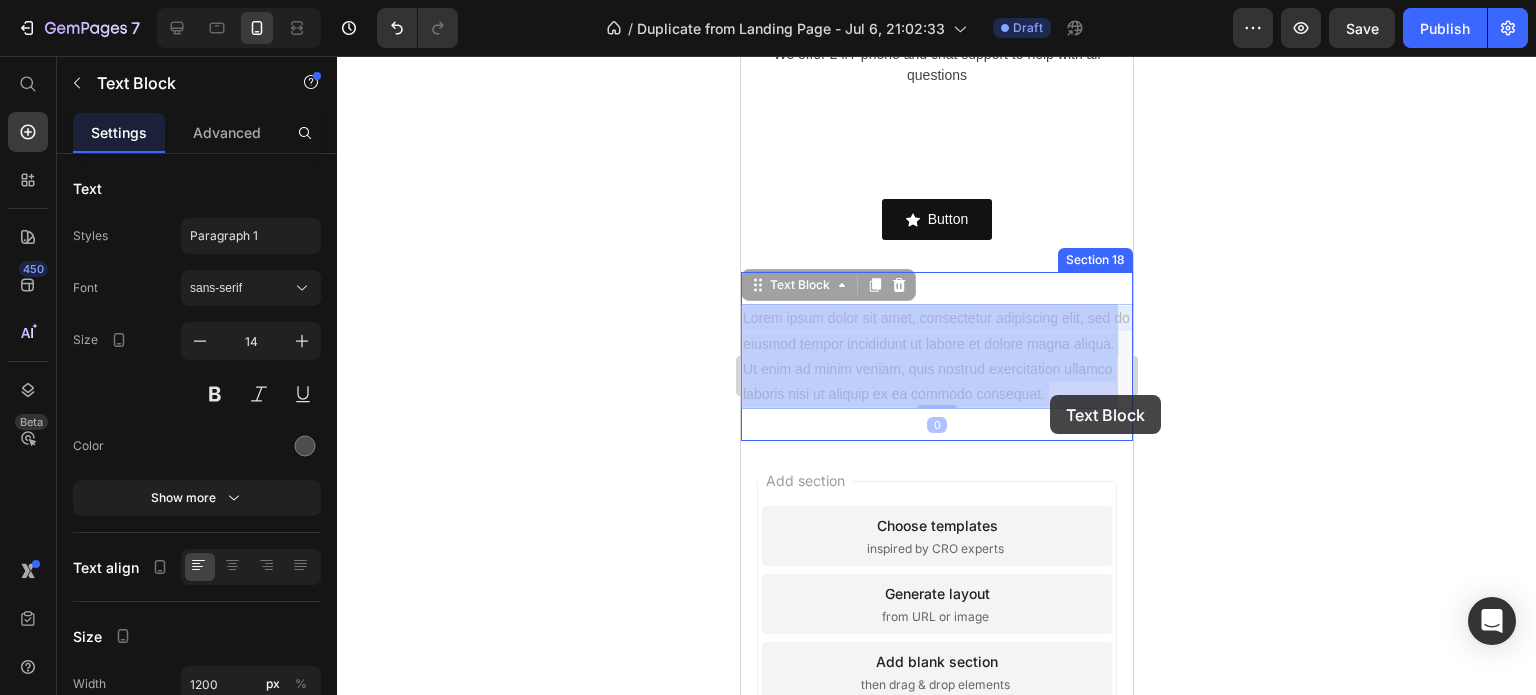 drag, startPoint x: 1096, startPoint y: 391, endPoint x: 1045, endPoint y: 391, distance: 51 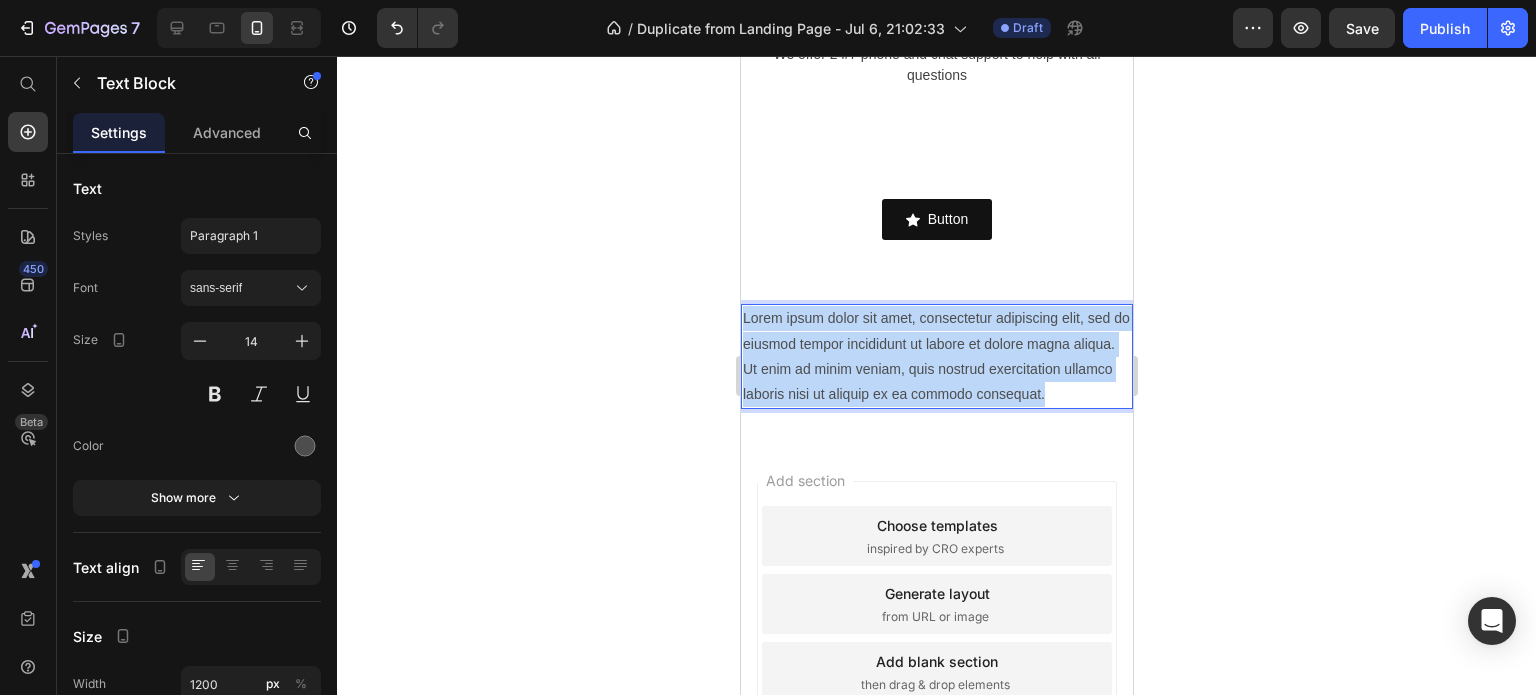 drag, startPoint x: 1105, startPoint y: 394, endPoint x: 743, endPoint y: 315, distance: 370.5199 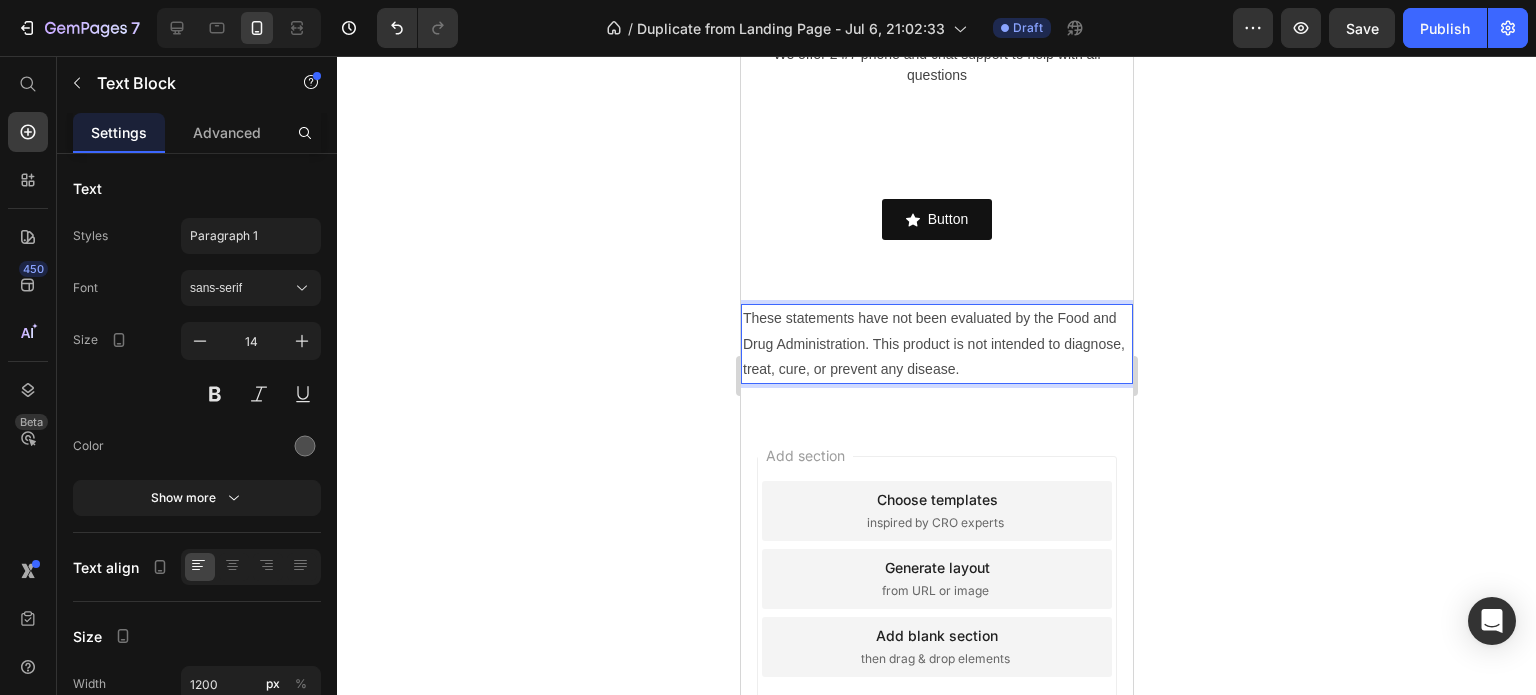 scroll, scrollTop: 359, scrollLeft: 0, axis: vertical 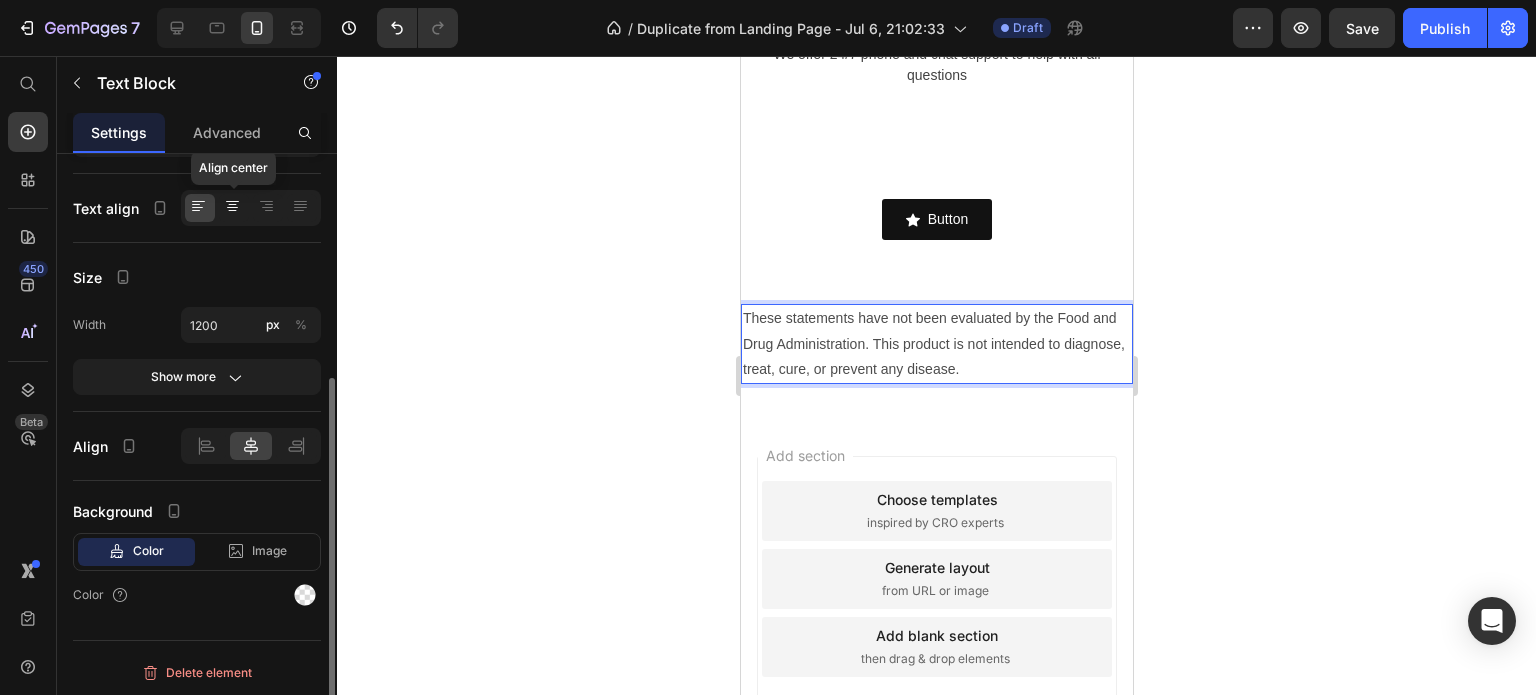 click 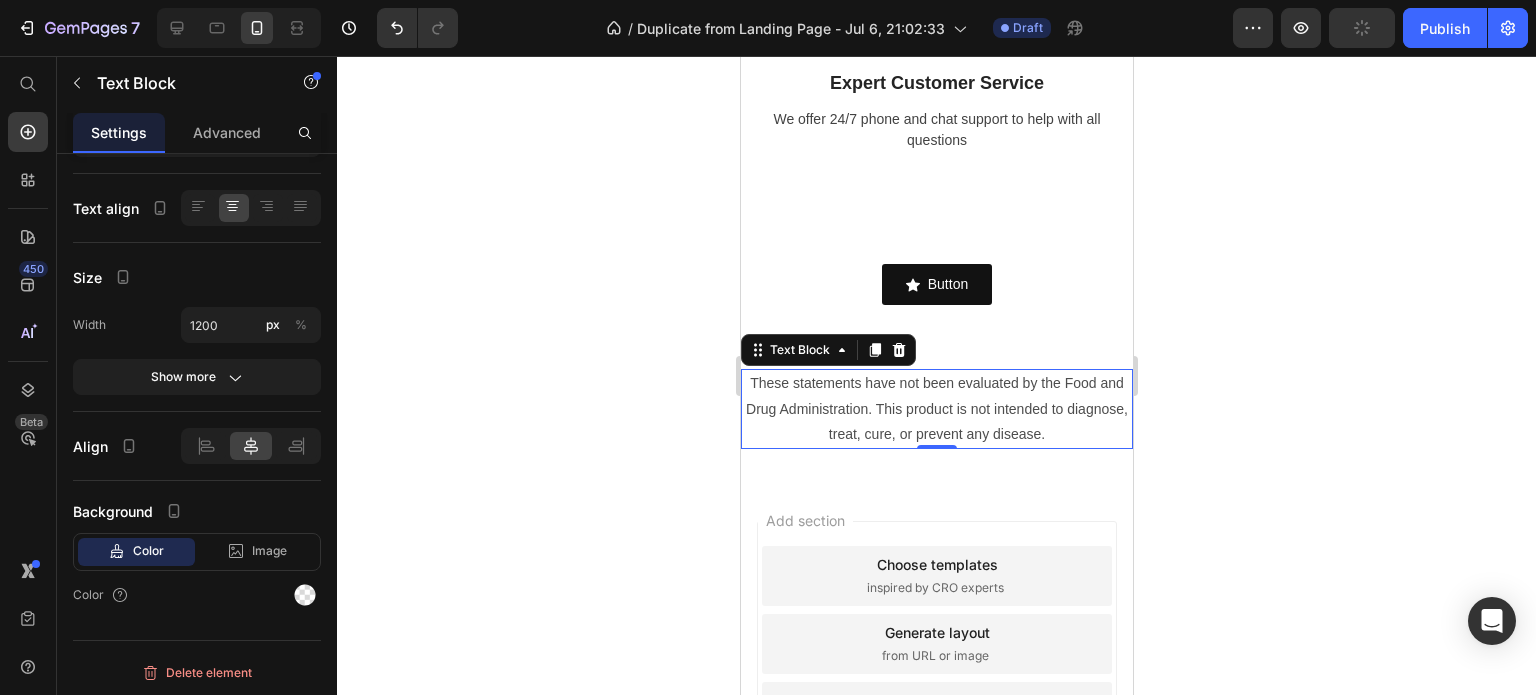 scroll, scrollTop: 4855, scrollLeft: 0, axis: vertical 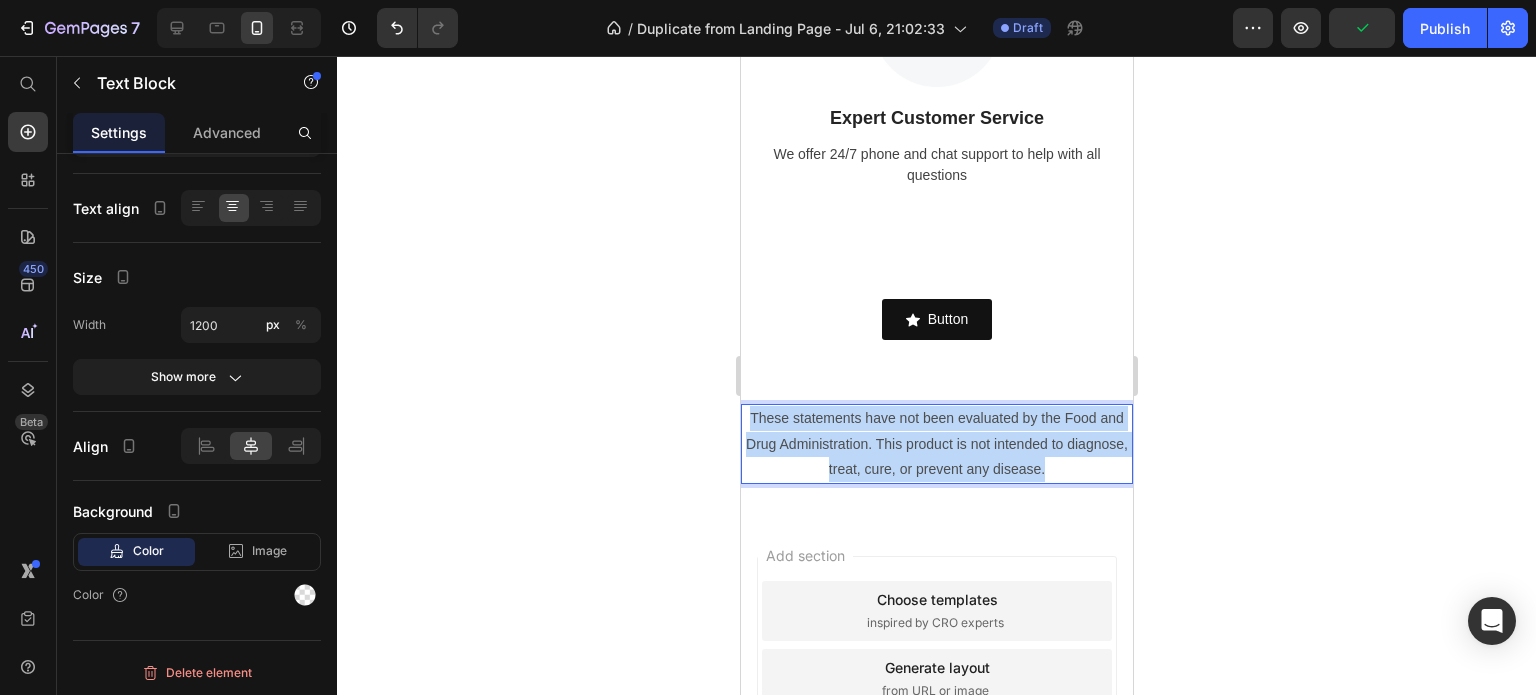 drag, startPoint x: 1091, startPoint y: 477, endPoint x: 740, endPoint y: 420, distance: 355.59808 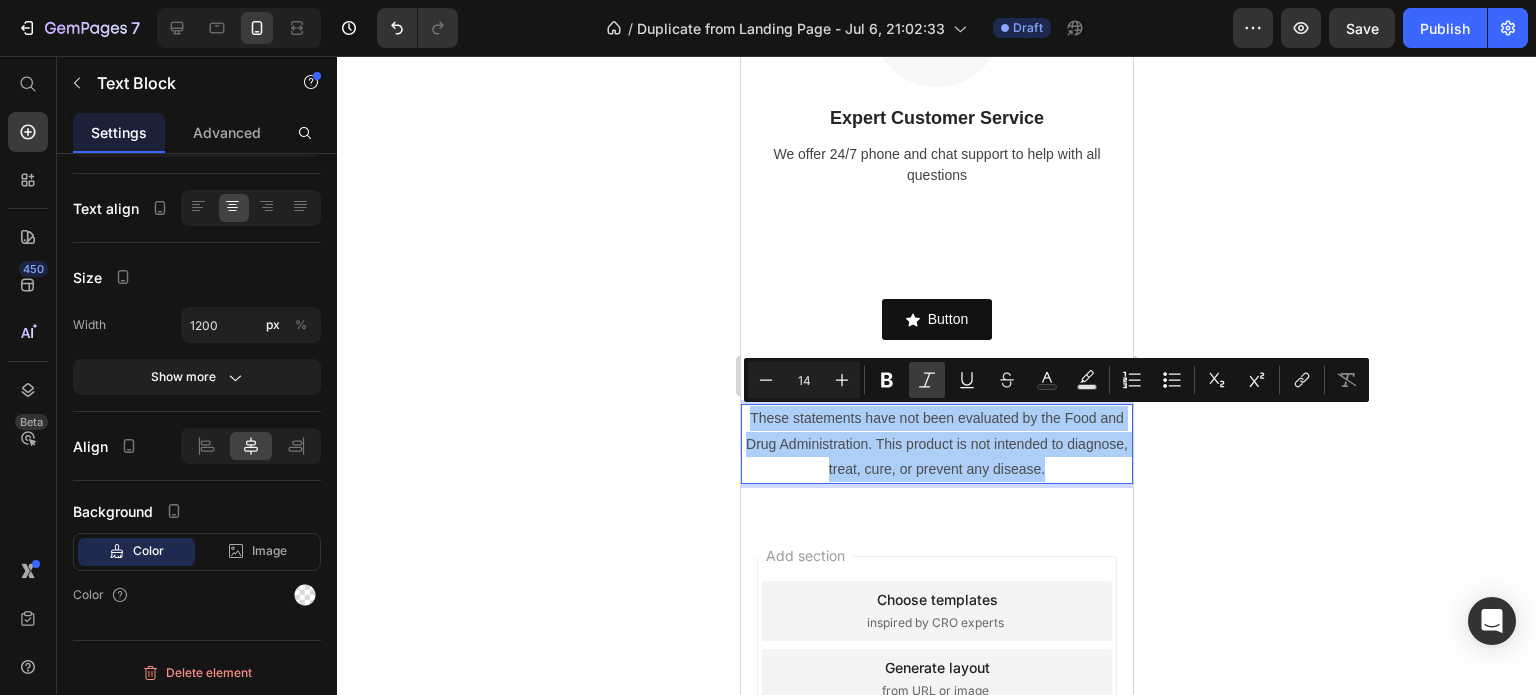drag, startPoint x: 929, startPoint y: 383, endPoint x: 213, endPoint y: 350, distance: 716.7601 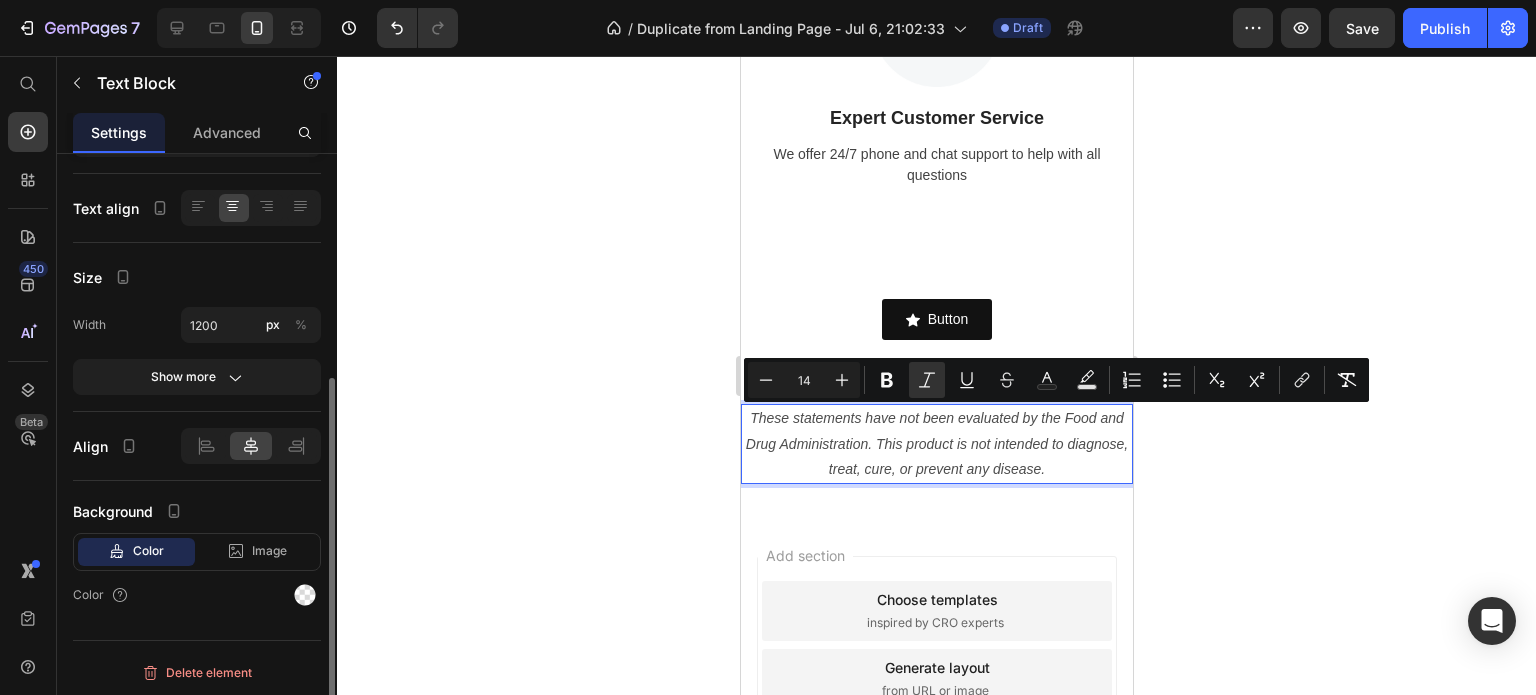 scroll, scrollTop: 0, scrollLeft: 0, axis: both 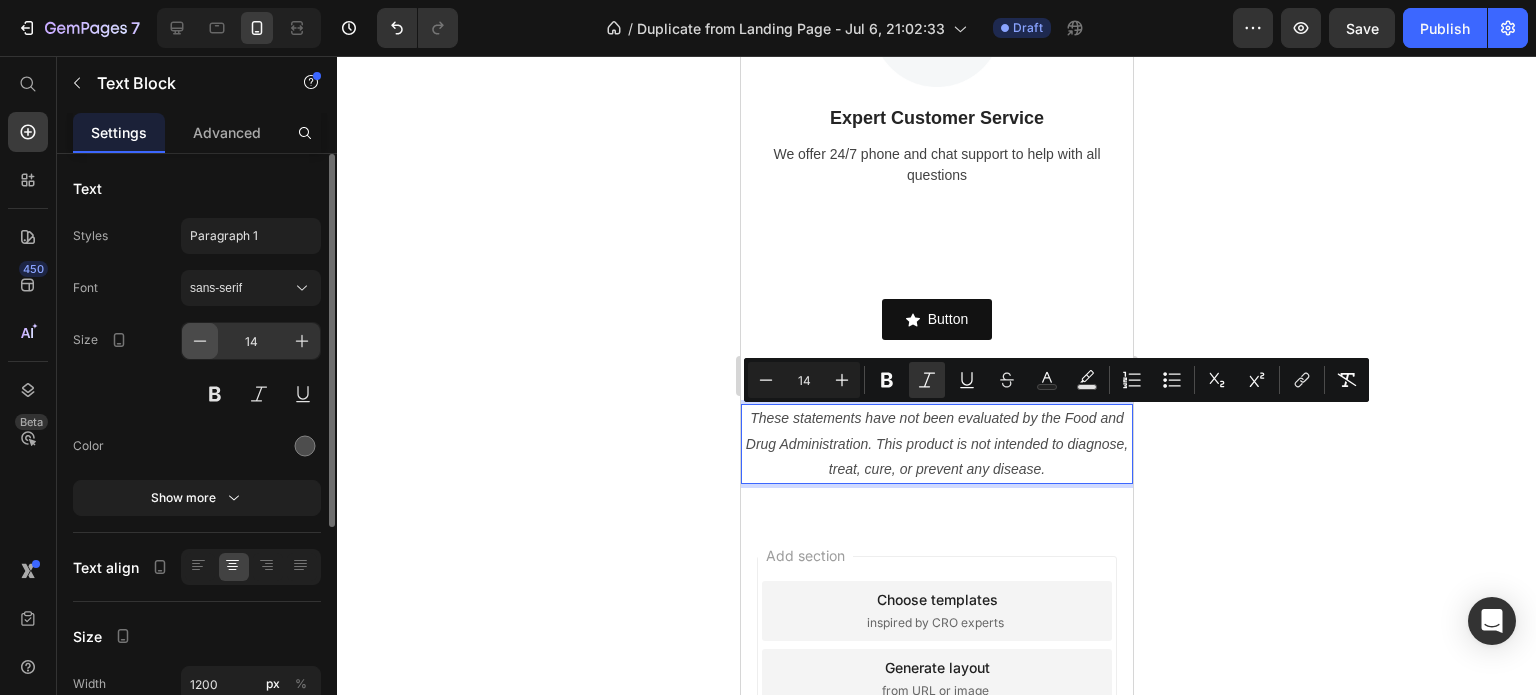 click 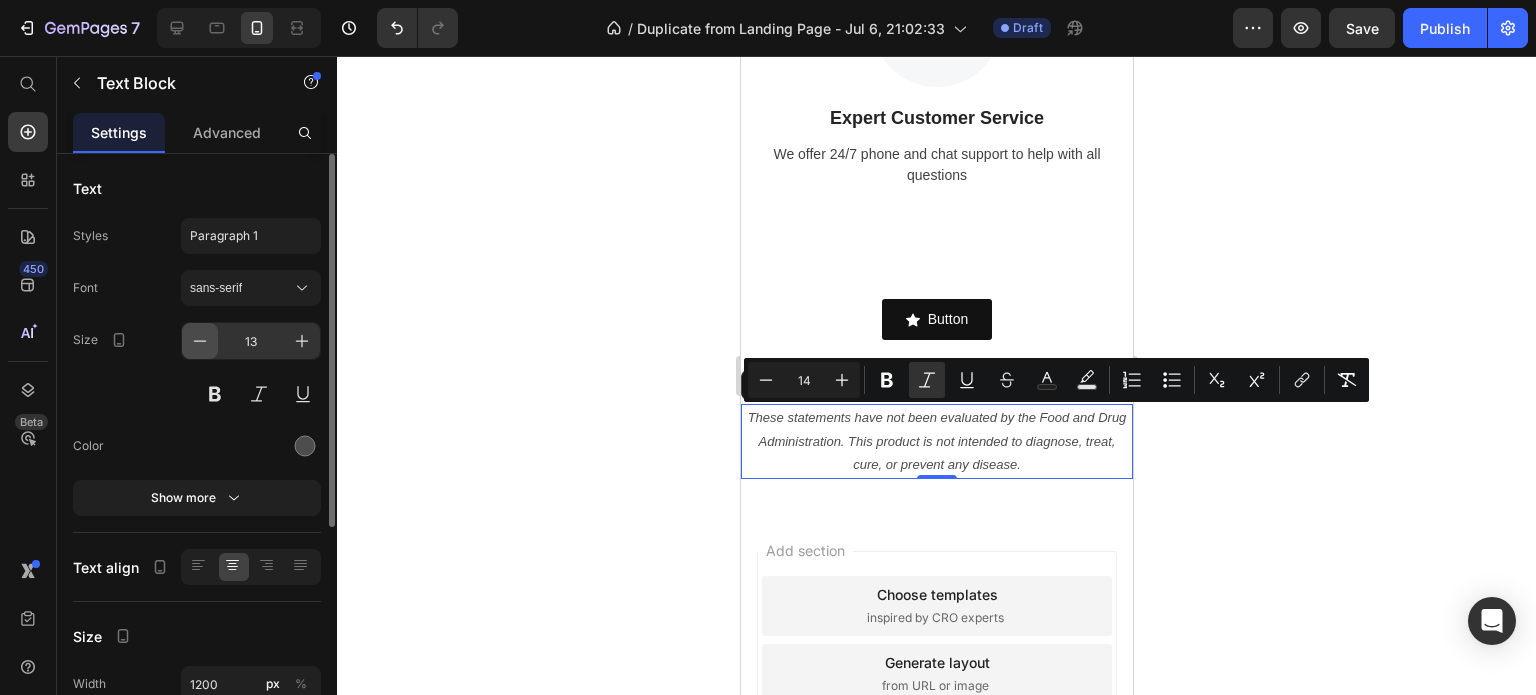 click 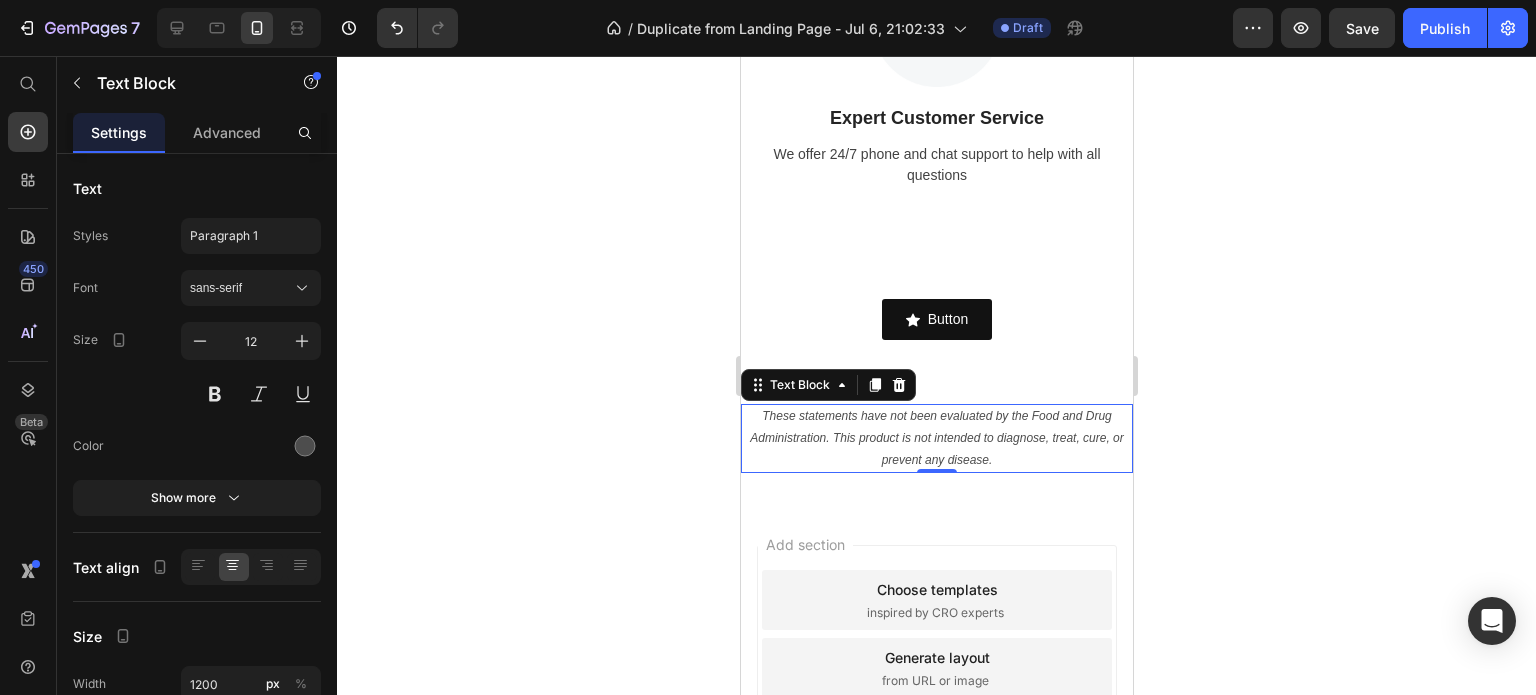 click 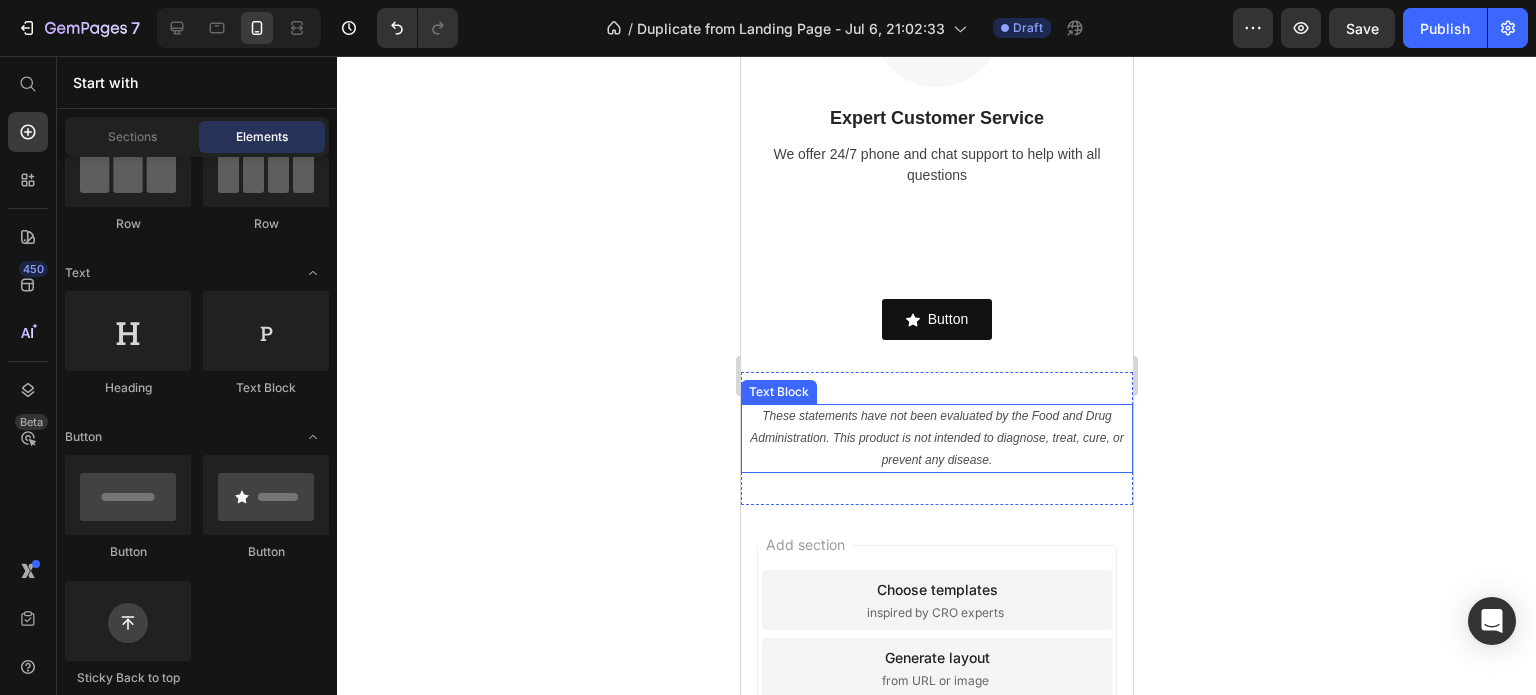 click on "These statements have not been evaluated by the Food and Drug Administration. This product is not intended to diagnose, treat, cure, or prevent any disease." at bounding box center (936, 438) 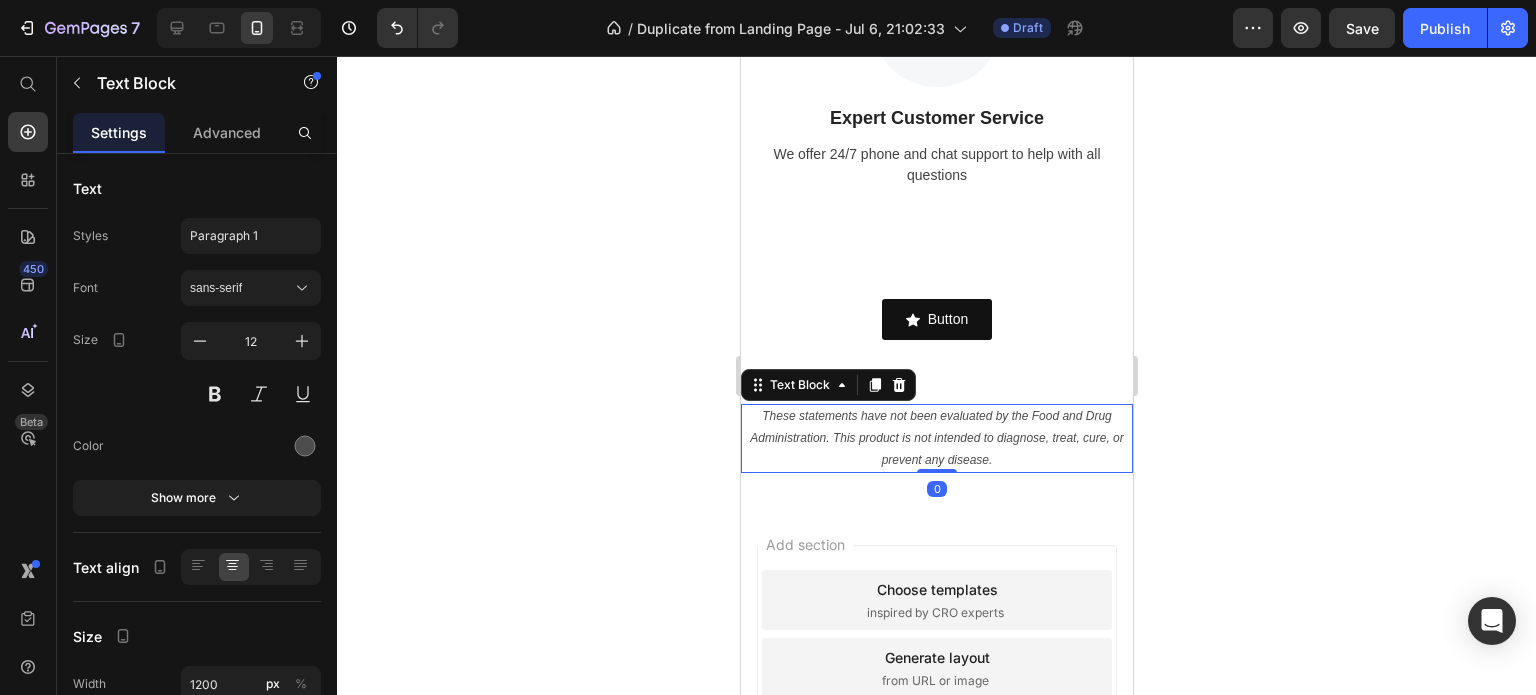 click 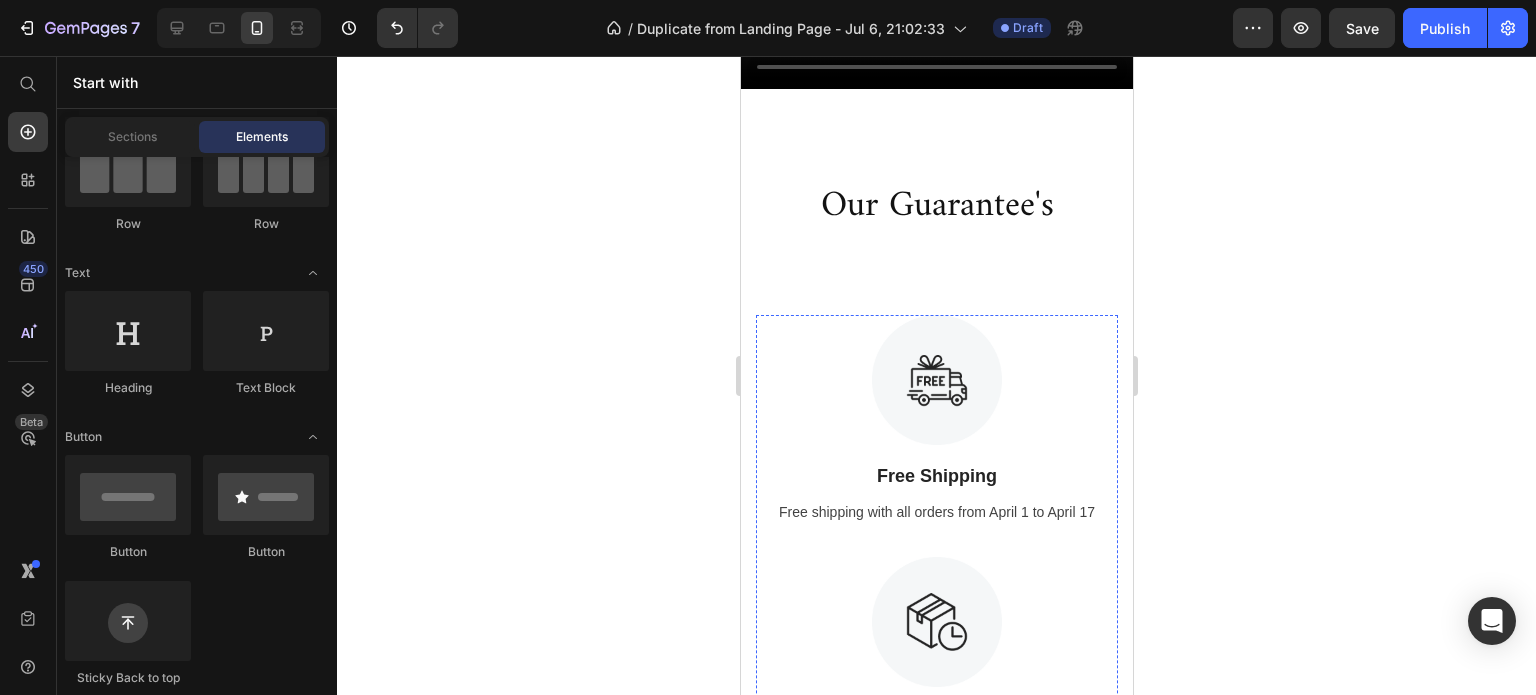 scroll, scrollTop: 3755, scrollLeft: 0, axis: vertical 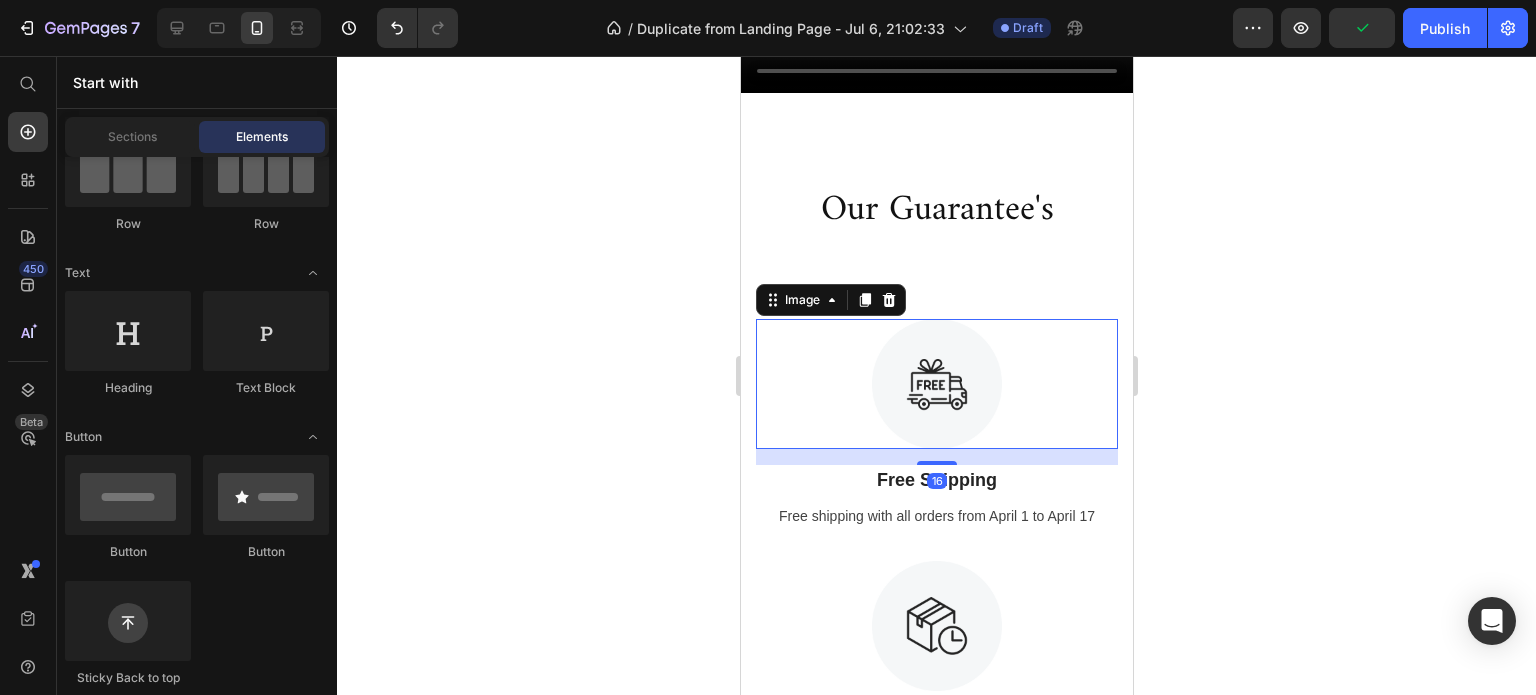 click at bounding box center [936, 384] 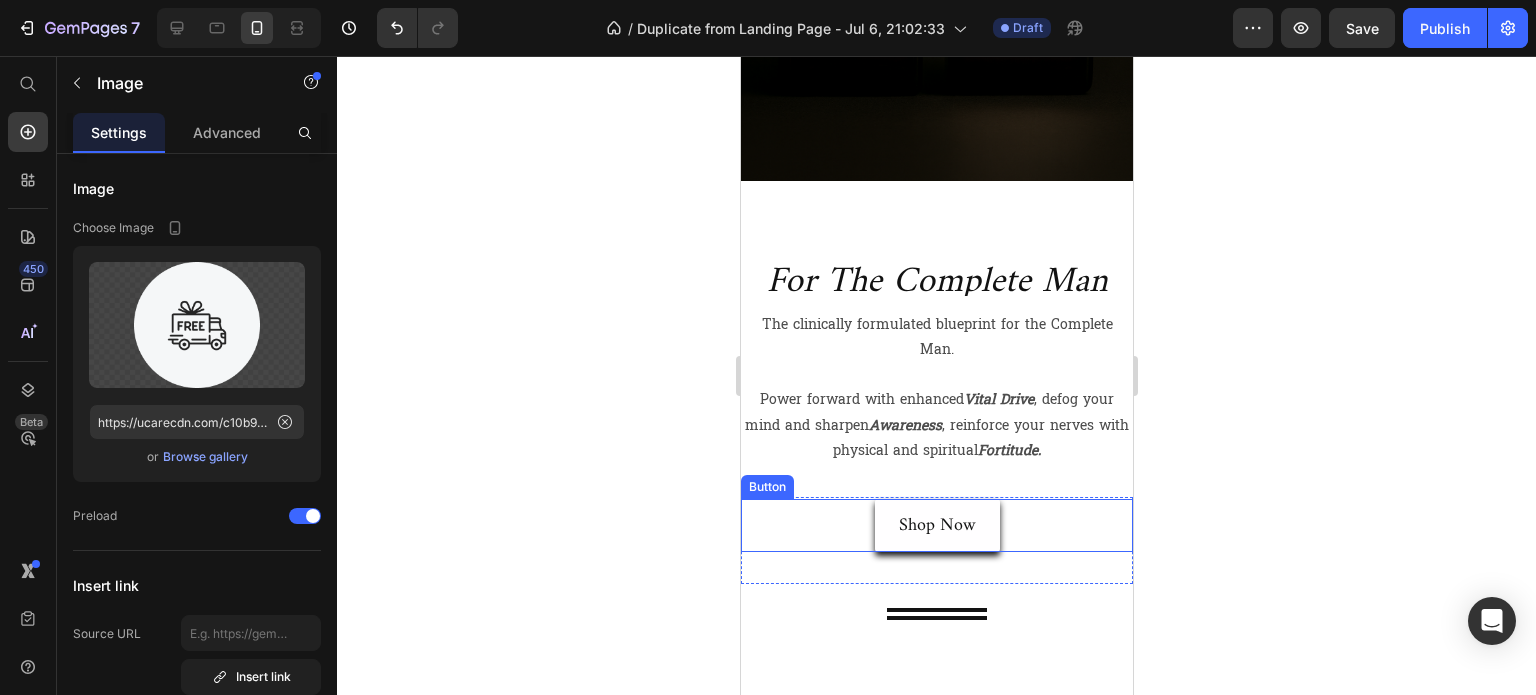 scroll, scrollTop: 2855, scrollLeft: 0, axis: vertical 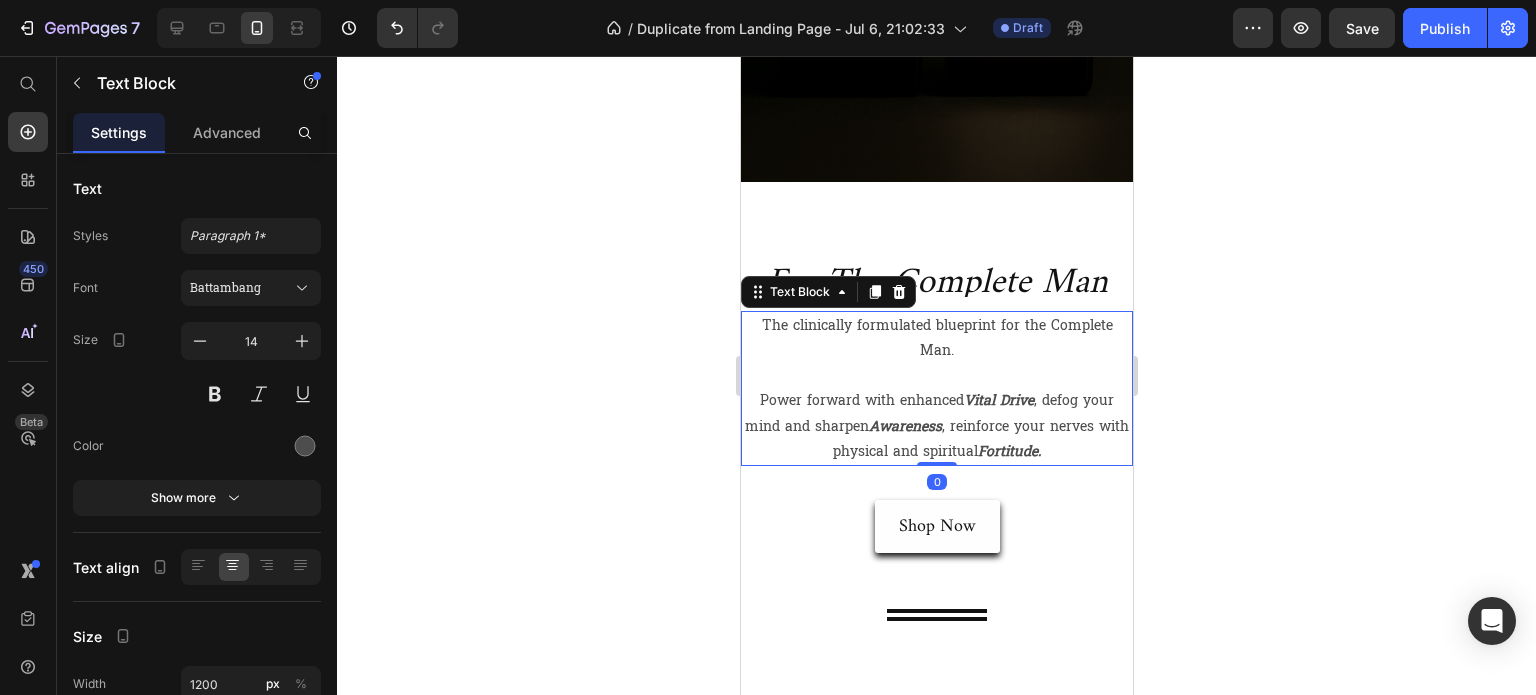 click on "Power forward with enhanced  Vital Drive , defog your mind and sharpen  Awareness , reinforce your nerves with physical and spiritual  Fortitude." at bounding box center (936, 426) 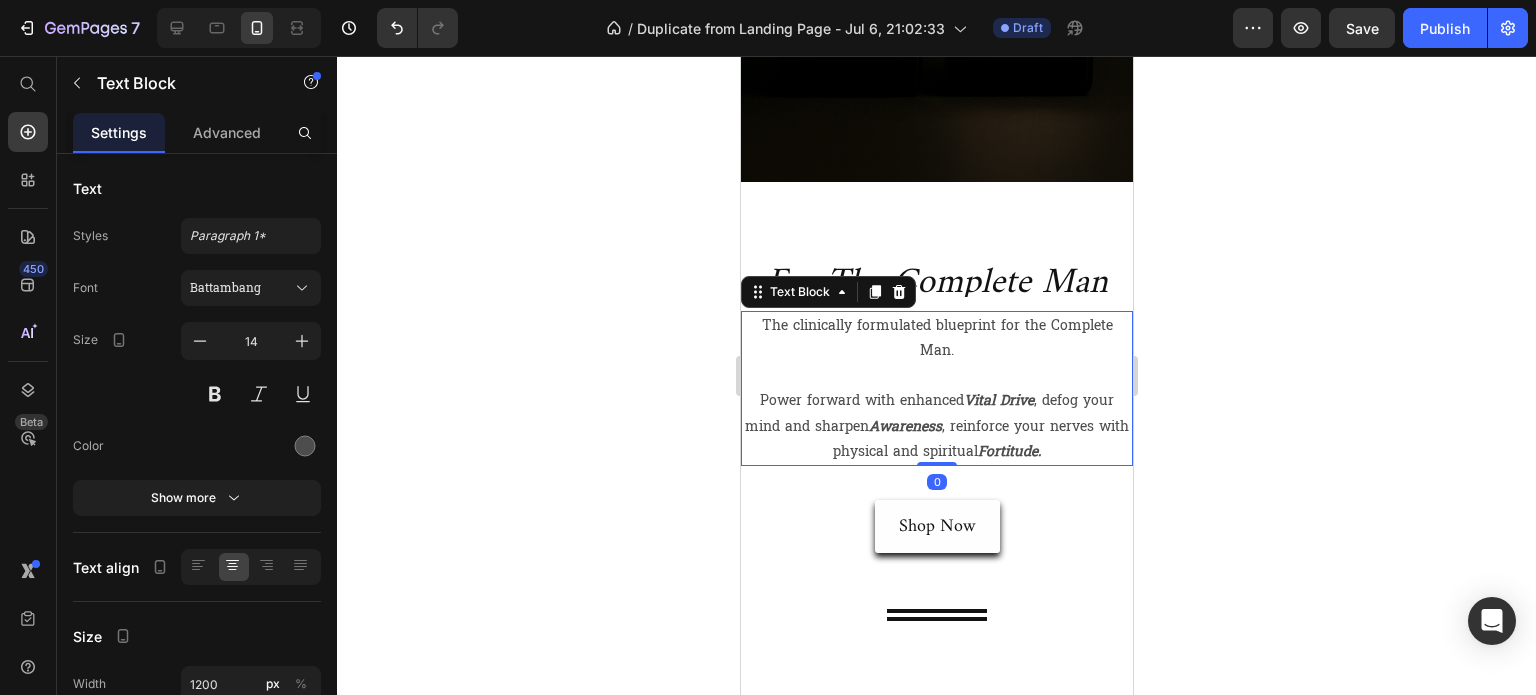 click on "Power forward with enhanced  Vital Drive , defog your mind and sharpen  Awareness , reinforce your nerves with physical and spiritual  Fortitude." at bounding box center (936, 426) 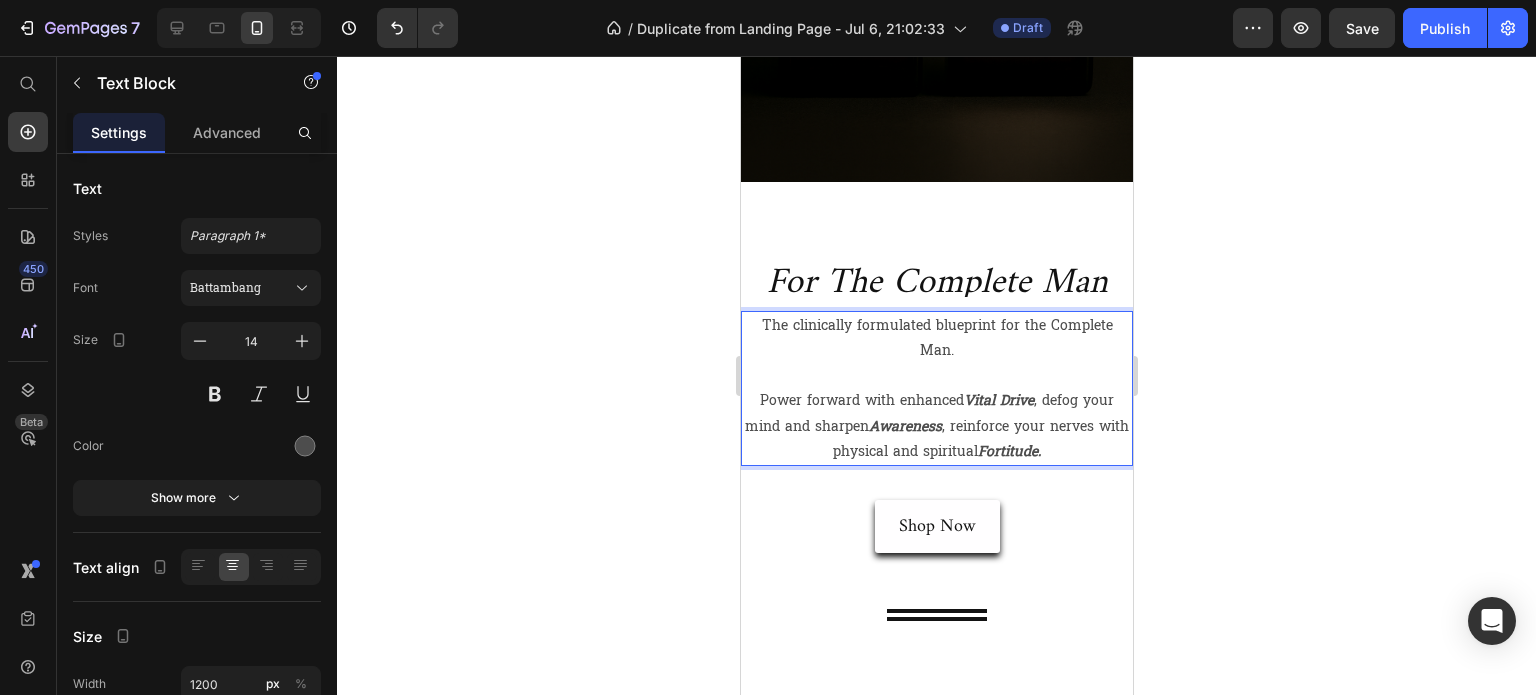 click 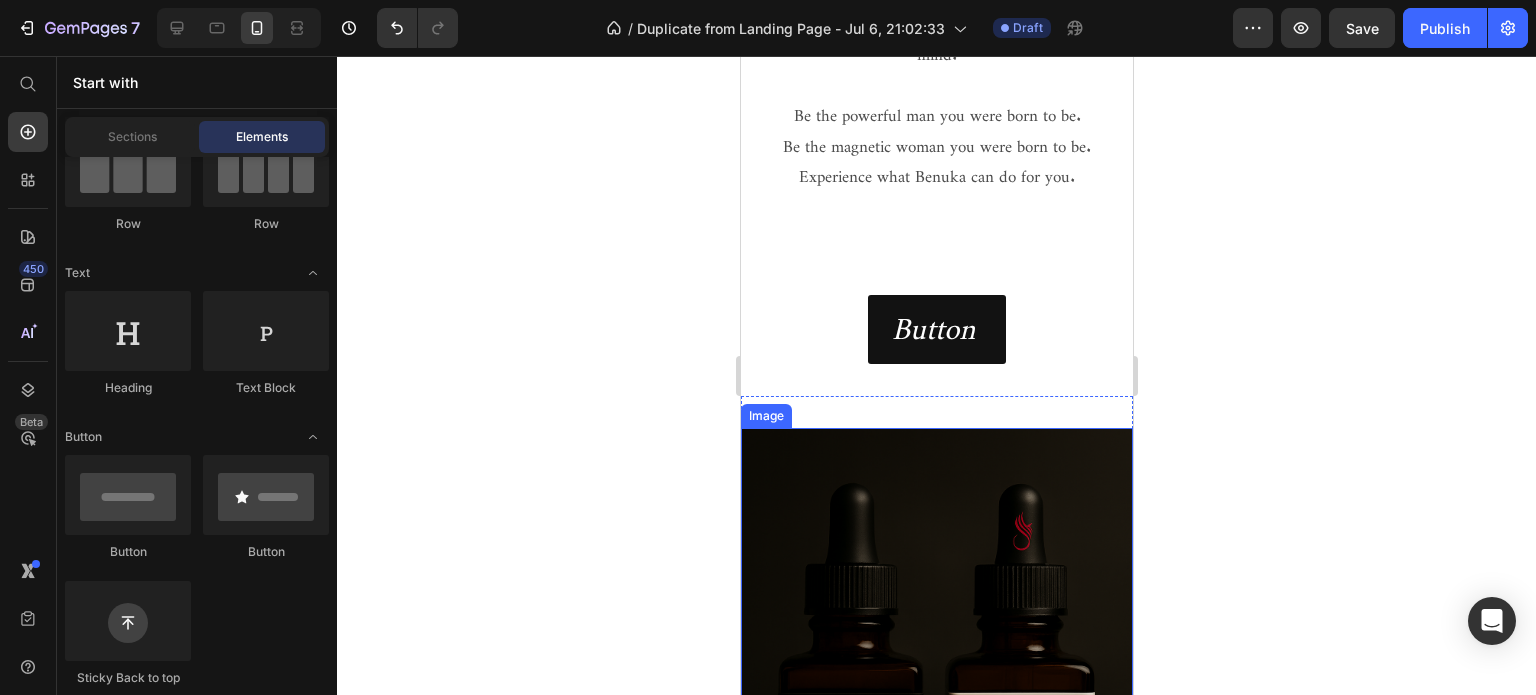 scroll, scrollTop: 800, scrollLeft: 0, axis: vertical 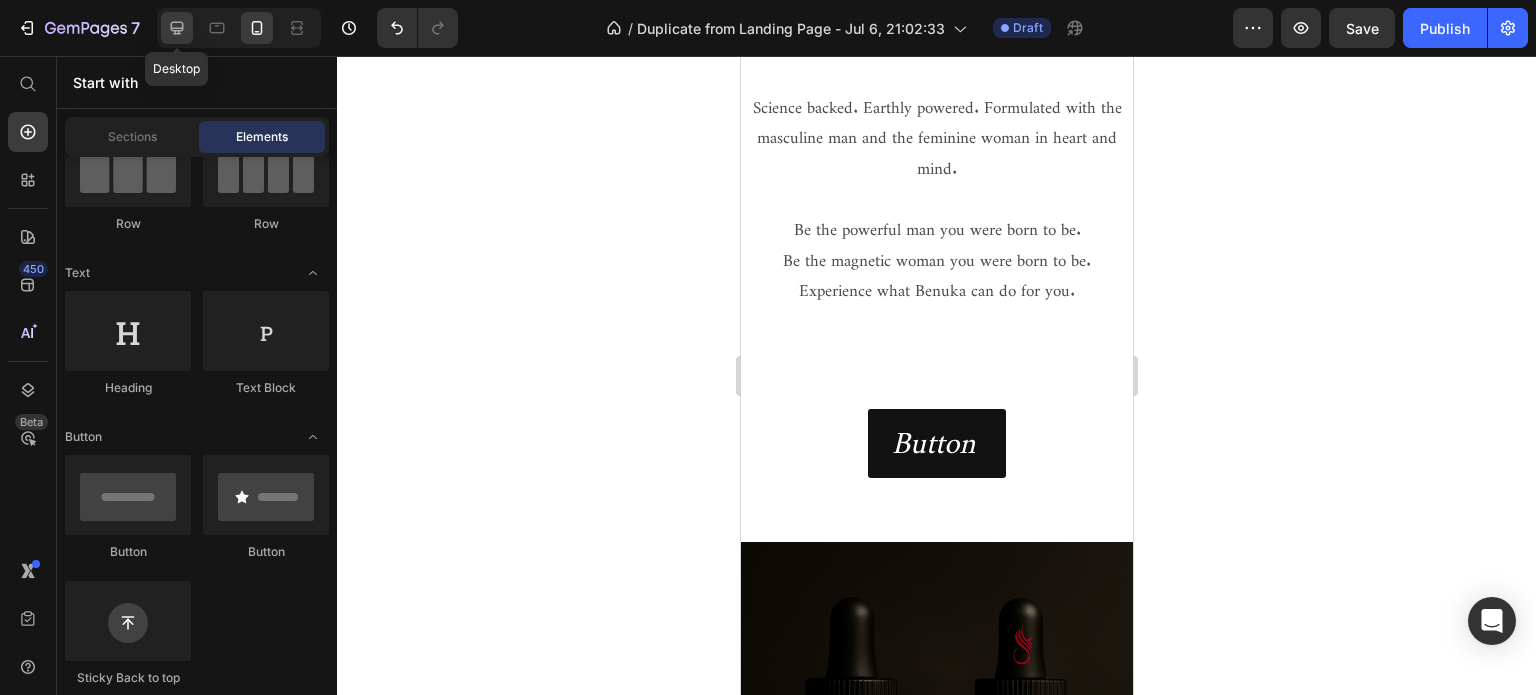 click 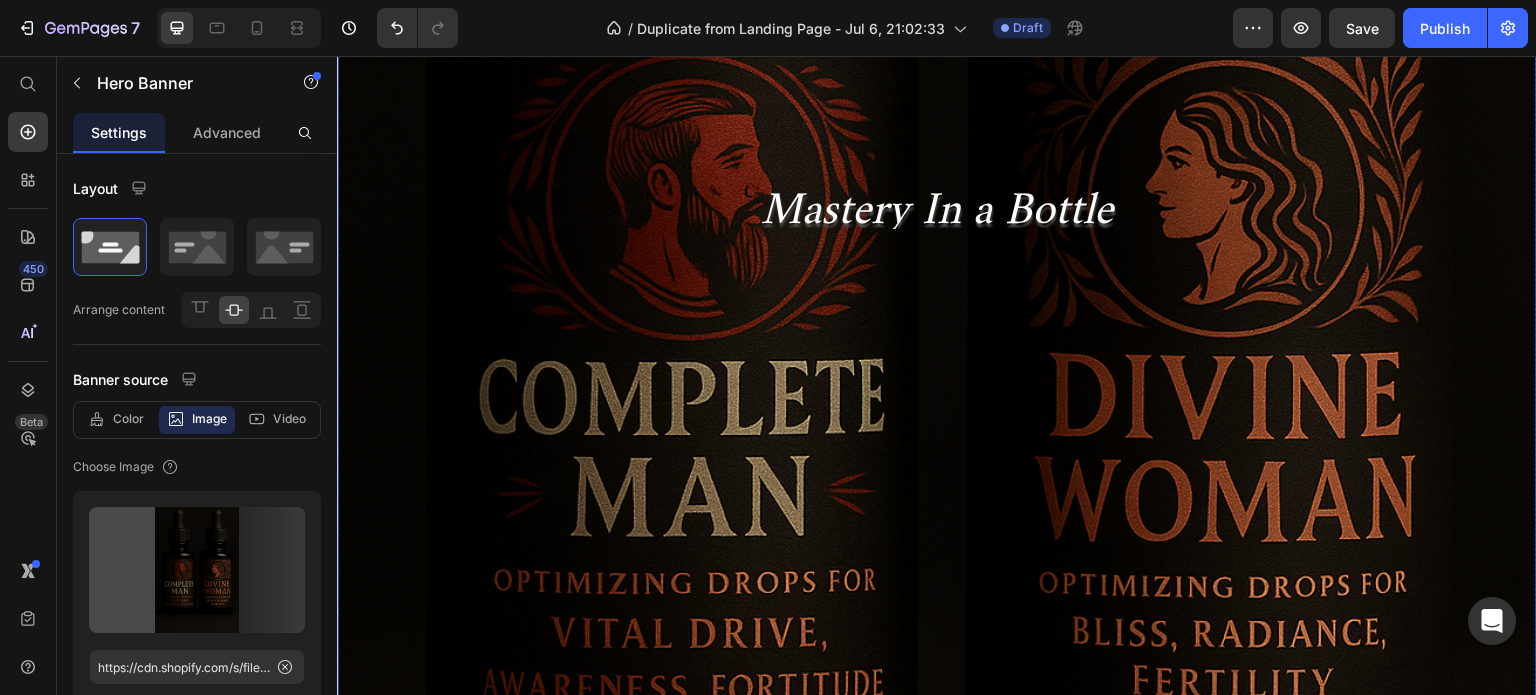 click at bounding box center (937, 197) 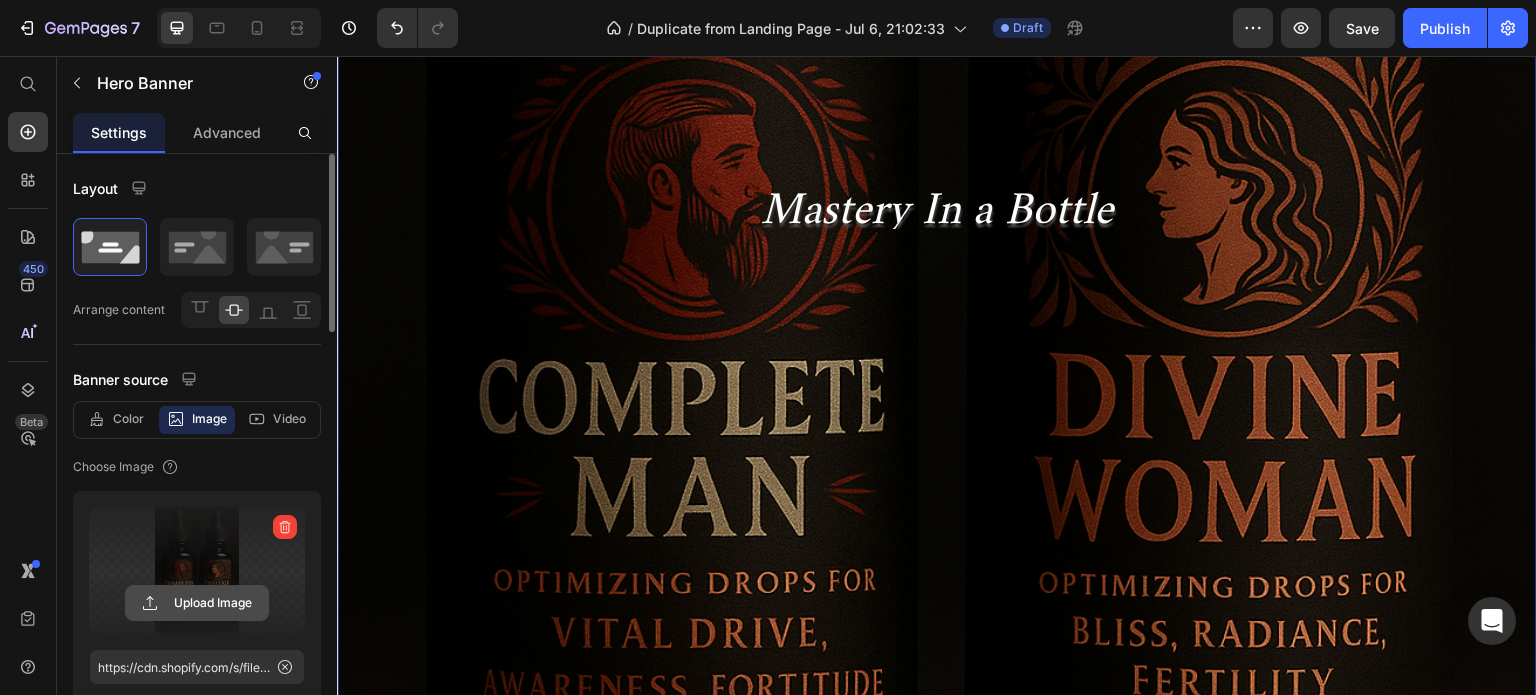 click 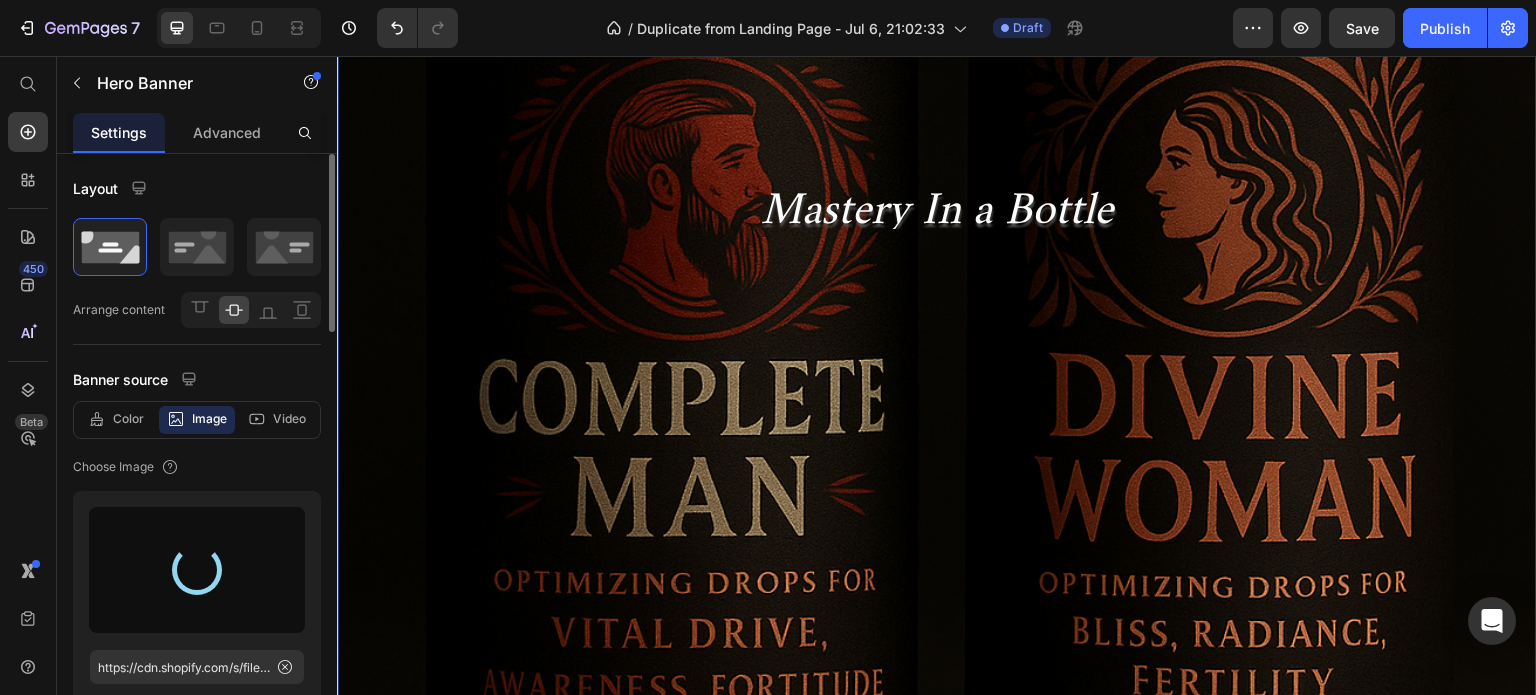 type on "https://cdn.shopify.com/s/files/1/0673/3050/6980/files/gempages_573970862051427376-d3c2dd52-cf37-4671-80d4-8f225bf8b42d.png" 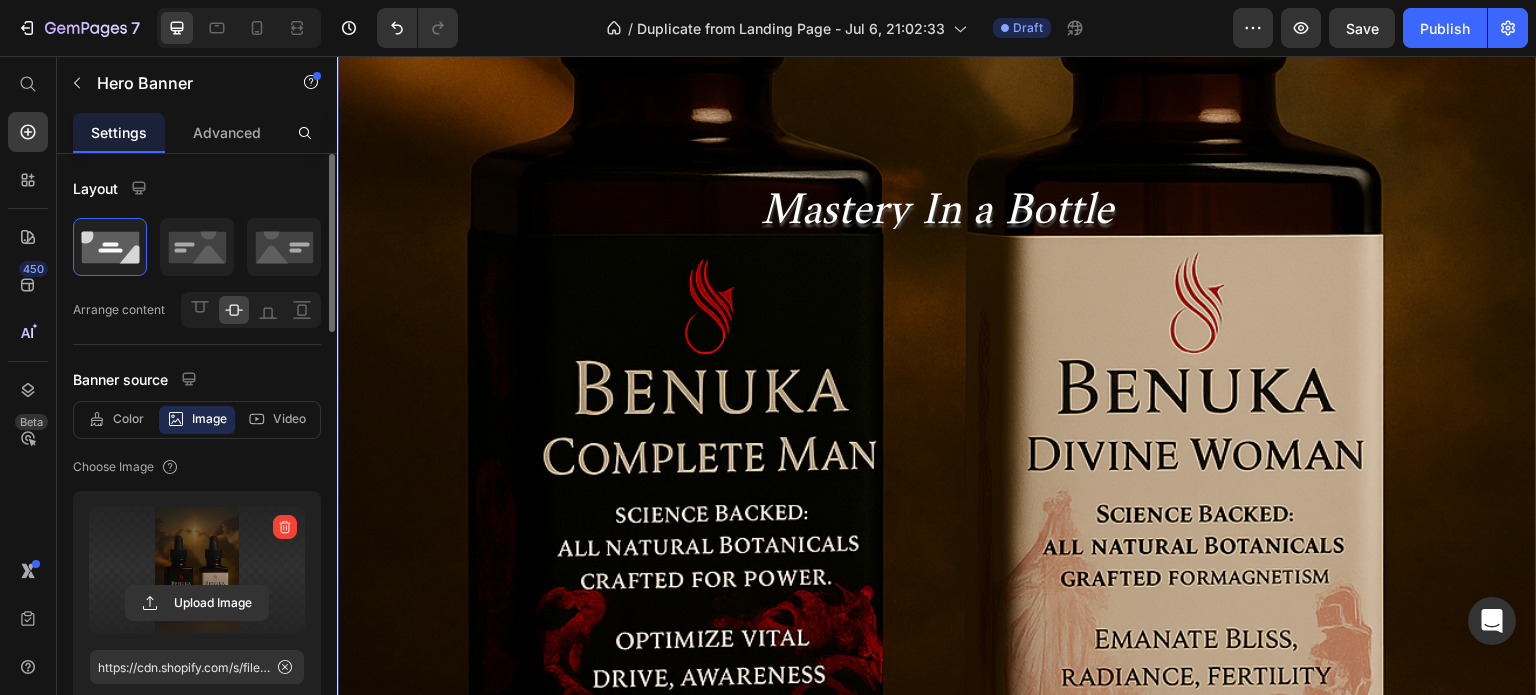 click at bounding box center (937, 197) 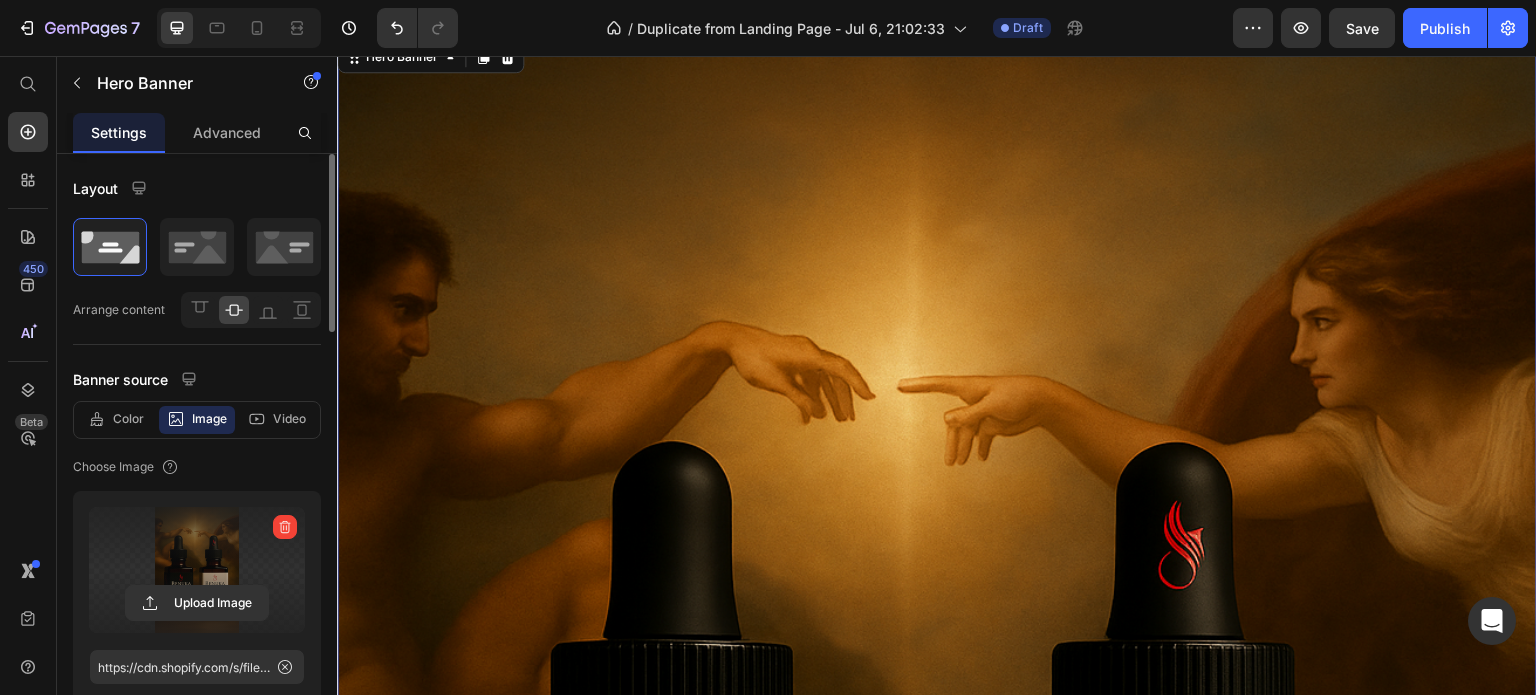 scroll, scrollTop: 0, scrollLeft: 0, axis: both 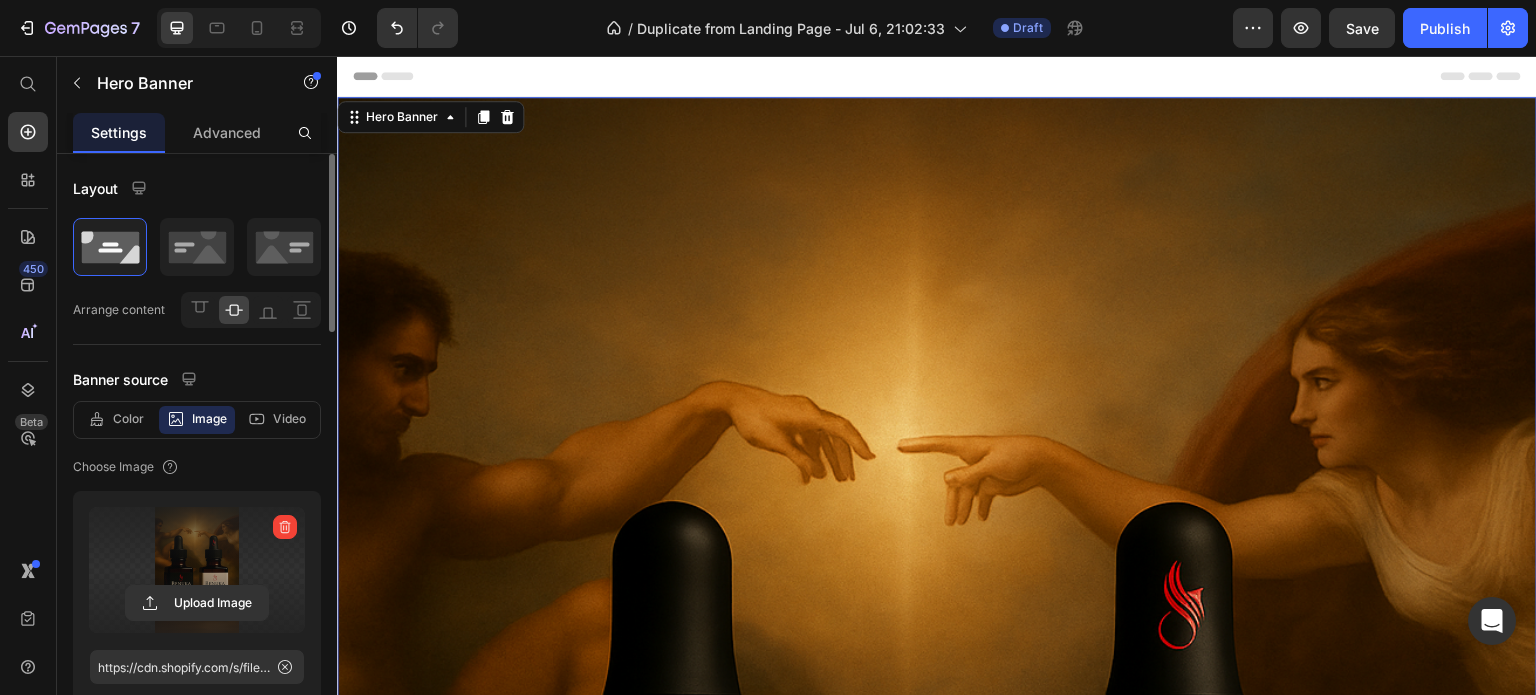 click at bounding box center (937, 997) 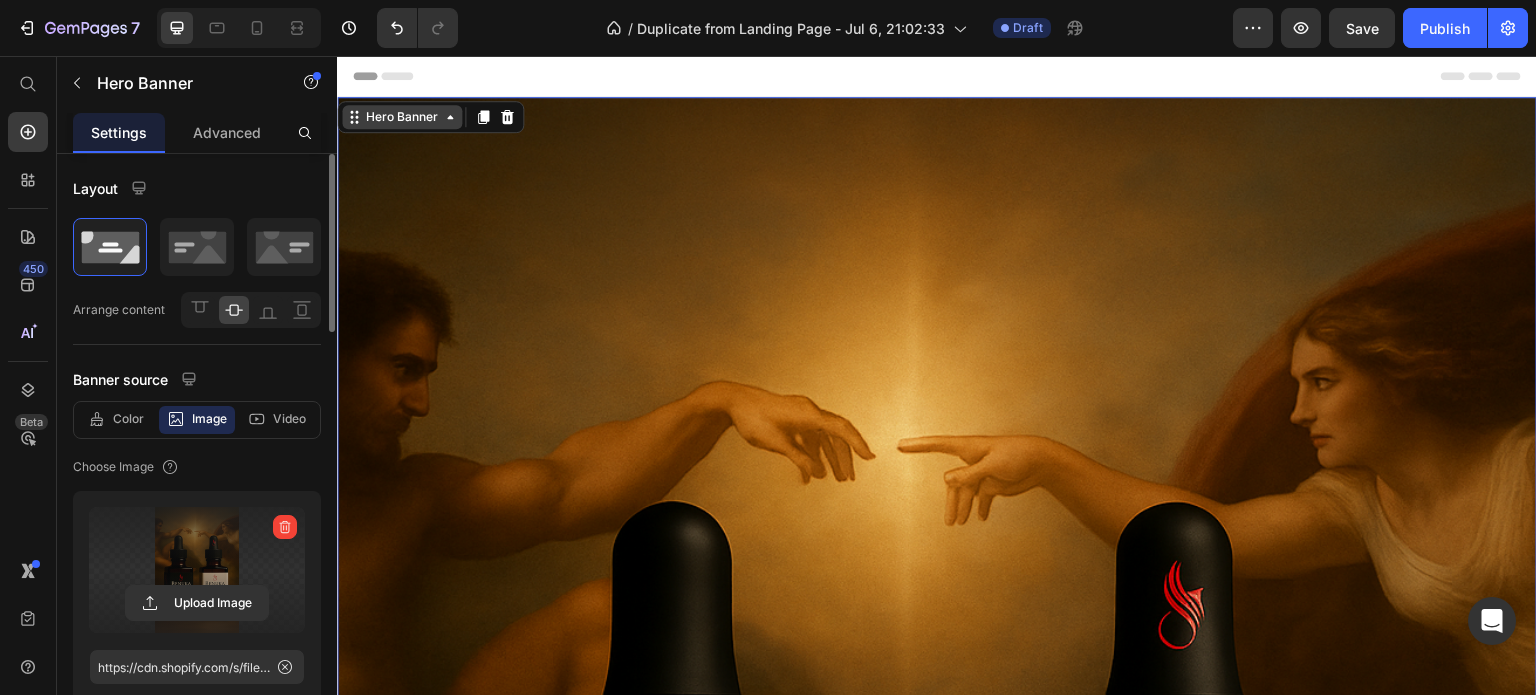 click 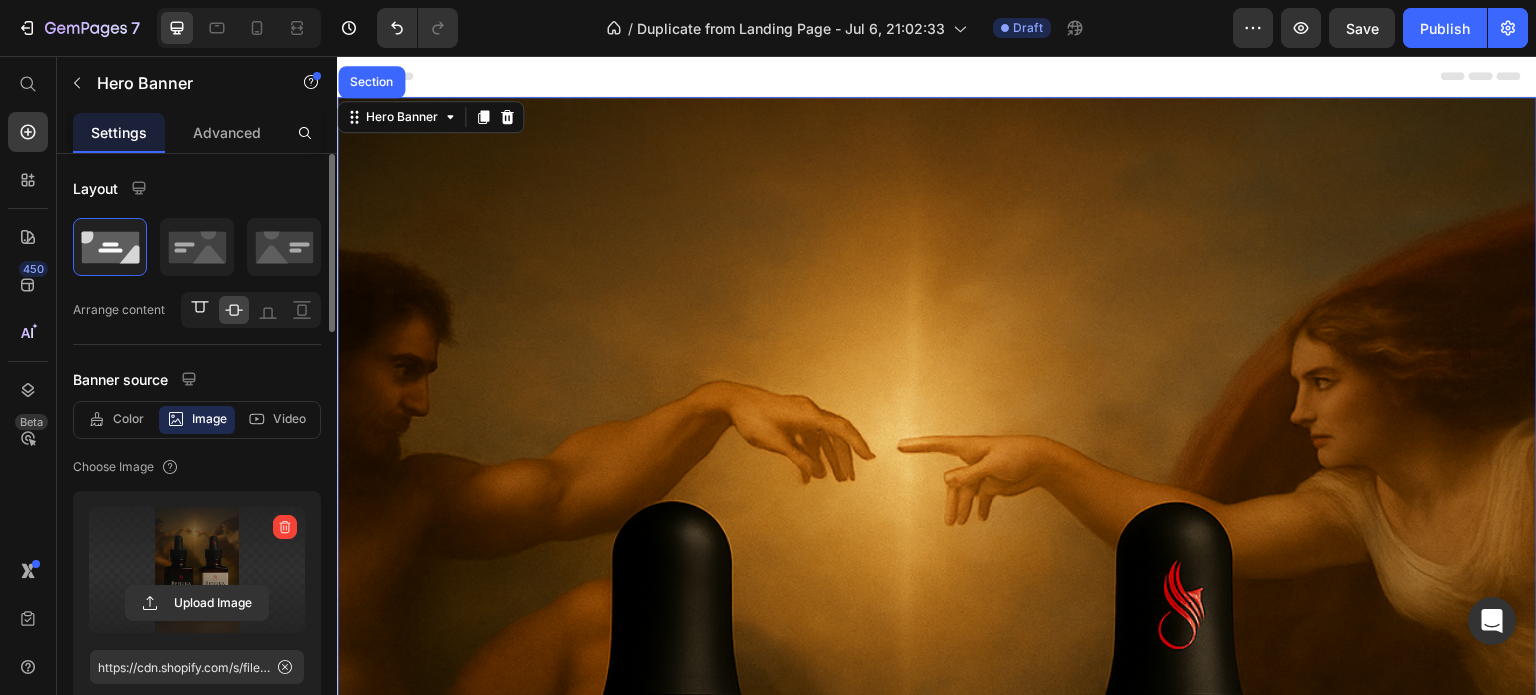 click 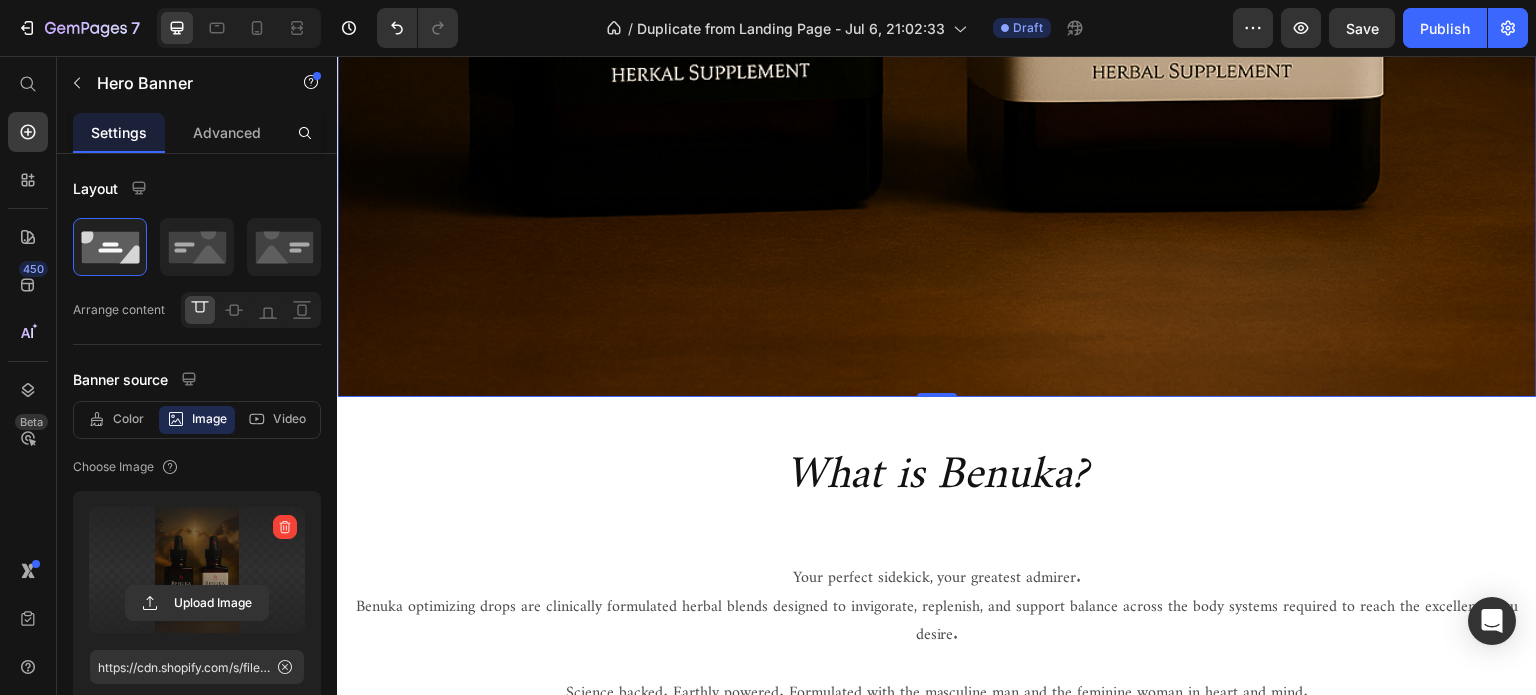 scroll, scrollTop: 1400, scrollLeft: 0, axis: vertical 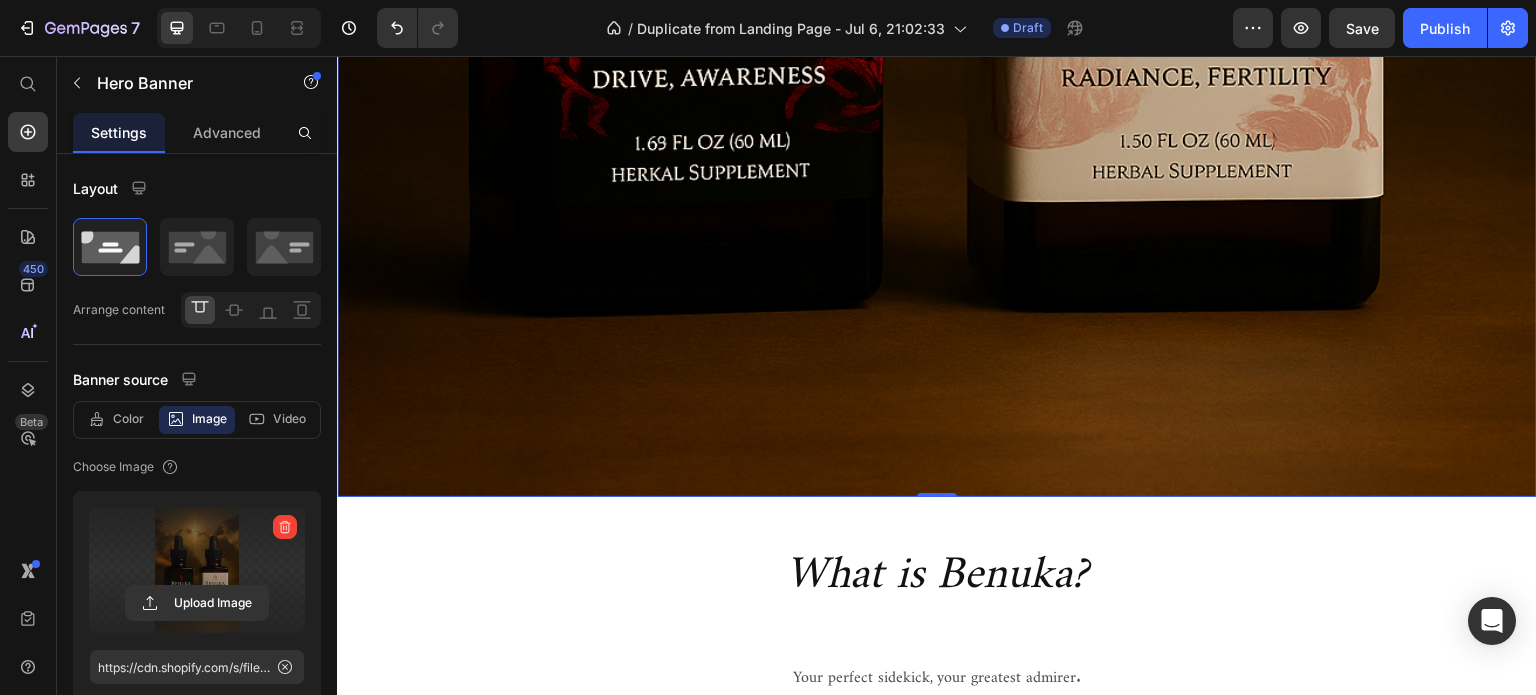 click at bounding box center [937, -403] 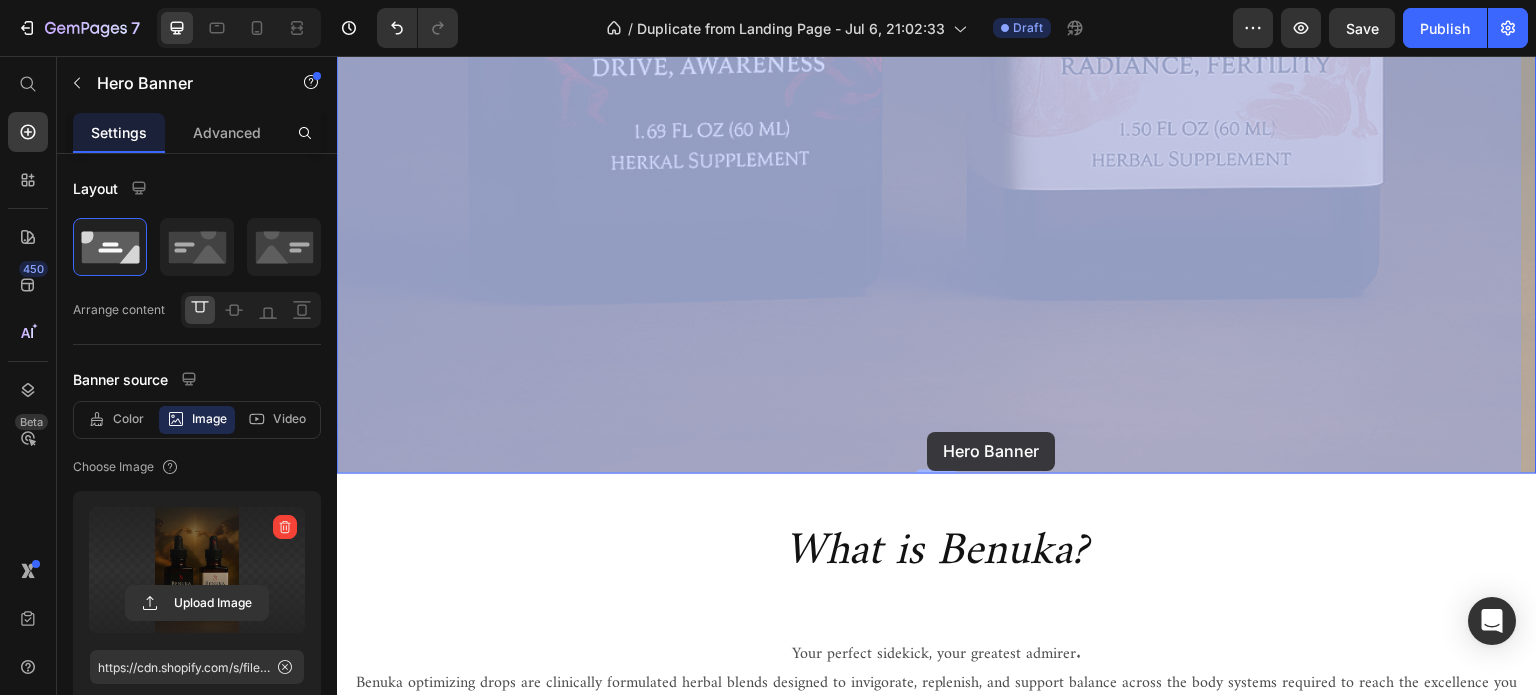 drag, startPoint x: 926, startPoint y: 467, endPoint x: 927, endPoint y: 432, distance: 35.014282 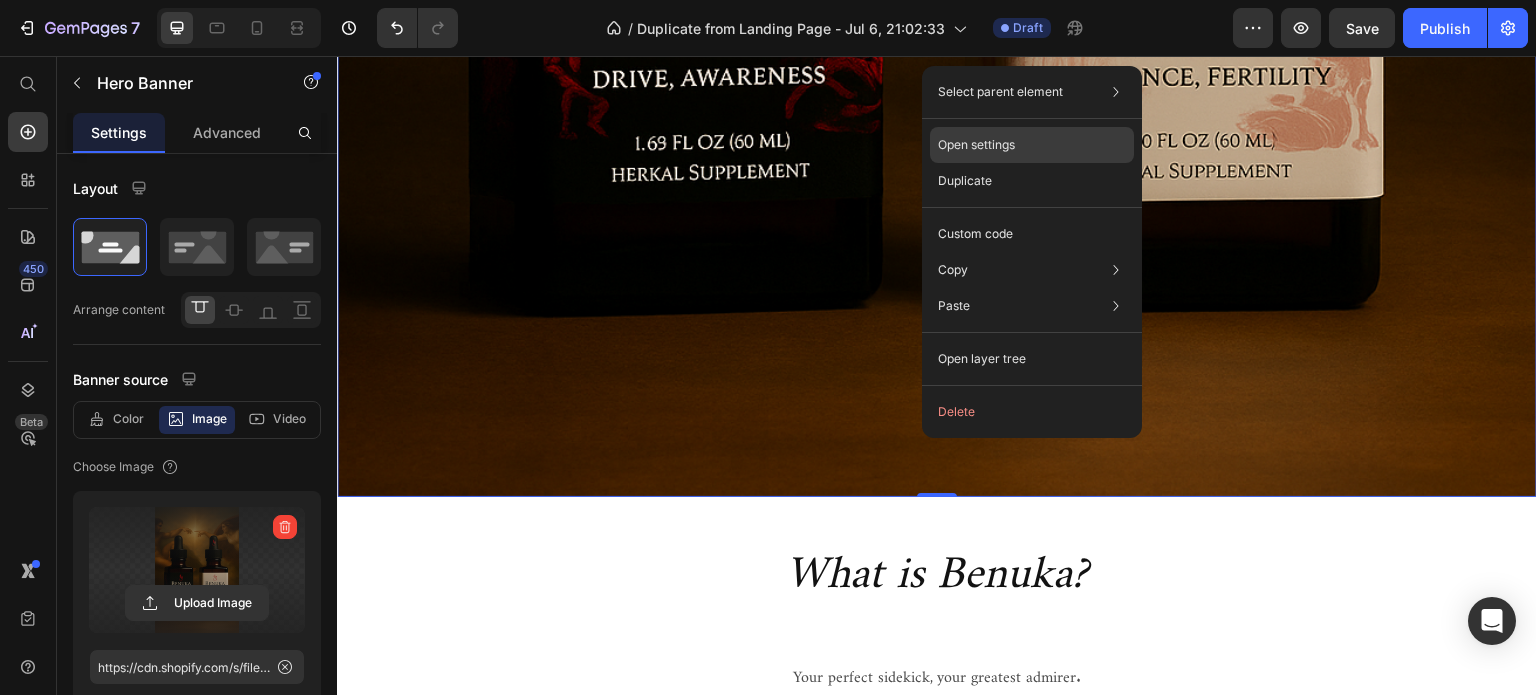 click on "Open settings" 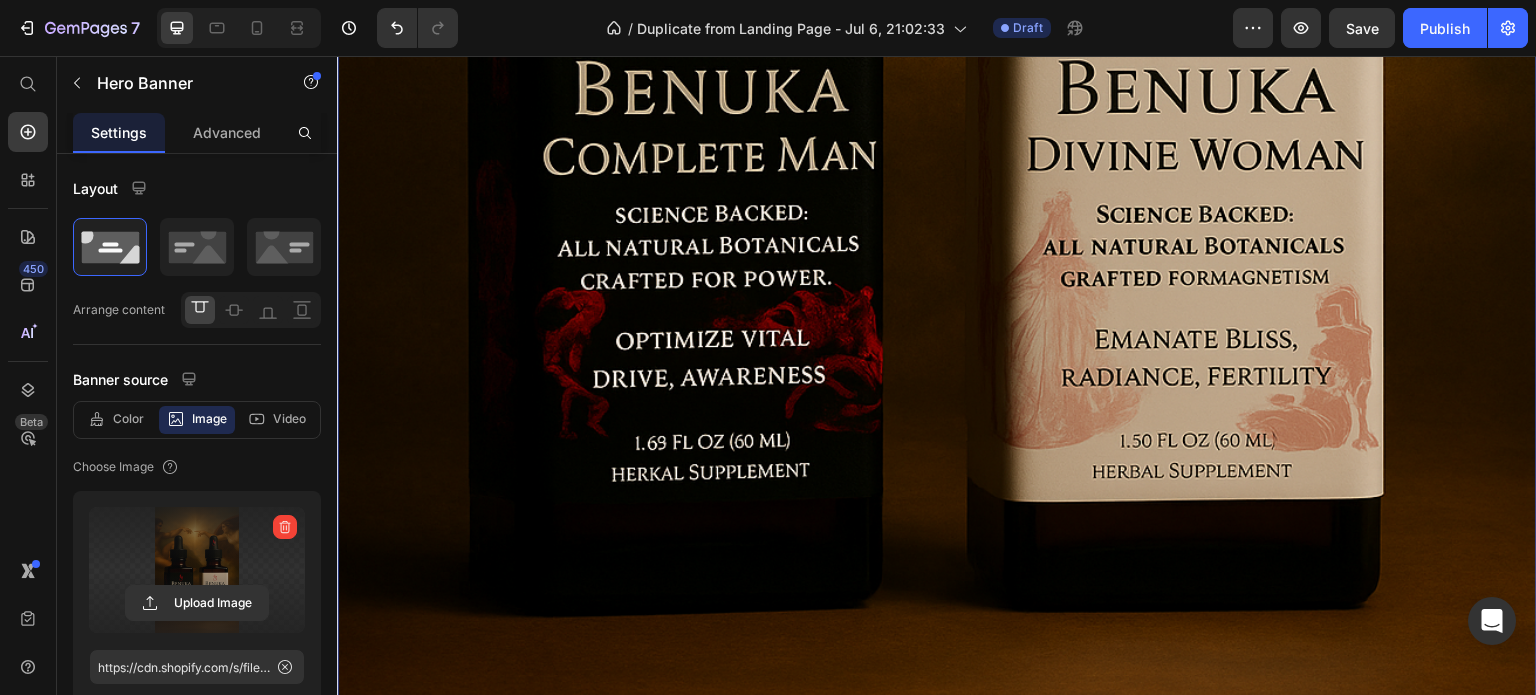 click at bounding box center (937, -103) 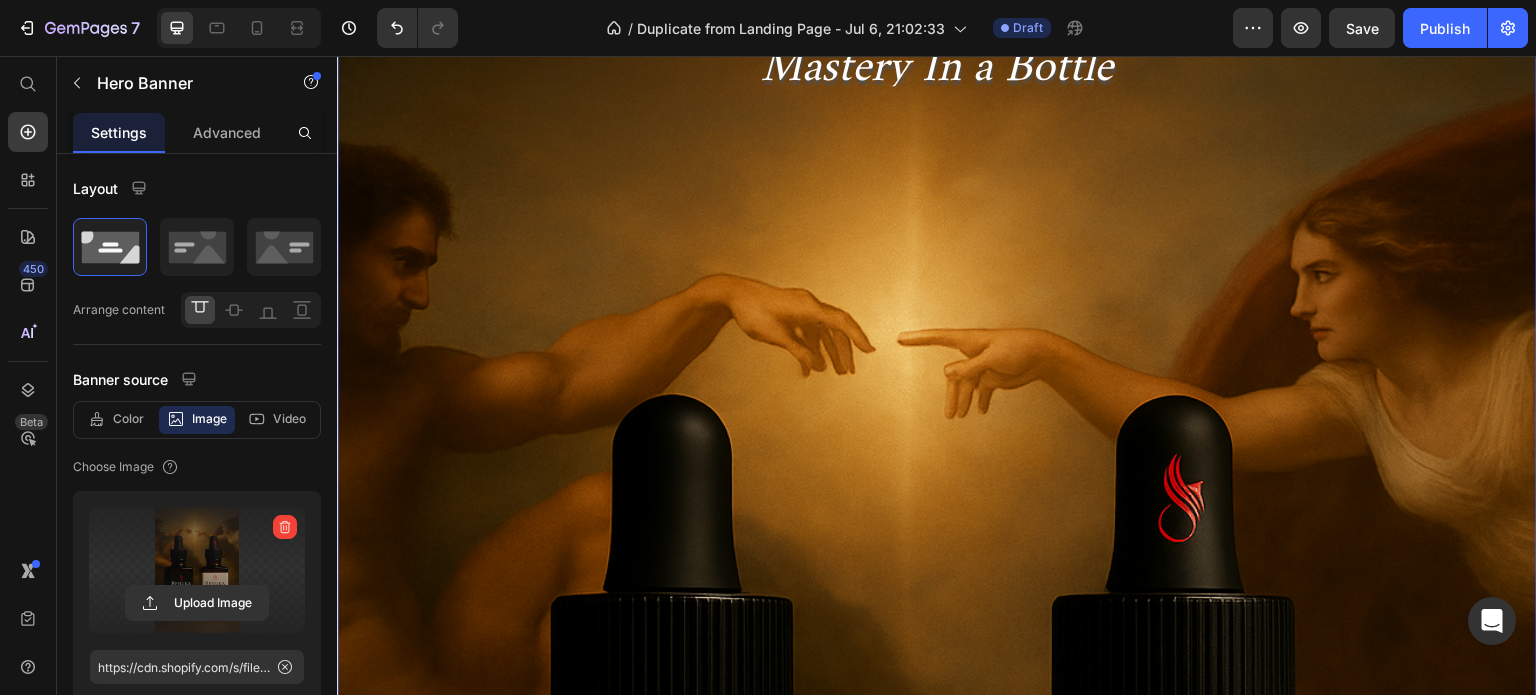 scroll, scrollTop: 100, scrollLeft: 0, axis: vertical 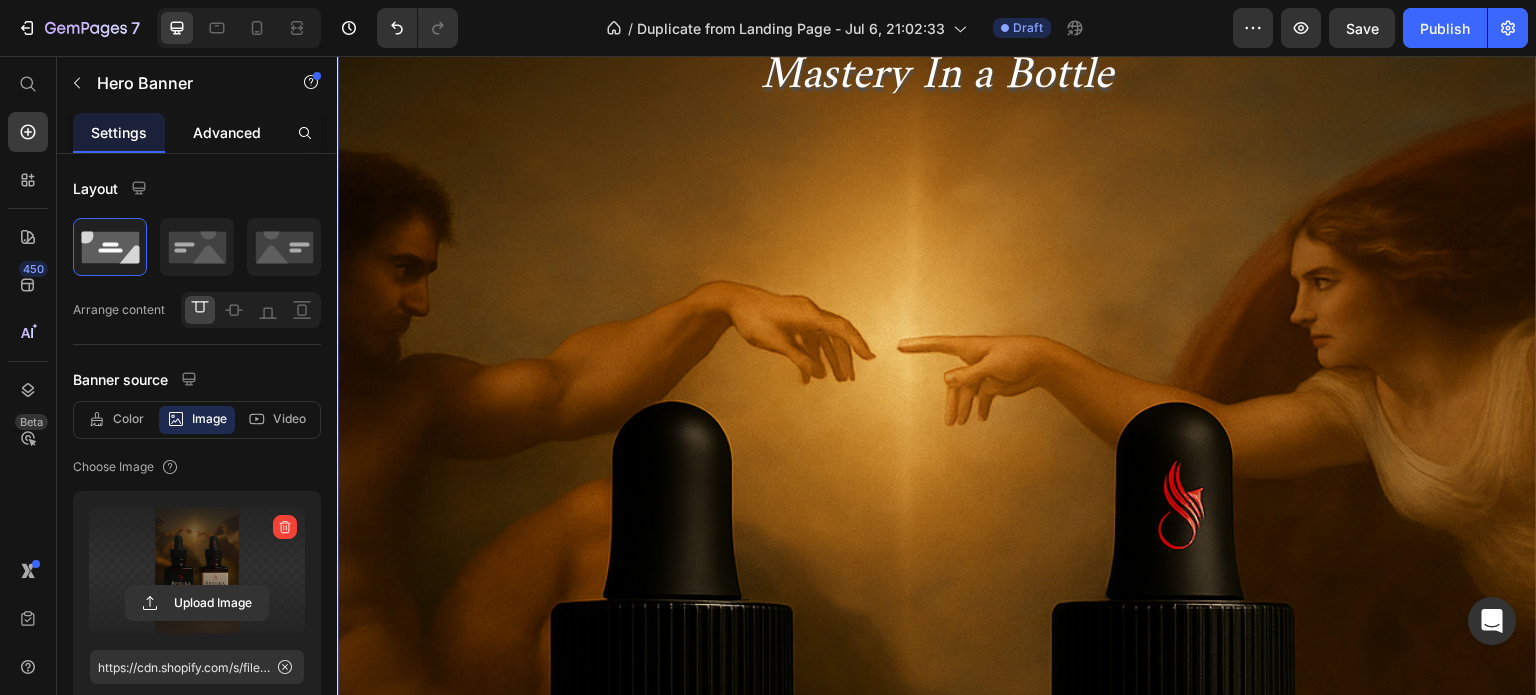 click on "Advanced" at bounding box center (227, 132) 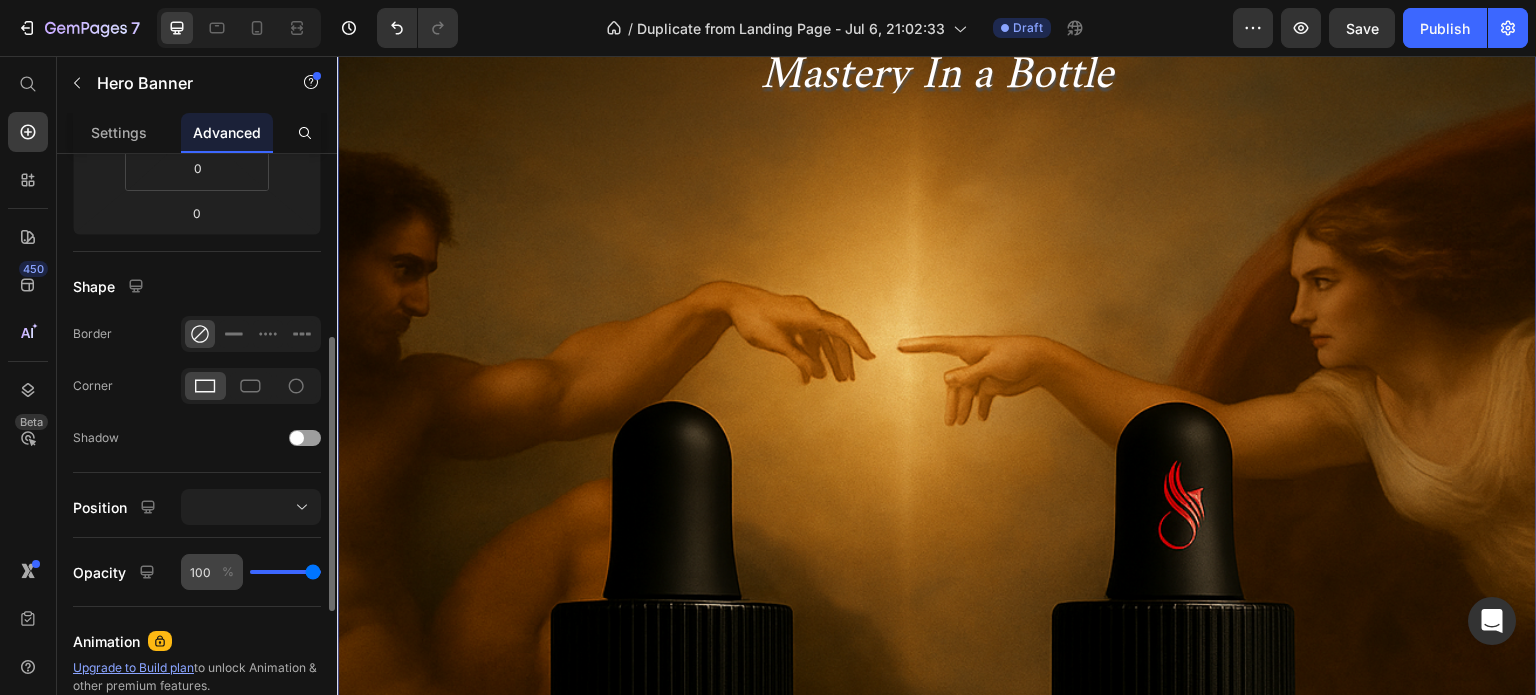 scroll, scrollTop: 600, scrollLeft: 0, axis: vertical 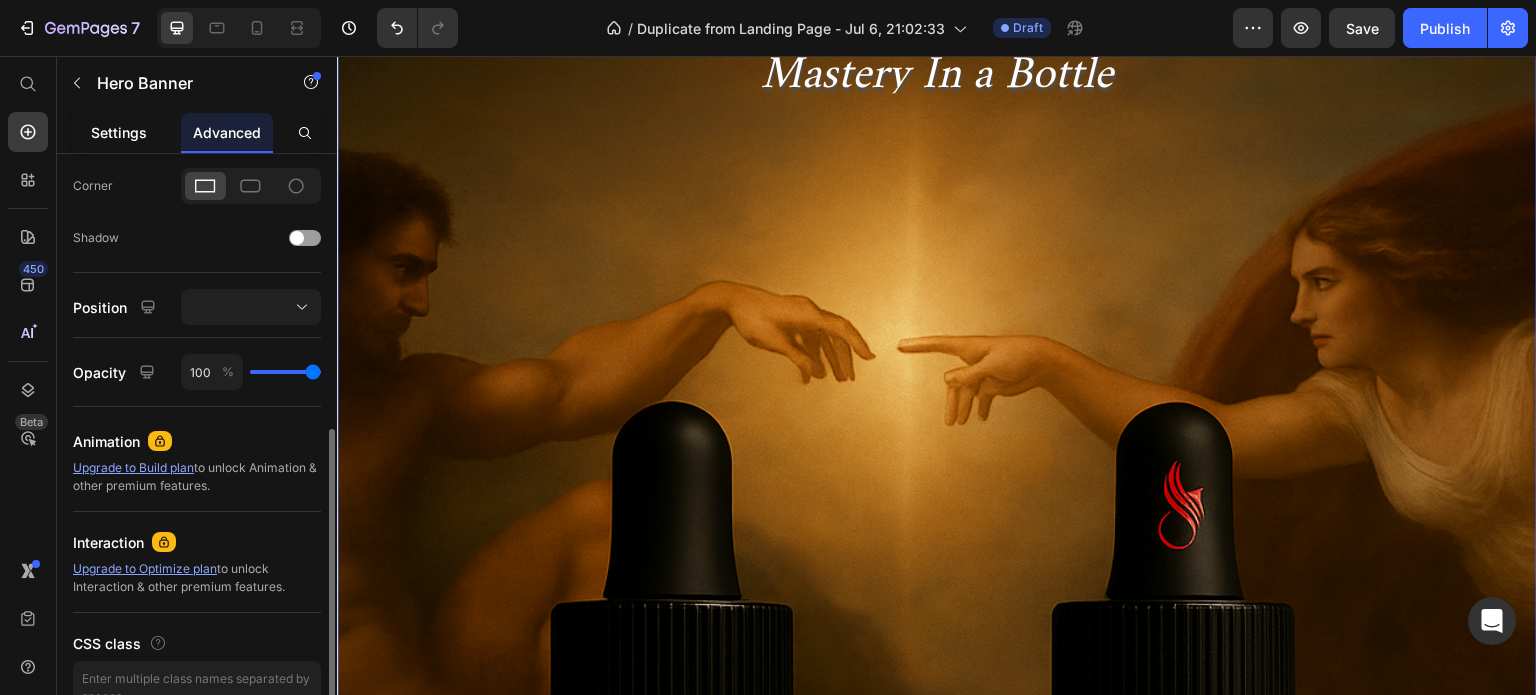 click on "Settings" at bounding box center [119, 132] 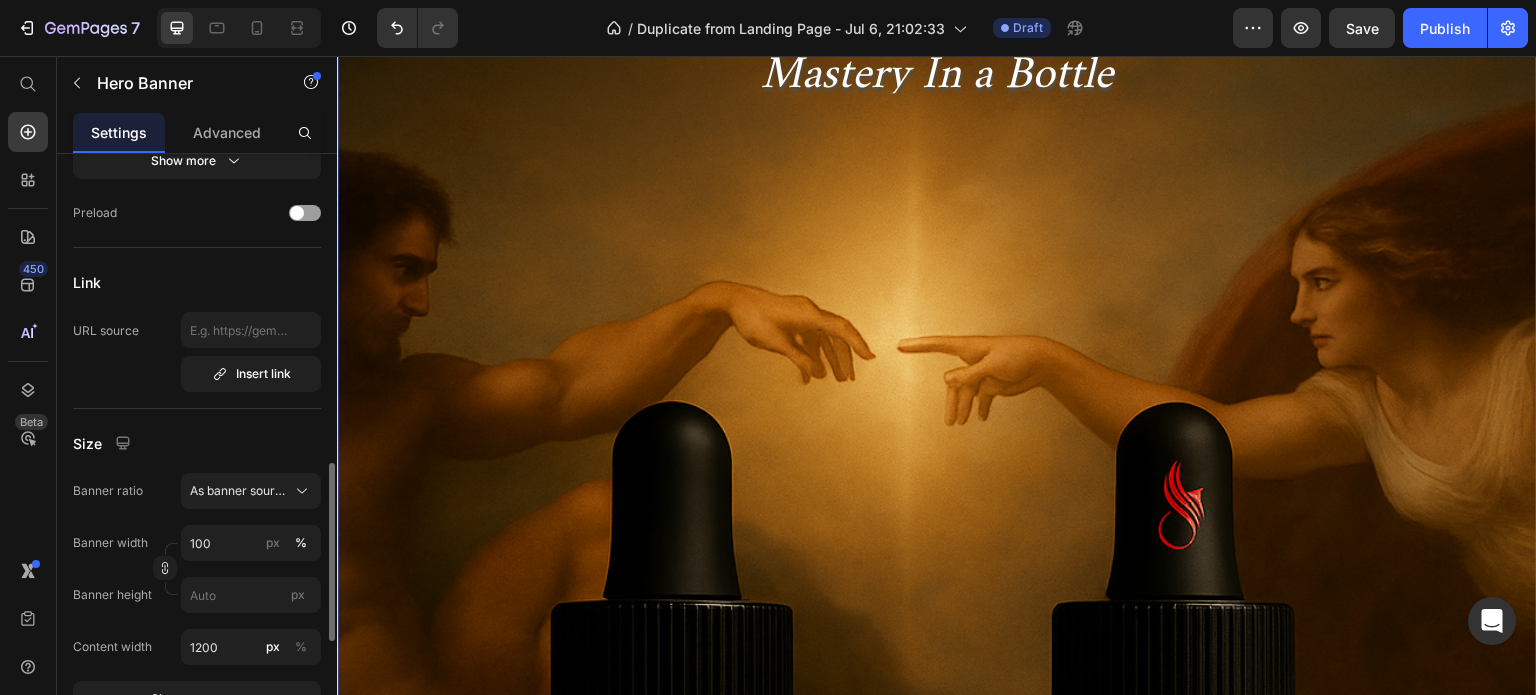 scroll, scrollTop: 800, scrollLeft: 0, axis: vertical 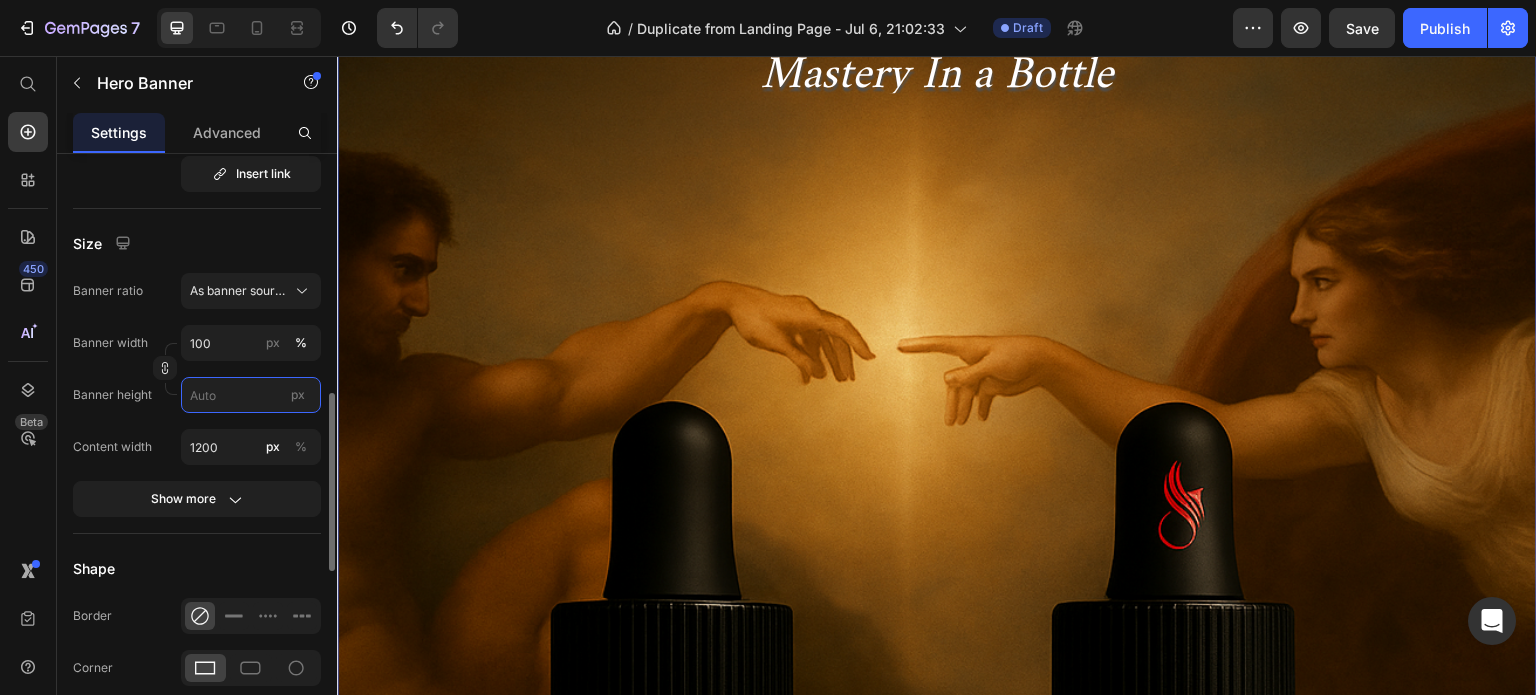 click on "px" at bounding box center (251, 395) 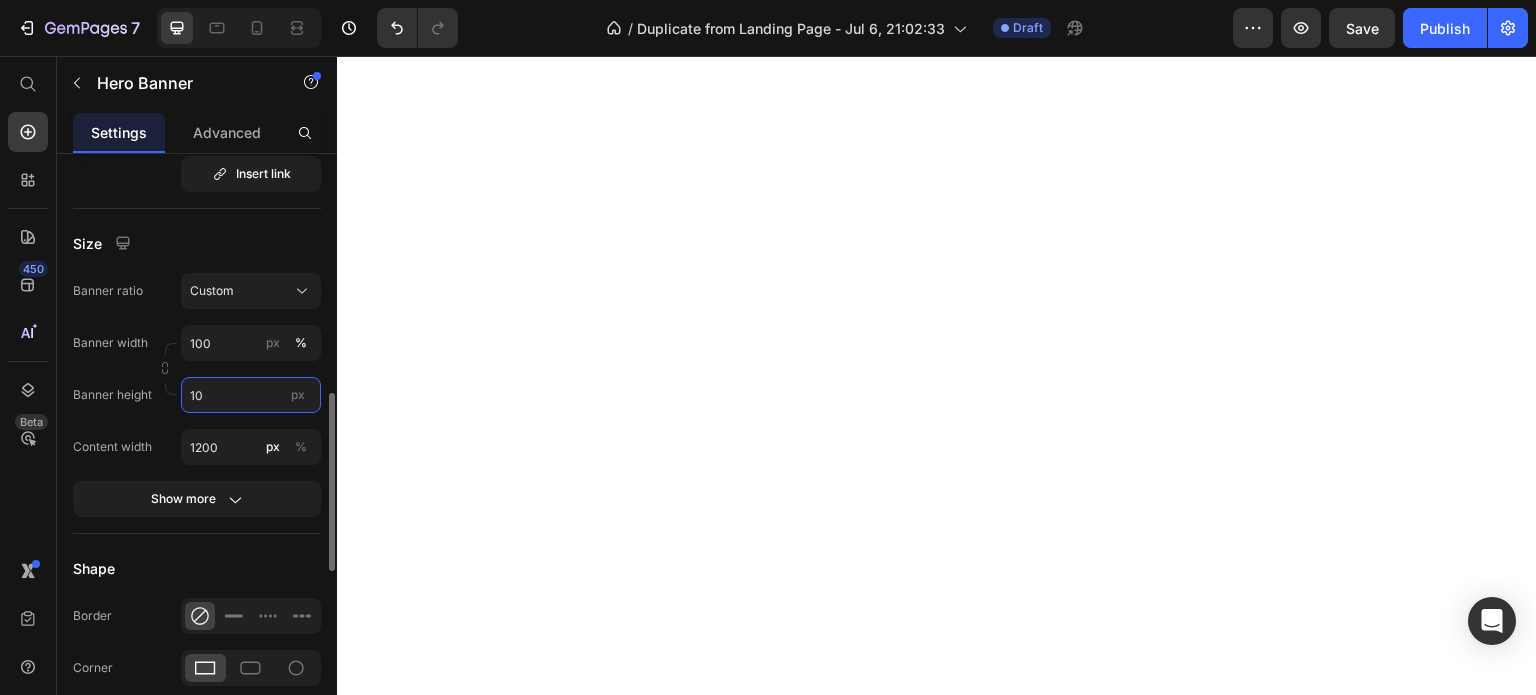 type on "1" 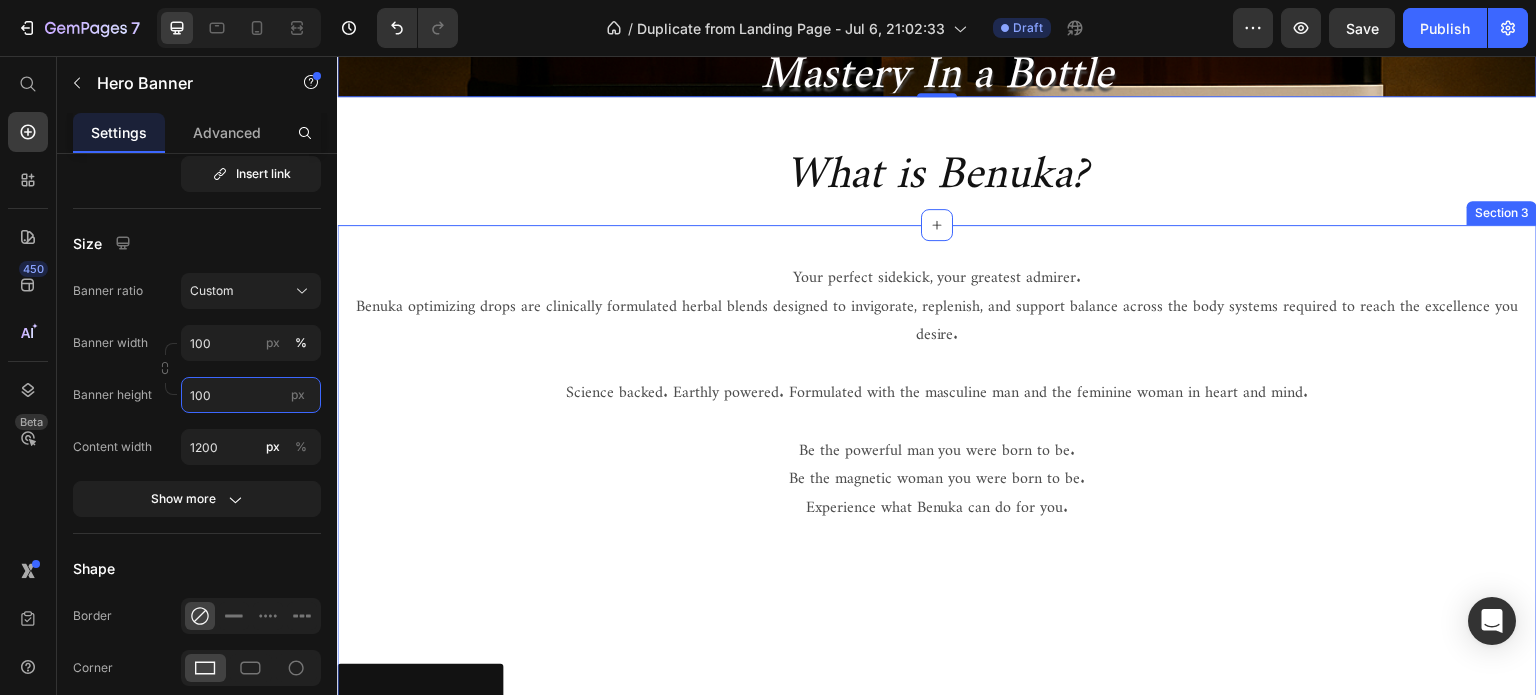 scroll, scrollTop: 0, scrollLeft: 0, axis: both 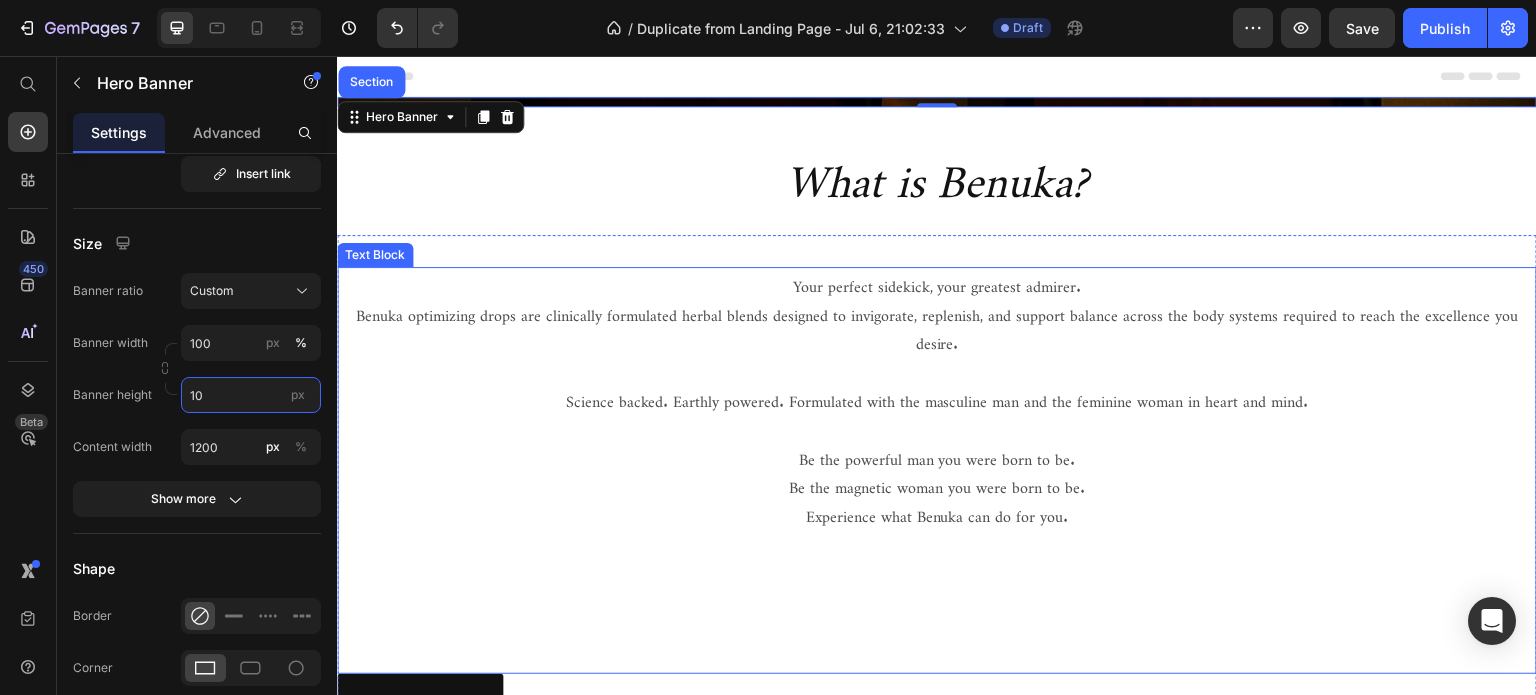type on "1" 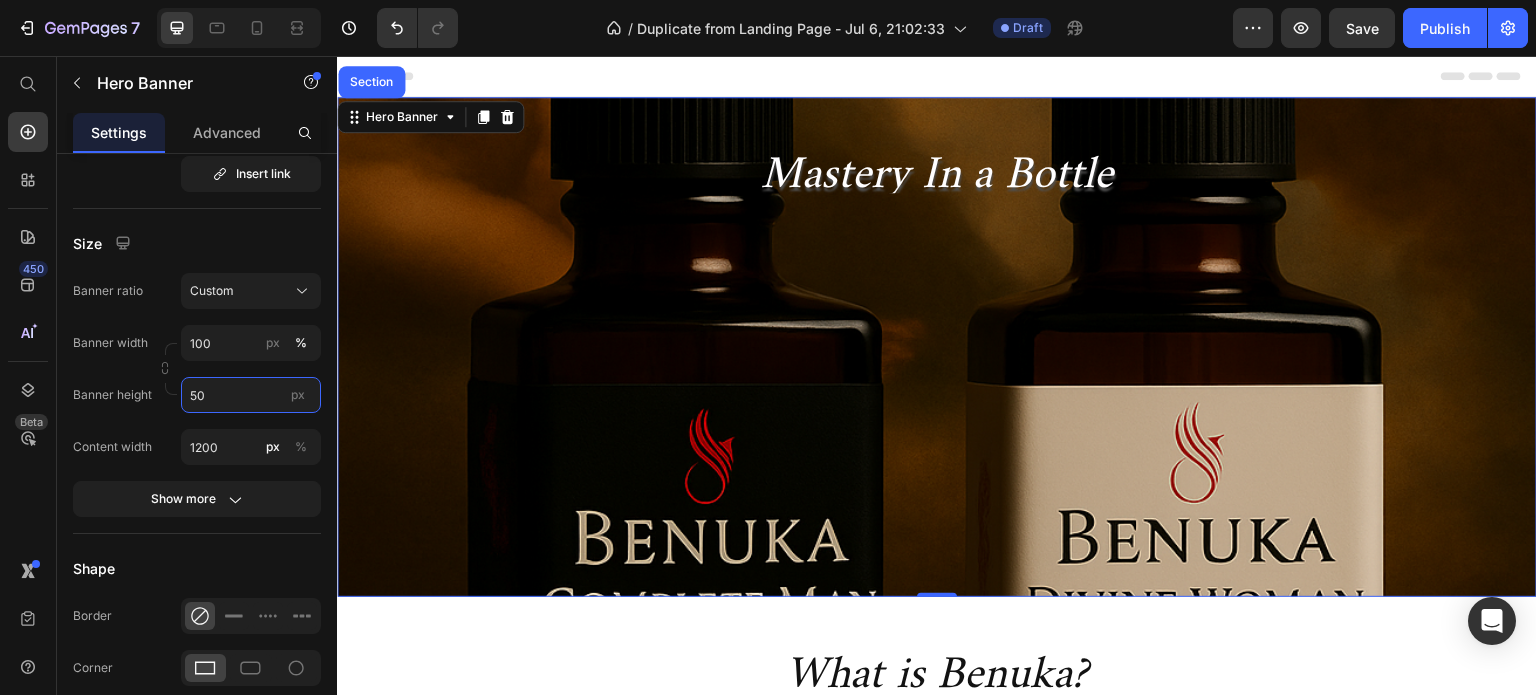 type on "5" 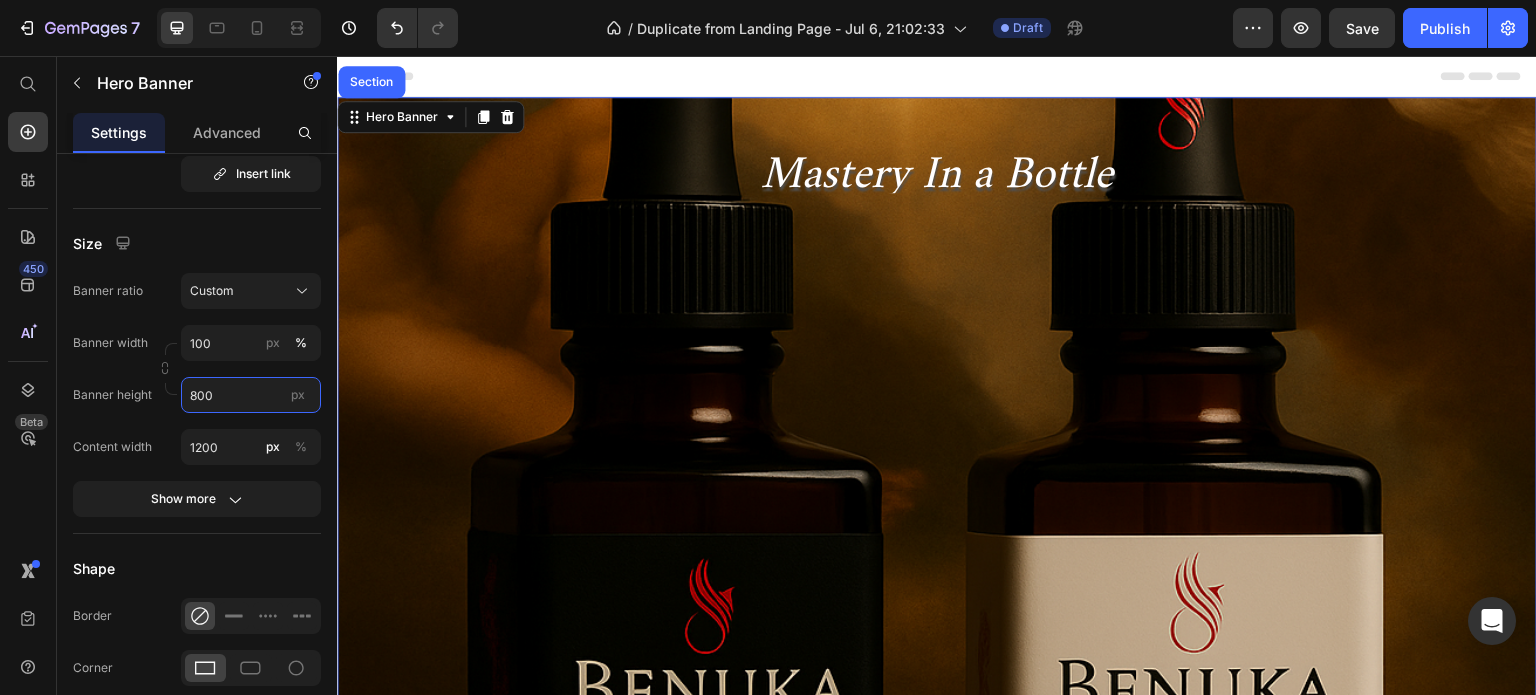 type on "800" 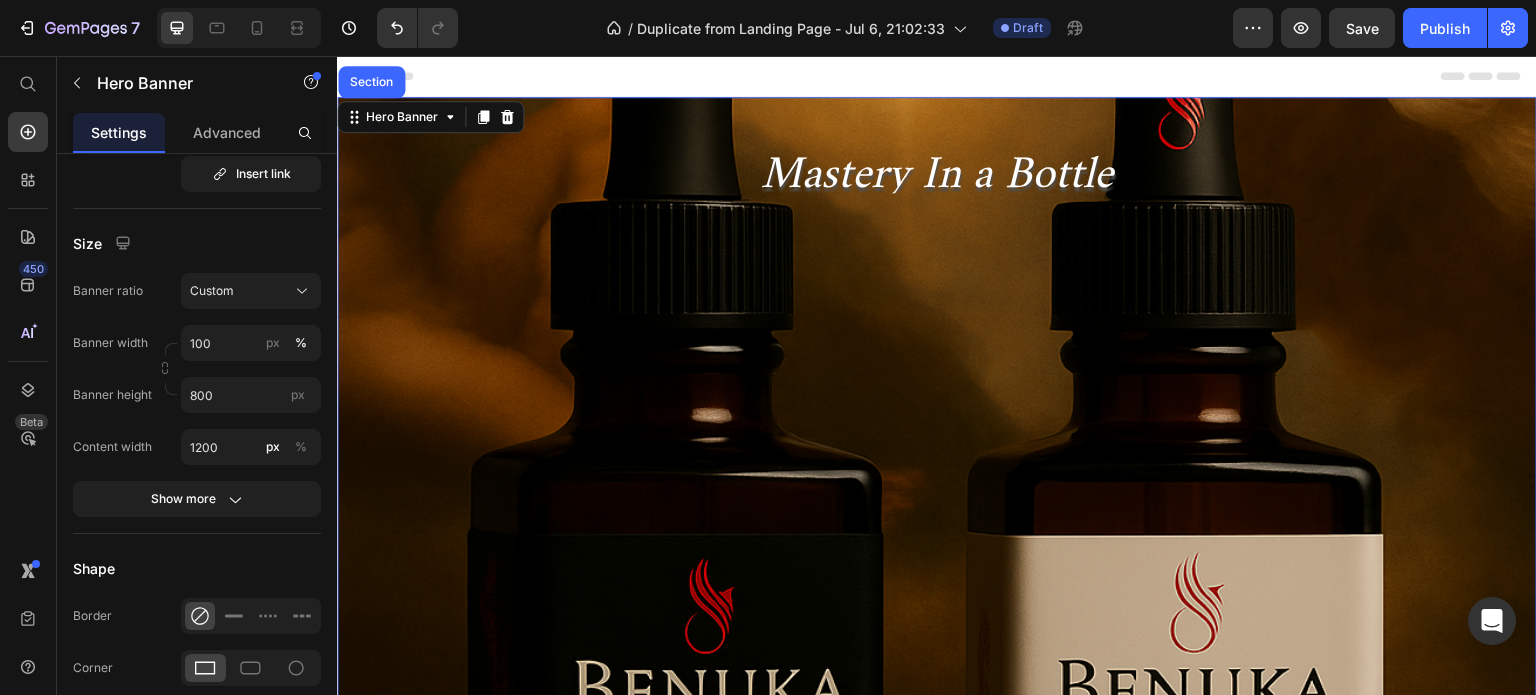 click at bounding box center (937, 497) 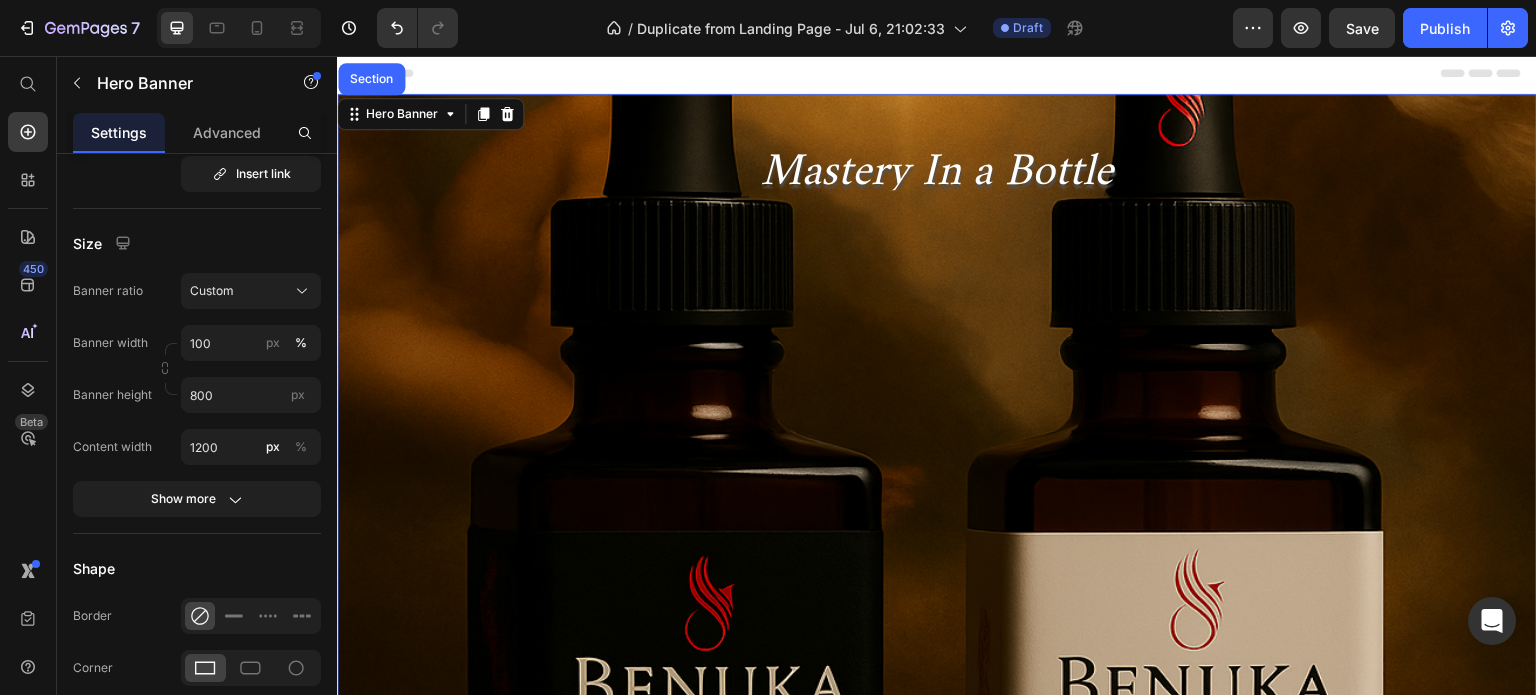 scroll, scrollTop: 0, scrollLeft: 0, axis: both 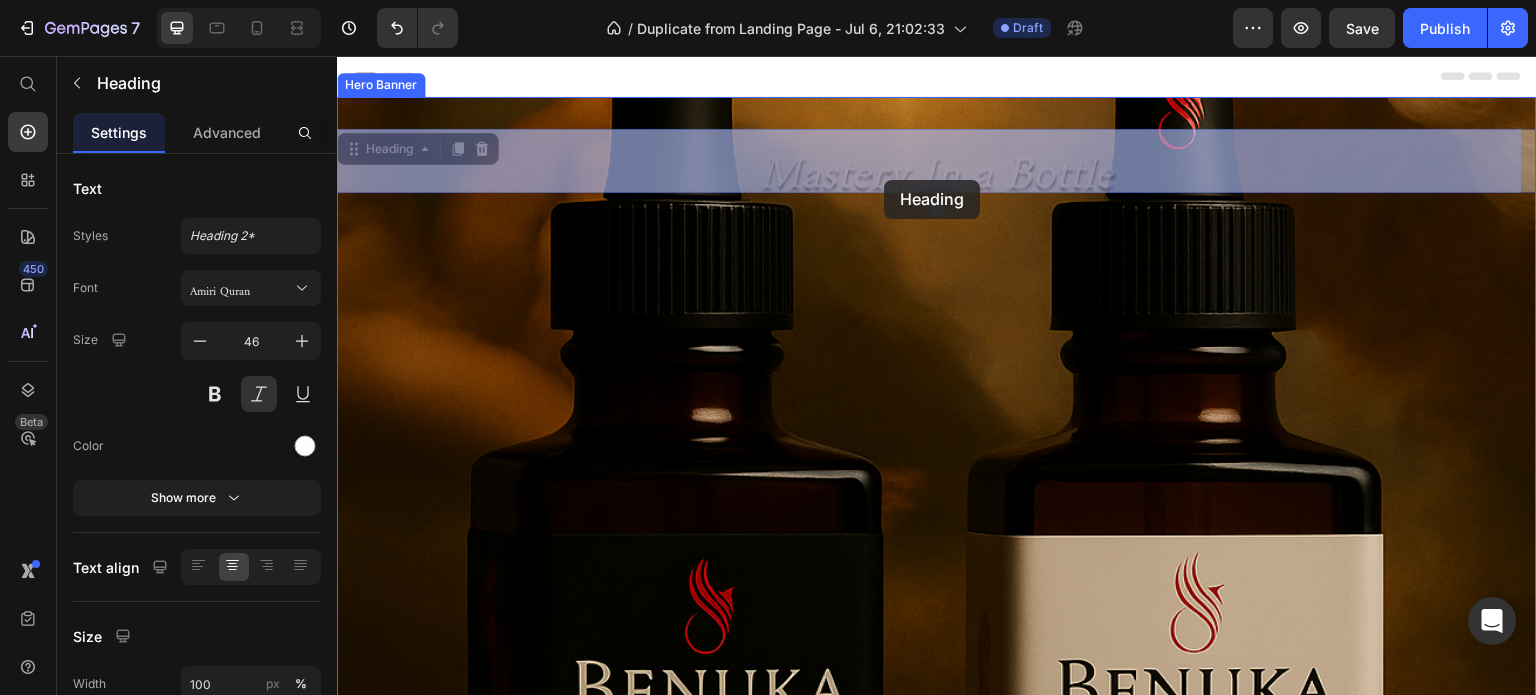 drag, startPoint x: 894, startPoint y: 178, endPoint x: 884, endPoint y: 179, distance: 10.049875 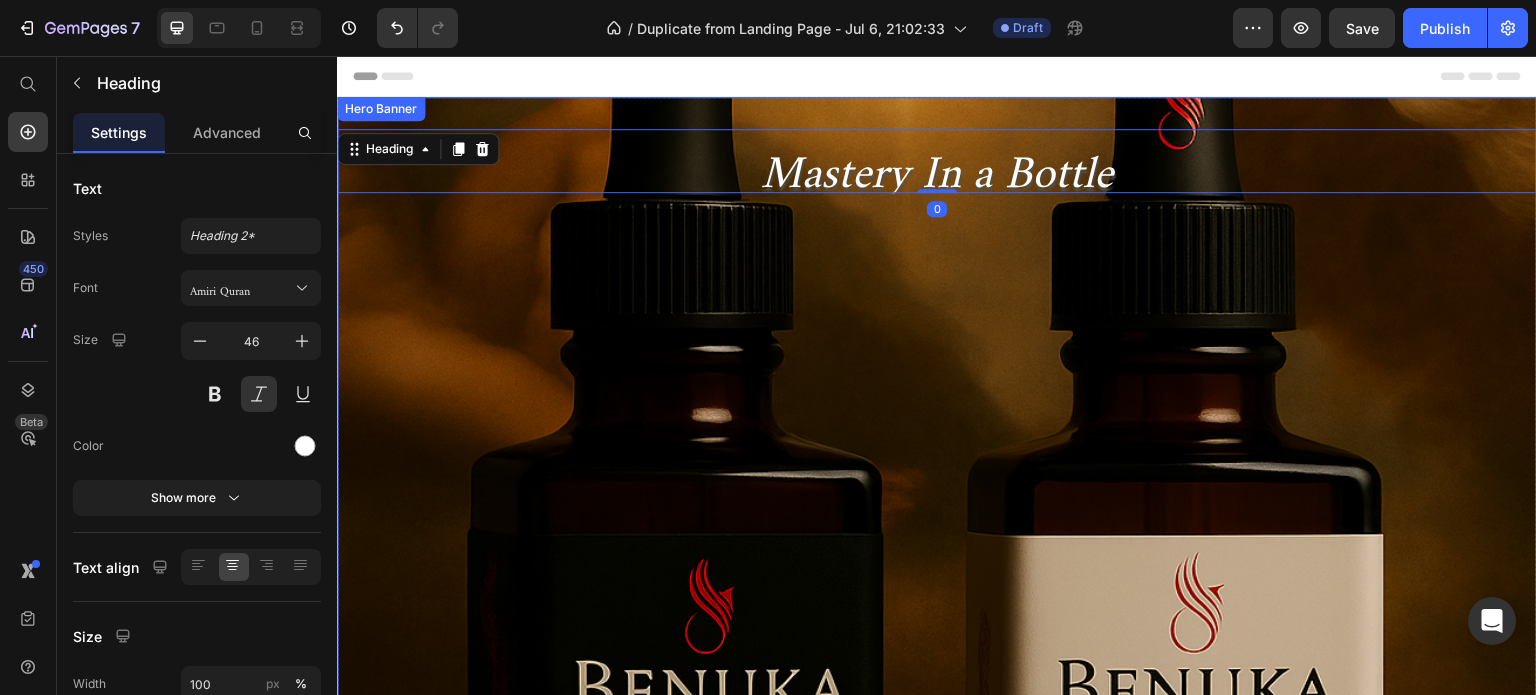 click at bounding box center (937, 497) 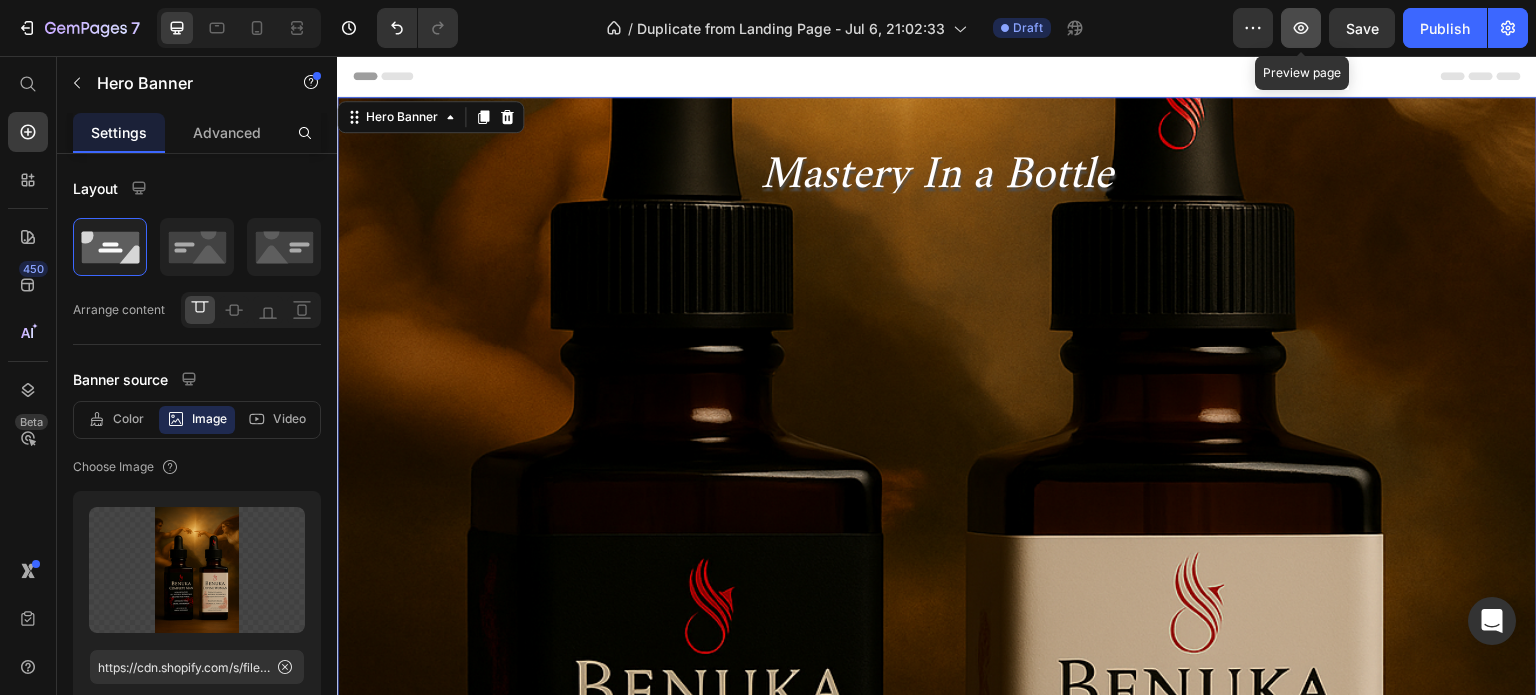 click 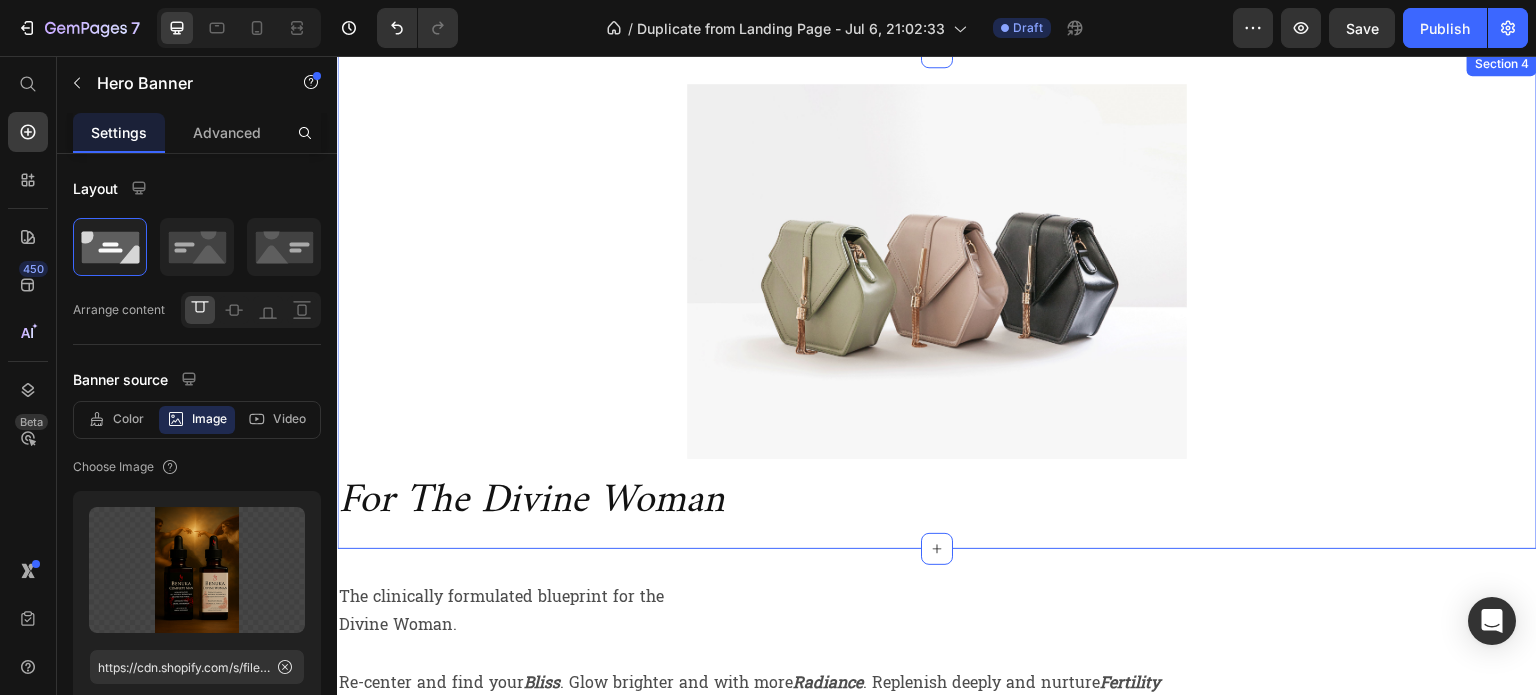 scroll, scrollTop: 1500, scrollLeft: 0, axis: vertical 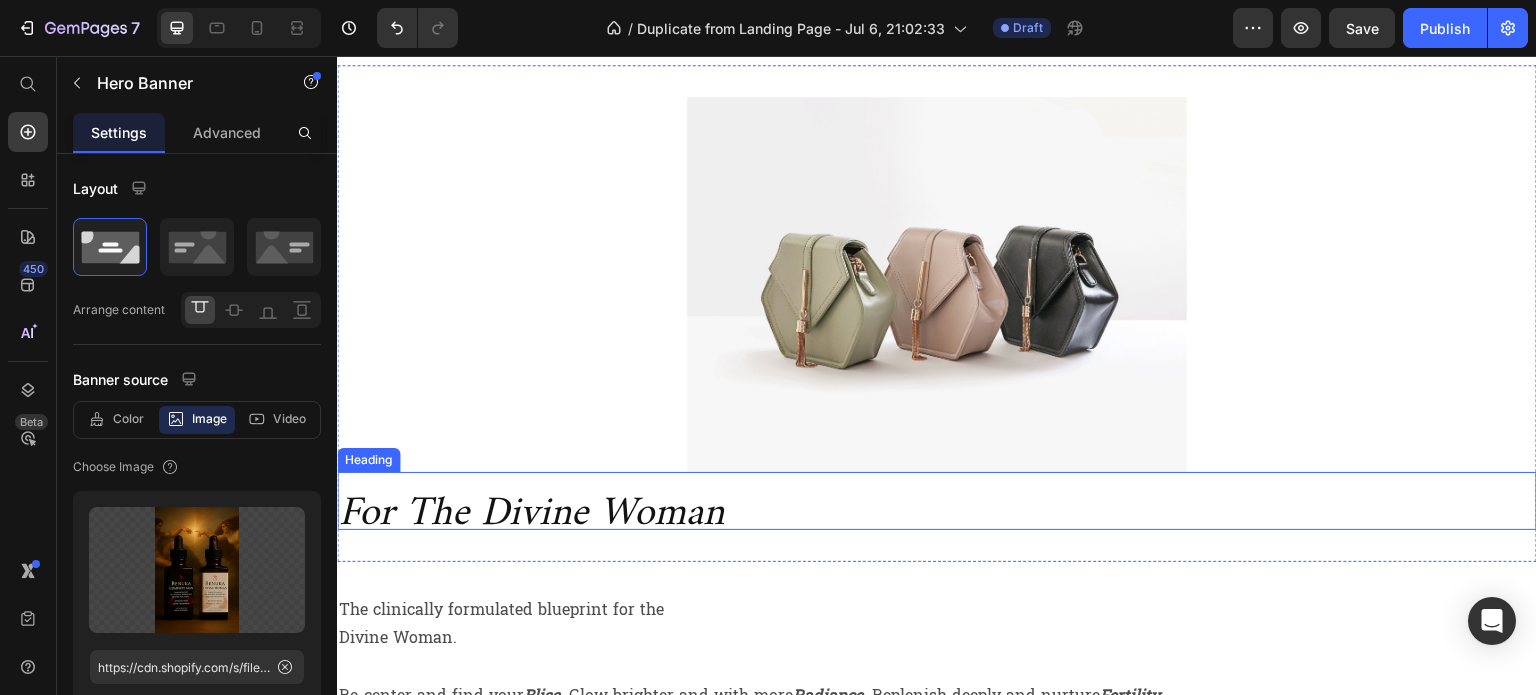click on "For The Divine Woman" at bounding box center [937, 500] 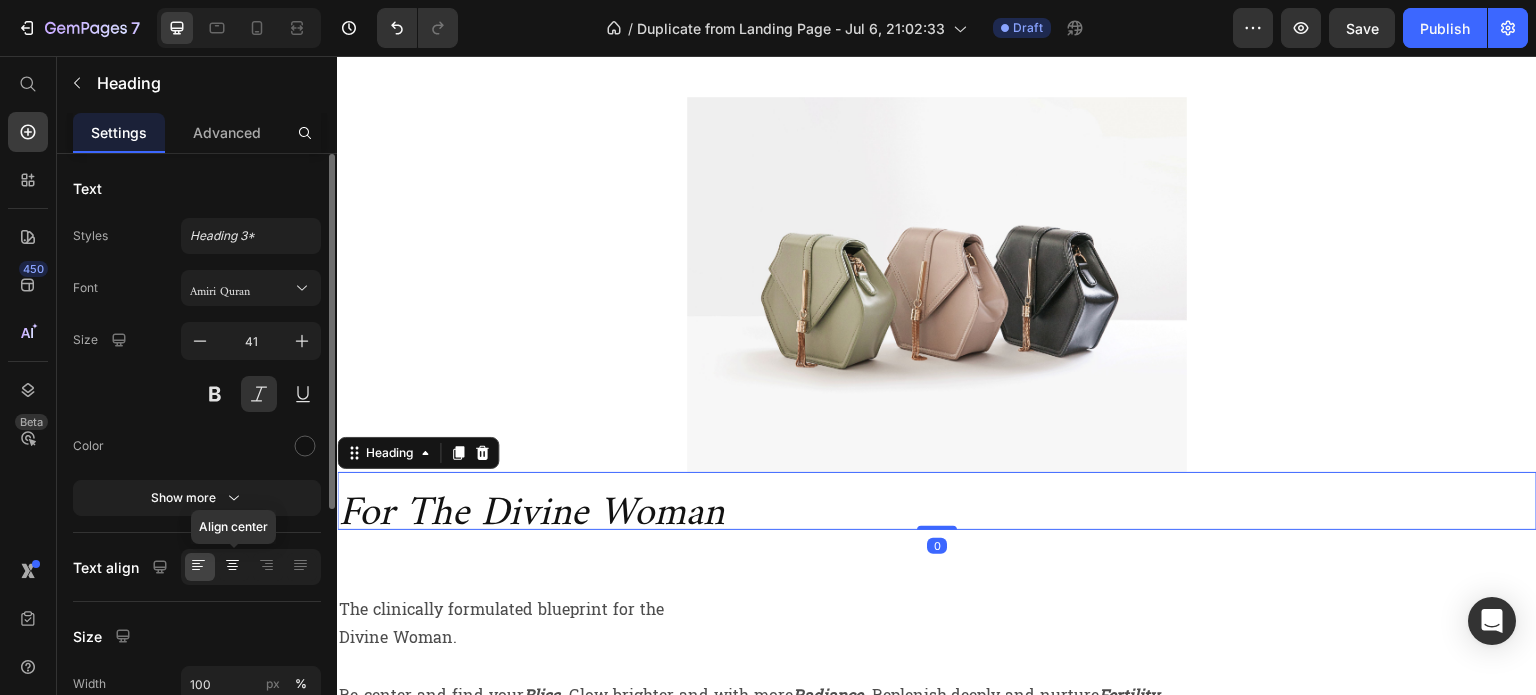 click 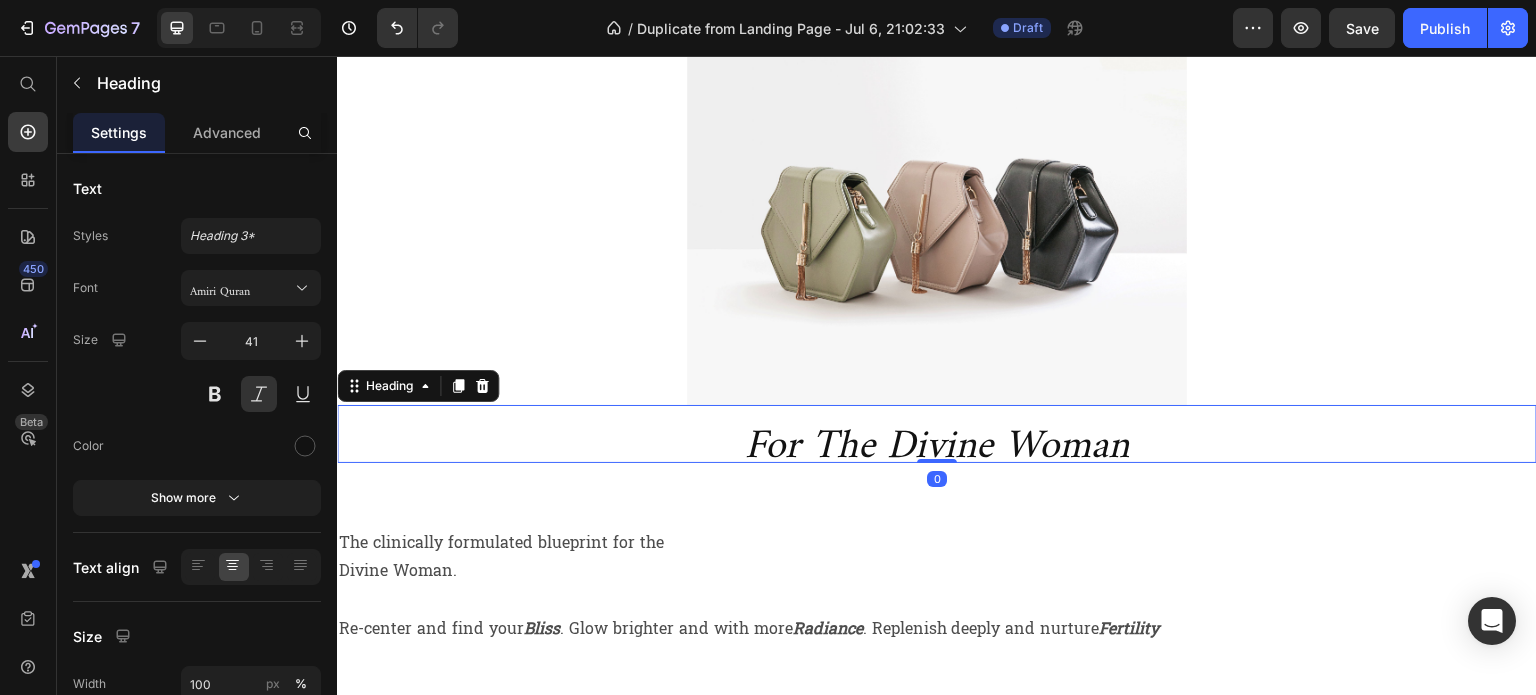 scroll, scrollTop: 1700, scrollLeft: 0, axis: vertical 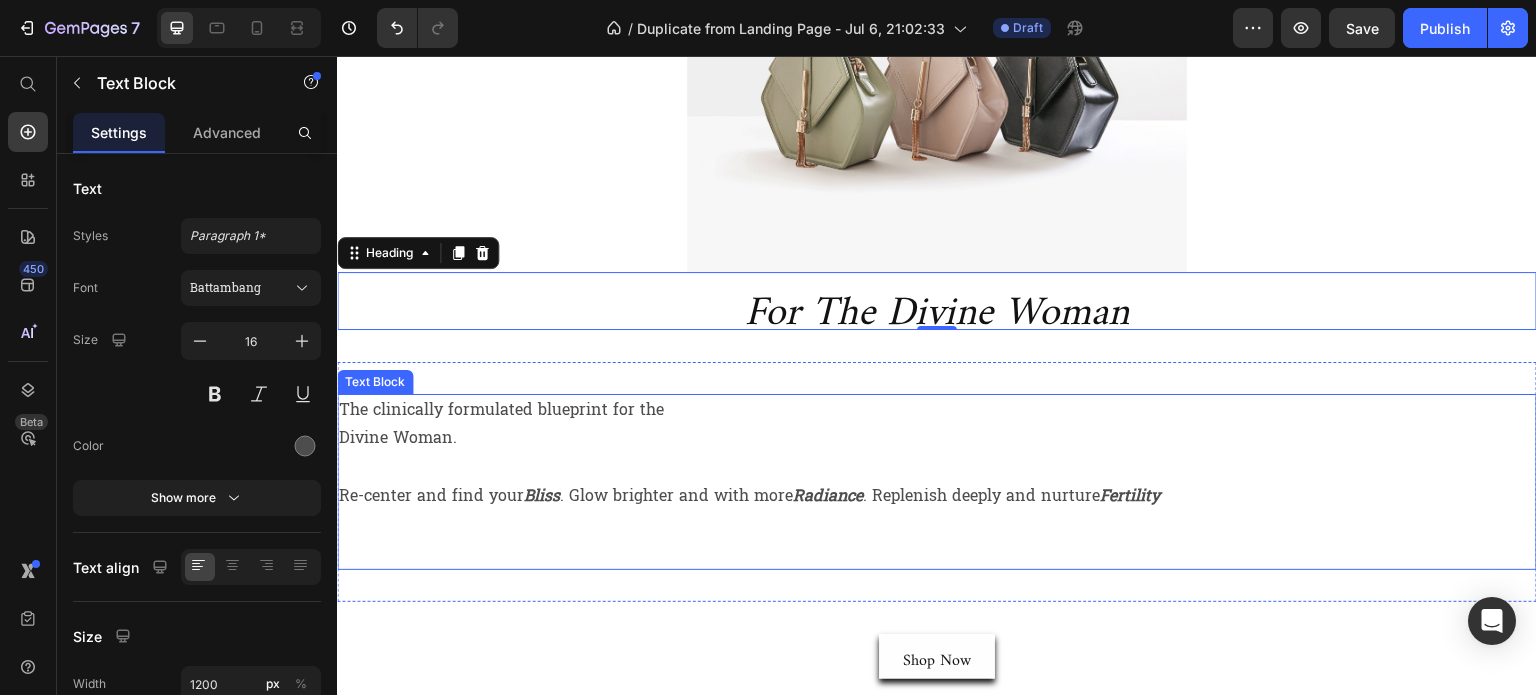 click at bounding box center [937, 467] 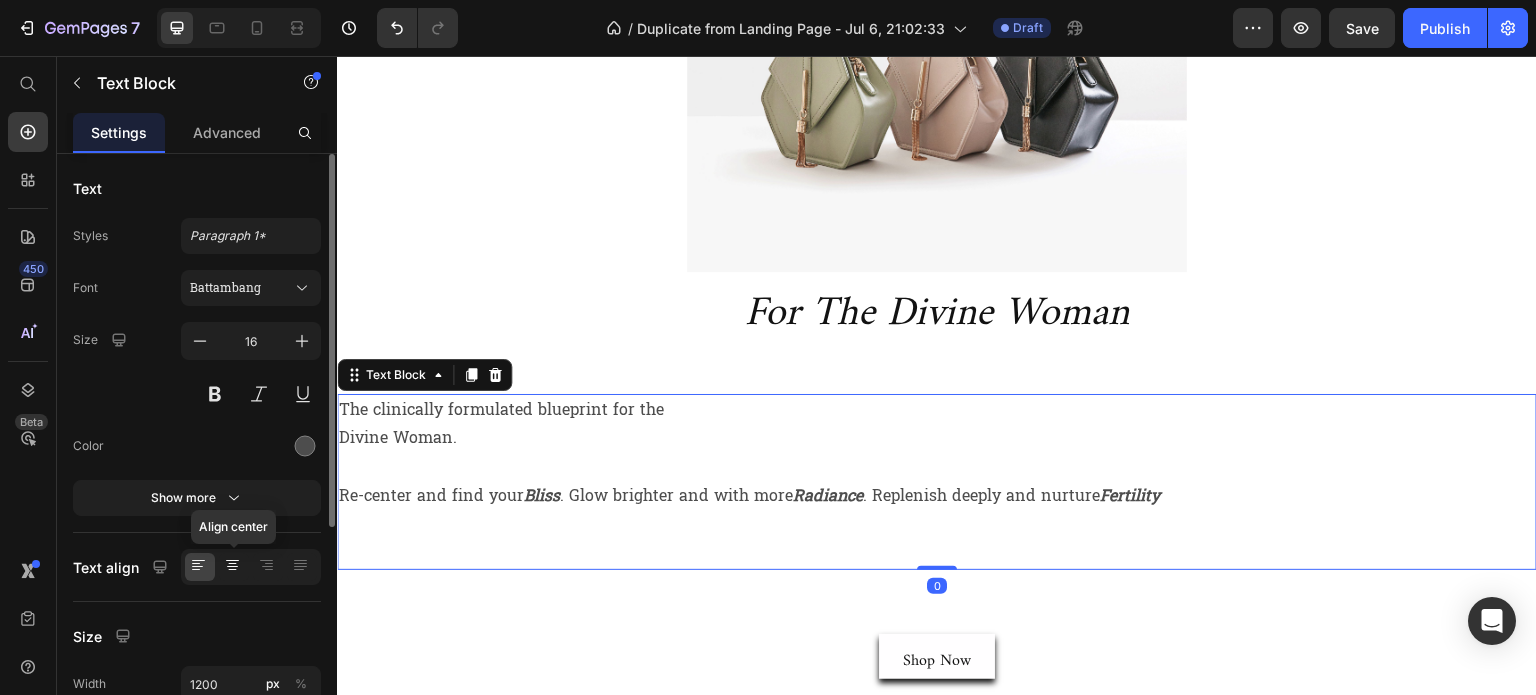 drag, startPoint x: 232, startPoint y: 568, endPoint x: 285, endPoint y: 447, distance: 132.09845 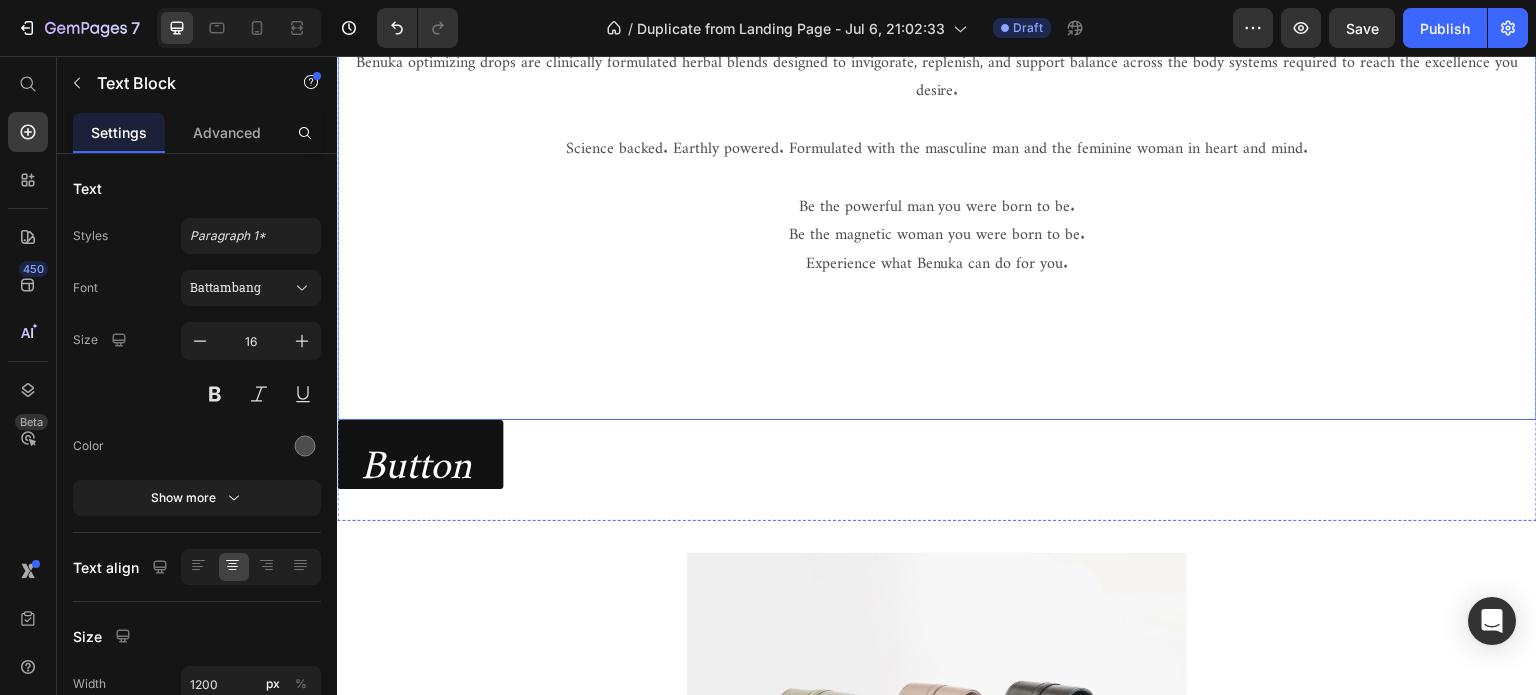 scroll, scrollTop: 1200, scrollLeft: 0, axis: vertical 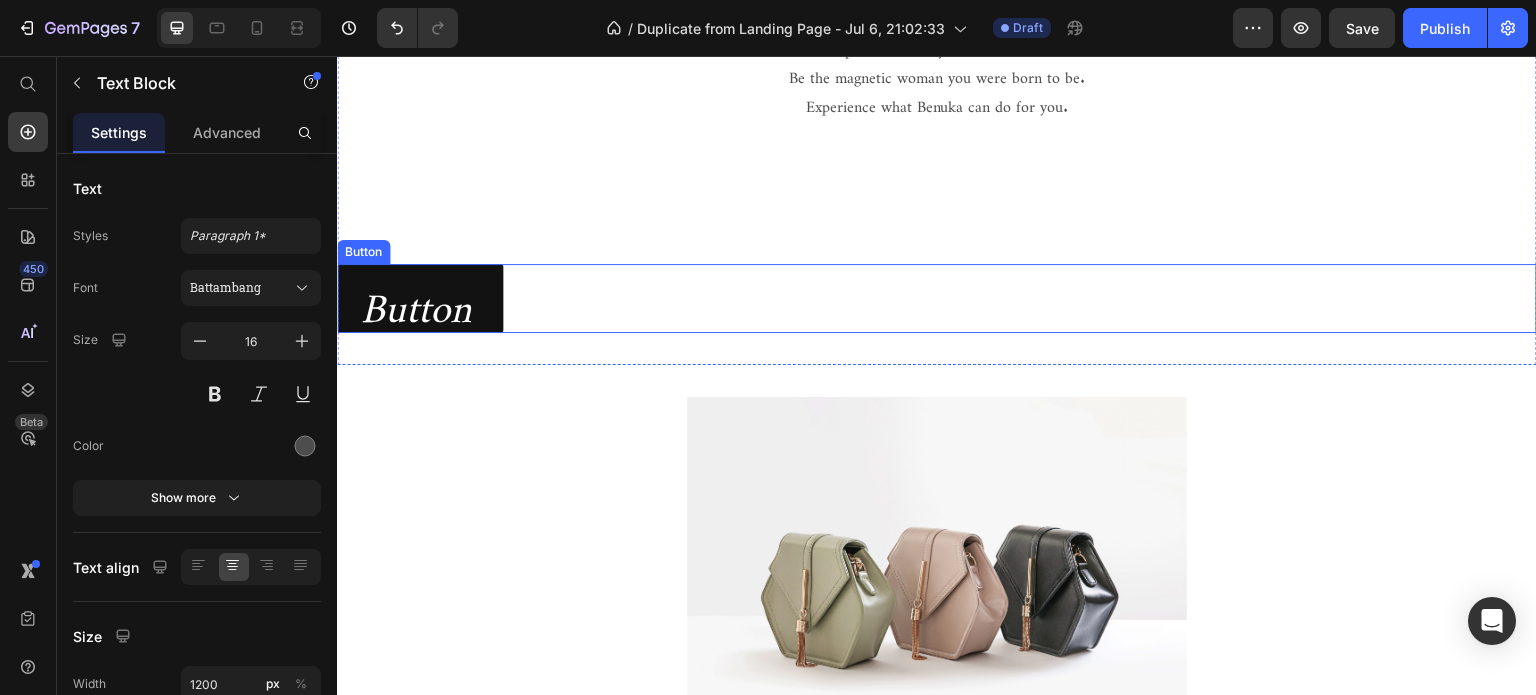 click on "button Button" at bounding box center (937, 298) 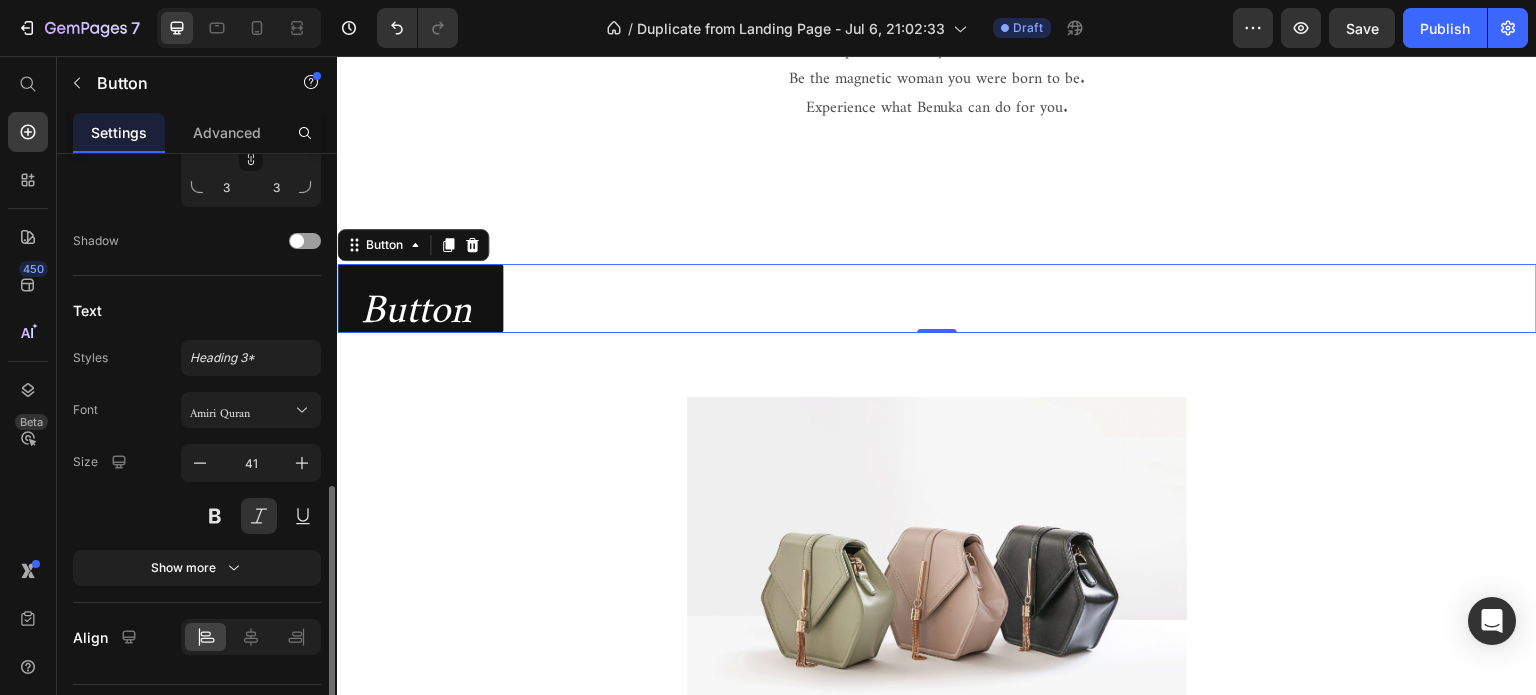 scroll, scrollTop: 844, scrollLeft: 0, axis: vertical 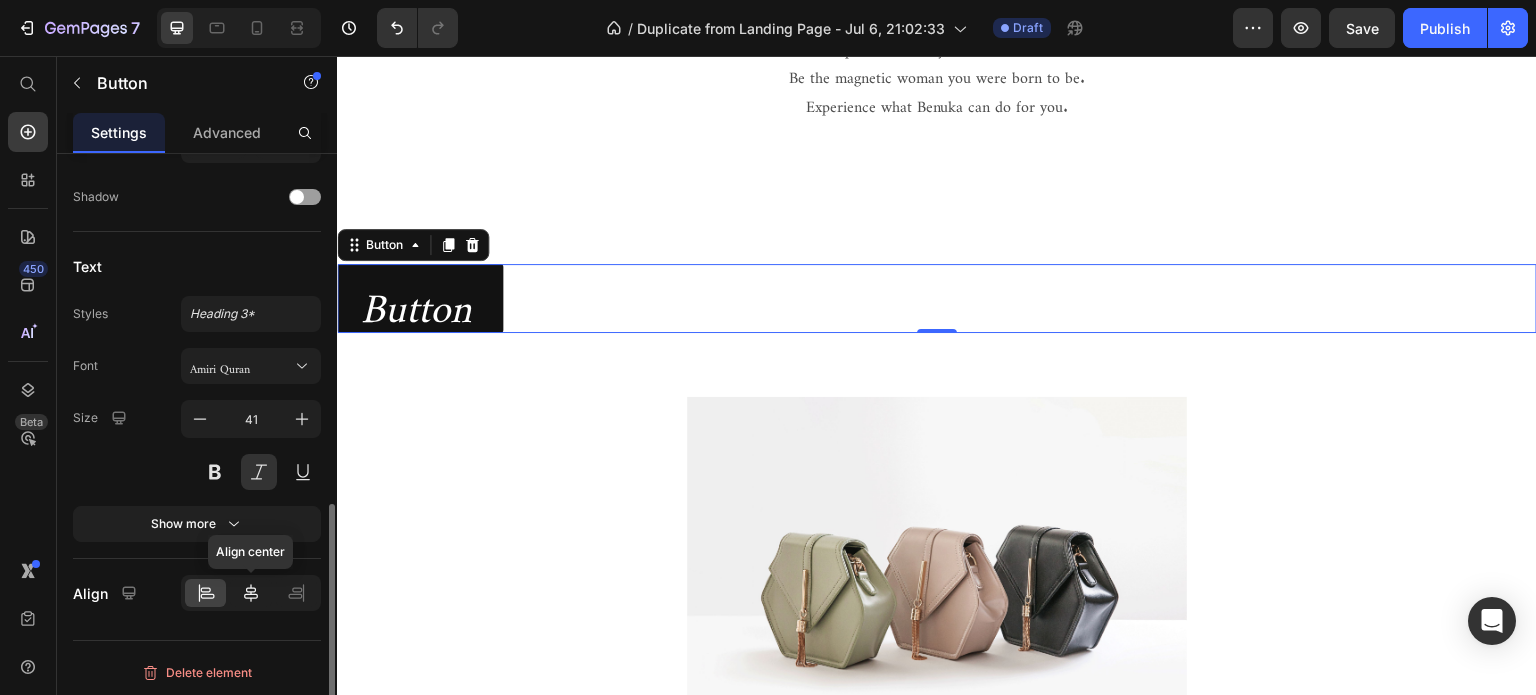 click 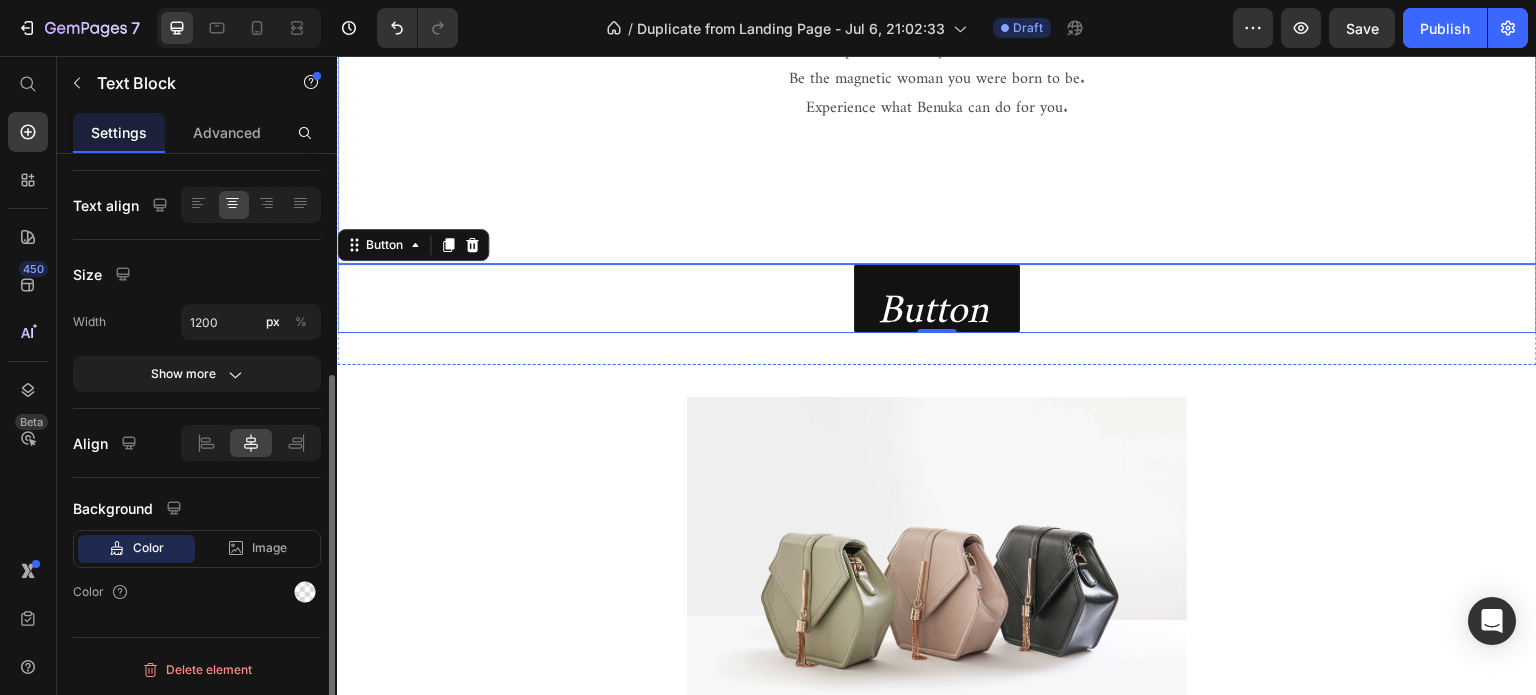 click at bounding box center [937, 218] 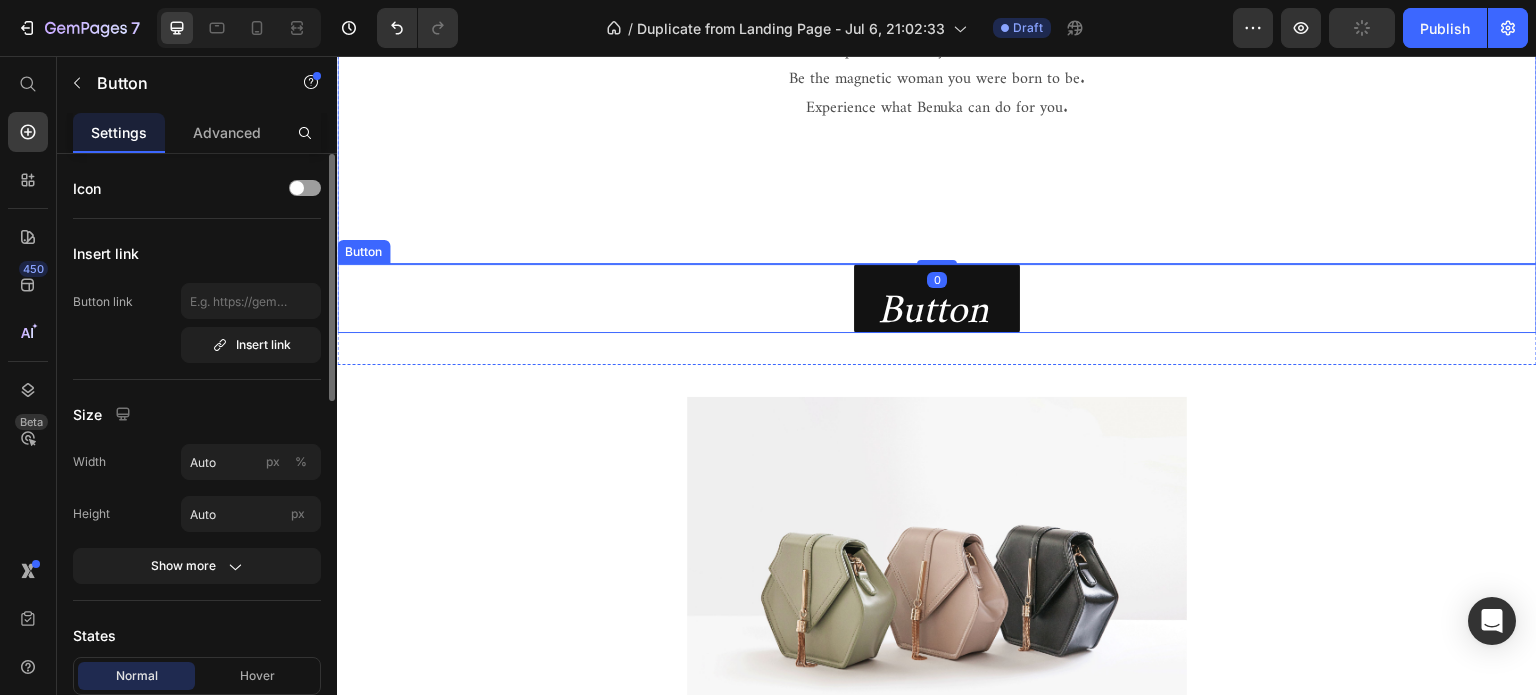 click on "button Button" at bounding box center (937, 298) 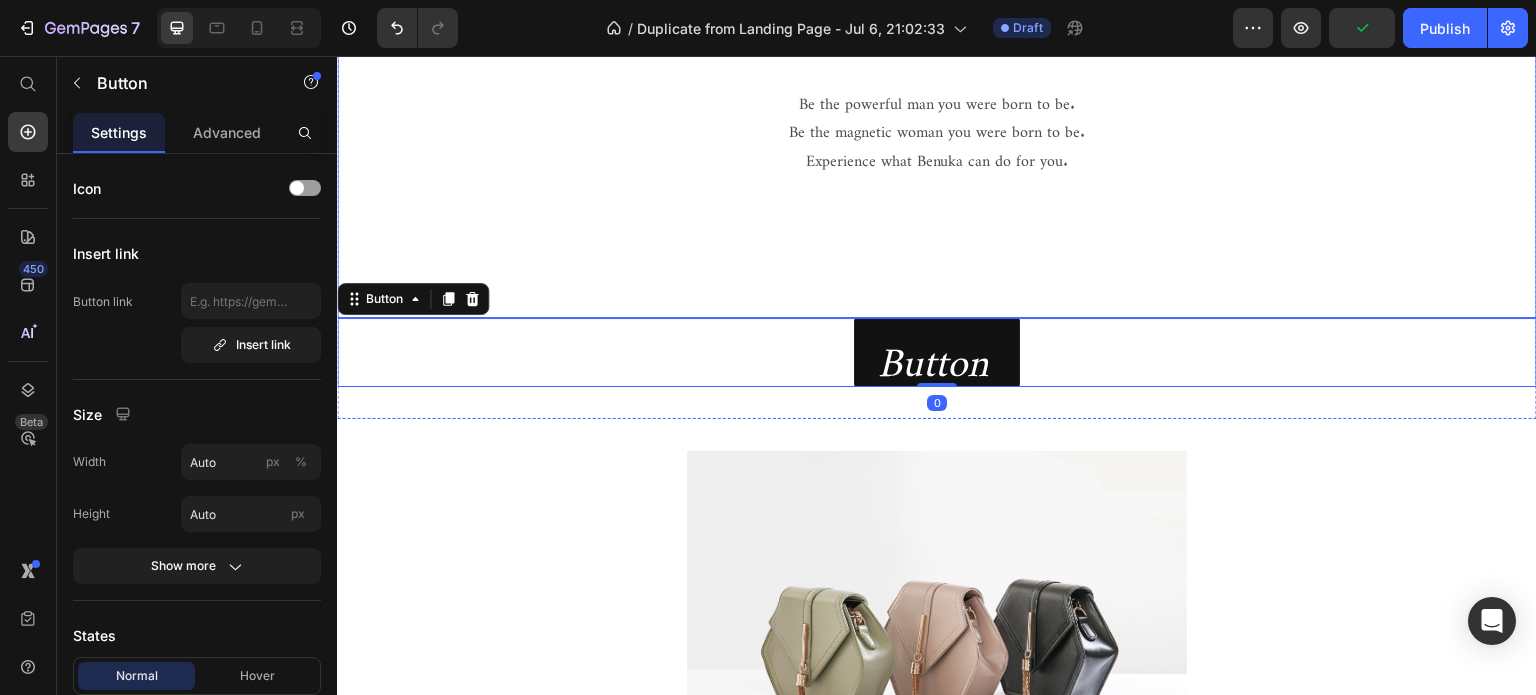 scroll, scrollTop: 1100, scrollLeft: 0, axis: vertical 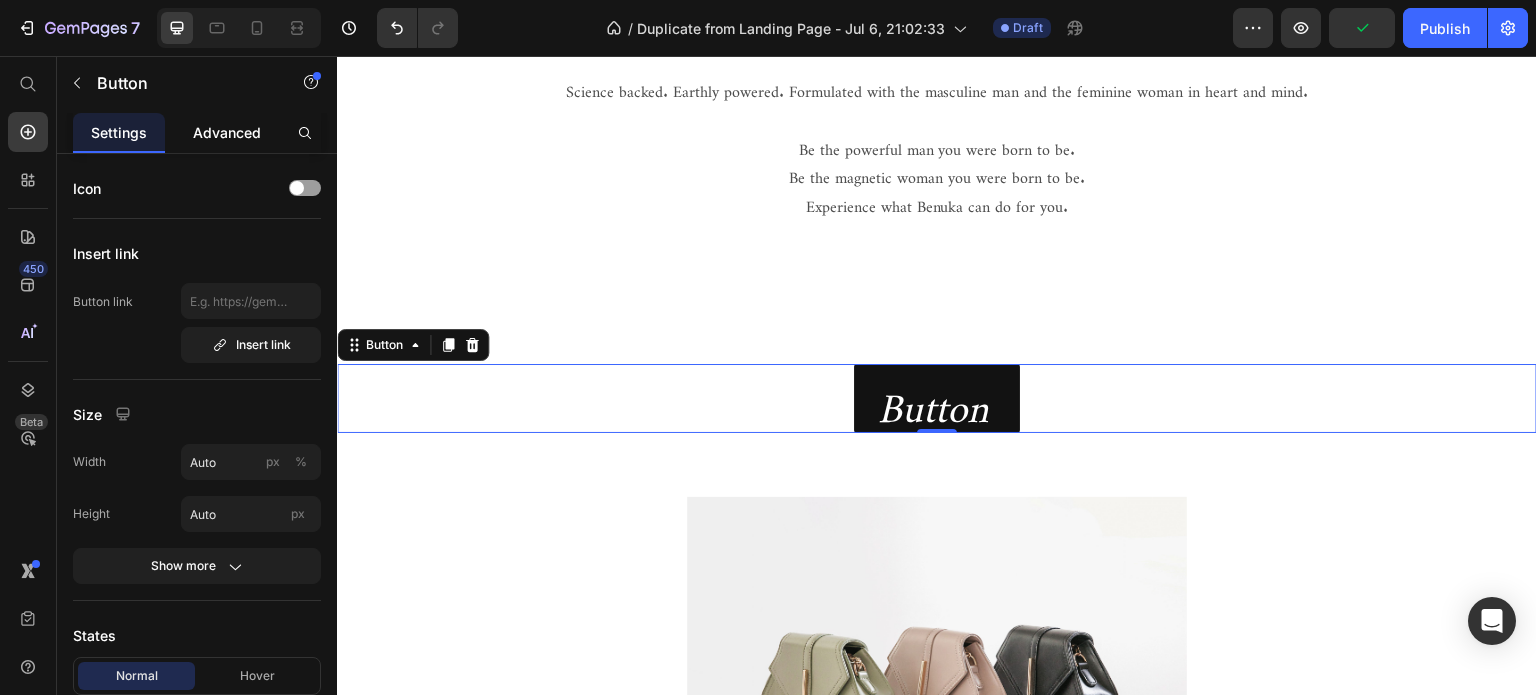 click on "Advanced" at bounding box center (227, 132) 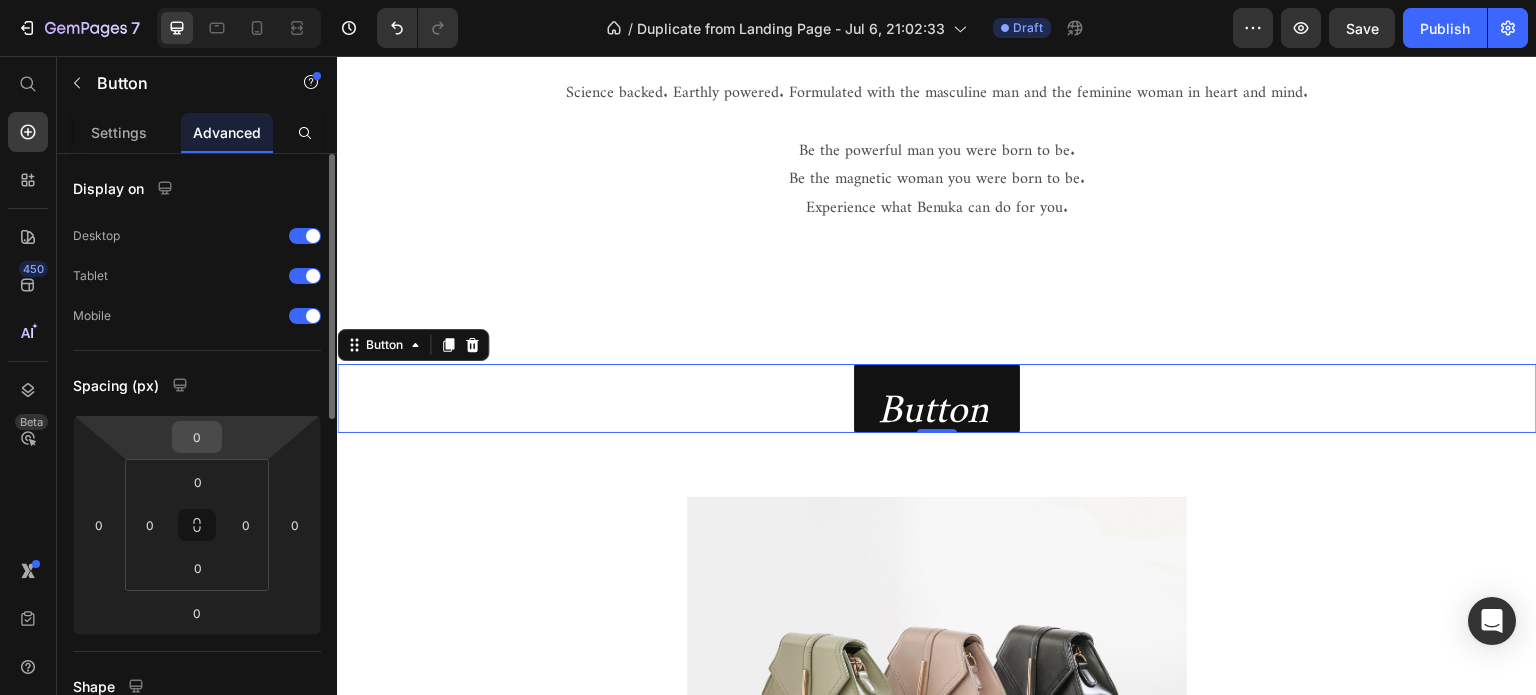 click on "0" at bounding box center (197, 437) 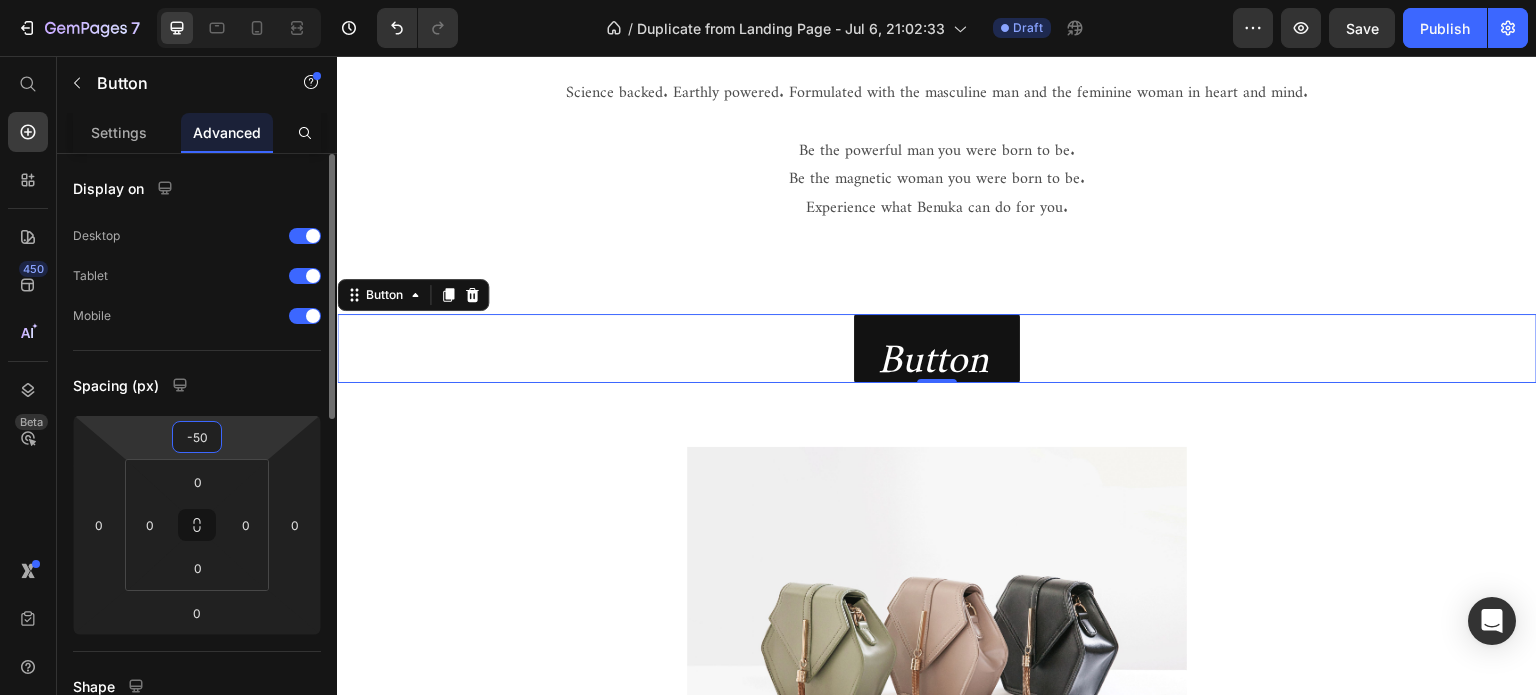 type on "-5" 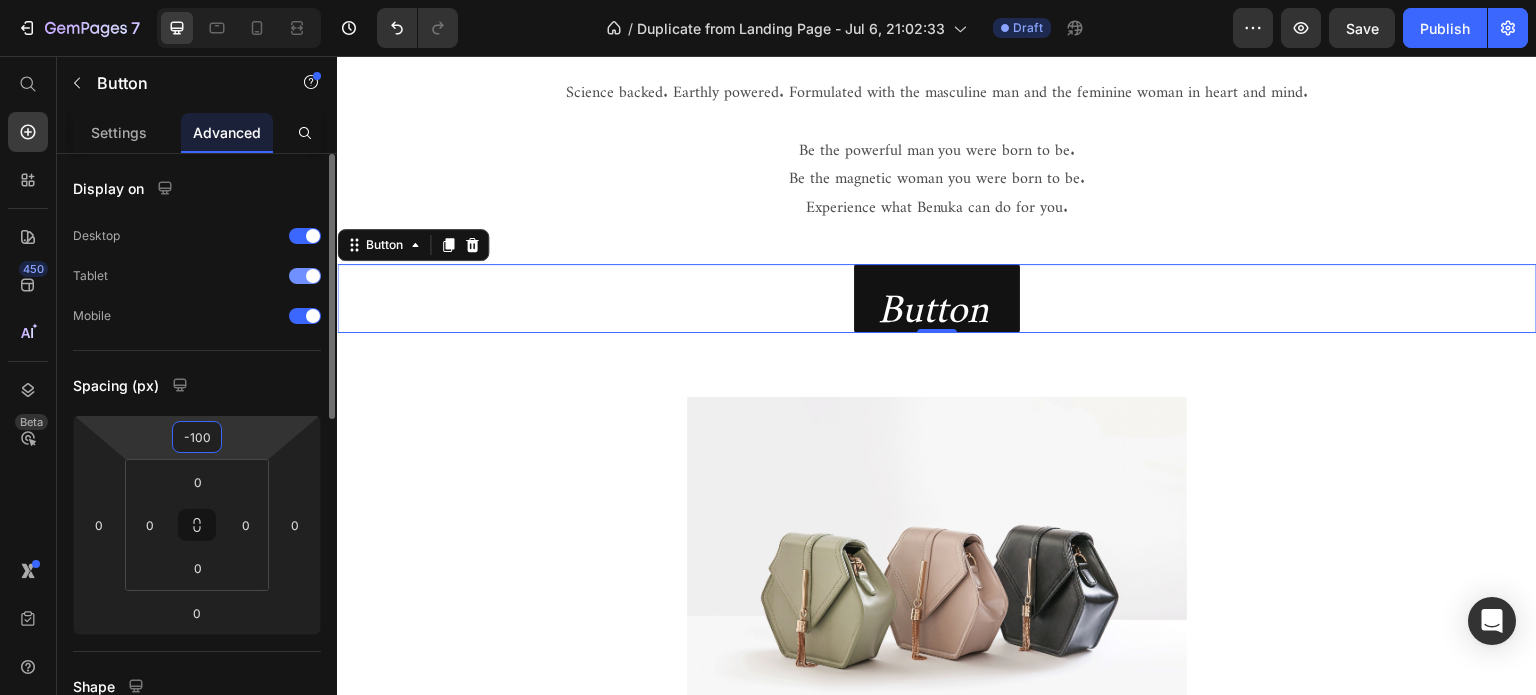 type on "-100" 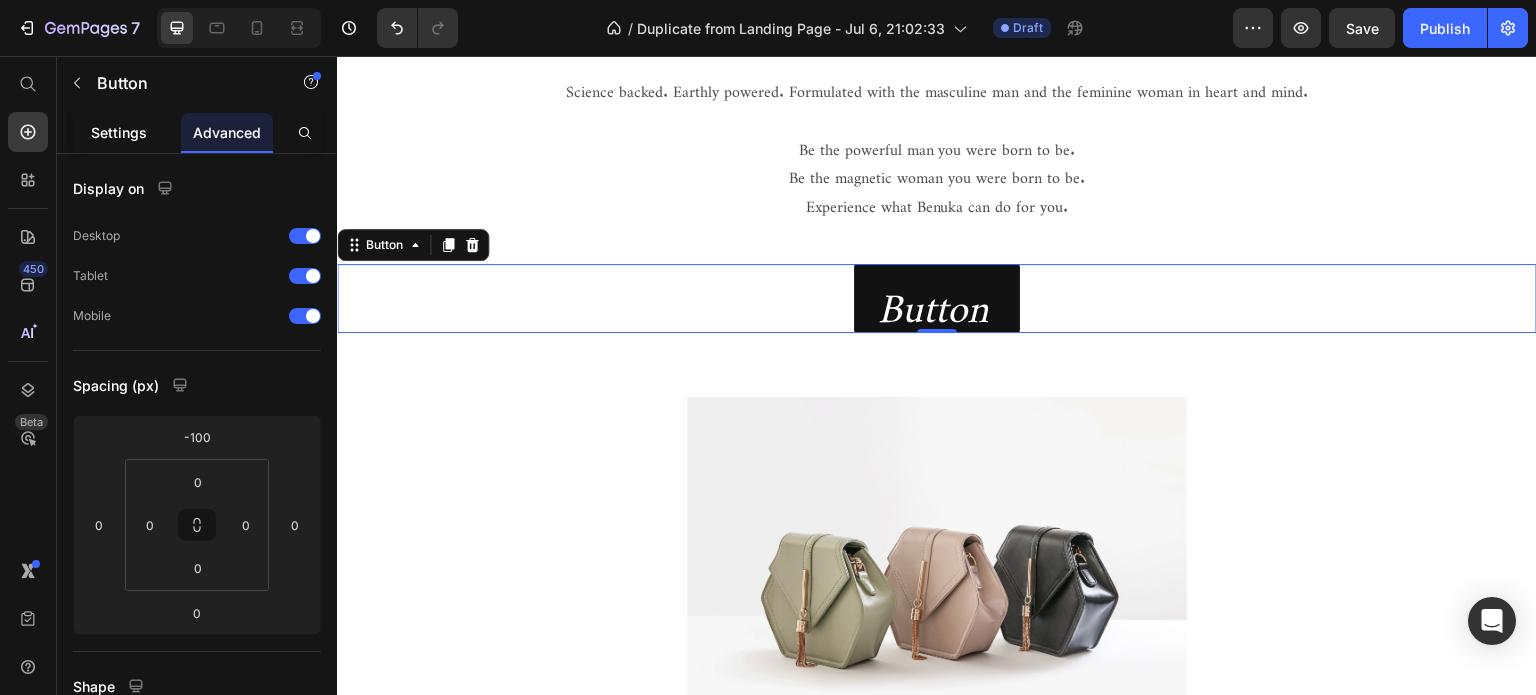 click on "Settings" at bounding box center (119, 132) 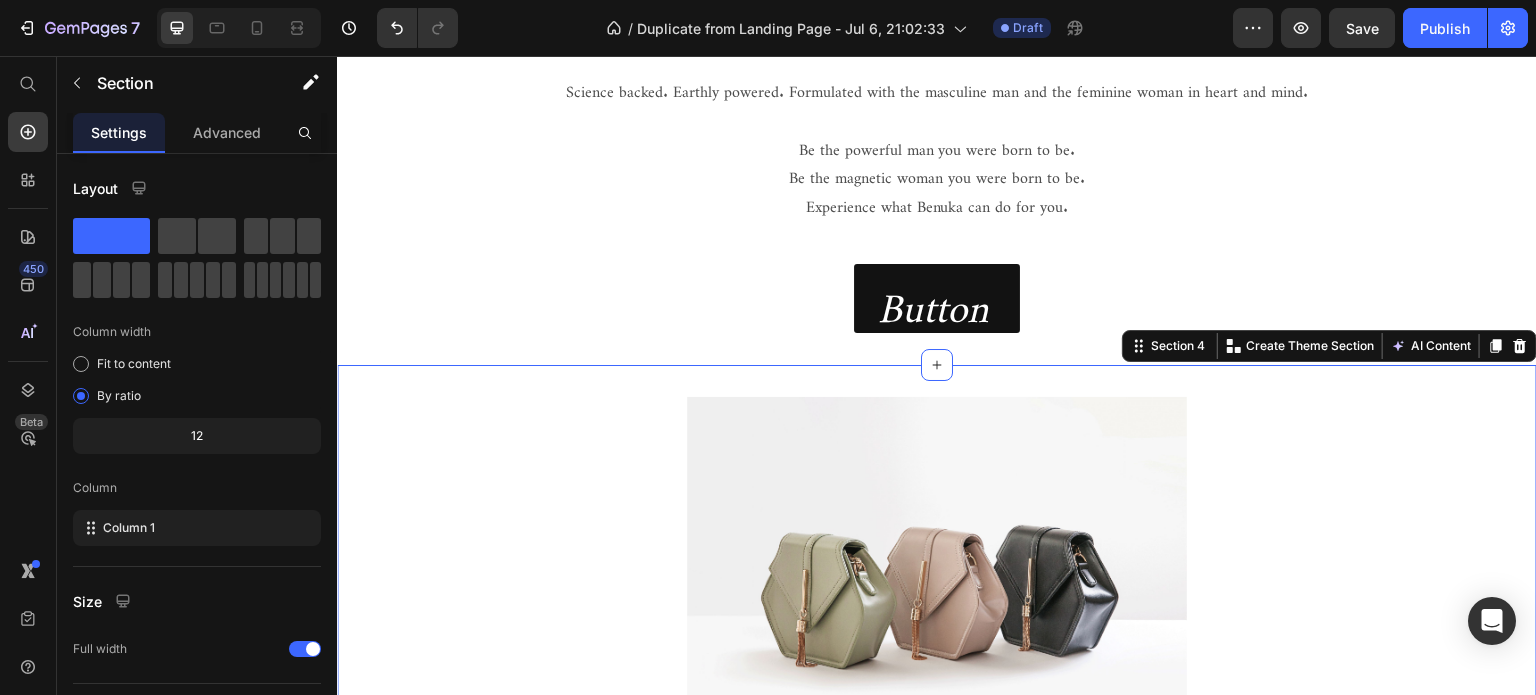 click on "Image For The Divine Woman Heading Section 4   You can create reusable sections Create Theme Section AI Content Write with GemAI What would you like to describe here? Tone and Voice Persuasive Product Getting products... Show more Generate" at bounding box center [937, 613] 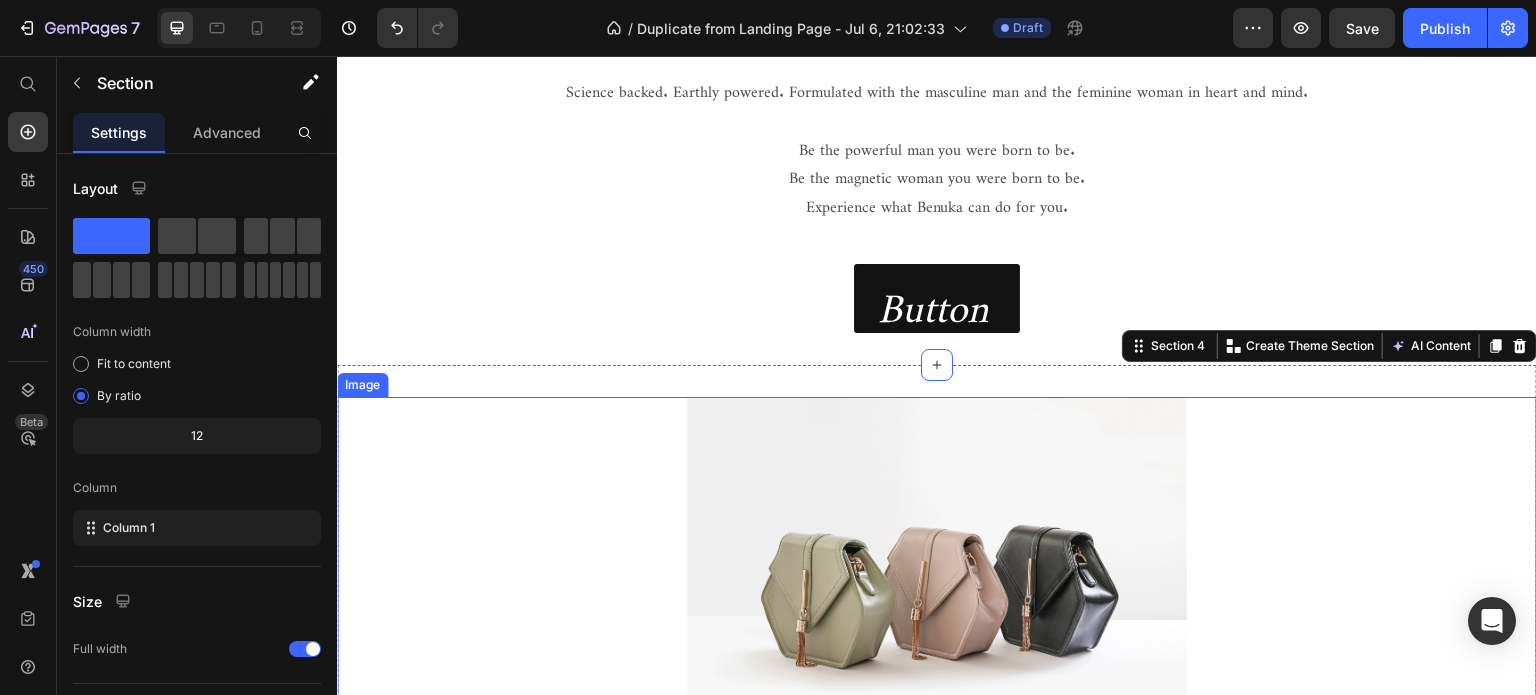 click at bounding box center (937, 584) 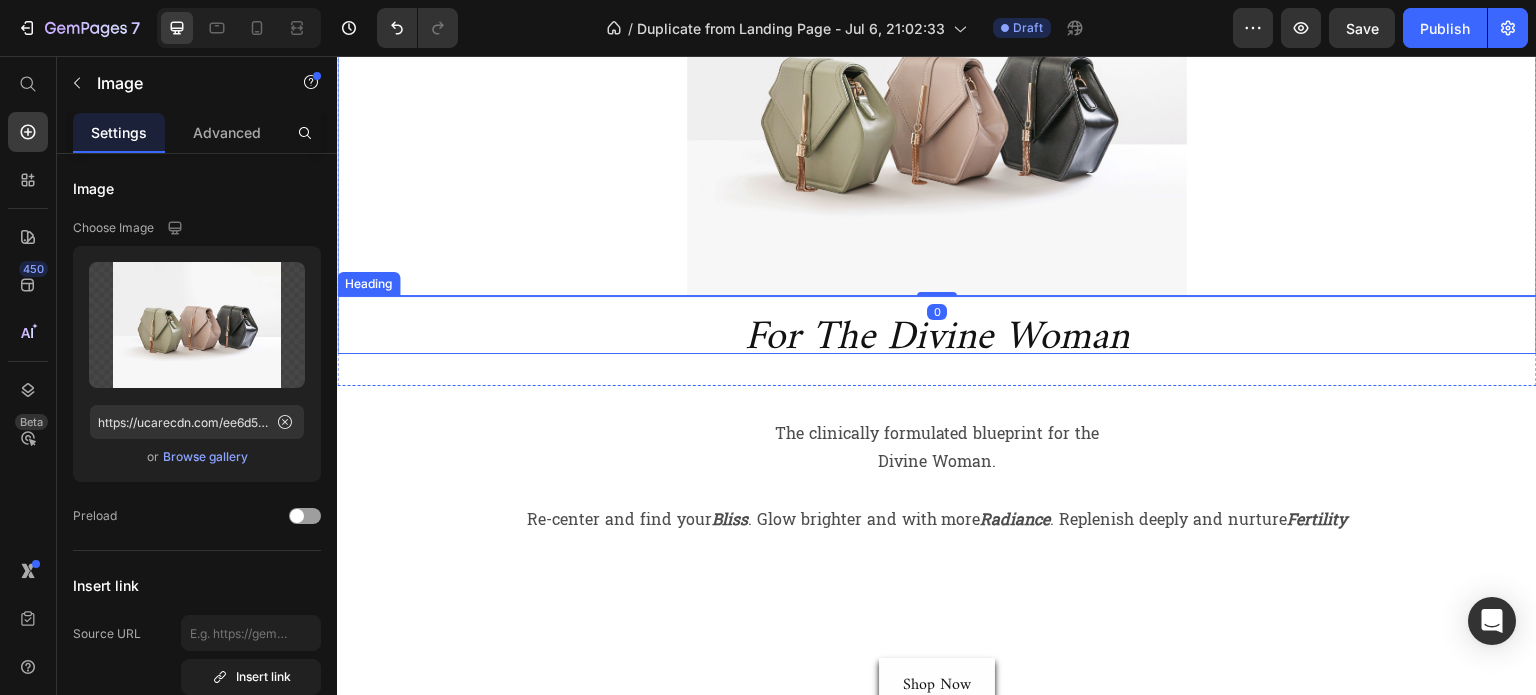 scroll, scrollTop: 1700, scrollLeft: 0, axis: vertical 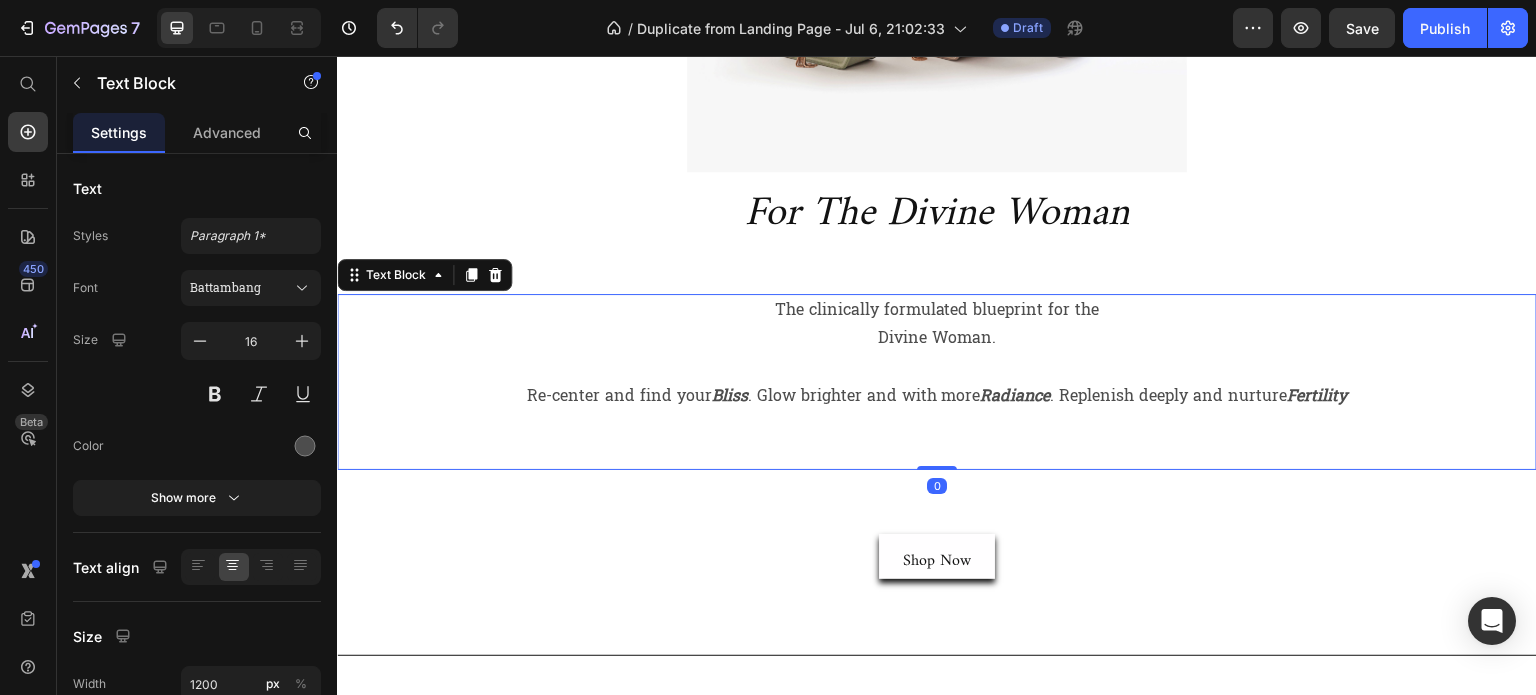 click on "The clinically formulated blueprint for the" at bounding box center (937, 310) 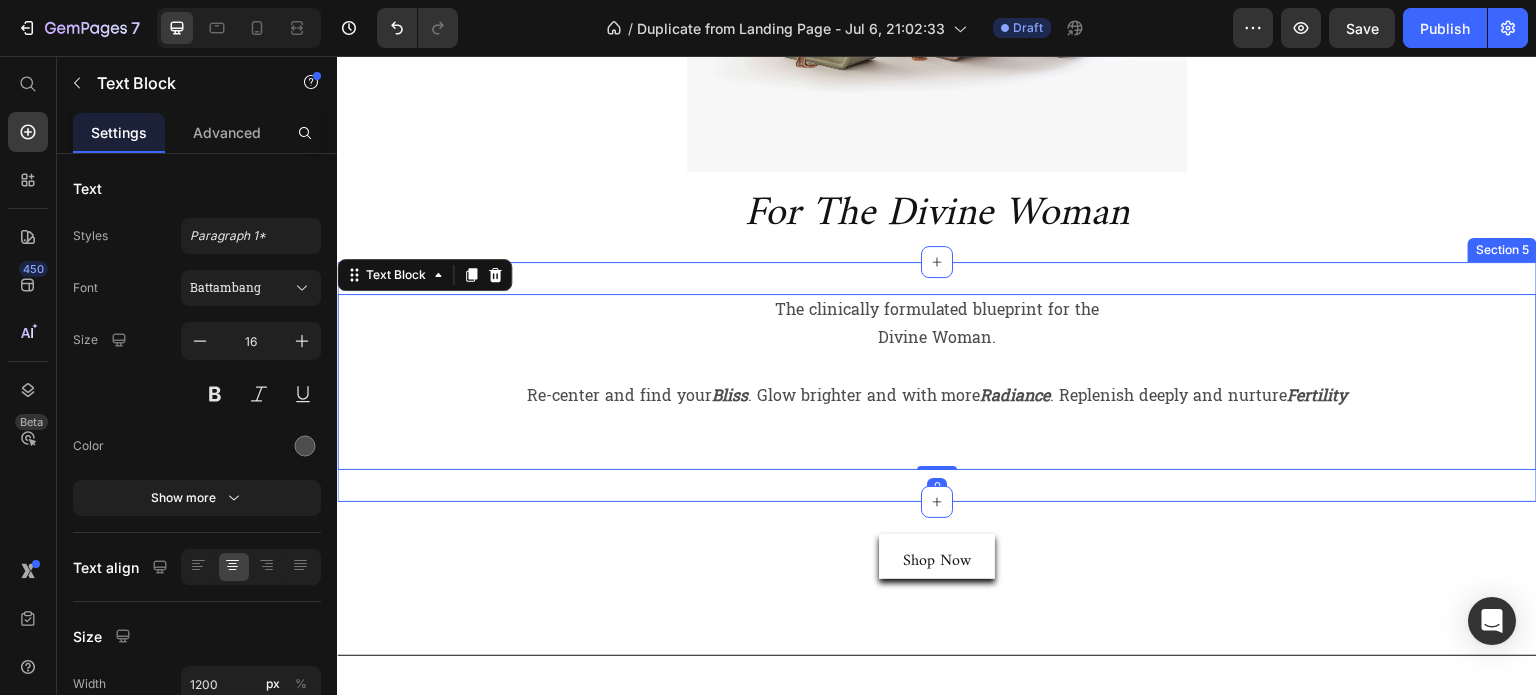click on "The clinically formulated blueprint for the Divine Woman. Re-center and find your Bliss . Glow brighter and with more Radiance . Replenish deeply and nurture Fertility Text Block 0 Section 5" at bounding box center (937, 382) 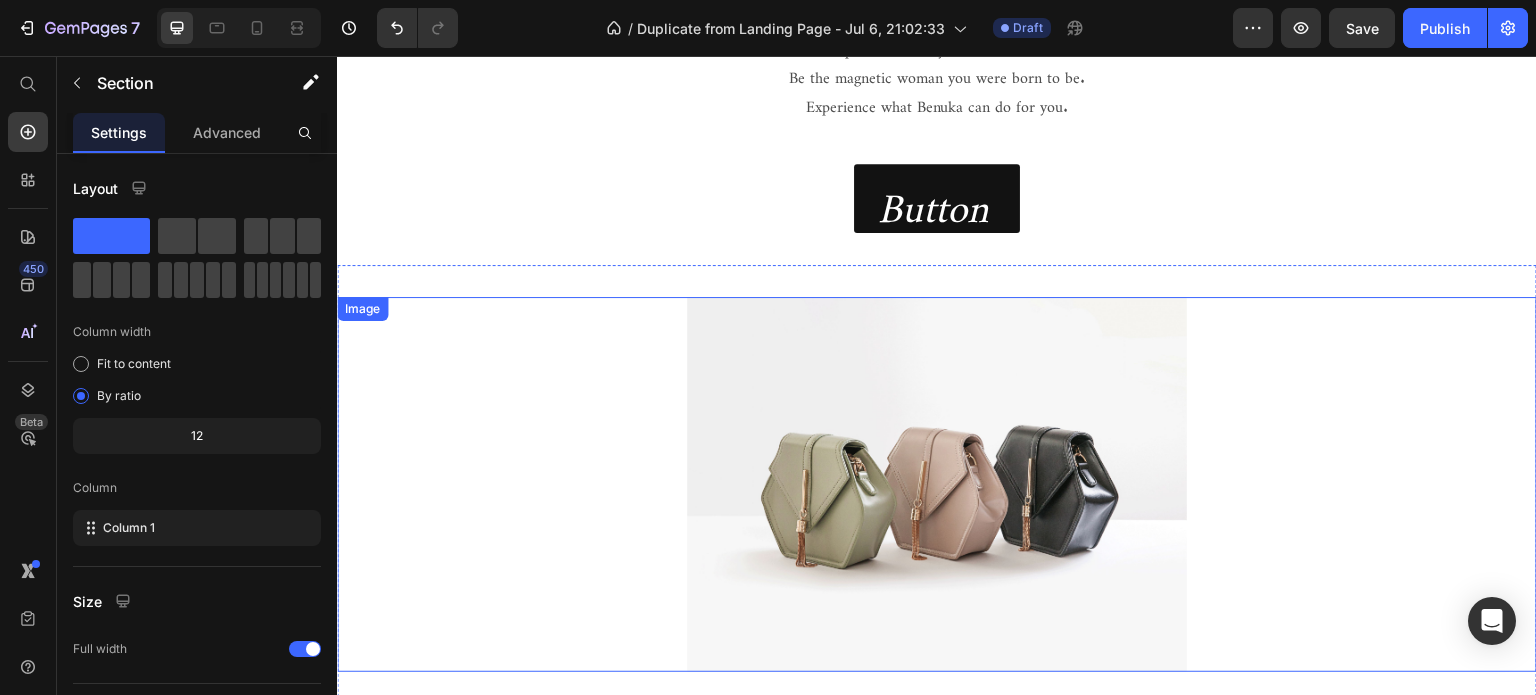 scroll, scrollTop: 1300, scrollLeft: 0, axis: vertical 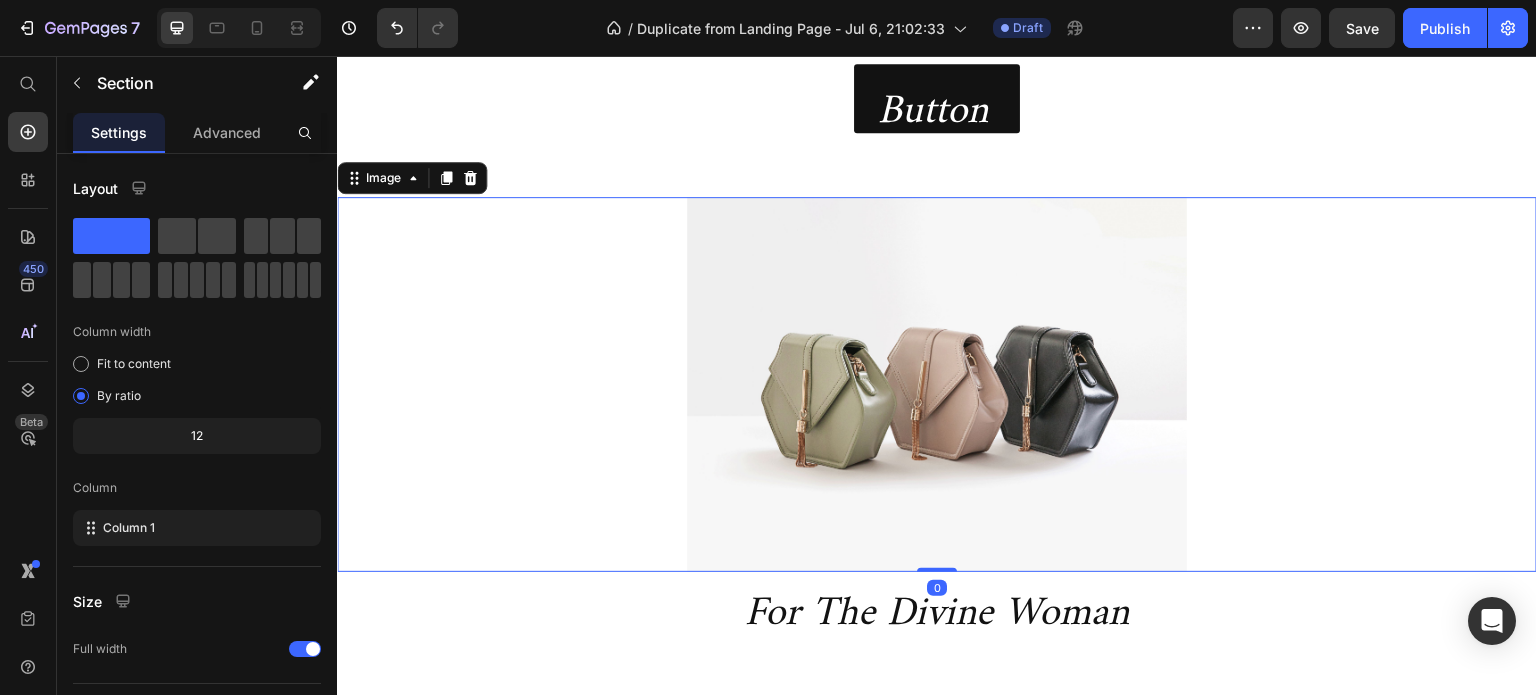 click at bounding box center (937, 384) 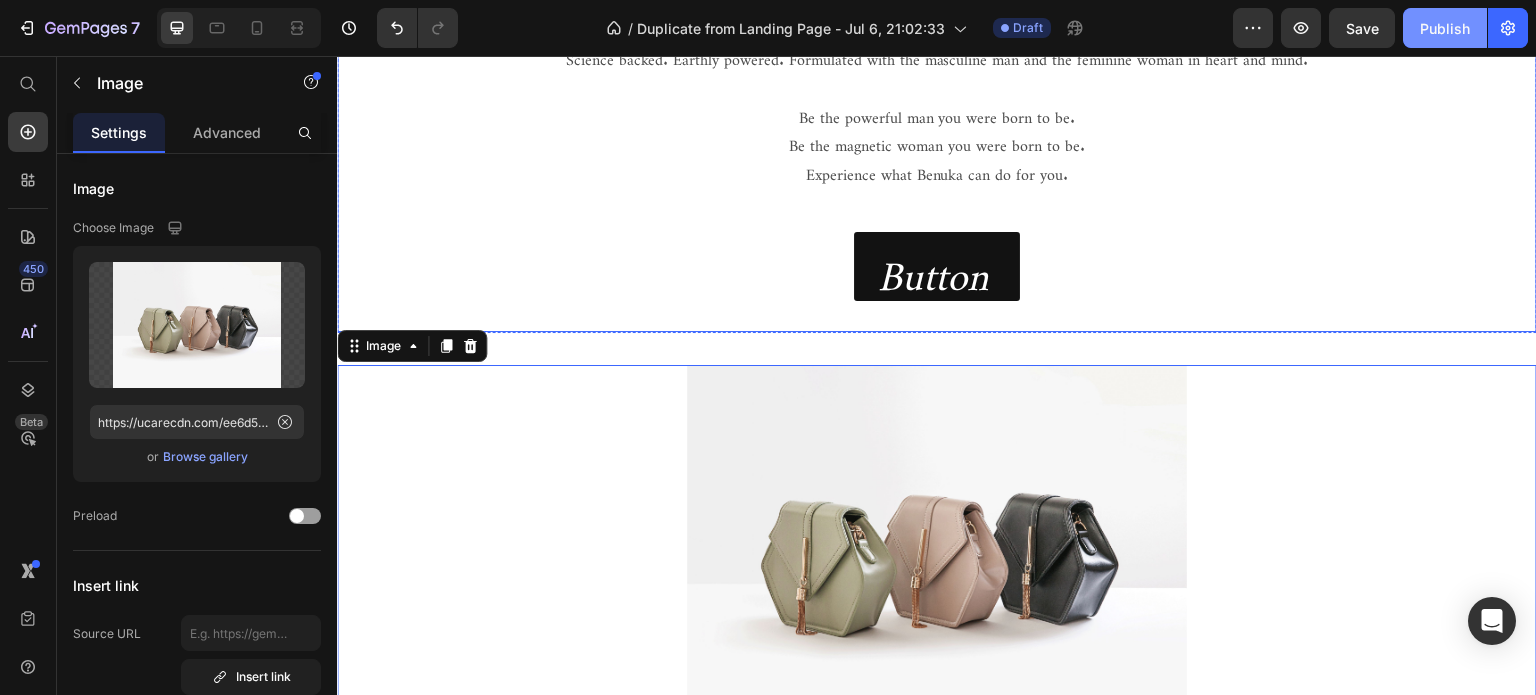 scroll, scrollTop: 1000, scrollLeft: 0, axis: vertical 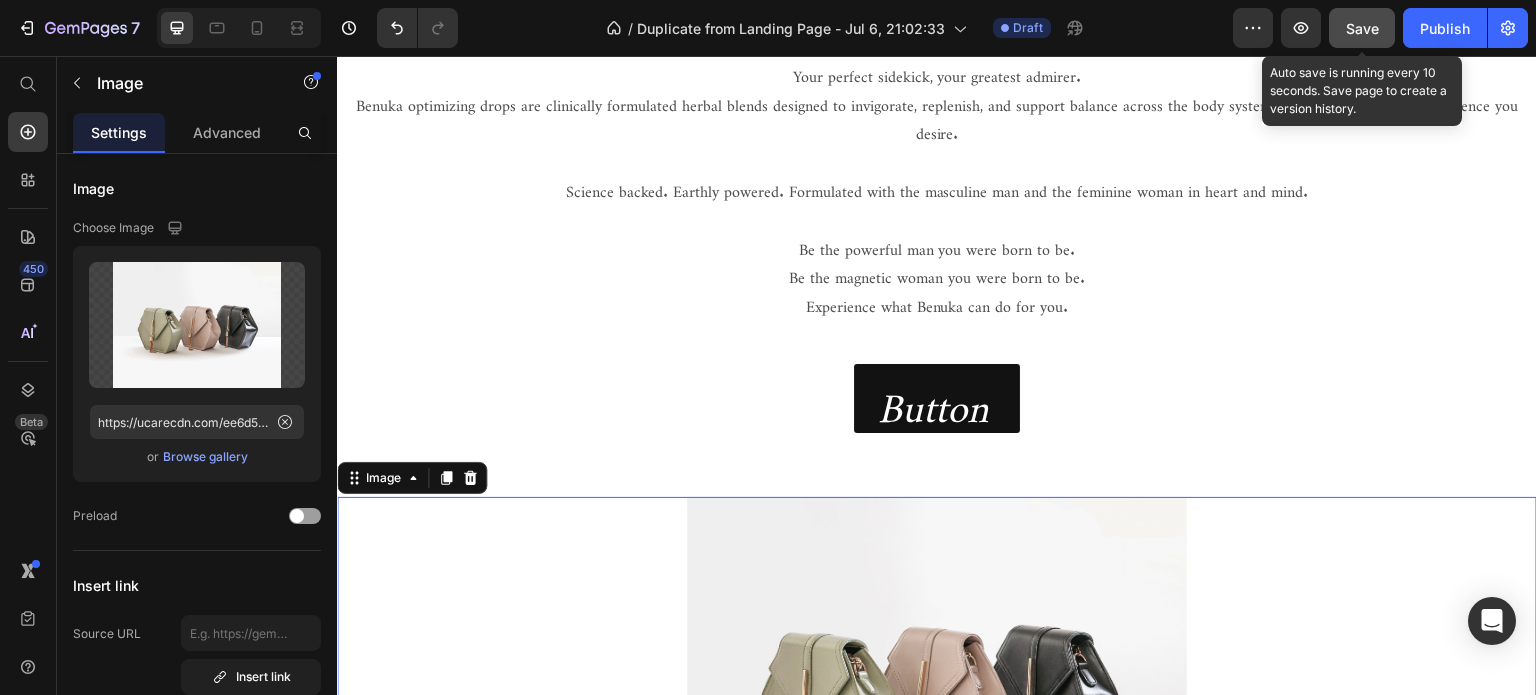 click on "Save" at bounding box center (1362, 28) 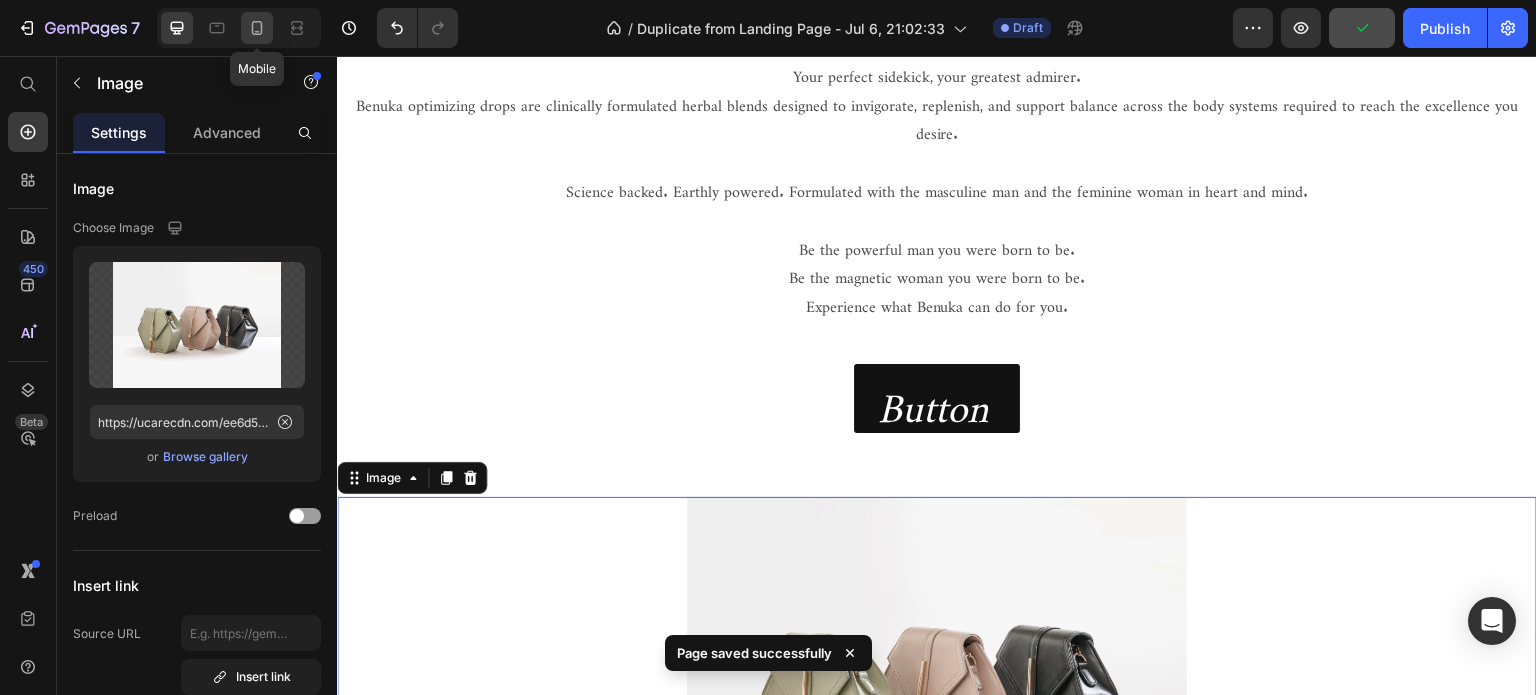 click 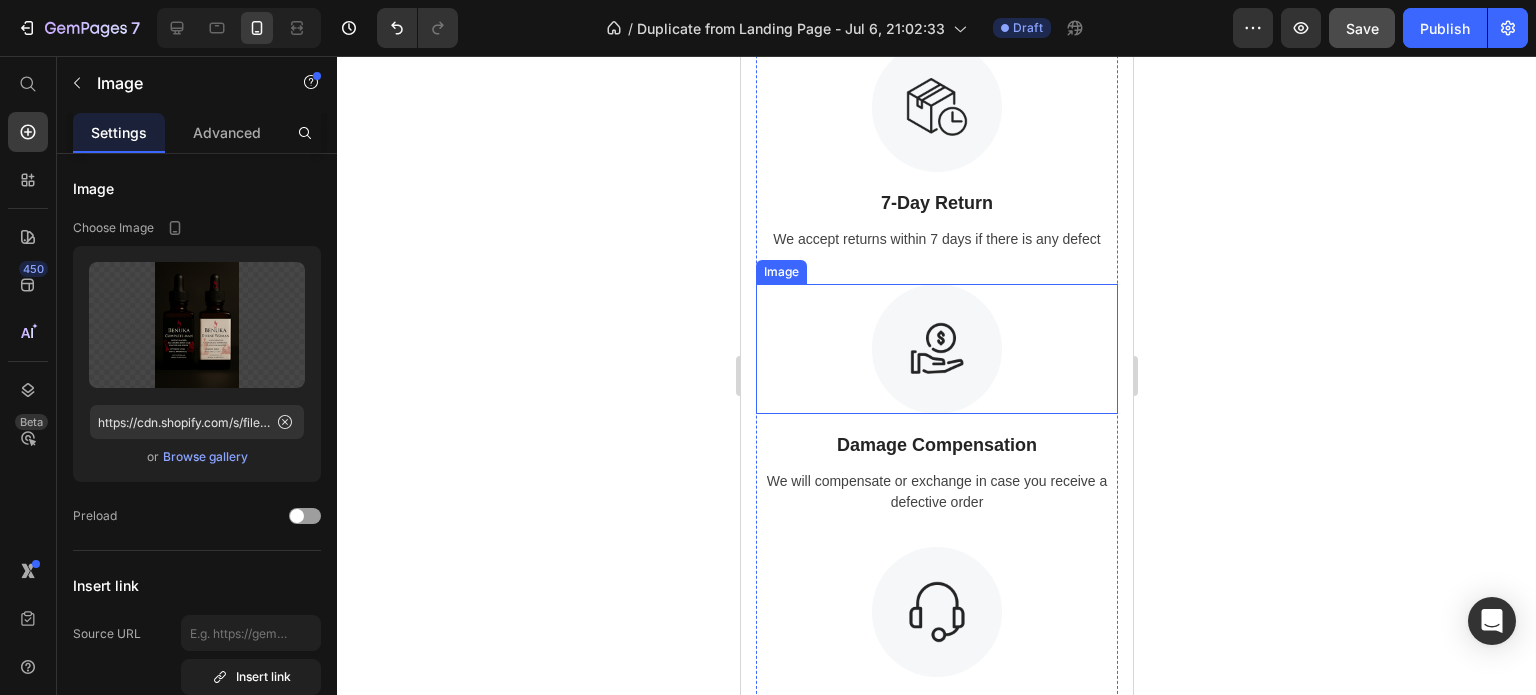 scroll, scrollTop: 4300, scrollLeft: 0, axis: vertical 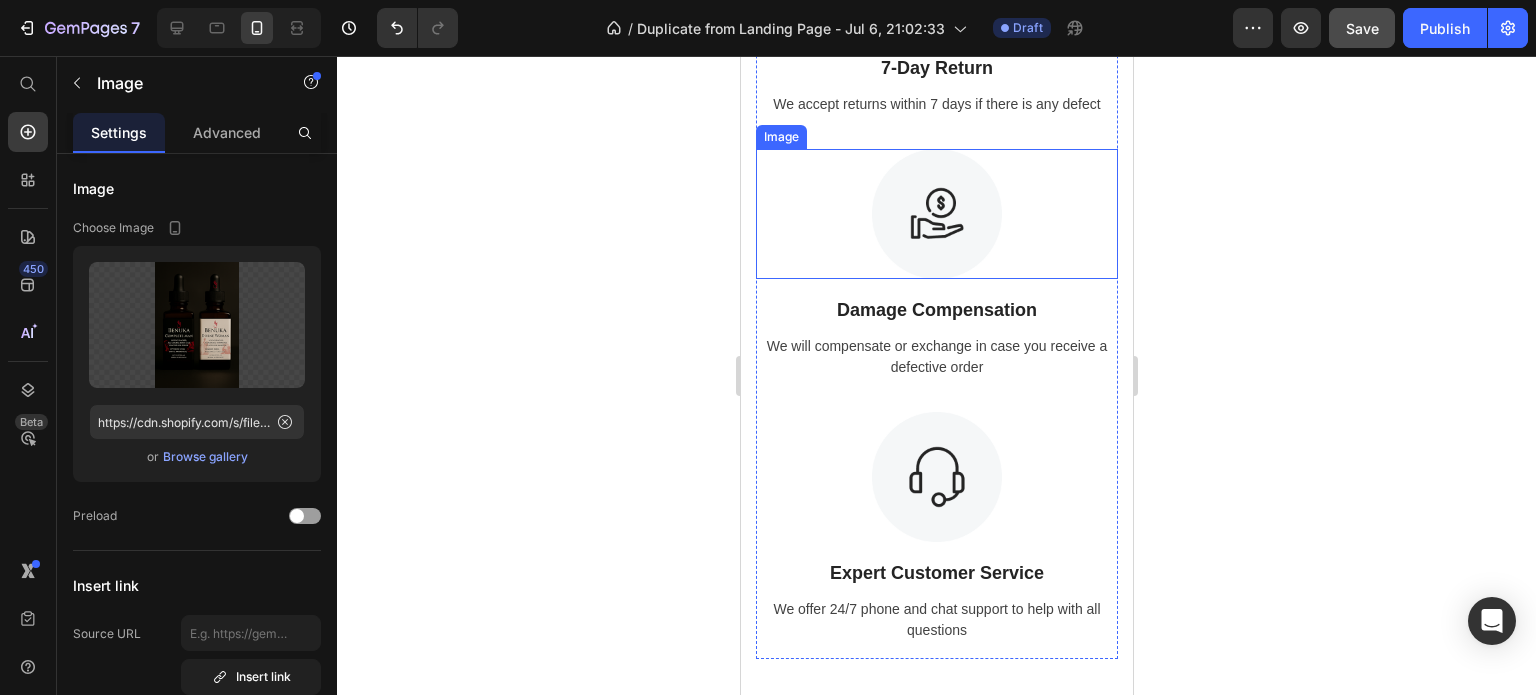 click at bounding box center (936, 214) 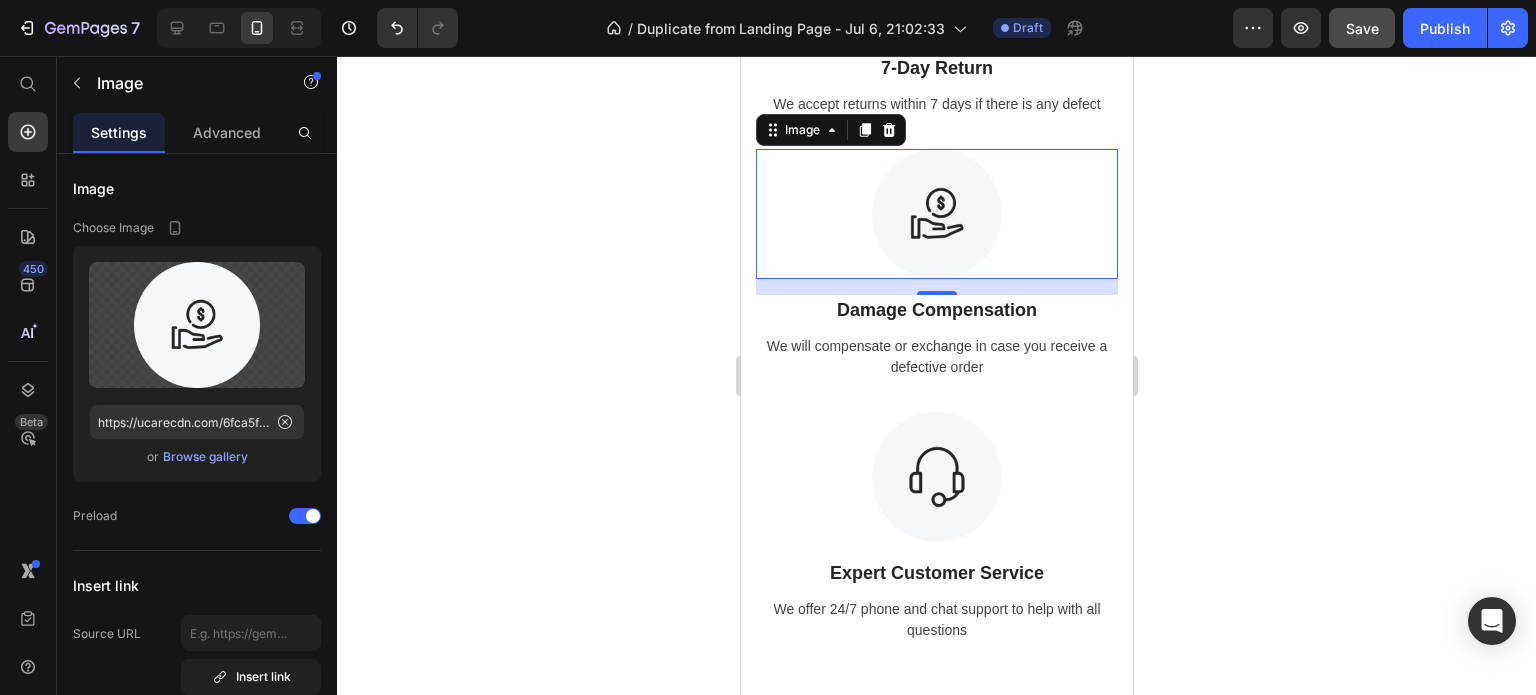 click on "Image" at bounding box center [830, 130] 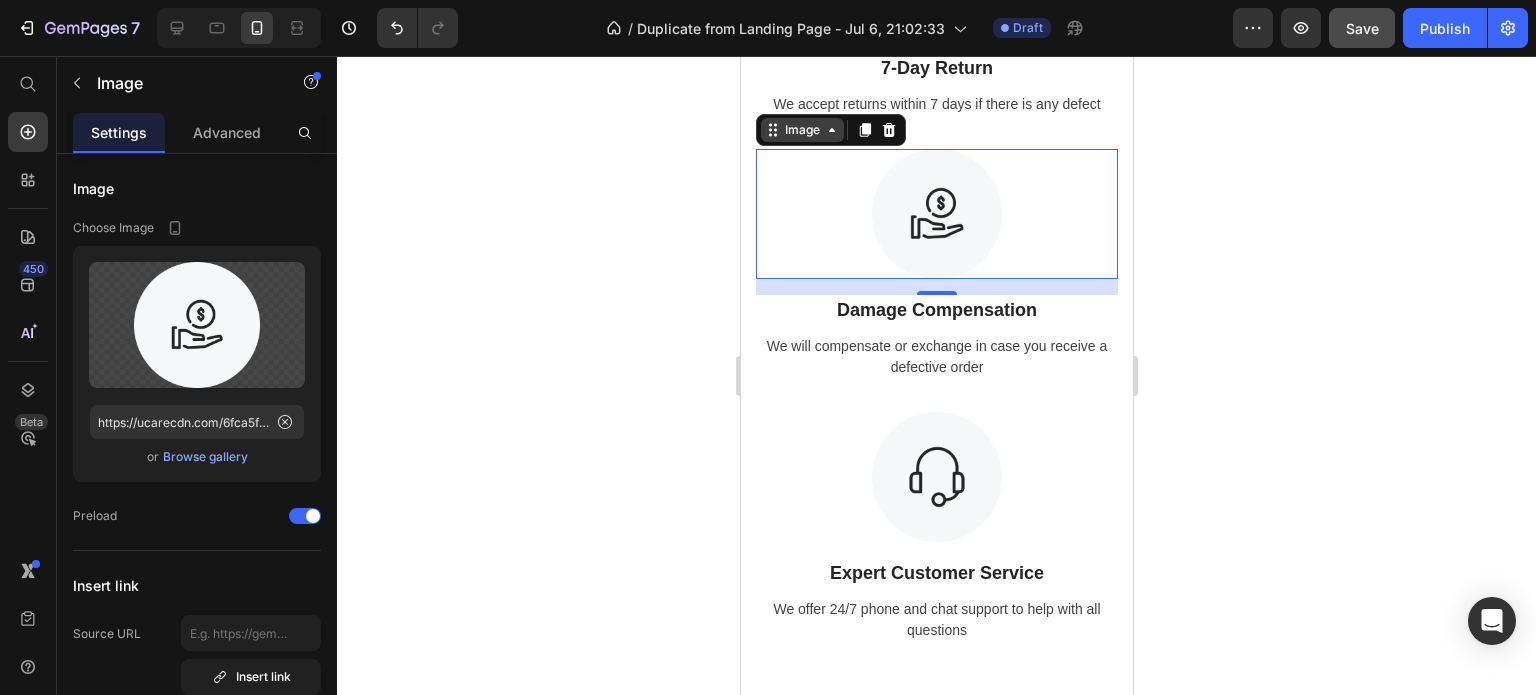 click 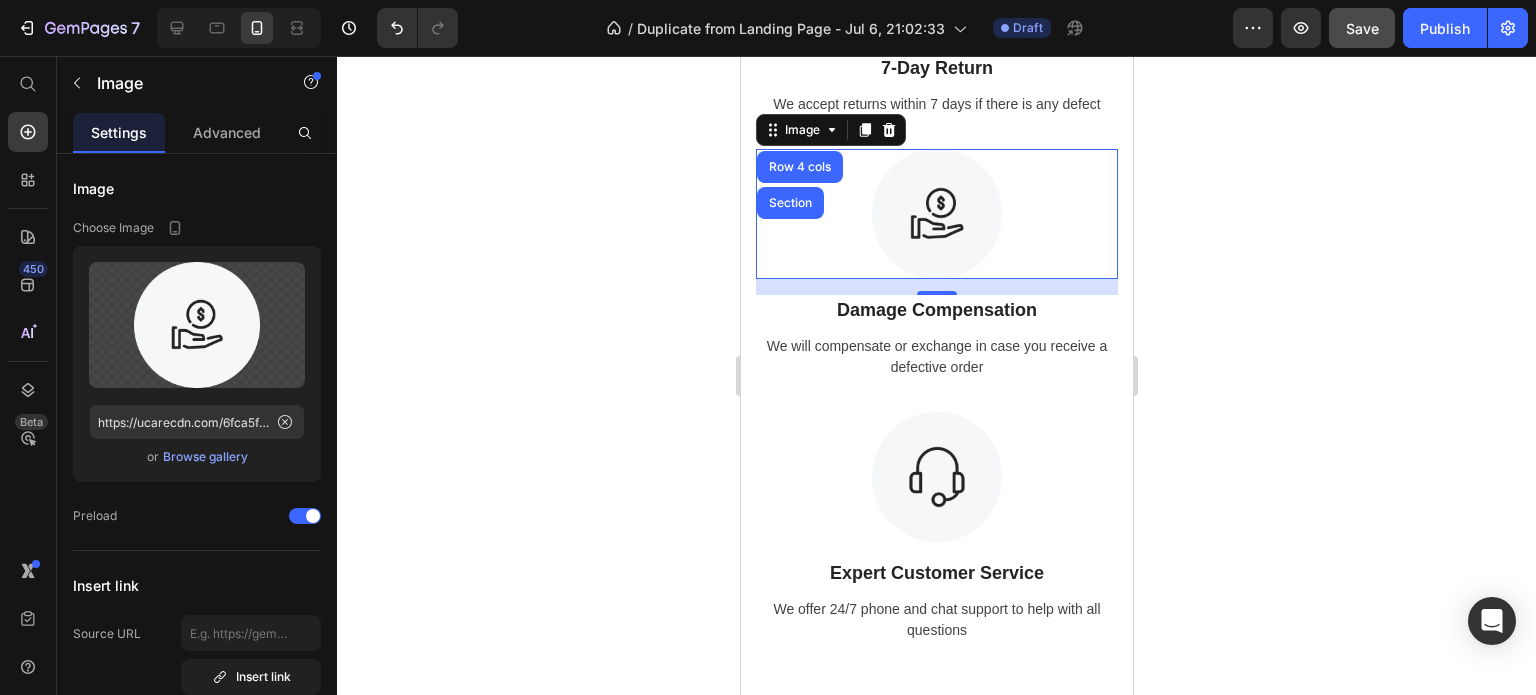 click 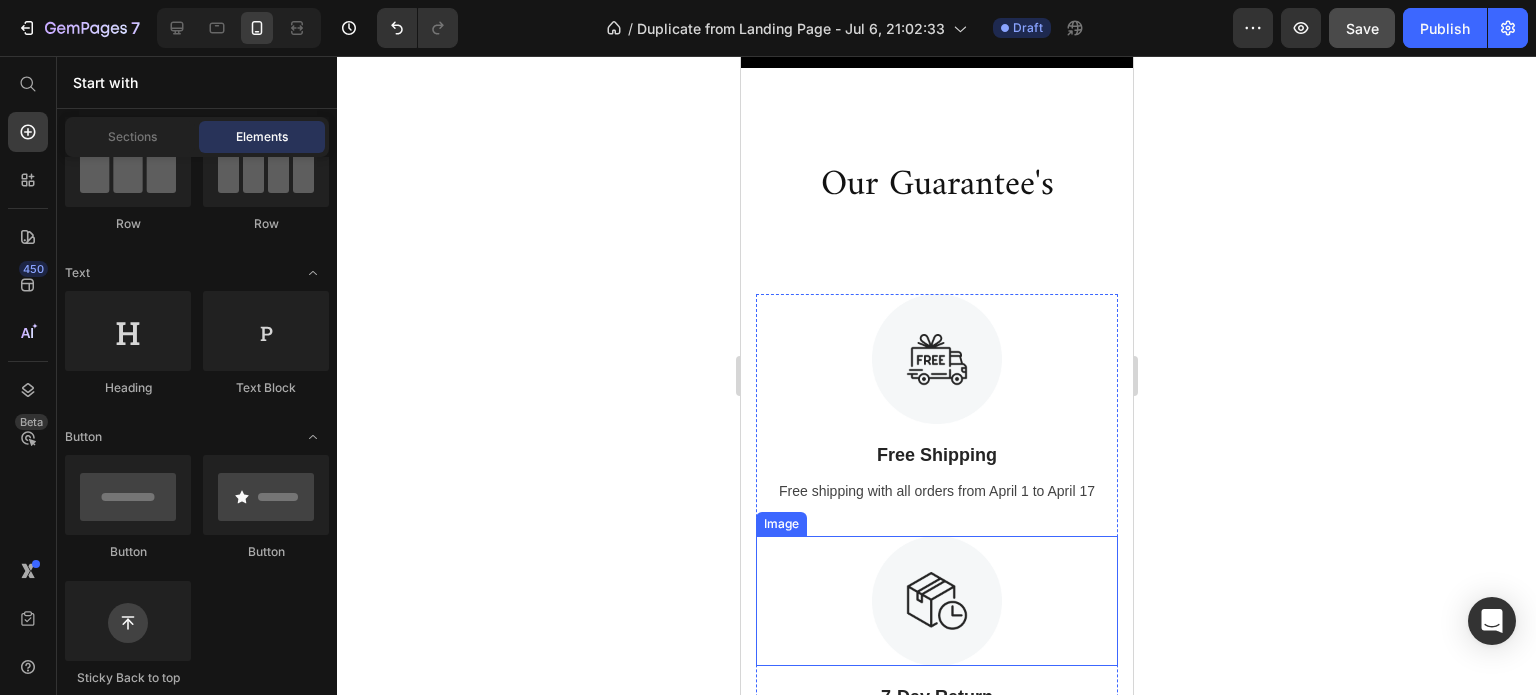 scroll, scrollTop: 3800, scrollLeft: 0, axis: vertical 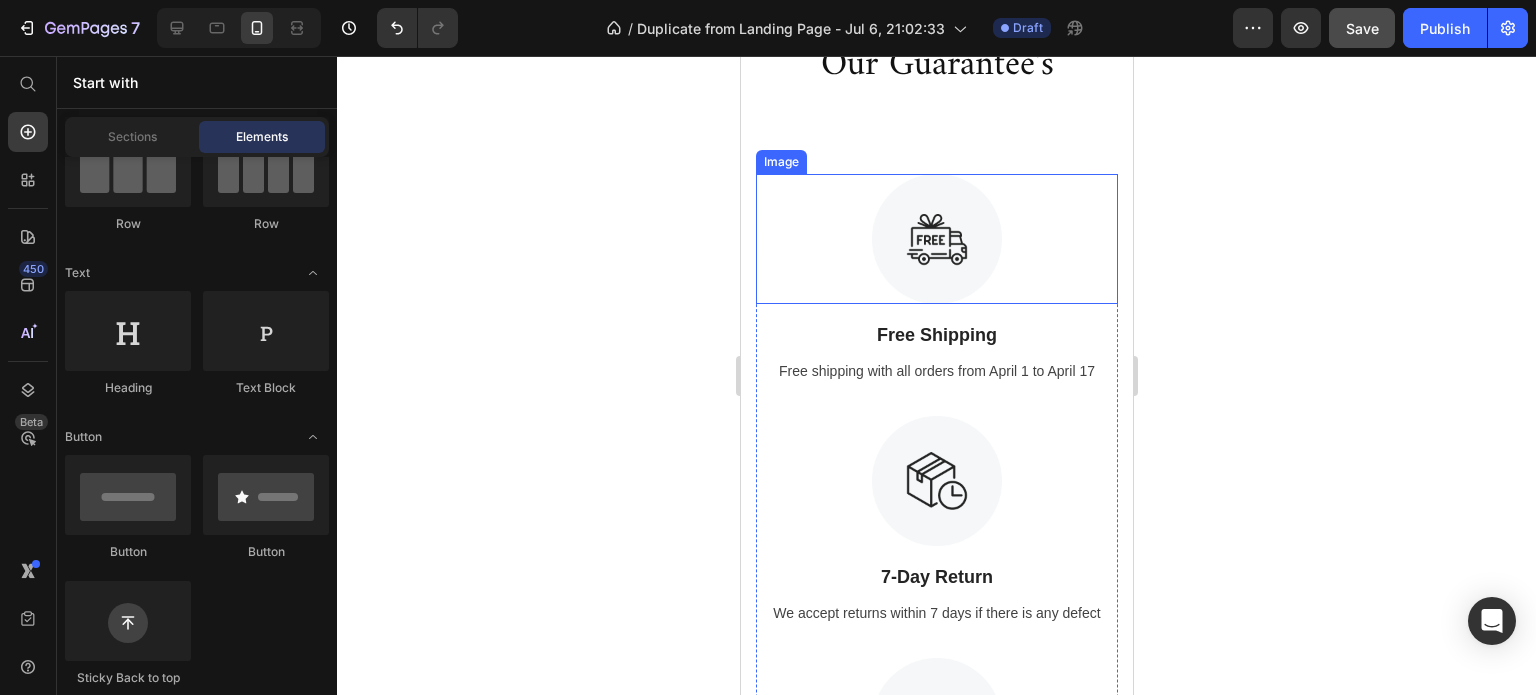 click at bounding box center [936, 239] 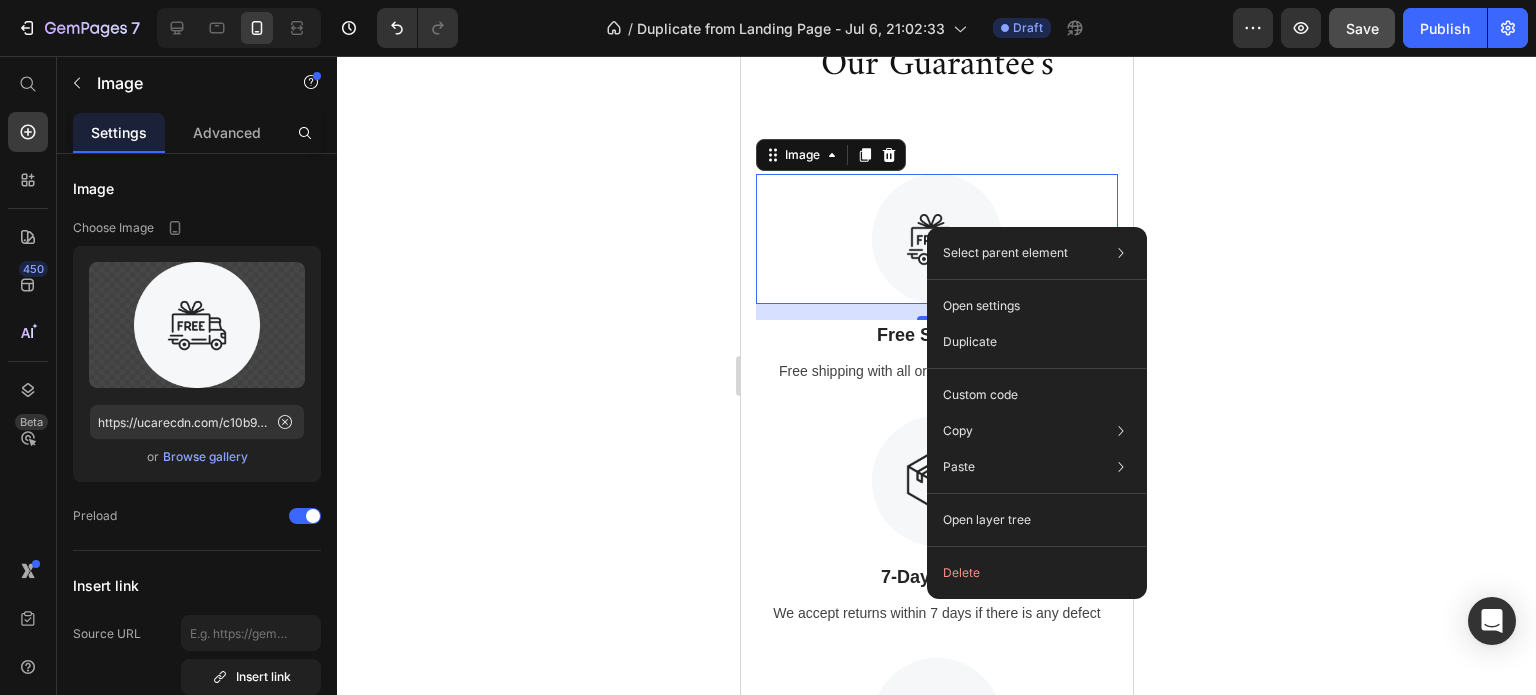 click 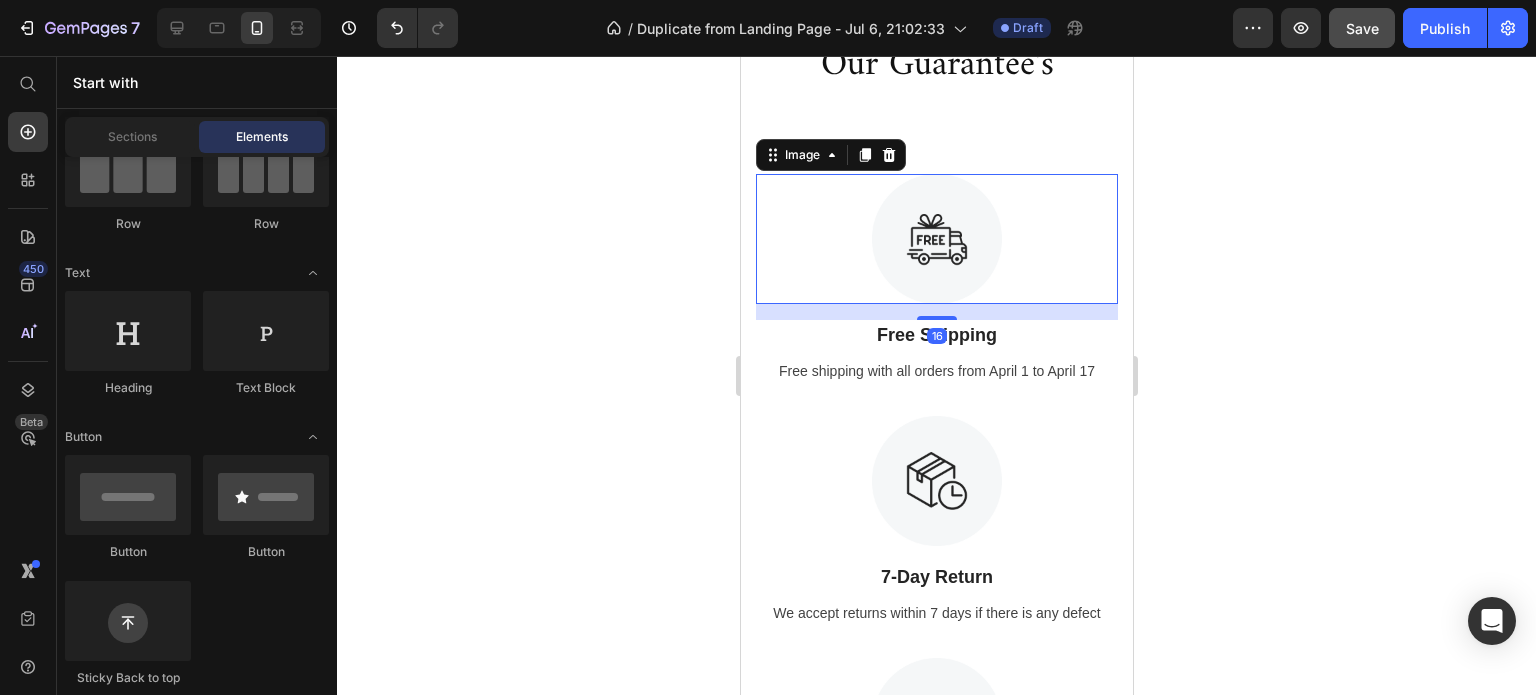 click at bounding box center (936, 239) 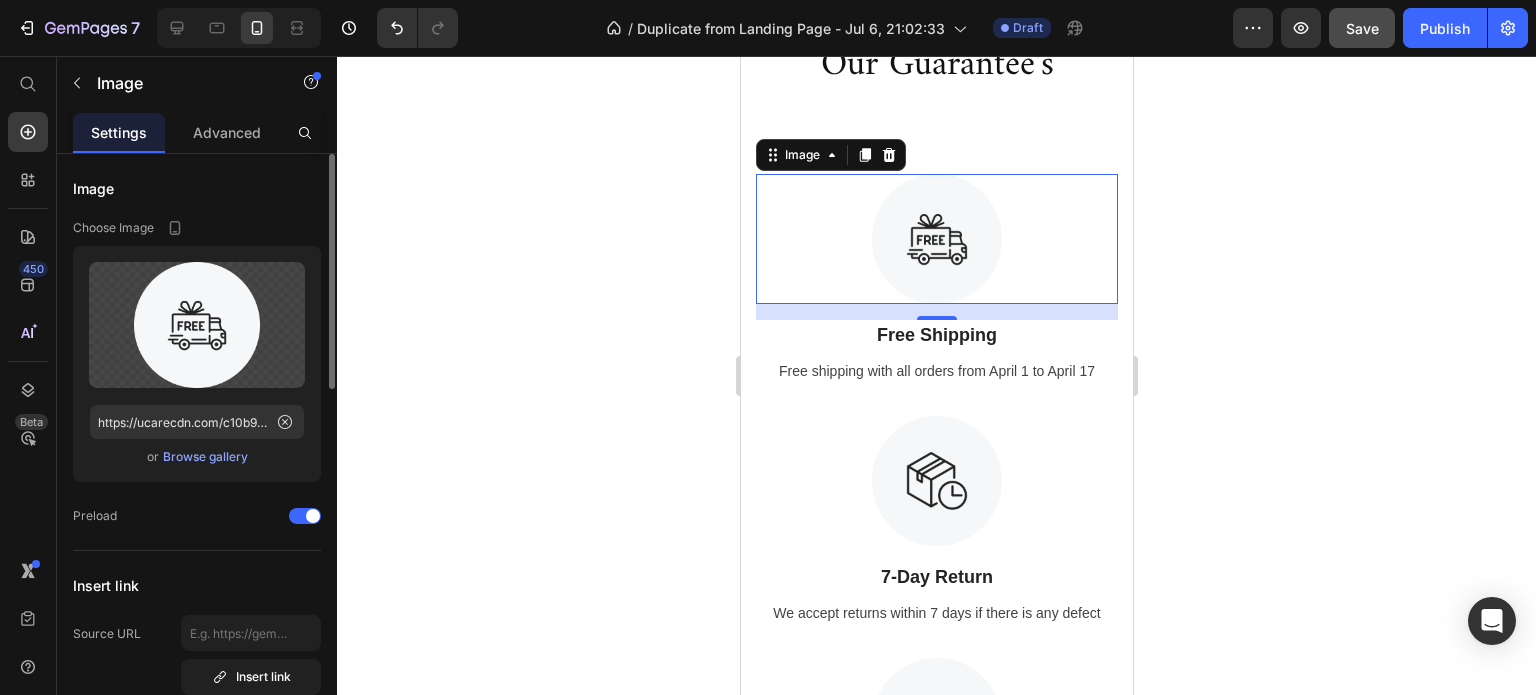 click on "Upload Image https://ucarecdn.com/c10b90f2-9c33-4094-9221-3832b9ce8cfd/-/format/auto/  or   Browse gallery" 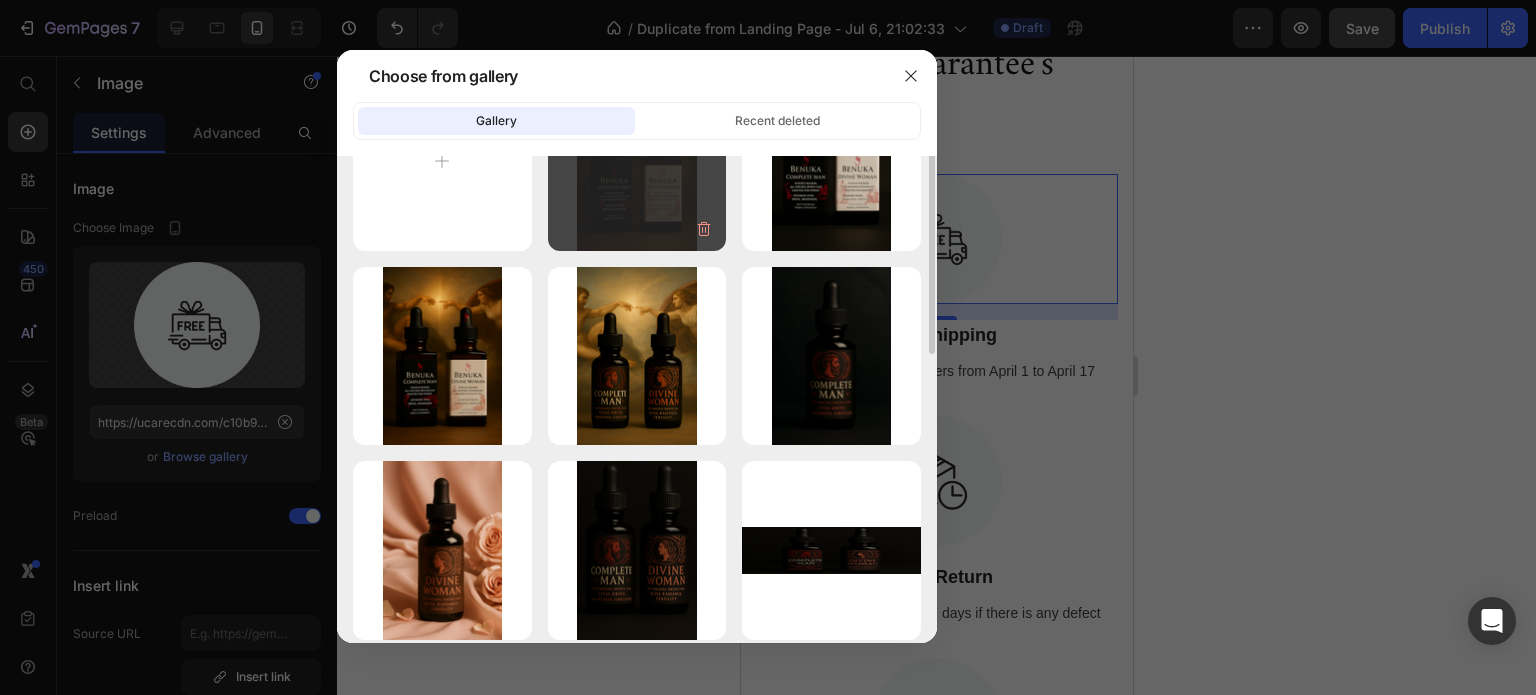 scroll, scrollTop: 0, scrollLeft: 0, axis: both 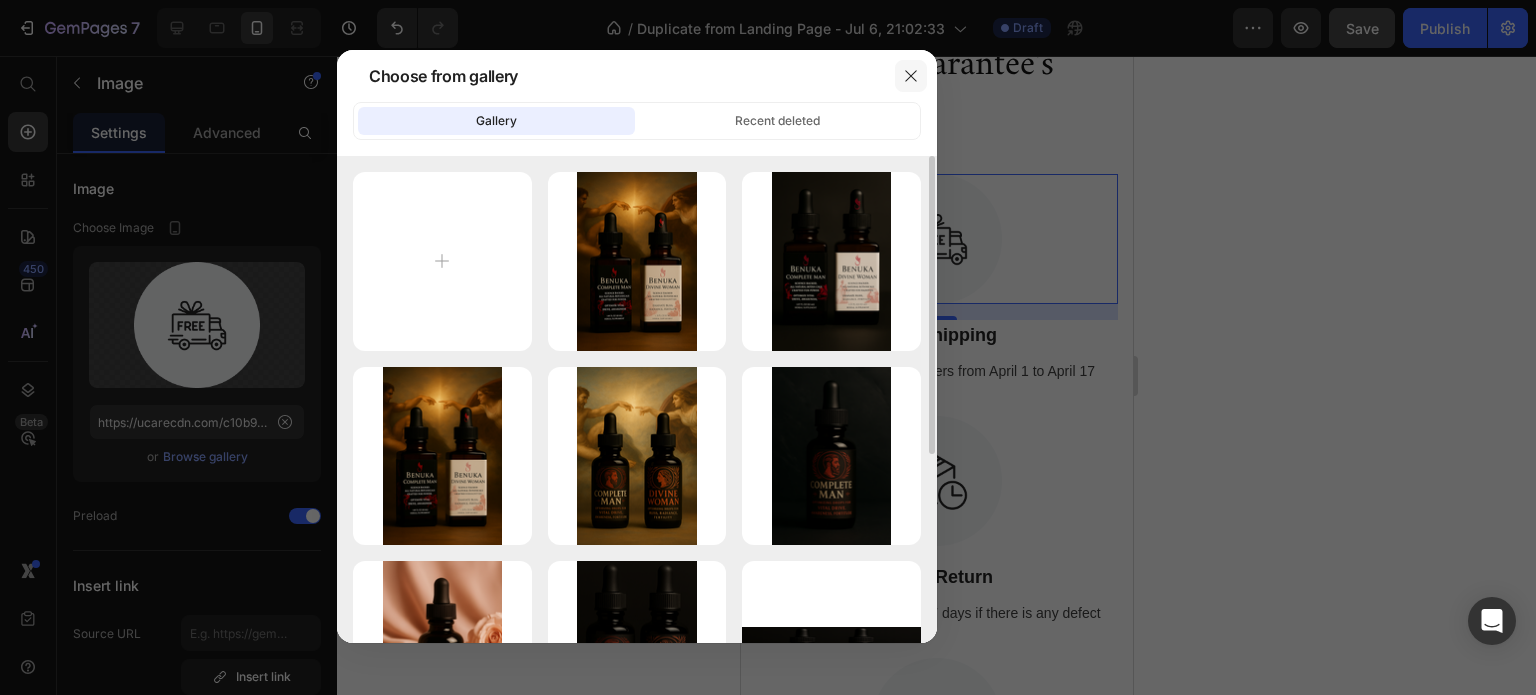 click 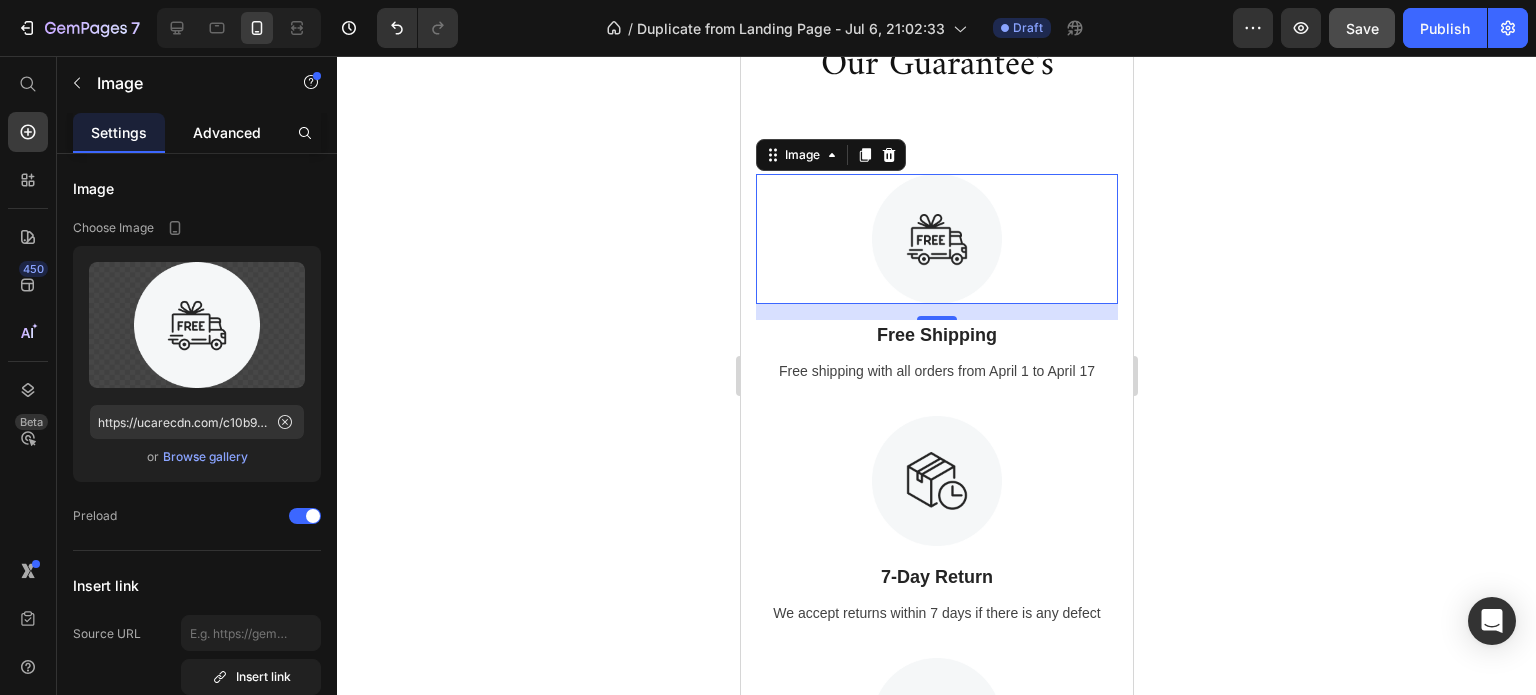 click on "Advanced" at bounding box center [227, 132] 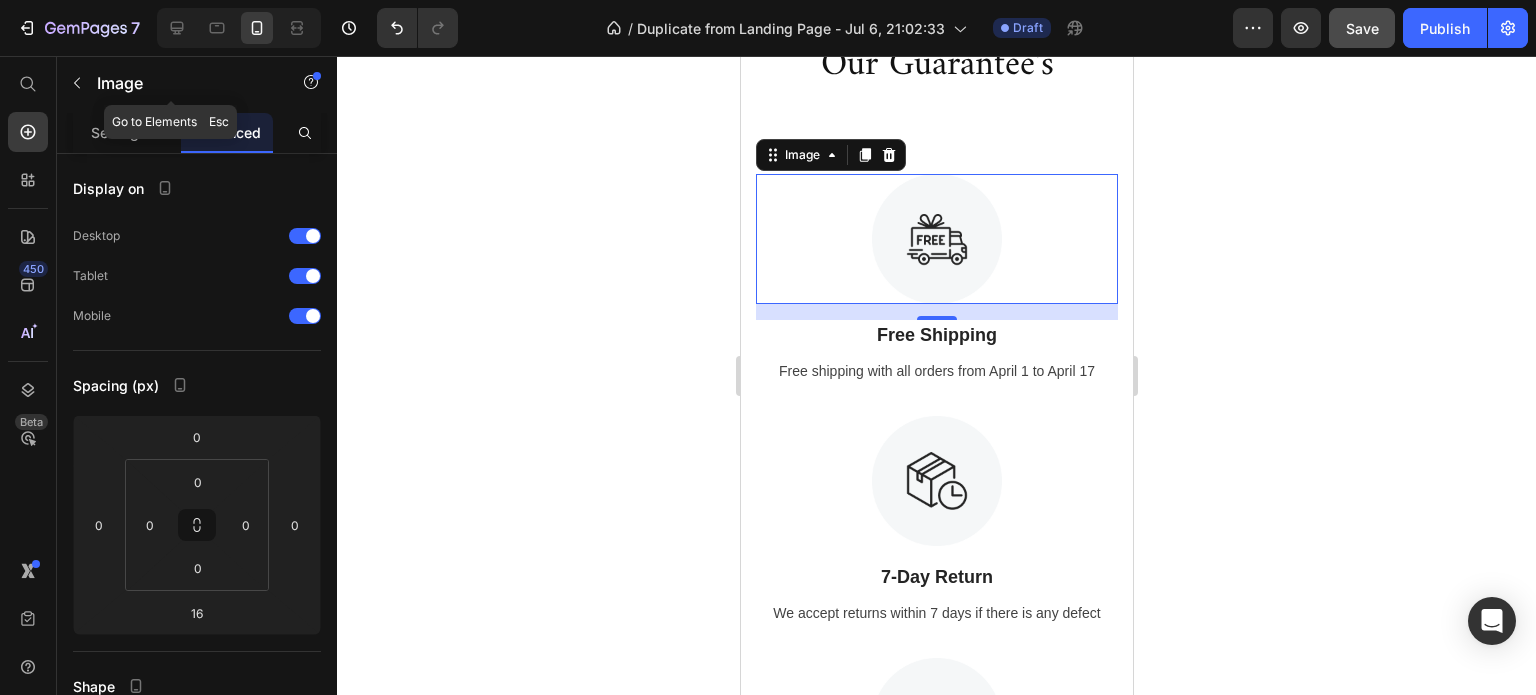click on "Image" 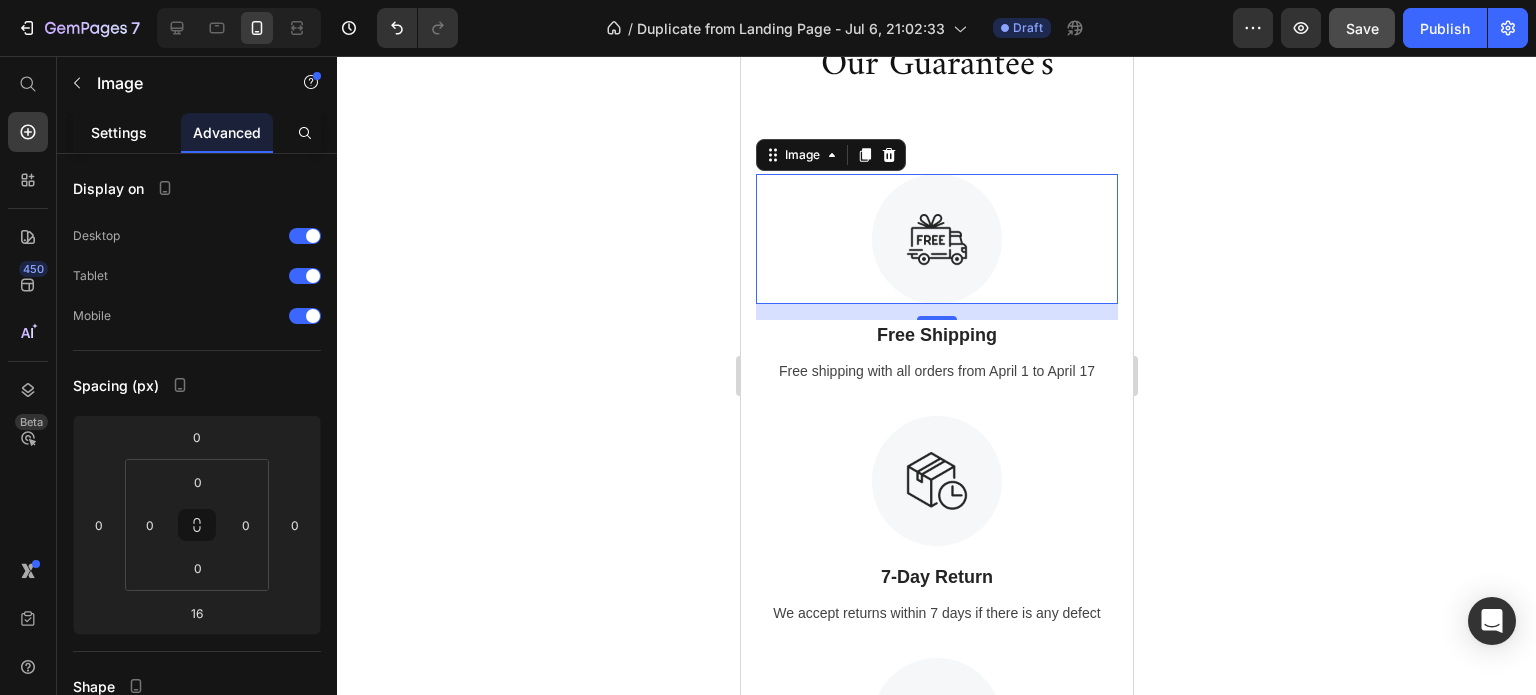 click on "Settings" at bounding box center [119, 132] 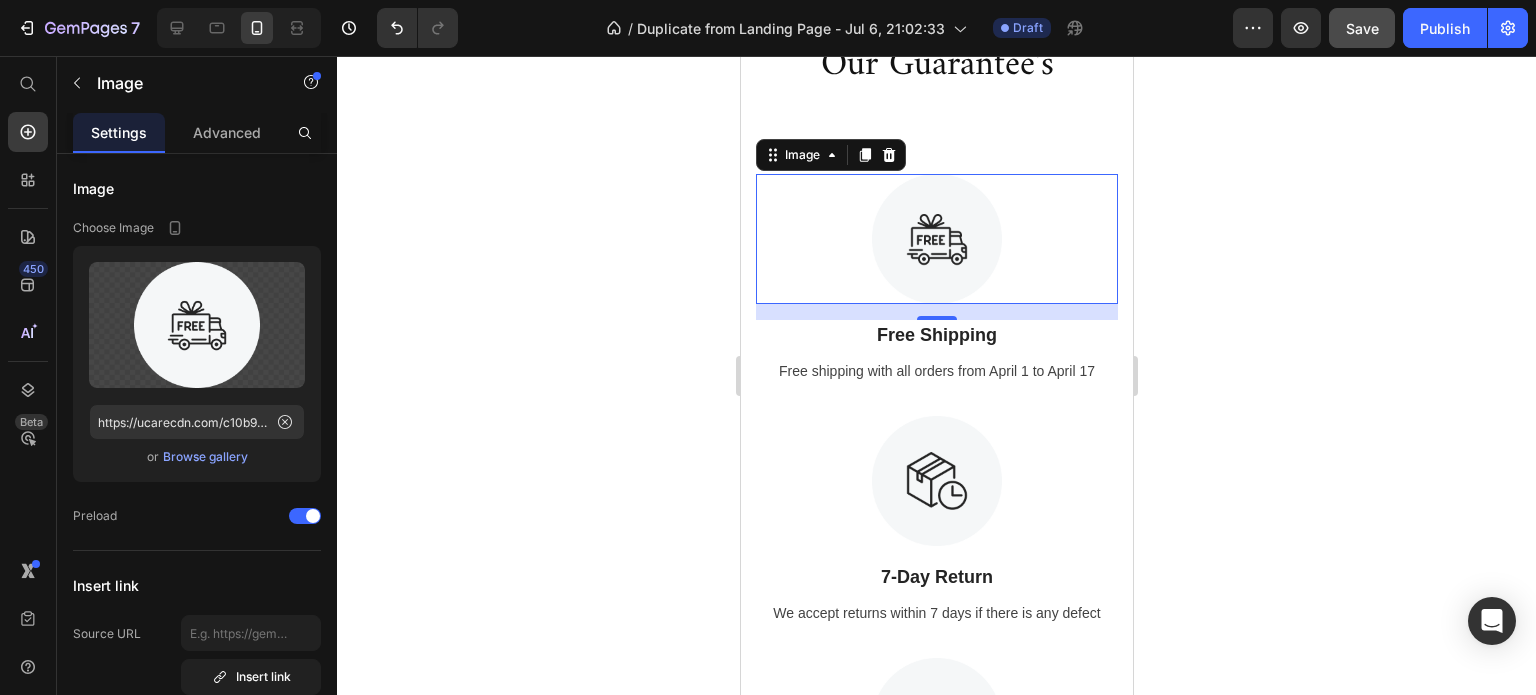 click 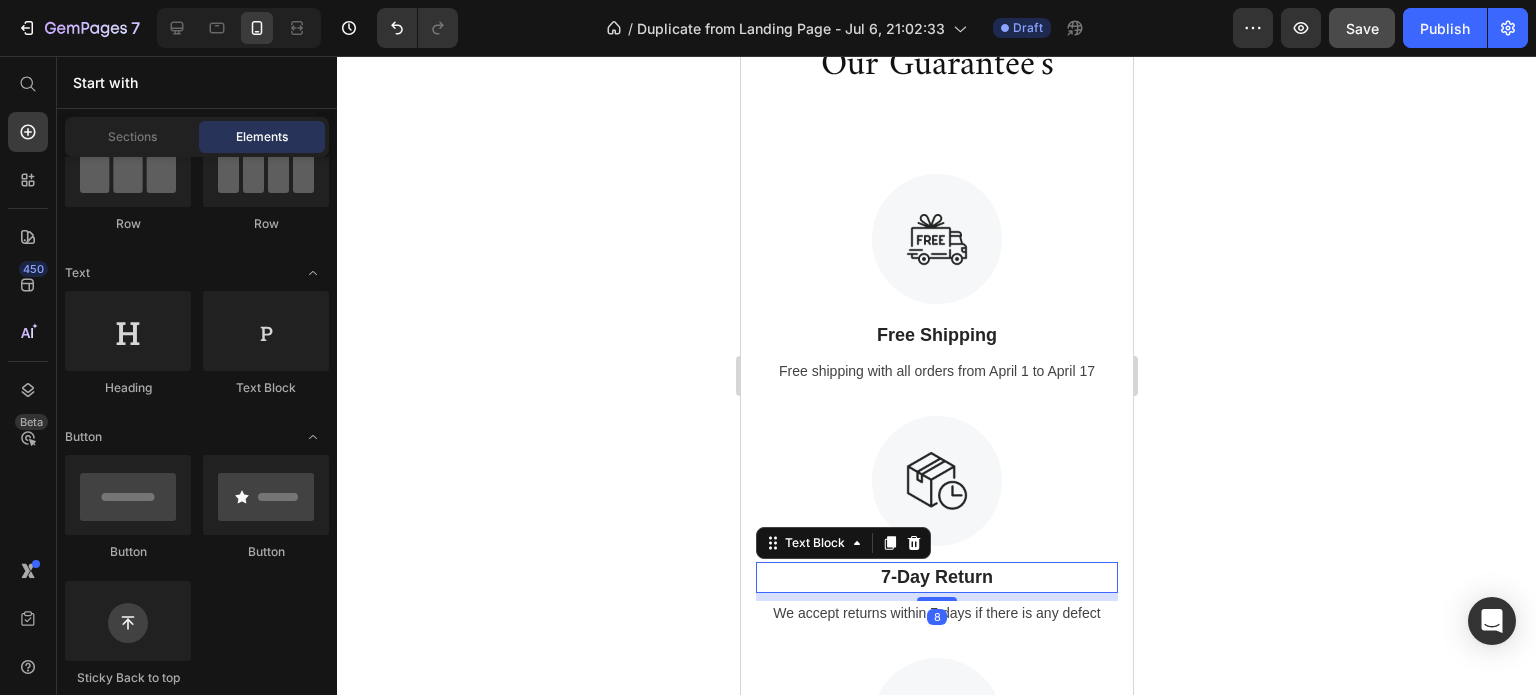 click on "7-Day Return" at bounding box center (936, 577) 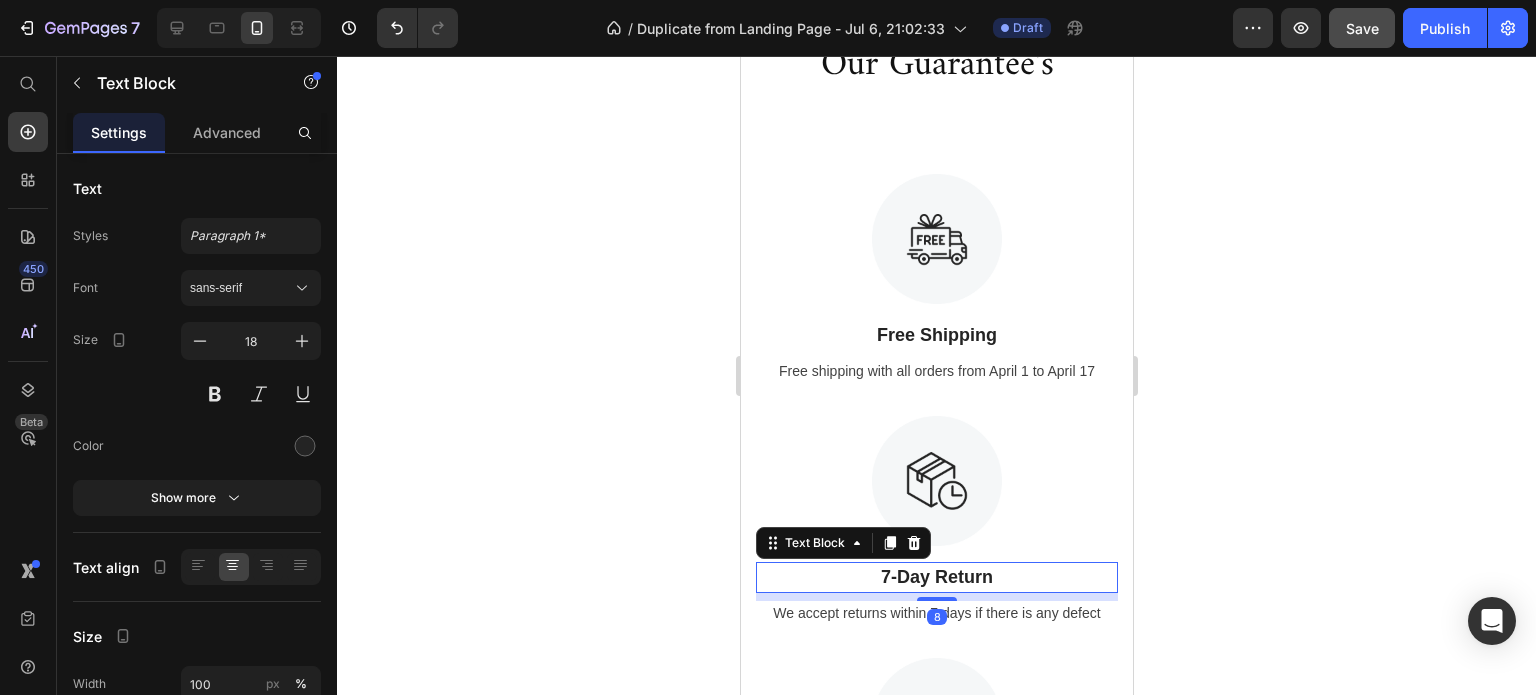 click on "7-Day Return" at bounding box center (936, 577) 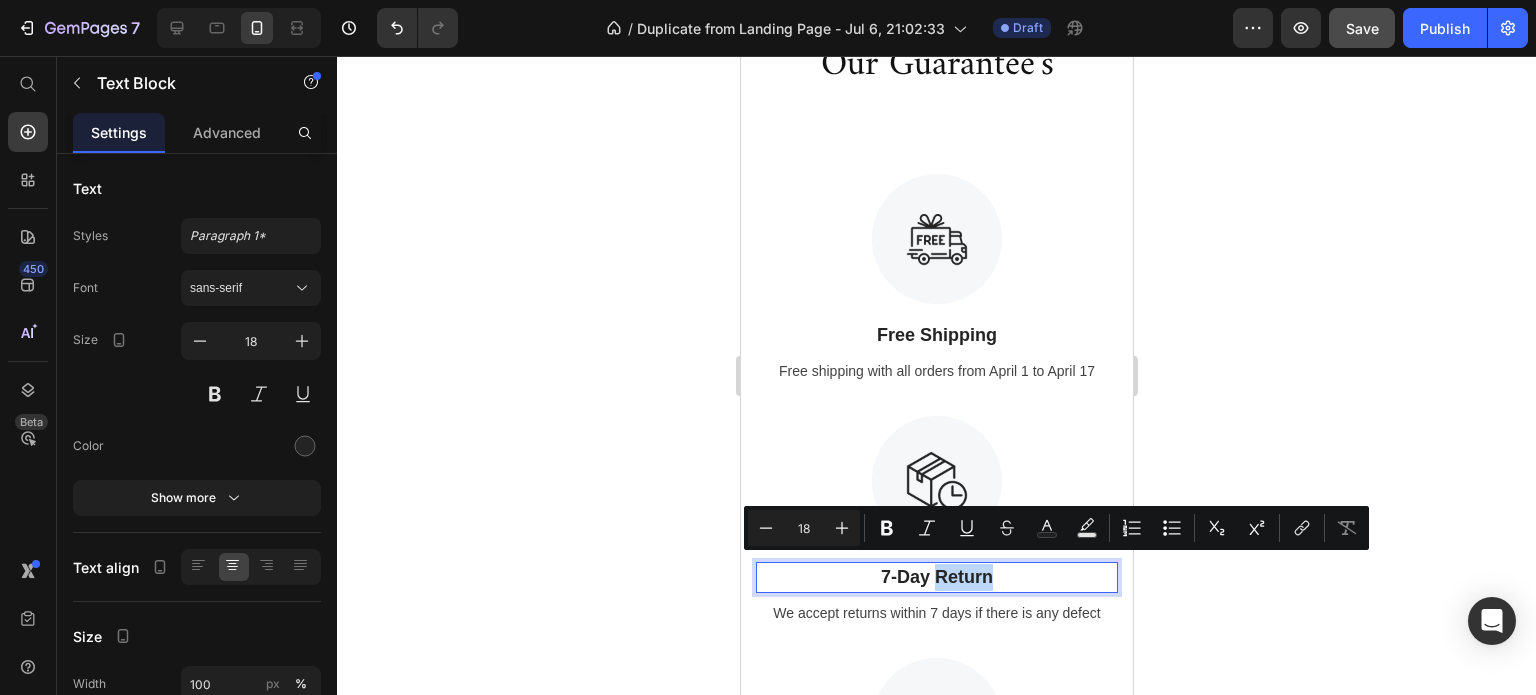 click on "7-Day Return" at bounding box center (936, 577) 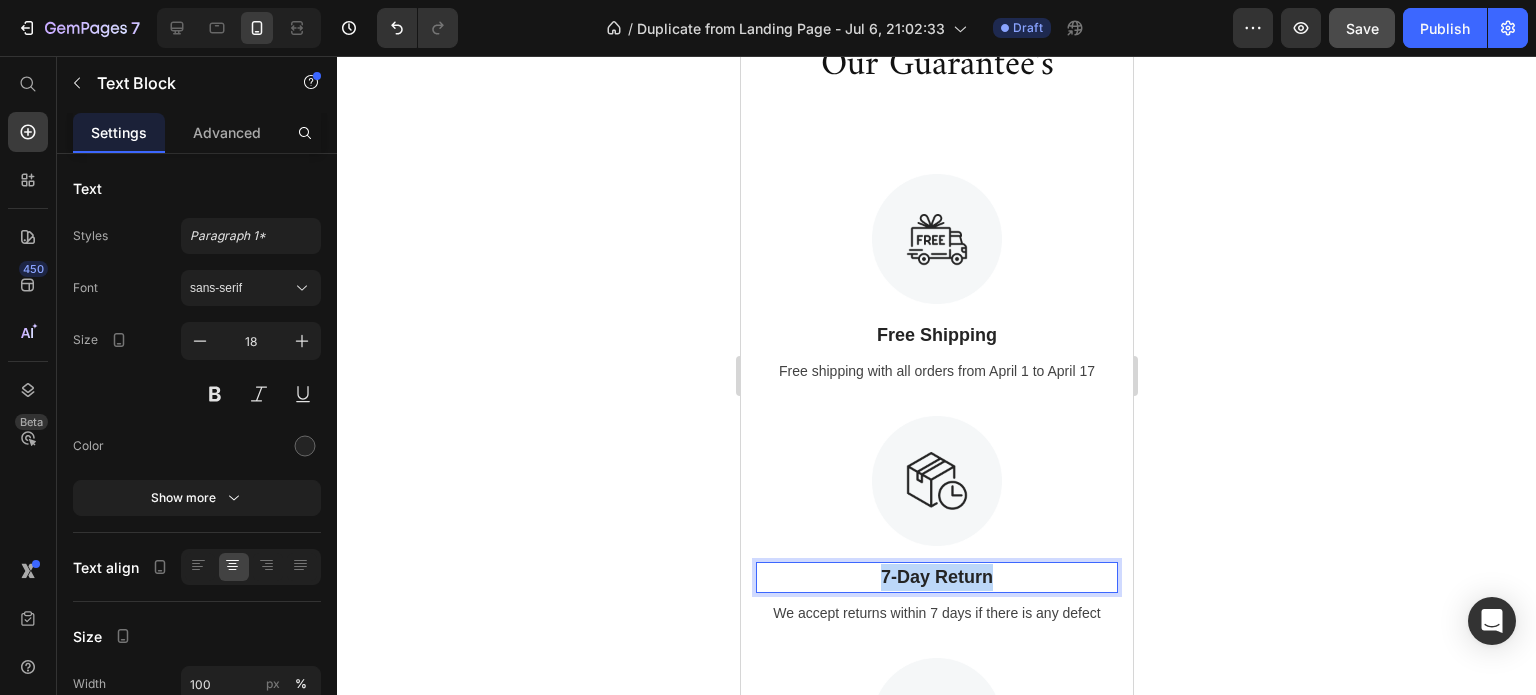 drag, startPoint x: 990, startPoint y: 566, endPoint x: 856, endPoint y: 568, distance: 134.01492 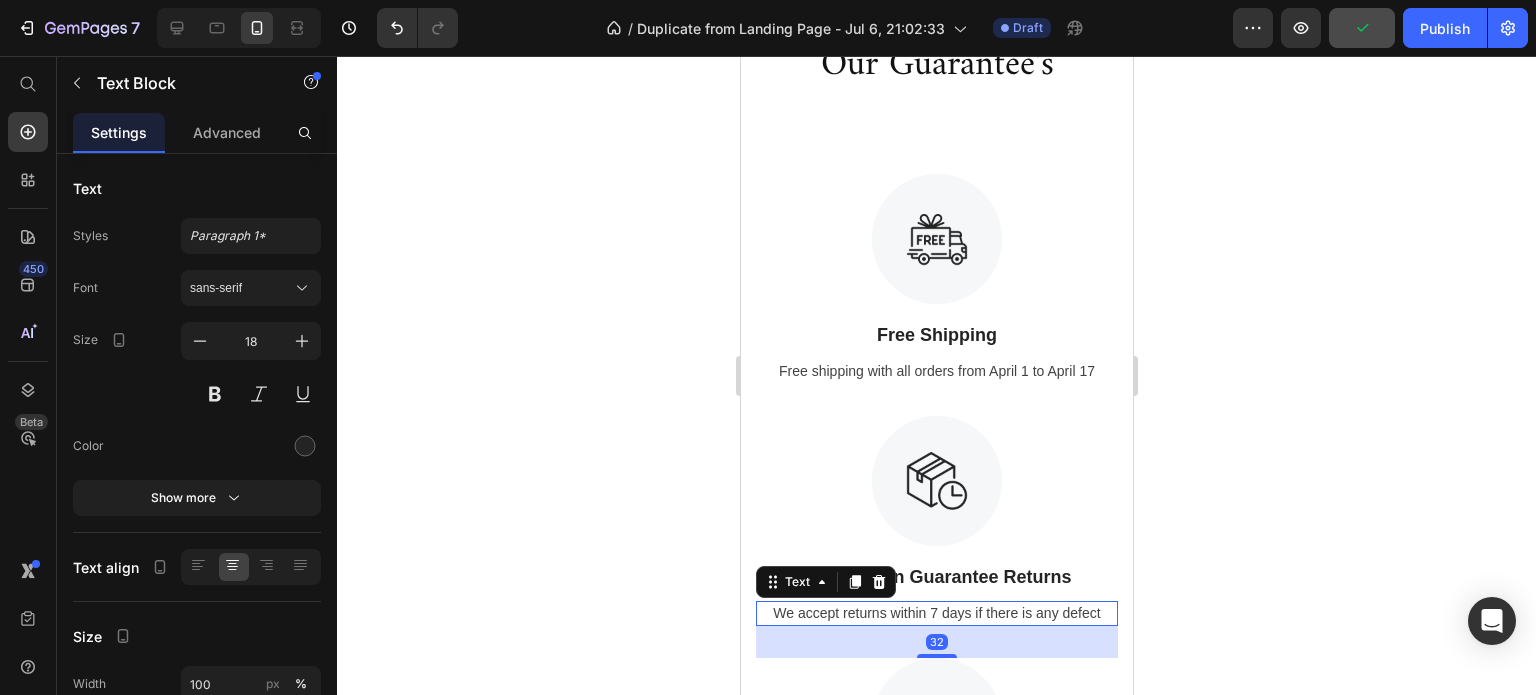 click on "We accept returns within 7 days
if there is any defect" at bounding box center [936, 613] 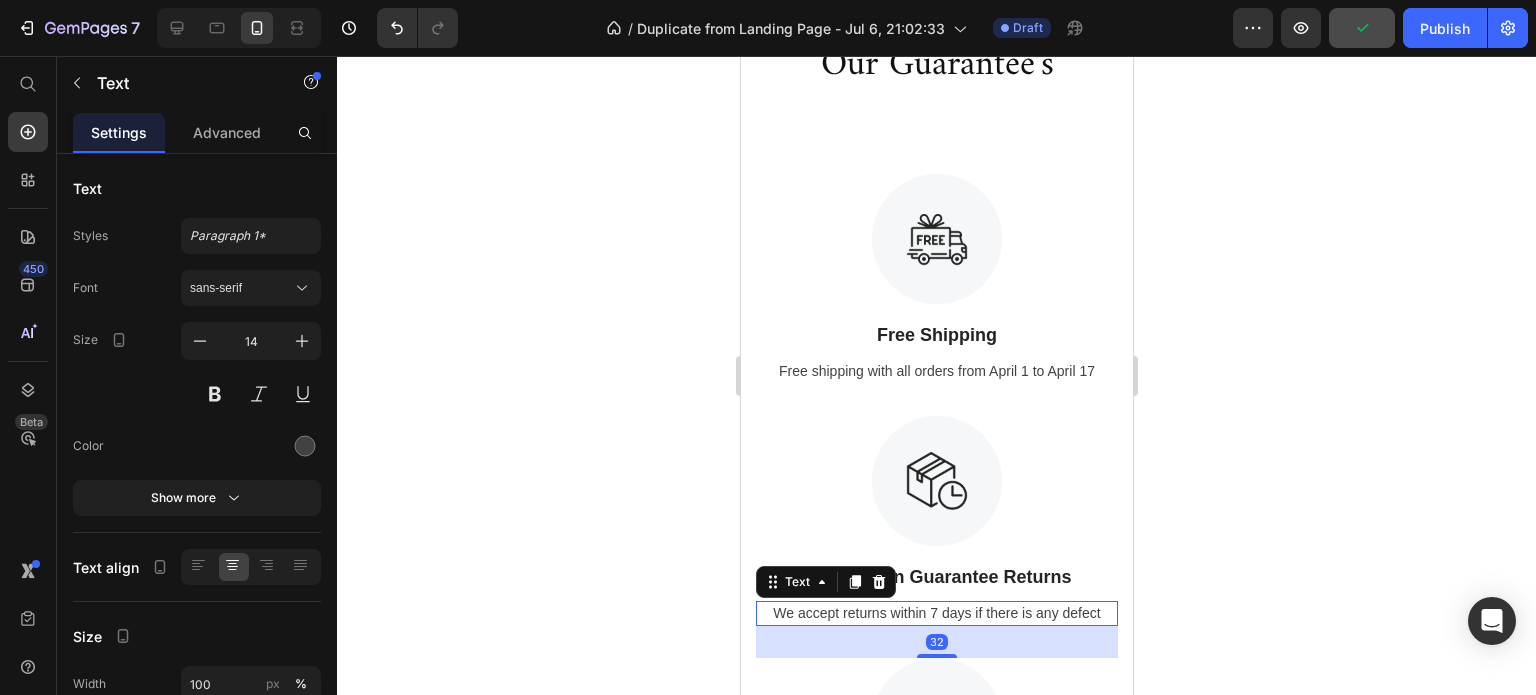 click on "We accept returns within 7 days
if there is any defect" at bounding box center [936, 613] 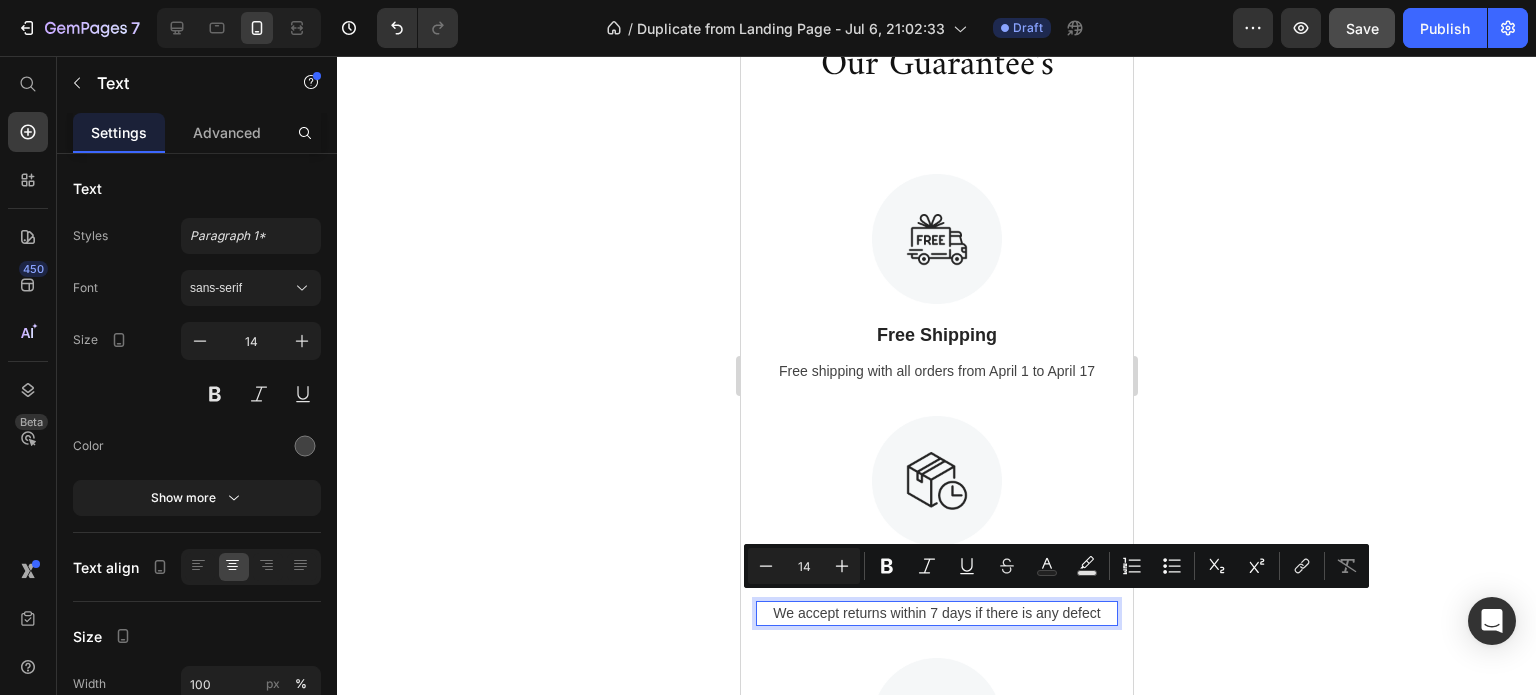 click on "We accept returns within 7 days if there is any defect" at bounding box center [936, 613] 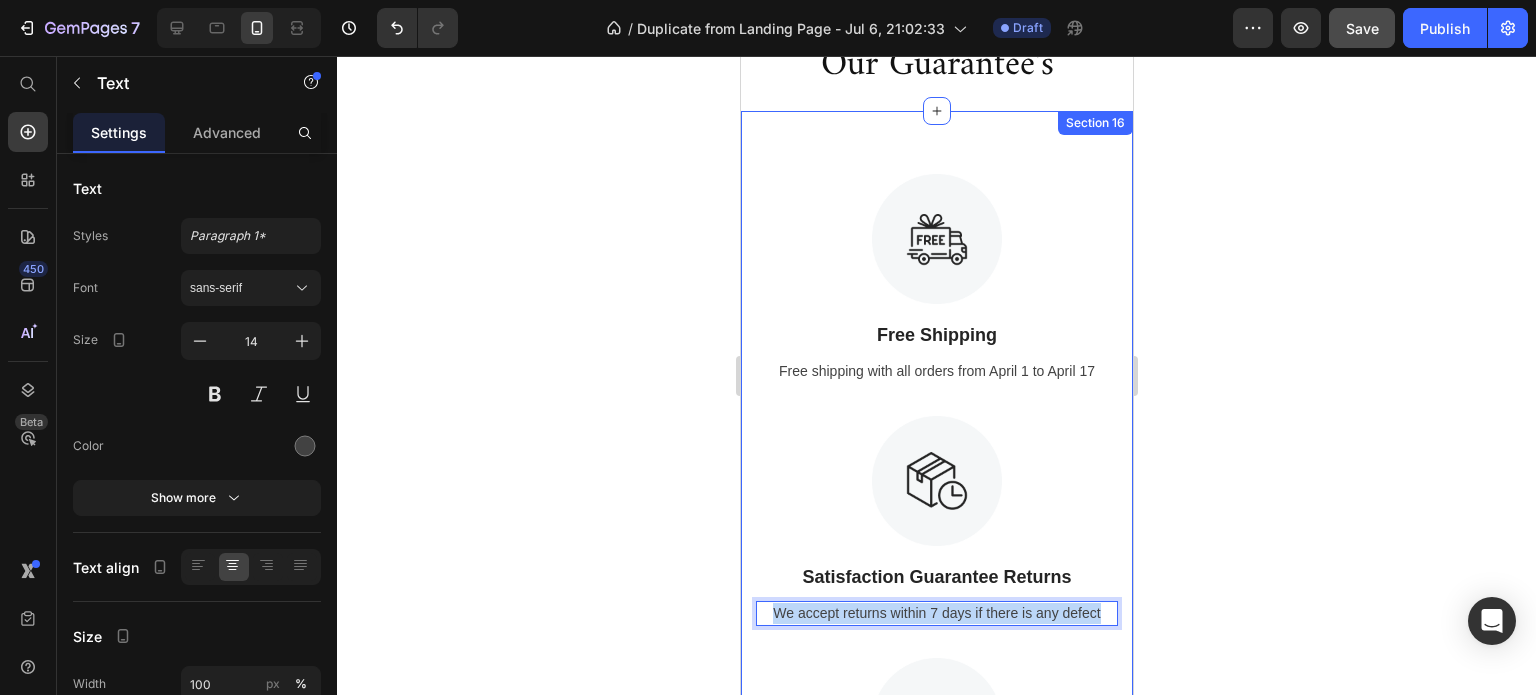 drag, startPoint x: 1095, startPoint y: 602, endPoint x: 733, endPoint y: 609, distance: 362.0677 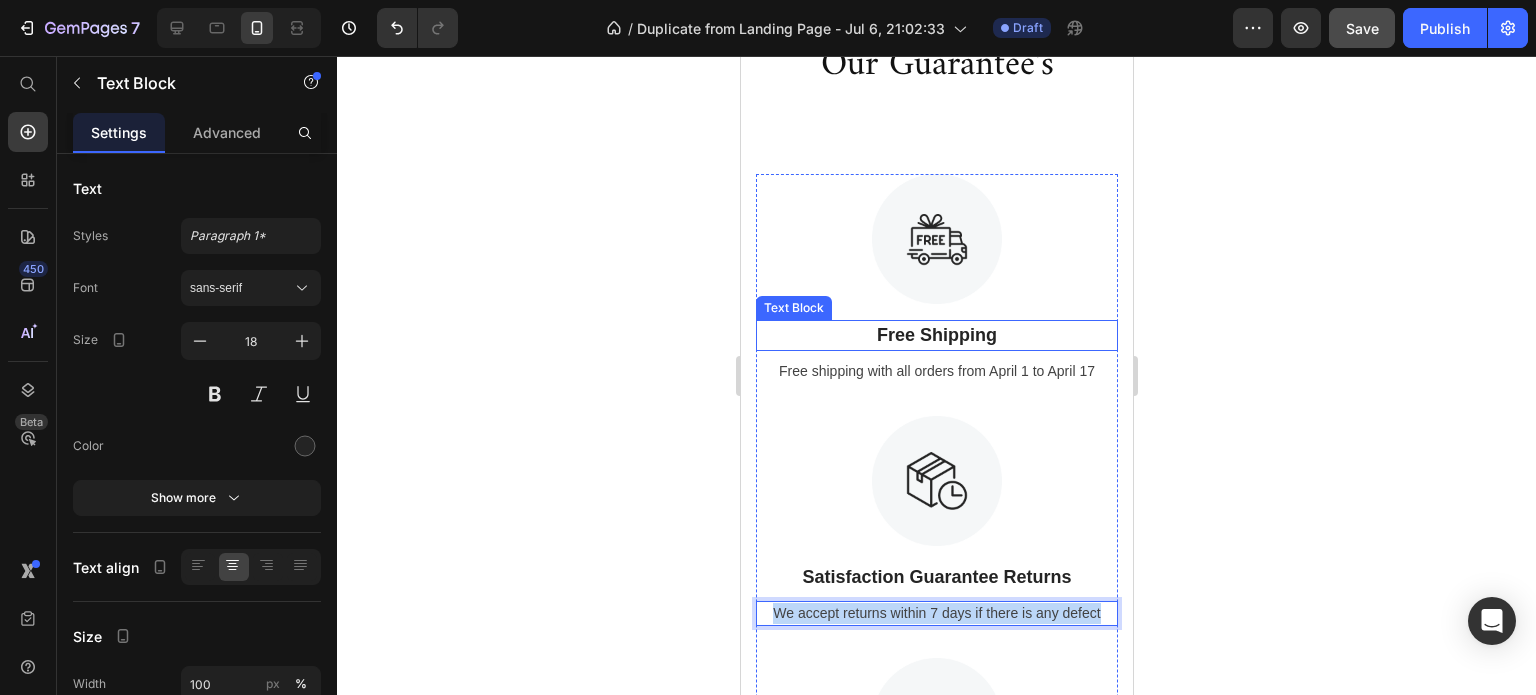 click on "Free Shipping" at bounding box center [936, 335] 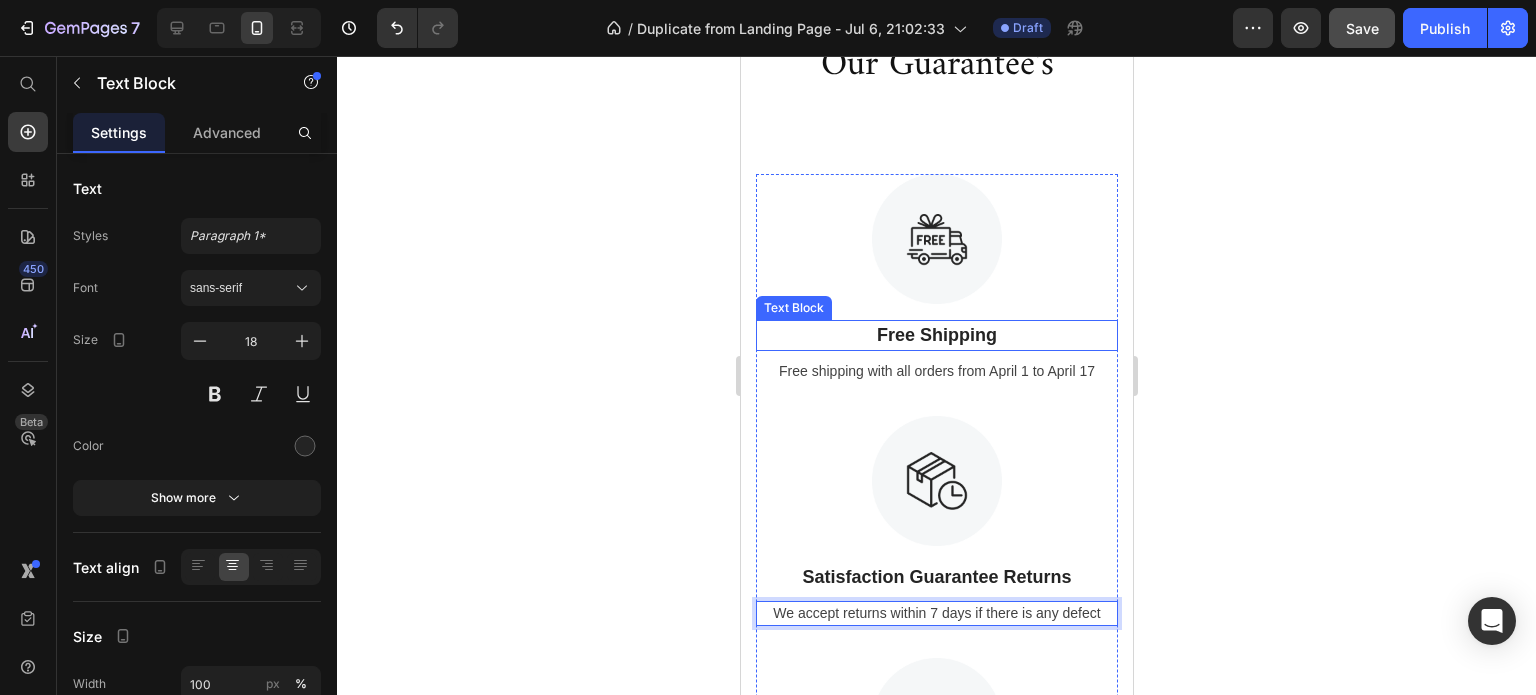 click on "Free Shipping" at bounding box center (936, 335) 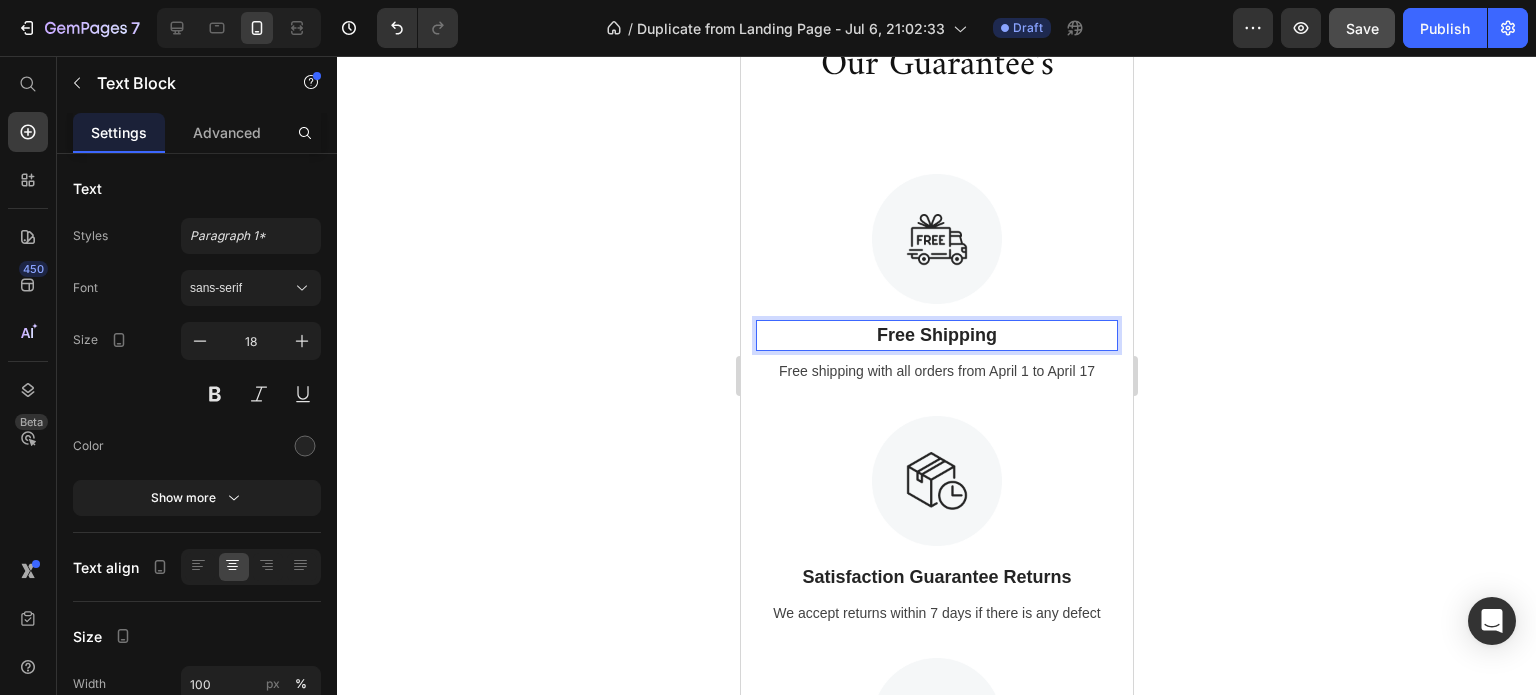 drag, startPoint x: 993, startPoint y: 326, endPoint x: 1003, endPoint y: 323, distance: 10.440307 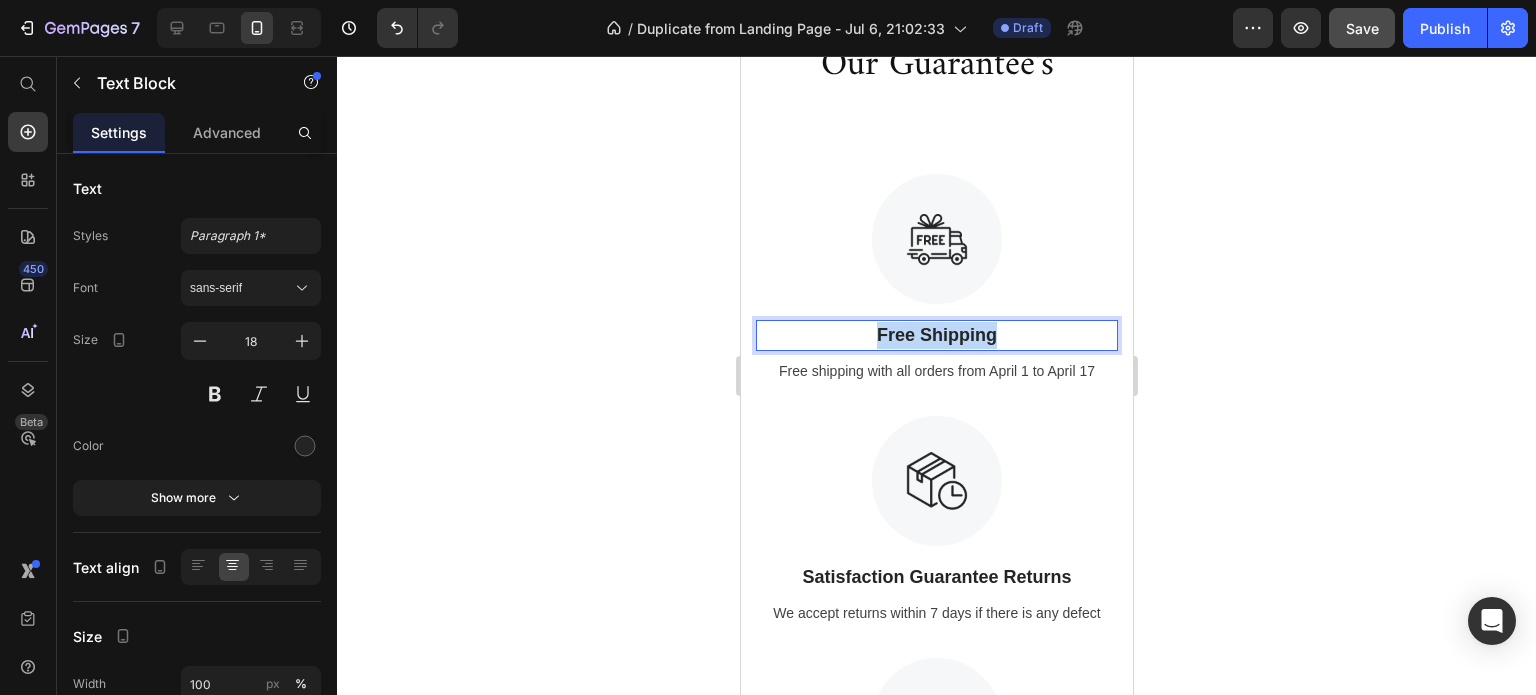 drag, startPoint x: 1023, startPoint y: 319, endPoint x: 835, endPoint y: 327, distance: 188.17014 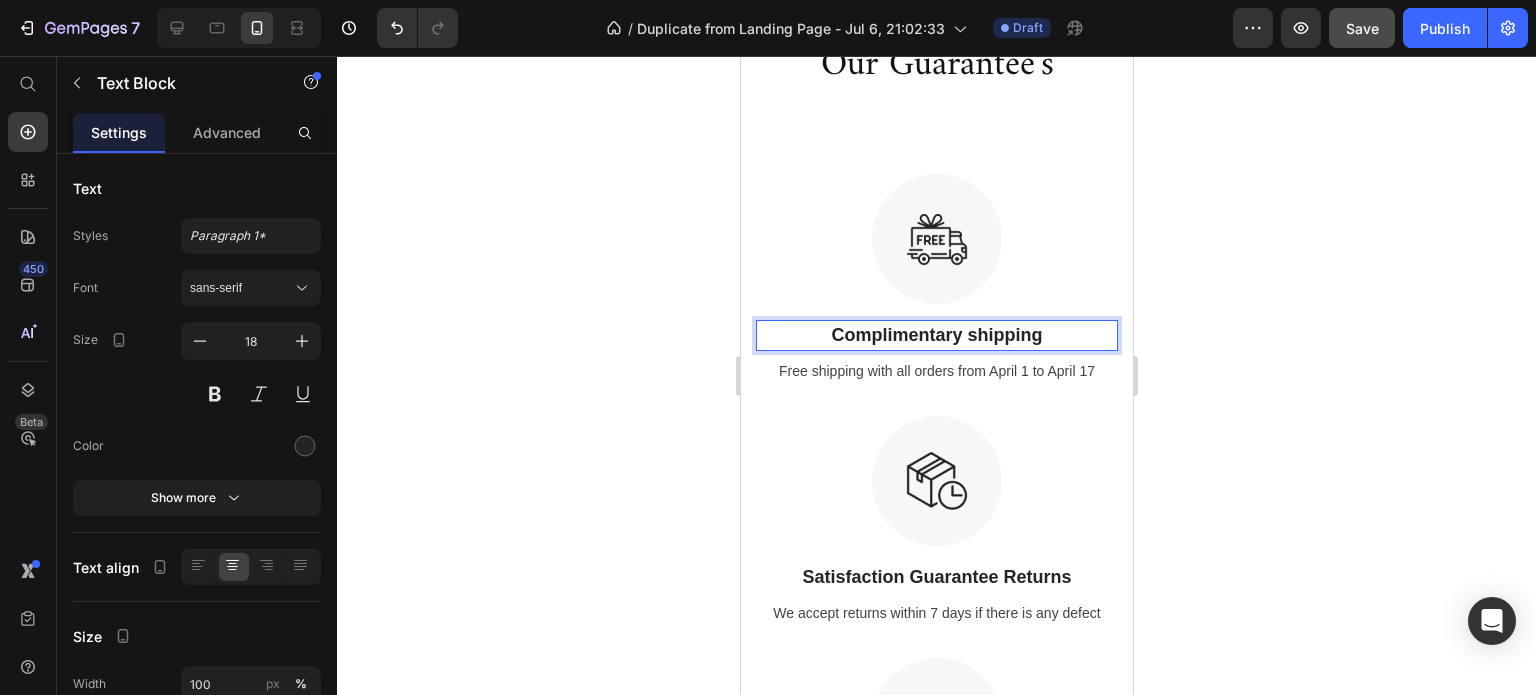 click on "Complimentary shipping" at bounding box center [936, 335] 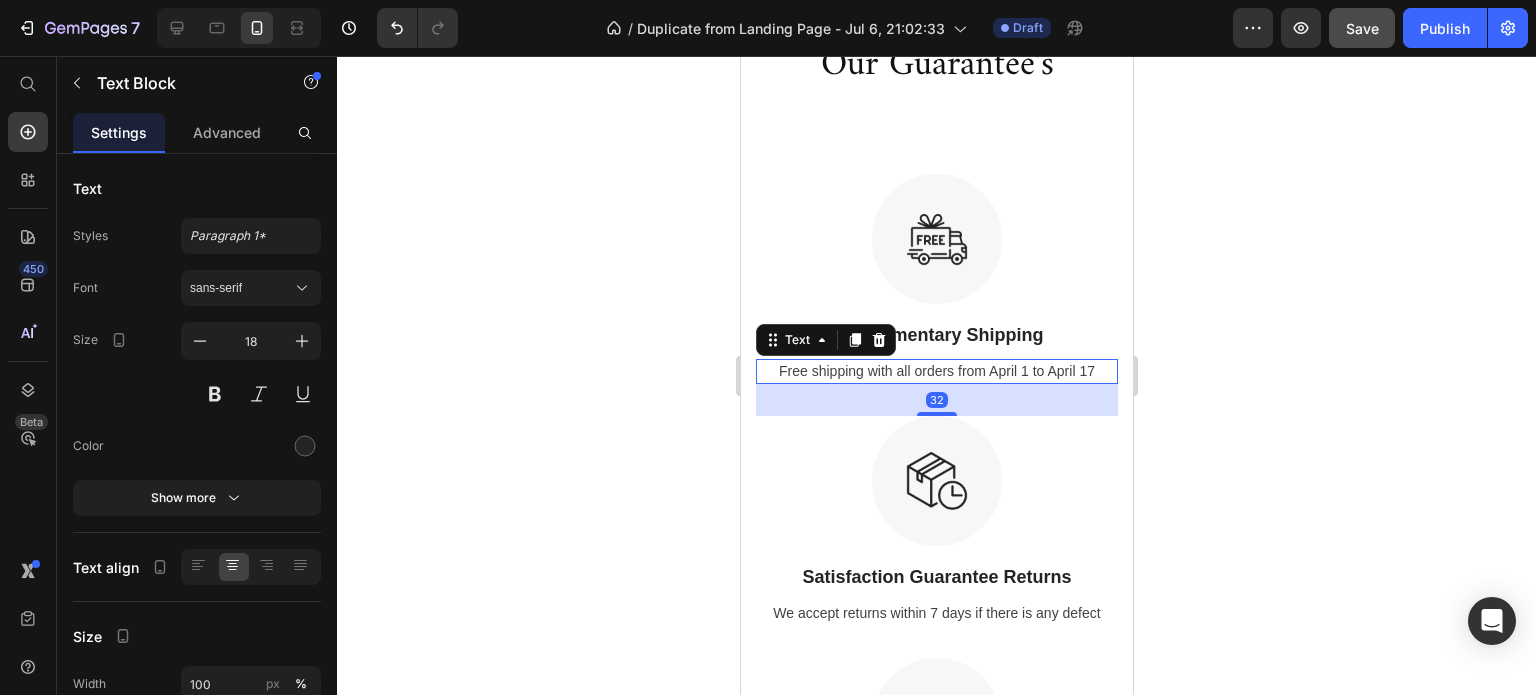 click on "Free shipping with all orders
from April 1 to April 17" at bounding box center [936, 371] 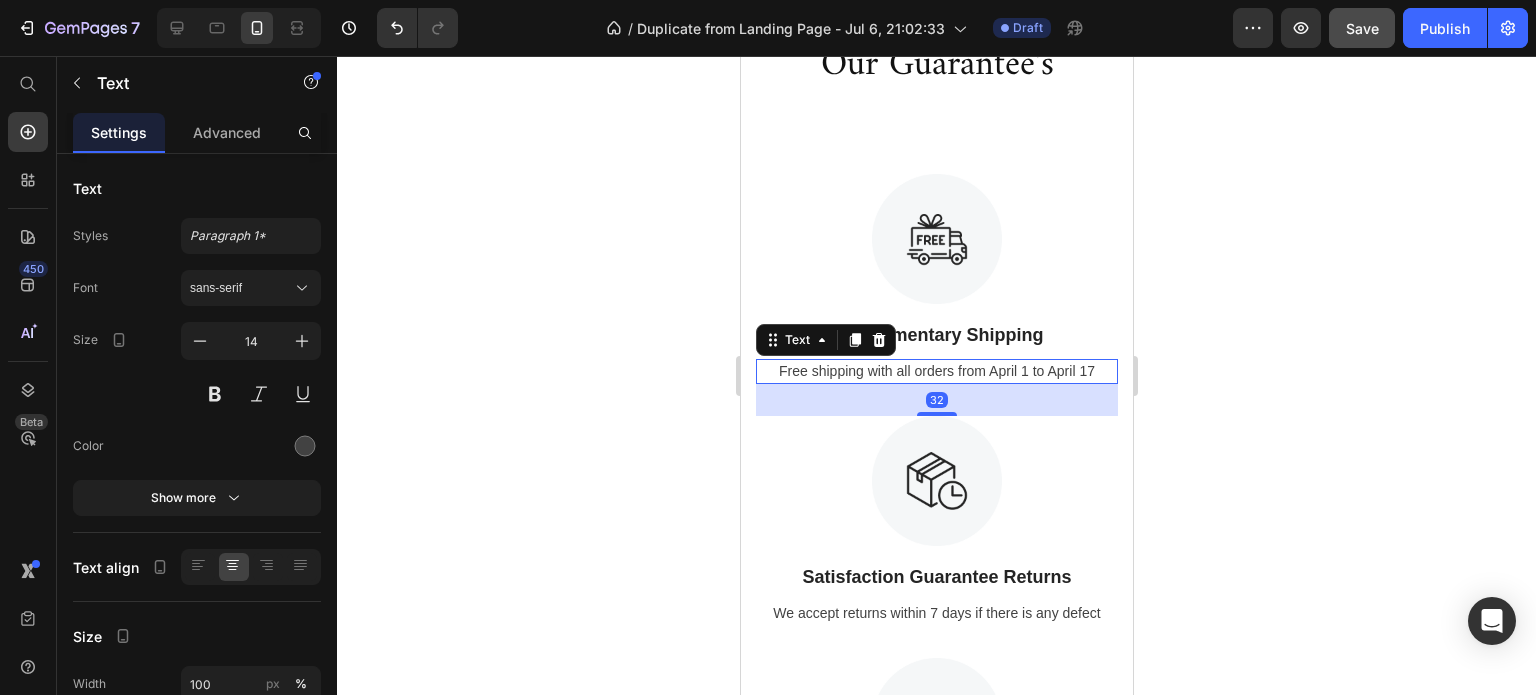 click on "Free shipping with all orders
from April 1 to April 17" at bounding box center (936, 371) 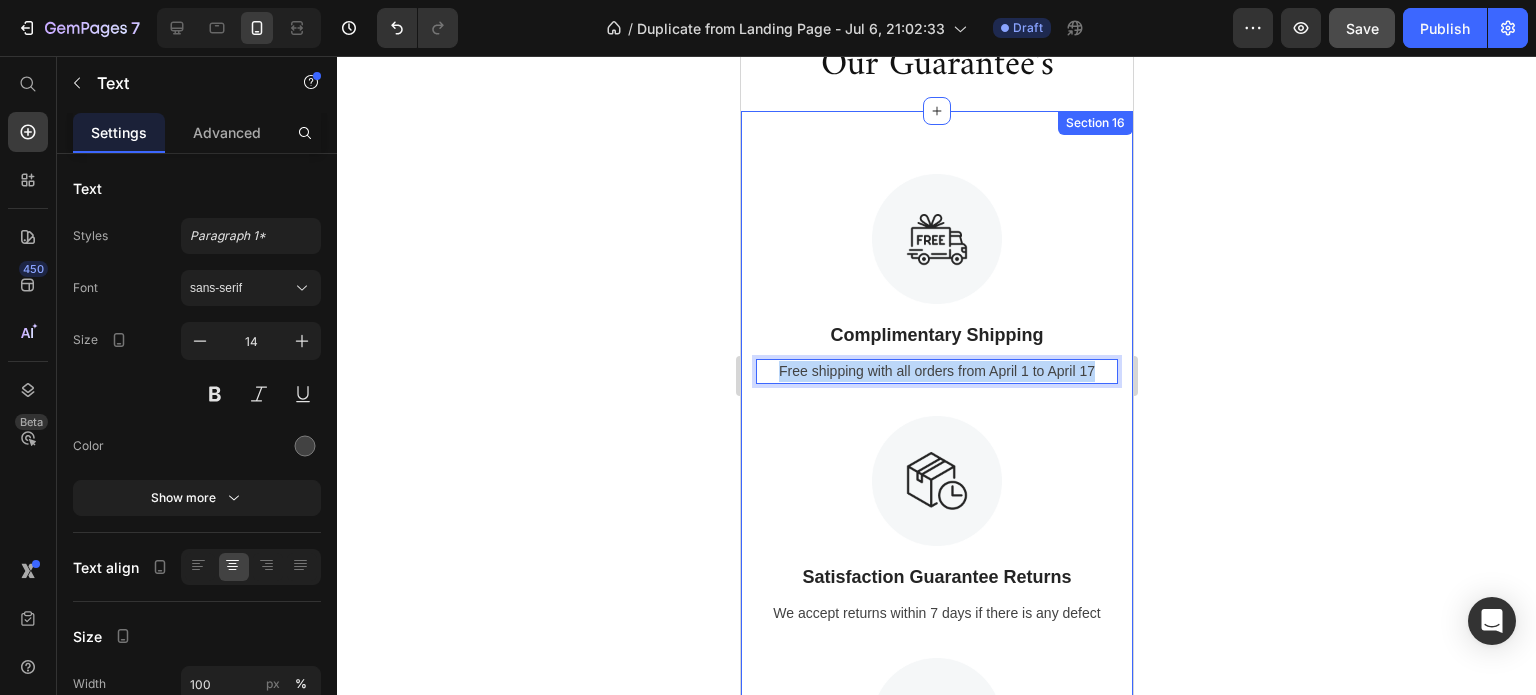 drag, startPoint x: 1089, startPoint y: 362, endPoint x: 736, endPoint y: 367, distance: 353.0354 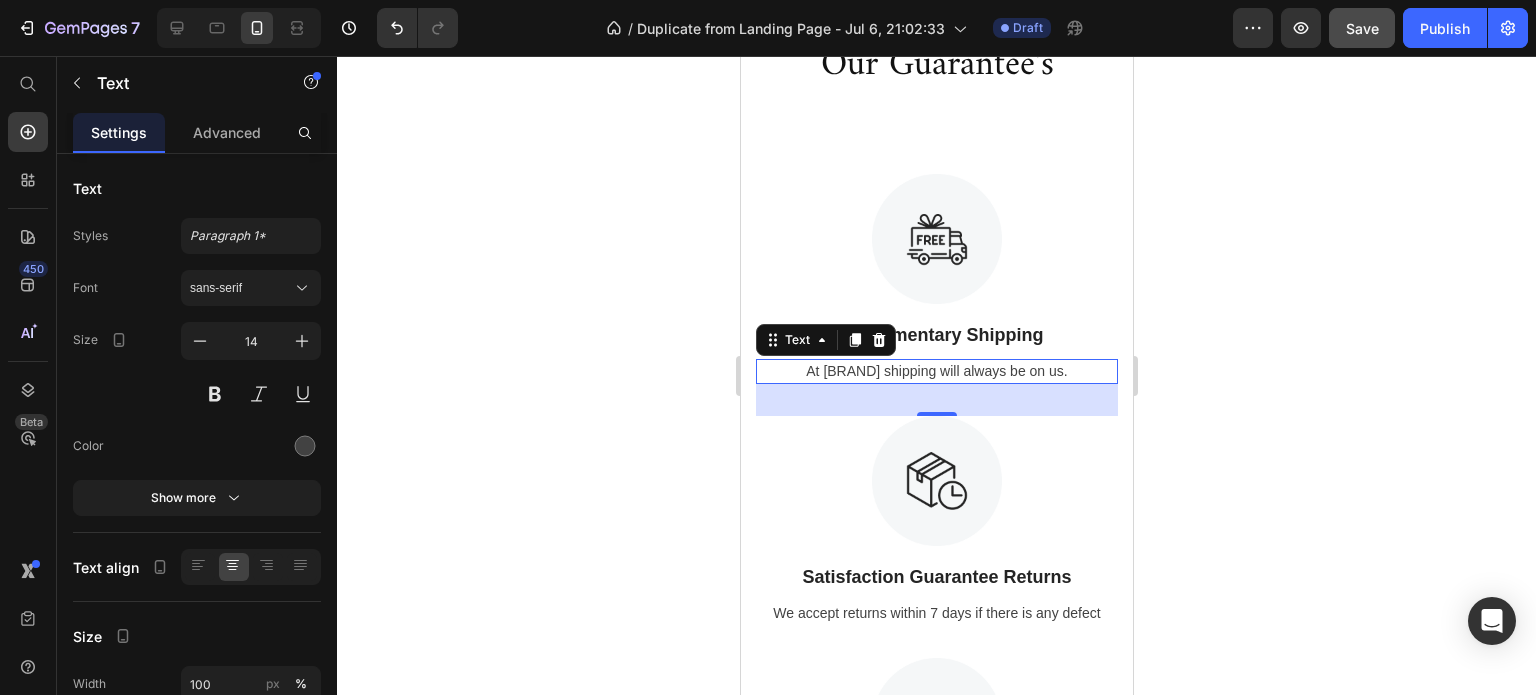click 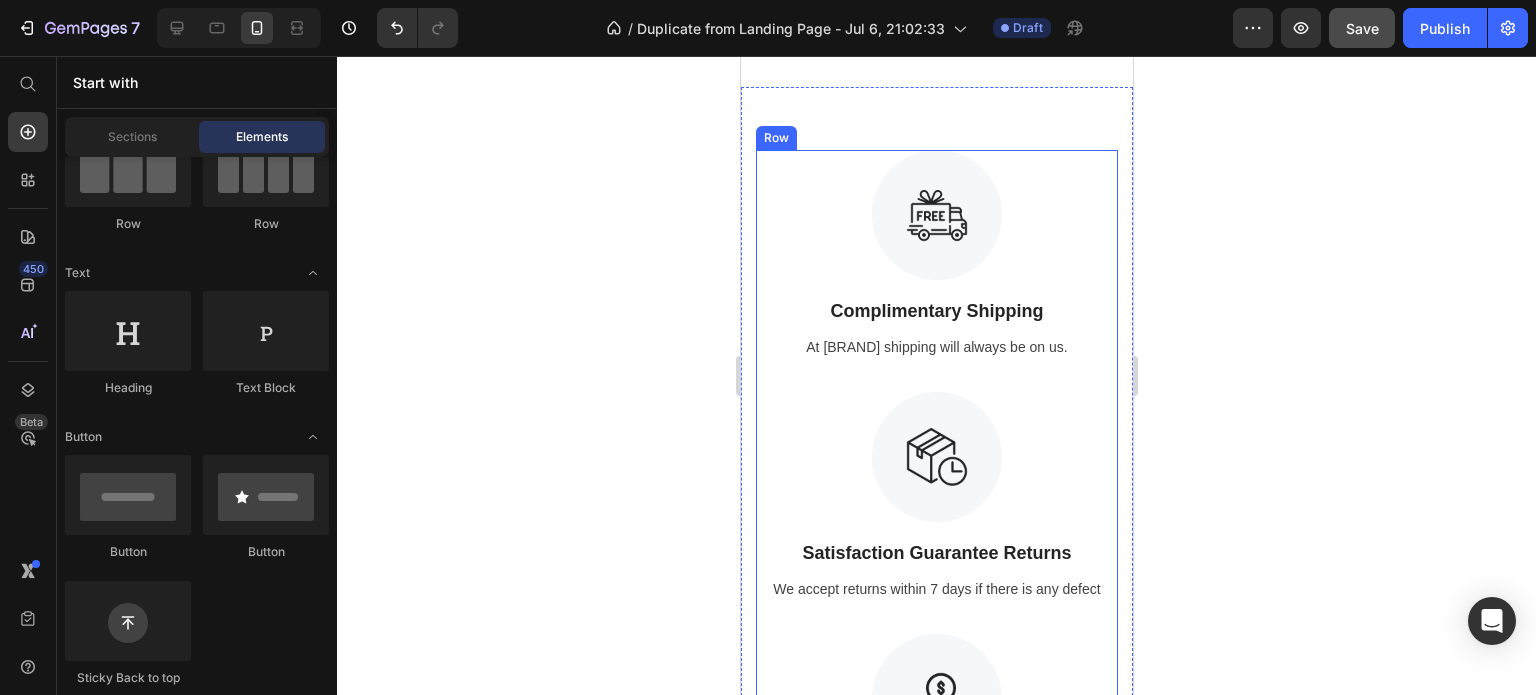 scroll, scrollTop: 3900, scrollLeft: 0, axis: vertical 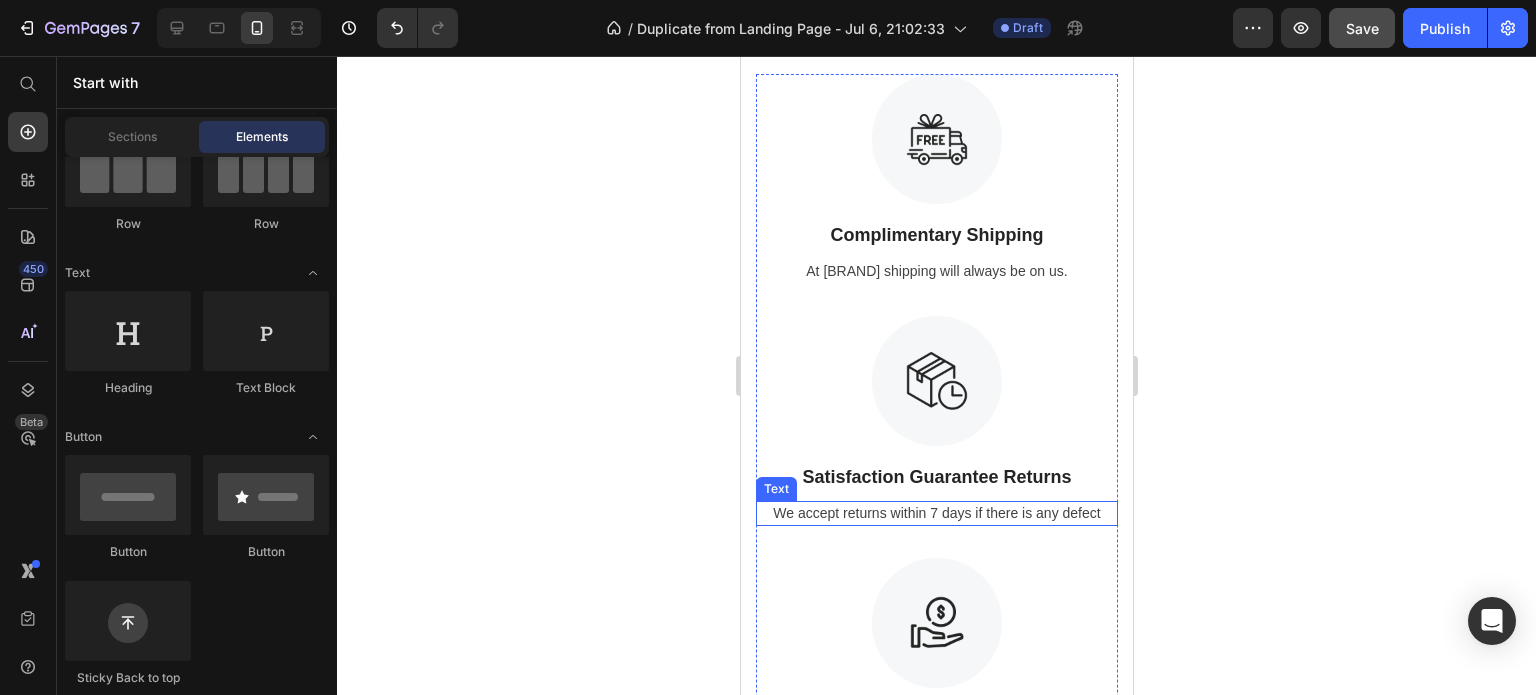 click on "We accept returns within 7 days if there is any defect" at bounding box center (936, 513) 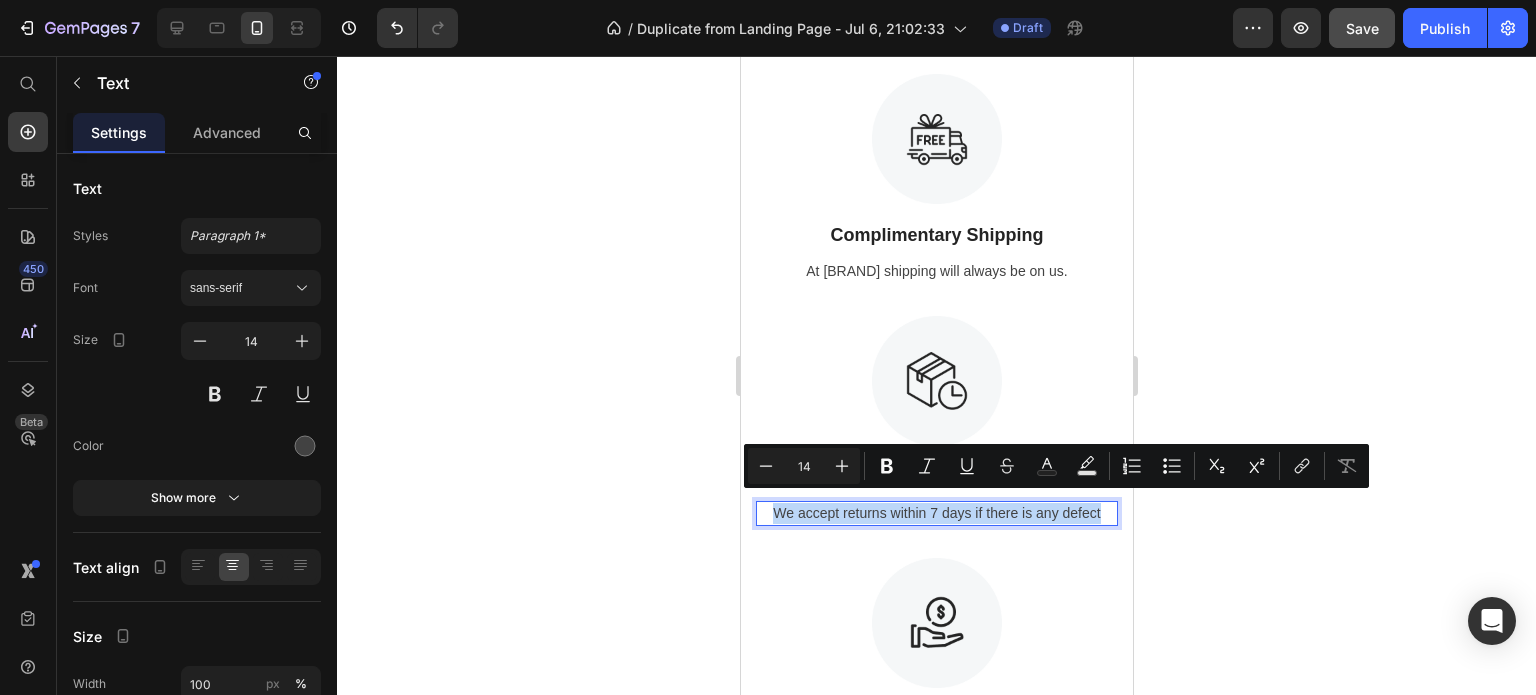 drag, startPoint x: 1093, startPoint y: 502, endPoint x: 721, endPoint y: 503, distance: 372.00134 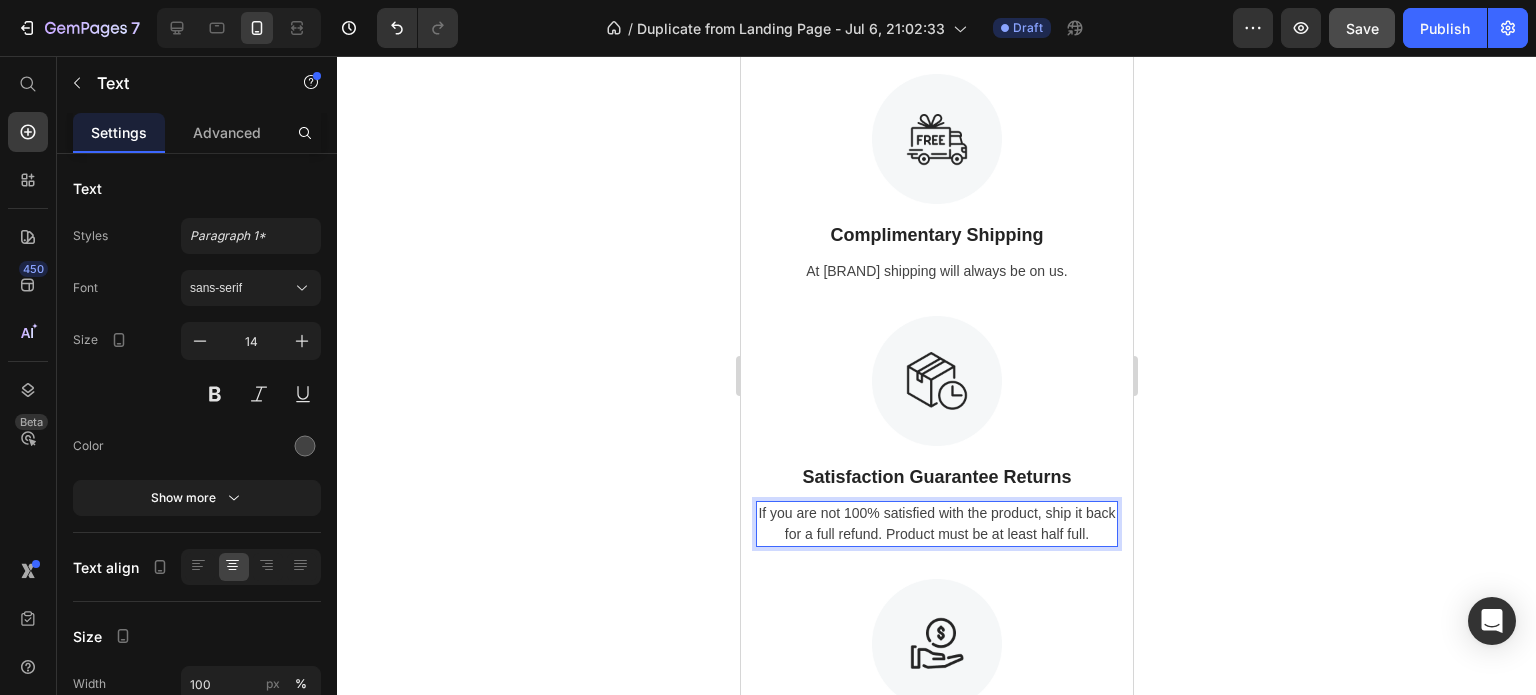 click 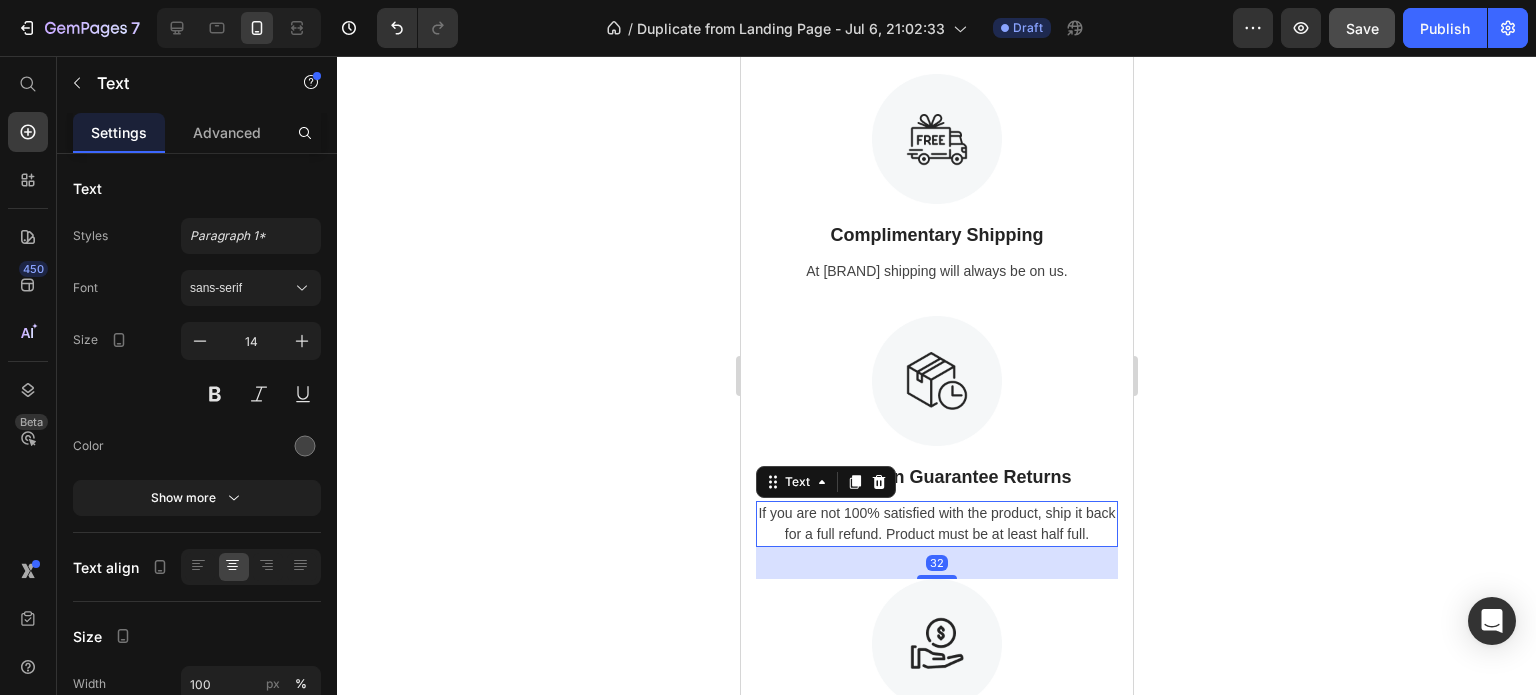 click on "If you are not 100% satisfied with the product, ship it back for a full refund. Product must be at least half full." at bounding box center [936, 524] 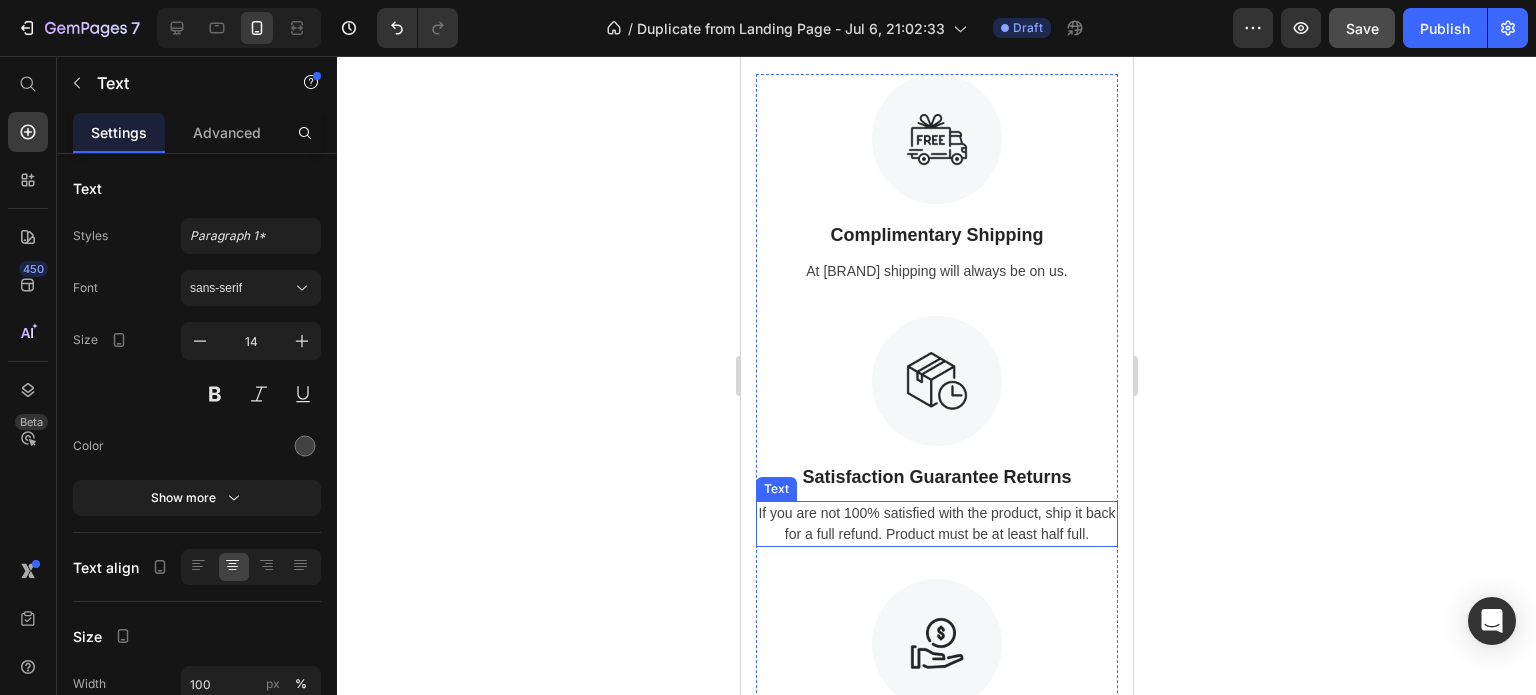 click on "If you are not 100% satisfied with the product, ship it back for a full refund. Product must be at least half full." at bounding box center [936, 524] 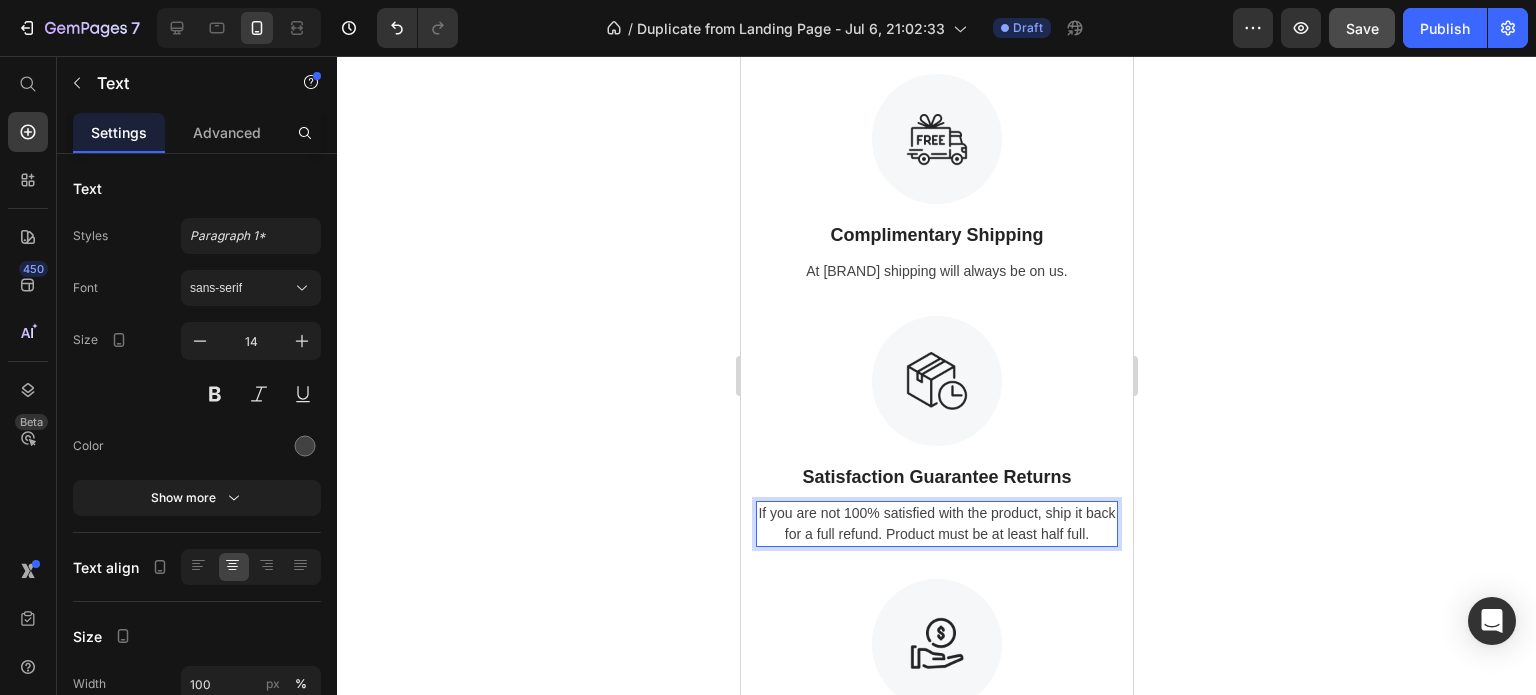 click on "If you are not 100% satisfied with the product, ship it back for a full refund. Product must be at least half full." at bounding box center (936, 524) 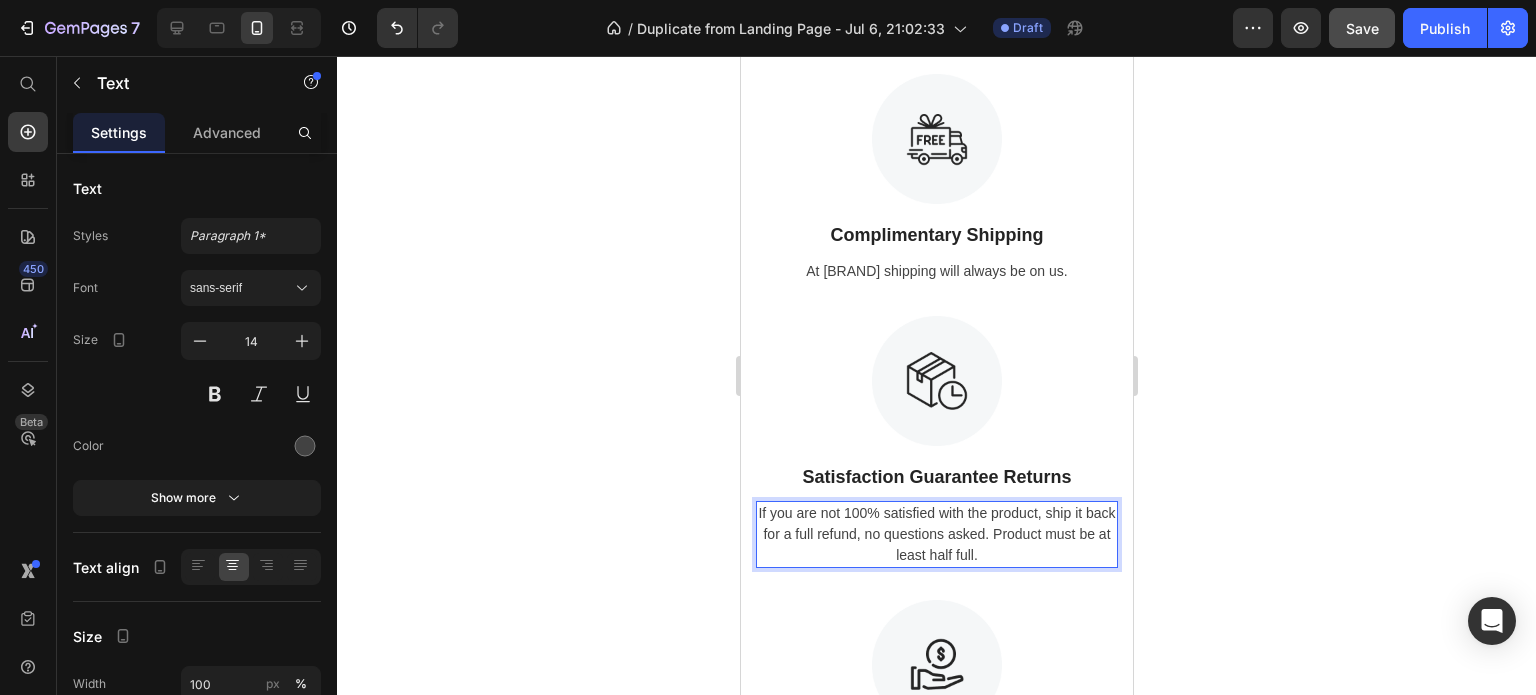 click 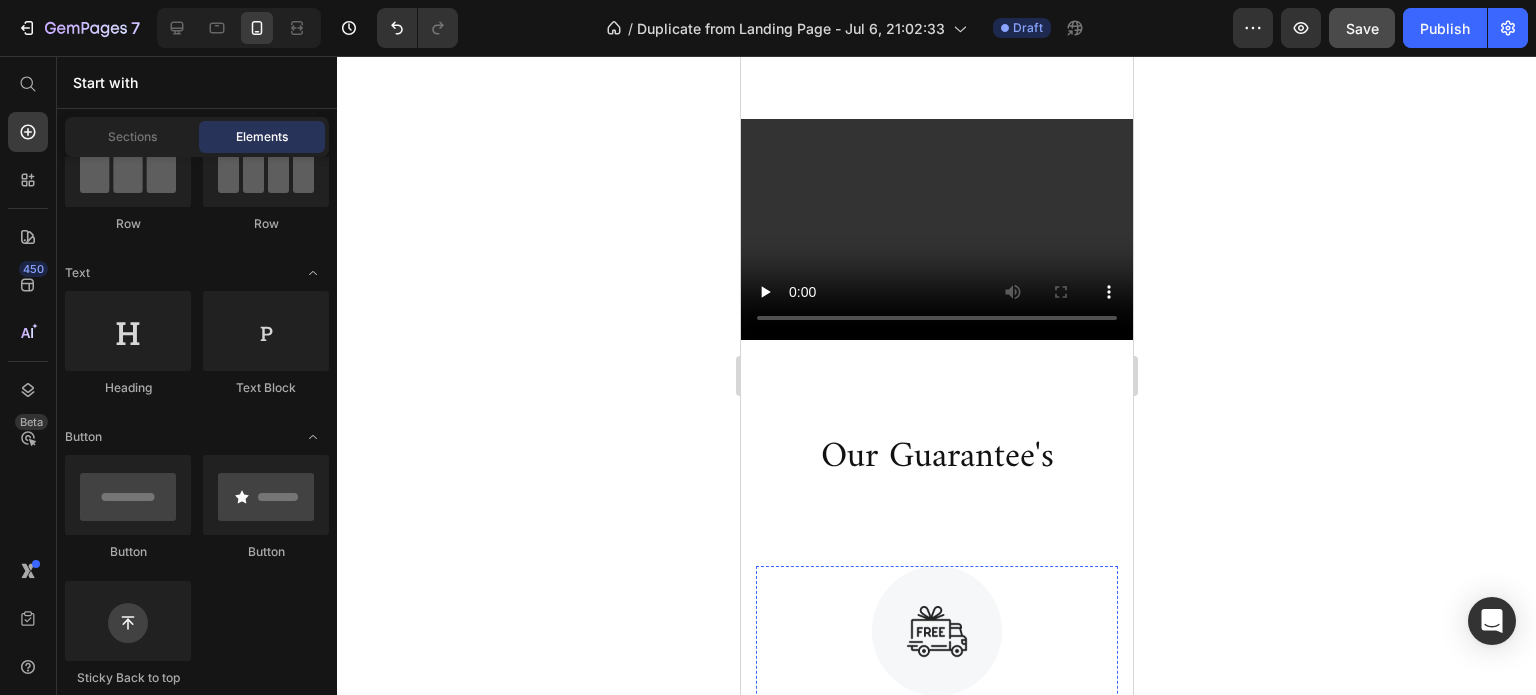 scroll, scrollTop: 3400, scrollLeft: 0, axis: vertical 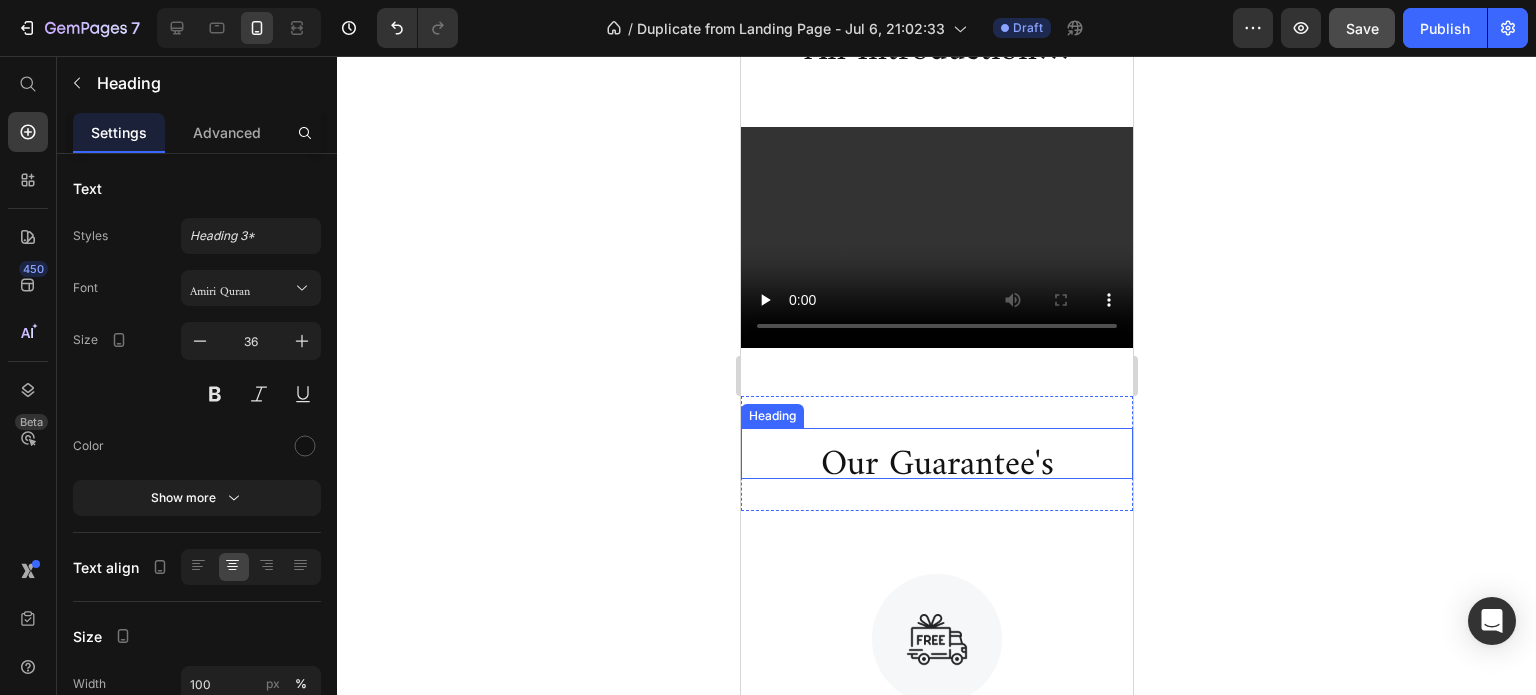 click on "Our Guarantee's" at bounding box center (936, 453) 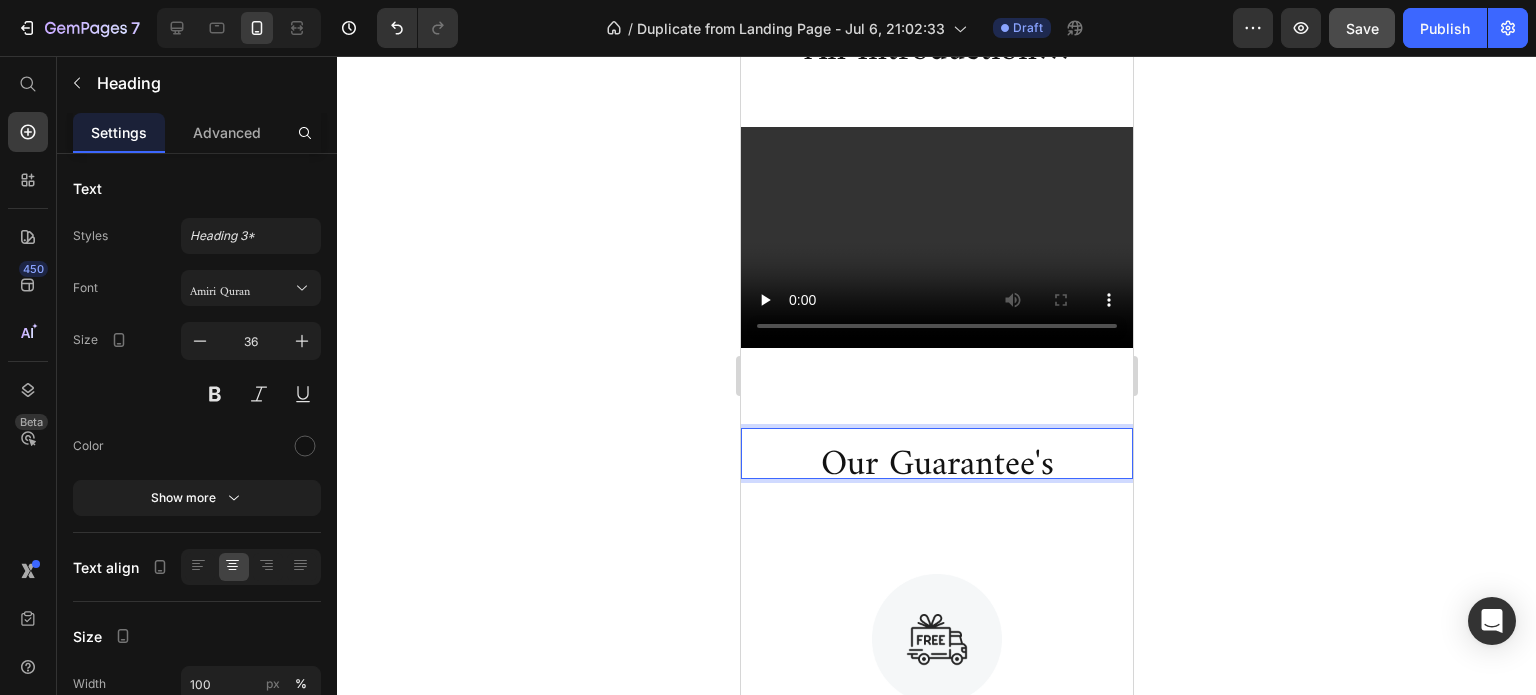 click on "Our Guarantee's" at bounding box center [936, 453] 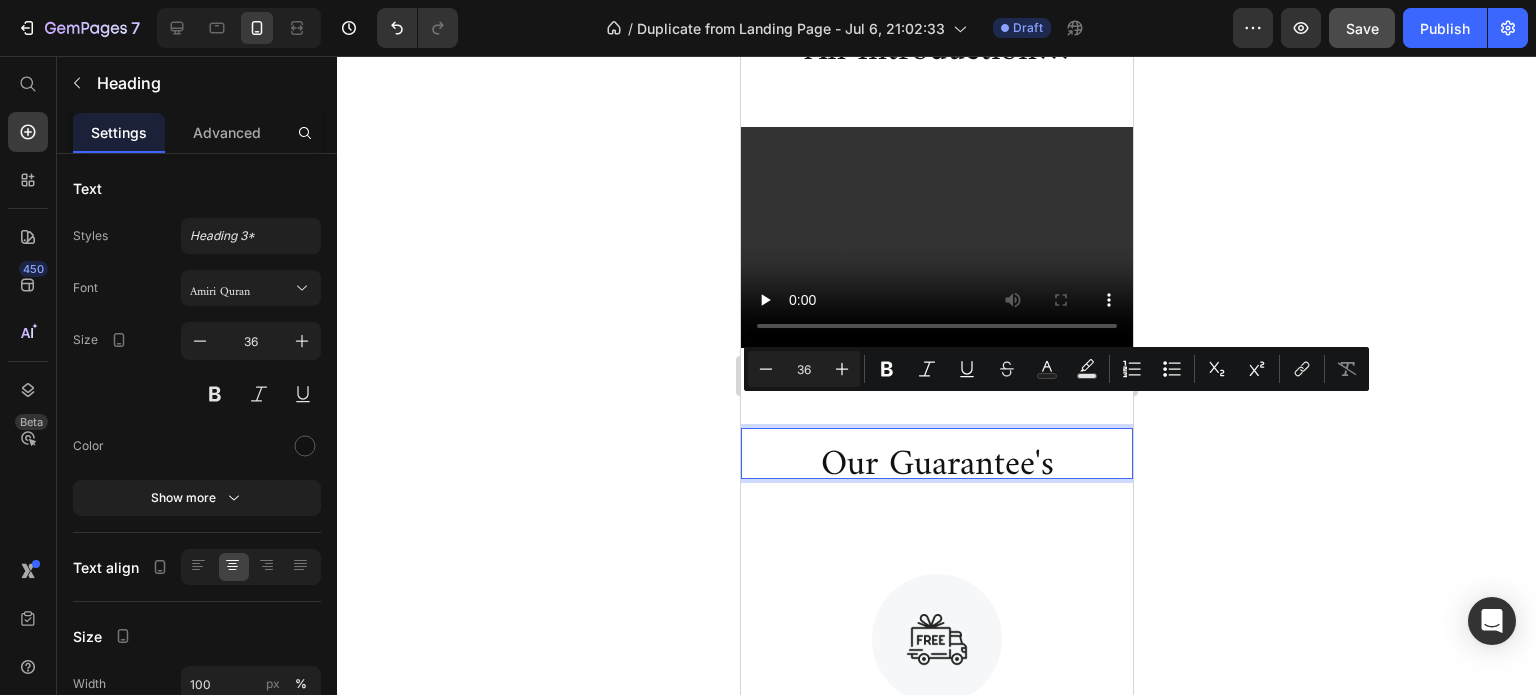 click on "Our Guarantee's" at bounding box center (936, 453) 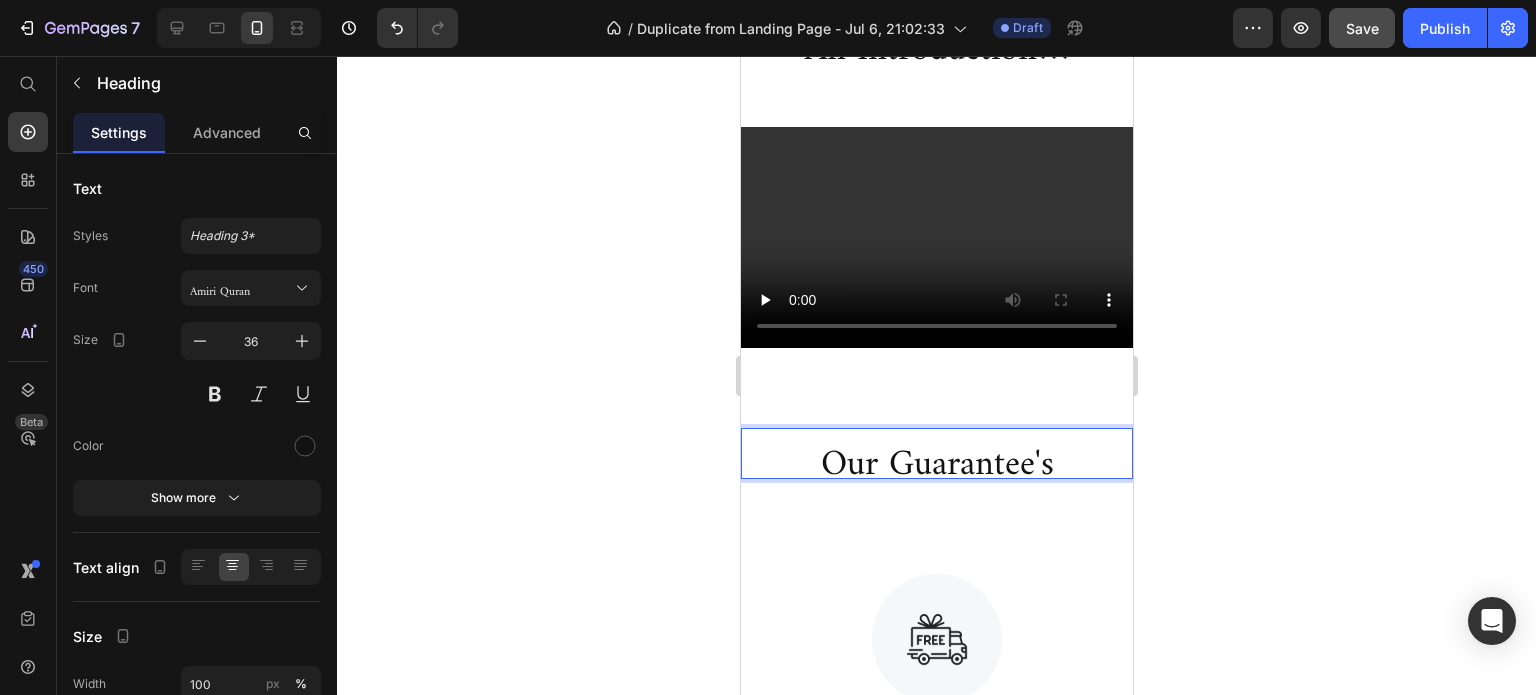 drag, startPoint x: 1065, startPoint y: 451, endPoint x: 880, endPoint y: 459, distance: 185.1729 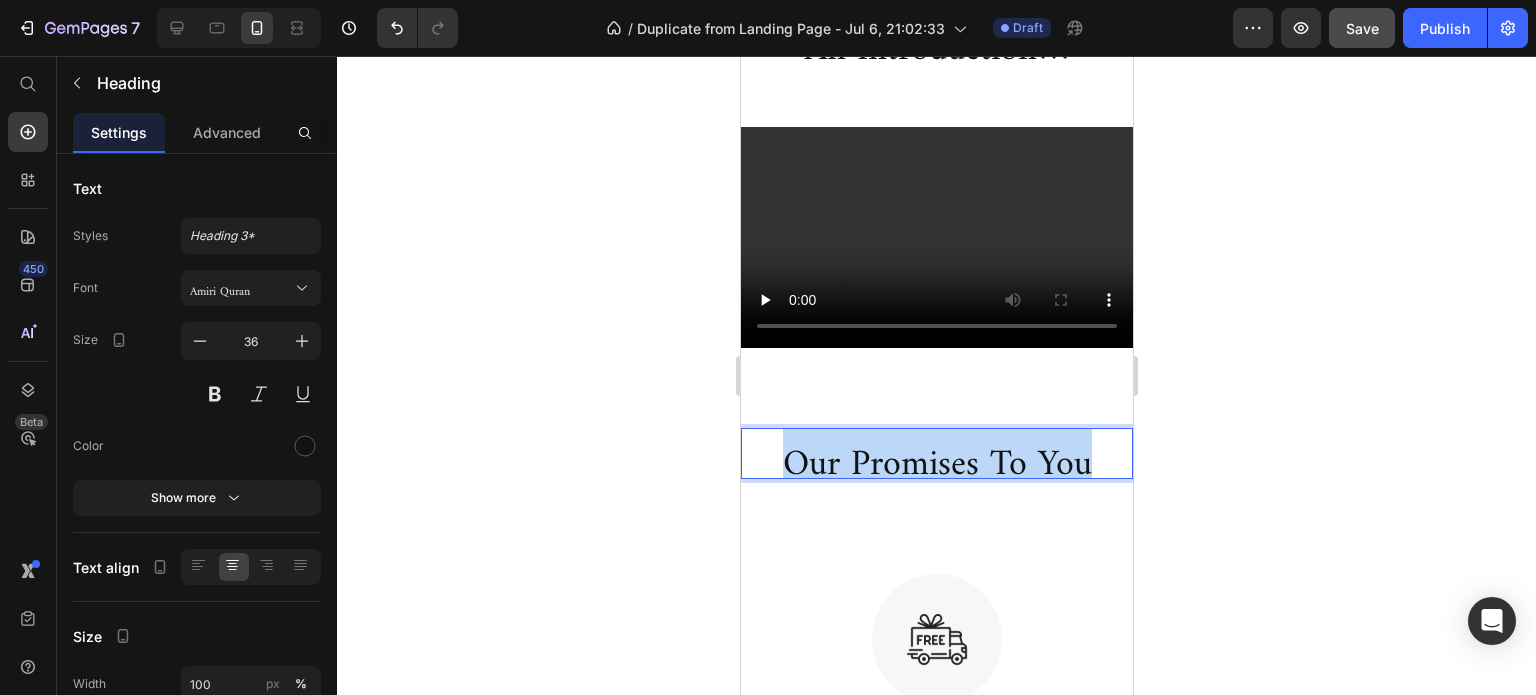 drag, startPoint x: 1089, startPoint y: 444, endPoint x: 762, endPoint y: 451, distance: 327.07492 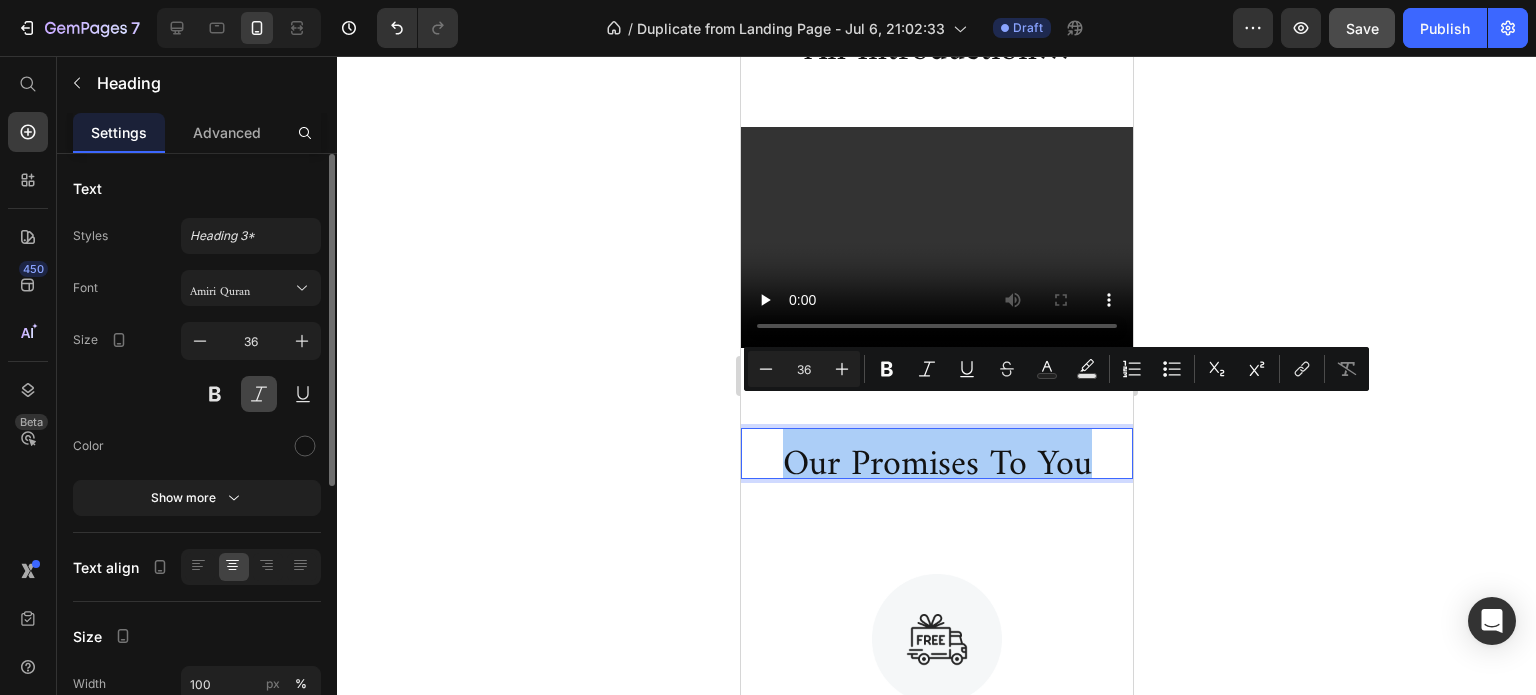click at bounding box center (259, 394) 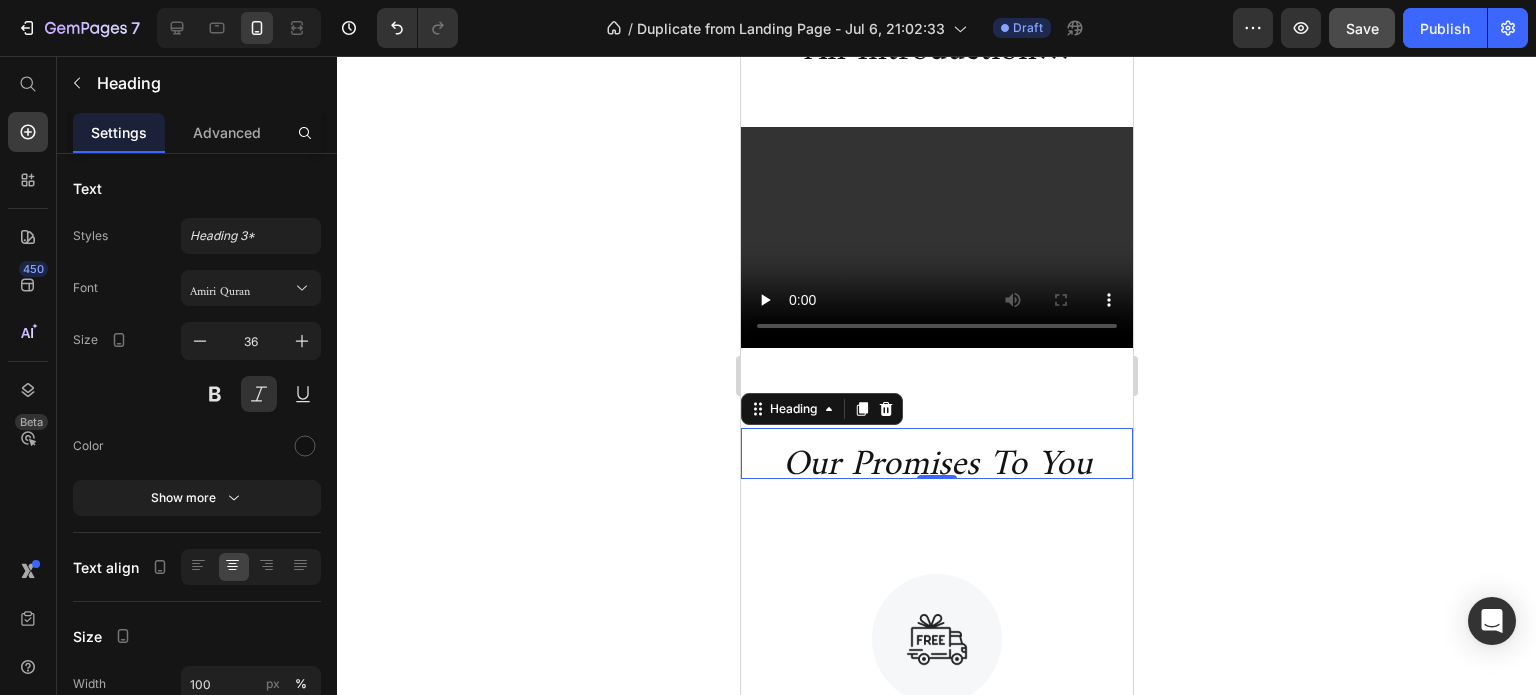 click 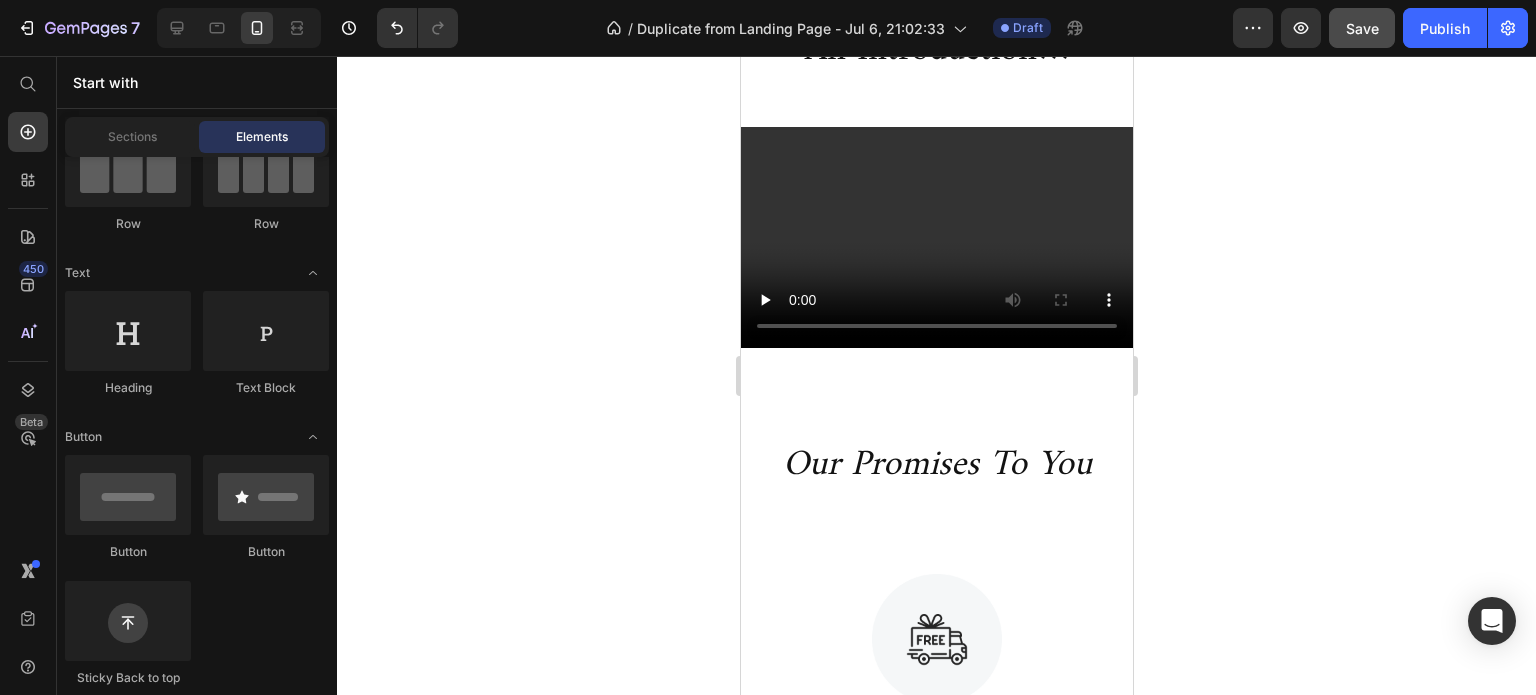 click 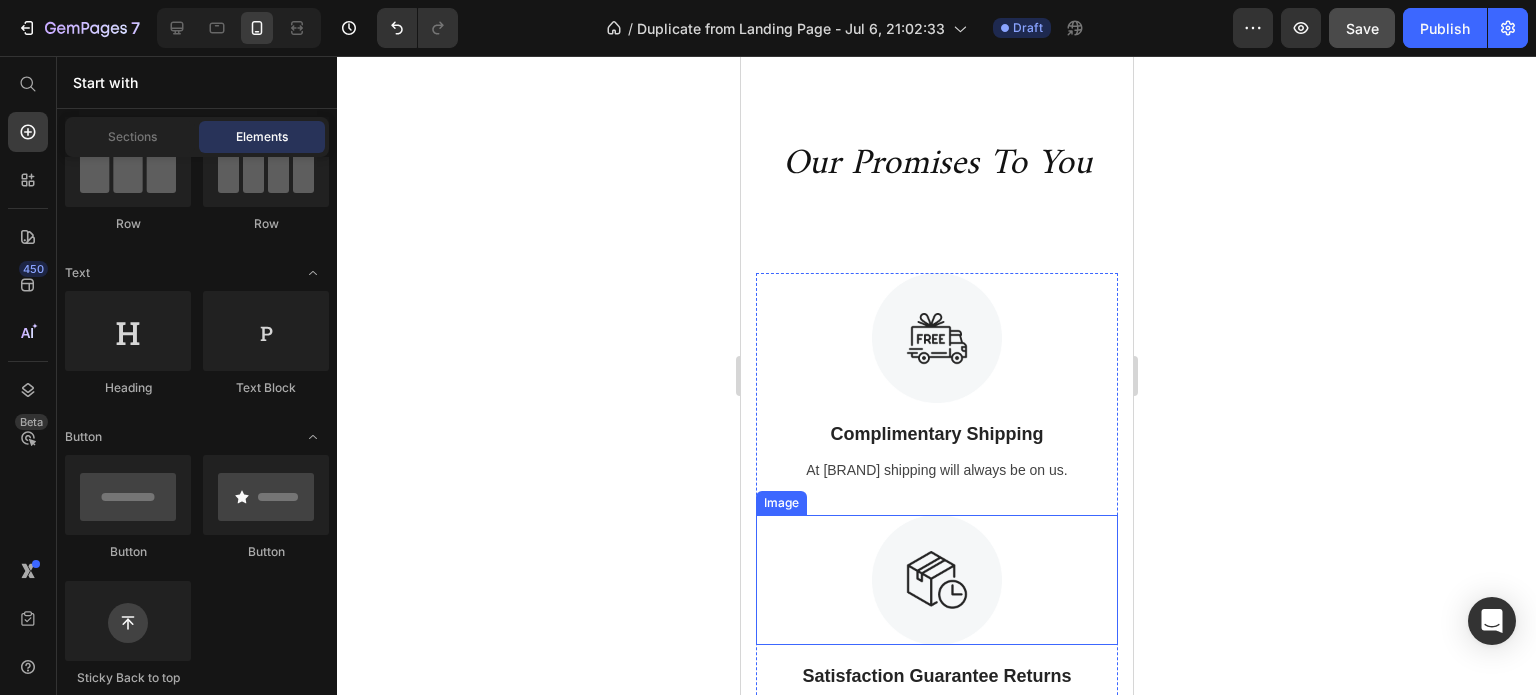 scroll, scrollTop: 3600, scrollLeft: 0, axis: vertical 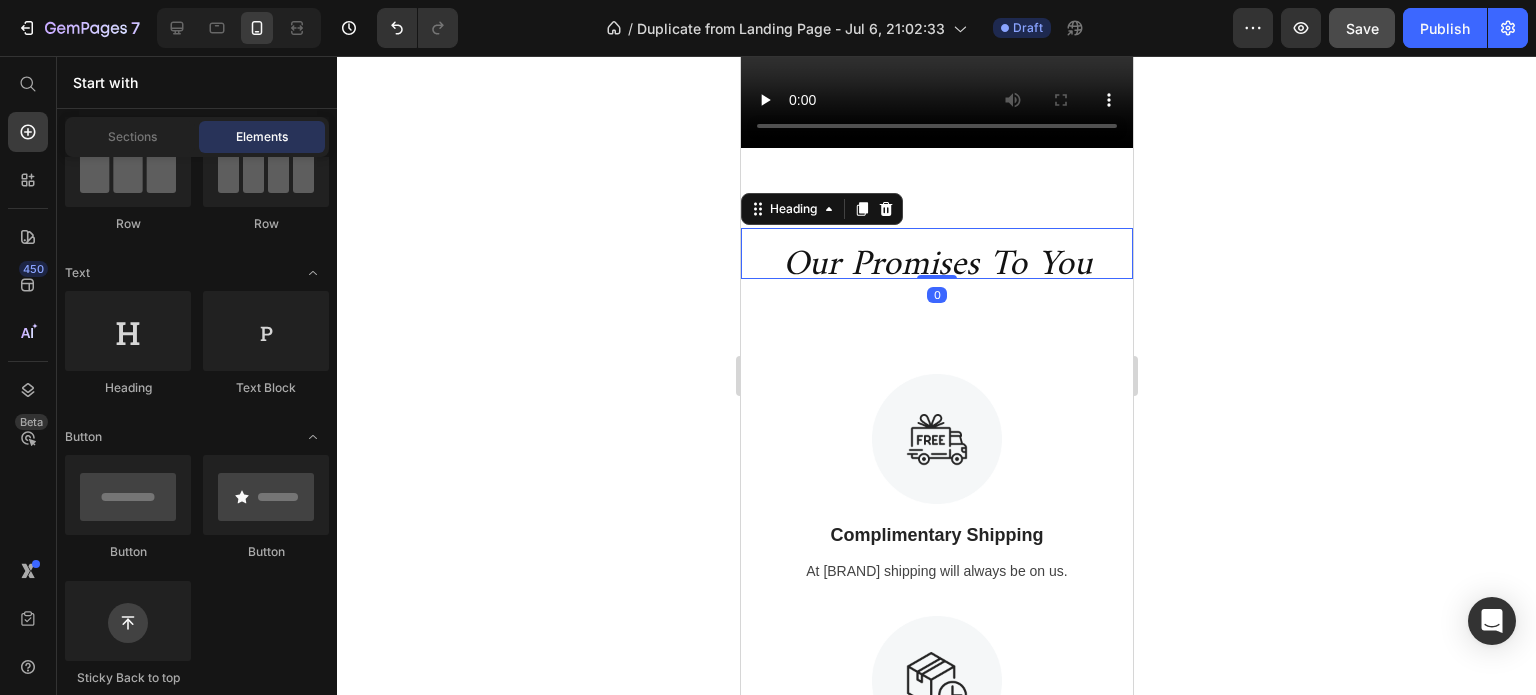 click on "Our Promises To You" at bounding box center (936, 253) 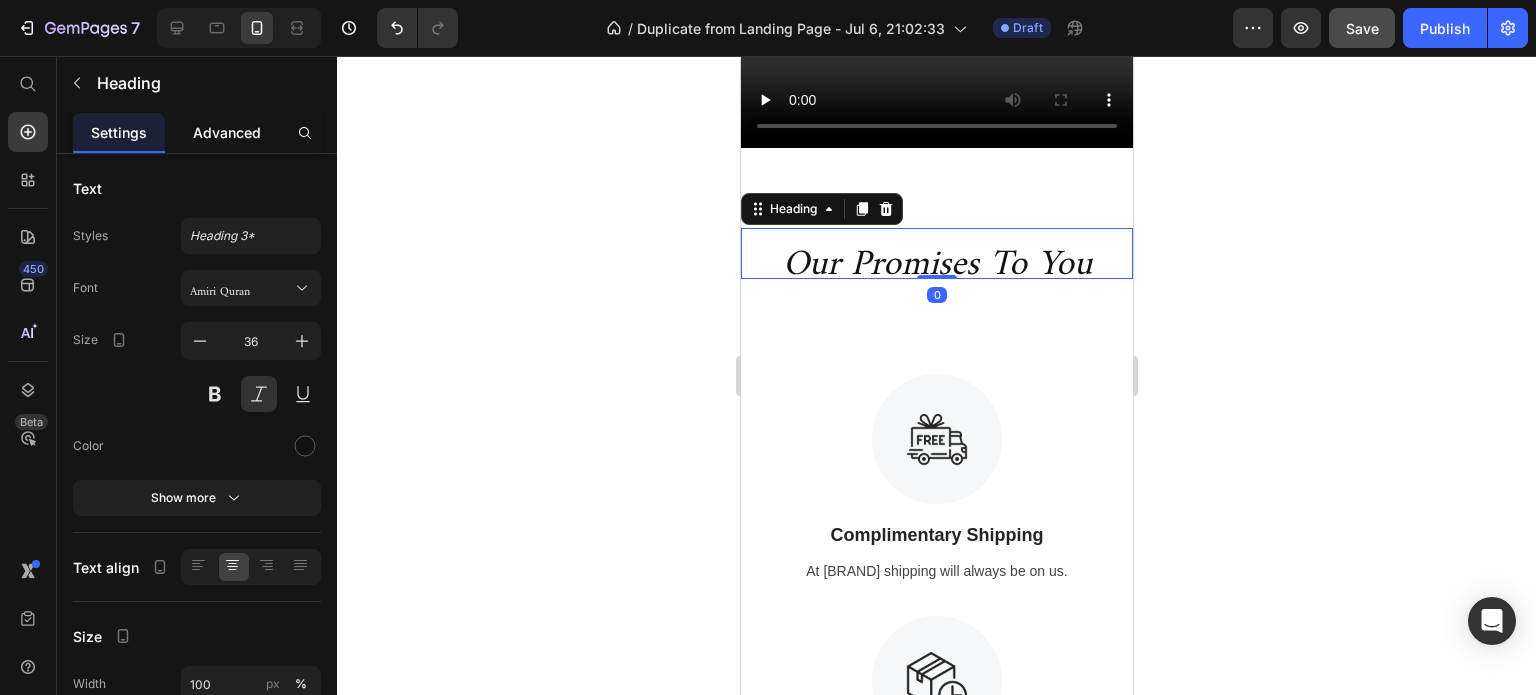 click on "Advanced" at bounding box center [227, 132] 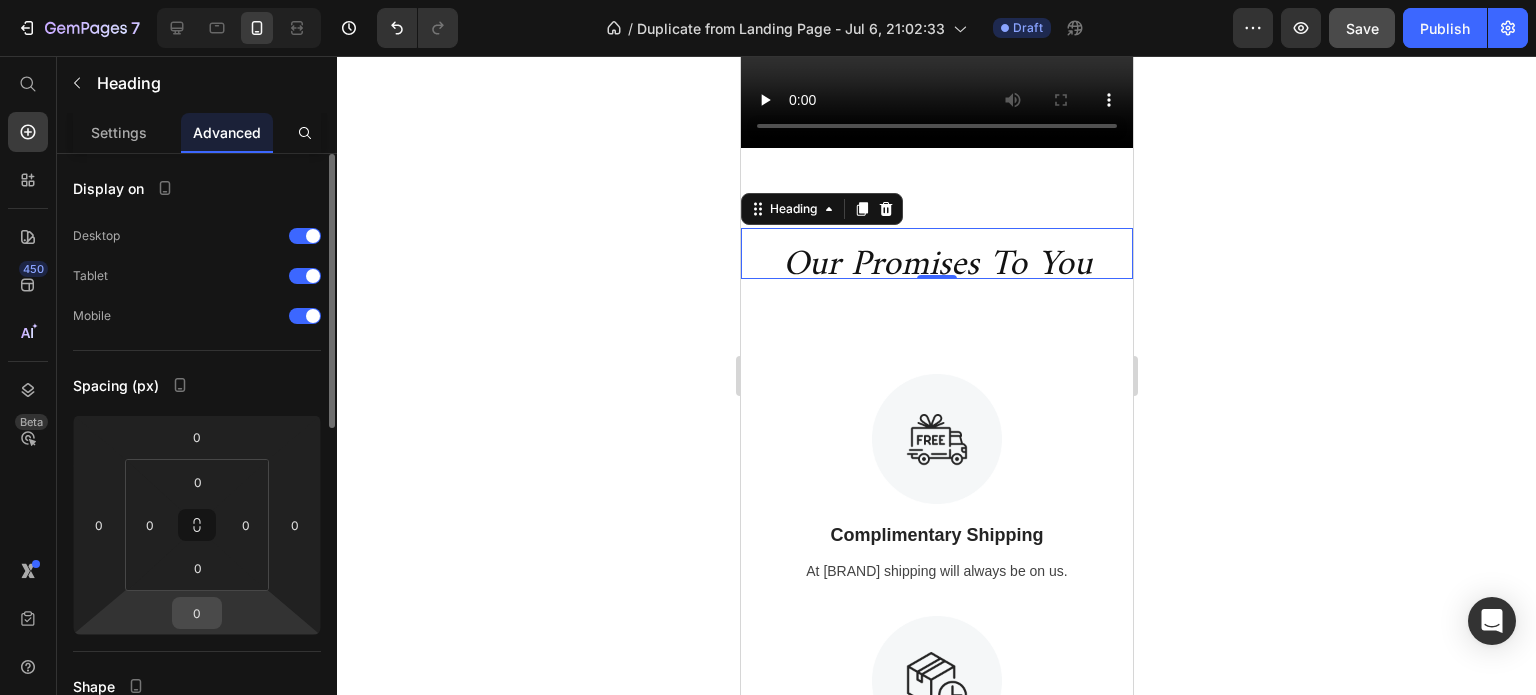 click on "0" at bounding box center [197, 613] 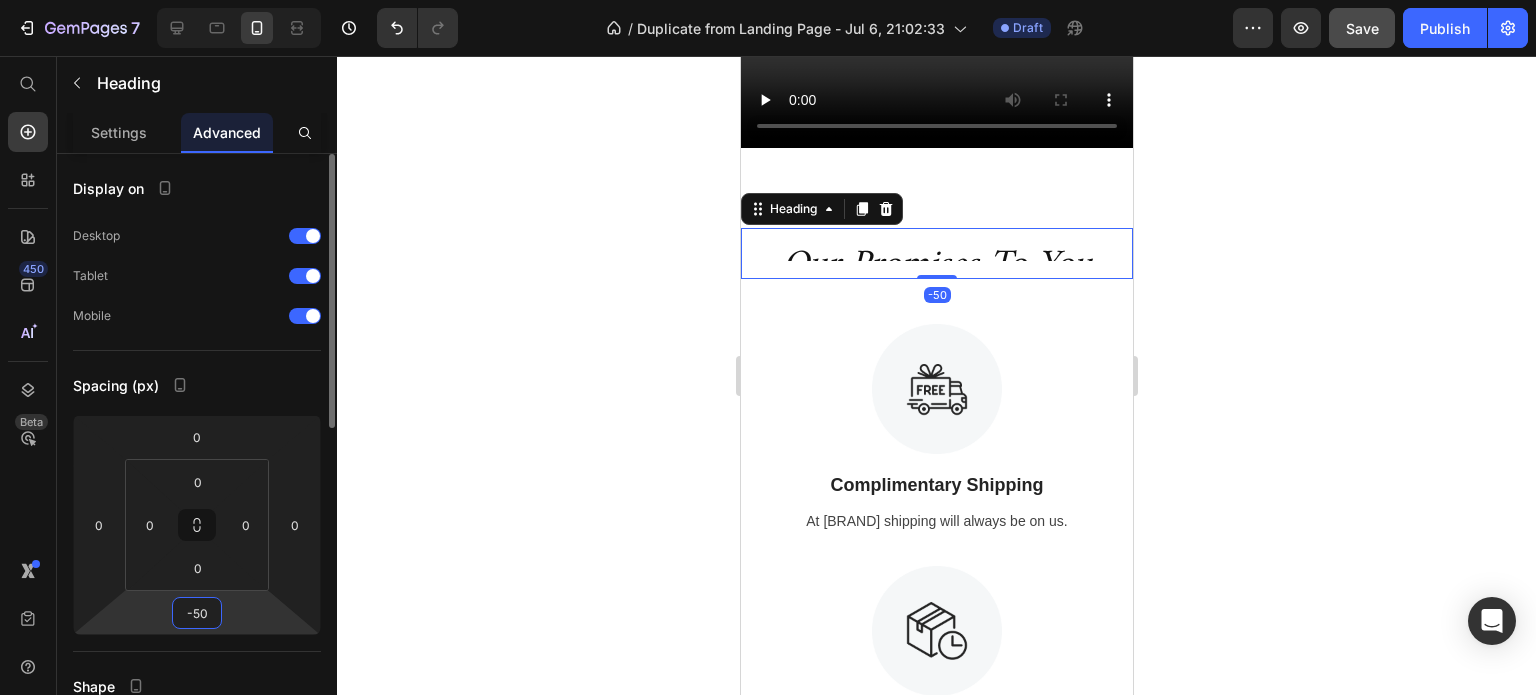type on "-5" 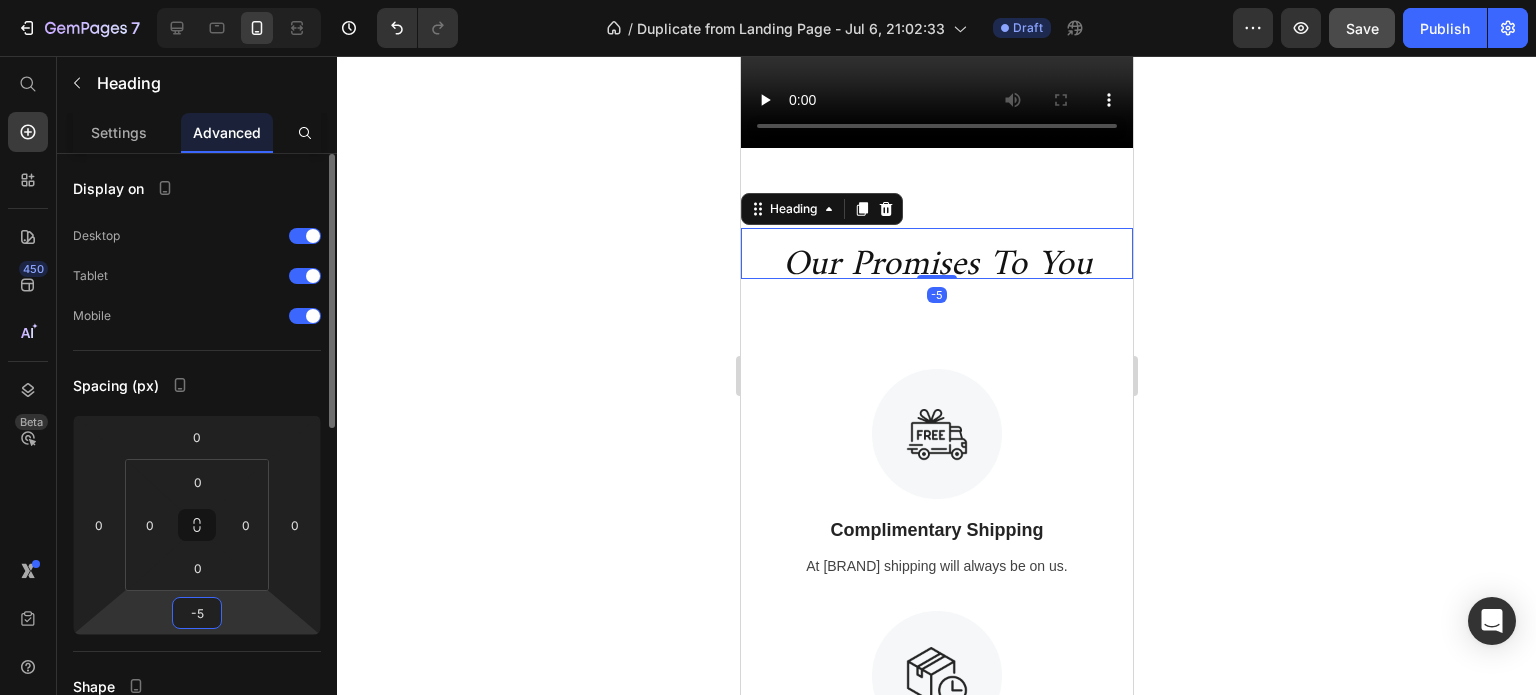 type 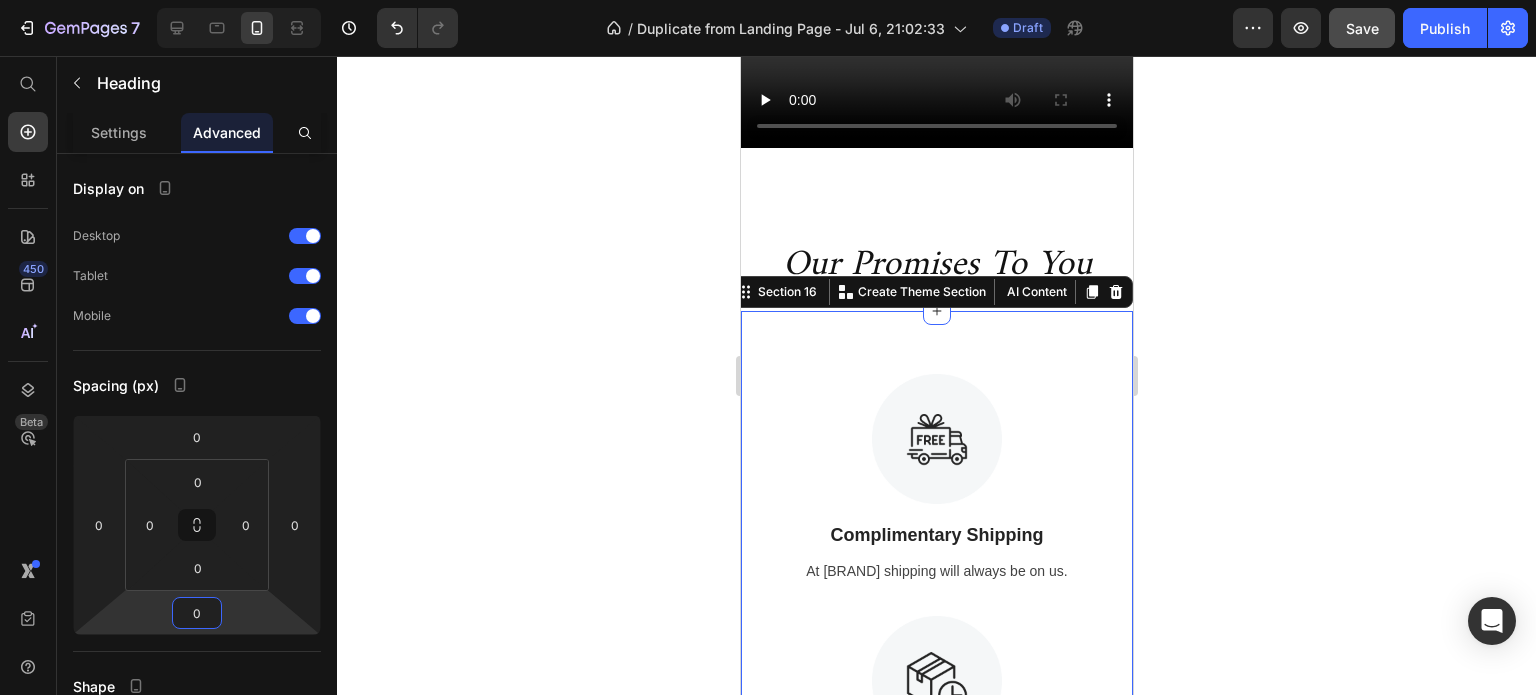 click on "Image Complimentary Shipping Text Block At [COMPANY] shipping will always be on us. Text Image Satisfaction Guarantee Returns Text Block If you are not 100% satisfied with the product, ship it back for a full refund, no questions asked. Product must be at least half full. Text Image Damage Compensation Text Block We will compensate or exchange in case you receive a defective order Text Image Expert Customer Service Text Block We offer 24/7 phone and chat support to help with all questions Text Row Section 16   You can create reusable sections Create Theme Section AI Content Write with GemAI What would you like to describe here? Tone and Voice Persuasive Product Complete Man Show more Generate" at bounding box center [936, 892] 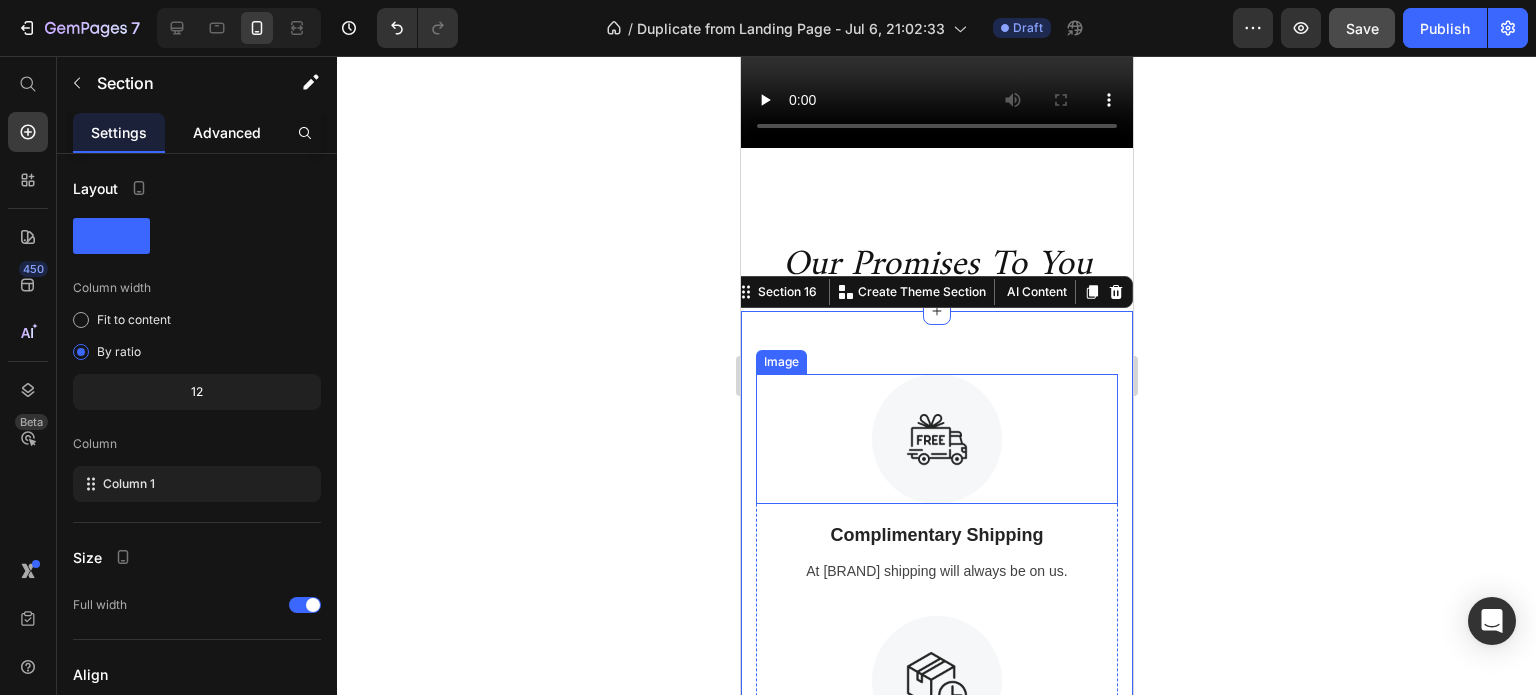 click on "Advanced" at bounding box center [227, 132] 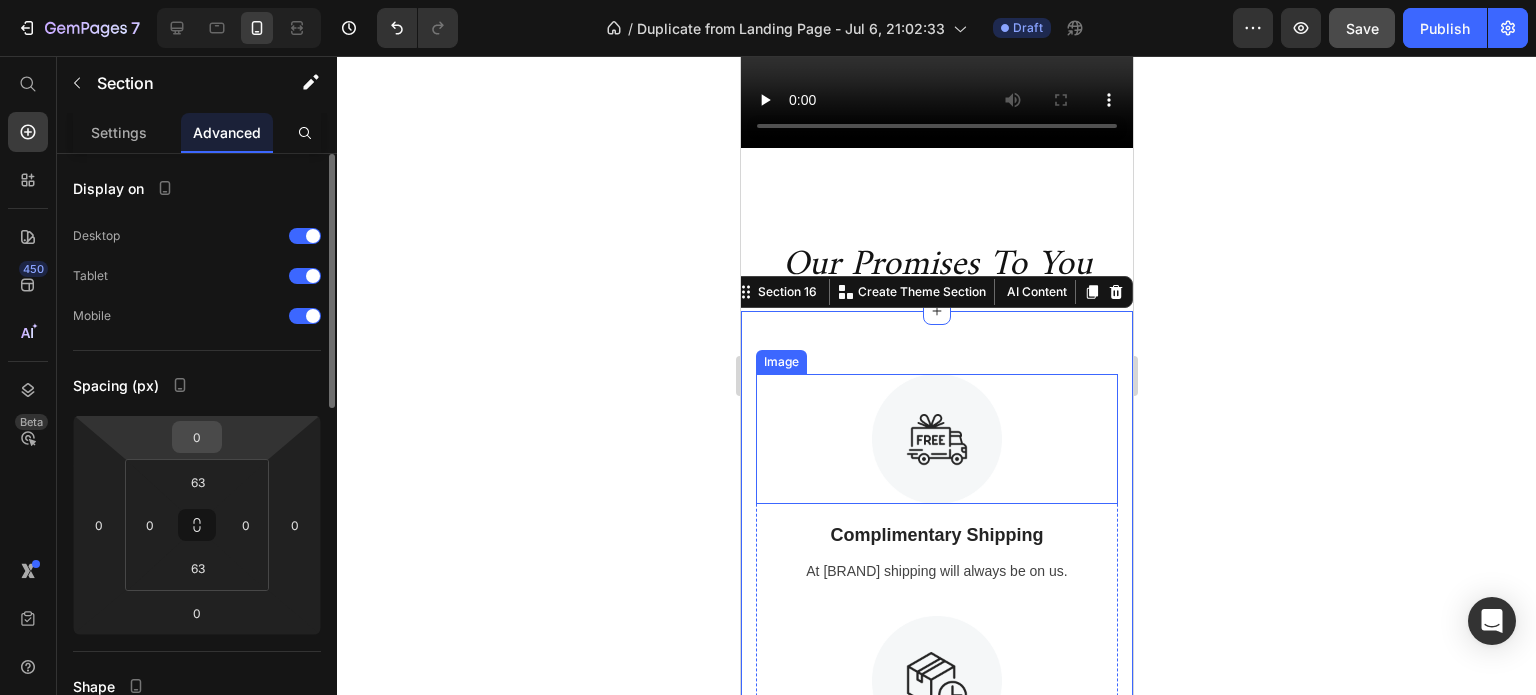 click on "0" at bounding box center (197, 437) 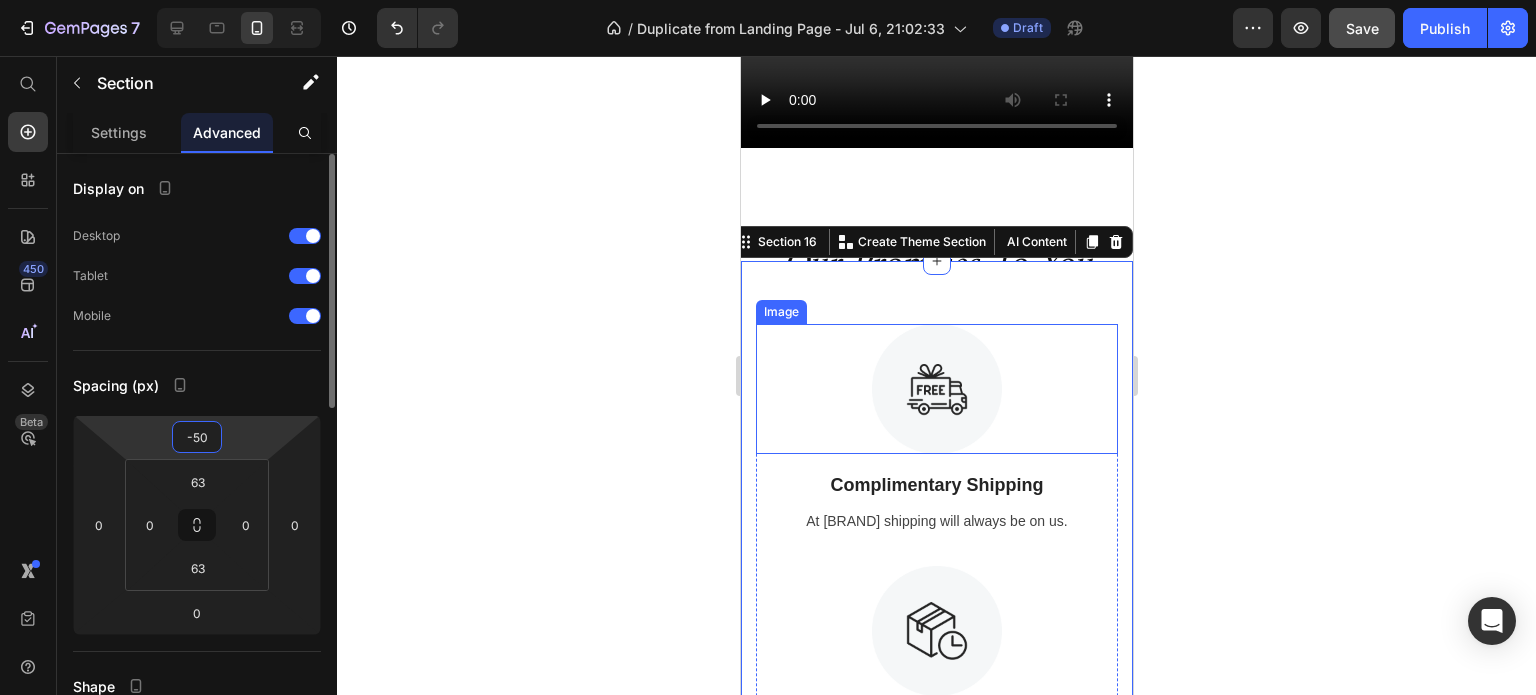 type on "-5" 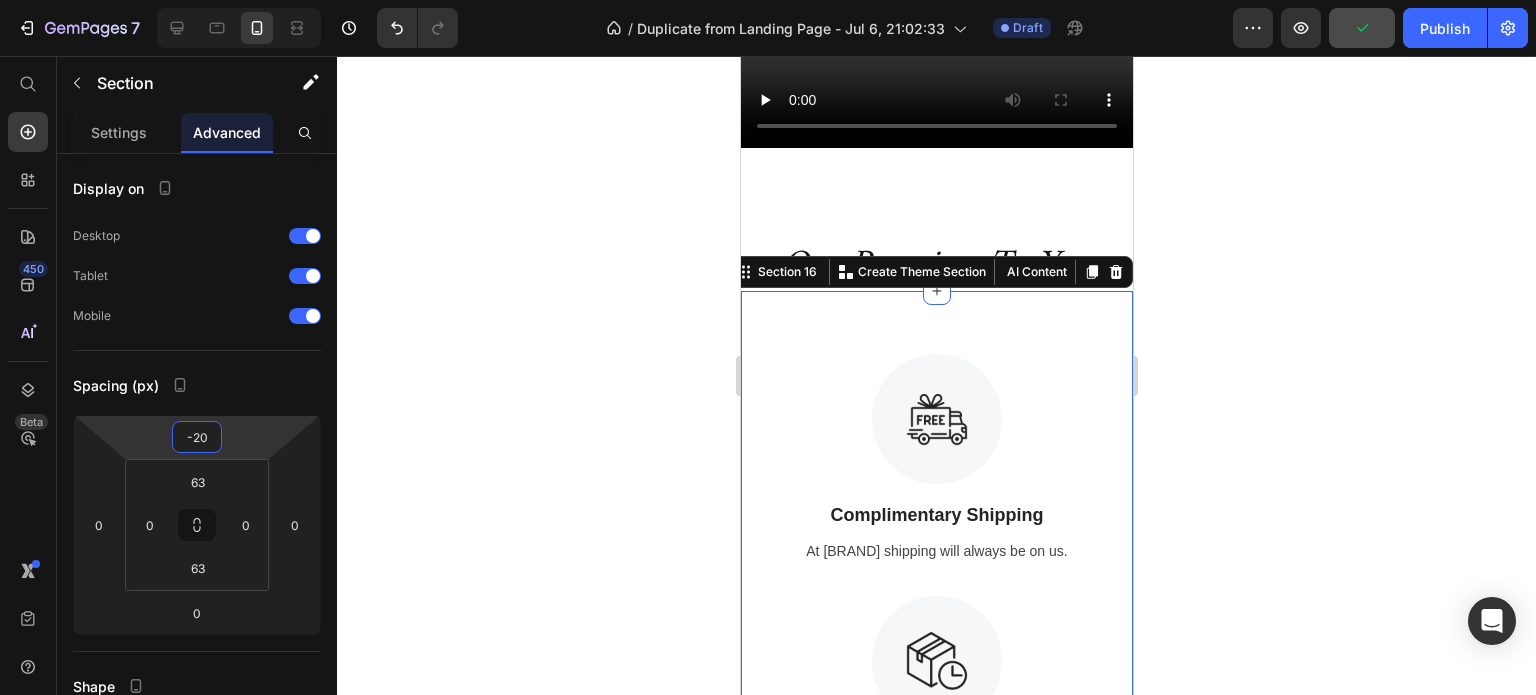 type on "-20" 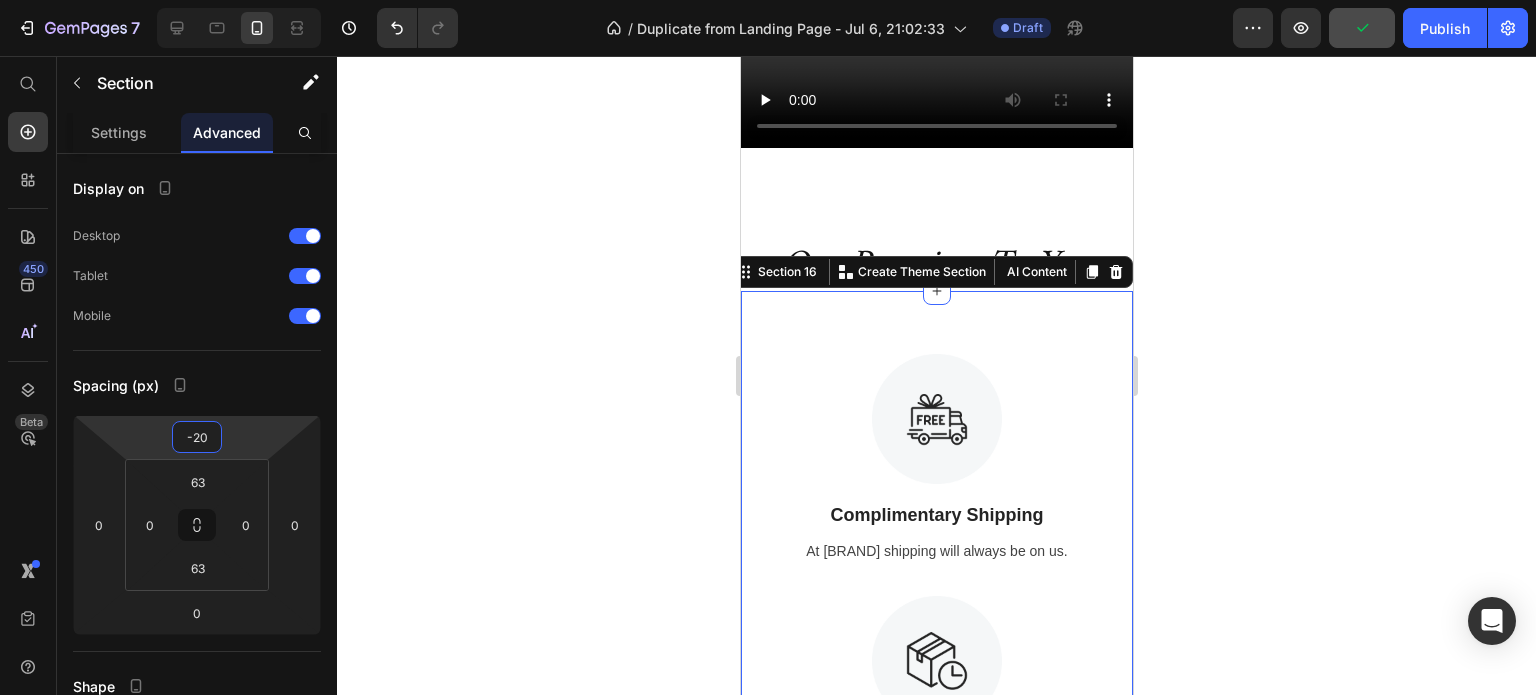 click 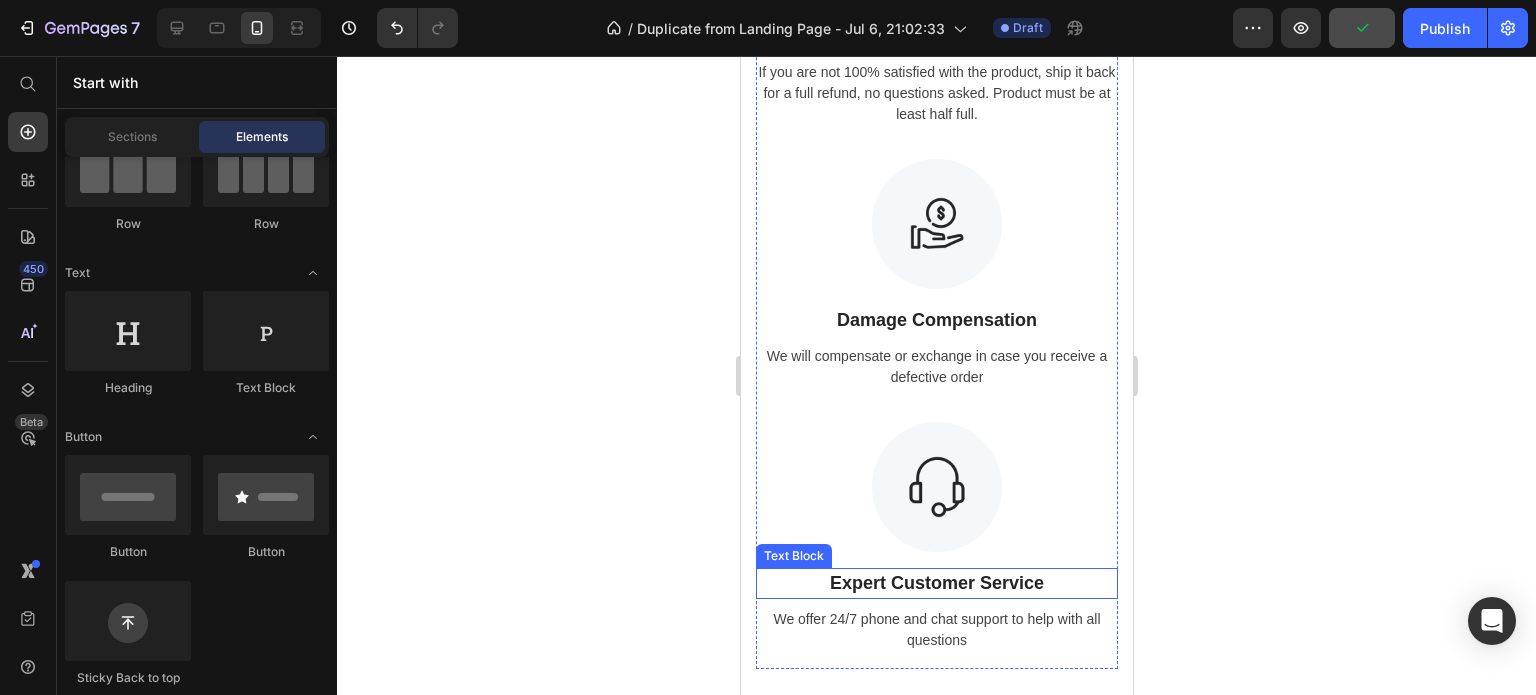 scroll, scrollTop: 4400, scrollLeft: 0, axis: vertical 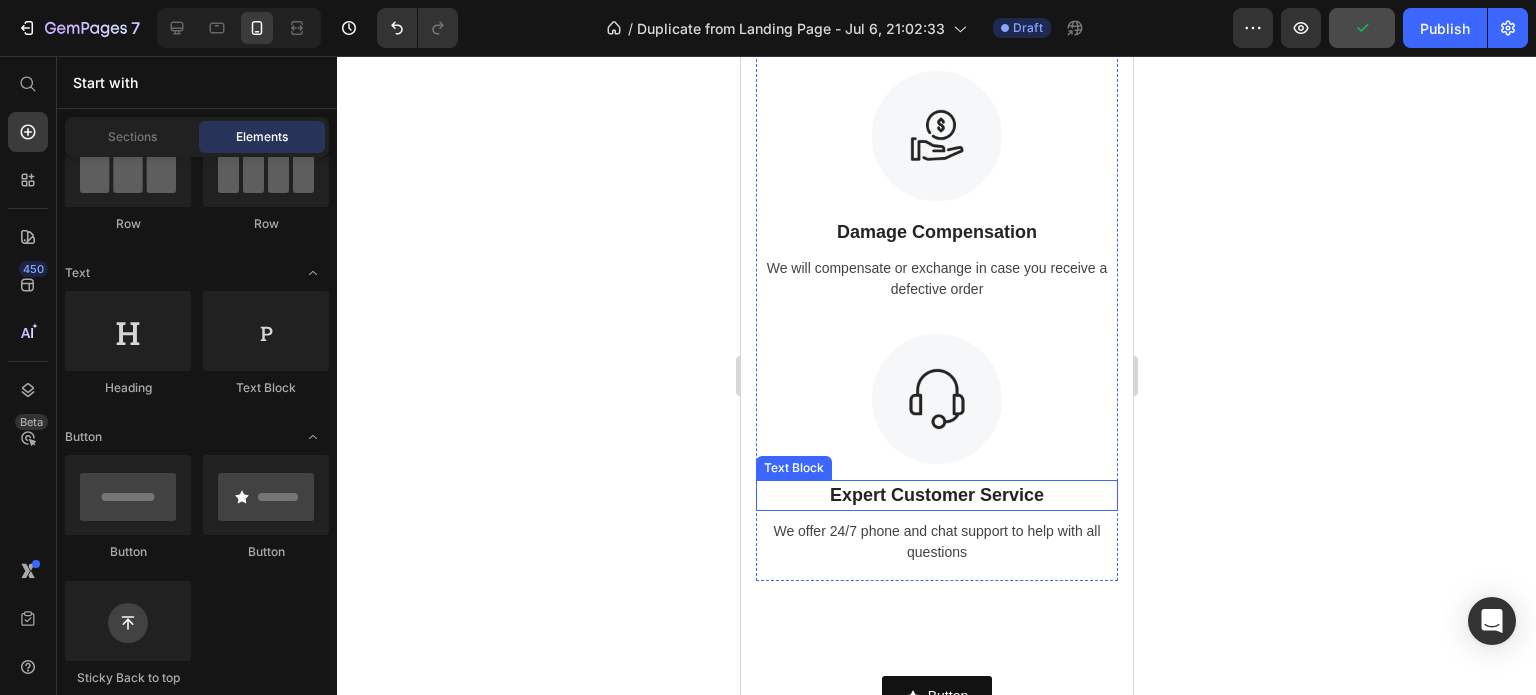 click on "Expert Customer Service" at bounding box center (936, 495) 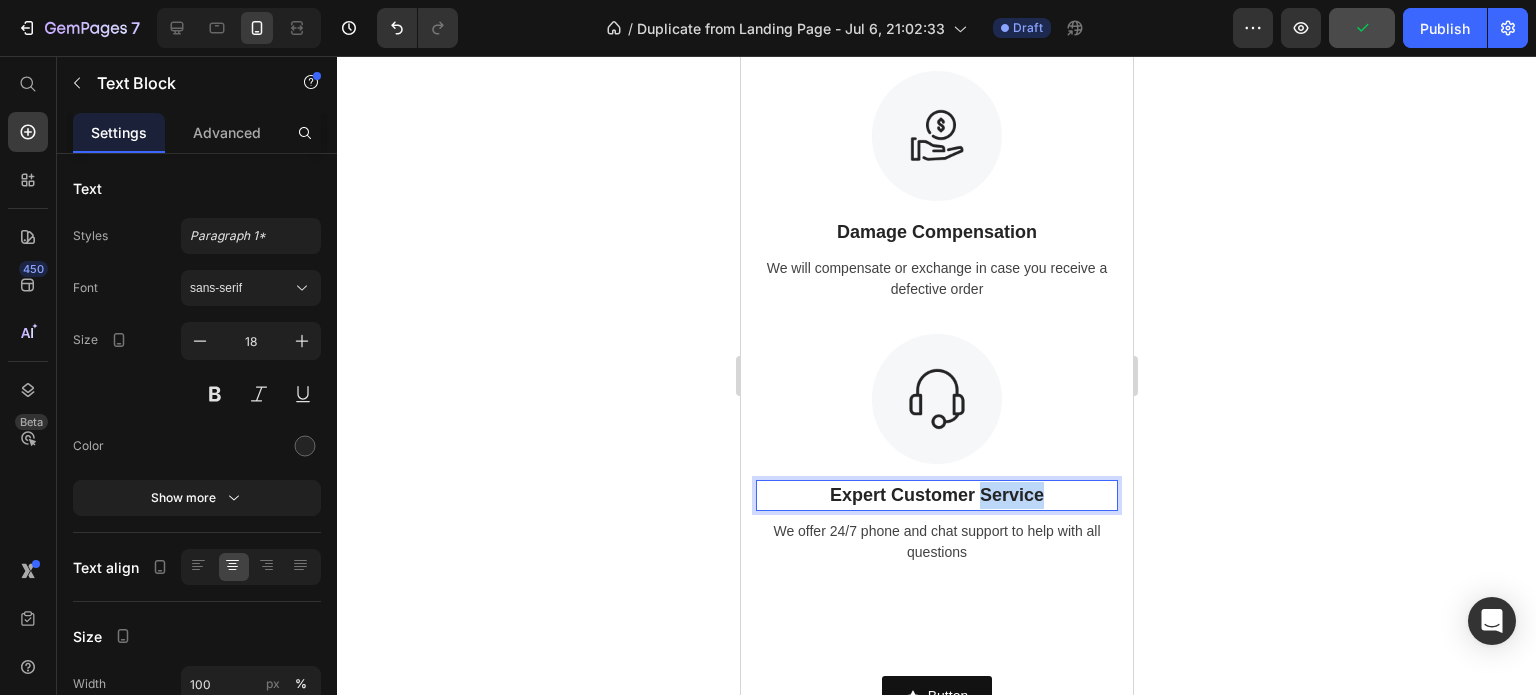 click on "Expert Customer Service" at bounding box center (936, 495) 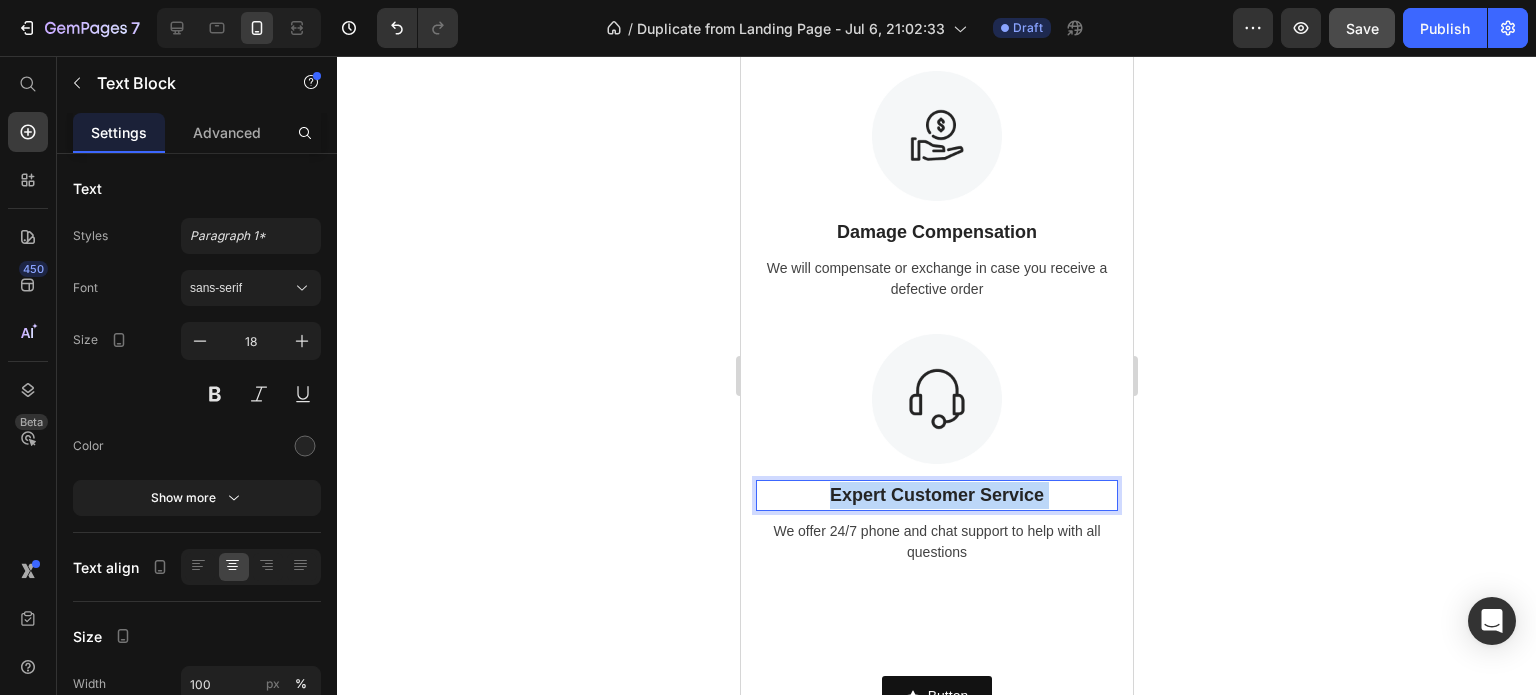 drag, startPoint x: 1057, startPoint y: 498, endPoint x: 829, endPoint y: 495, distance: 228.01973 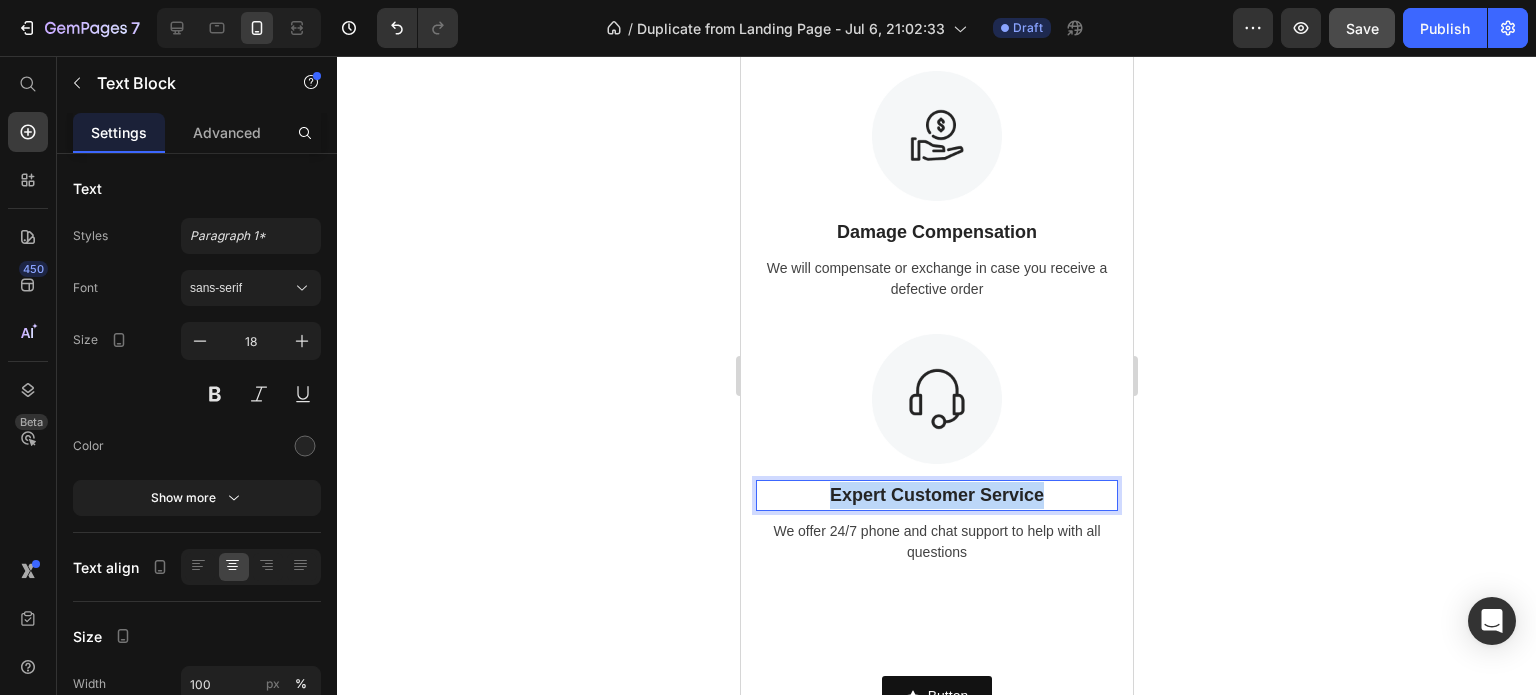 drag, startPoint x: 1045, startPoint y: 491, endPoint x: 757, endPoint y: 479, distance: 288.24988 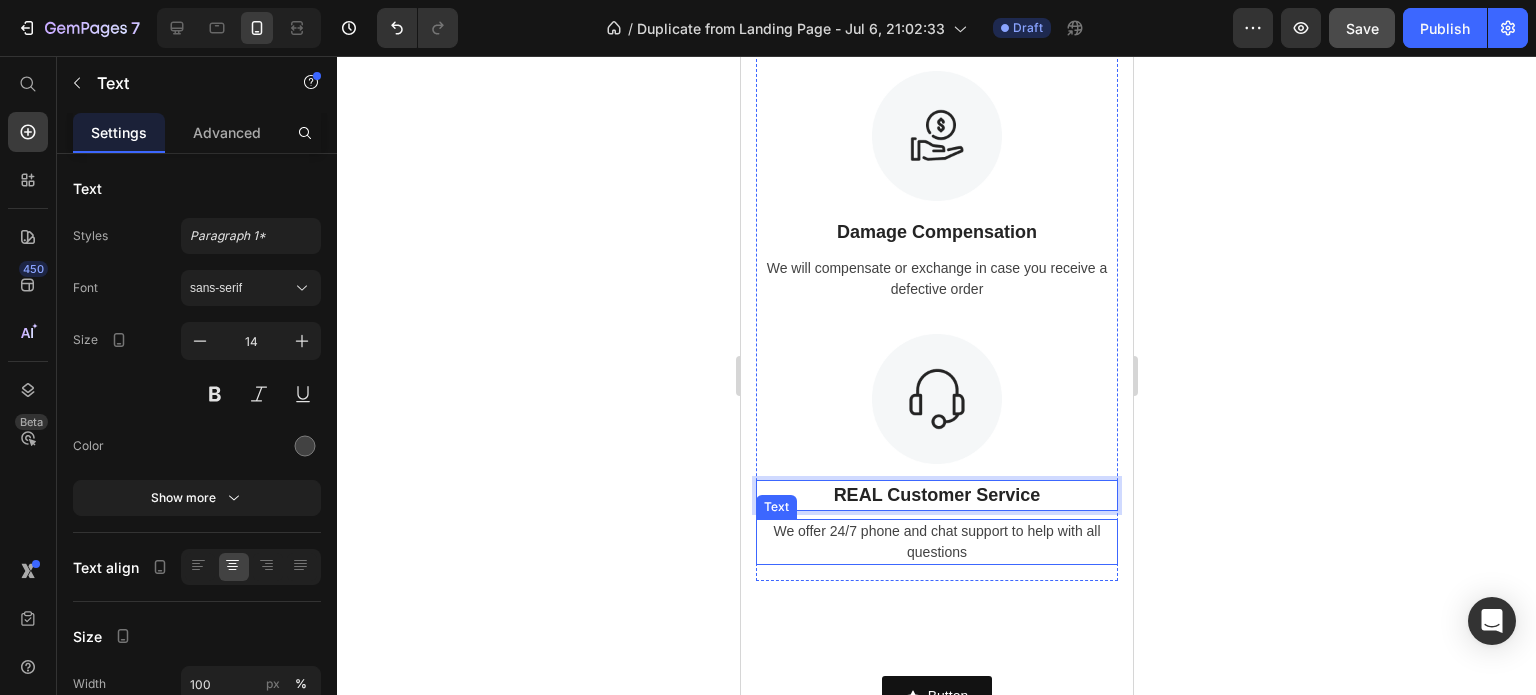 click on "We offer 24/7 phone and chat support to help with all questions" at bounding box center [936, 542] 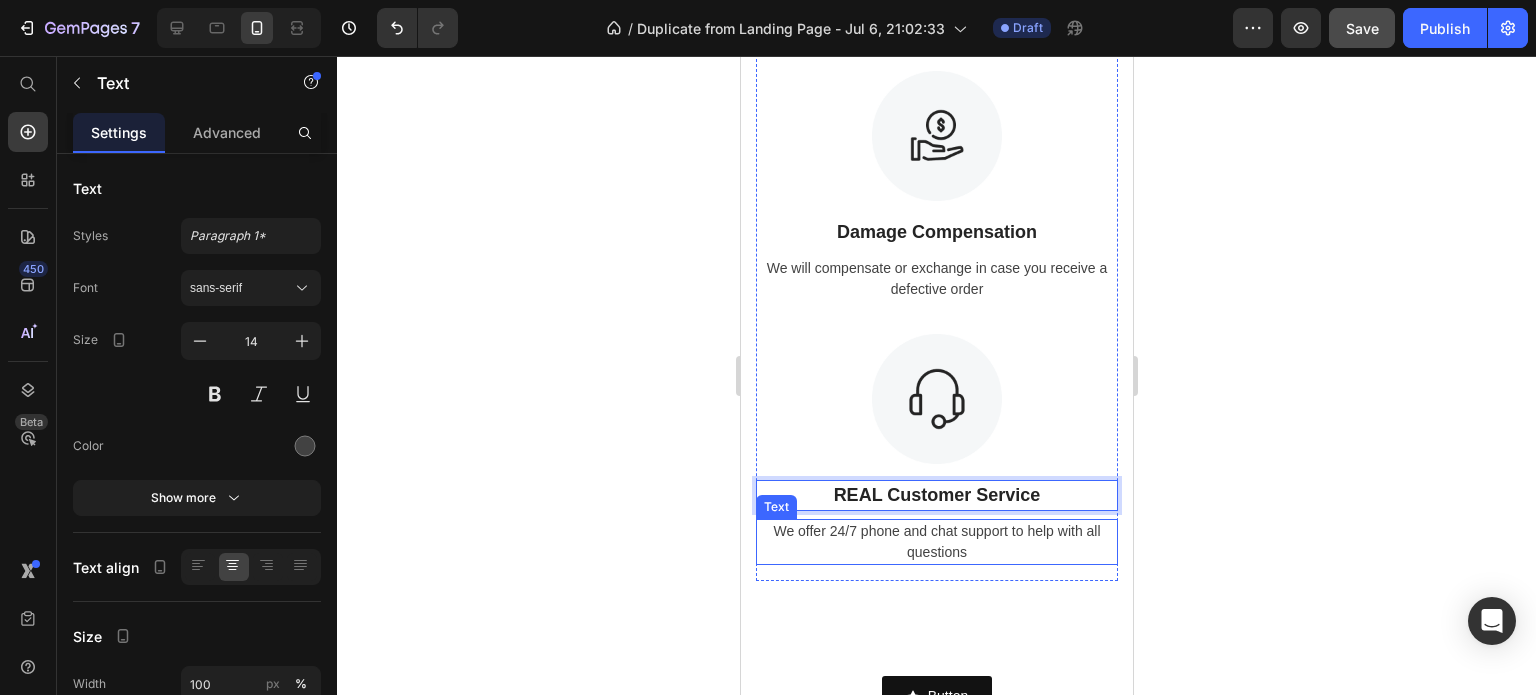 click on "We offer 24/7 phone and chat support to help with all questions" at bounding box center (936, 542) 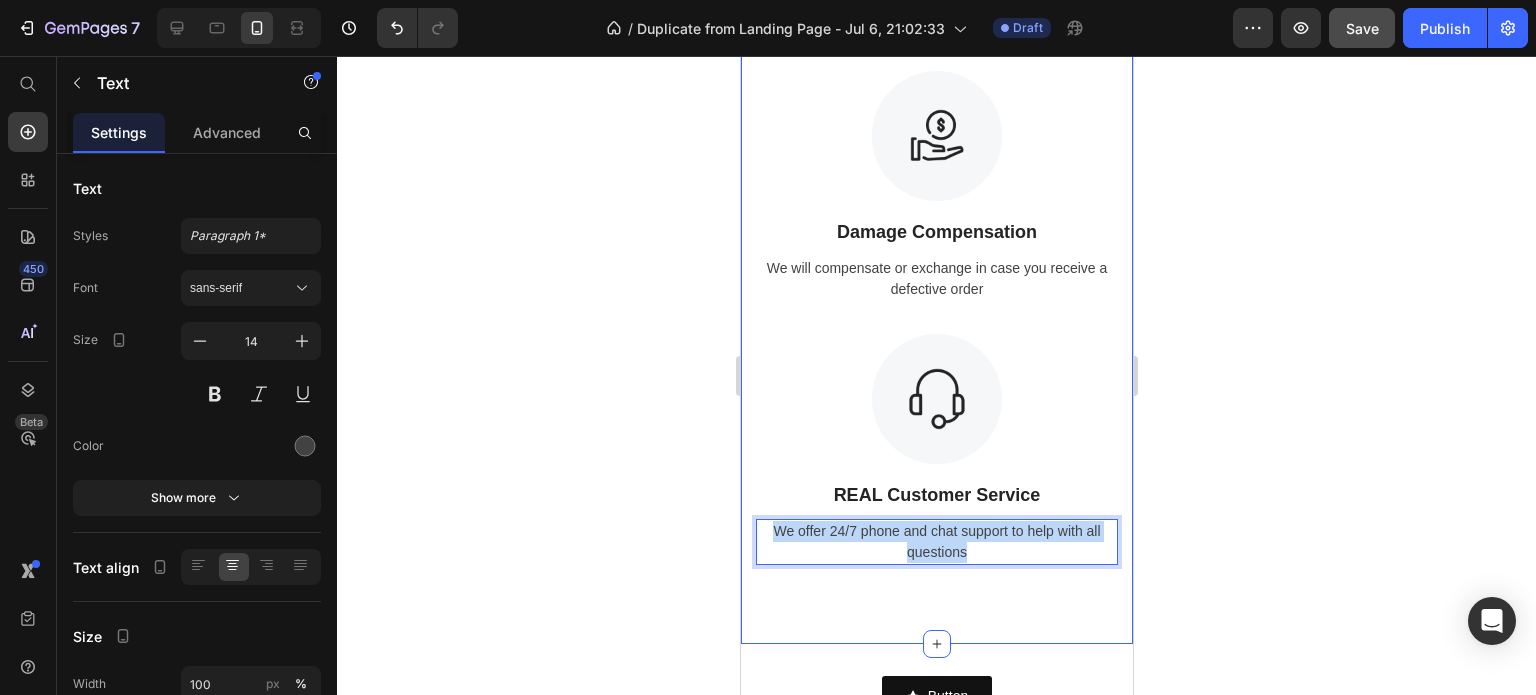 drag, startPoint x: 975, startPoint y: 553, endPoint x: 740, endPoint y: 528, distance: 236.32605 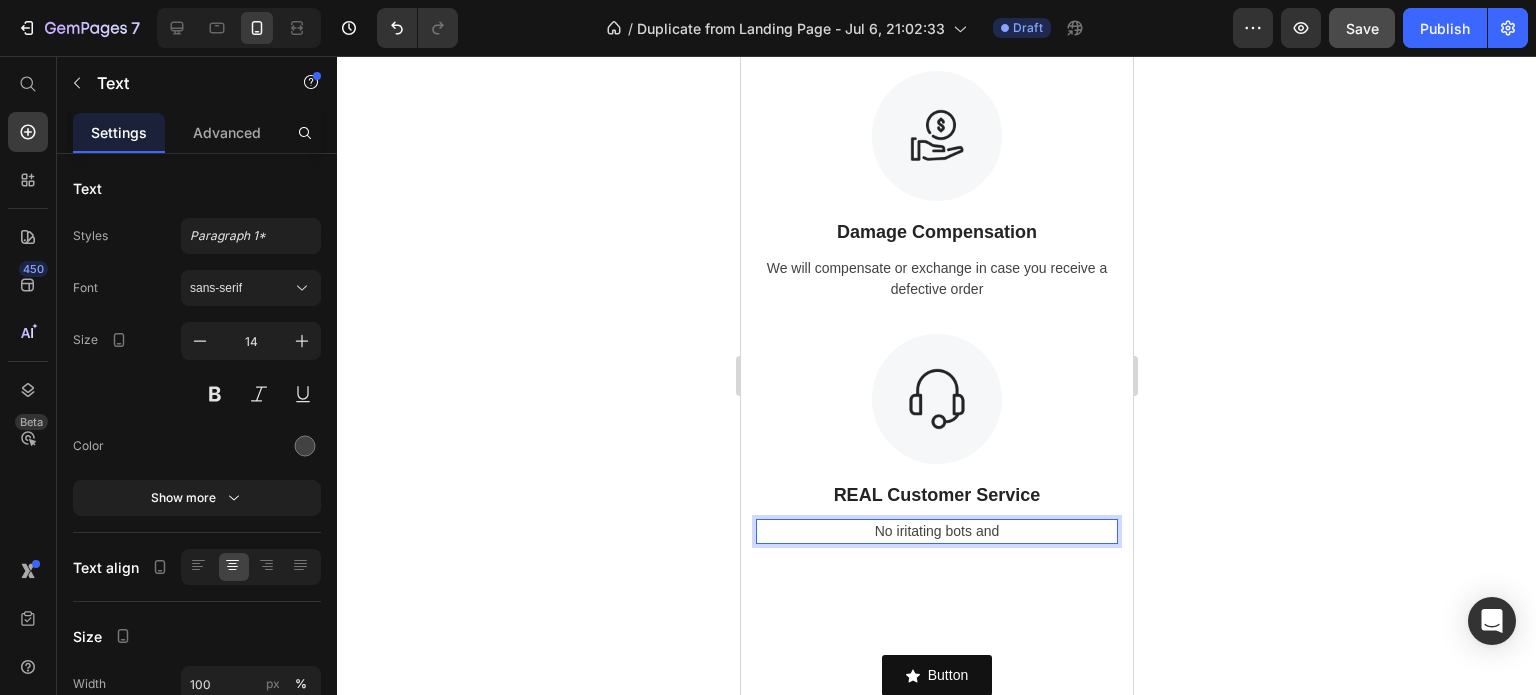 click on "No iritating bots and" at bounding box center (936, 531) 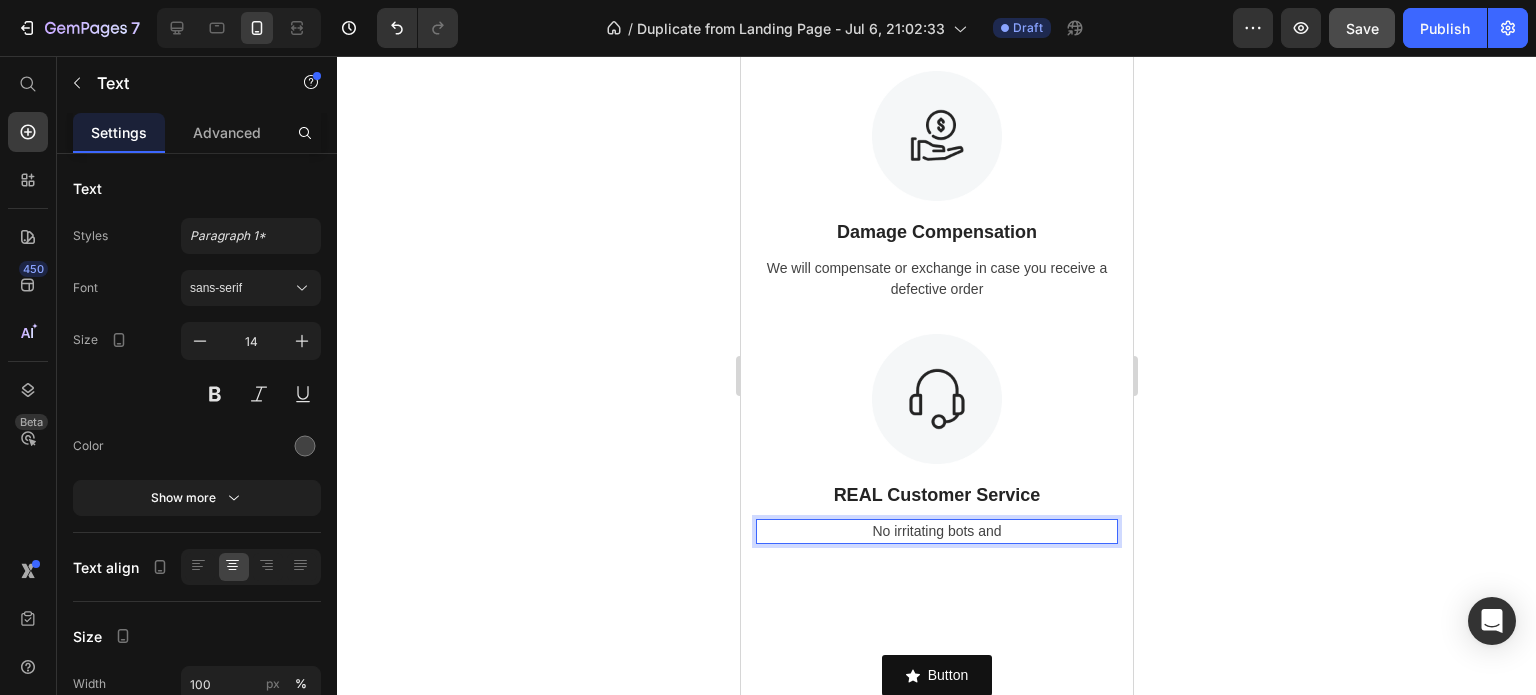 click on "No irritating bots and" at bounding box center (936, 531) 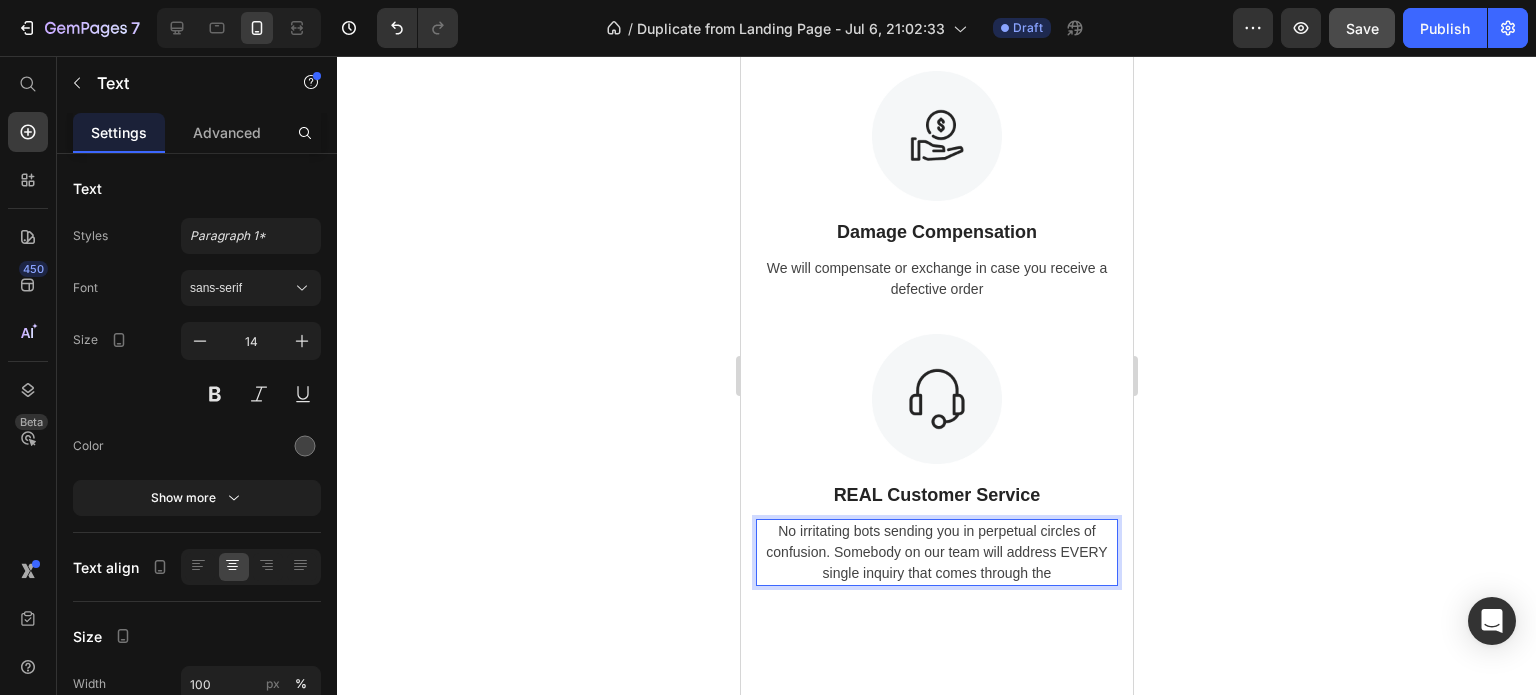 click 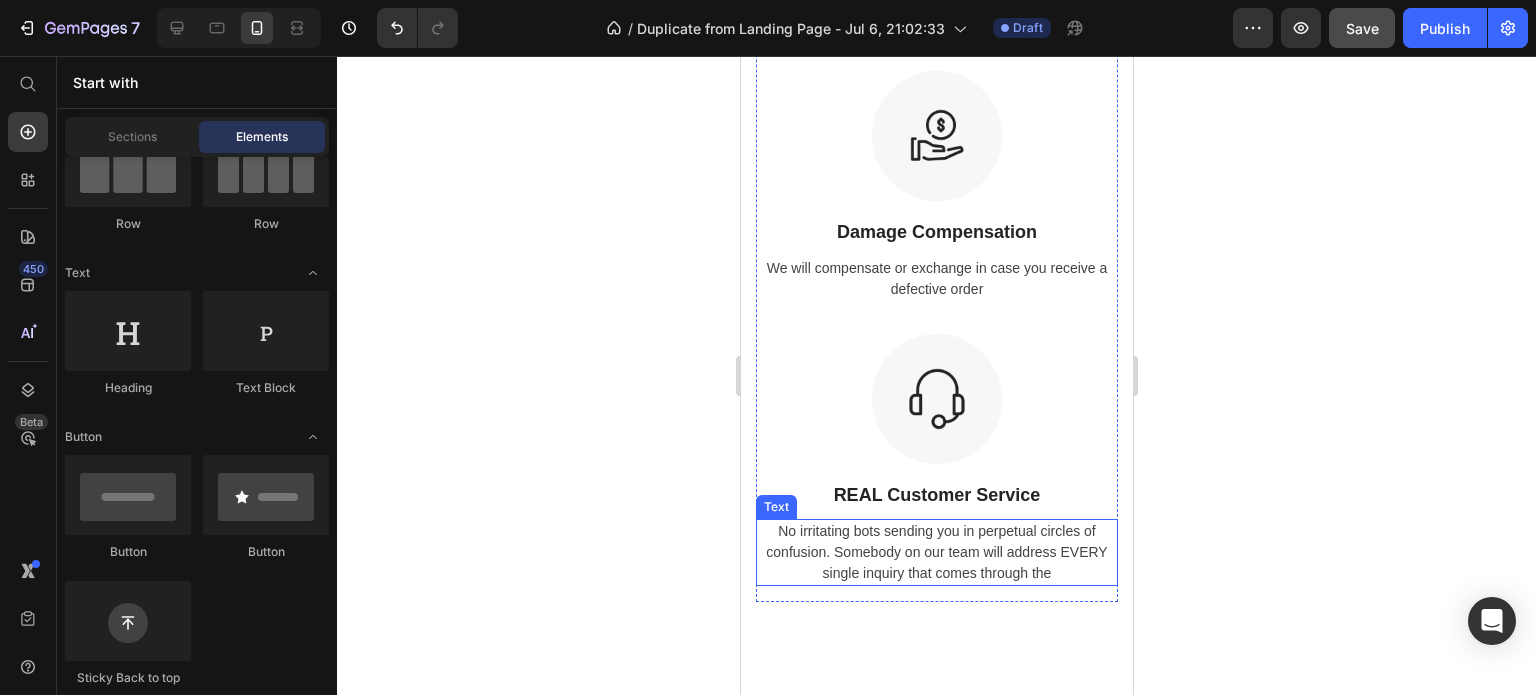 click on "No irritating bots sending you in perpetual circles of confusion. Somebody on our team will address EVERY single inquiry that comes through the" at bounding box center [936, 552] 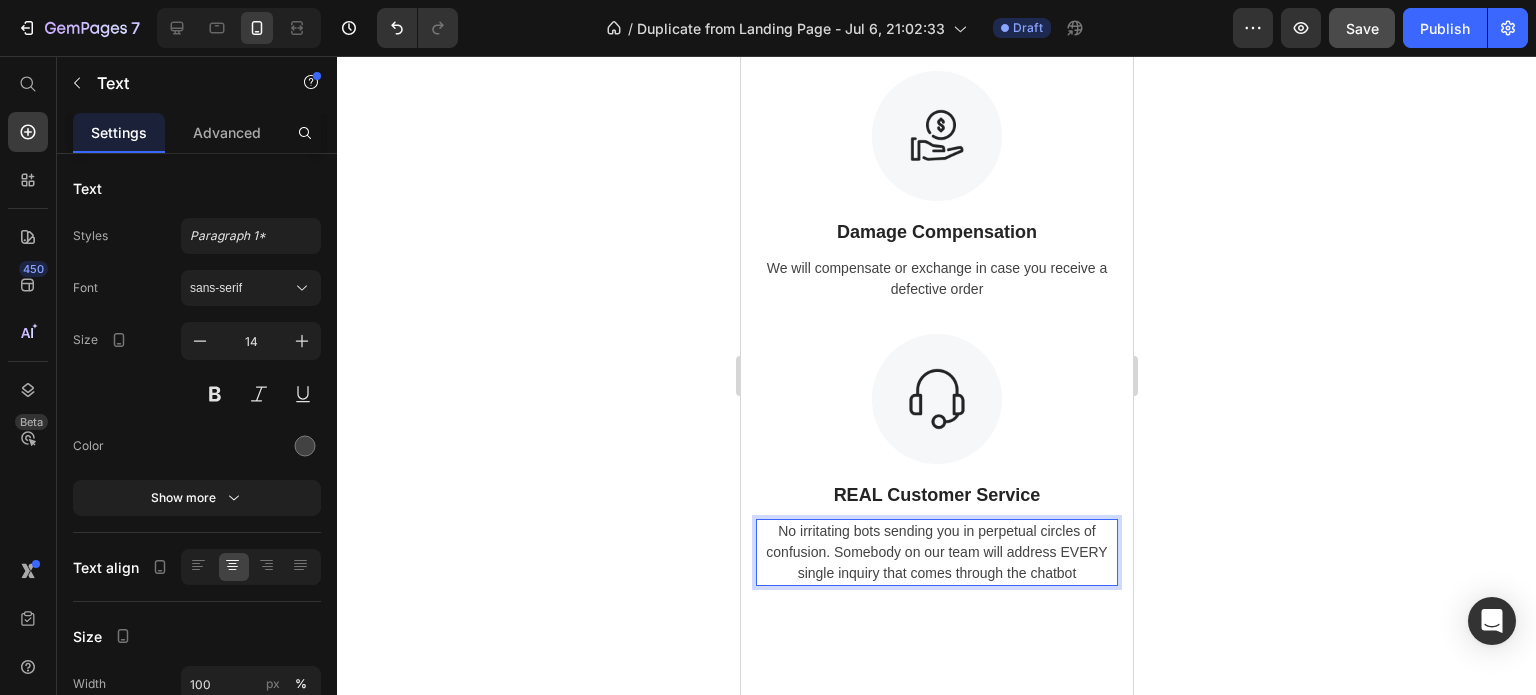click on "No irritating bots sending you in perpetual circles of confusion. Somebody on our team will address EVERY single inquiry that comes through the chatbot" at bounding box center (936, 552) 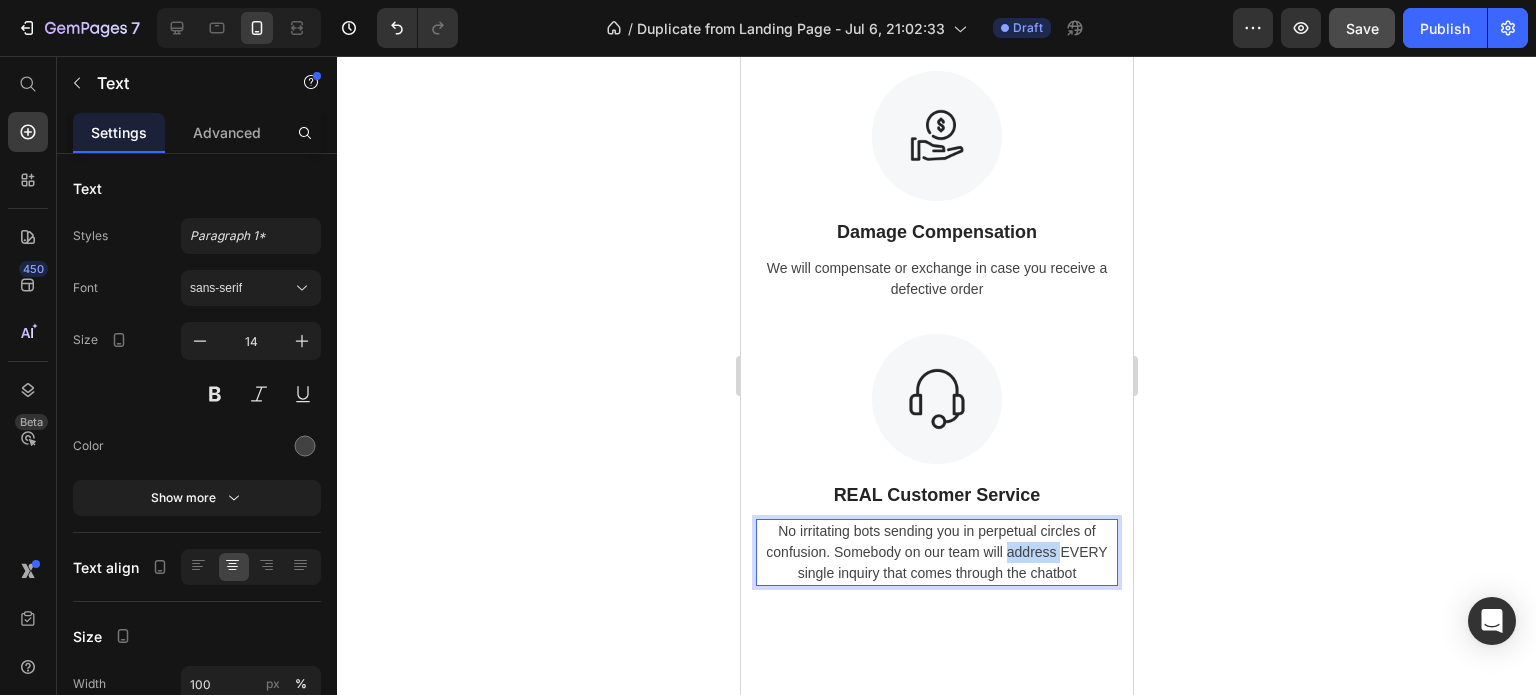 click on "No irritating bots sending you in perpetual circles of confusion. Somebody on our team will address EVERY single inquiry that comes through the chatbot" at bounding box center (936, 552) 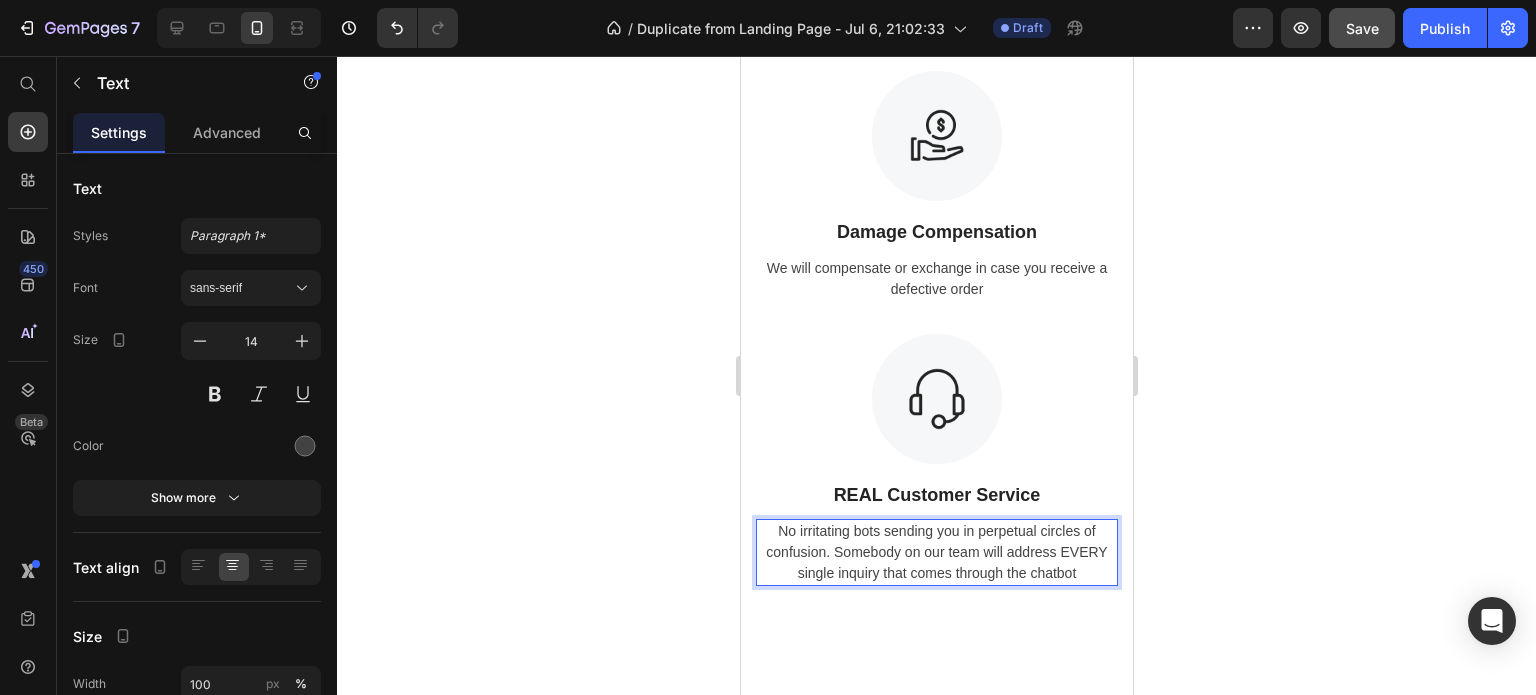 click on "No irritating bots sending you in perpetual circles of confusion. Somebody on our team will address EVERY single inquiry that comes through the chatbot" at bounding box center (936, 552) 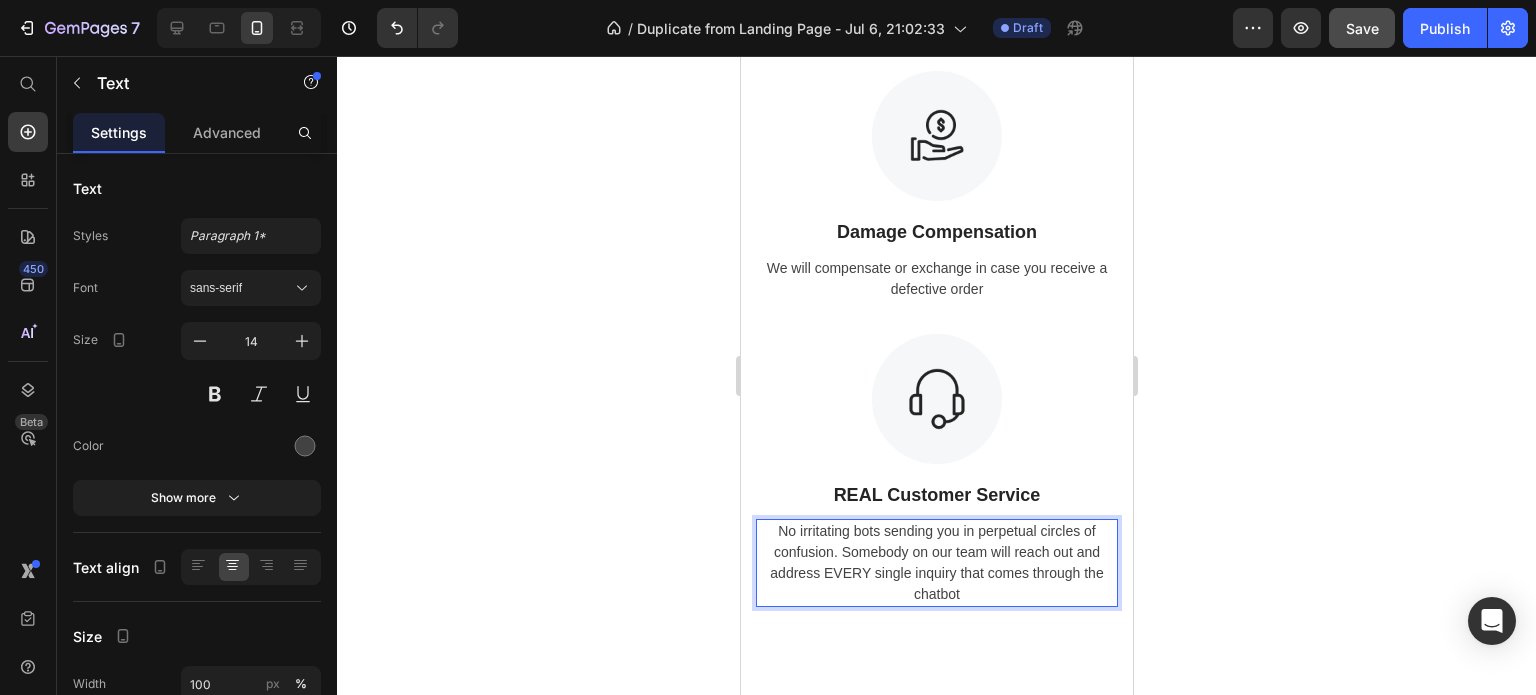 click on "No irritating bots sending you in perpetual circles of confusion. Somebody on our team will reach out and address EVERY single inquiry that comes through the chatbot" at bounding box center (936, 563) 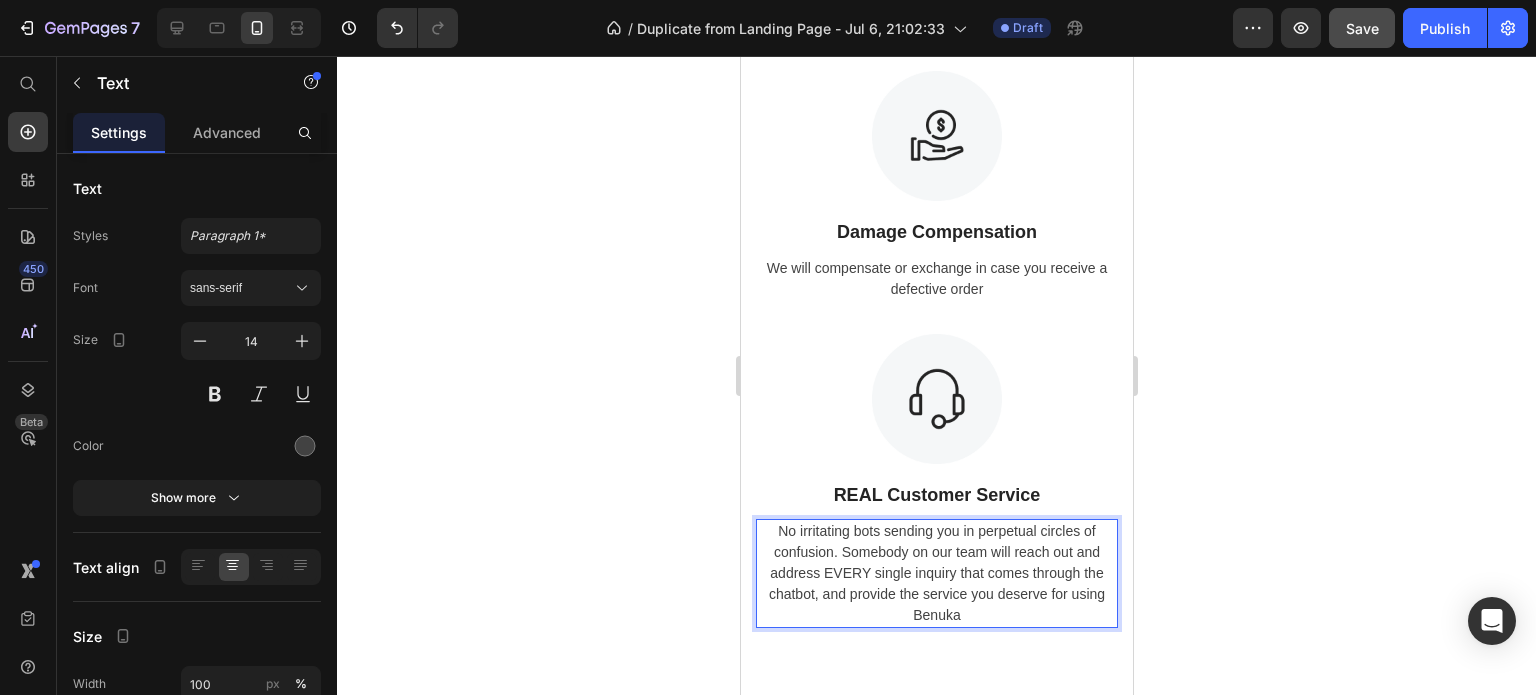 click 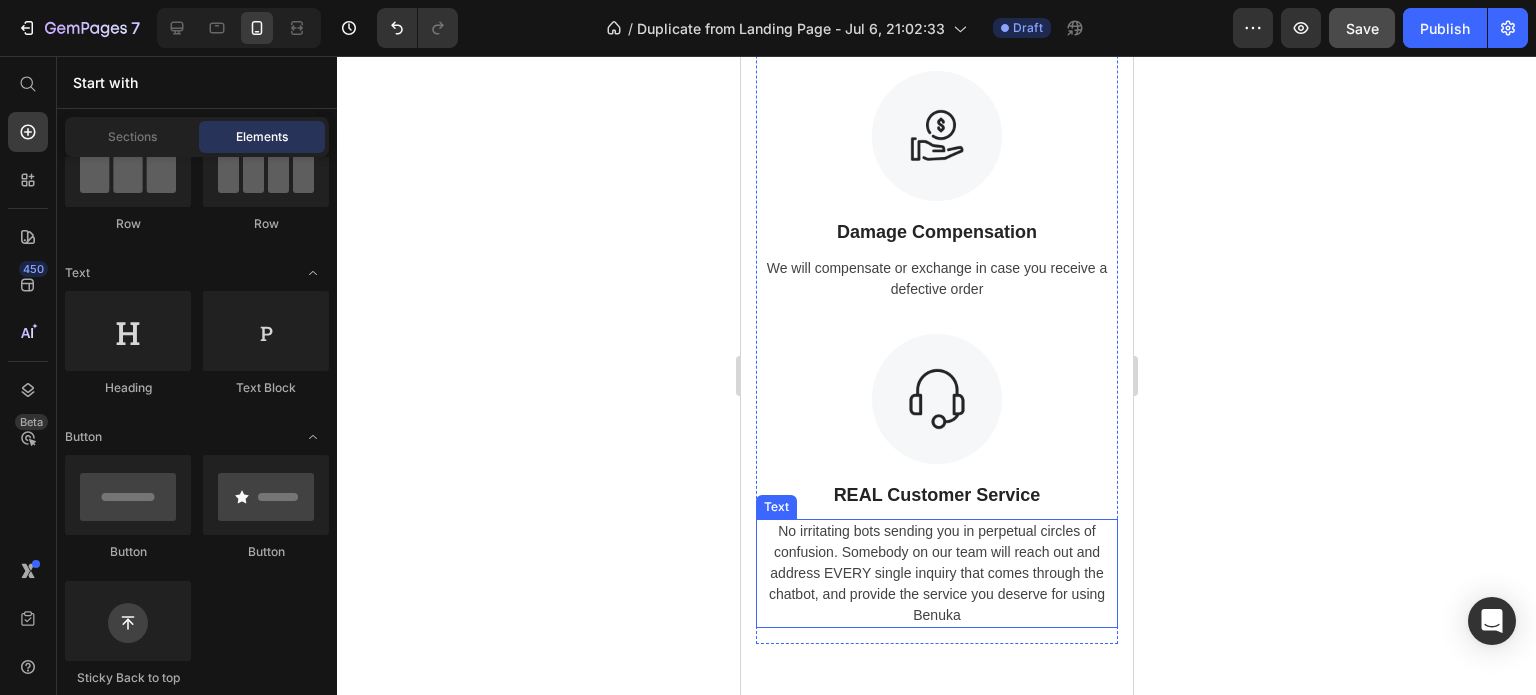 click on "No irritating bots sending you in perpetual circles of confusion. Somebody on our team will reach out and address EVERY single inquiry that comes through the chatbot, and provide the service you deserve for using Benuka" at bounding box center [936, 573] 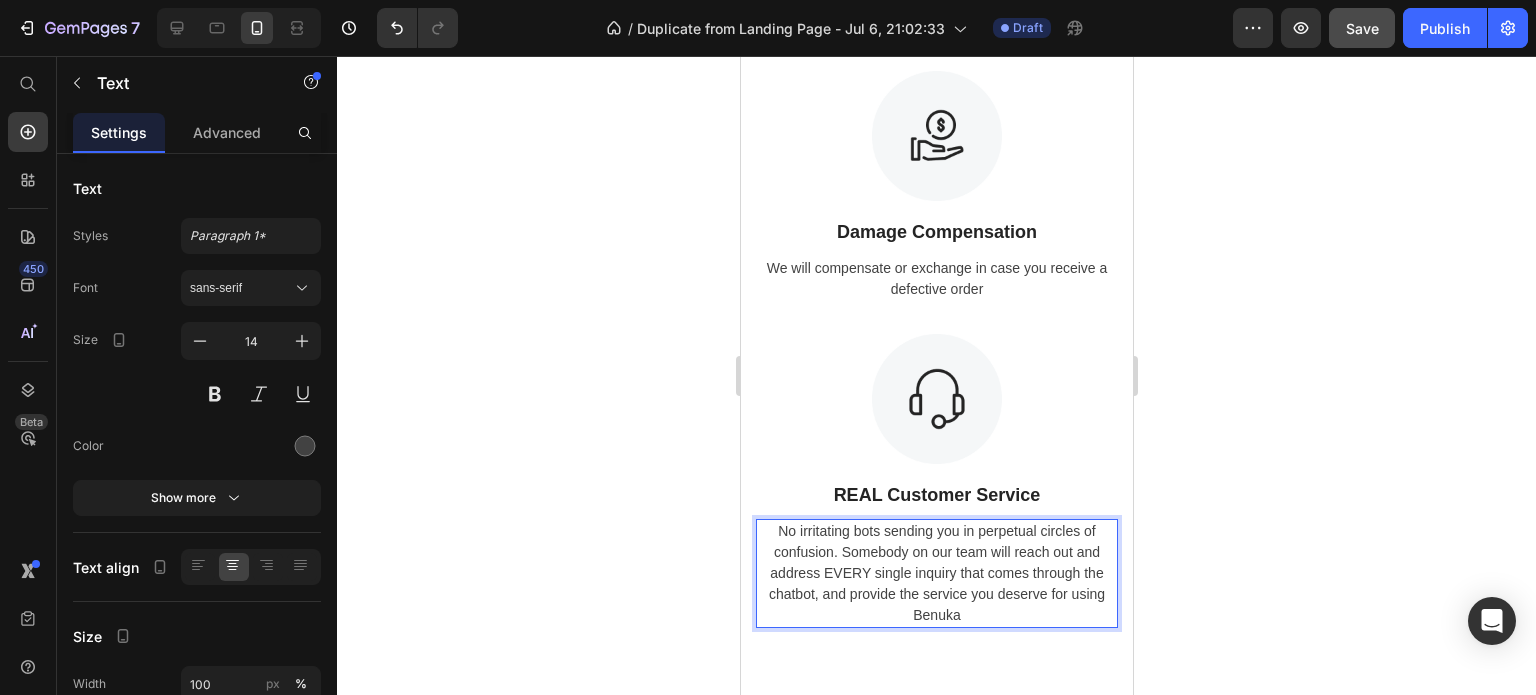 click on "No irritating bots sending you in perpetual circles of confusion. Somebody on our team will reach out and address EVERY single inquiry that comes through the chatbot, and provide the service you deserve for using Benuka" at bounding box center [936, 573] 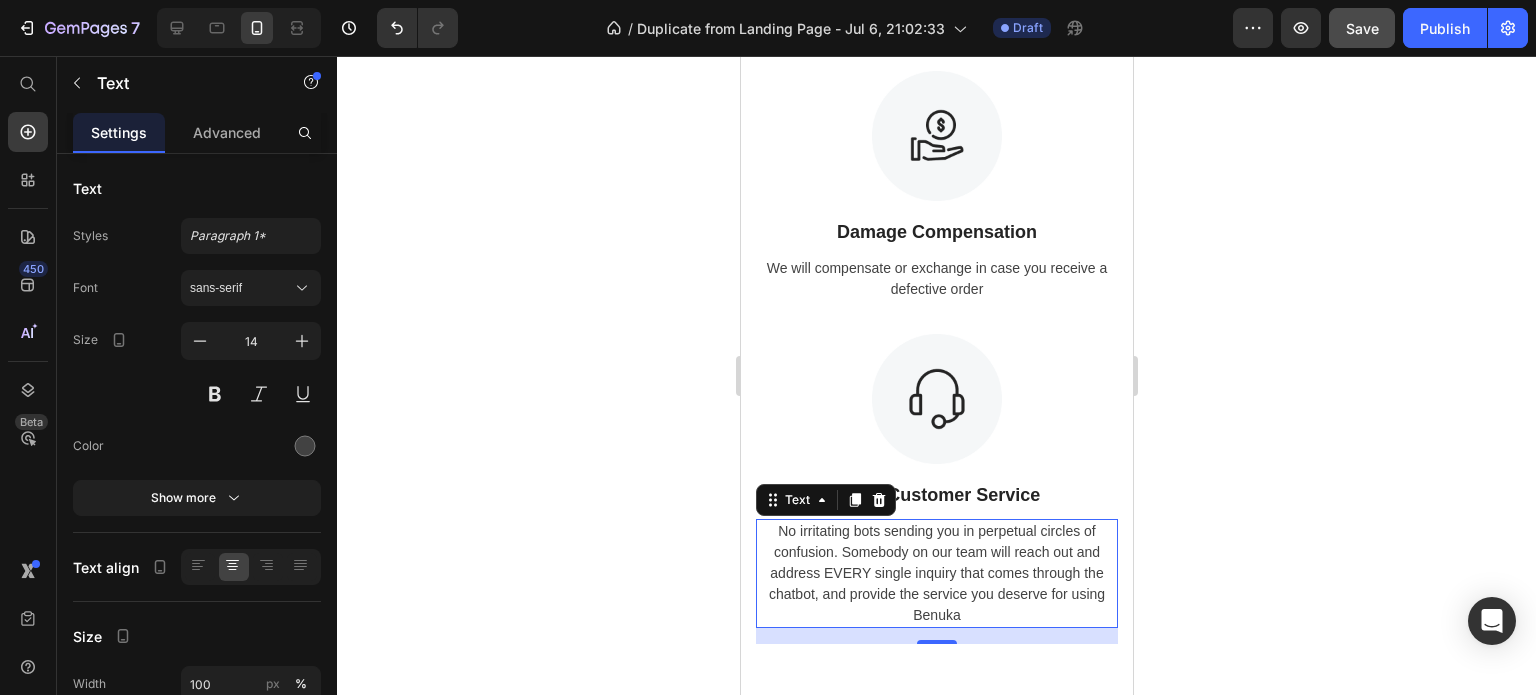 click 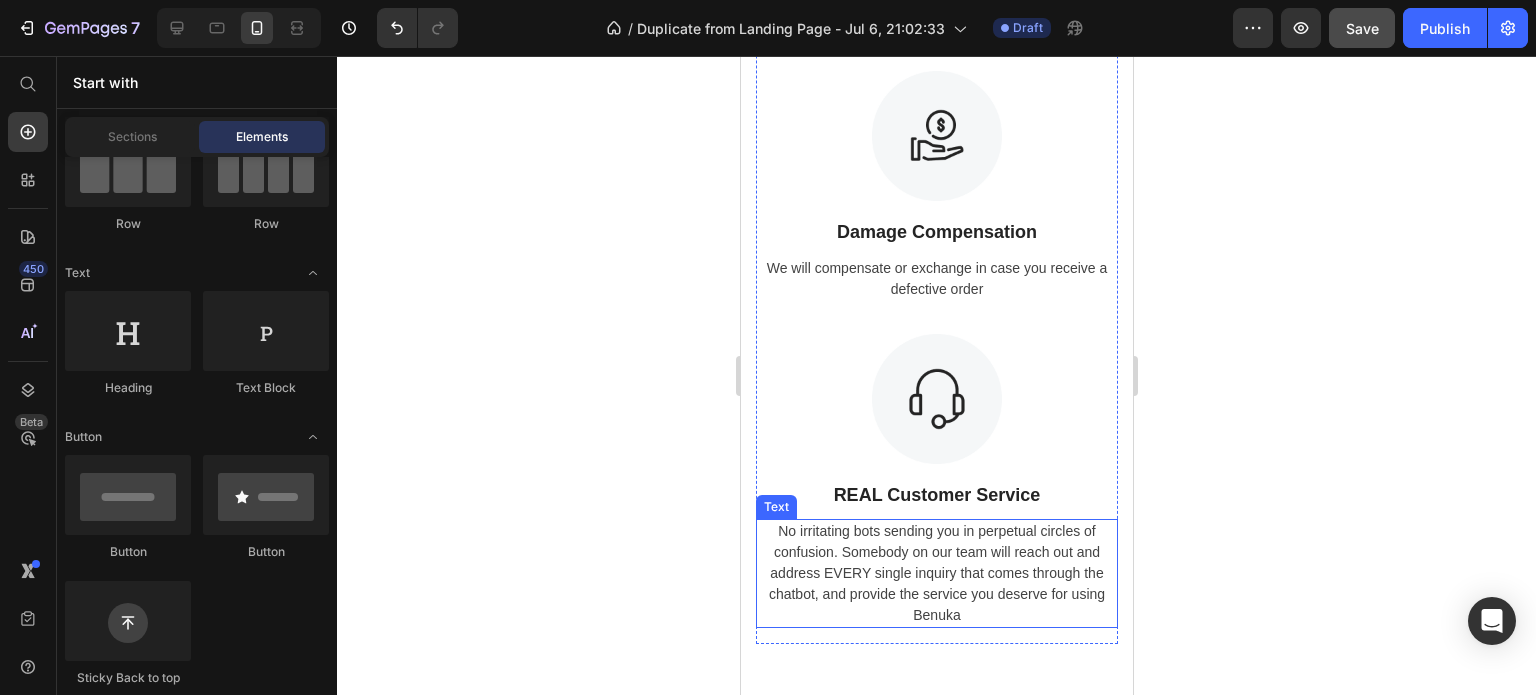 click on "No irritating bots sending you in perpetual circles of confusion. Somebody on our team will reach out and address EVERY single inquiry that comes through the chatbot, and provide the service you deserve for using Benuka" at bounding box center [936, 573] 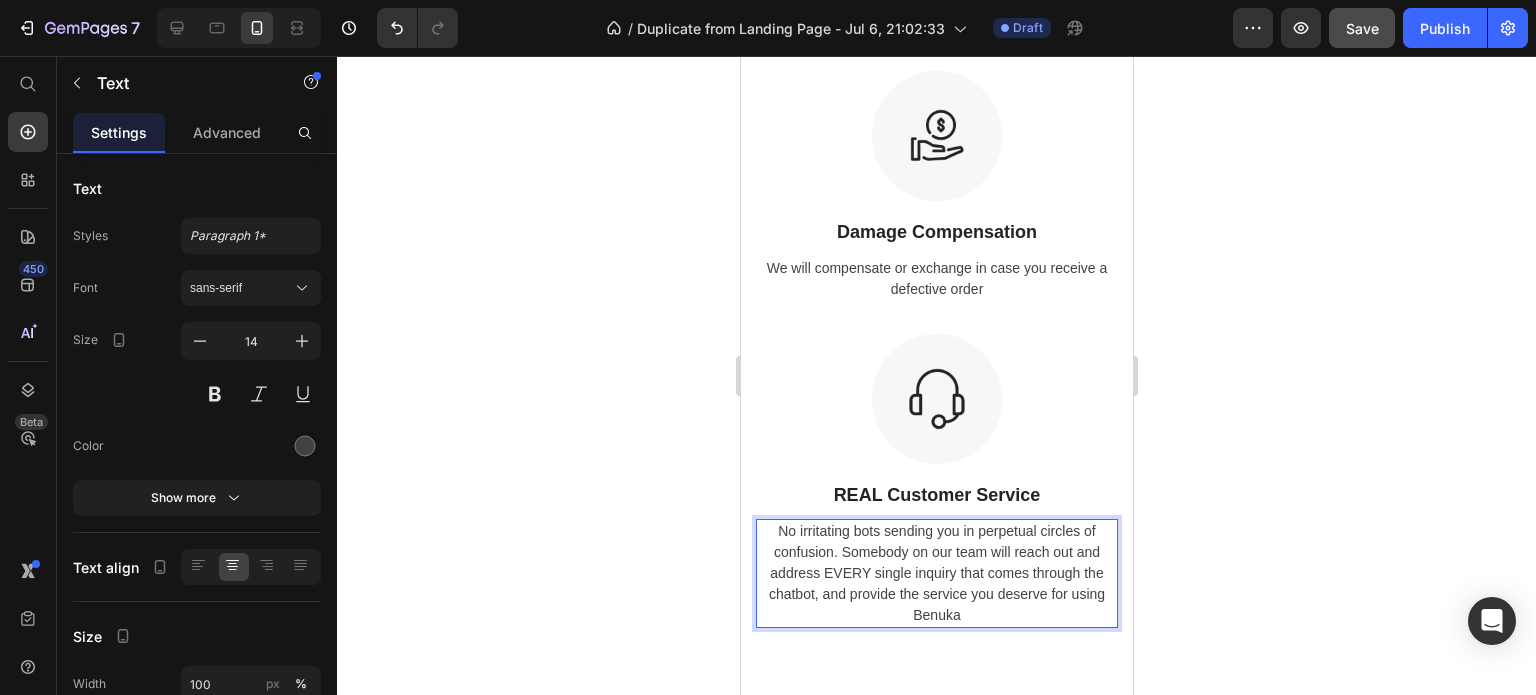 click on "No irritating bots sending you in perpetual circles of confusion. Somebody on our team will reach out and address EVERY single inquiry that comes through the chatbot, and provide the service you deserve for using Benuka" at bounding box center (936, 573) 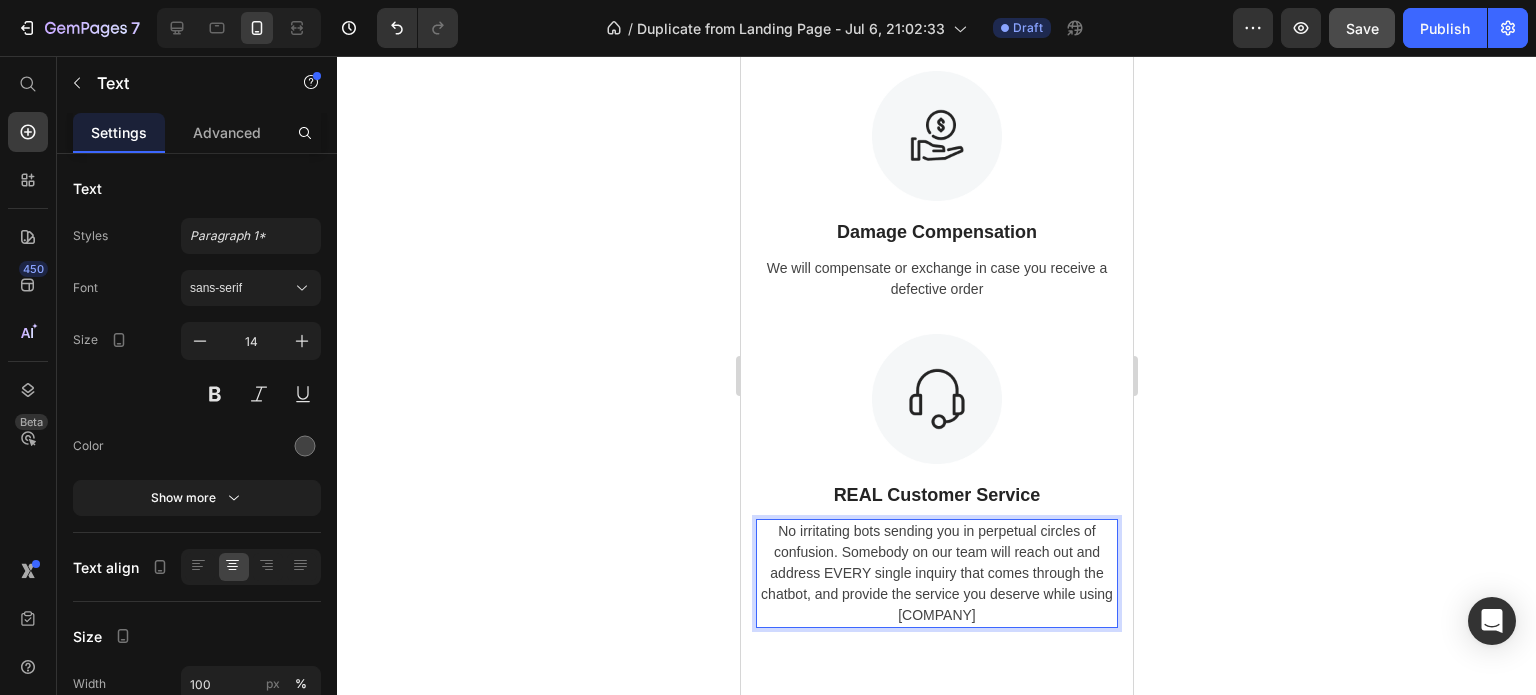click on "No irritating bots sending you in perpetual circles of confusion. Somebody on our team will reach out and address EVERY single inquiry that comes through the chatbot, and provide the service you deserve while using [COMPANY]" at bounding box center [936, 573] 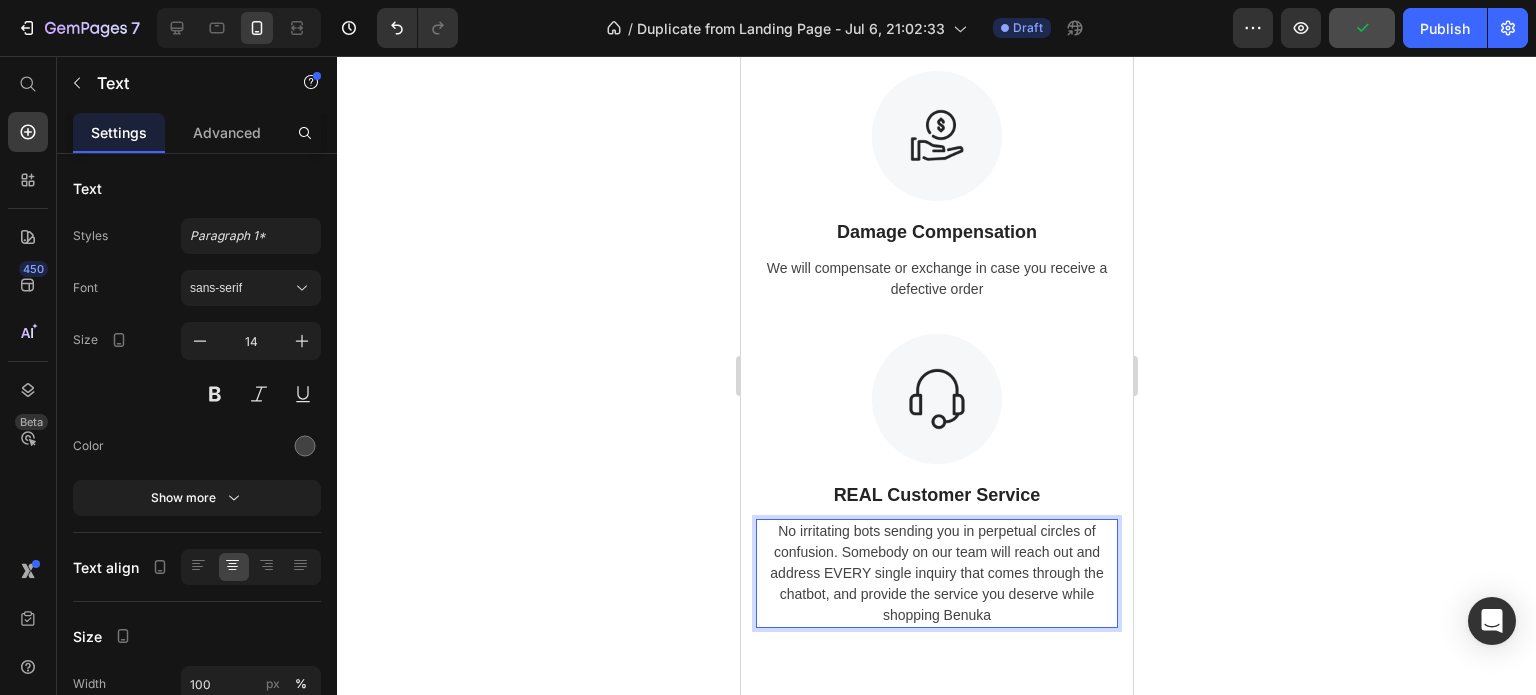 click 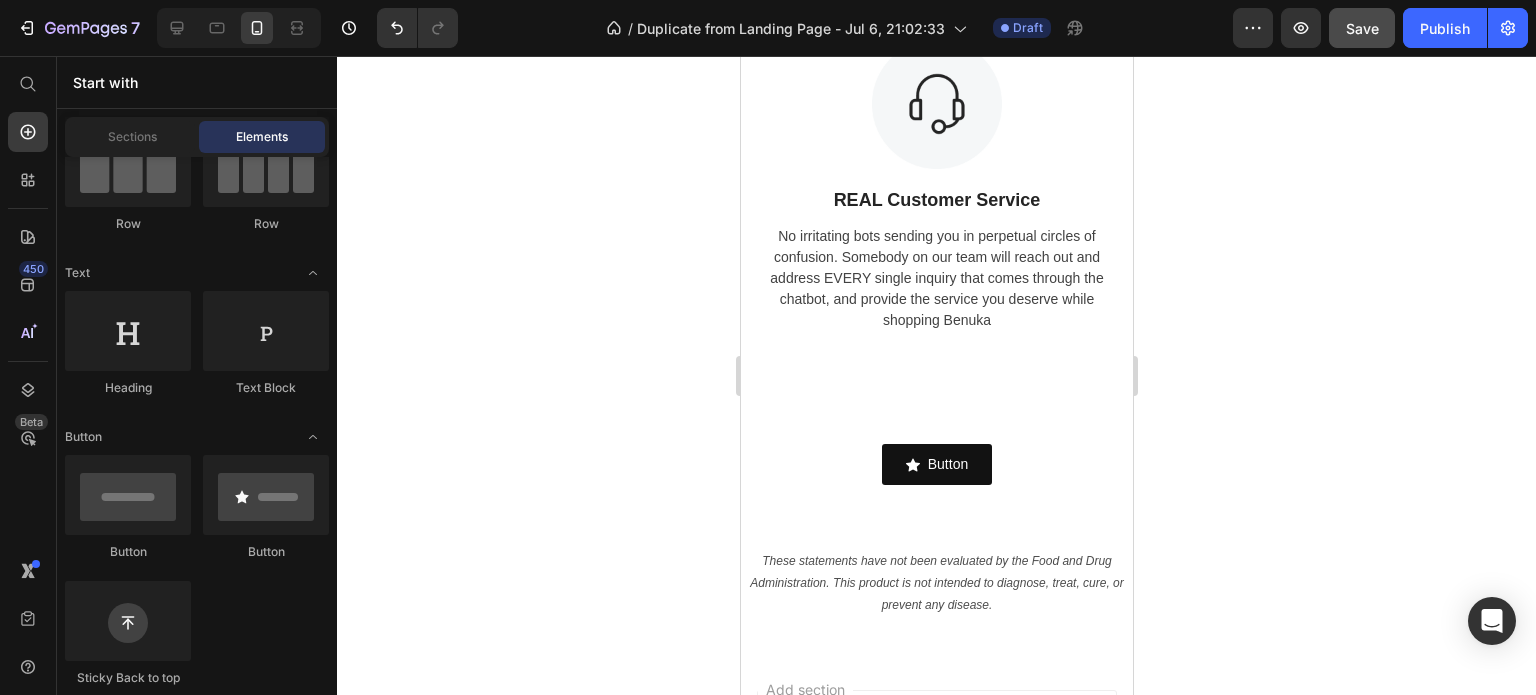 scroll, scrollTop: 4800, scrollLeft: 0, axis: vertical 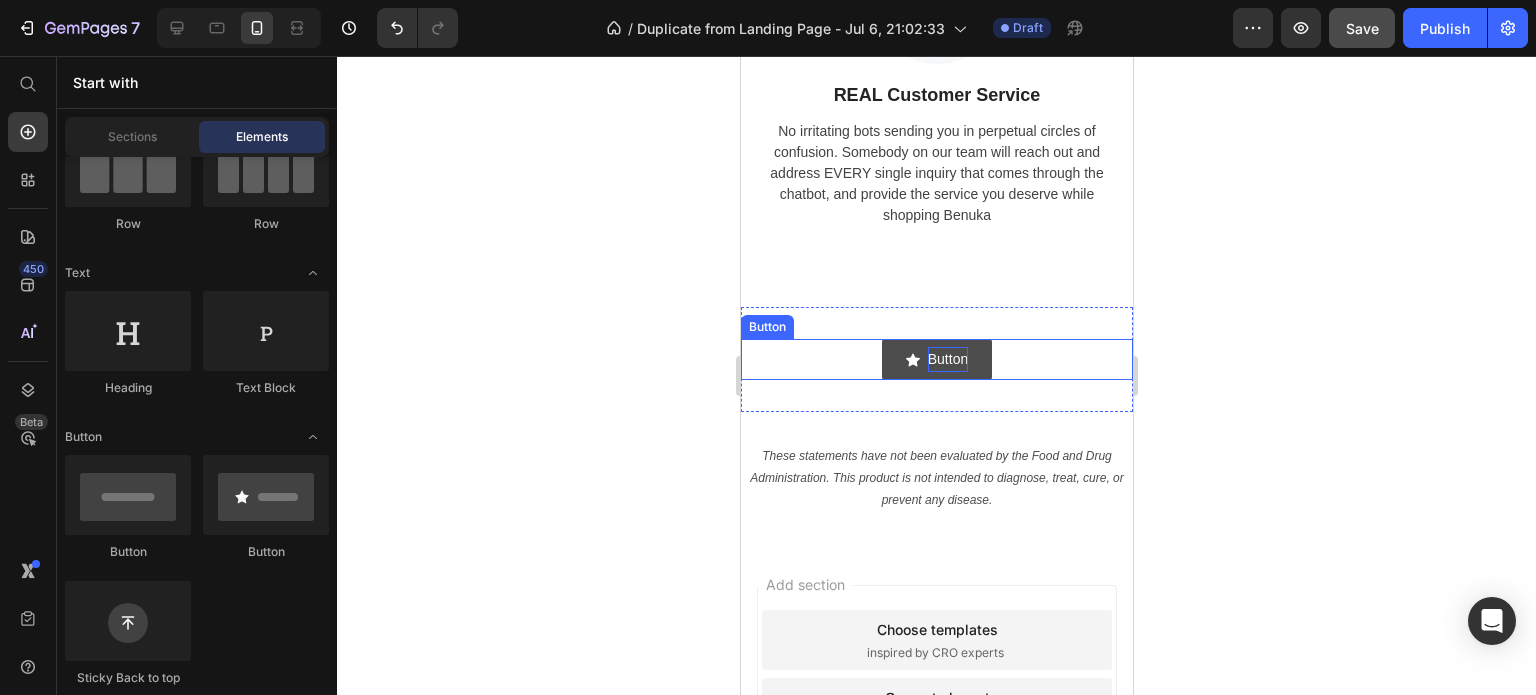 click on "Button" at bounding box center (947, 359) 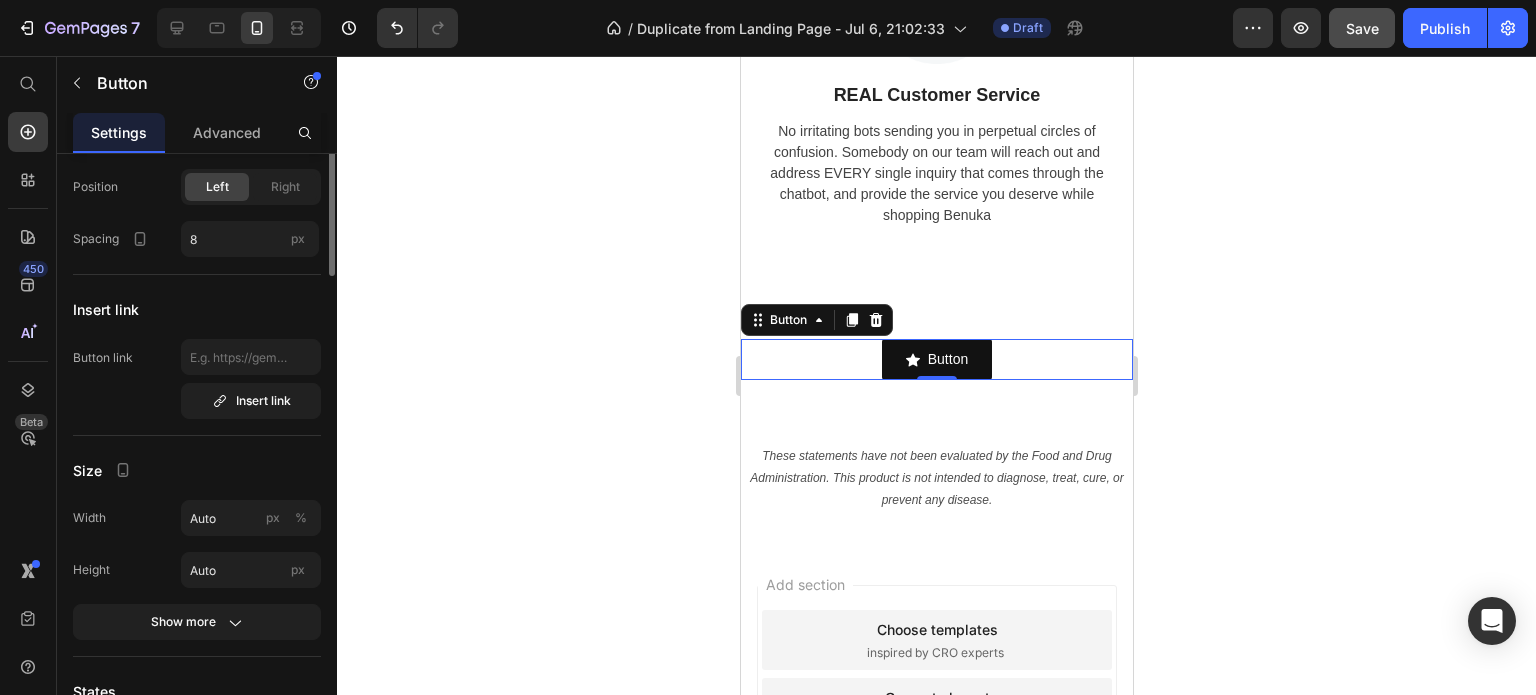 scroll, scrollTop: 0, scrollLeft: 0, axis: both 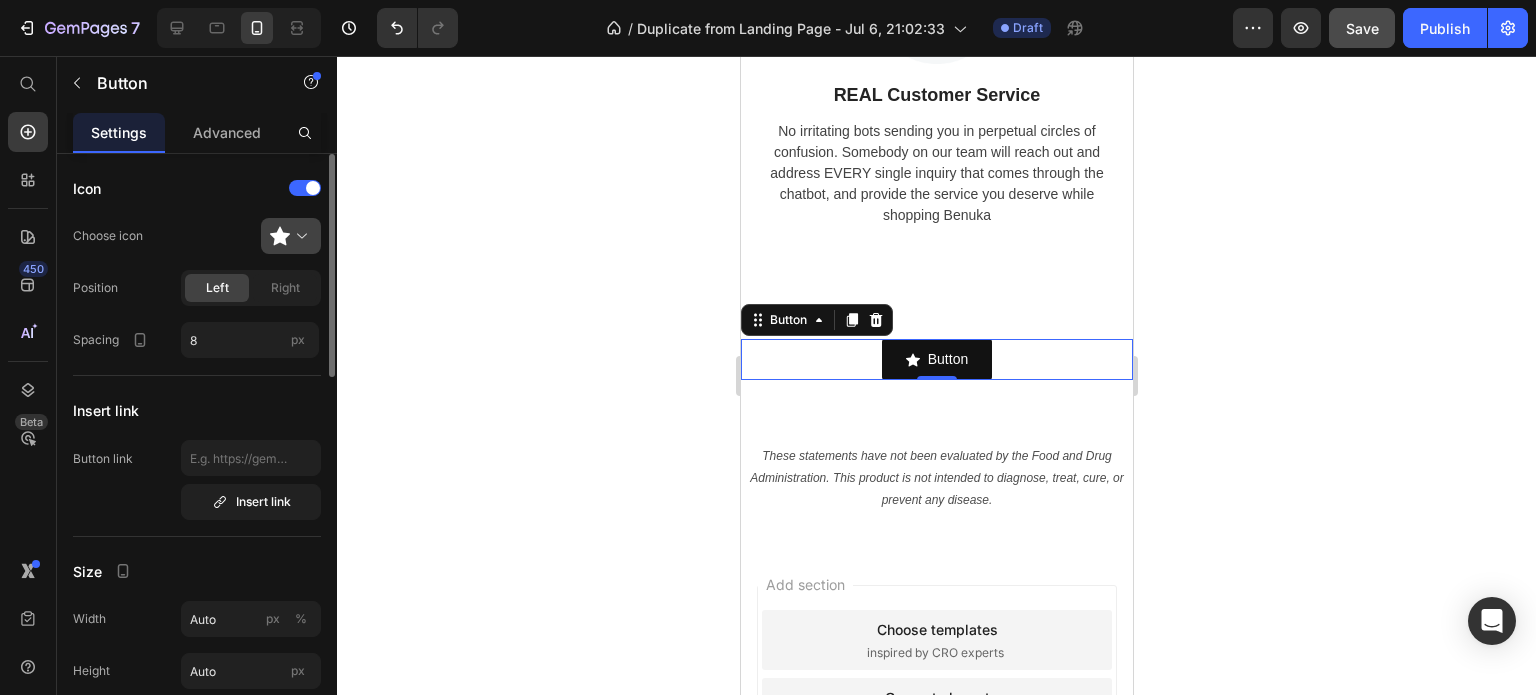 click at bounding box center [299, 236] 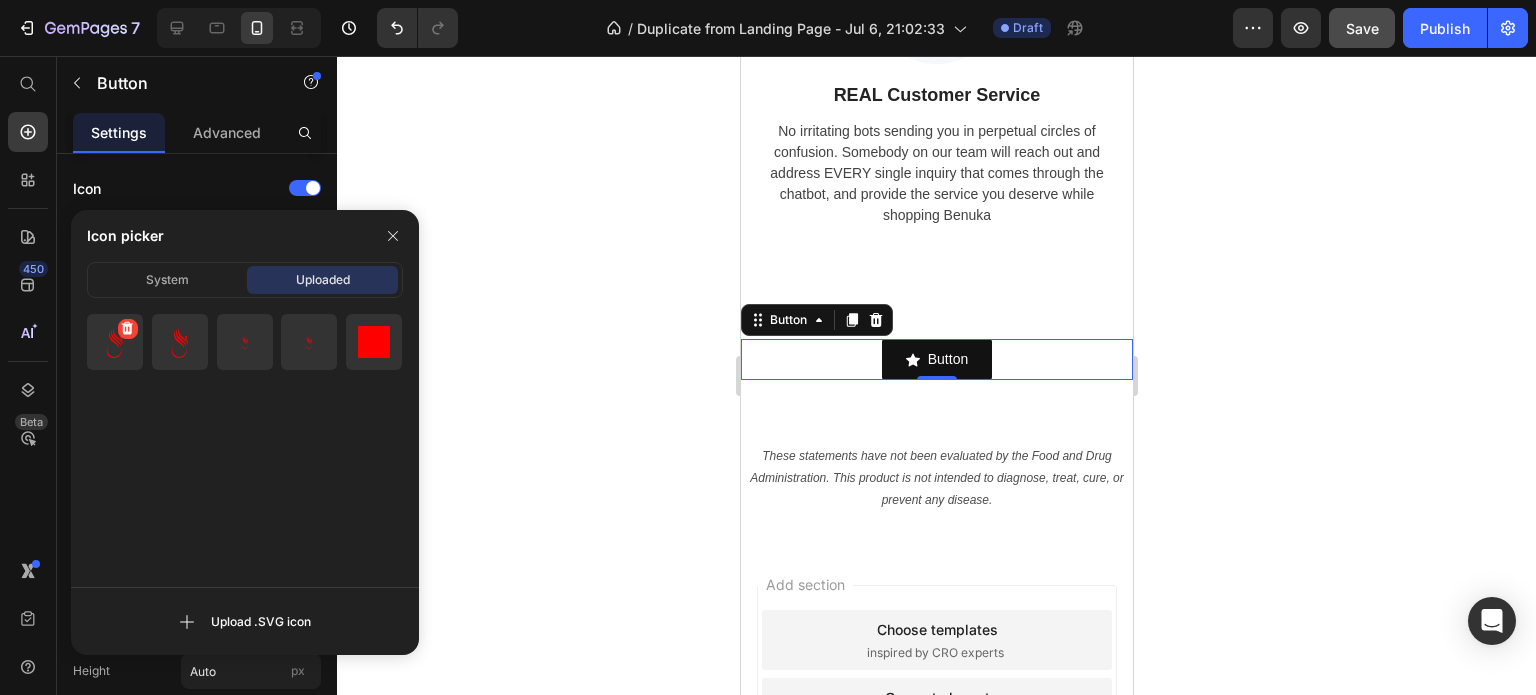click at bounding box center (115, 342) 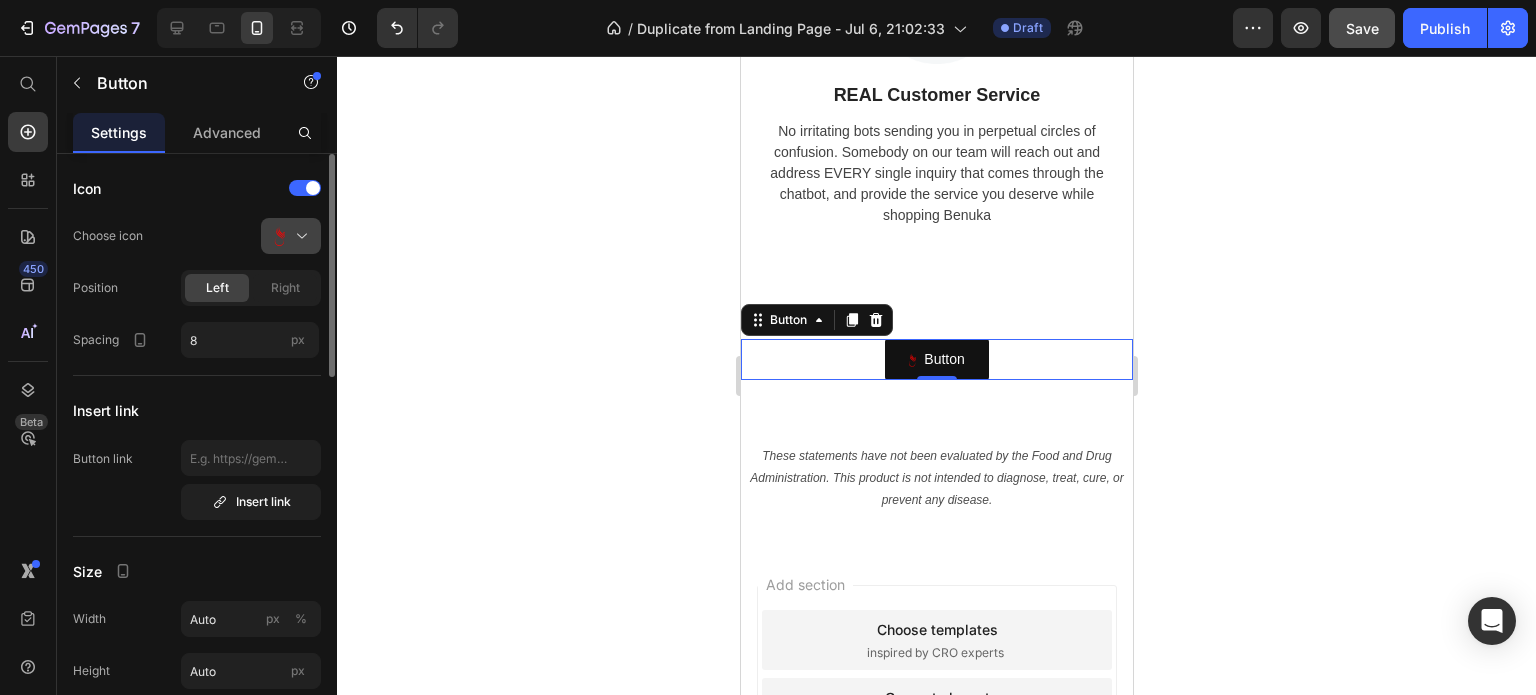 click at bounding box center [299, 236] 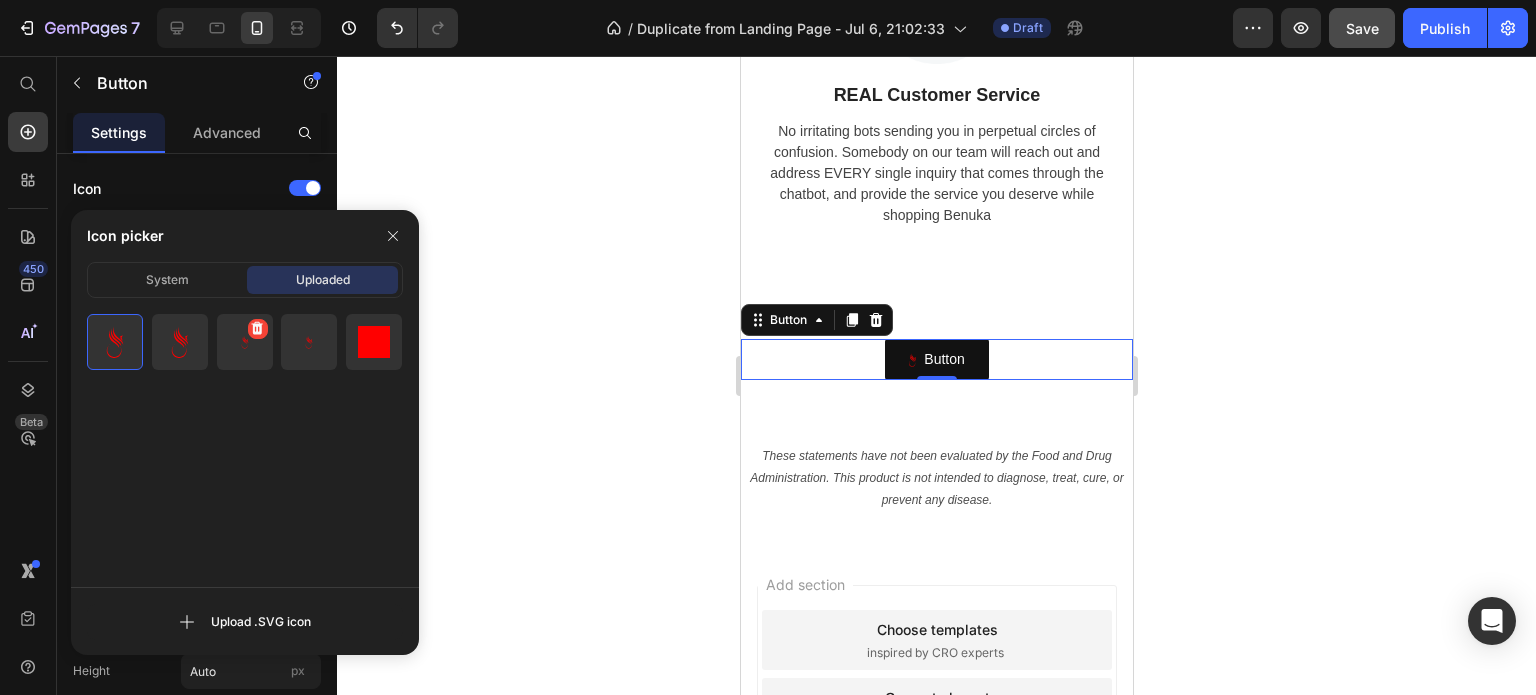 click at bounding box center [245, 342] 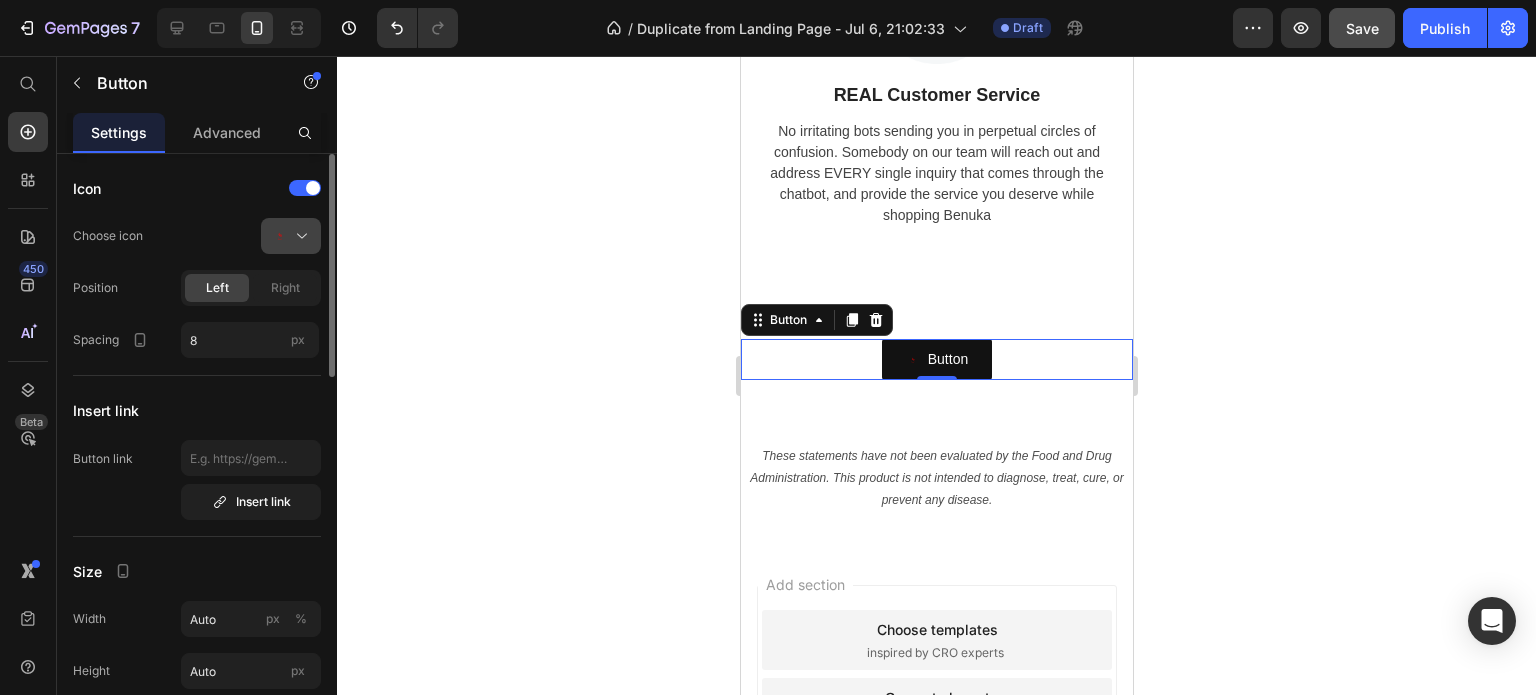 click at bounding box center [299, 236] 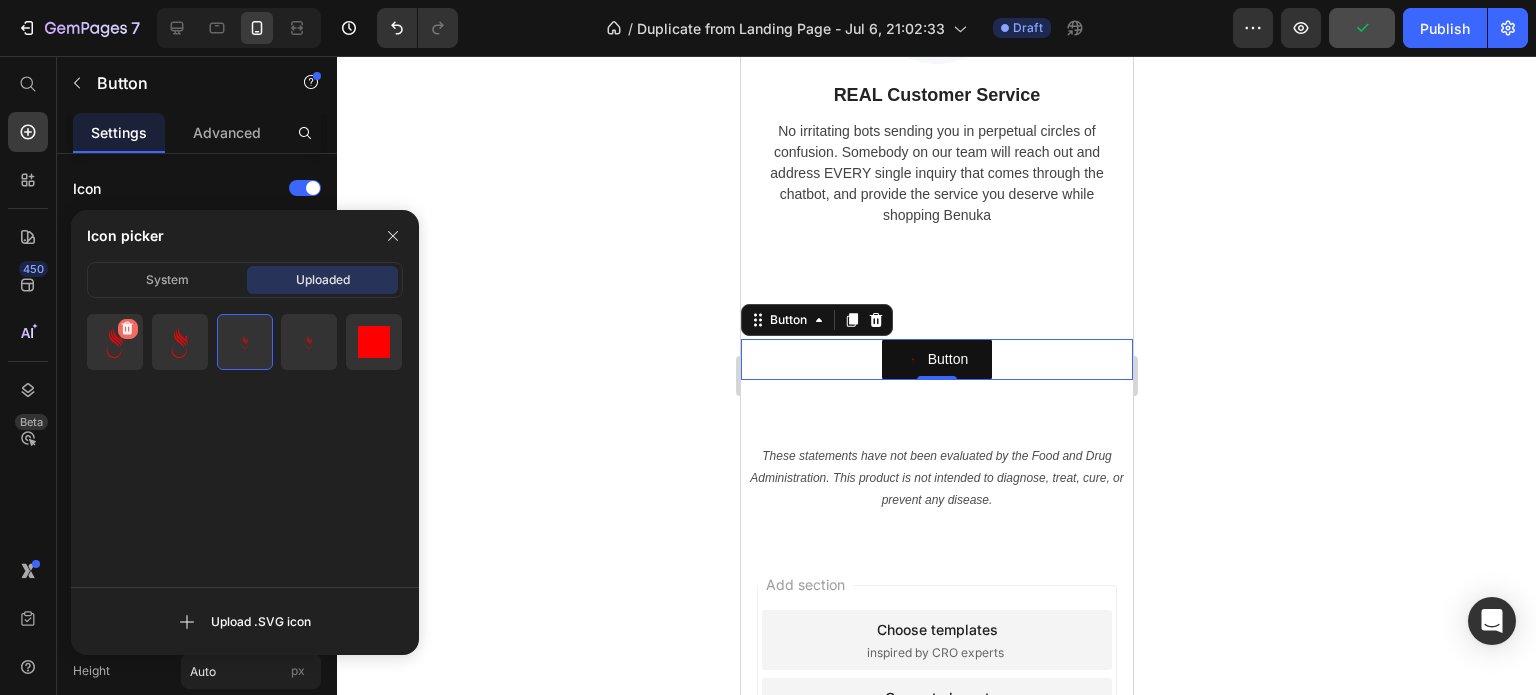 click at bounding box center (128, 329) 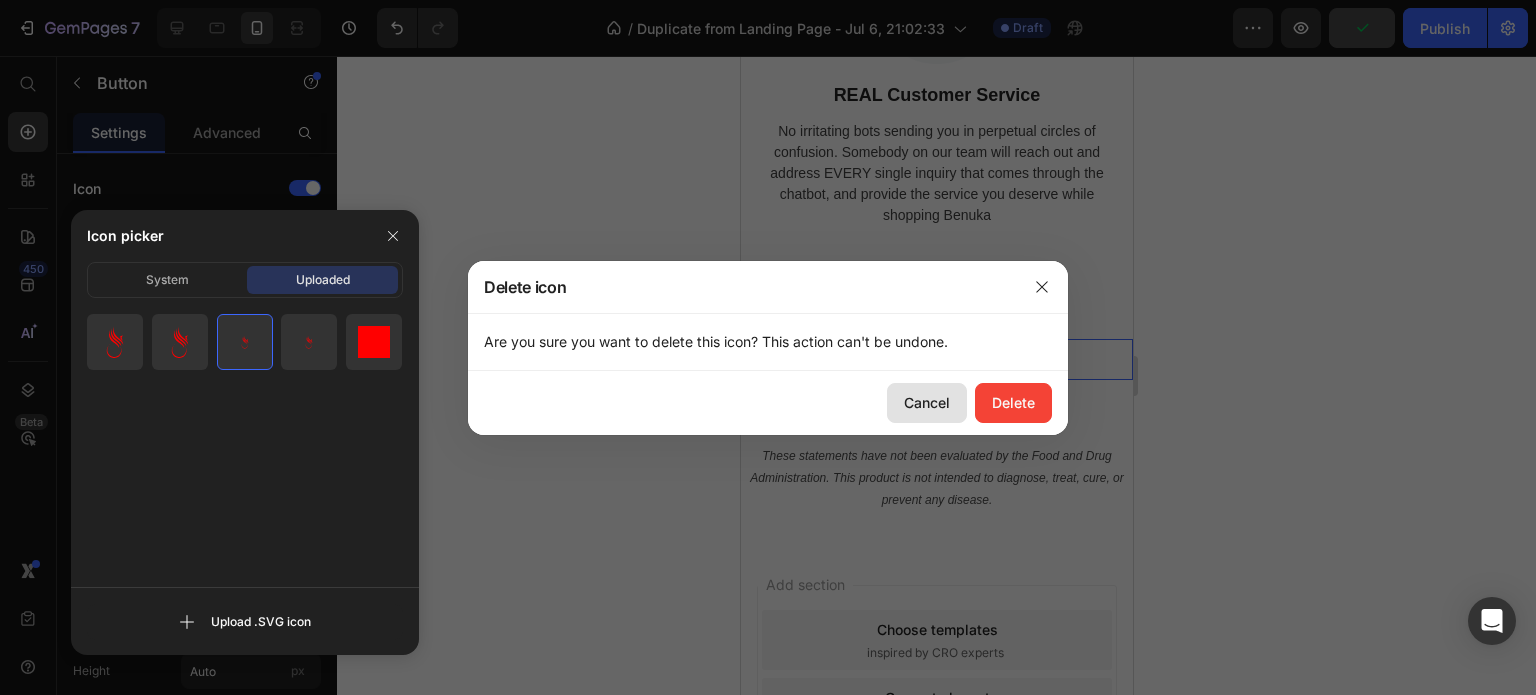 drag, startPoint x: 938, startPoint y: 407, endPoint x: 172, endPoint y: 351, distance: 768.04425 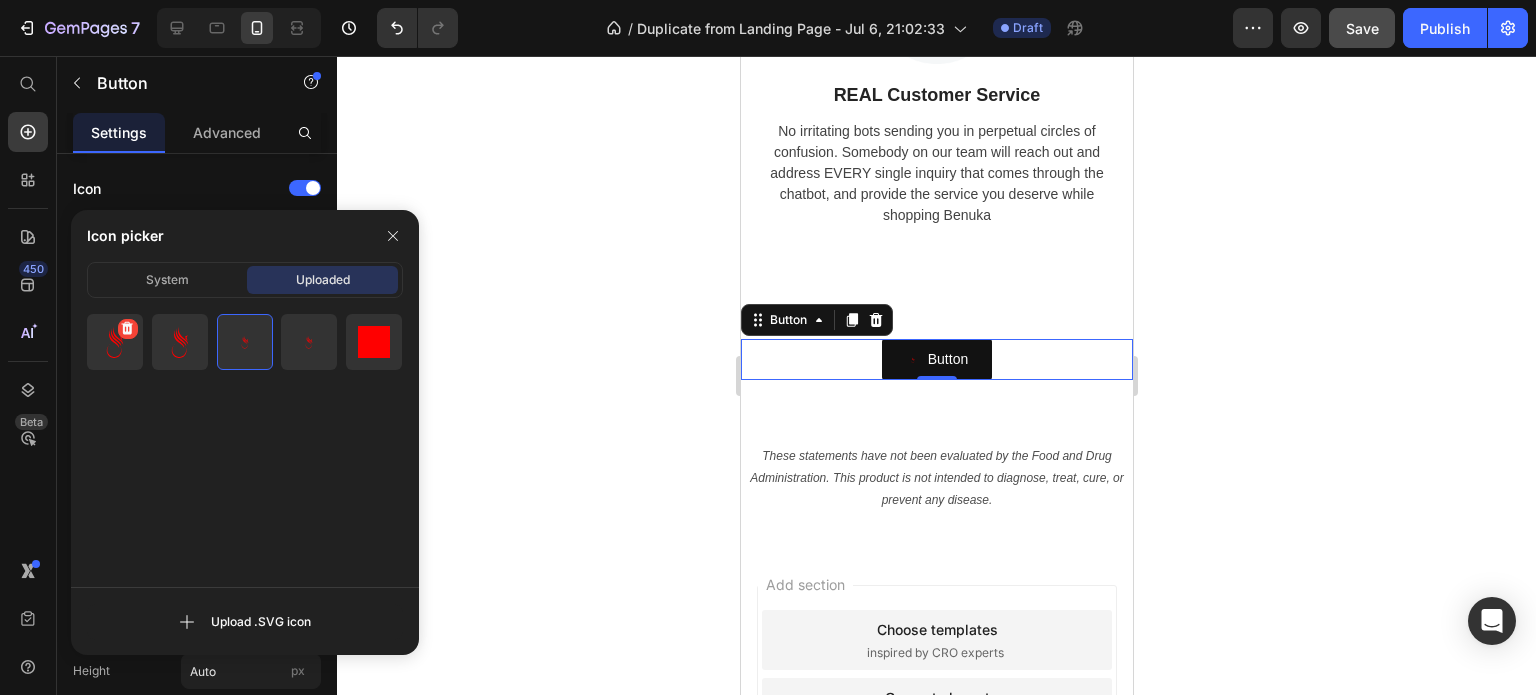 click at bounding box center (115, 342) 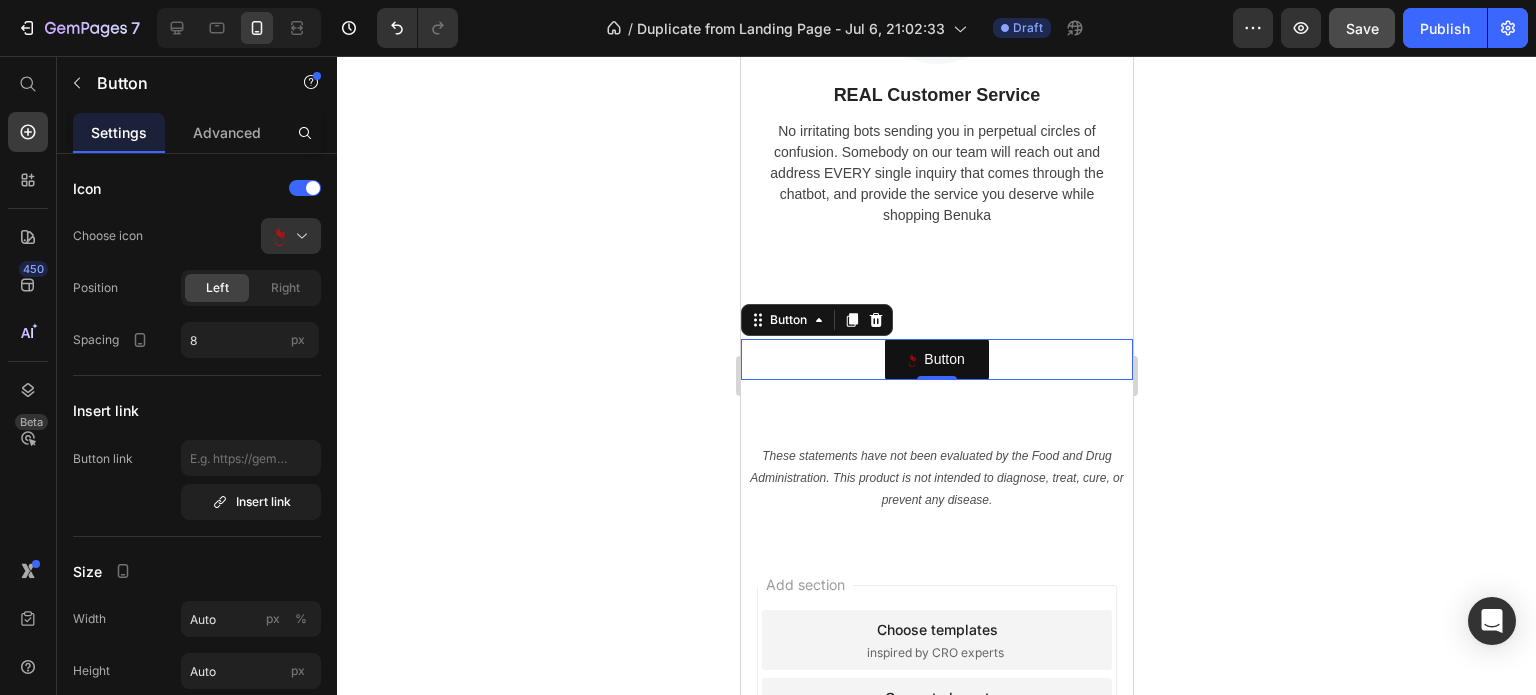 click 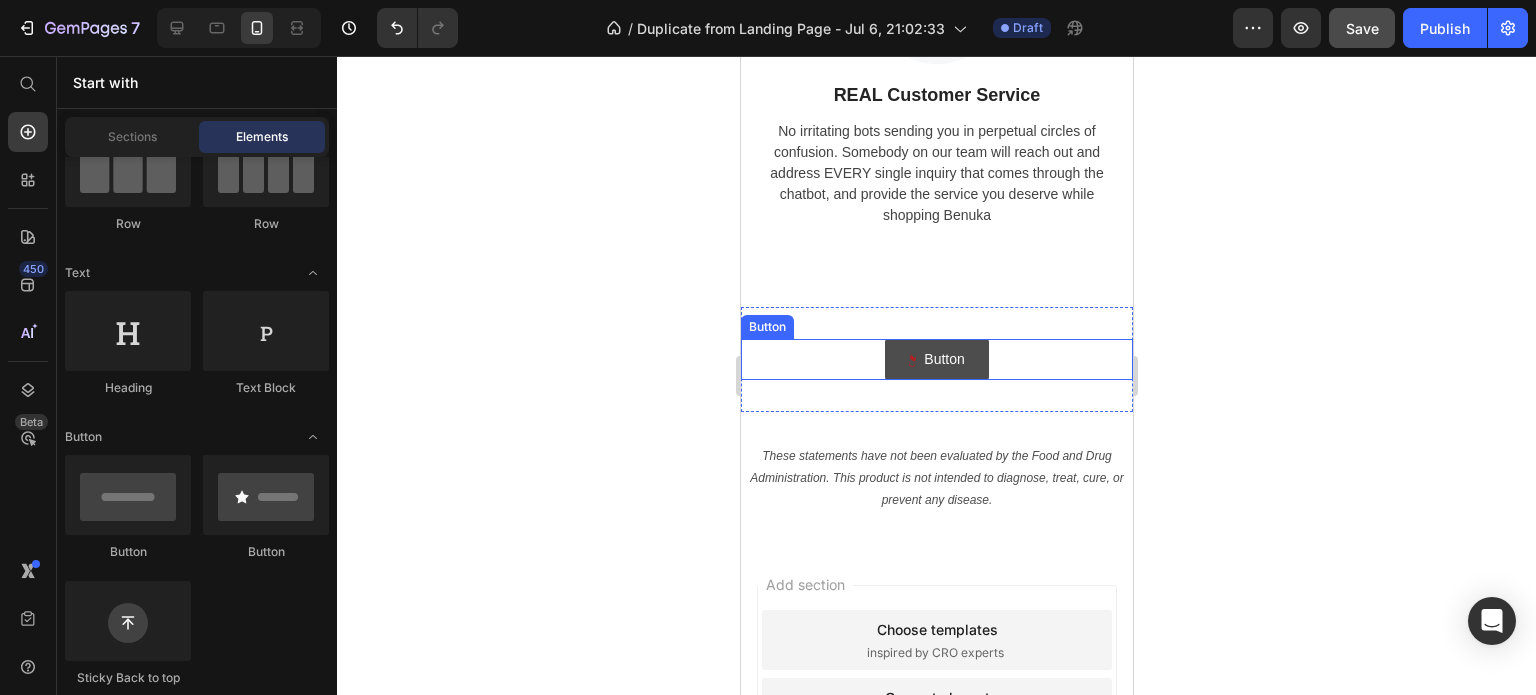 click on "Button" at bounding box center (936, 359) 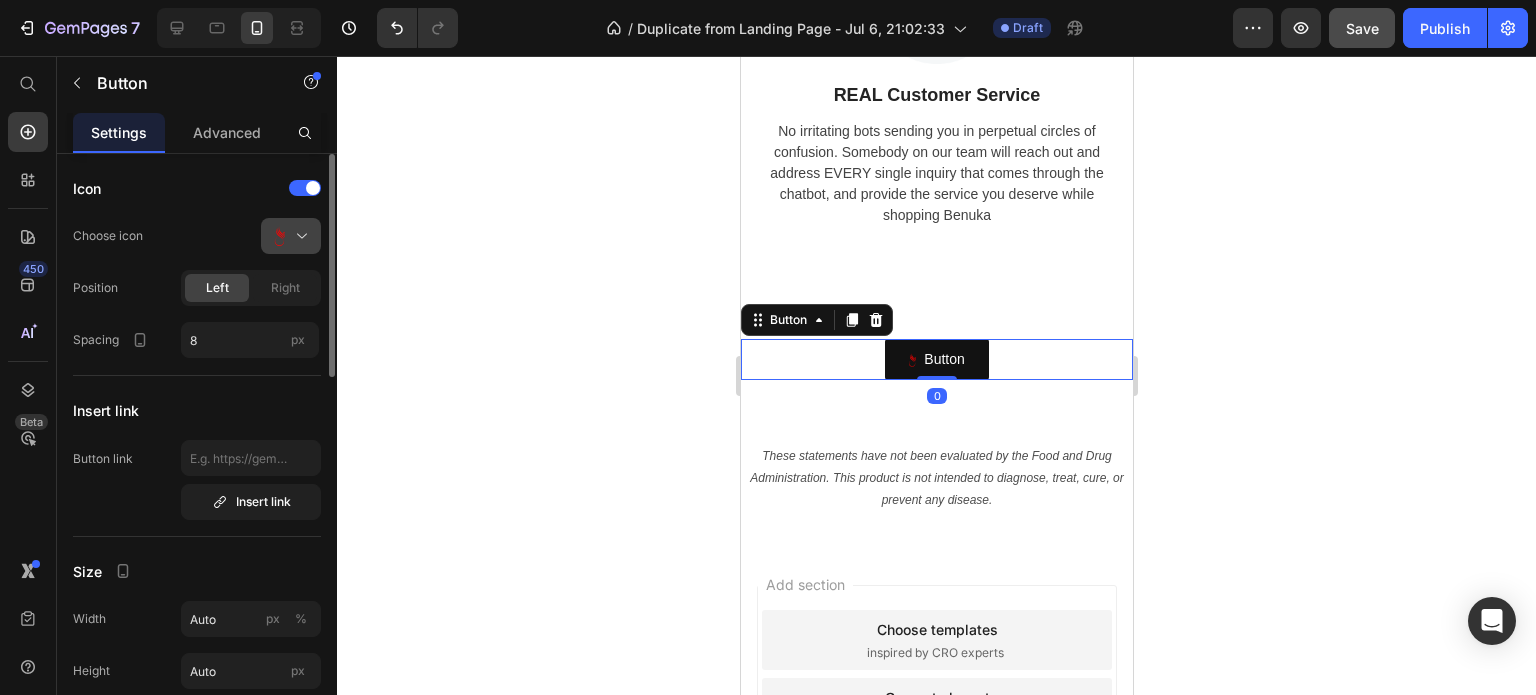 click at bounding box center (299, 236) 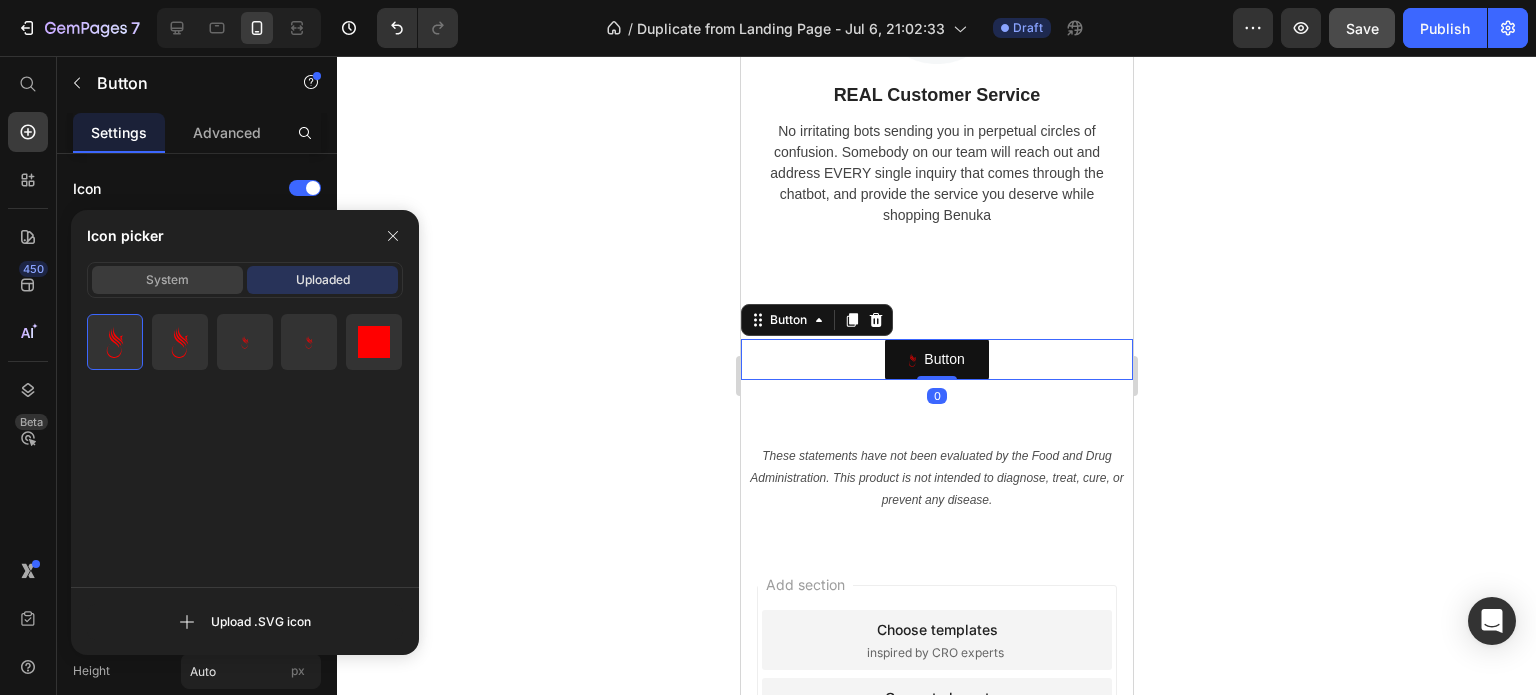 click on "System" at bounding box center [167, 280] 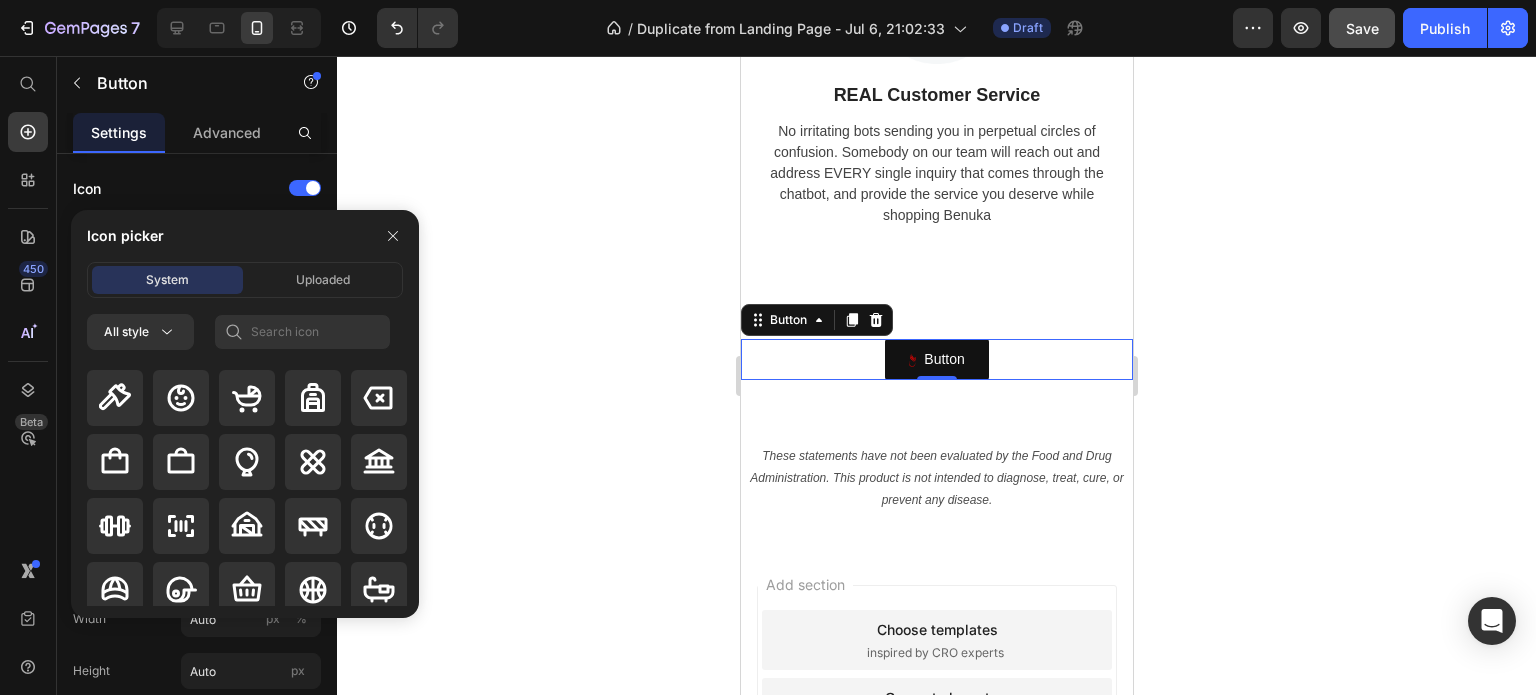 scroll, scrollTop: 1992, scrollLeft: 0, axis: vertical 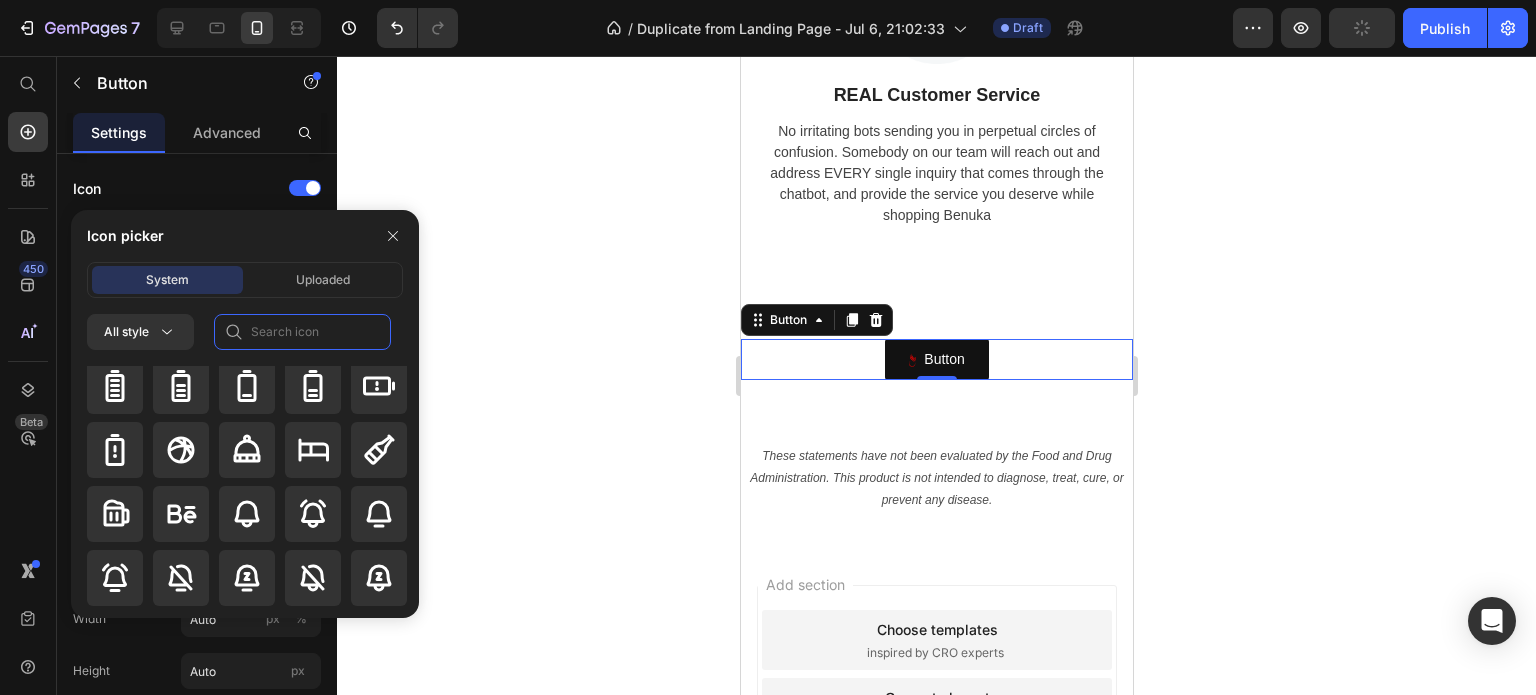 click 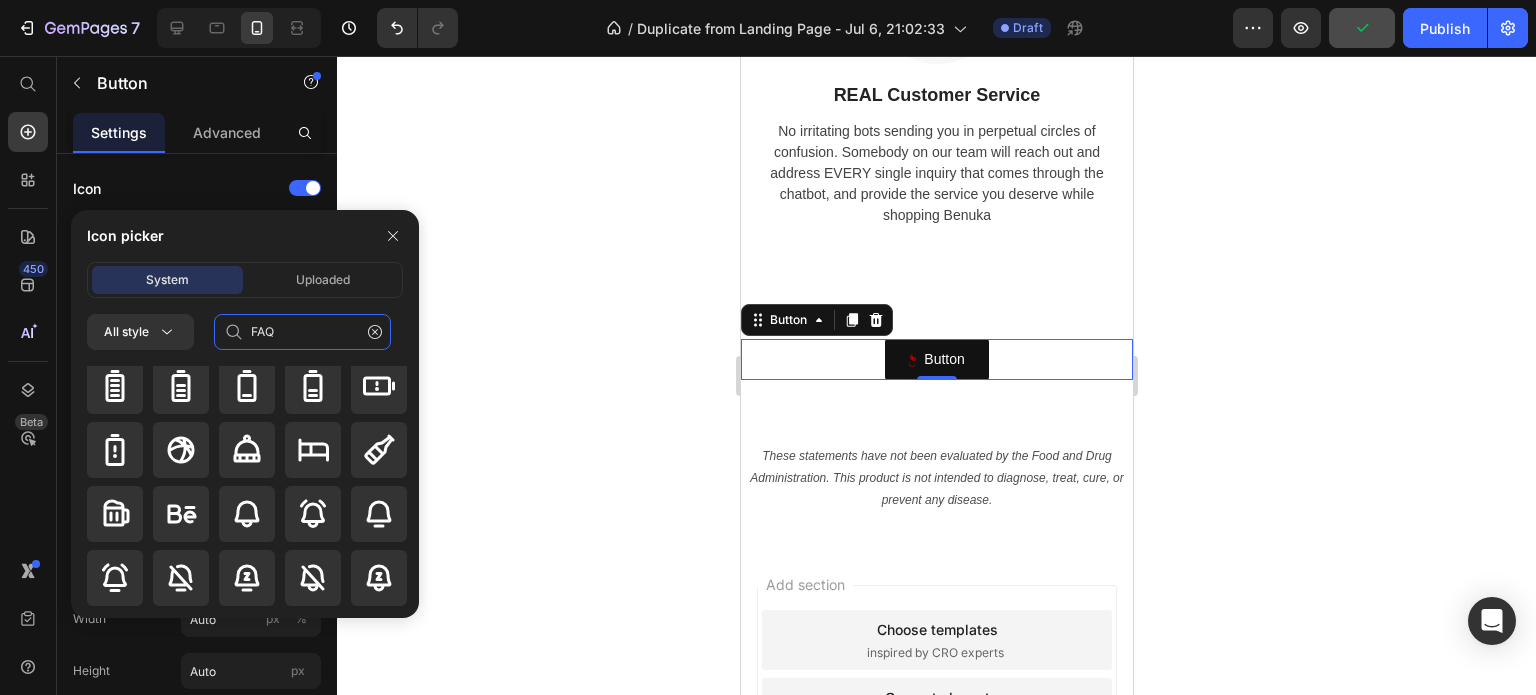 scroll, scrollTop: 0, scrollLeft: 0, axis: both 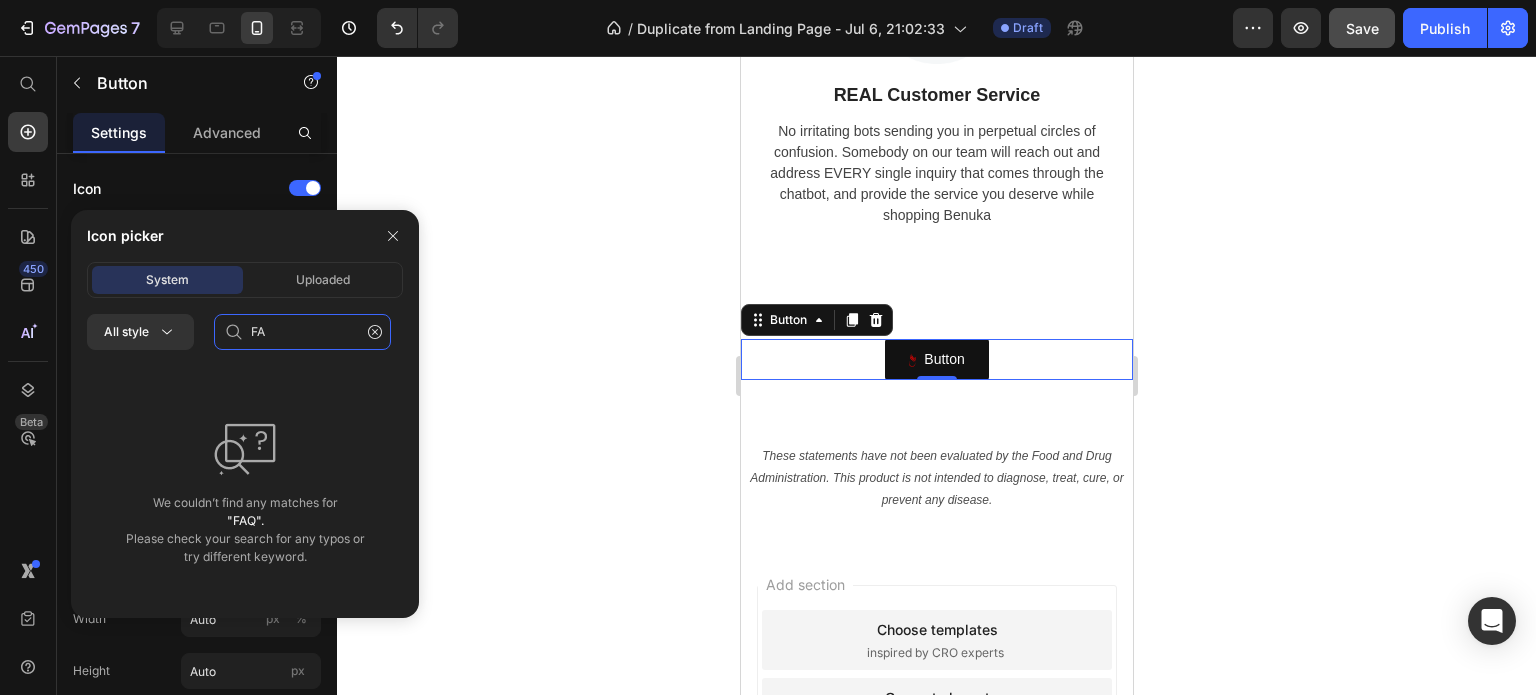 type on "F" 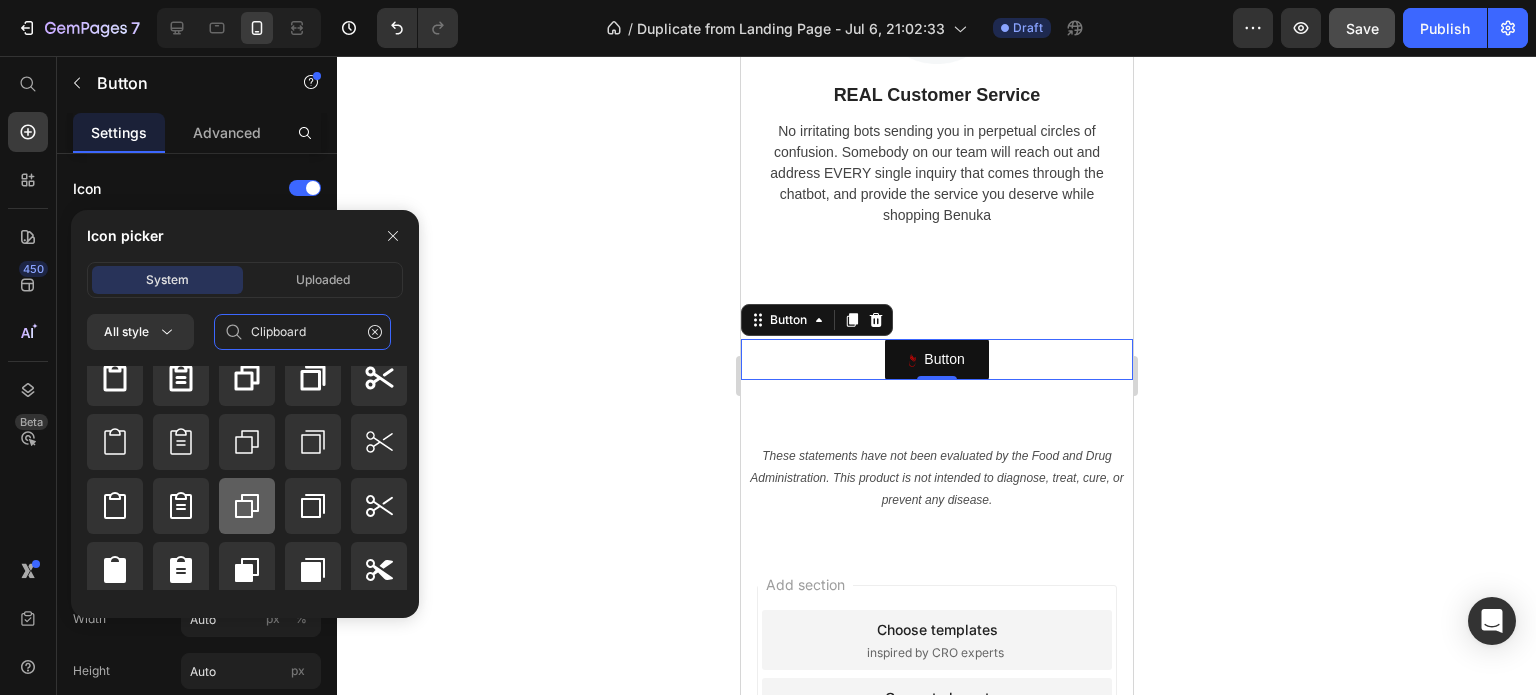 scroll, scrollTop: 24, scrollLeft: 0, axis: vertical 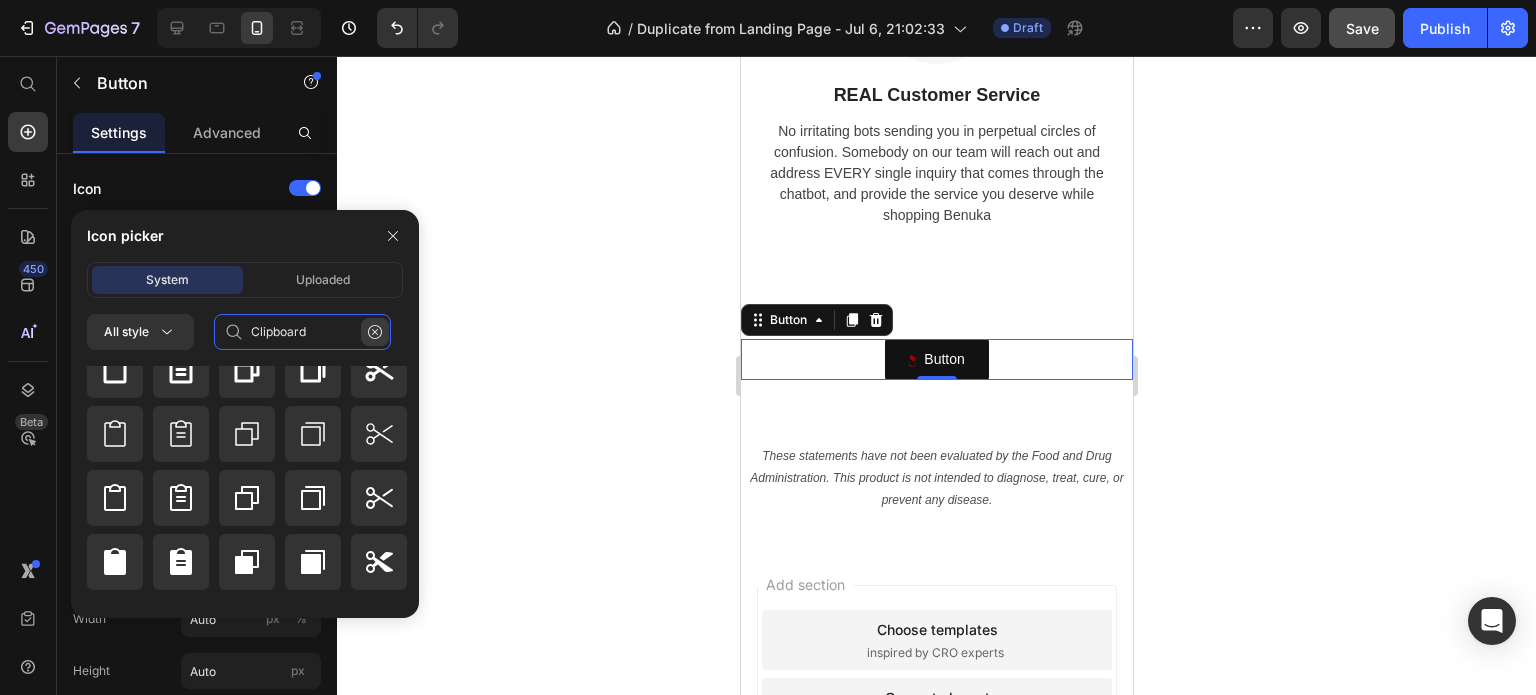 type on "Clipboard" 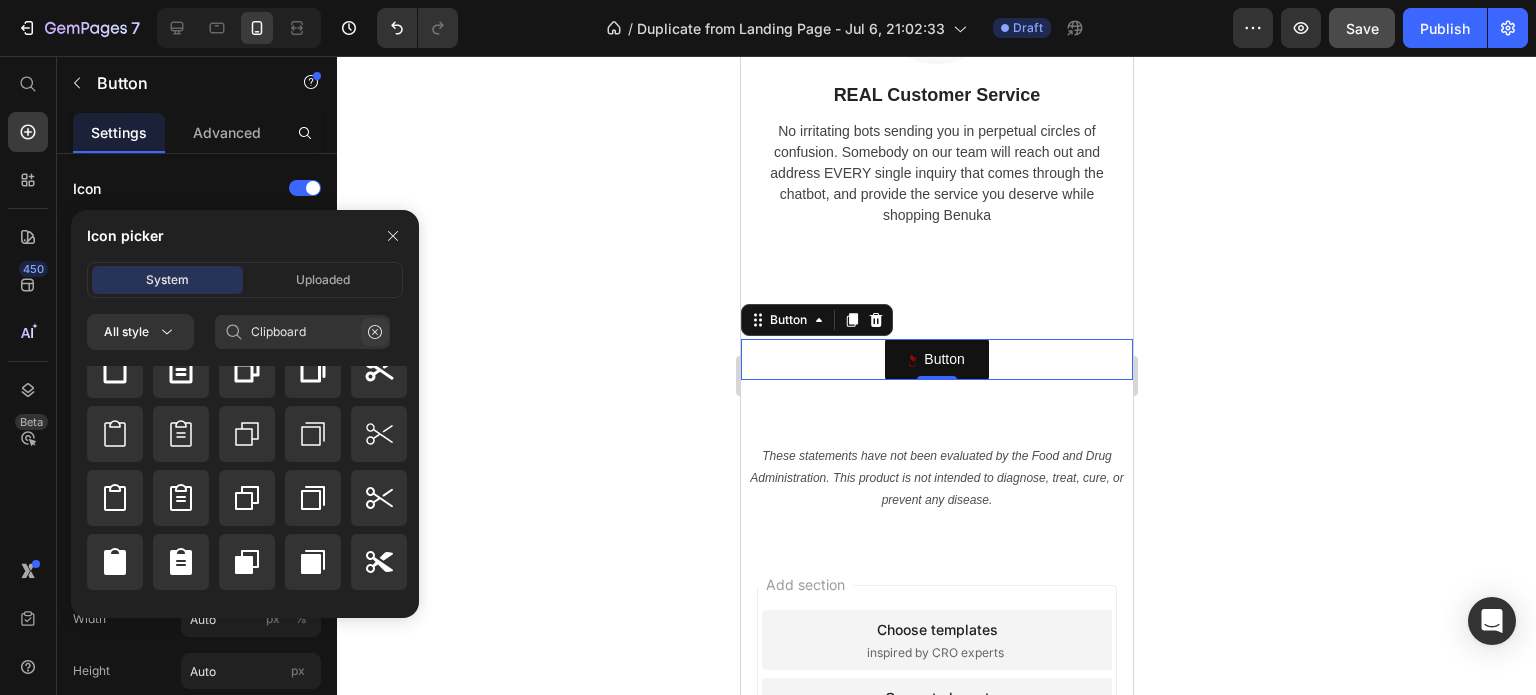click 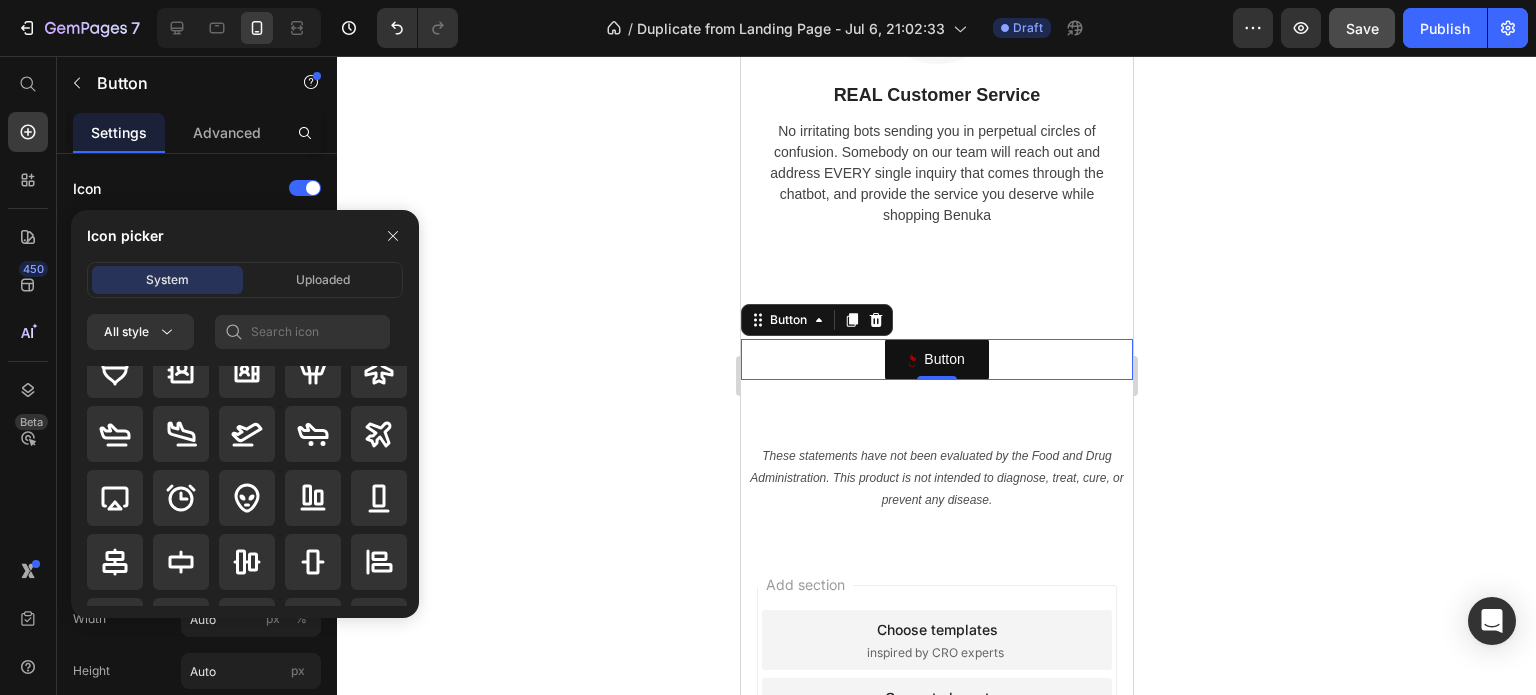 scroll, scrollTop: 0, scrollLeft: 0, axis: both 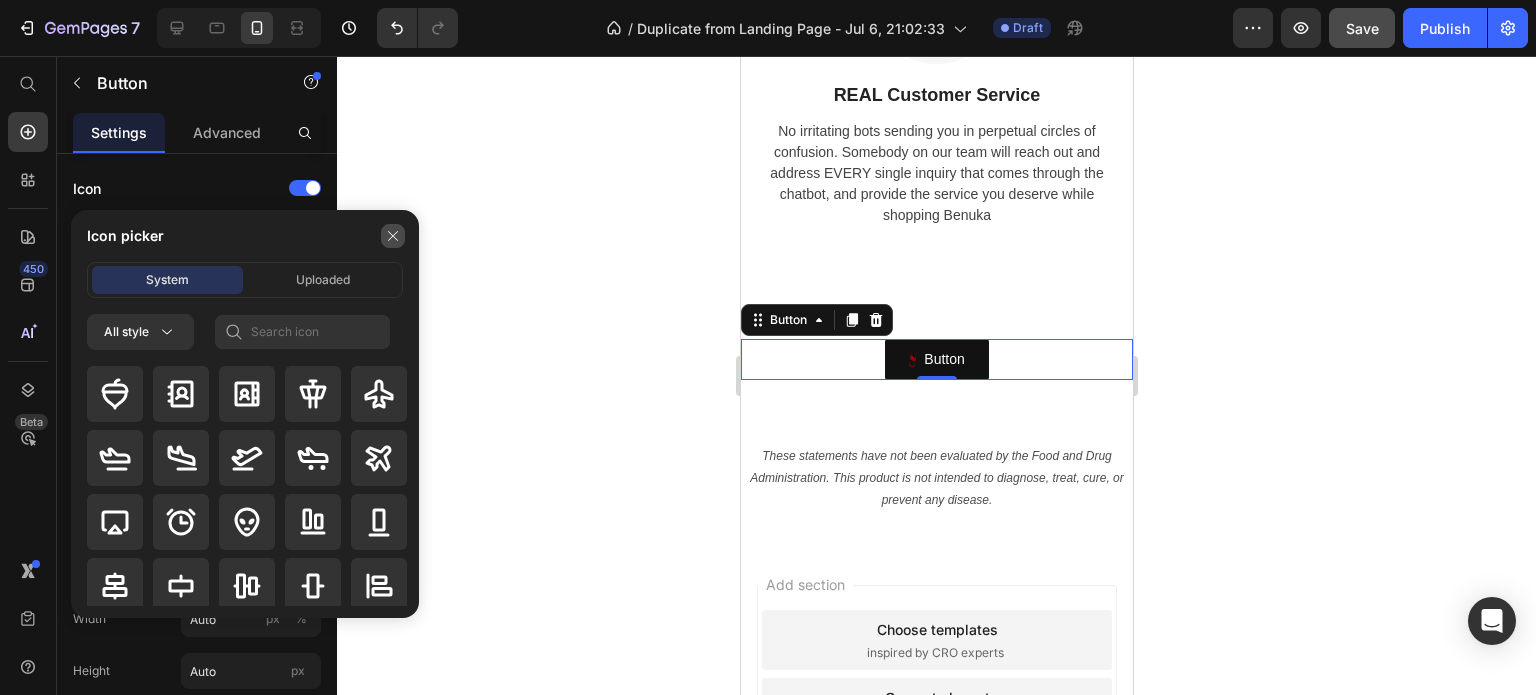 click 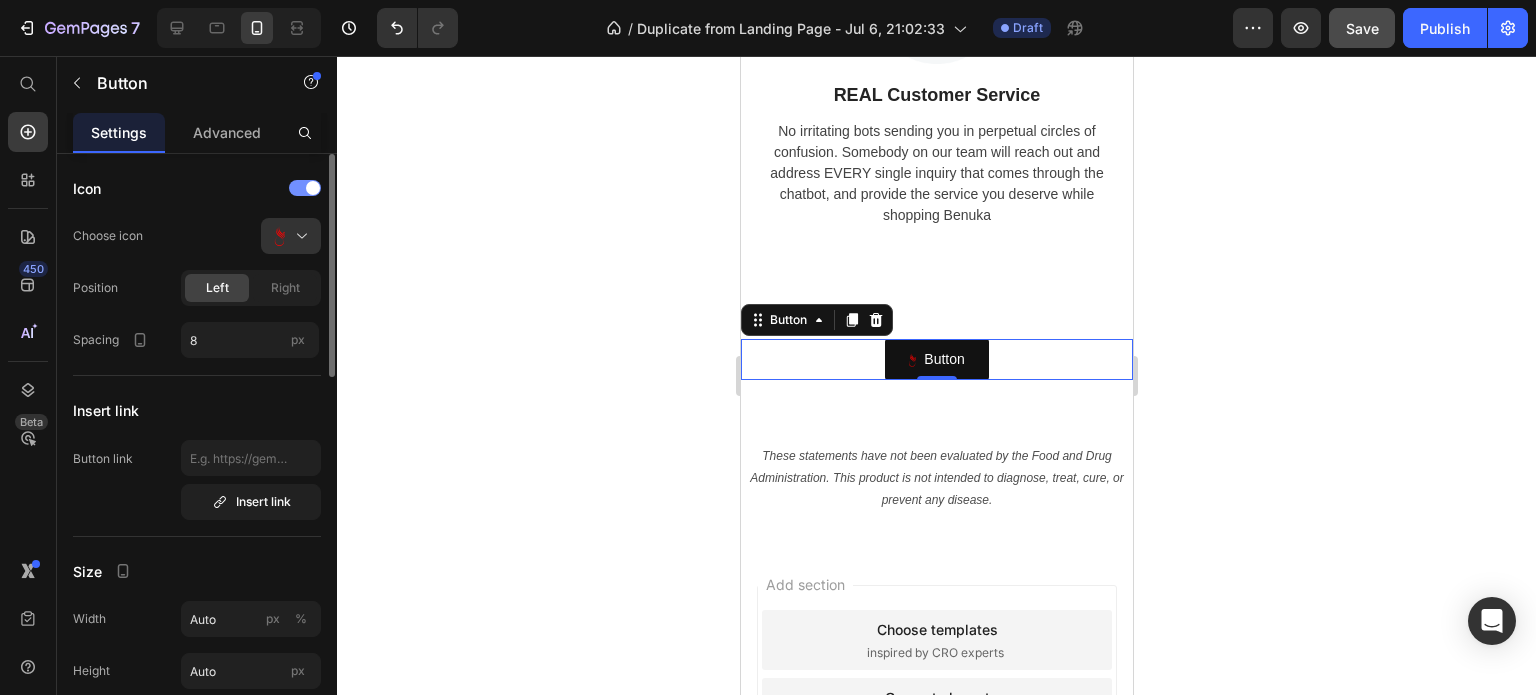 click at bounding box center [305, 188] 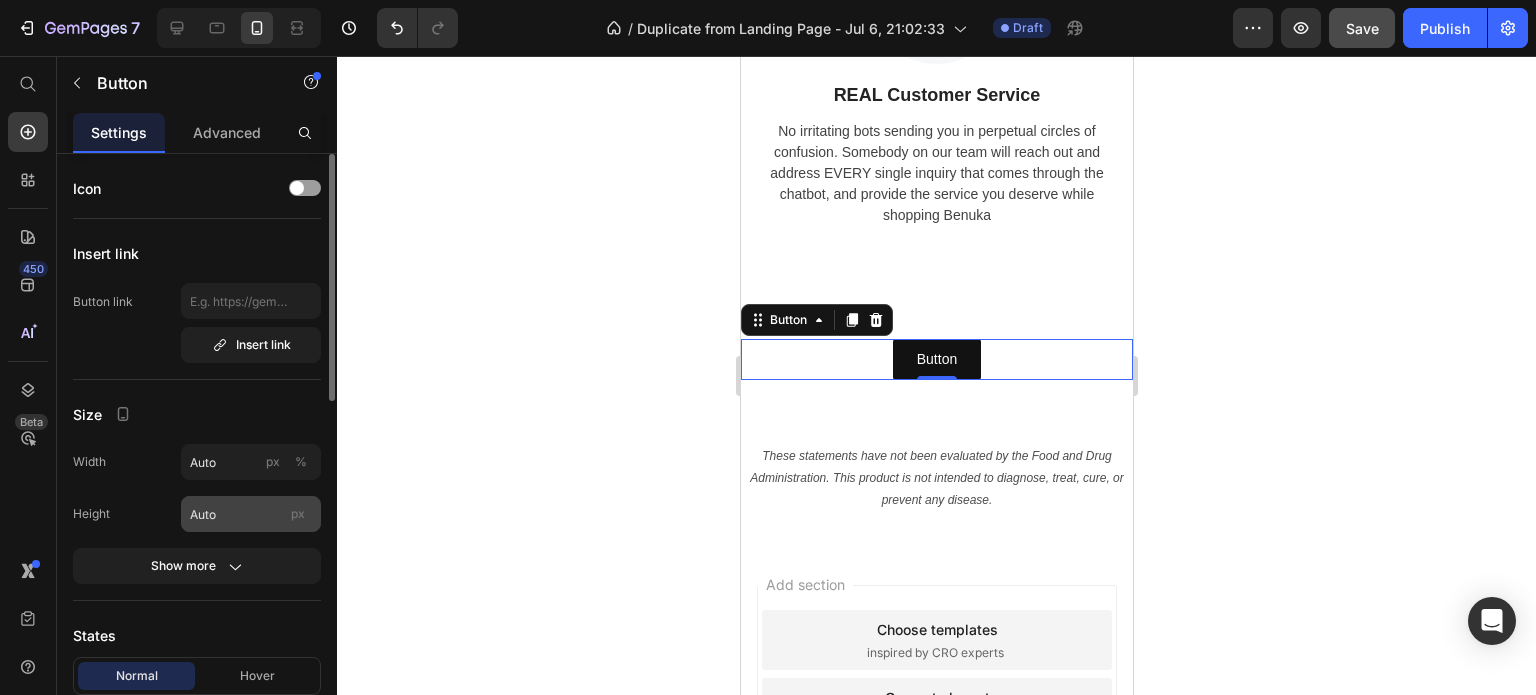 scroll, scrollTop: 200, scrollLeft: 0, axis: vertical 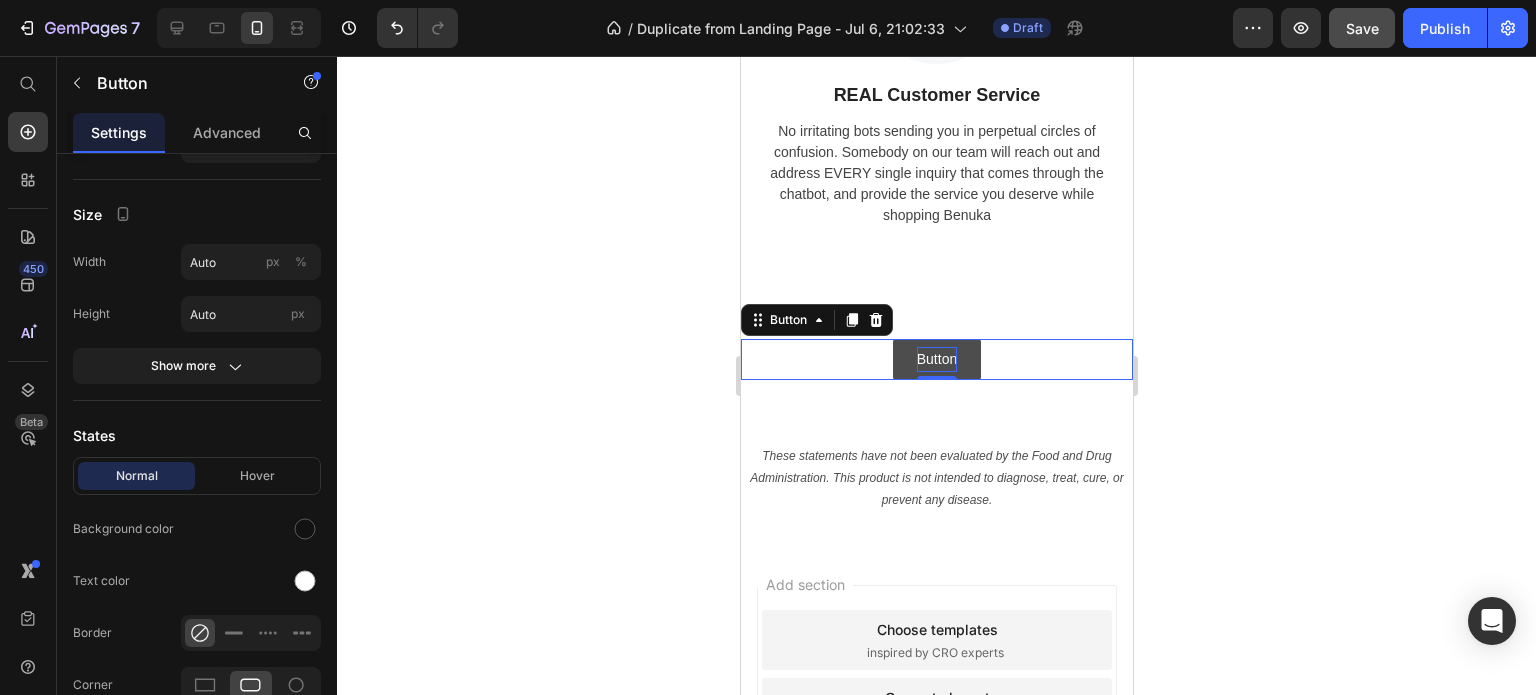 click on "Button" at bounding box center (936, 359) 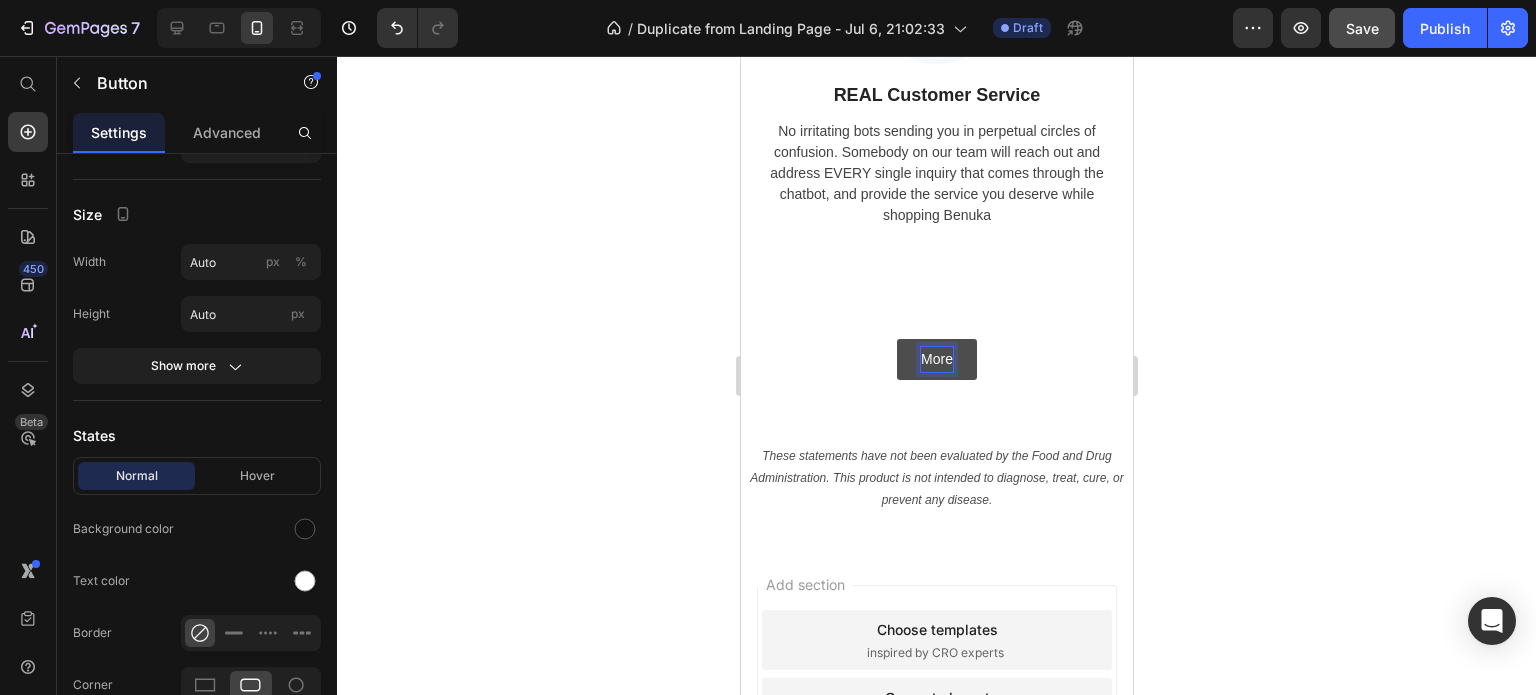 click on "More" at bounding box center [936, 359] 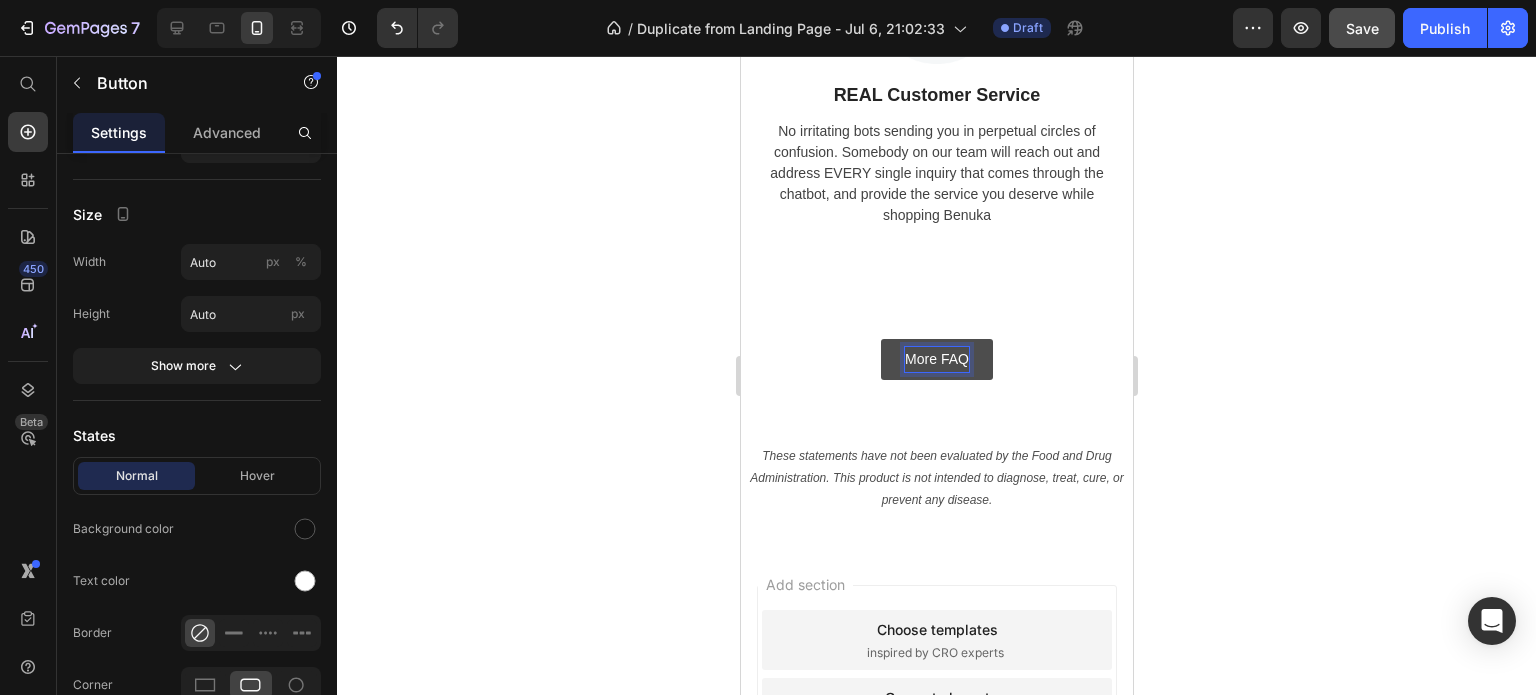click on "More FAQ" at bounding box center [936, 359] 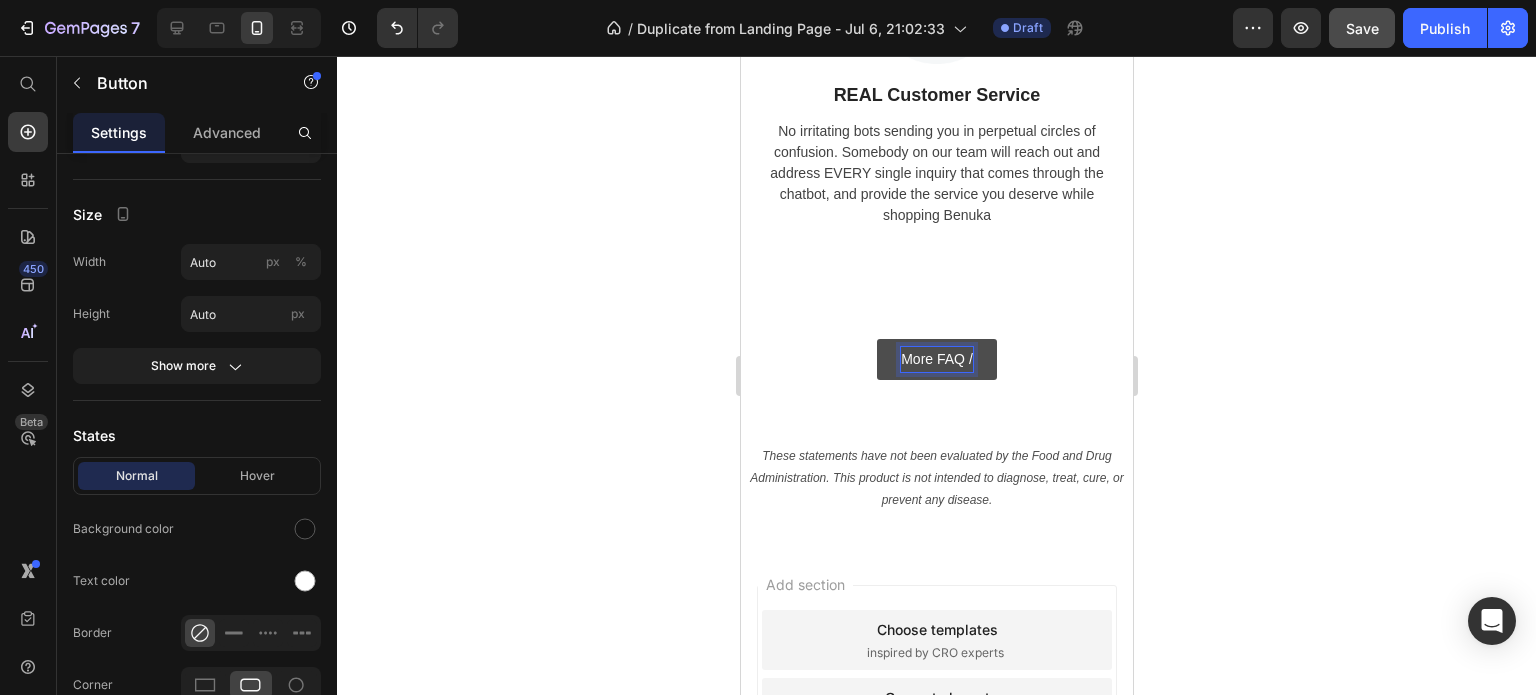 click on "More FAQ /" at bounding box center (936, 359) 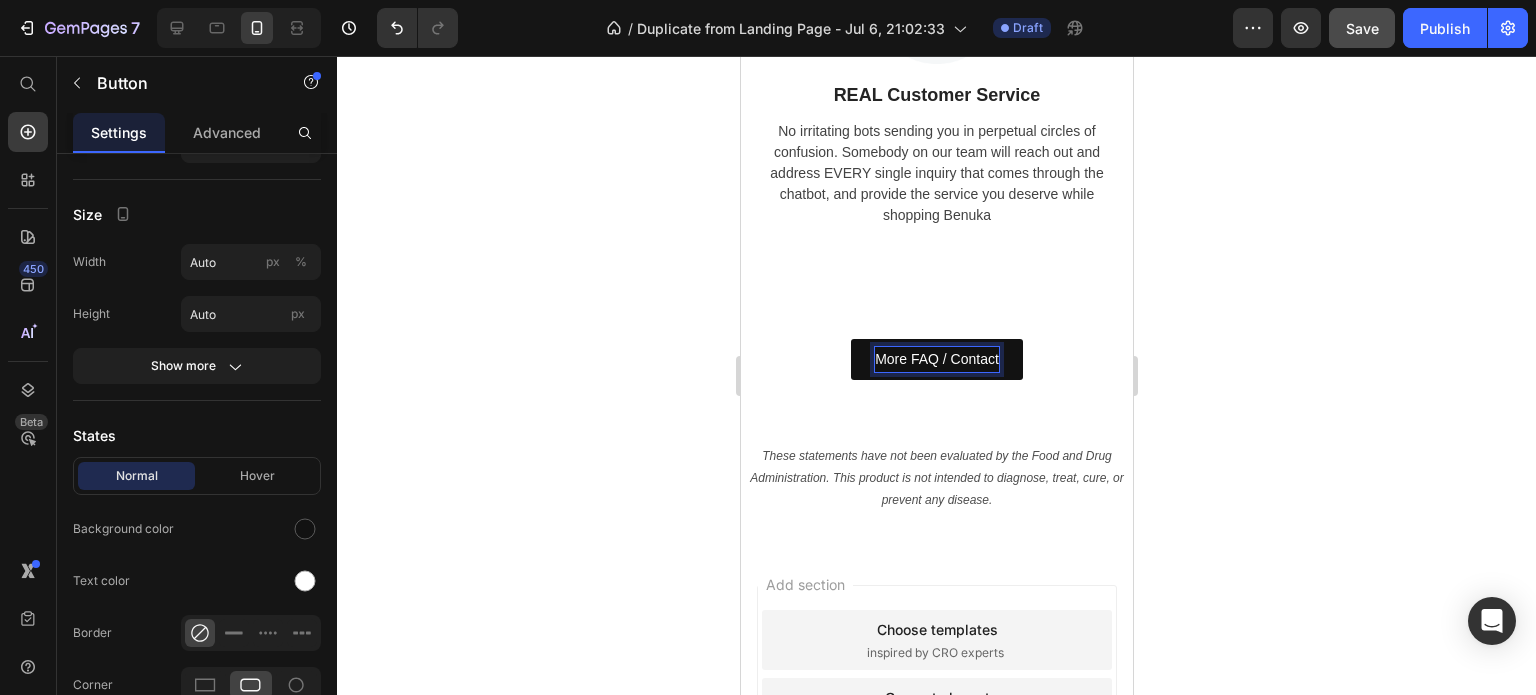click 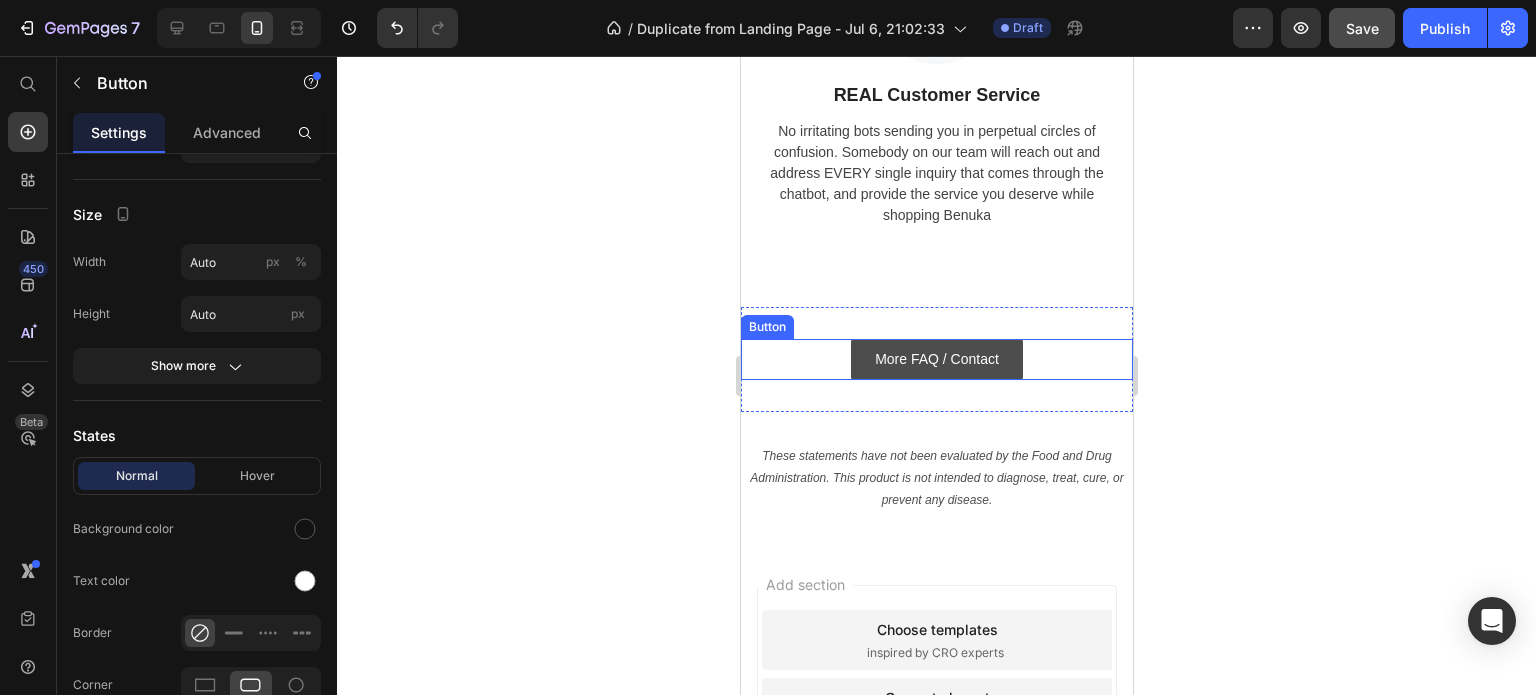 click on "More FAQ / Contact" at bounding box center [936, 359] 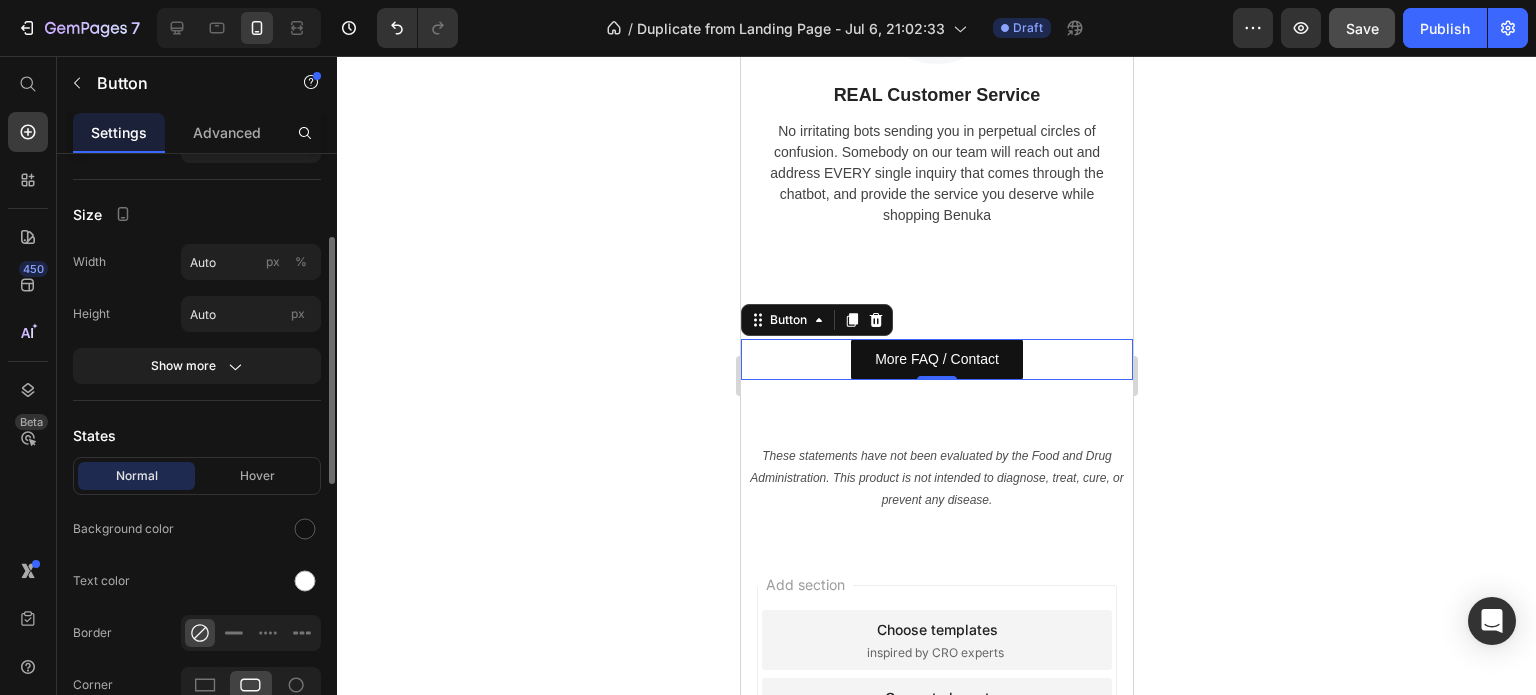 scroll, scrollTop: 300, scrollLeft: 0, axis: vertical 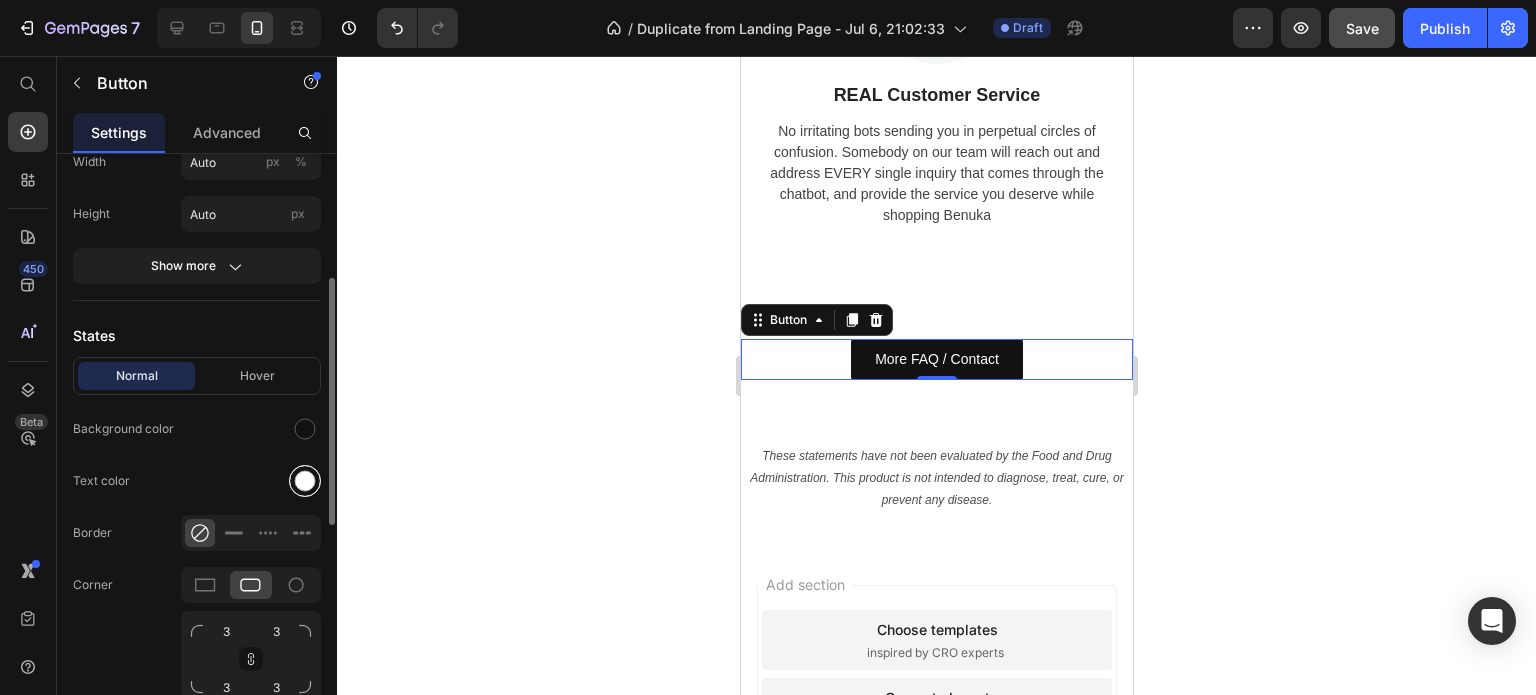 click at bounding box center (305, 481) 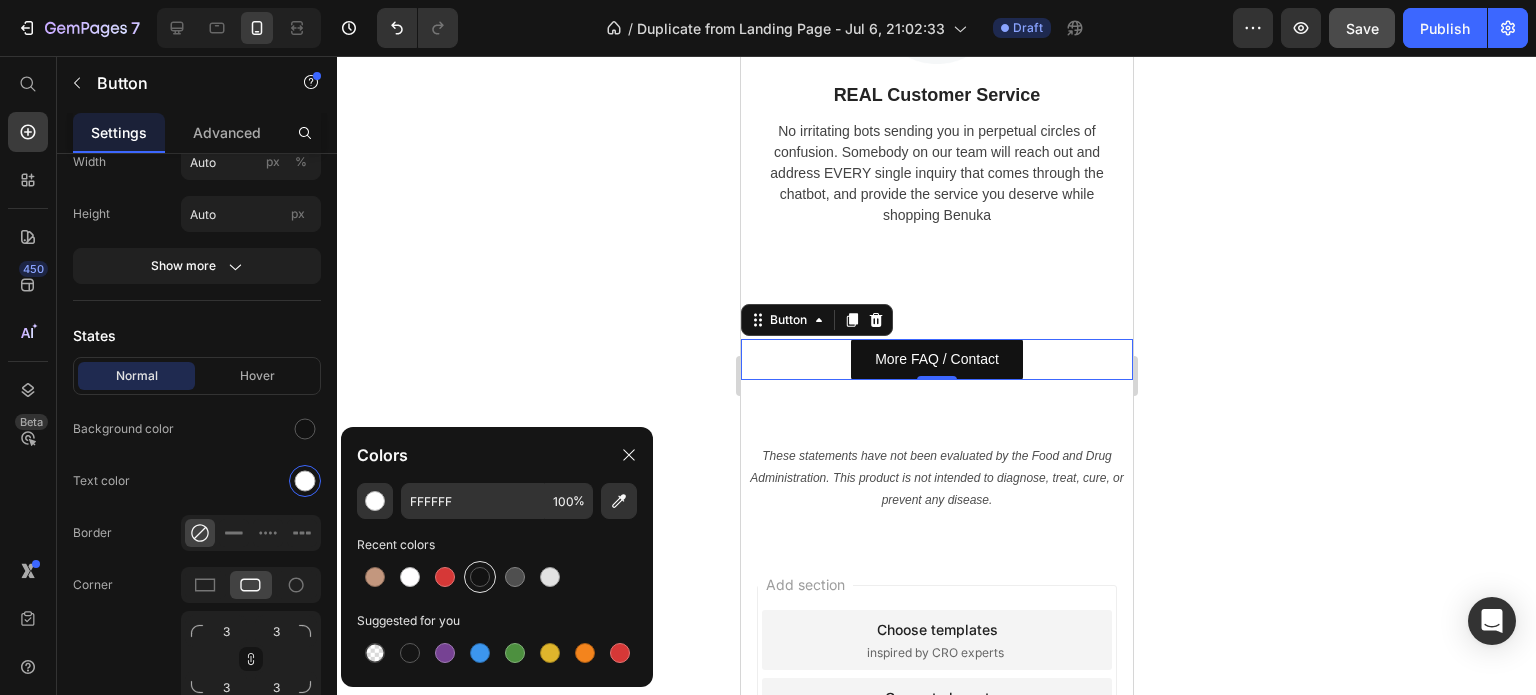 click at bounding box center [480, 577] 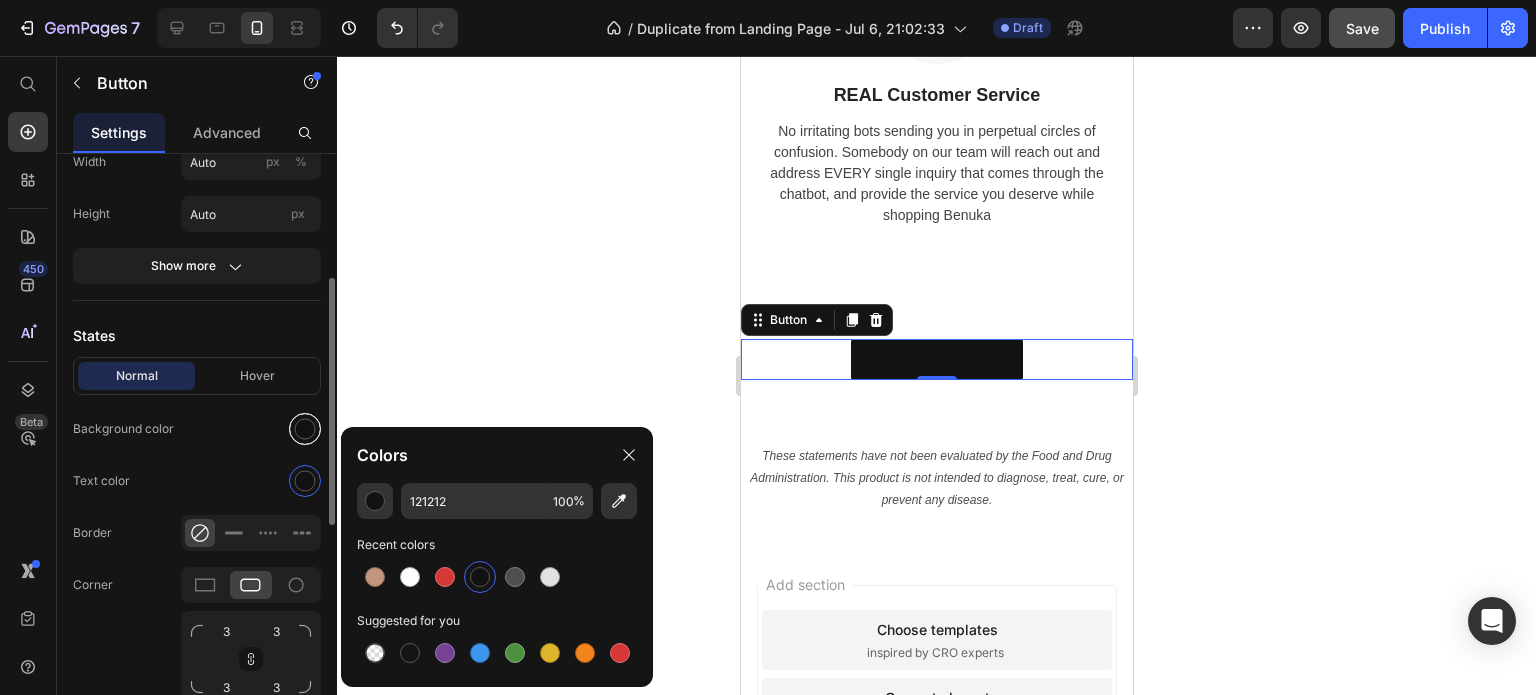 click at bounding box center (305, 429) 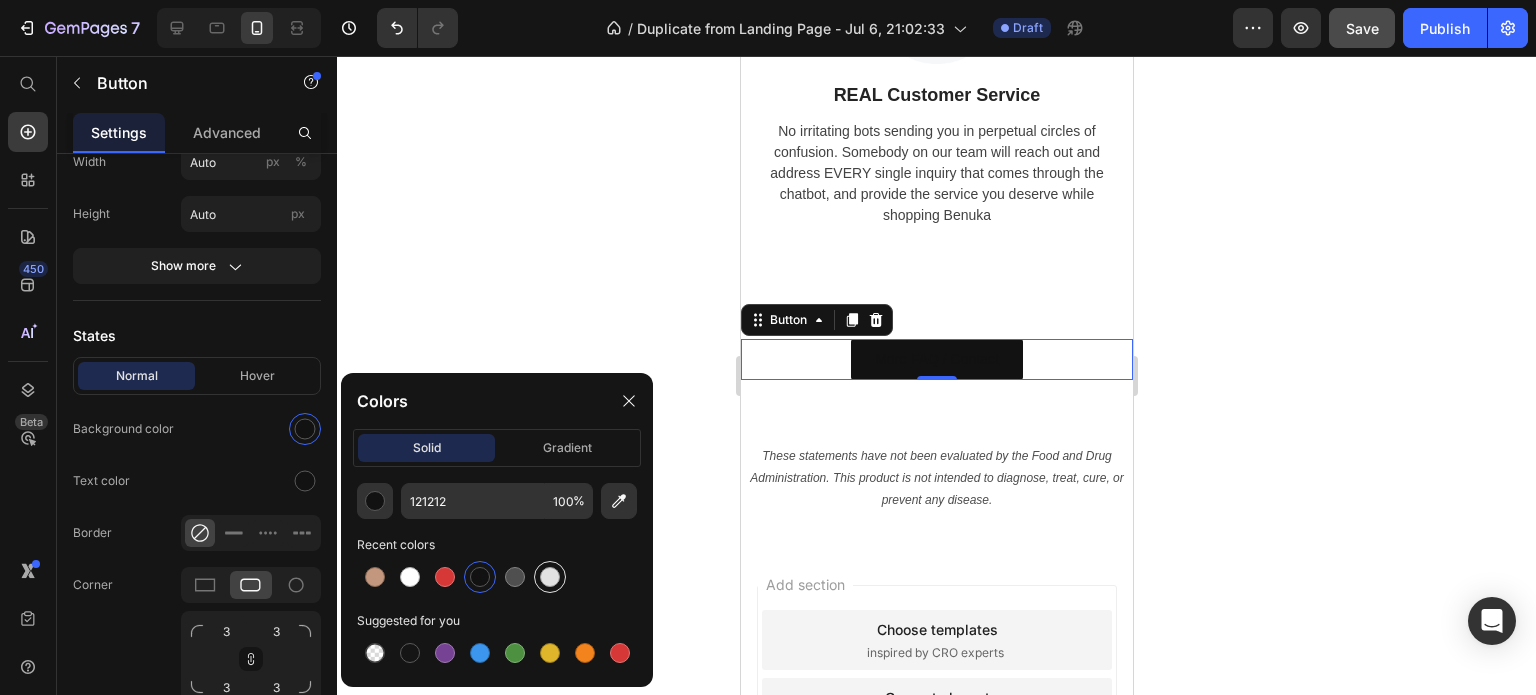 click at bounding box center [550, 577] 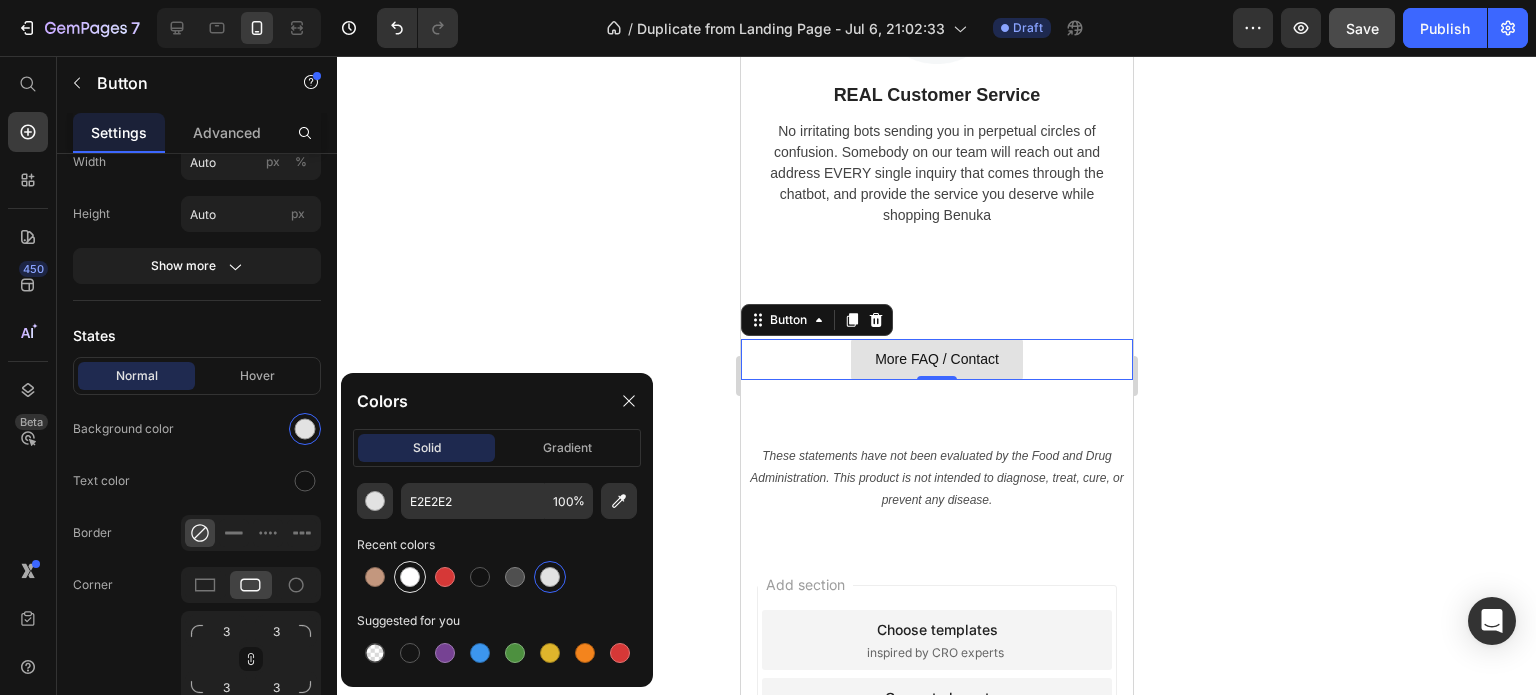 click at bounding box center [410, 577] 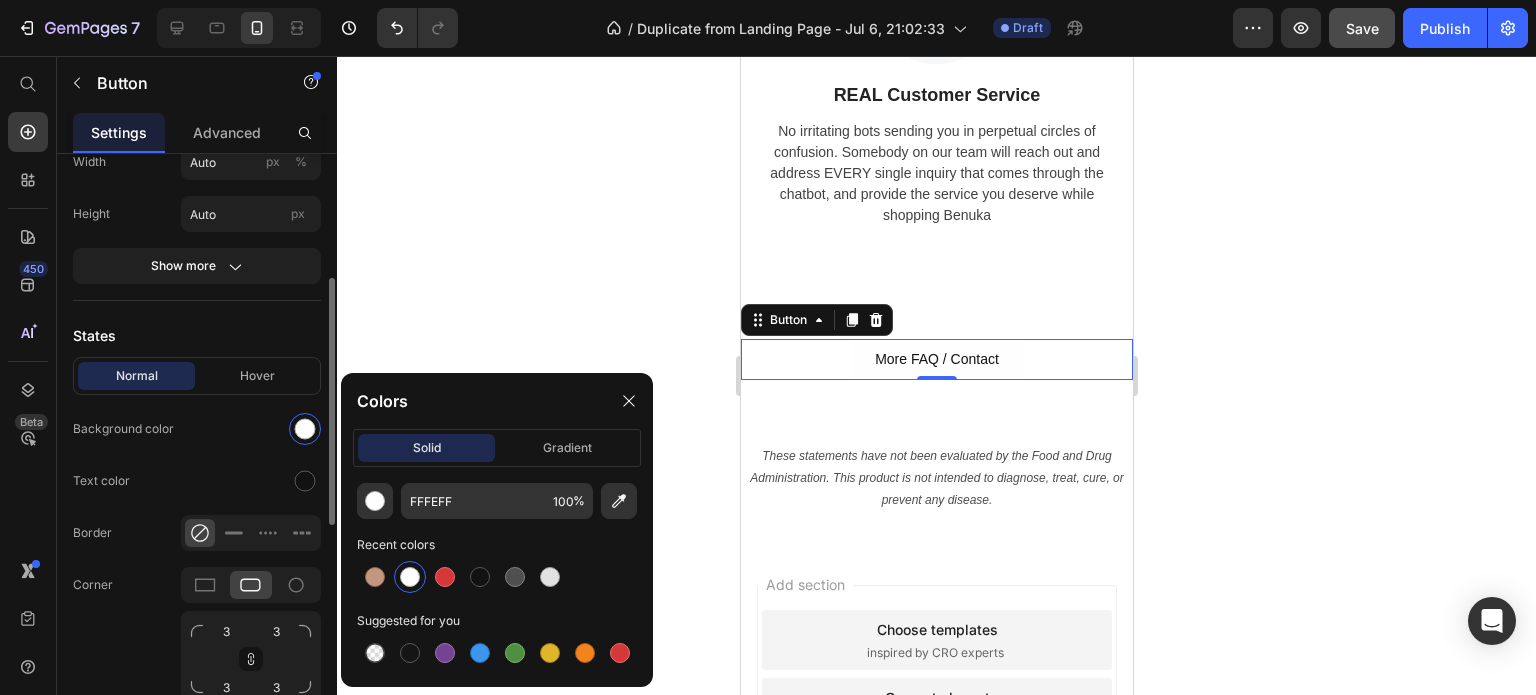 click on "Normal Hover Background color Text color Border Corner 3 3 3 3 Shadow" 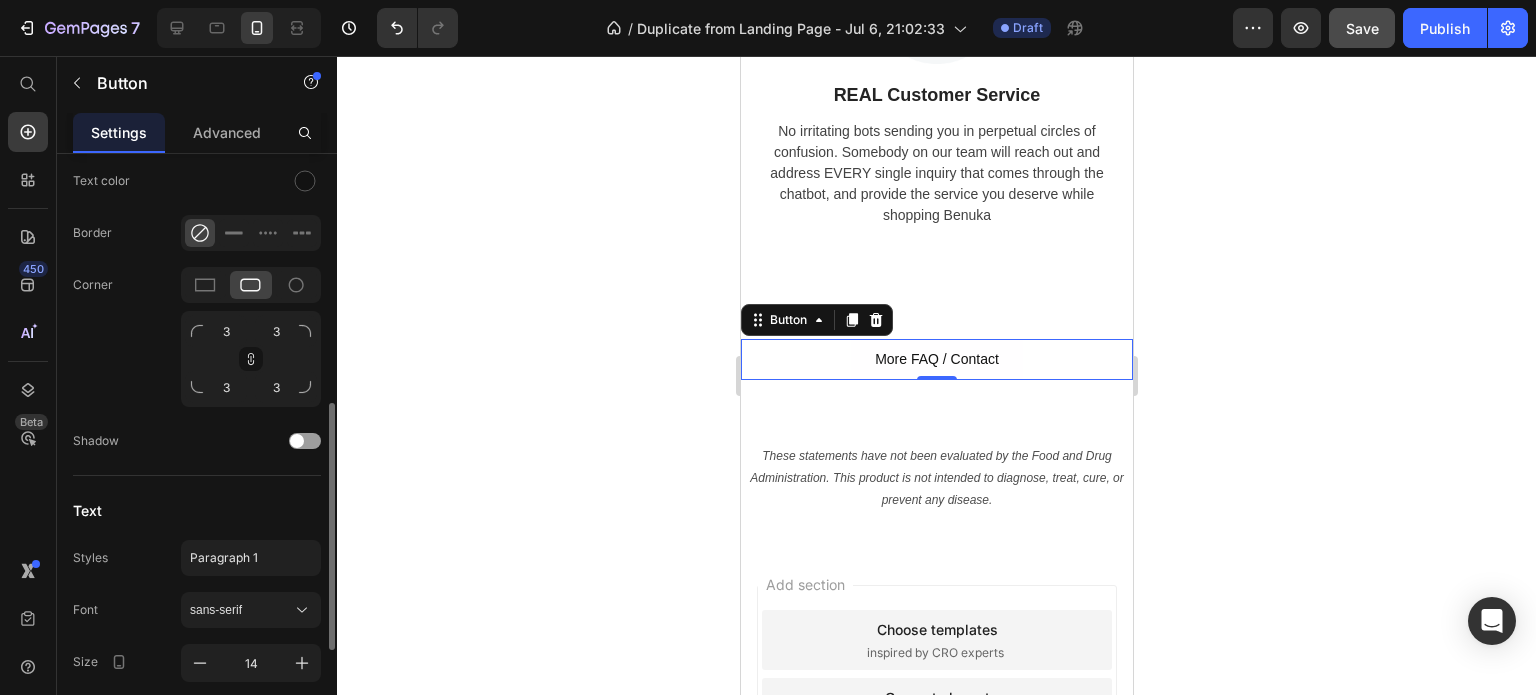 scroll, scrollTop: 800, scrollLeft: 0, axis: vertical 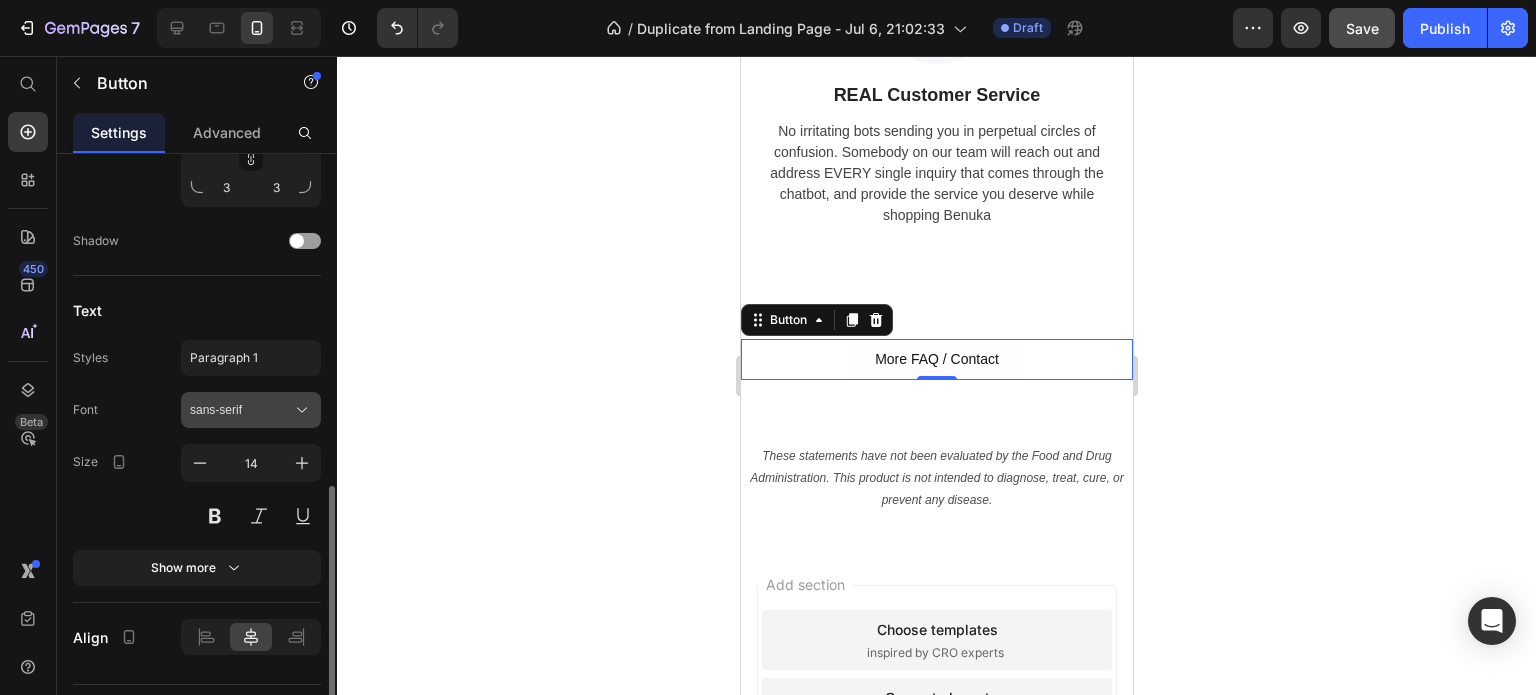 click on "sans-serif" at bounding box center (241, 410) 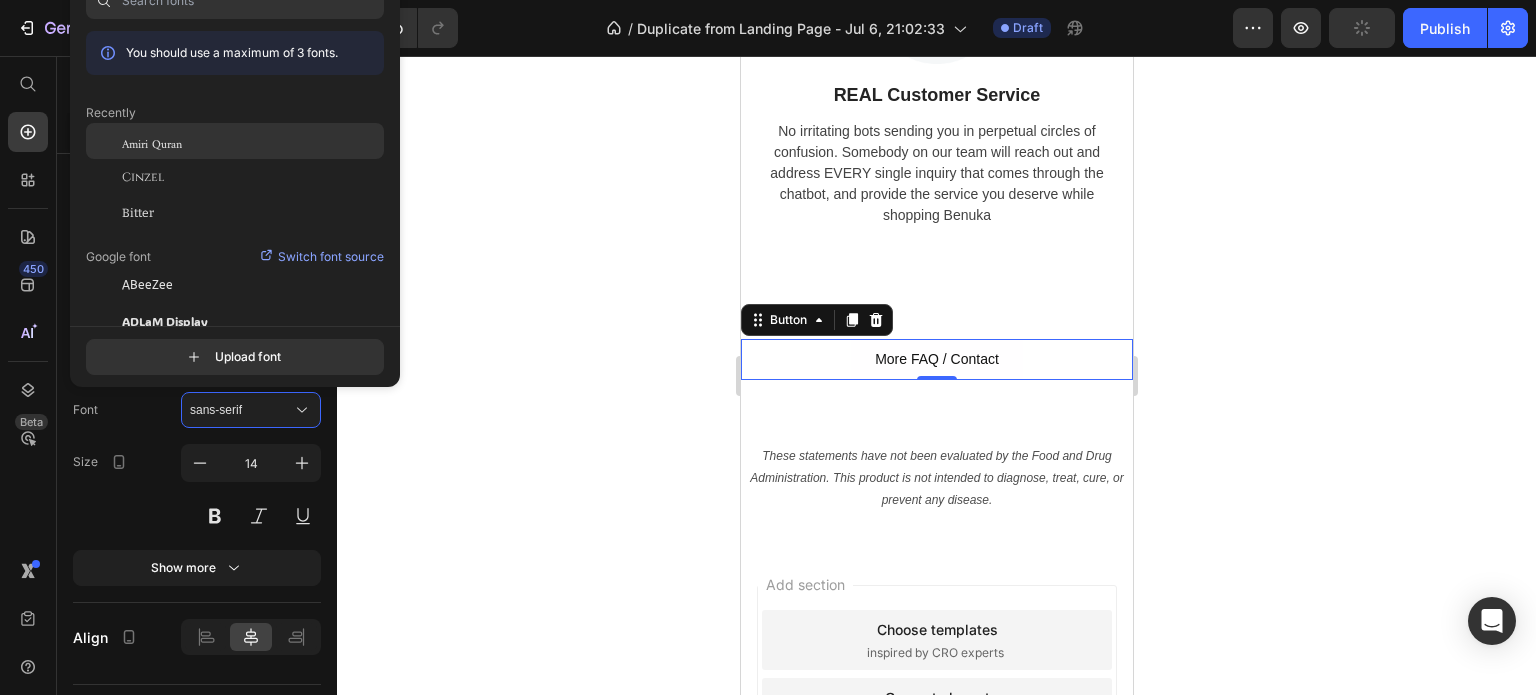 click on "Amiri Quran" at bounding box center (152, 141) 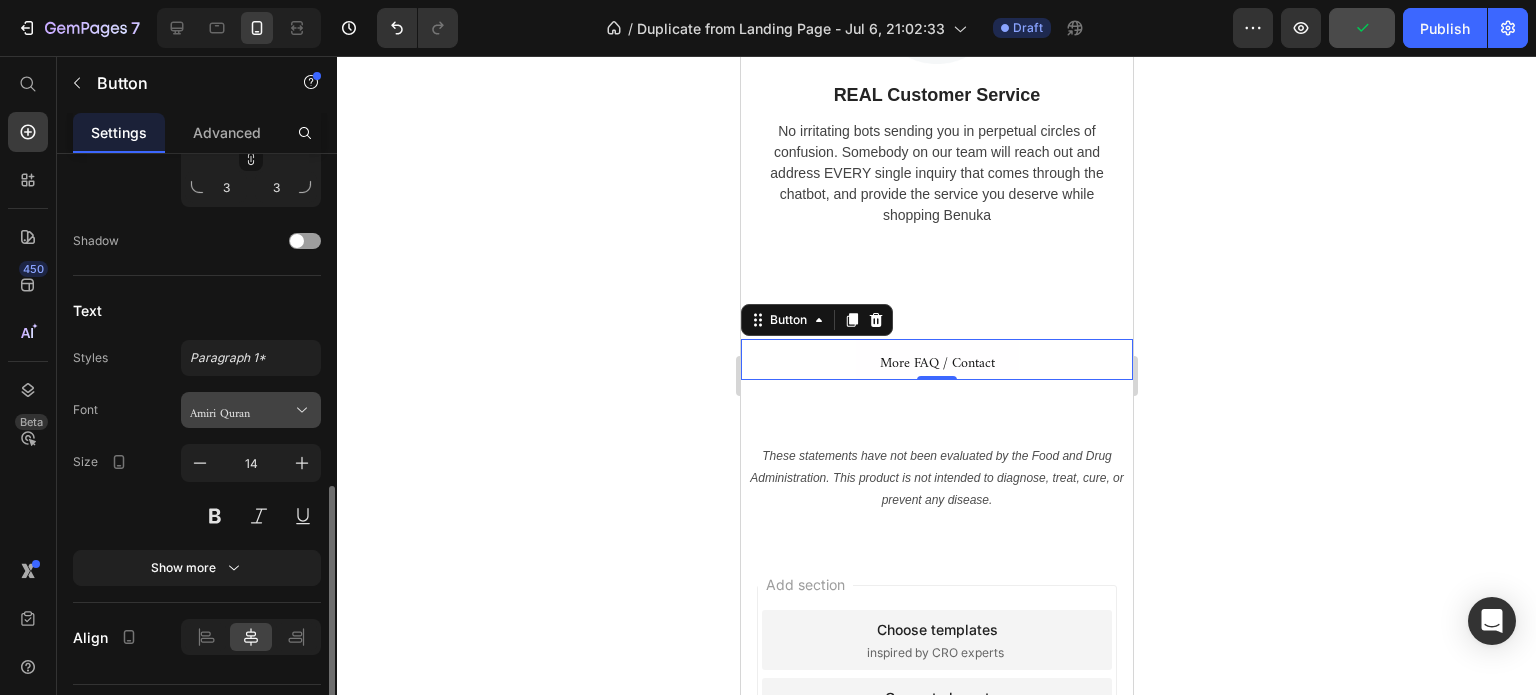 click on "Amiri Quran" at bounding box center (241, 410) 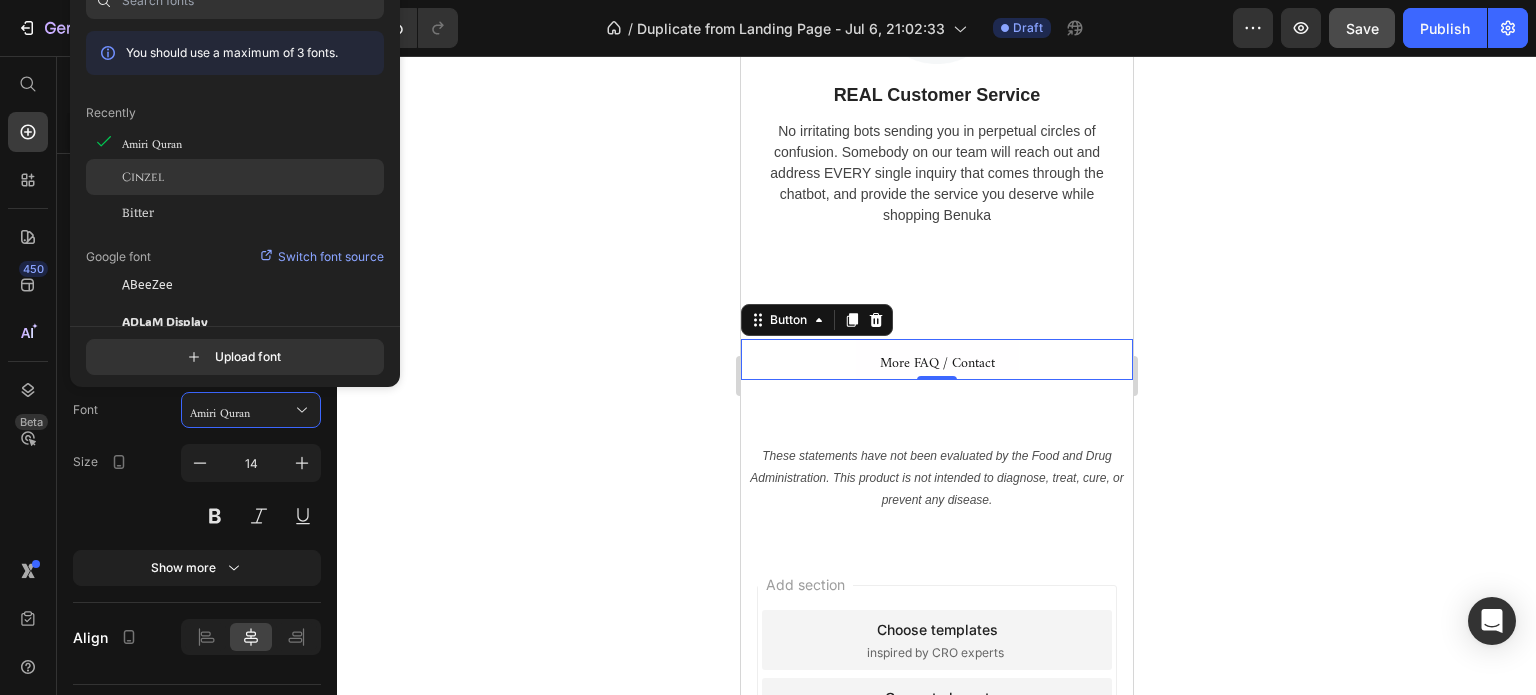 click on "Cinzel" 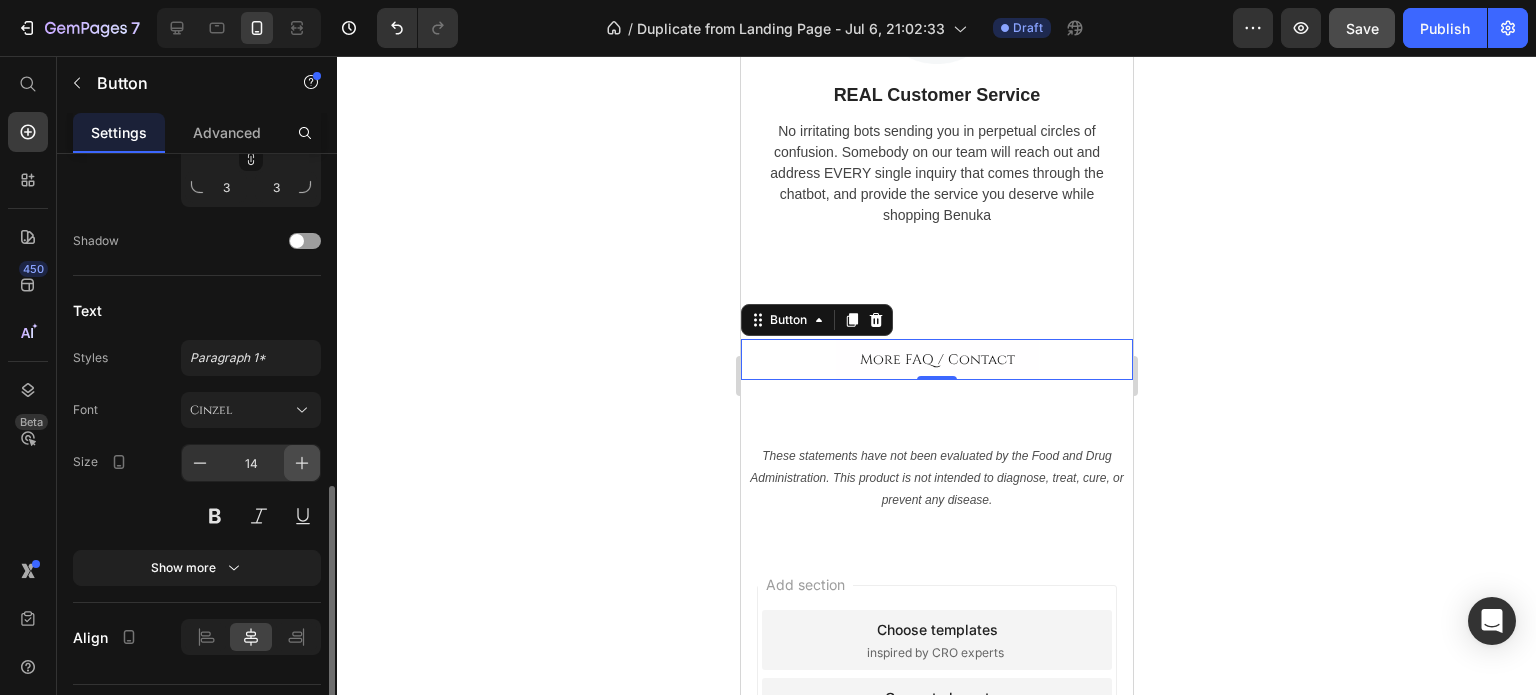 click 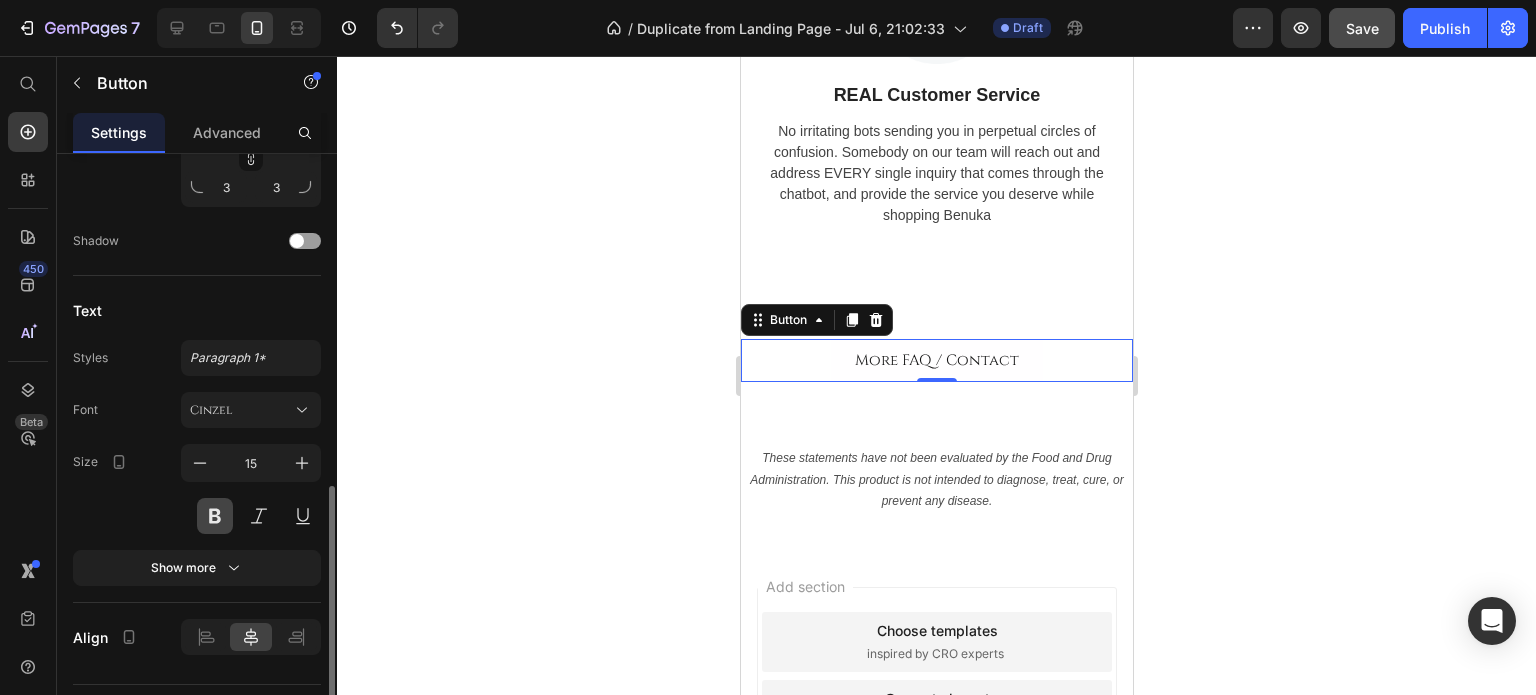 click at bounding box center [215, 516] 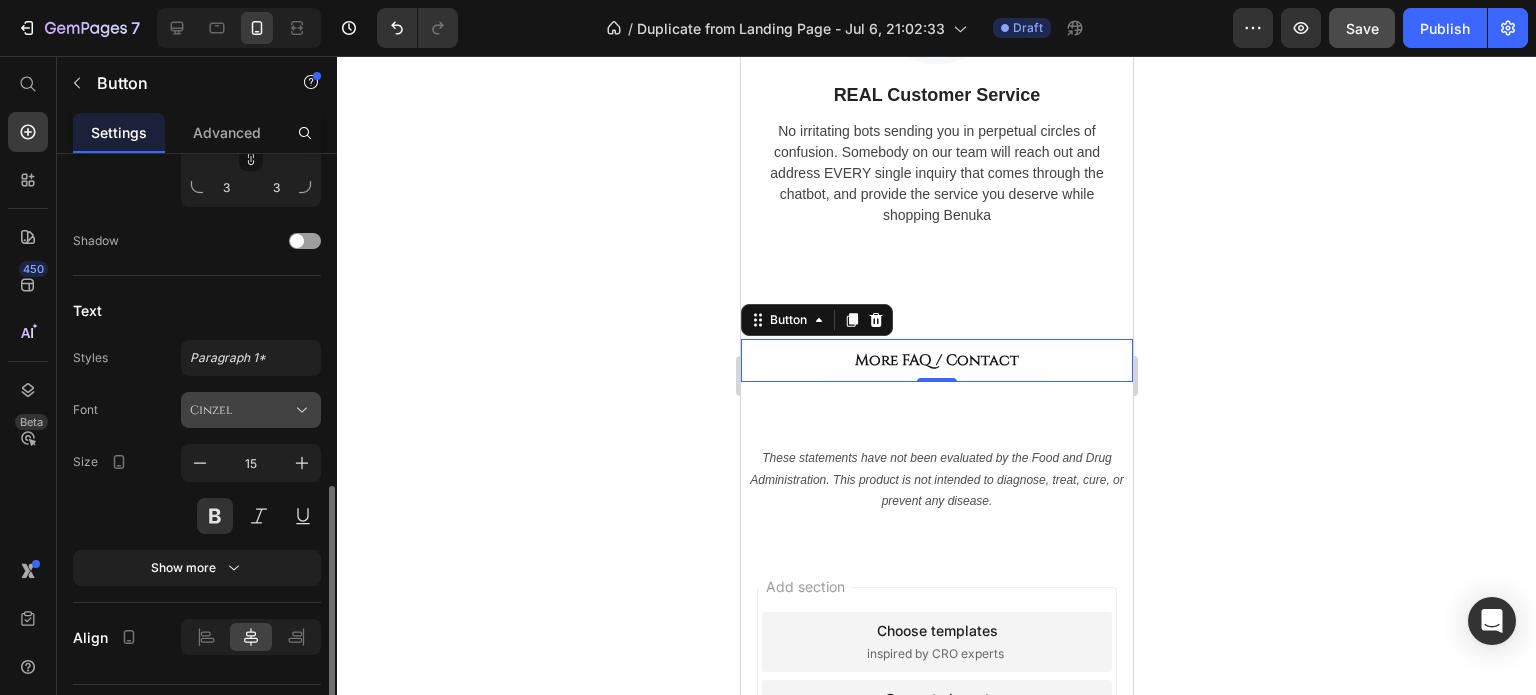 click on "Cinzel" at bounding box center (251, 410) 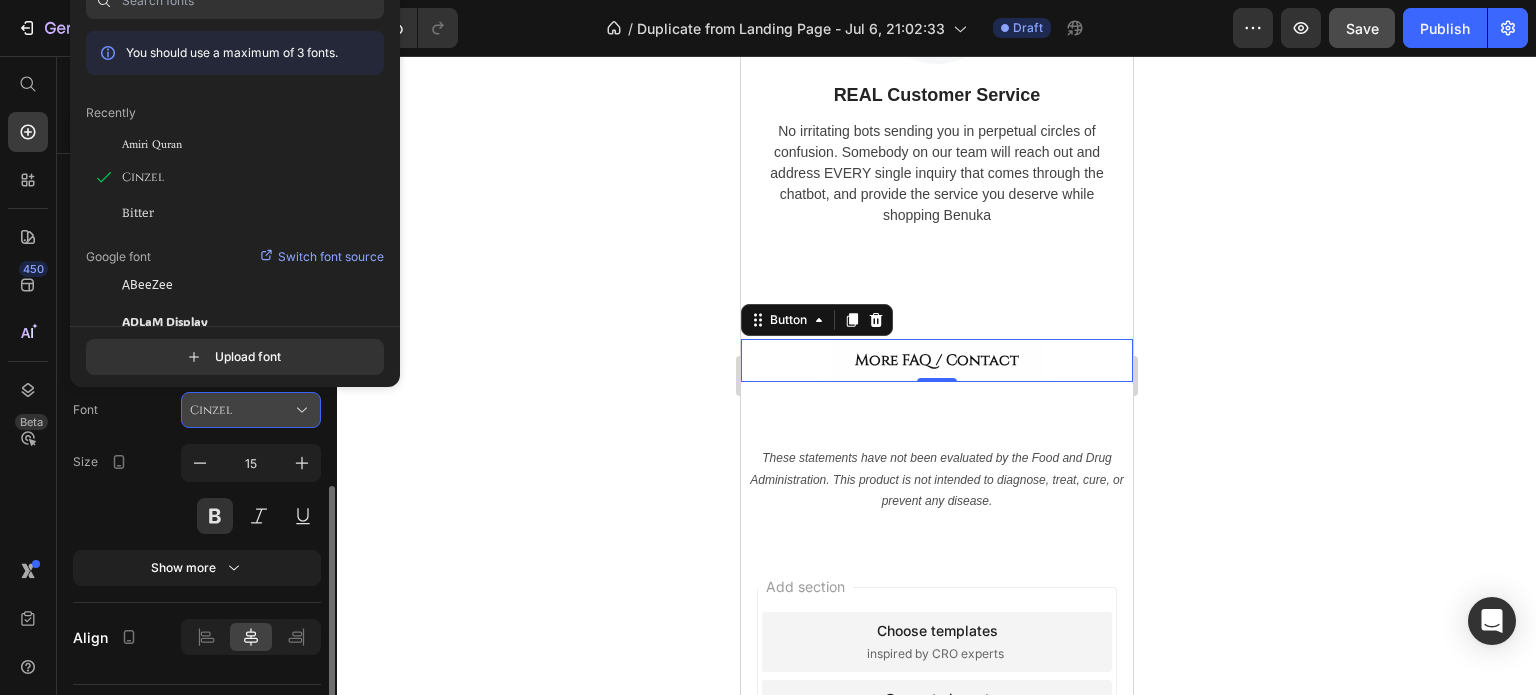 click on "Cinzel" at bounding box center (251, 410) 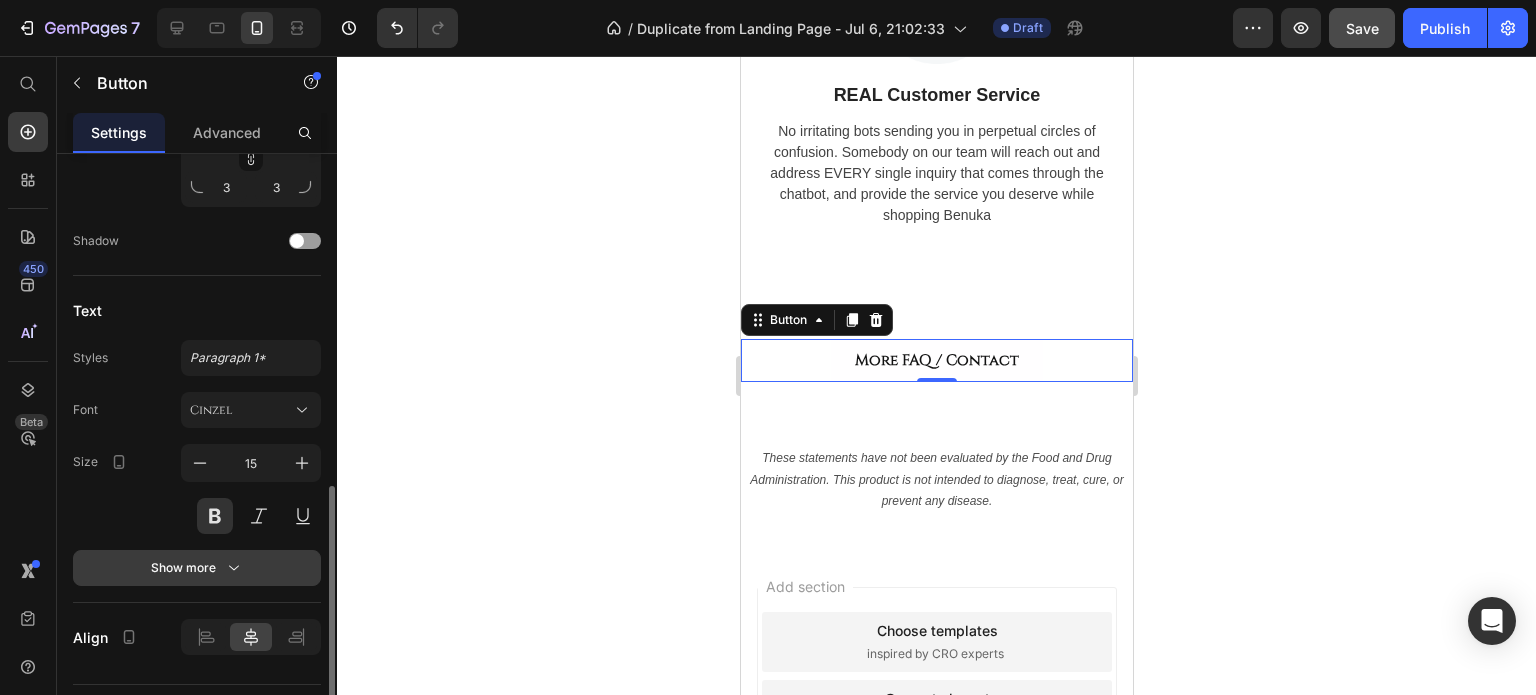 scroll, scrollTop: 844, scrollLeft: 0, axis: vertical 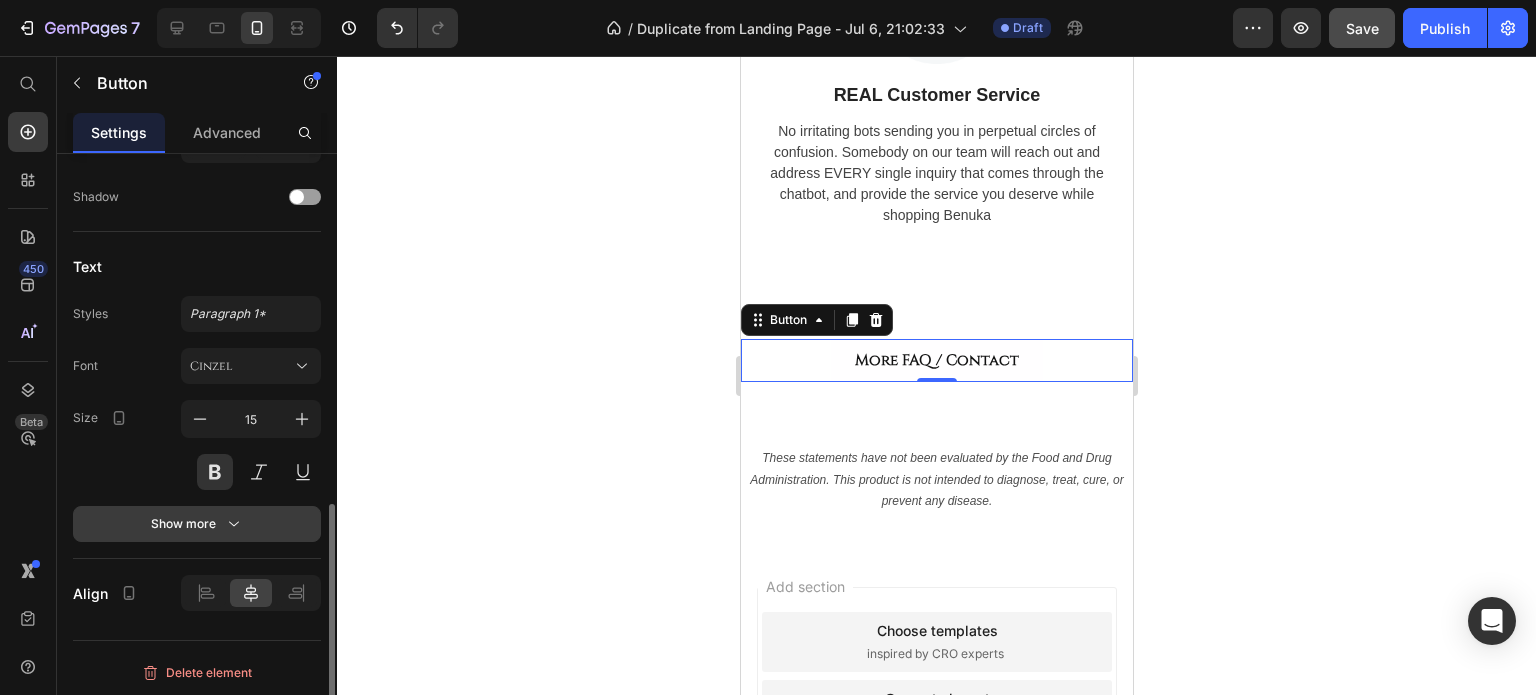 click 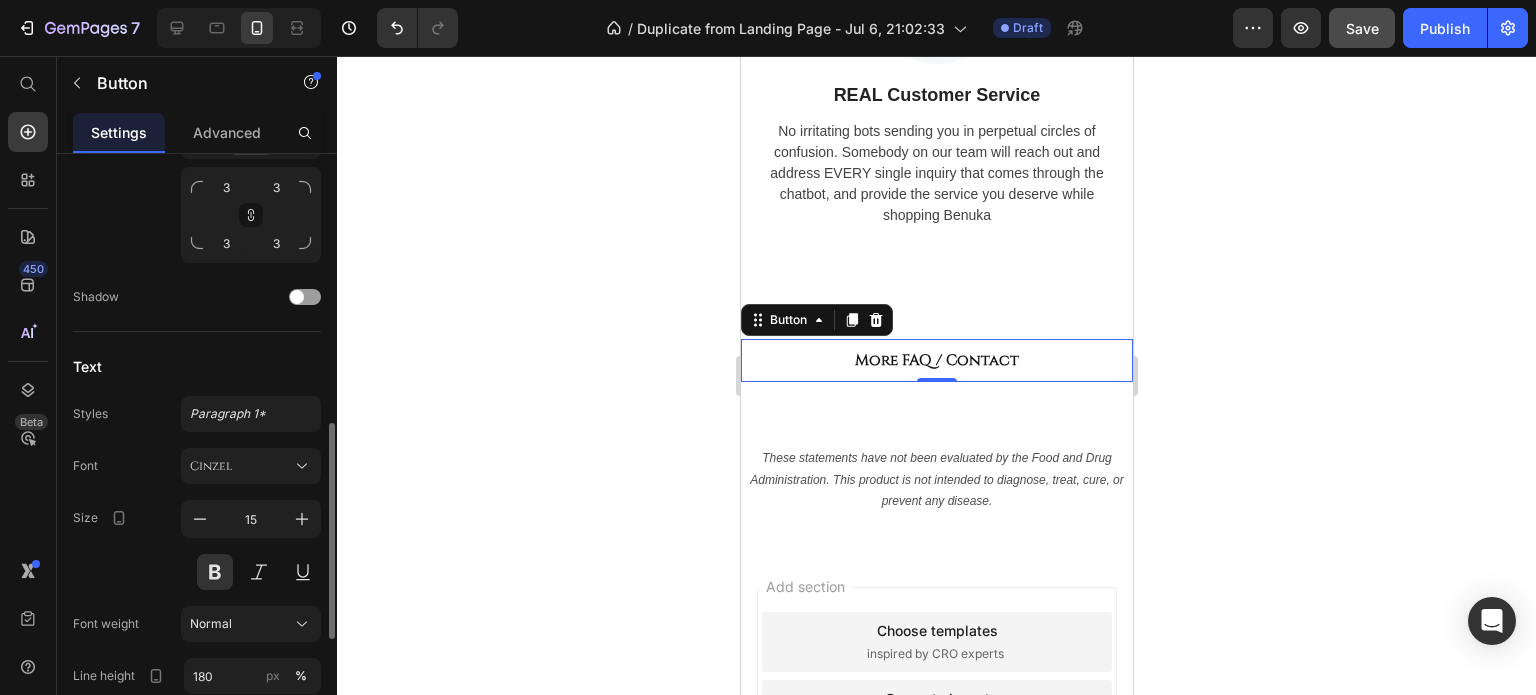 scroll, scrollTop: 644, scrollLeft: 0, axis: vertical 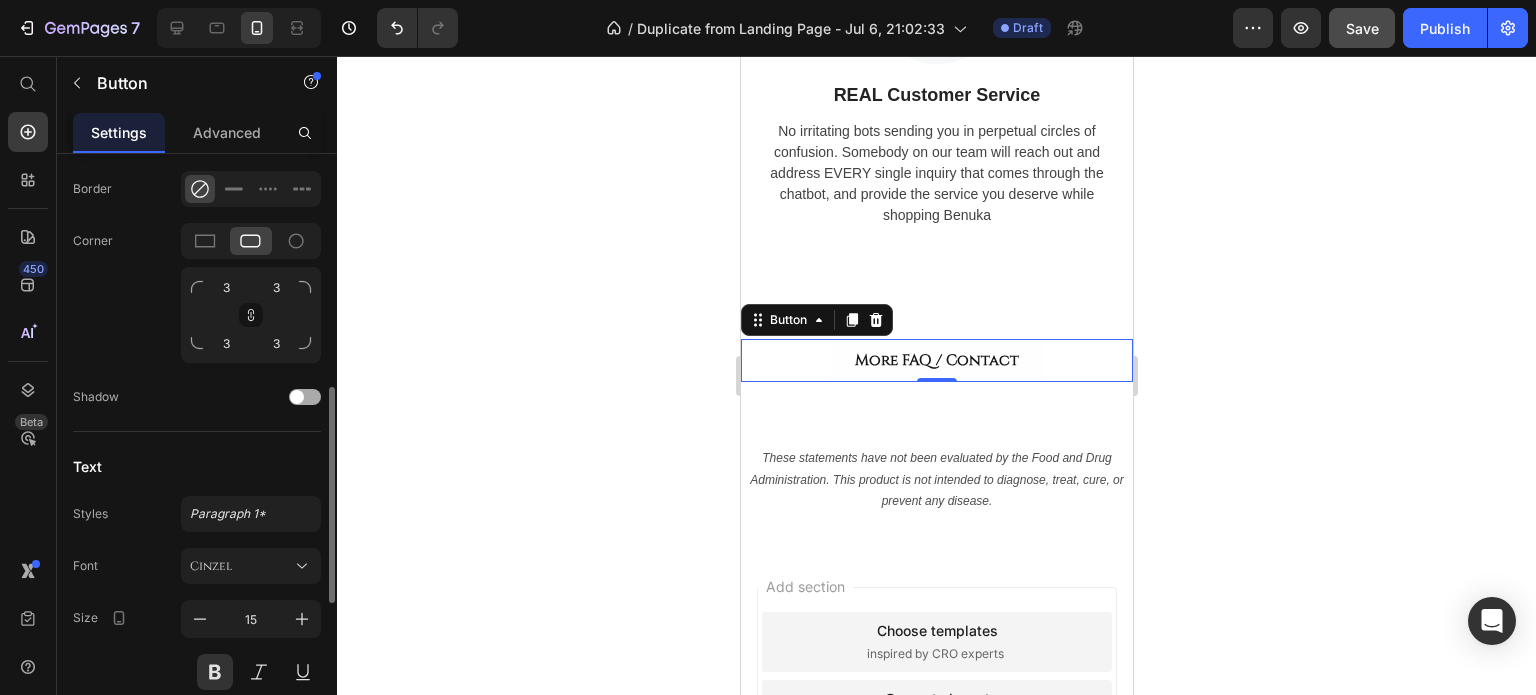 click at bounding box center (297, 397) 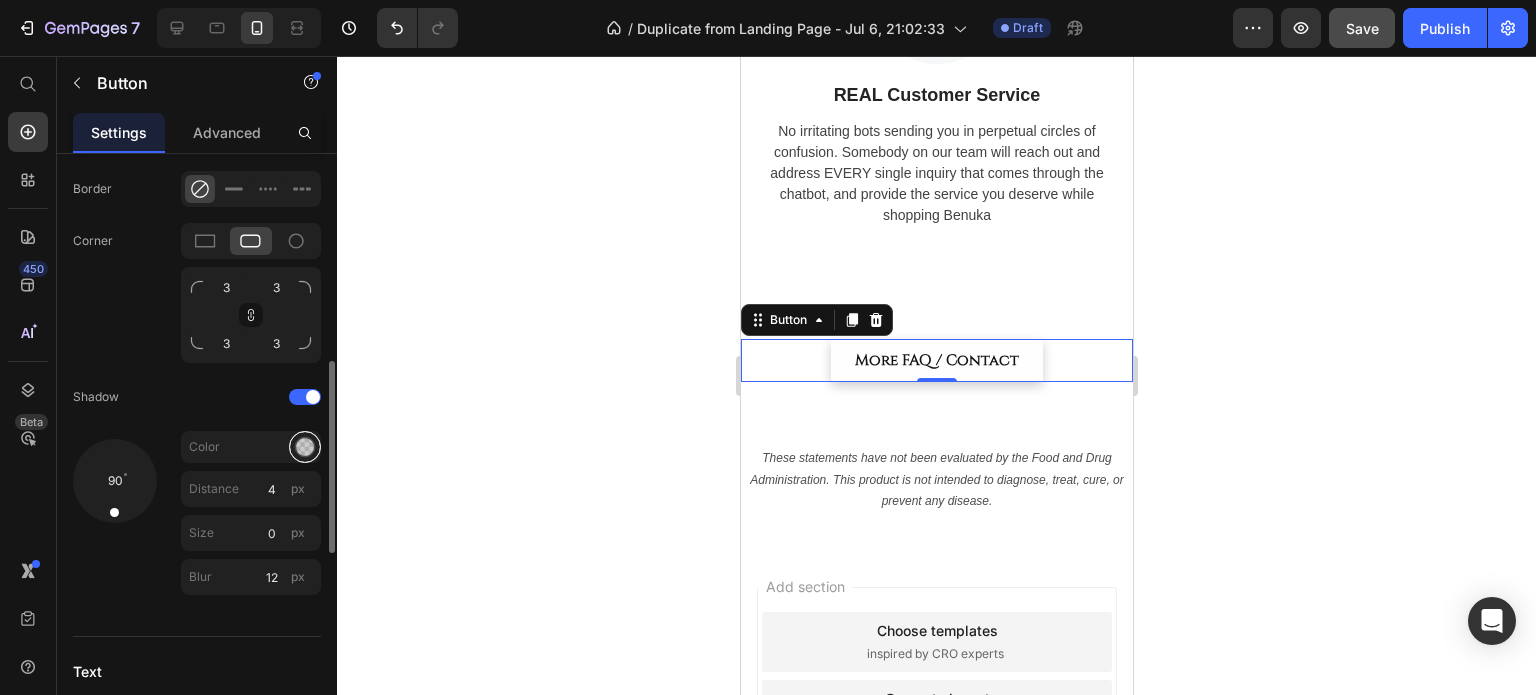 click at bounding box center (305, 447) 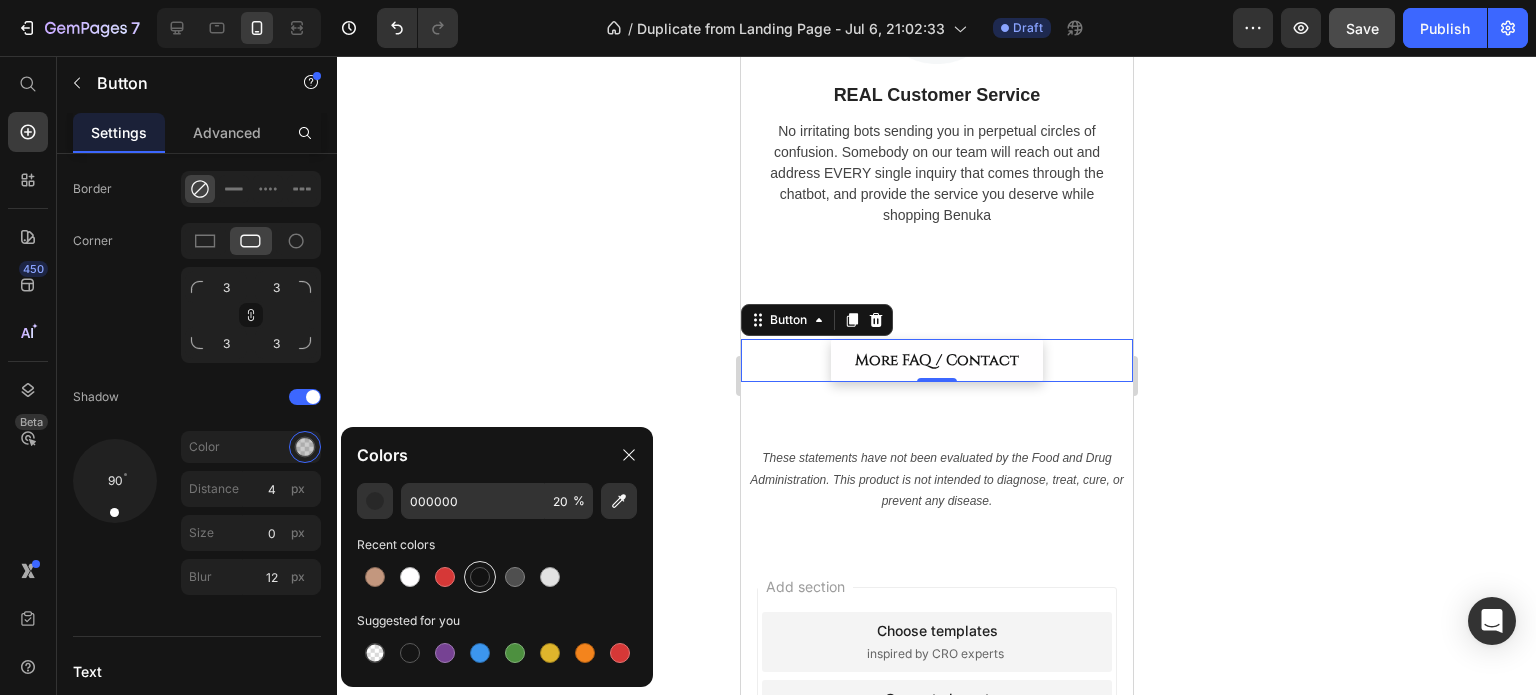 click at bounding box center [480, 577] 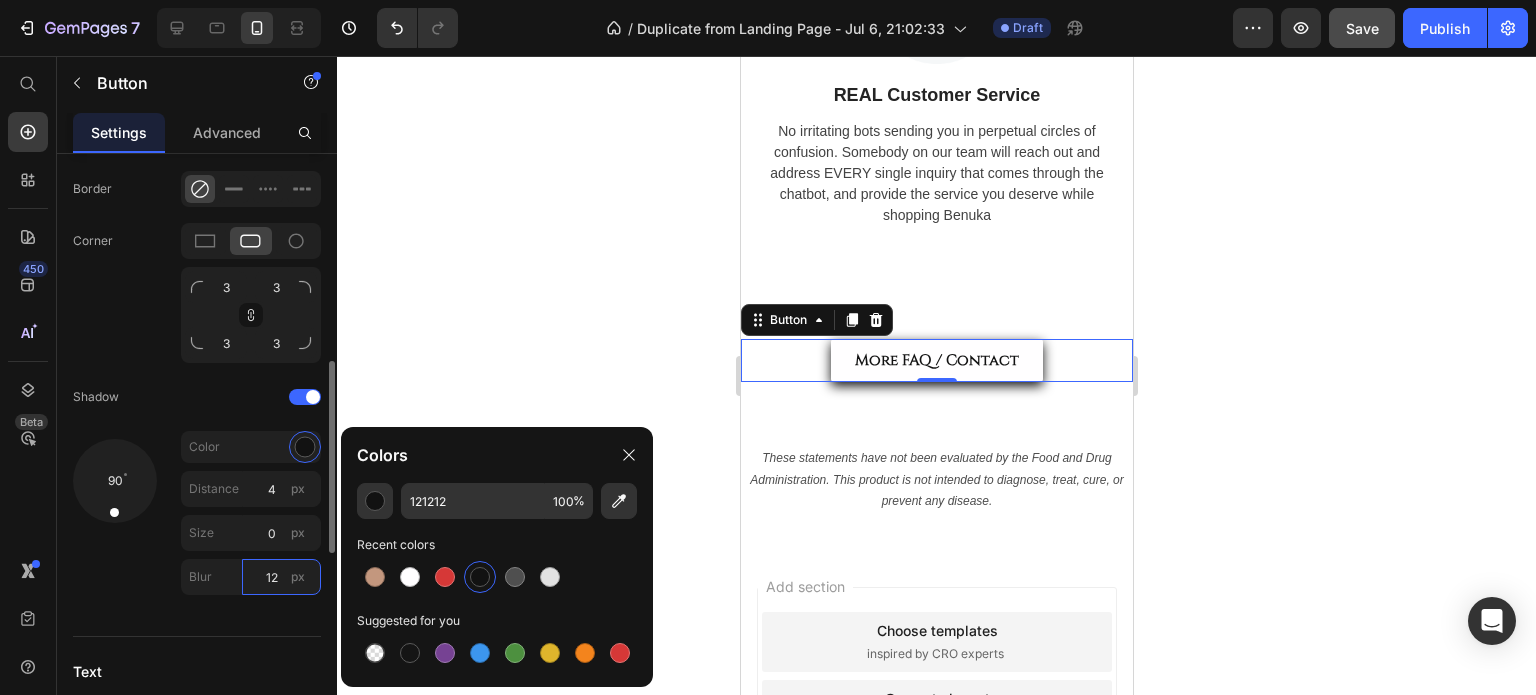 click on "12" at bounding box center [281, 577] 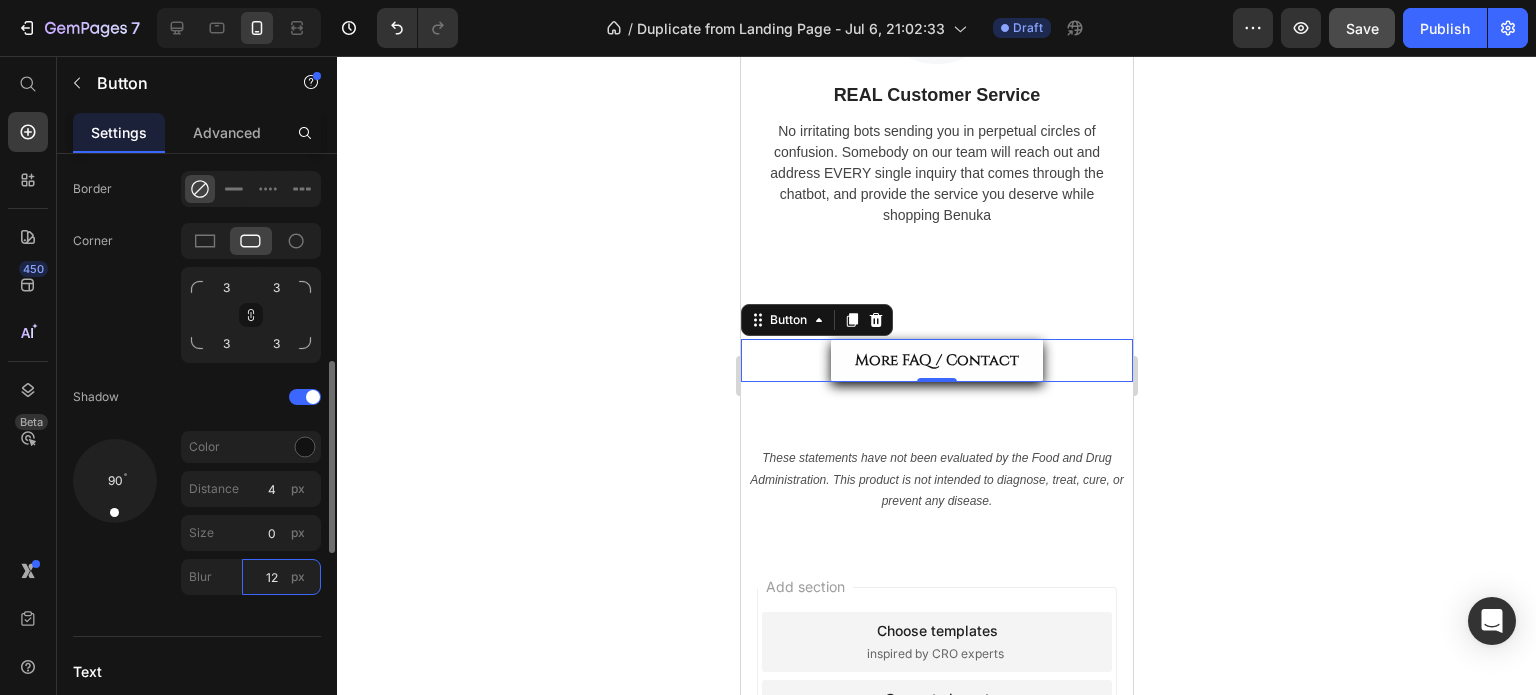 type on "2" 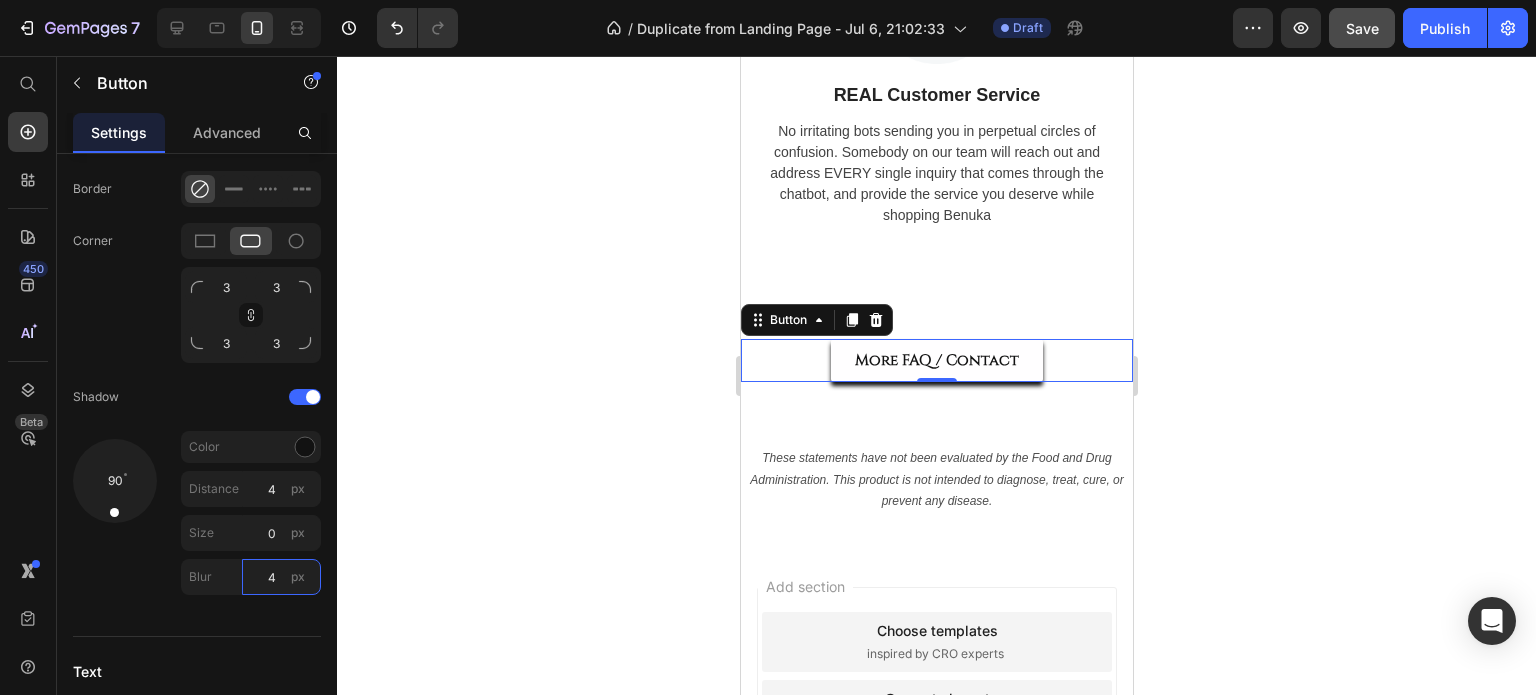type on "4" 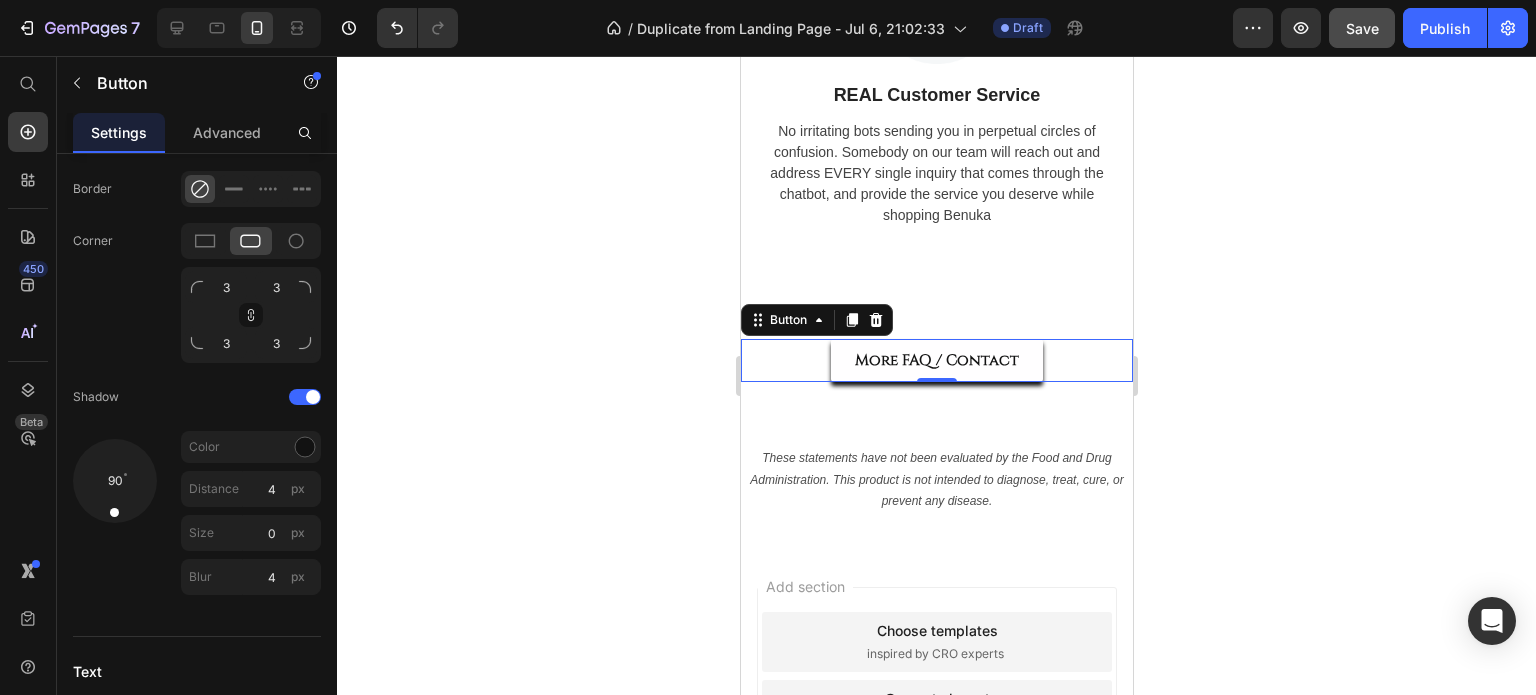 click 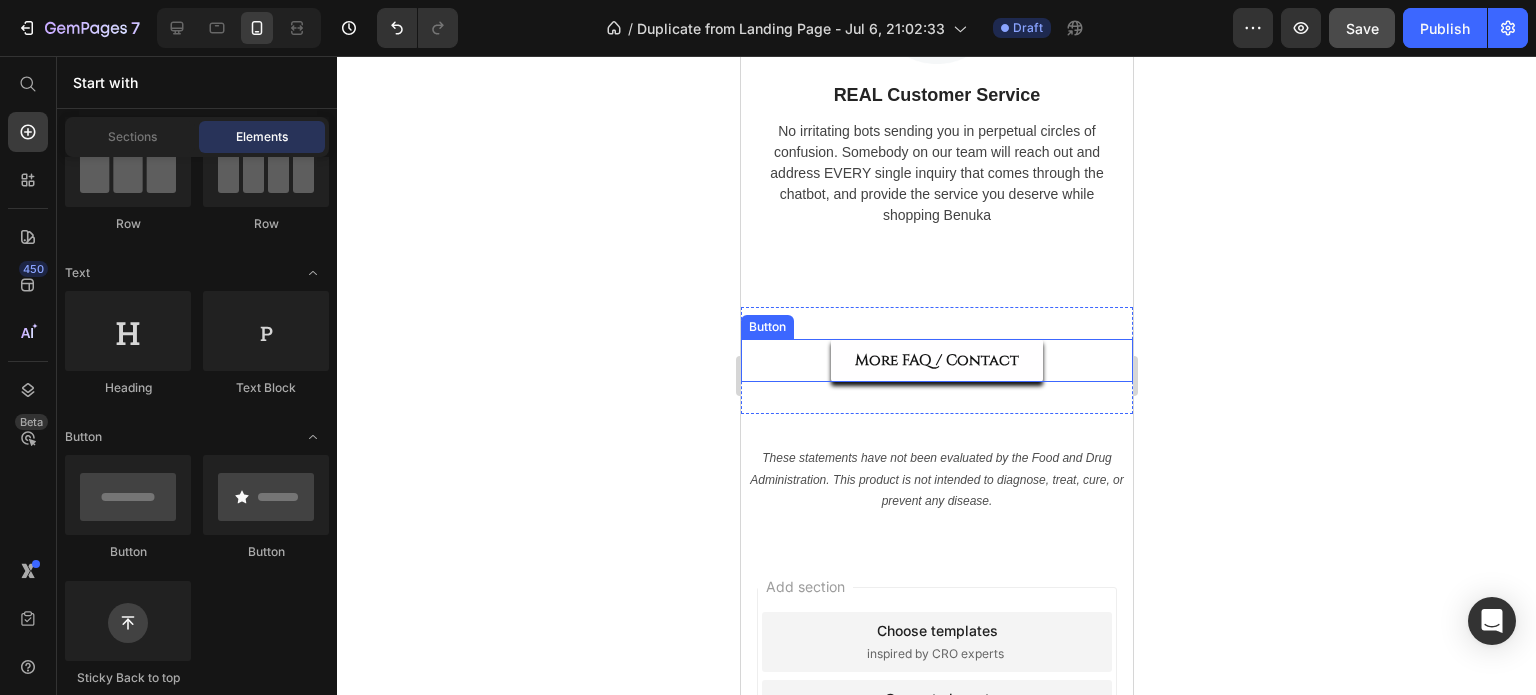 click 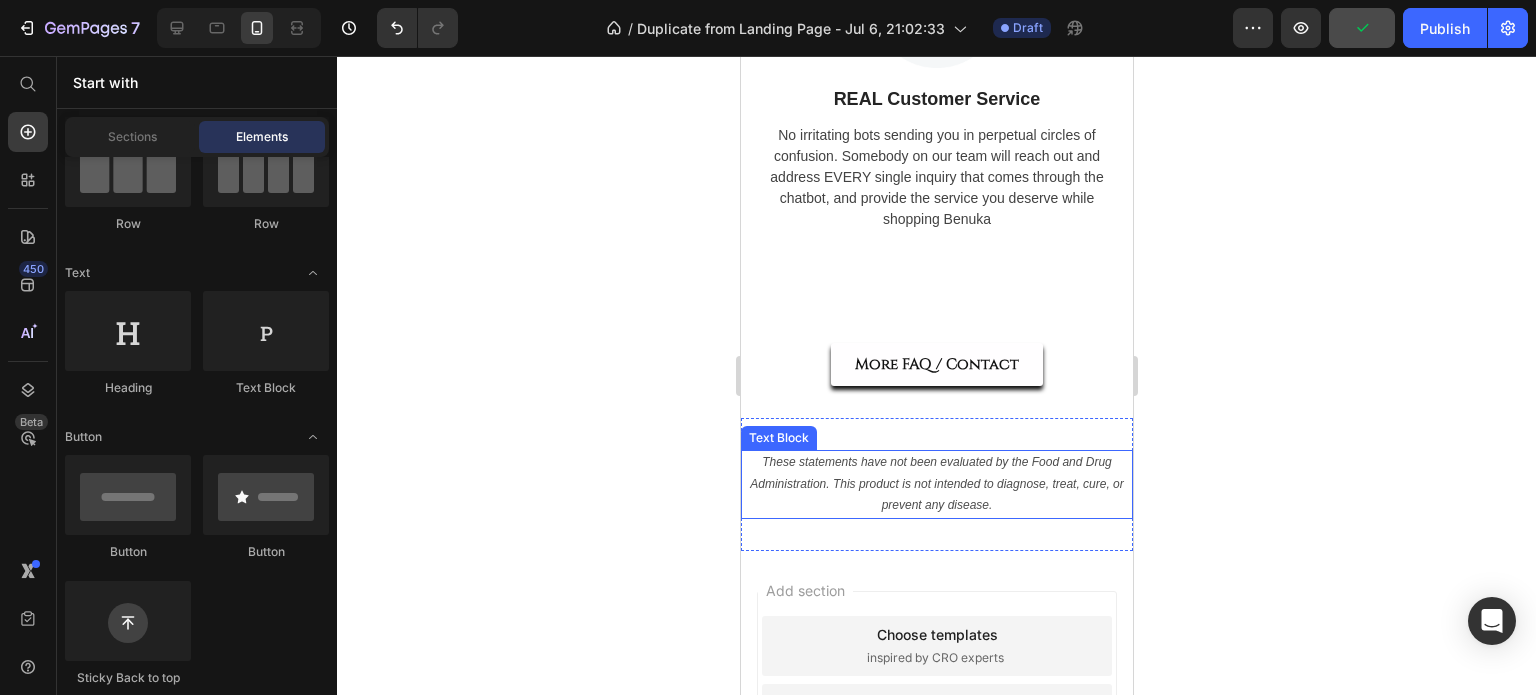 scroll, scrollTop: 4800, scrollLeft: 0, axis: vertical 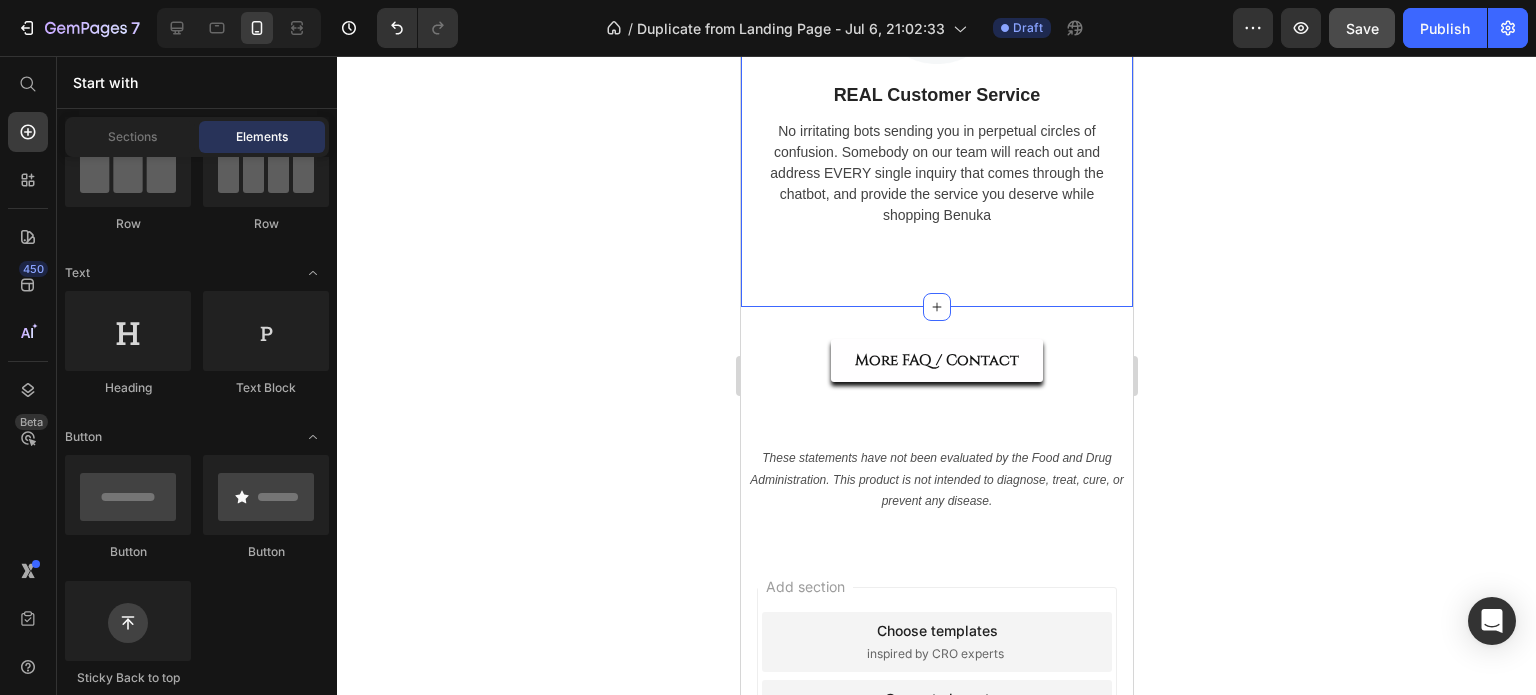 click on "Image Complimentary Shipping Text Block At Benuka shipping will always be on us. Text Image Satisfaction Guarantee Returns Text Block If you are not 100% satisfied with the product, ship it back for a full refund, no questions asked. Product must be at least half full. Text Image Damage Compensation Text Block We will compensate or exchange in case you receive a defective order Text Image REAL Customer Service Text Block No irritating bots sending you in perpetual circles of confusion. Somebody on our team will reach out and address EVERY single inquiry that comes through the chatbot, and provide the service you deserve while shopping Benuka Text Row Section 16   You can create reusable sections Create Theme Section AI Content Write with GemAI What would you like to describe here? Tone and Voice Persuasive Product Complete Man Show more Generate" at bounding box center [936, -306] 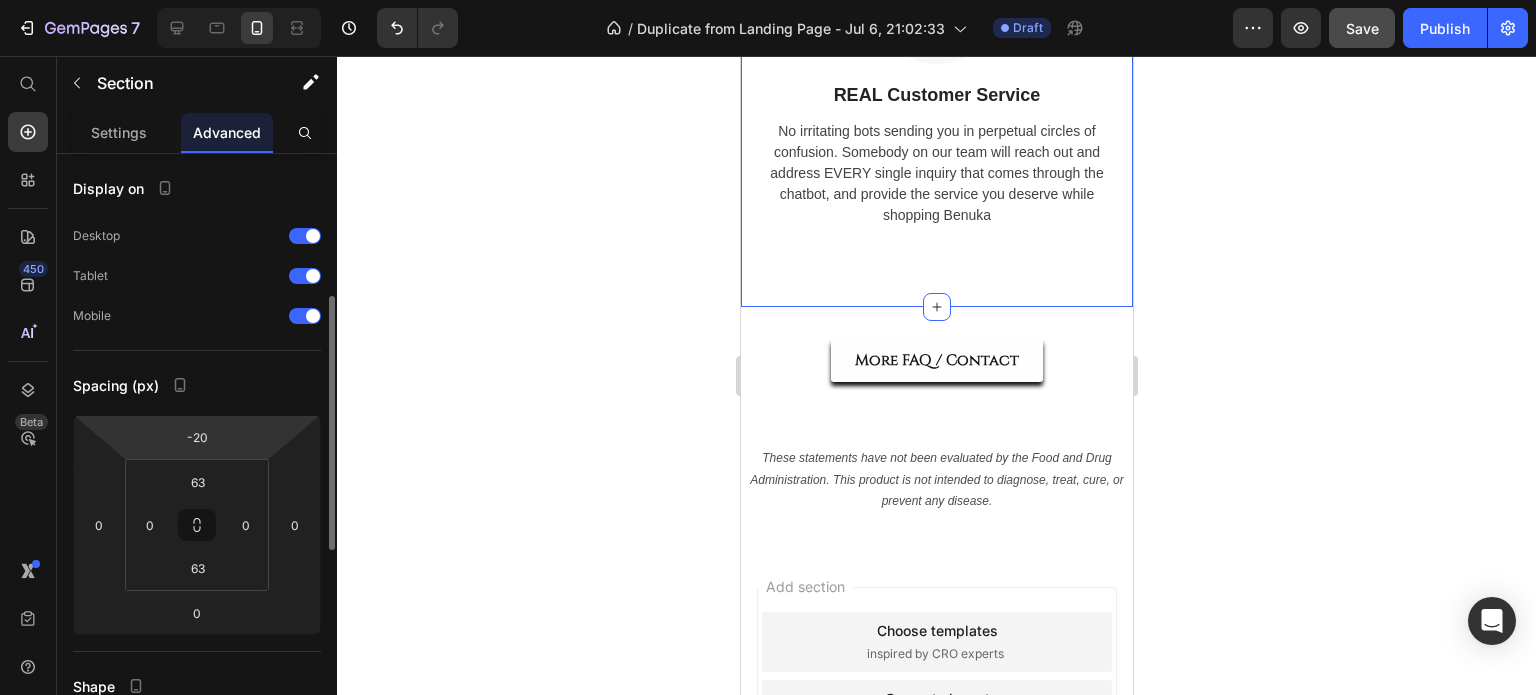 scroll, scrollTop: 100, scrollLeft: 0, axis: vertical 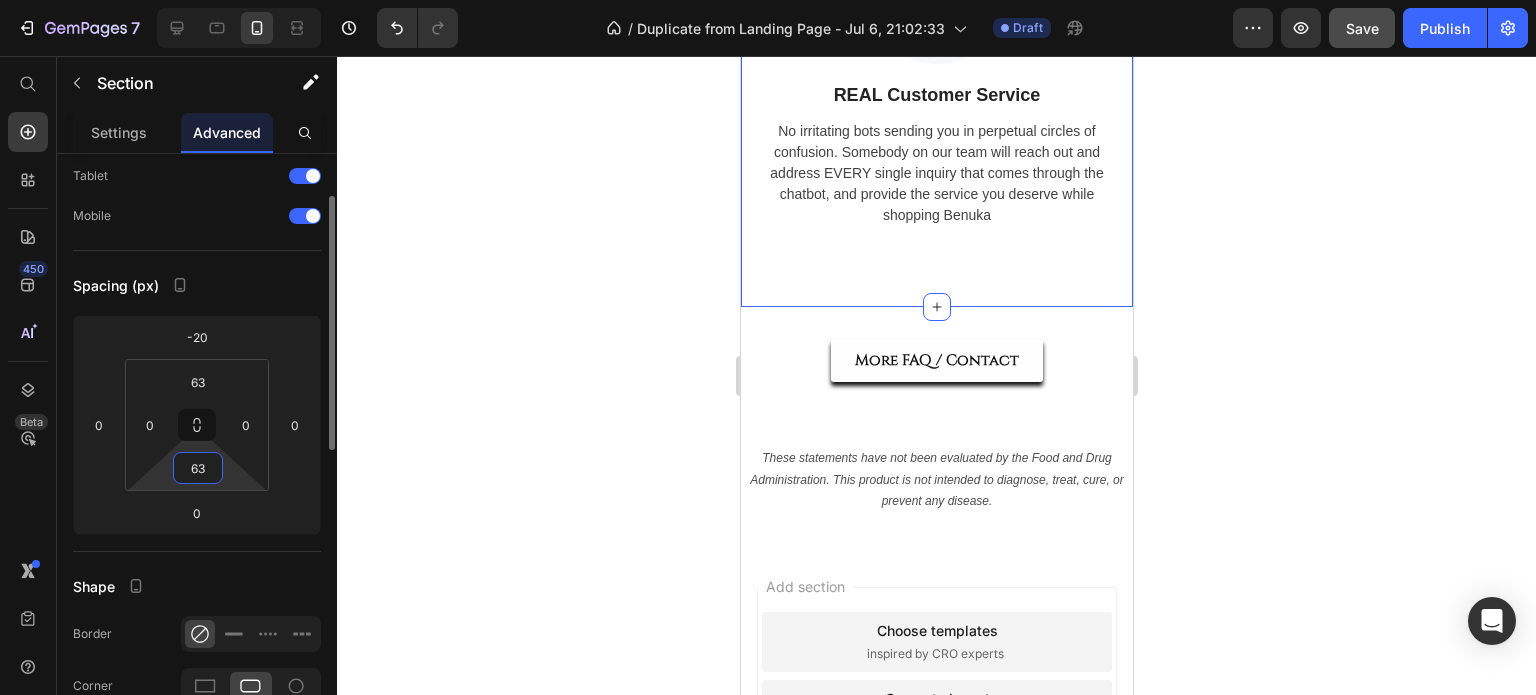 click on "63" at bounding box center (198, 468) 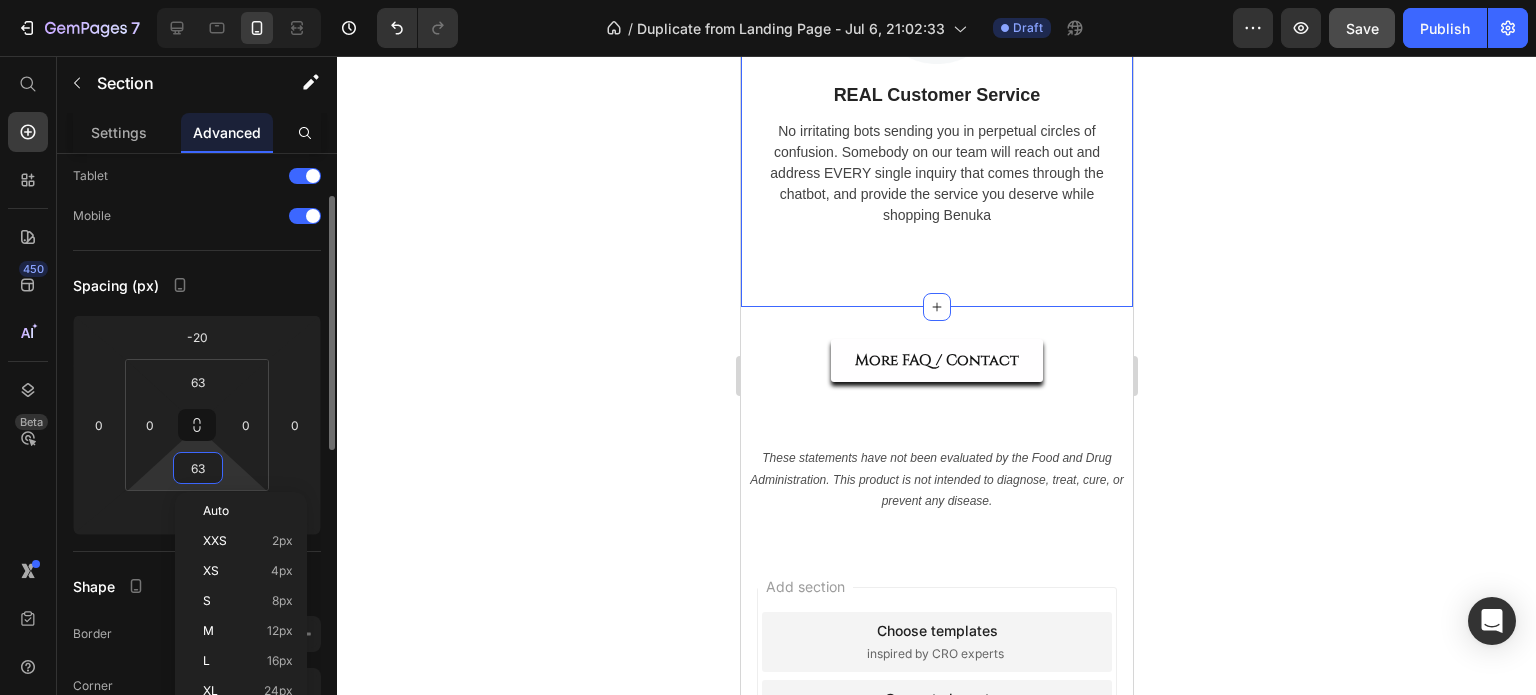 type 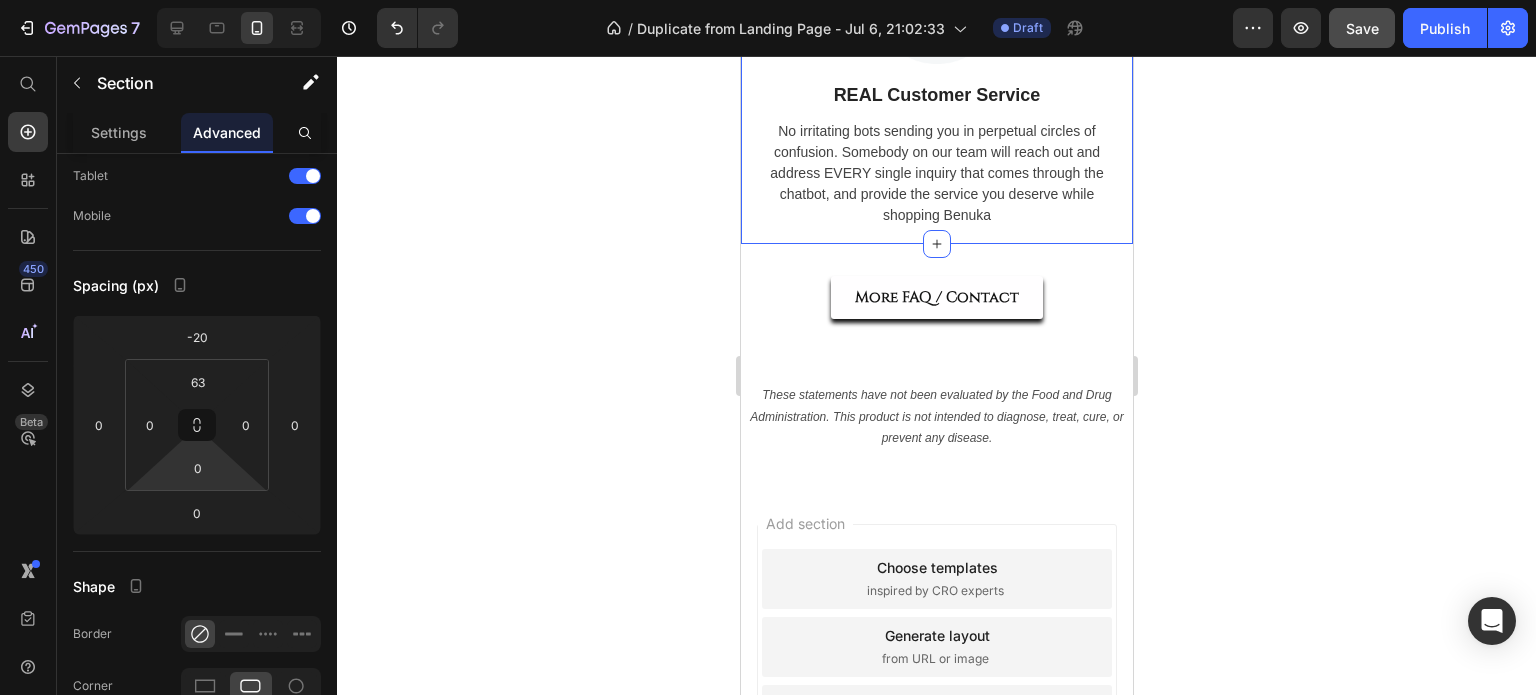 click 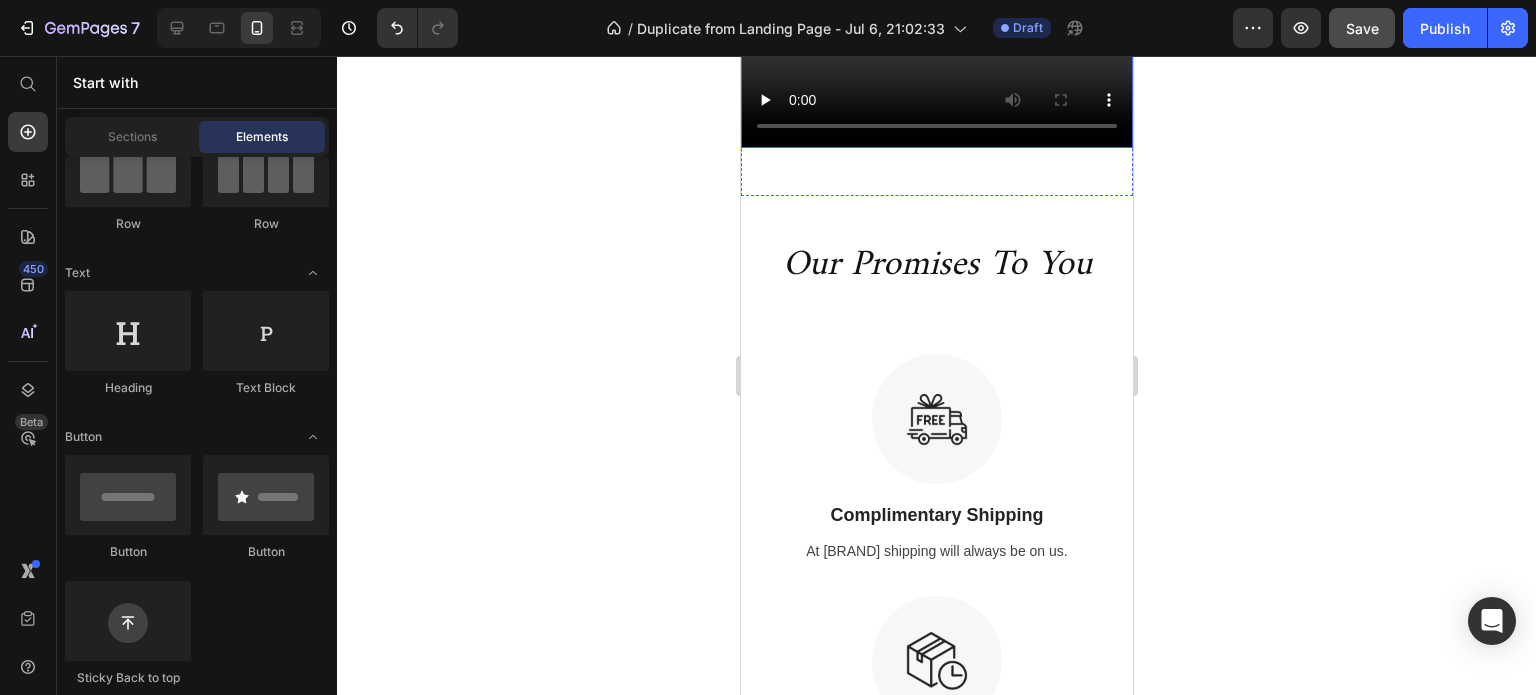 scroll, scrollTop: 3800, scrollLeft: 0, axis: vertical 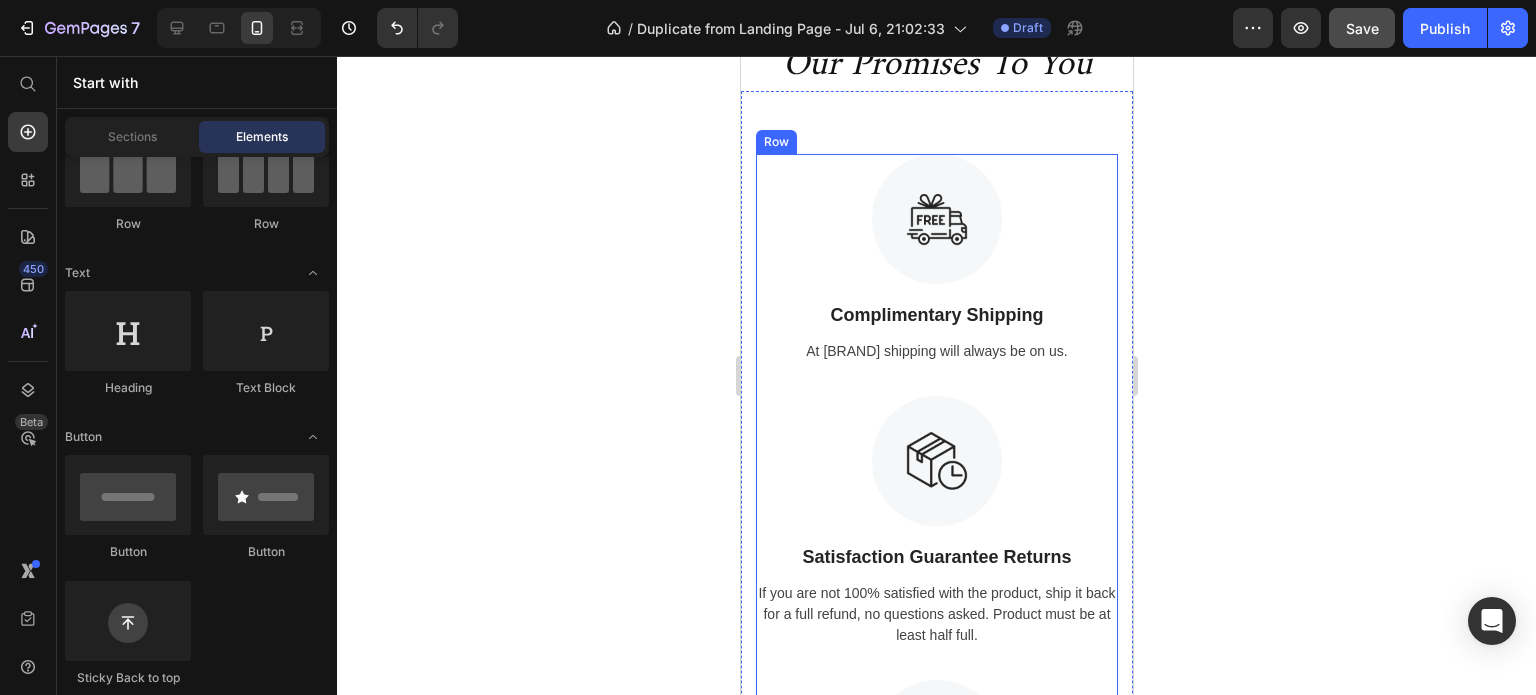 click on "Image Complimentary Shipping Text Block At Benuka shipping will always be on us. Text" at bounding box center [936, 275] 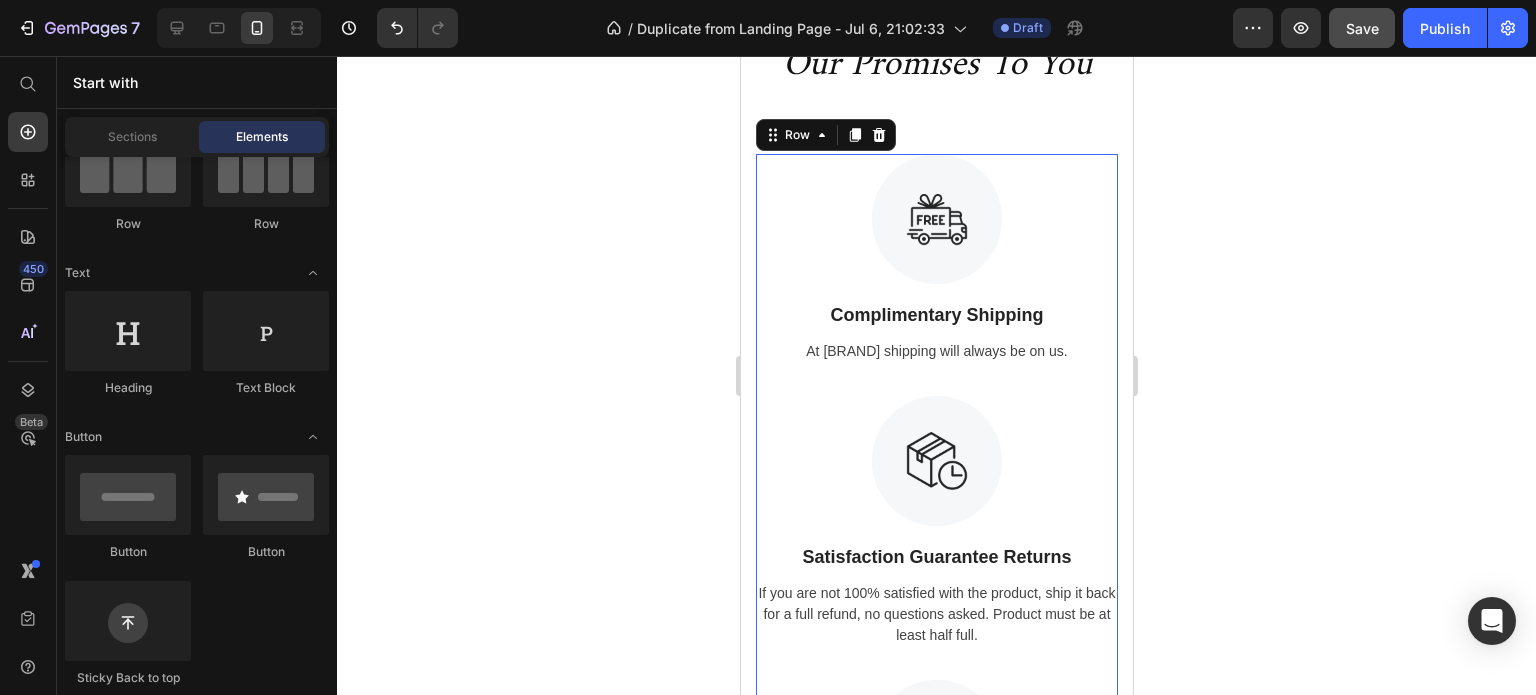 scroll, scrollTop: 0, scrollLeft: 0, axis: both 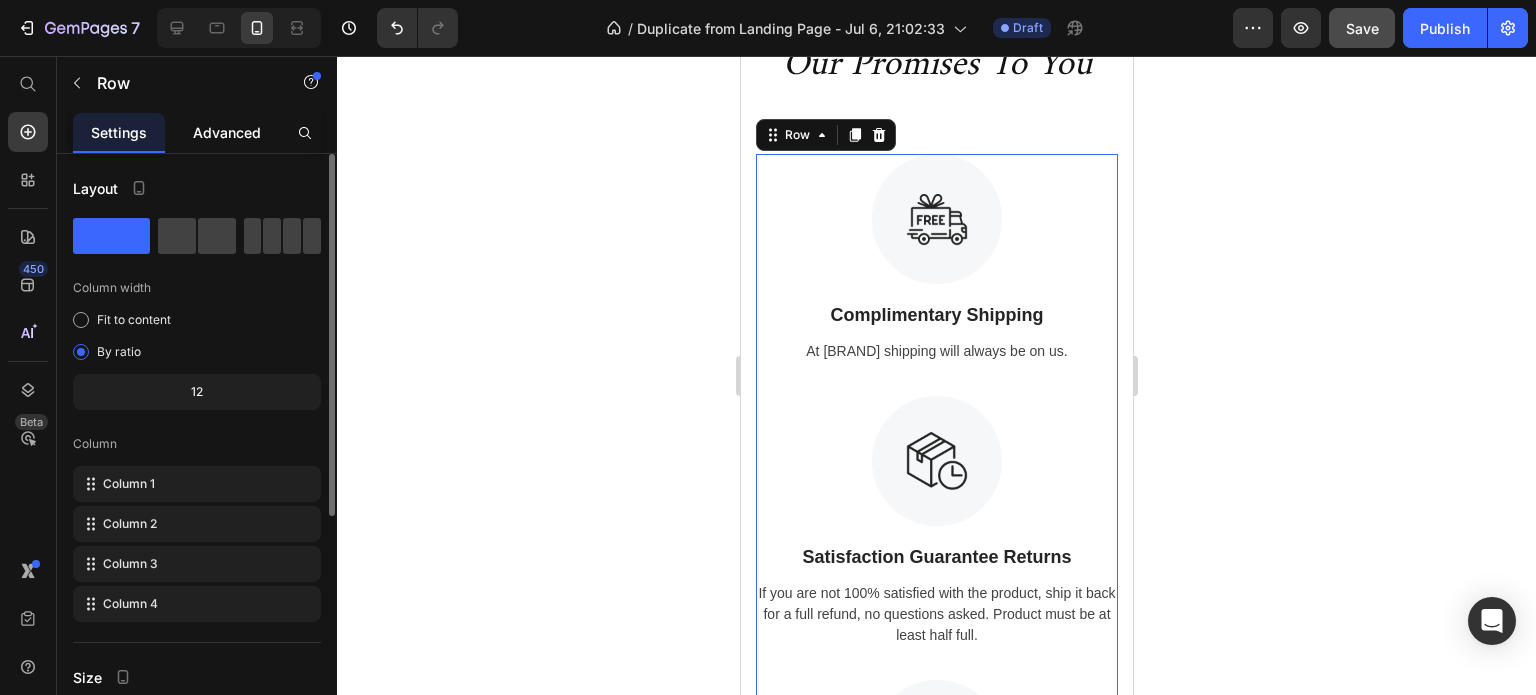 click on "Advanced" at bounding box center [227, 132] 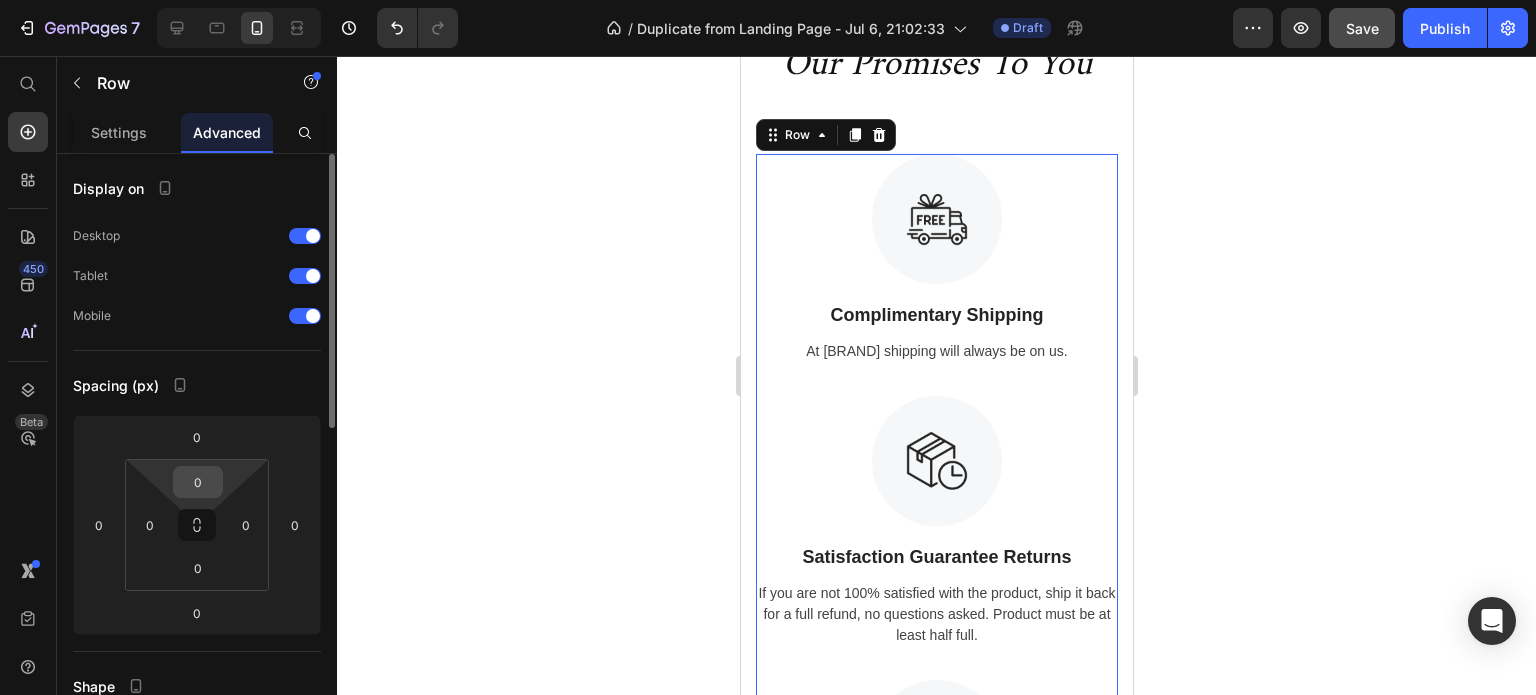 click on "0" at bounding box center (198, 482) 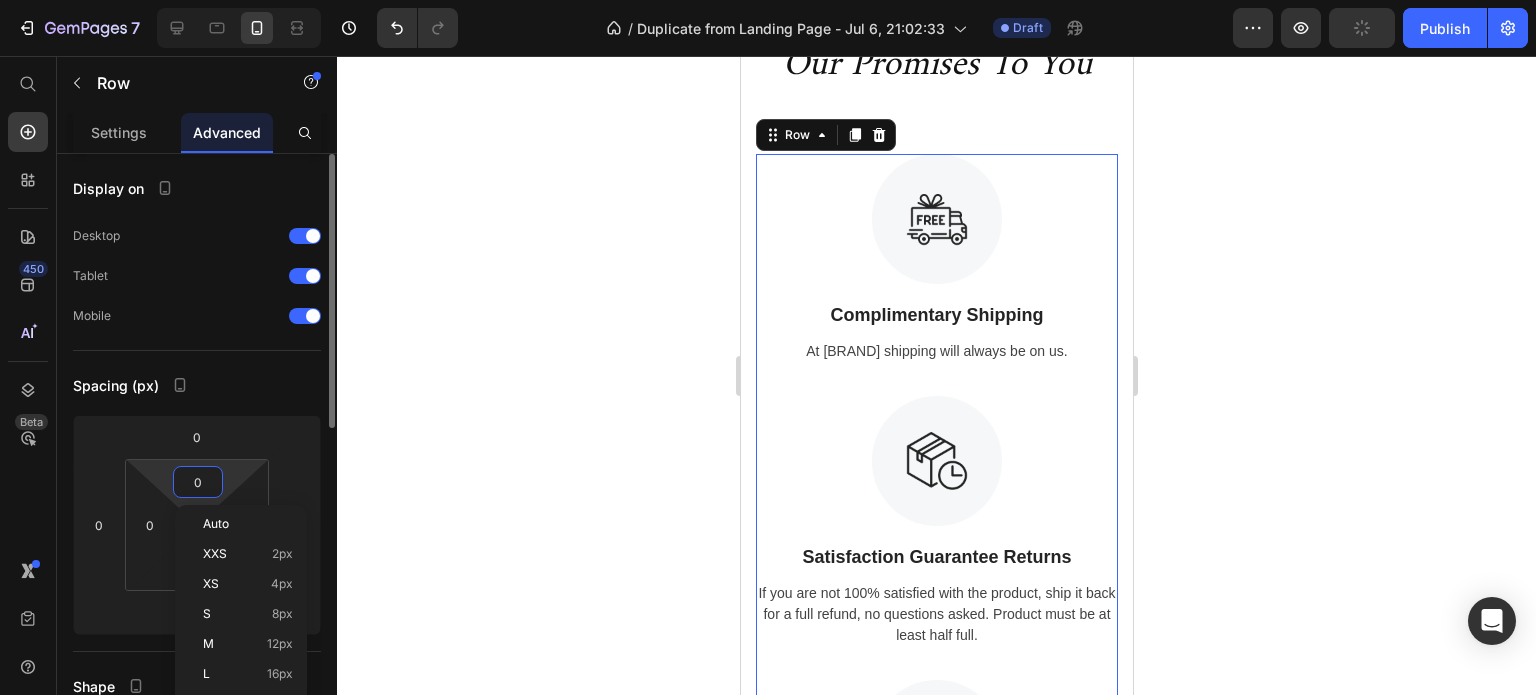 click on "0" at bounding box center [198, 482] 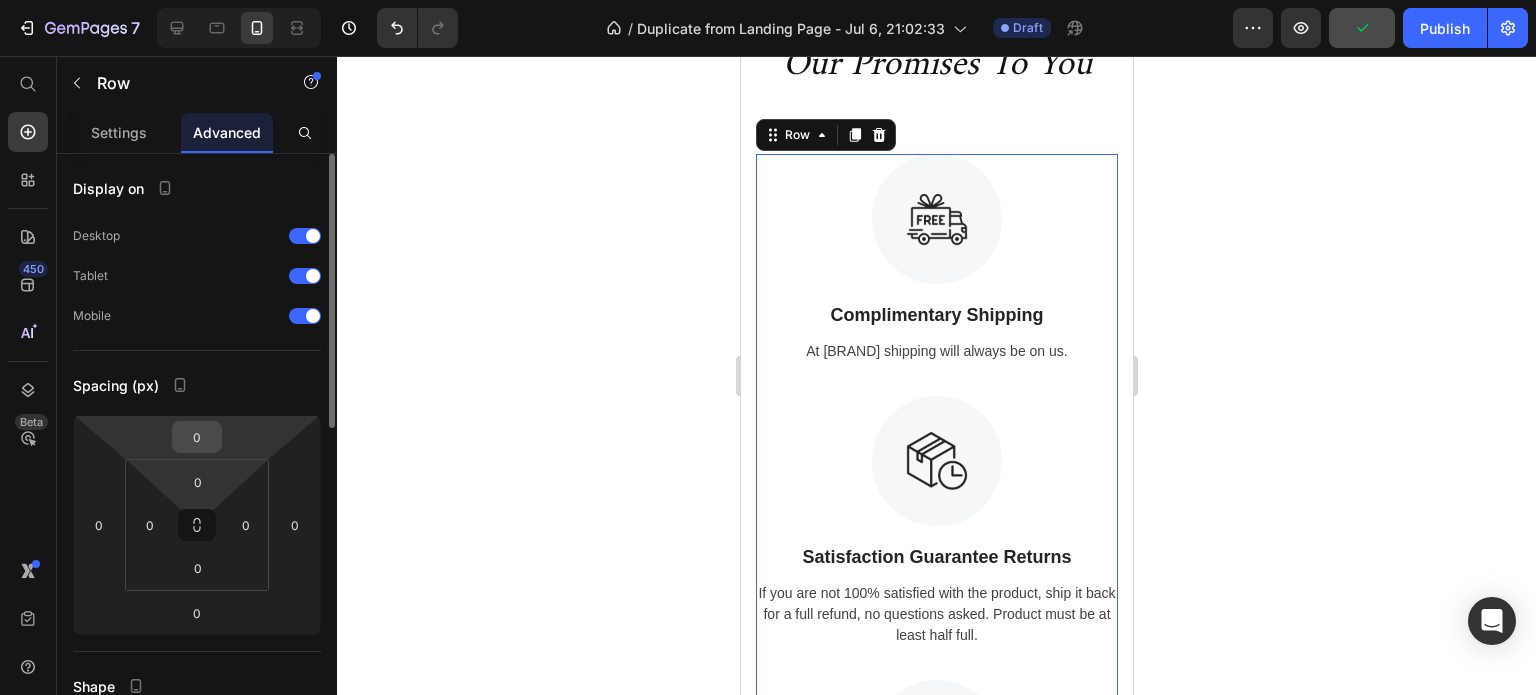 click on "0" at bounding box center [197, 437] 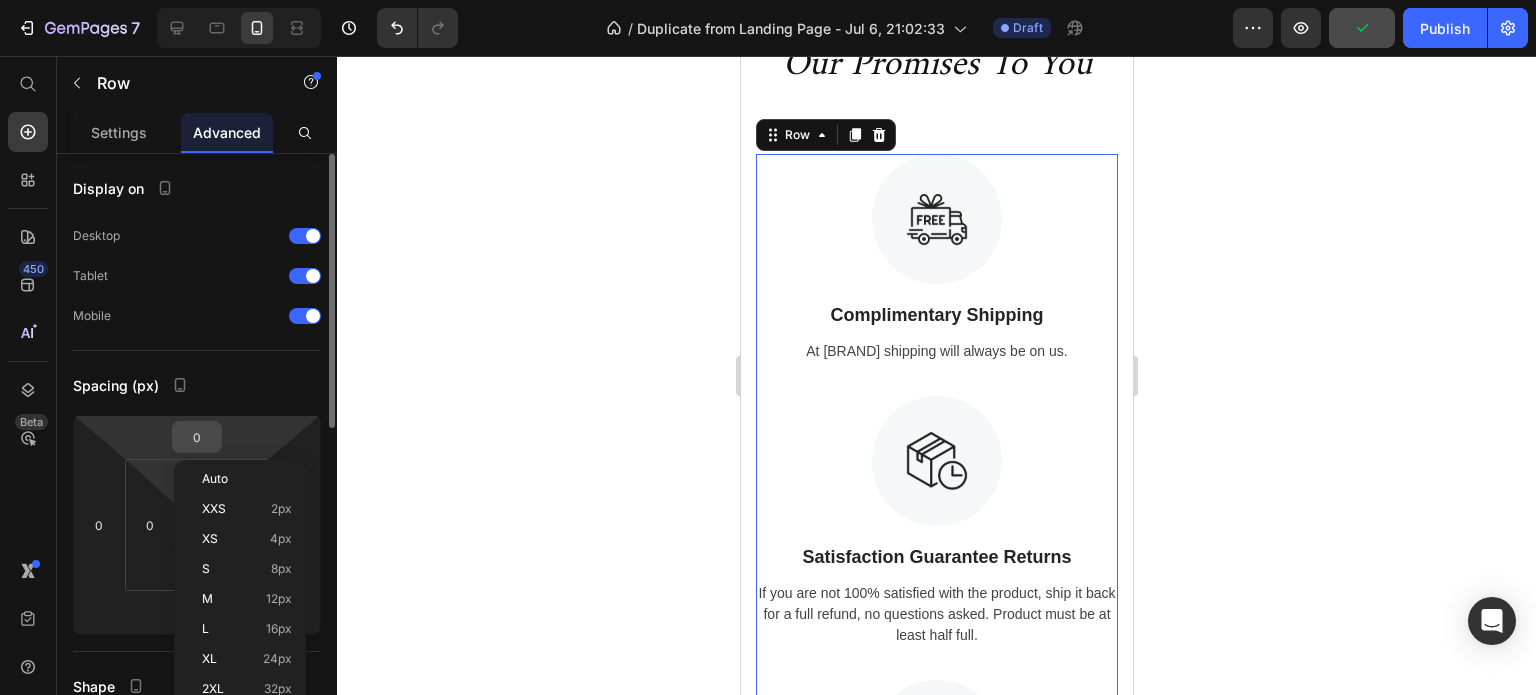 click on "0" at bounding box center (197, 437) 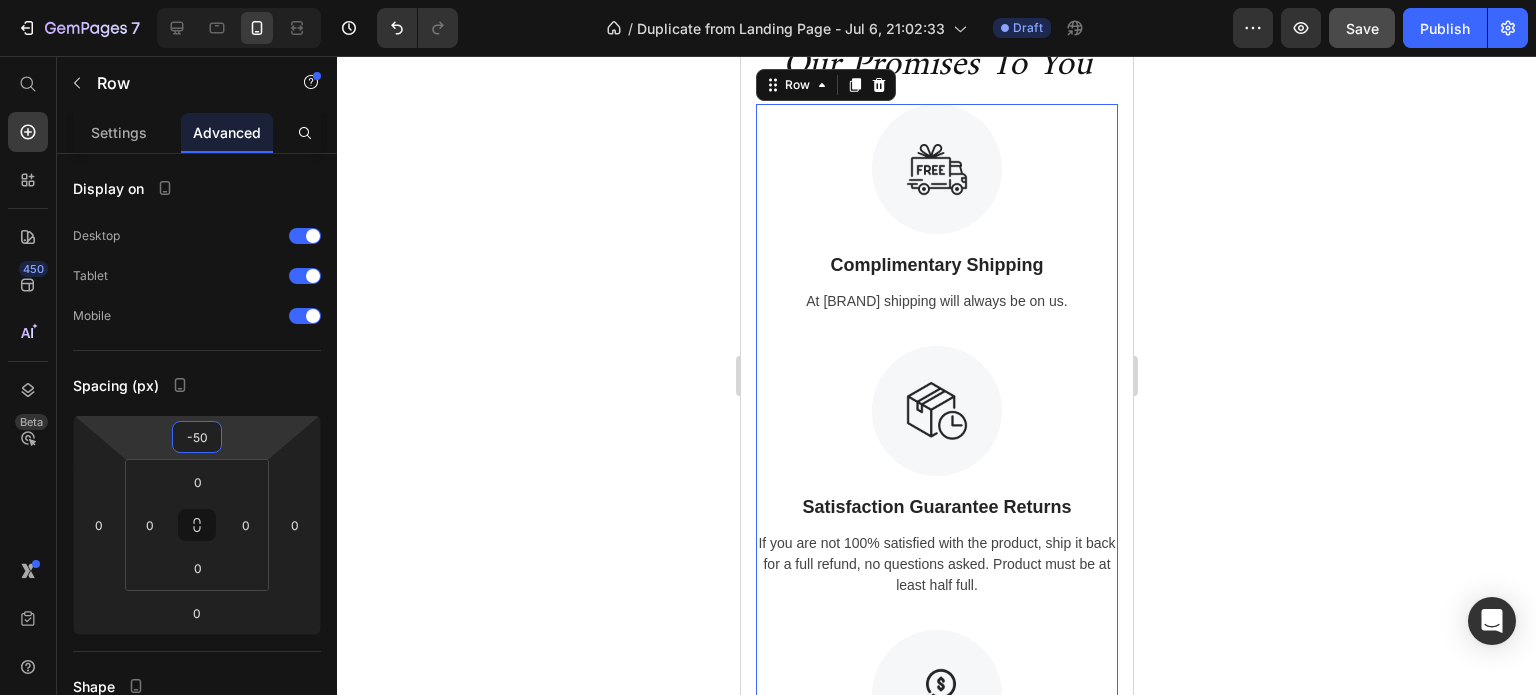 type on "-50" 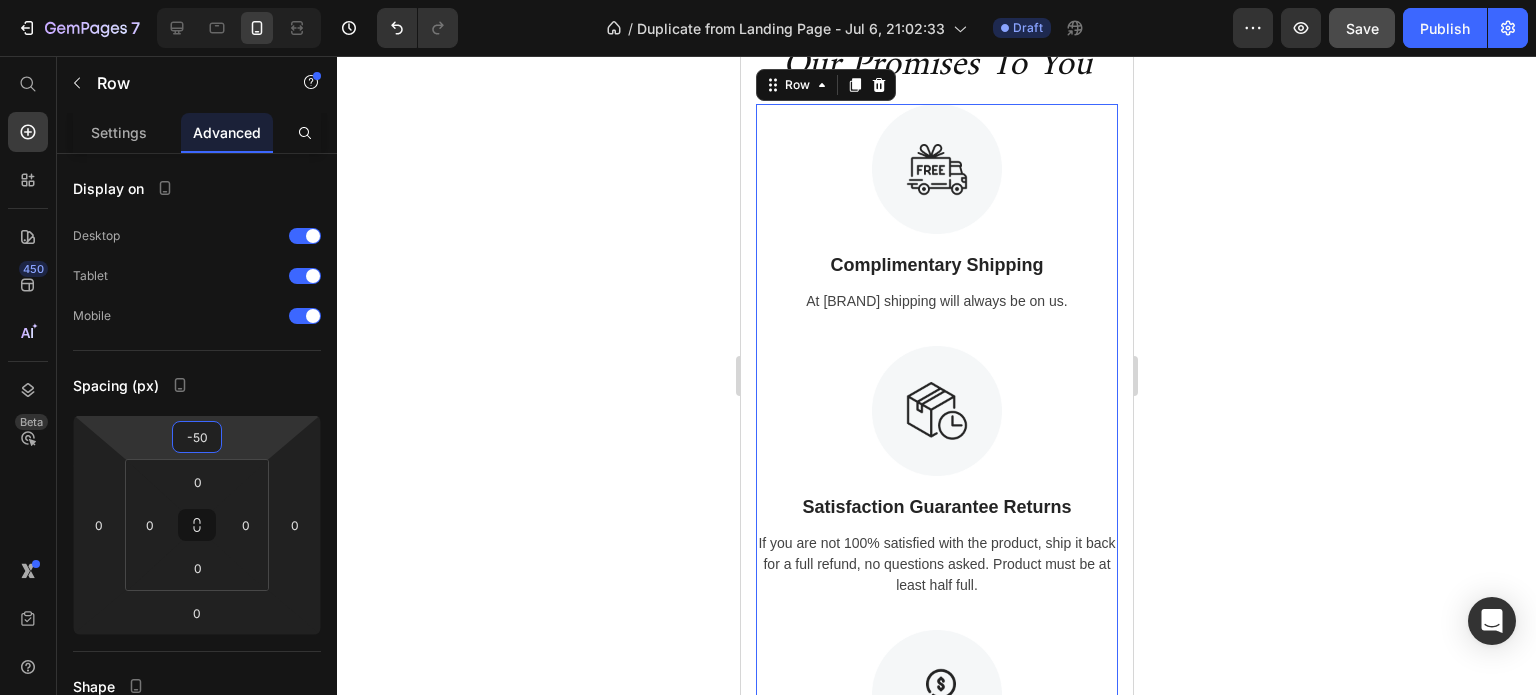 click 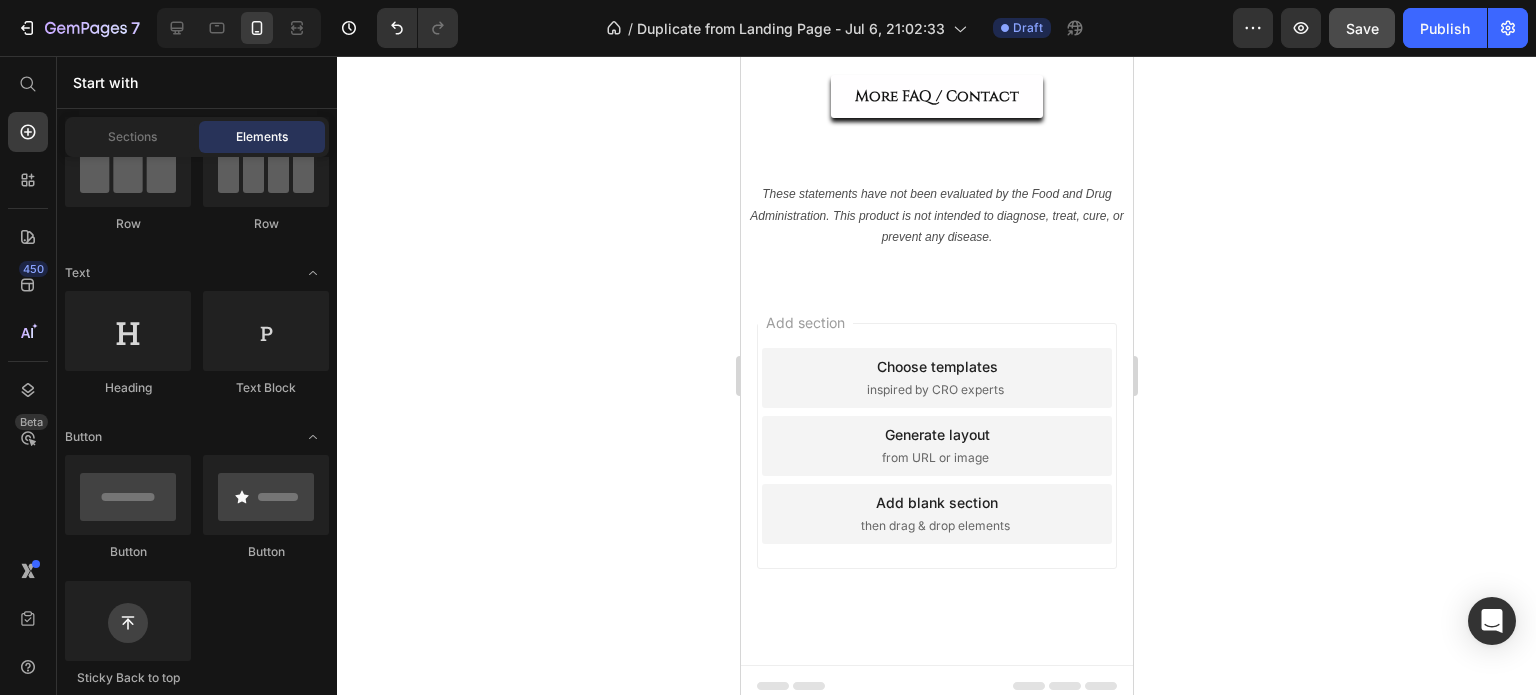 scroll, scrollTop: 4961, scrollLeft: 0, axis: vertical 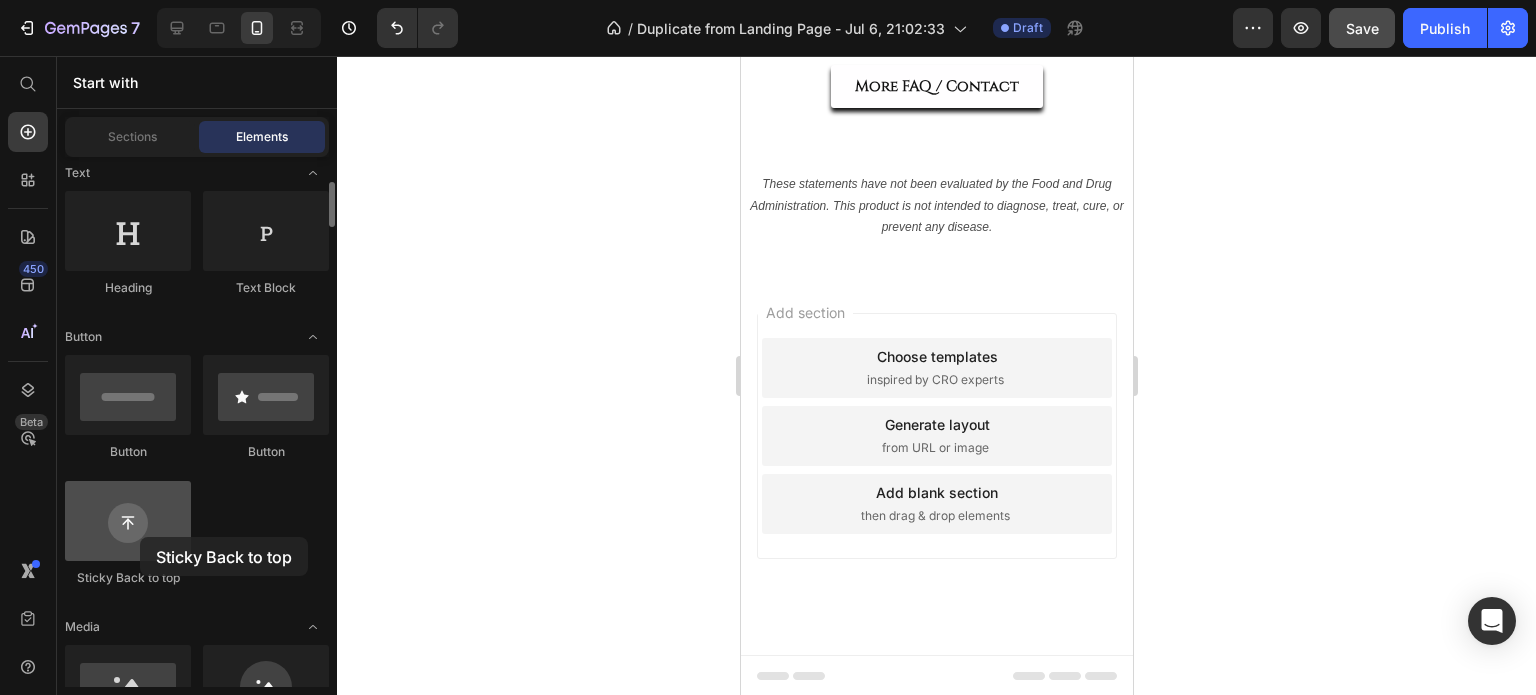 drag, startPoint x: 163, startPoint y: 545, endPoint x: 140, endPoint y: 537, distance: 24.351591 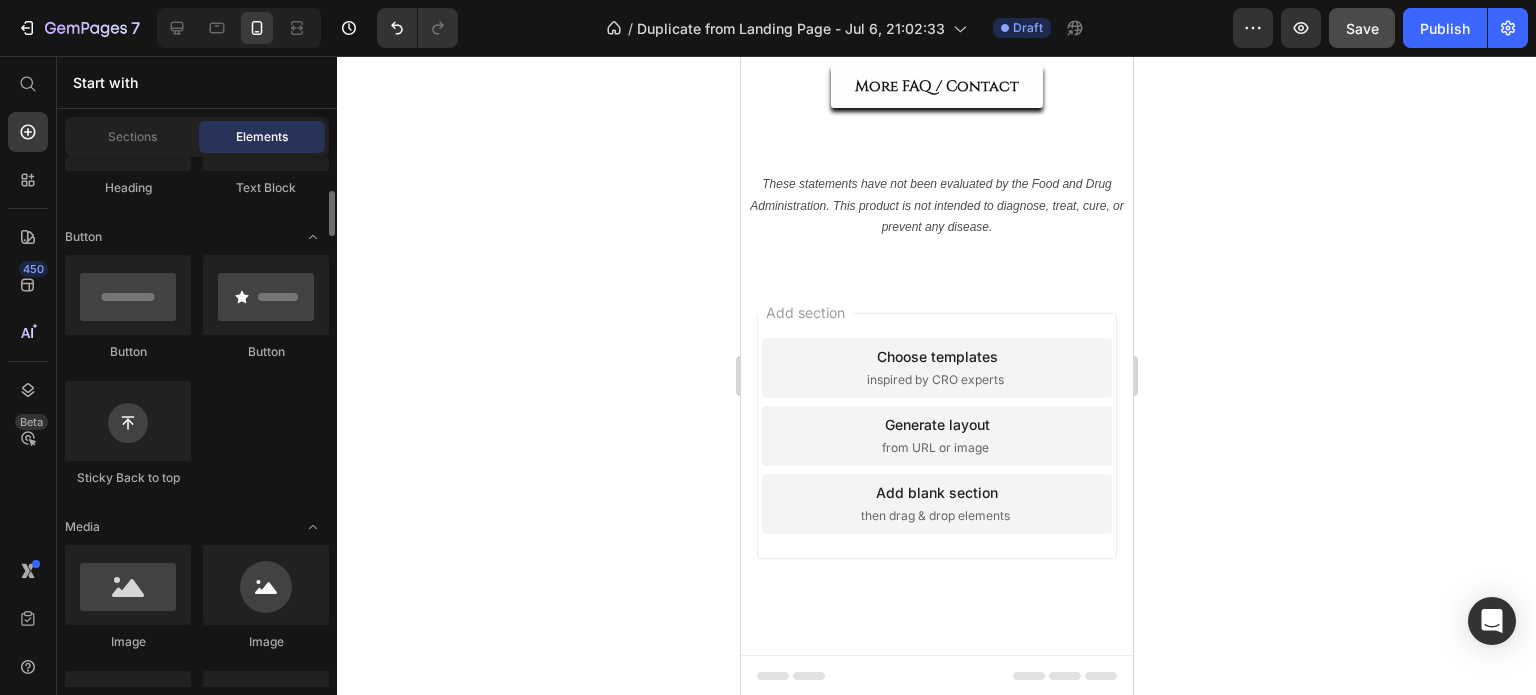 scroll, scrollTop: 500, scrollLeft: 0, axis: vertical 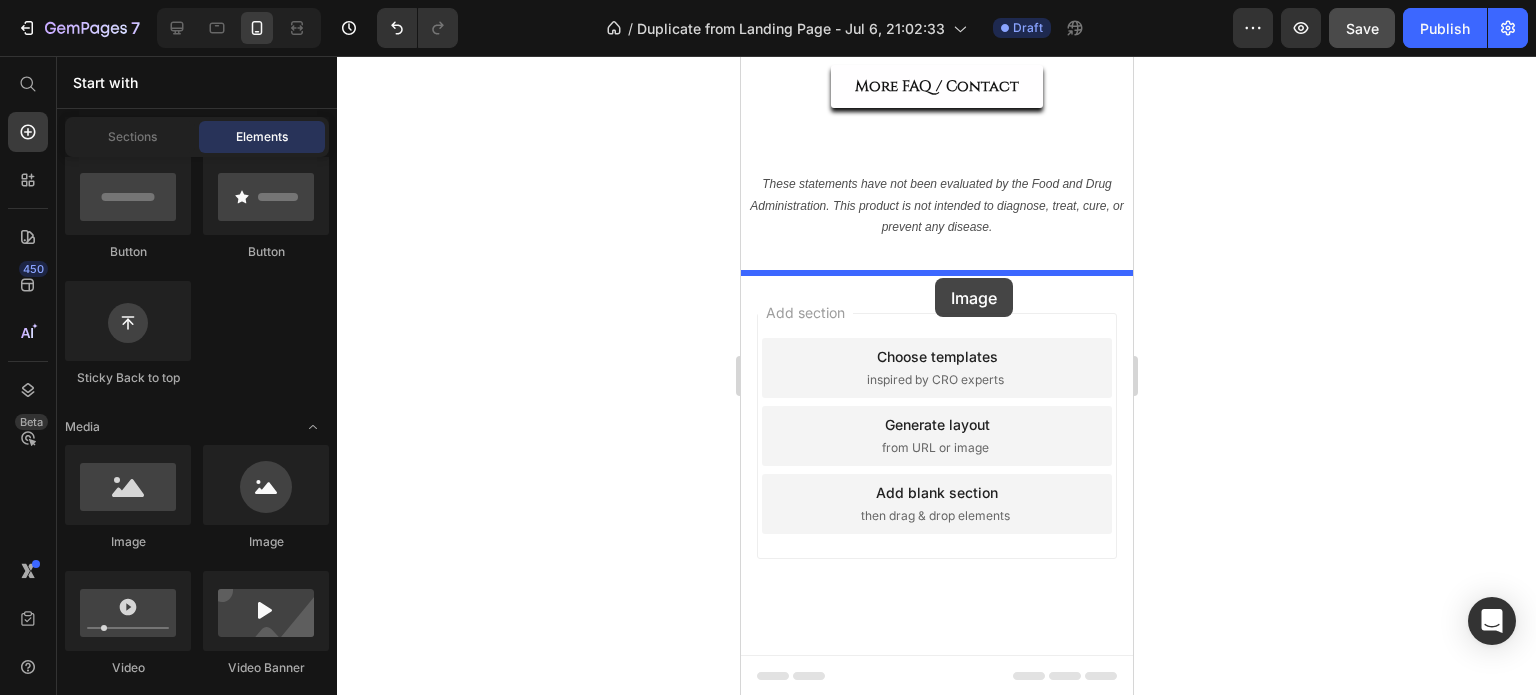 drag, startPoint x: 891, startPoint y: 536, endPoint x: 934, endPoint y: 278, distance: 261.55878 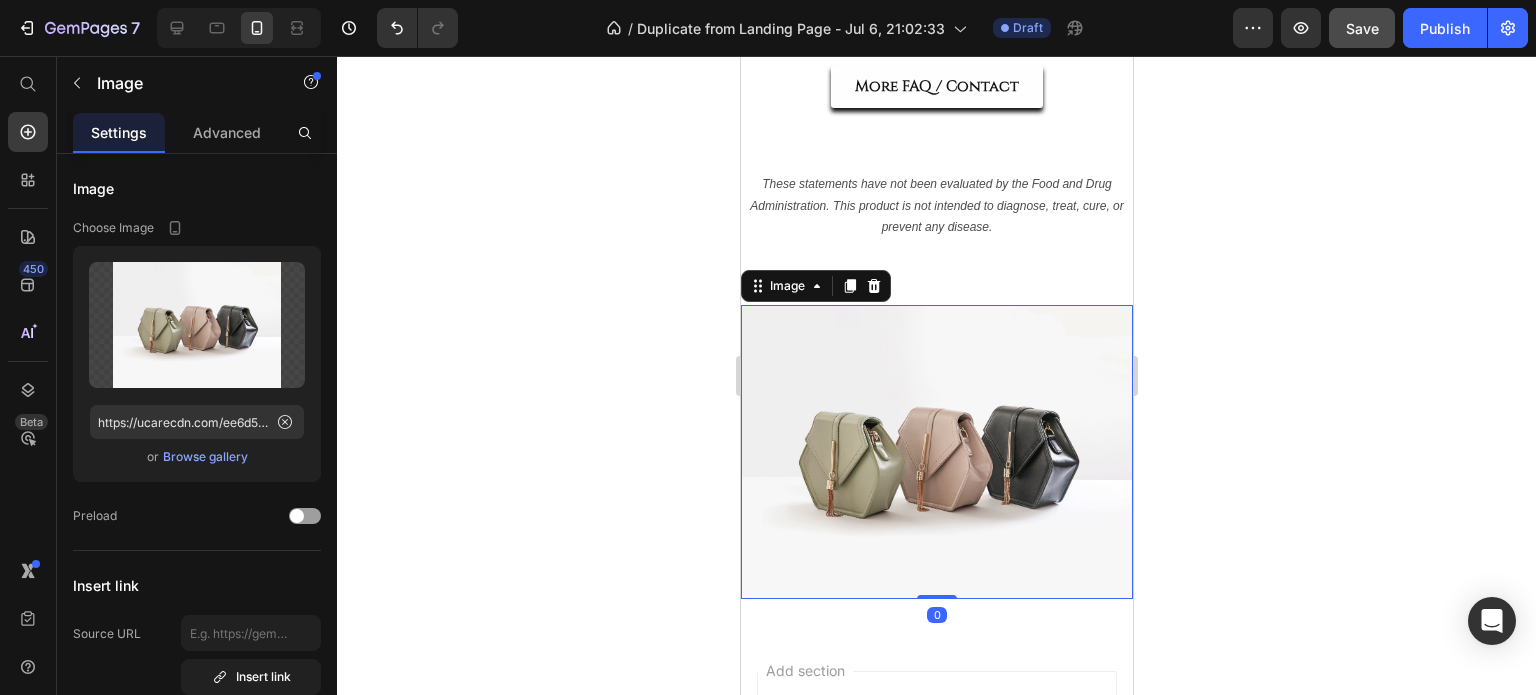 click 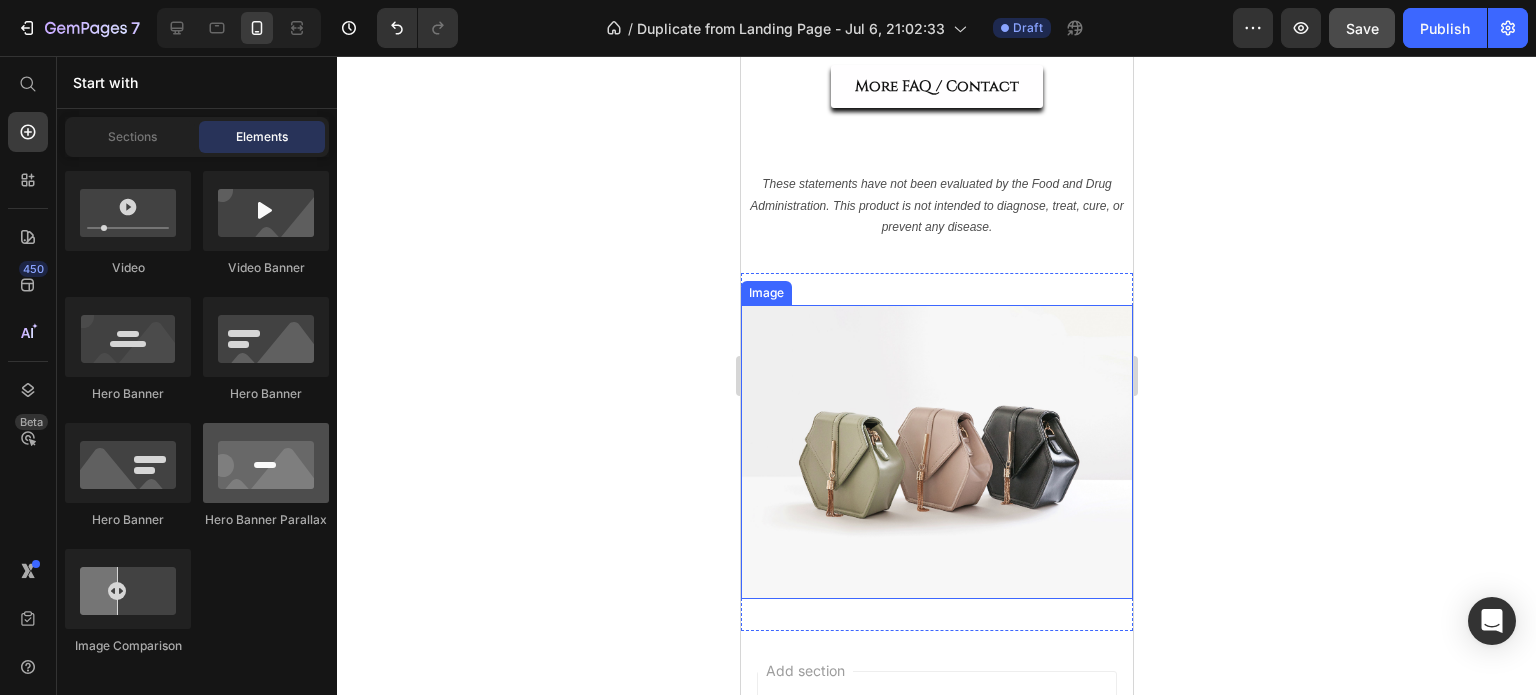 scroll, scrollTop: 600, scrollLeft: 0, axis: vertical 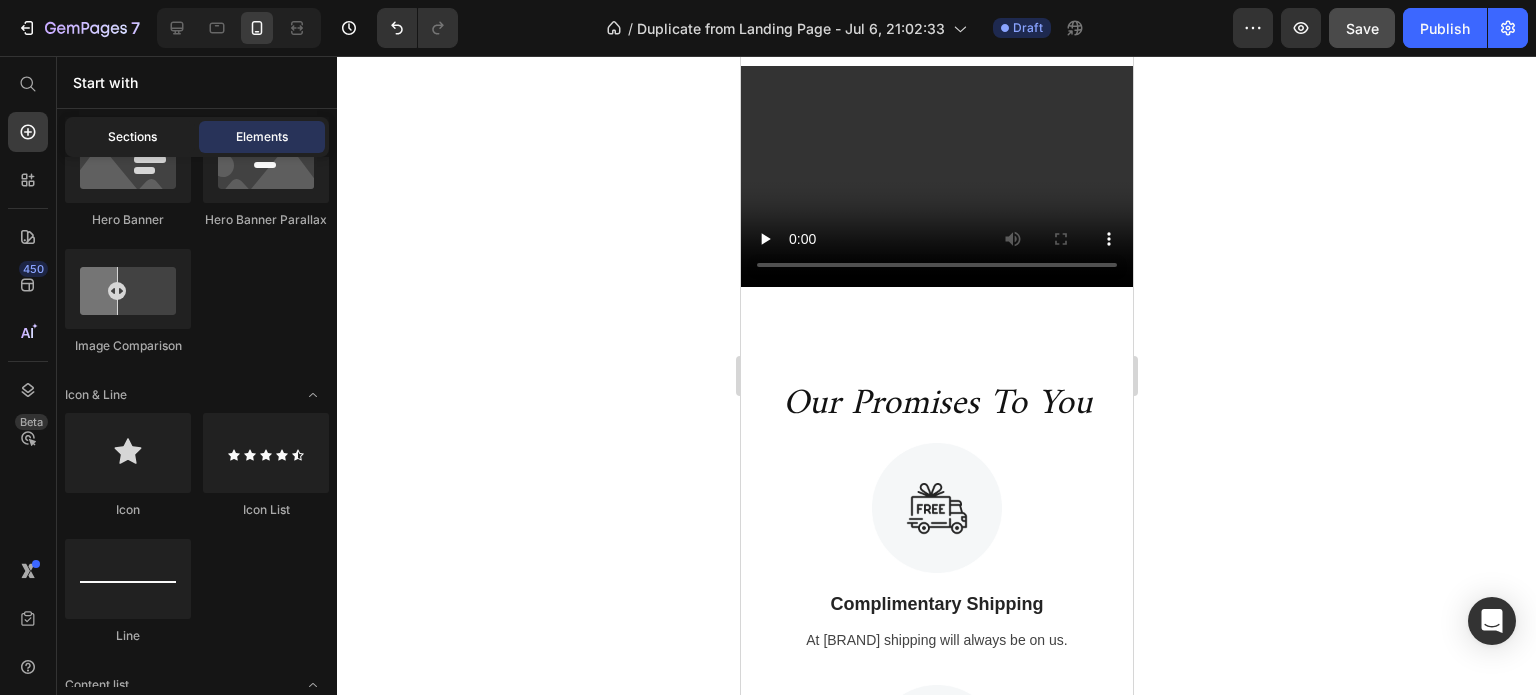 click on "Sections" at bounding box center [132, 137] 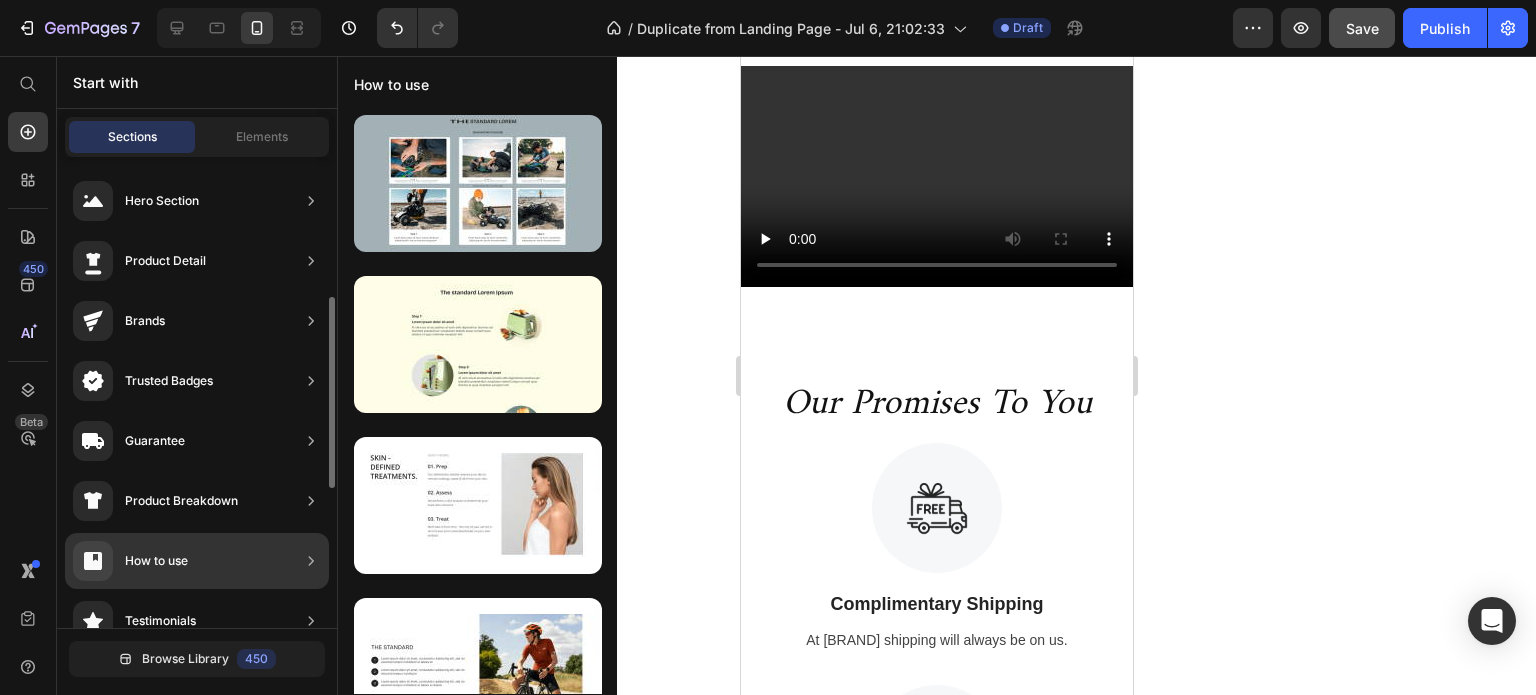 scroll, scrollTop: 100, scrollLeft: 0, axis: vertical 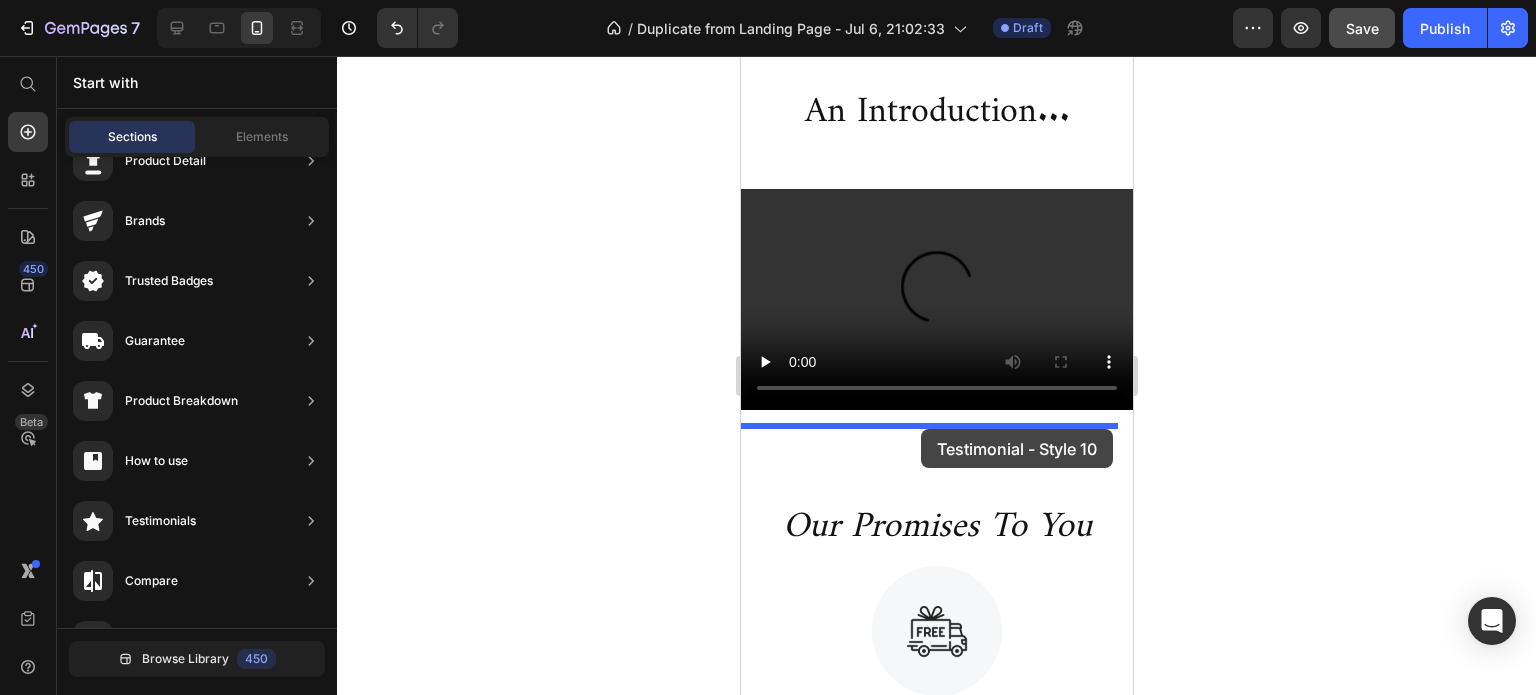 drag, startPoint x: 1244, startPoint y: 491, endPoint x: 919, endPoint y: 427, distance: 331.2416 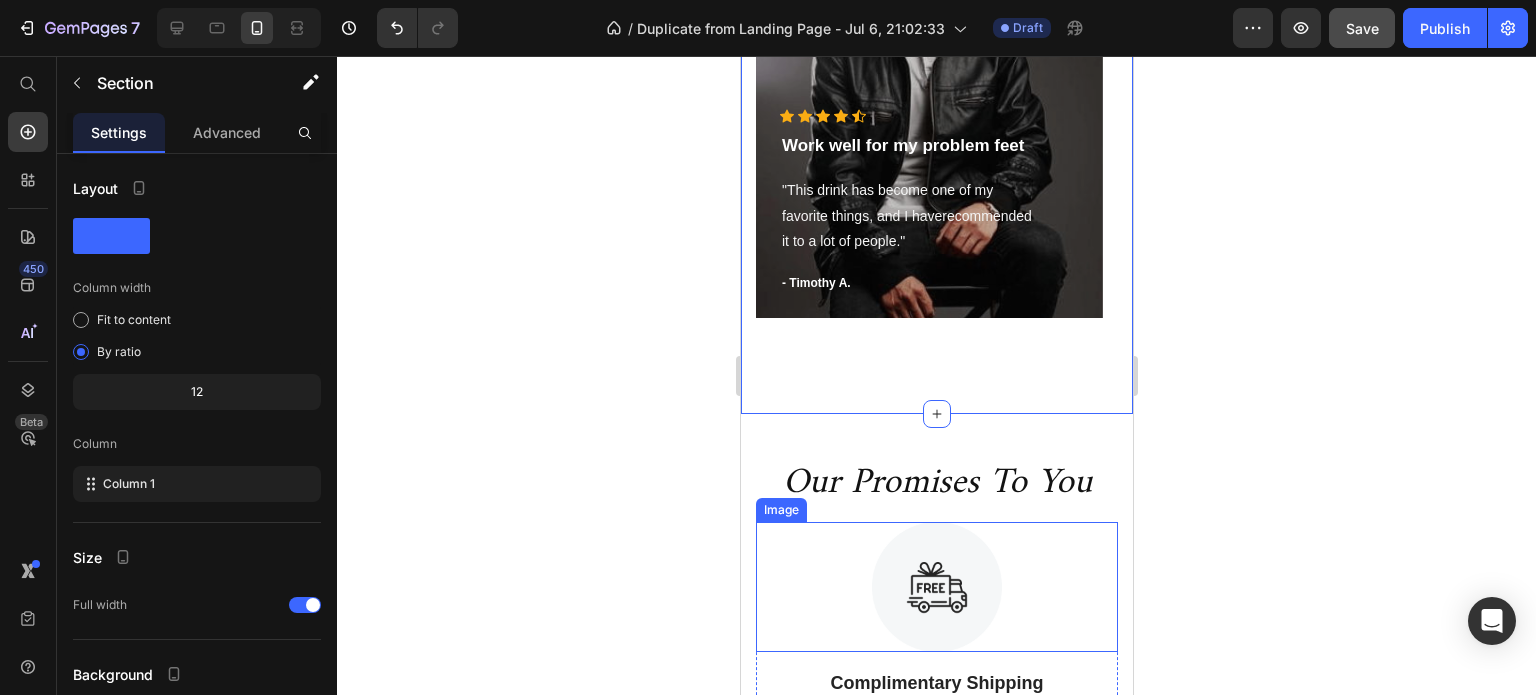 scroll, scrollTop: 3861, scrollLeft: 0, axis: vertical 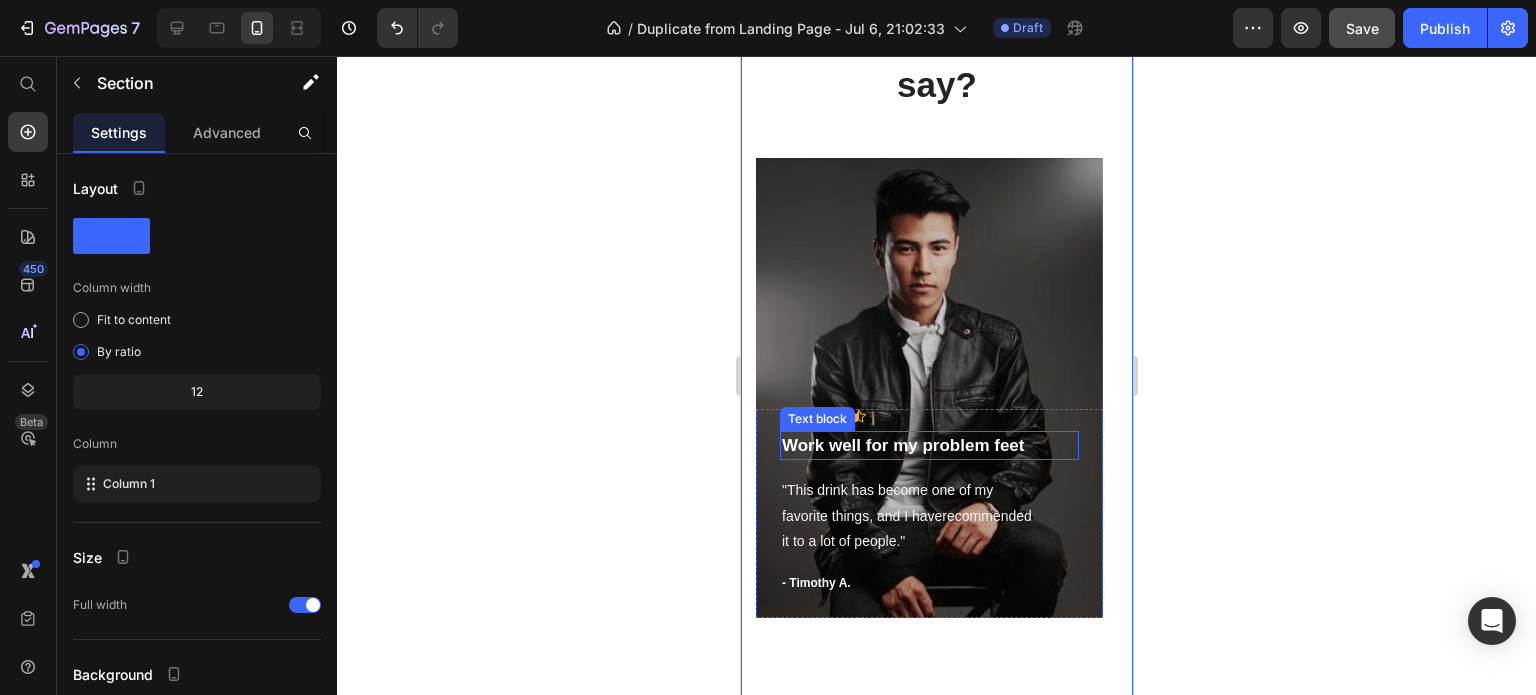 click on "Work well for my problem feet" at bounding box center [928, 446] 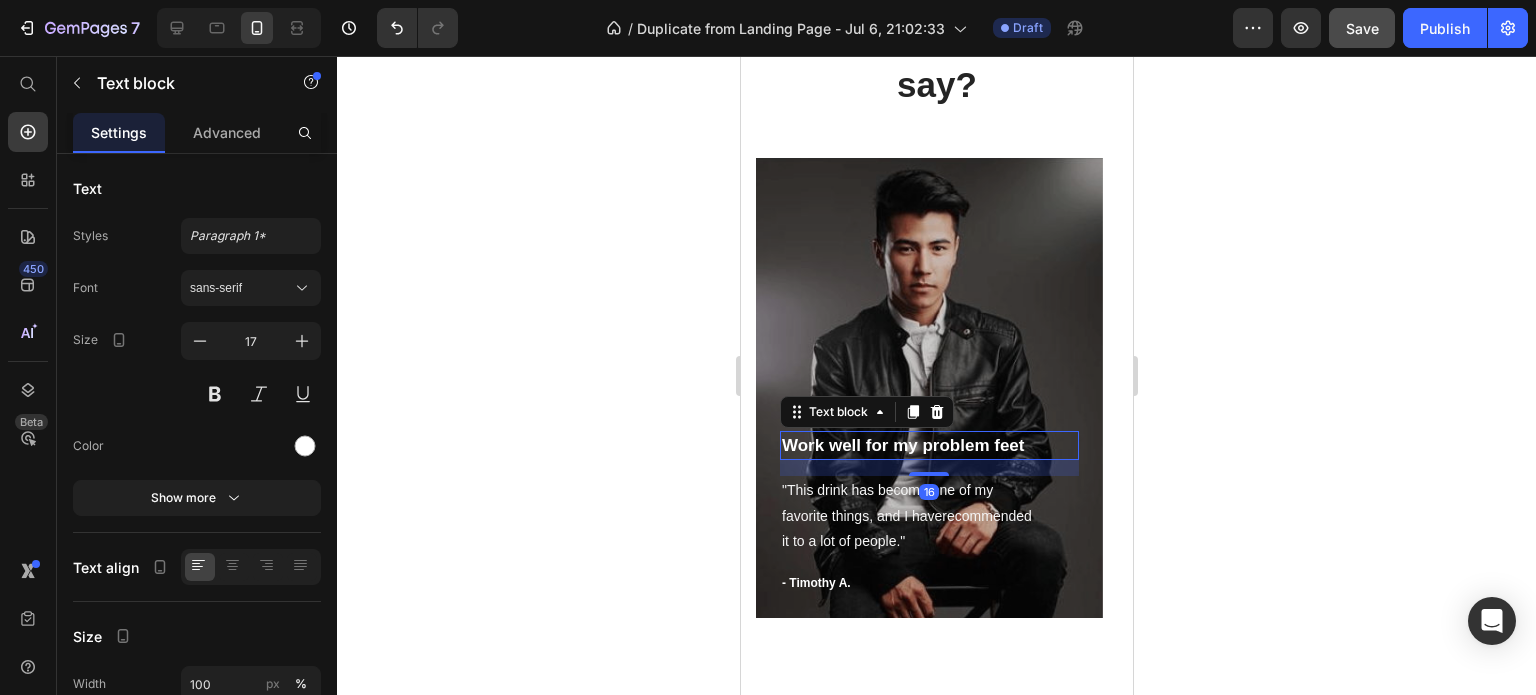 click at bounding box center [928, 388] 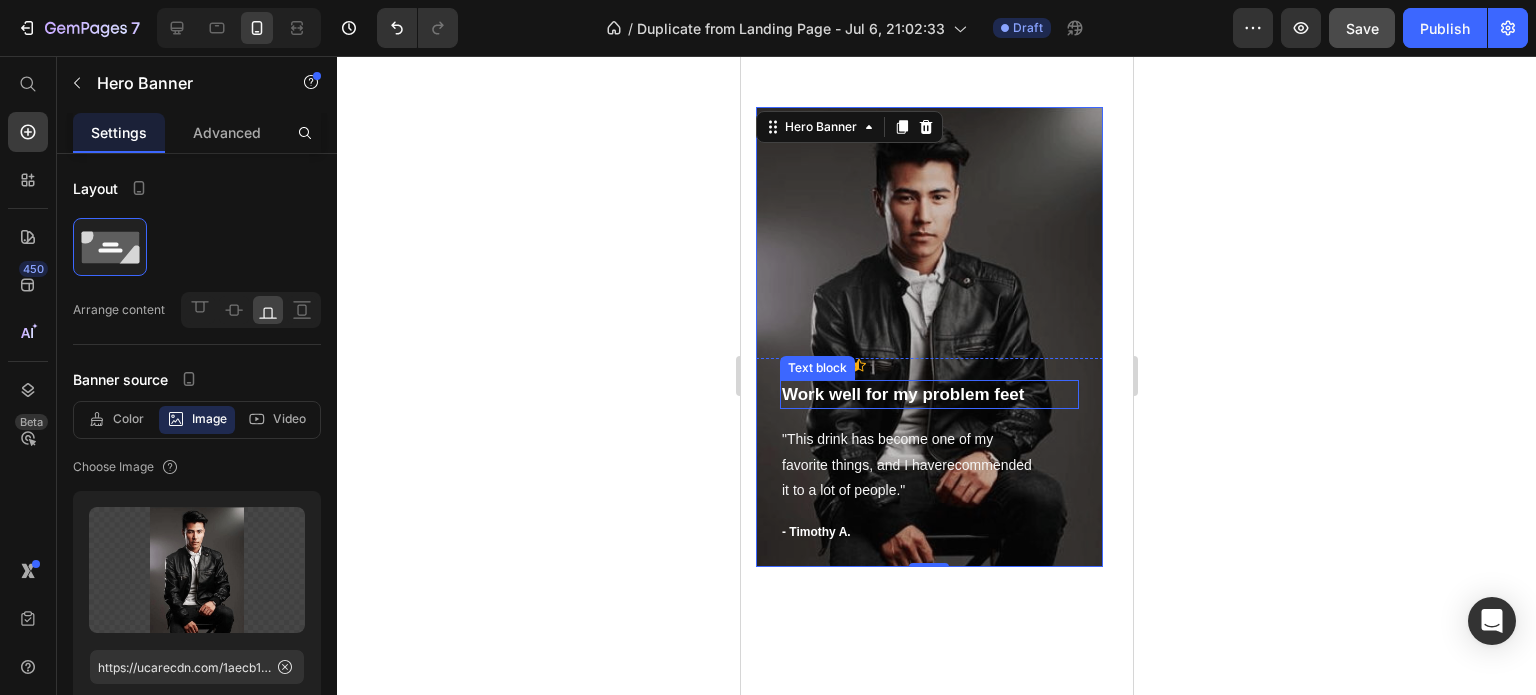 scroll, scrollTop: 3961, scrollLeft: 0, axis: vertical 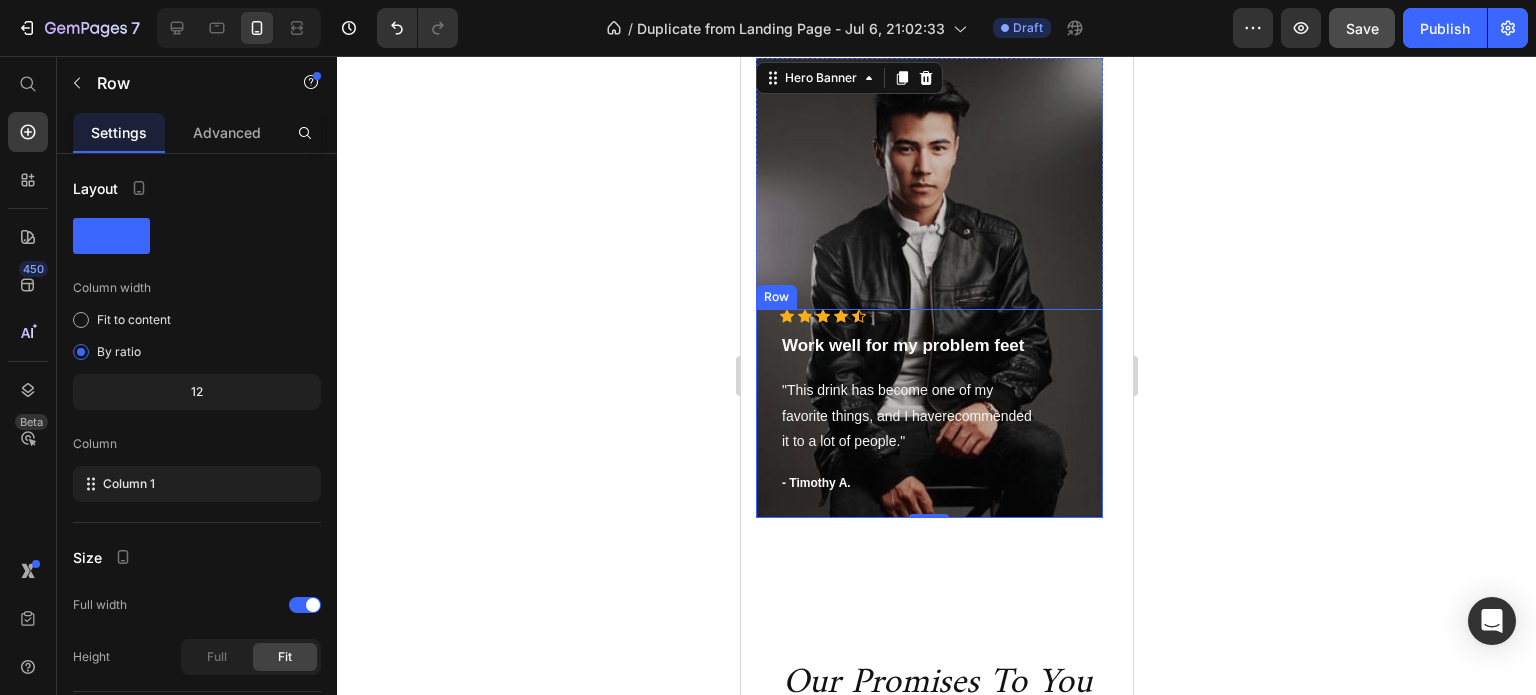 click on "Icon Icon Icon Icon Icon Icon List Hoz Work well for my problem feet Text block "This drink has become one of my favorite things, and I haverecommended it to a lot of people." Text block - Timothy A. Text block Row" at bounding box center [928, 413] 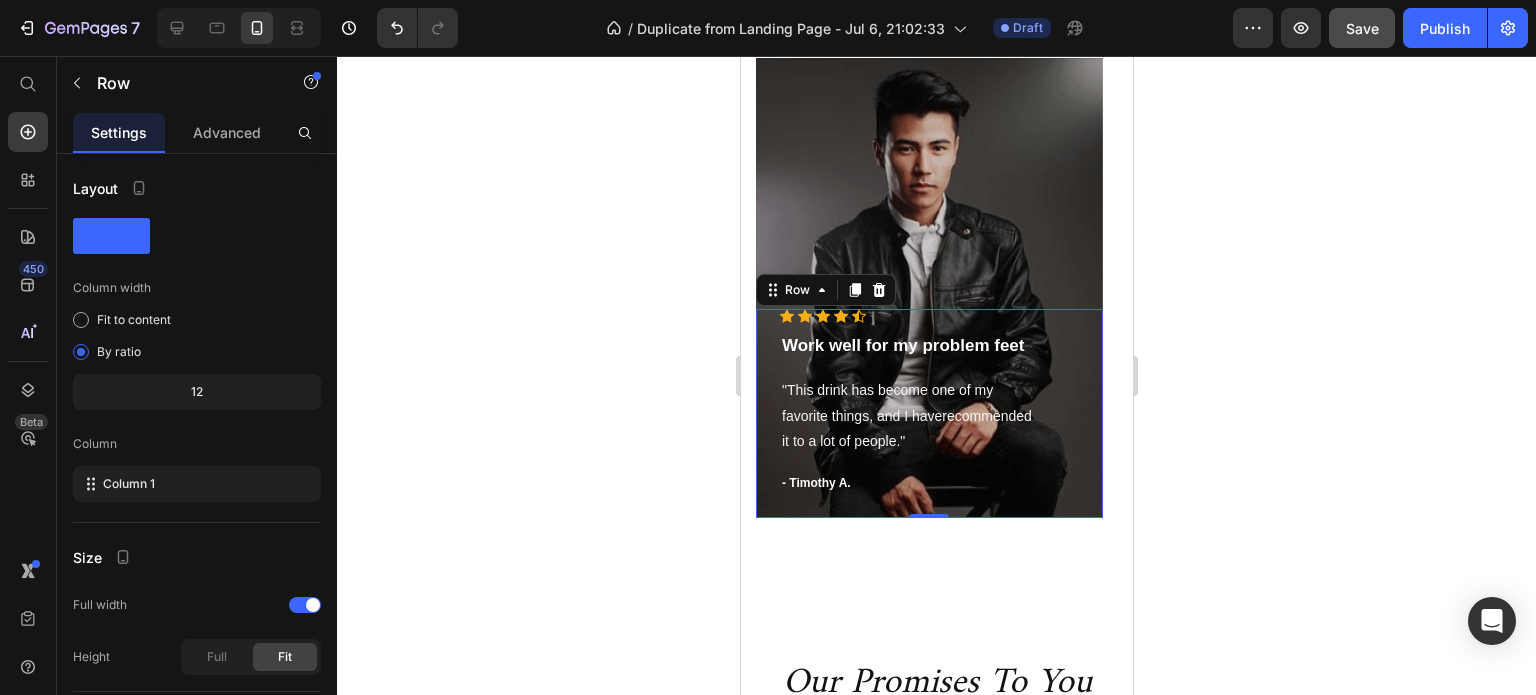 click 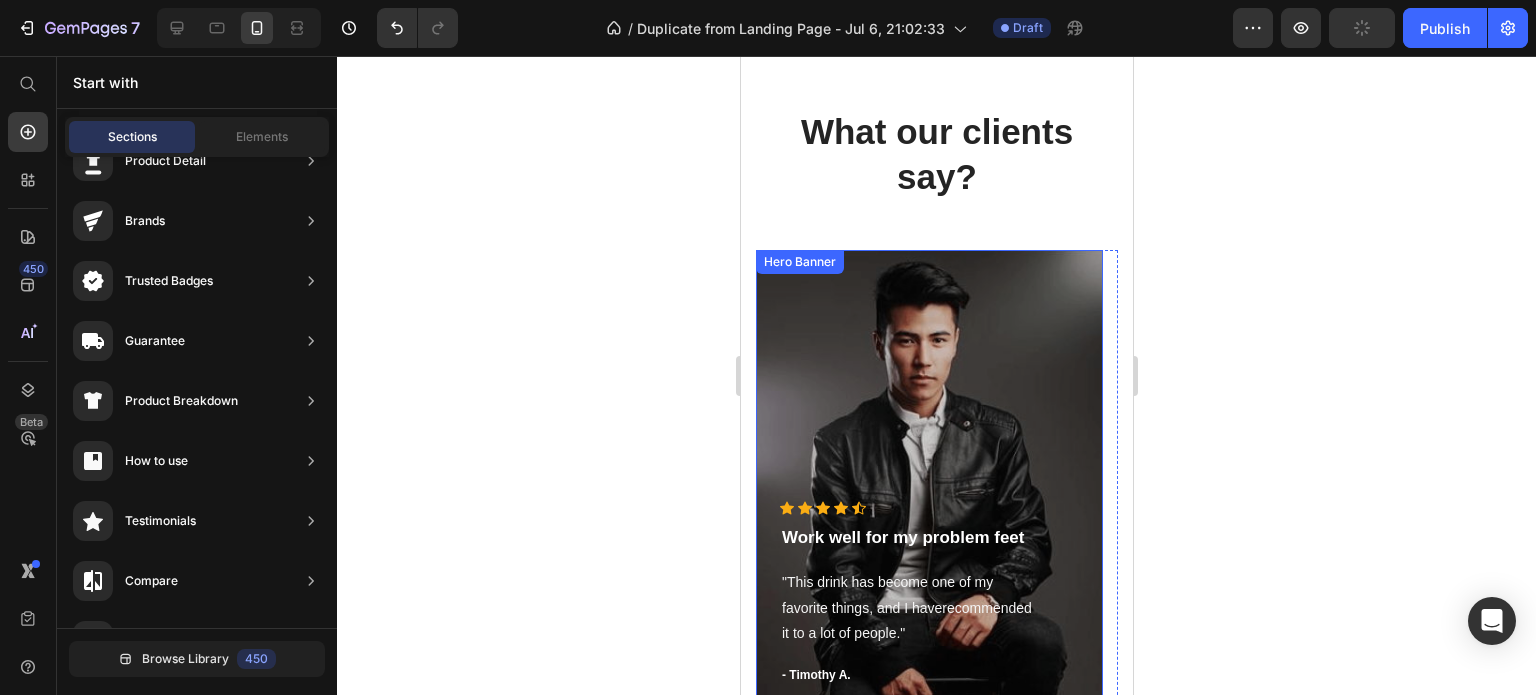 scroll, scrollTop: 3761, scrollLeft: 0, axis: vertical 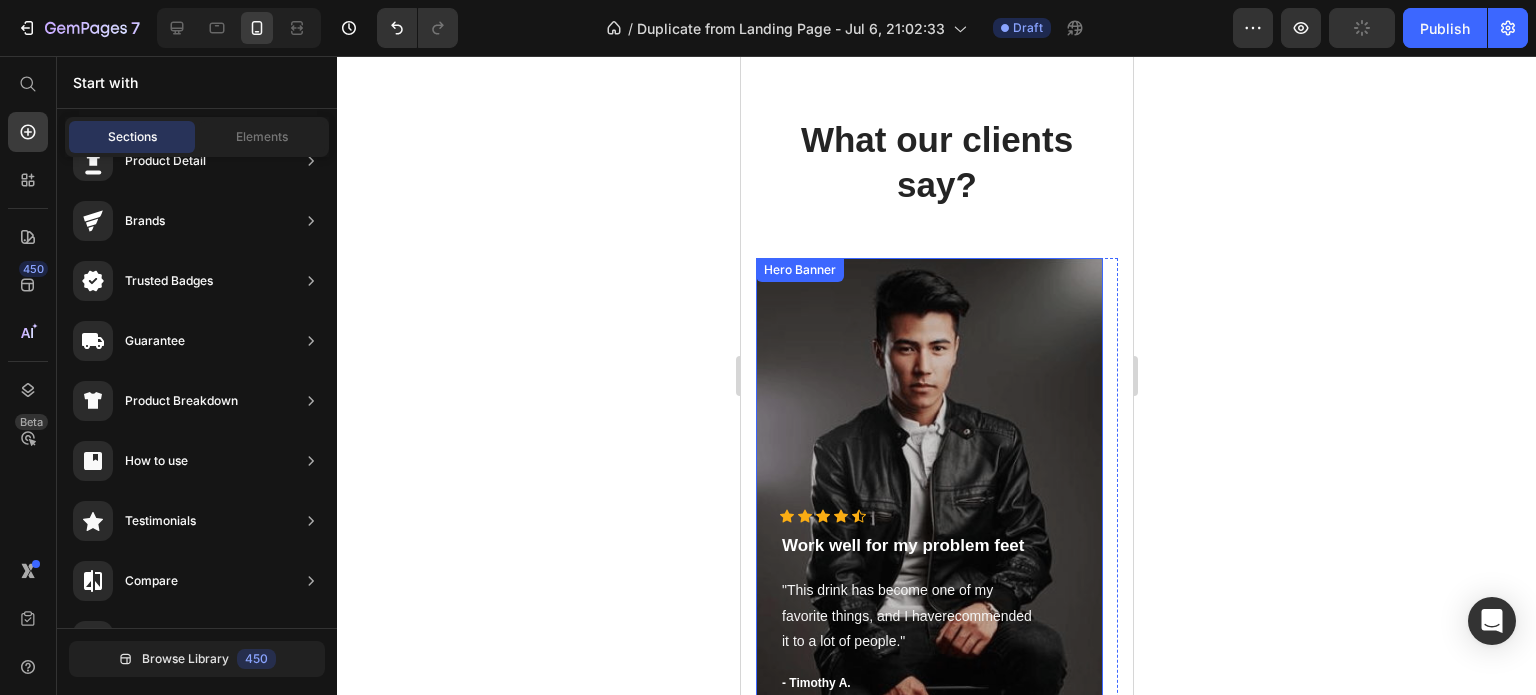 click at bounding box center (928, 488) 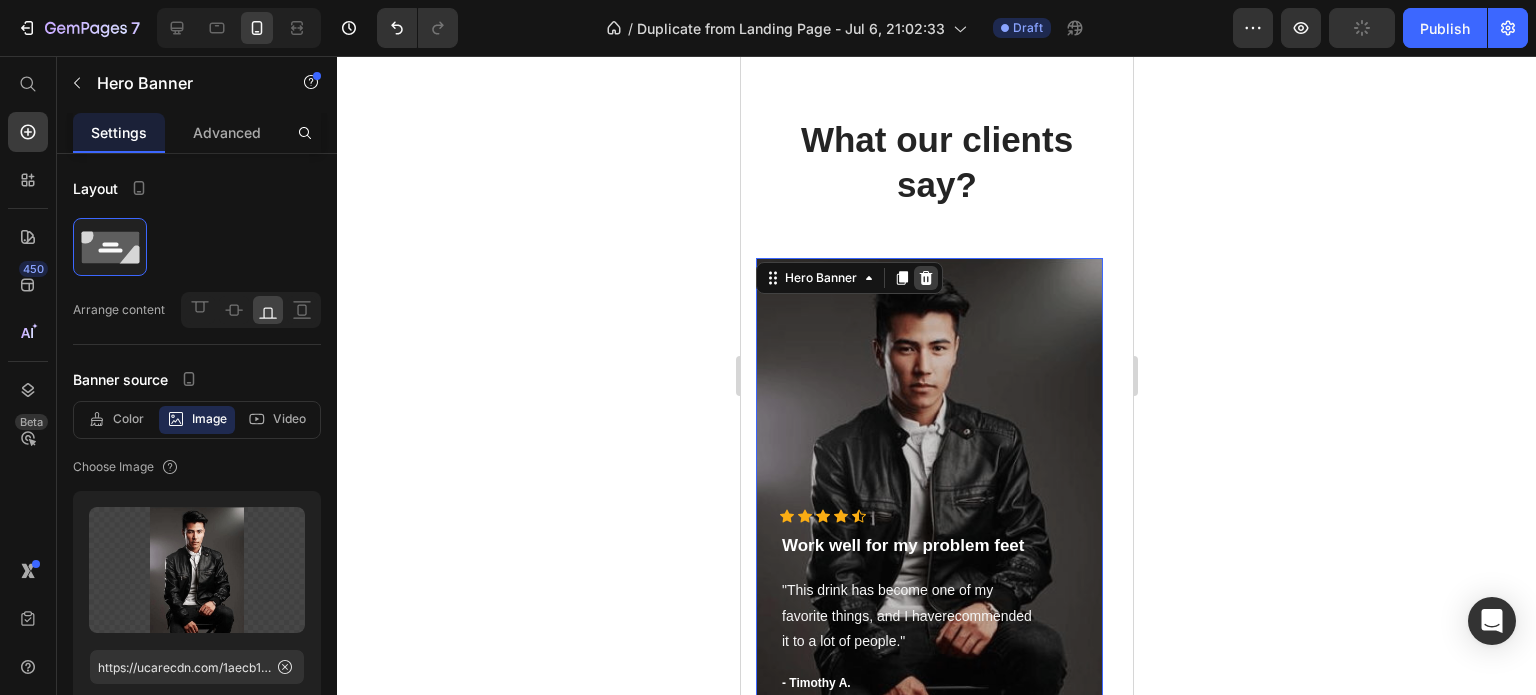 type on "https://cdn.shopify.com/s/files/1/0673/3050/6980/files/gempages_573970862051427376-810794ca-dcfa-479e-baba-c942a0ae3de3.png" 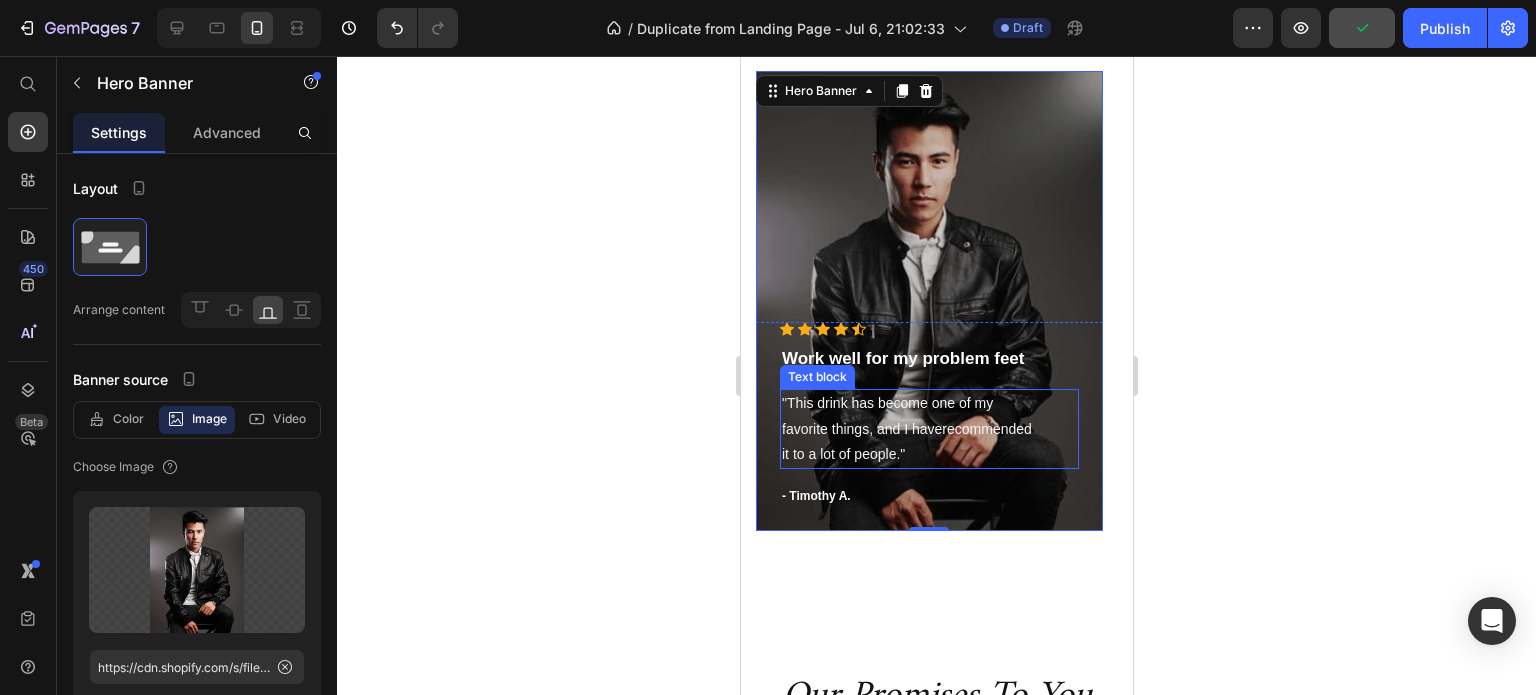 scroll, scrollTop: 3961, scrollLeft: 0, axis: vertical 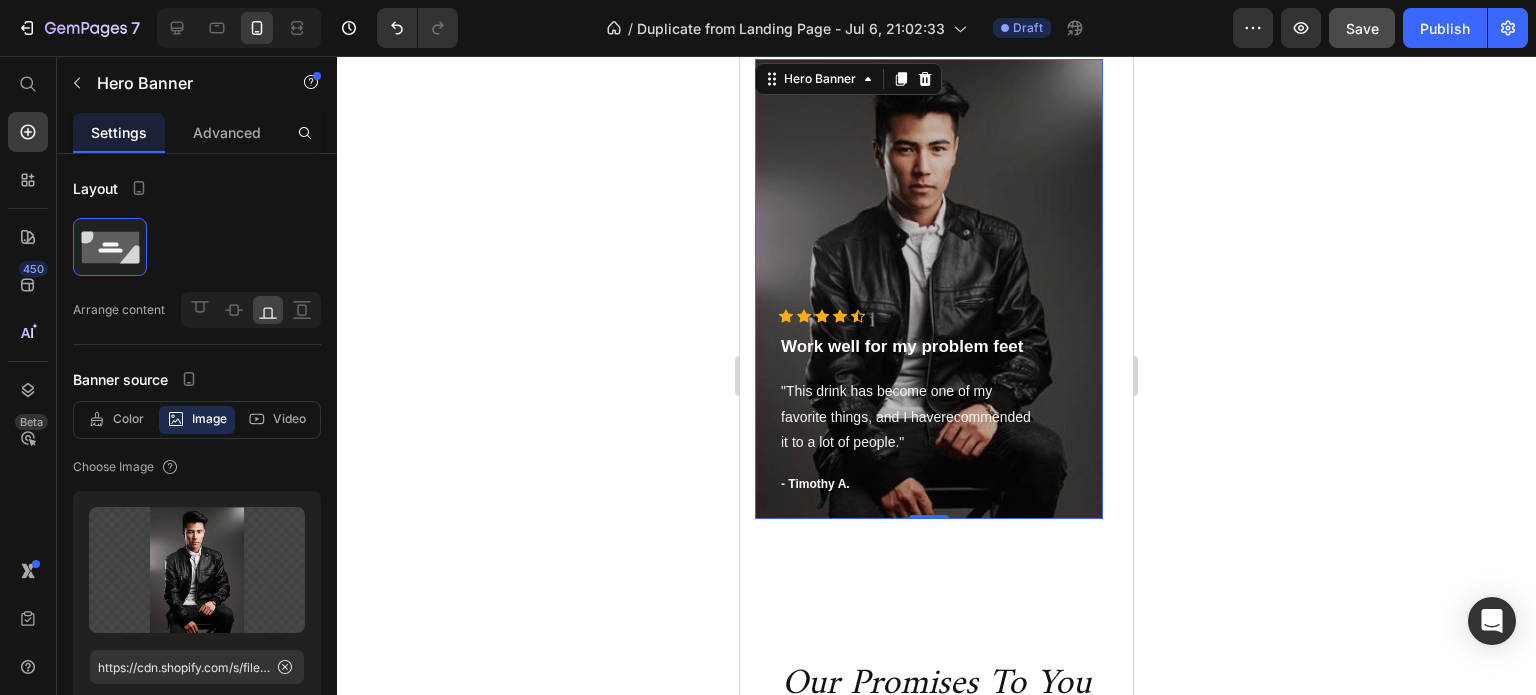 click 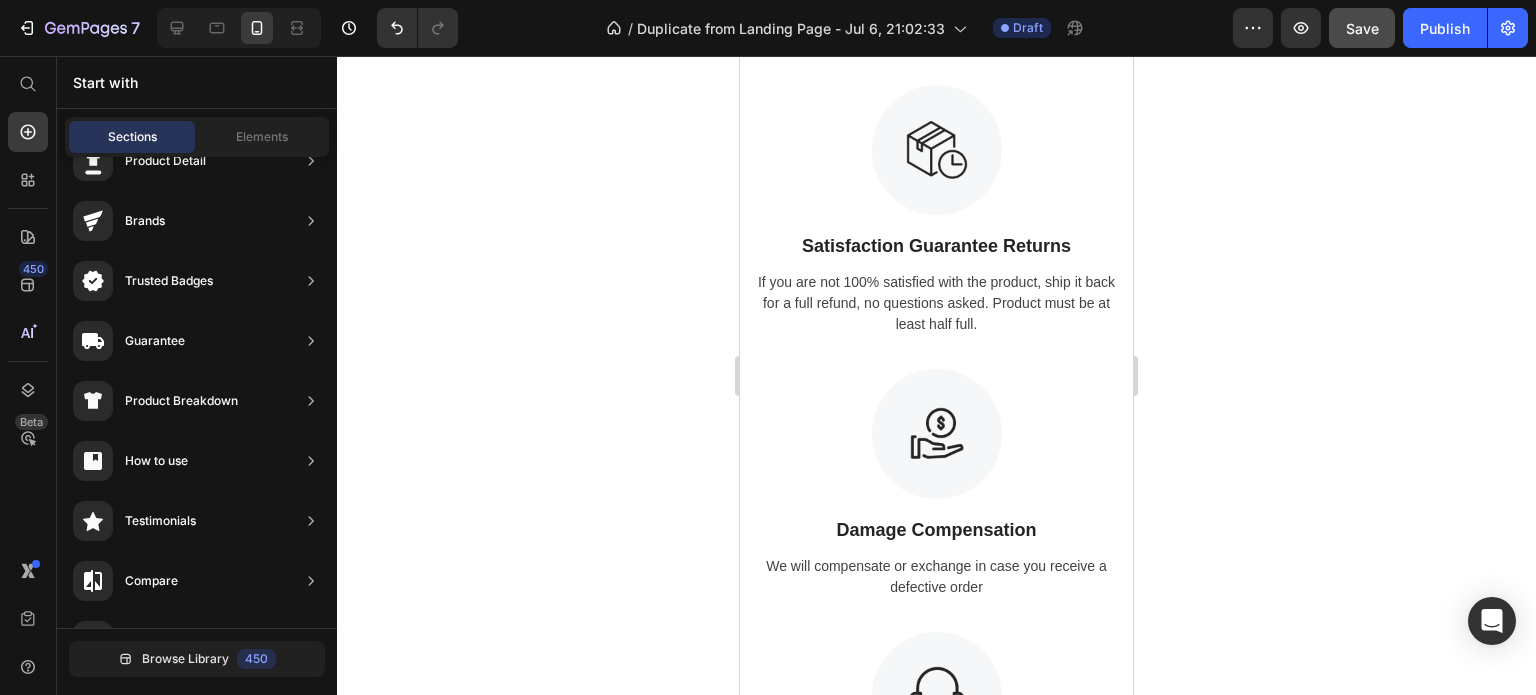 scroll, scrollTop: 3284, scrollLeft: 0, axis: vertical 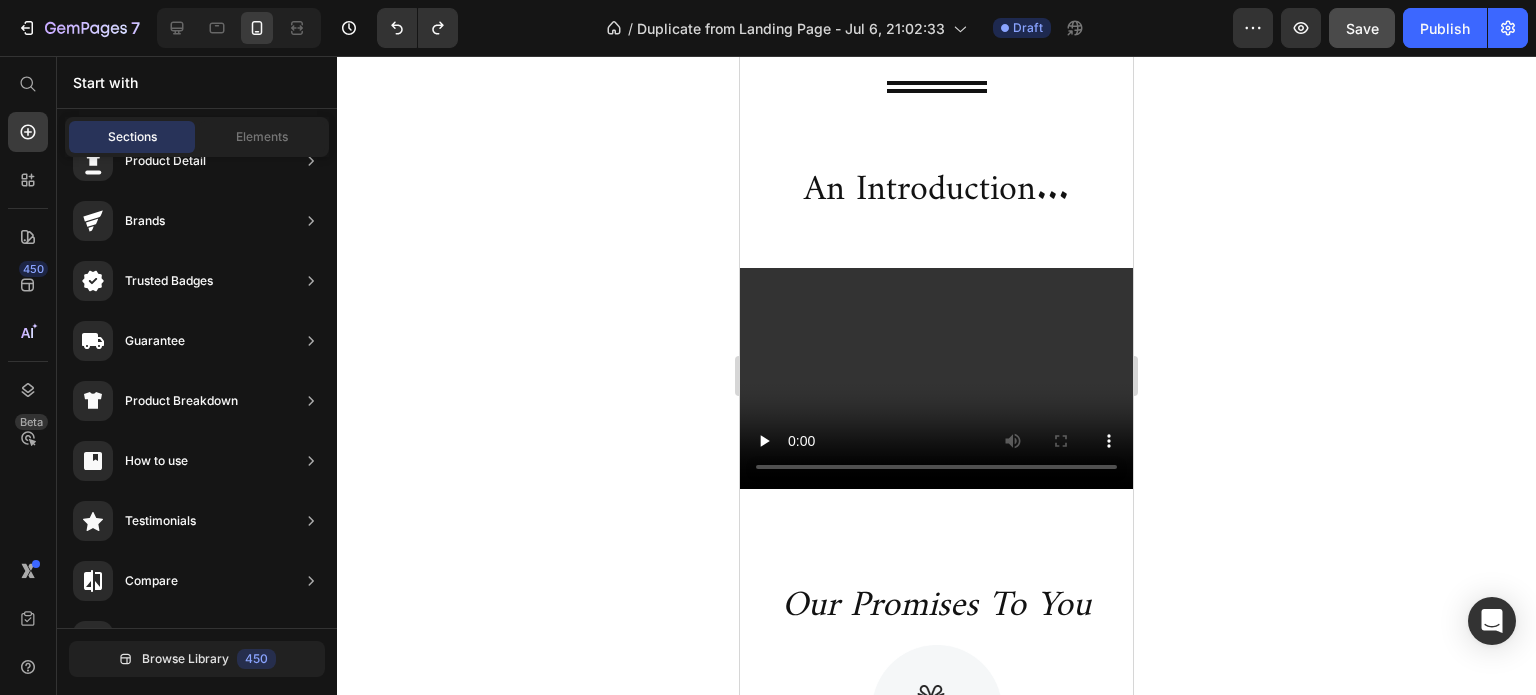 click 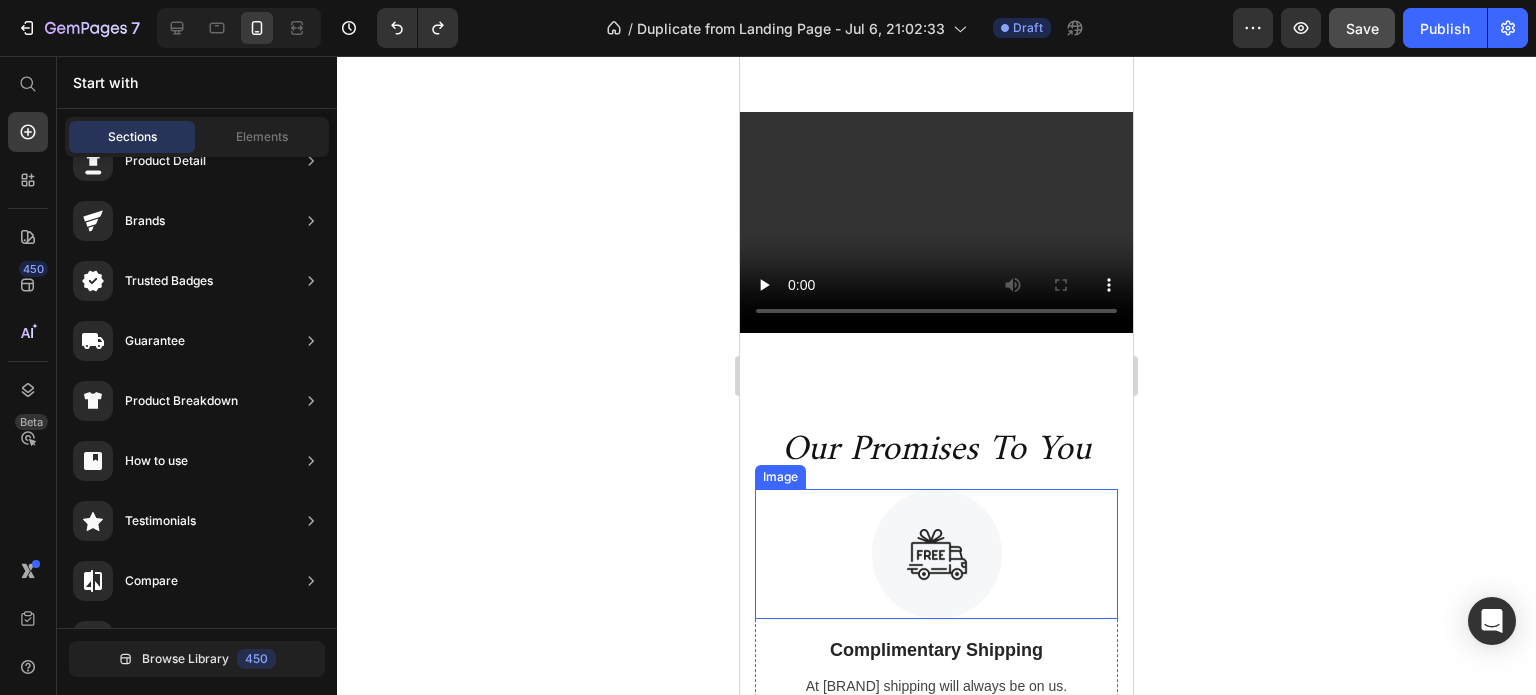 scroll, scrollTop: 3284, scrollLeft: 0, axis: vertical 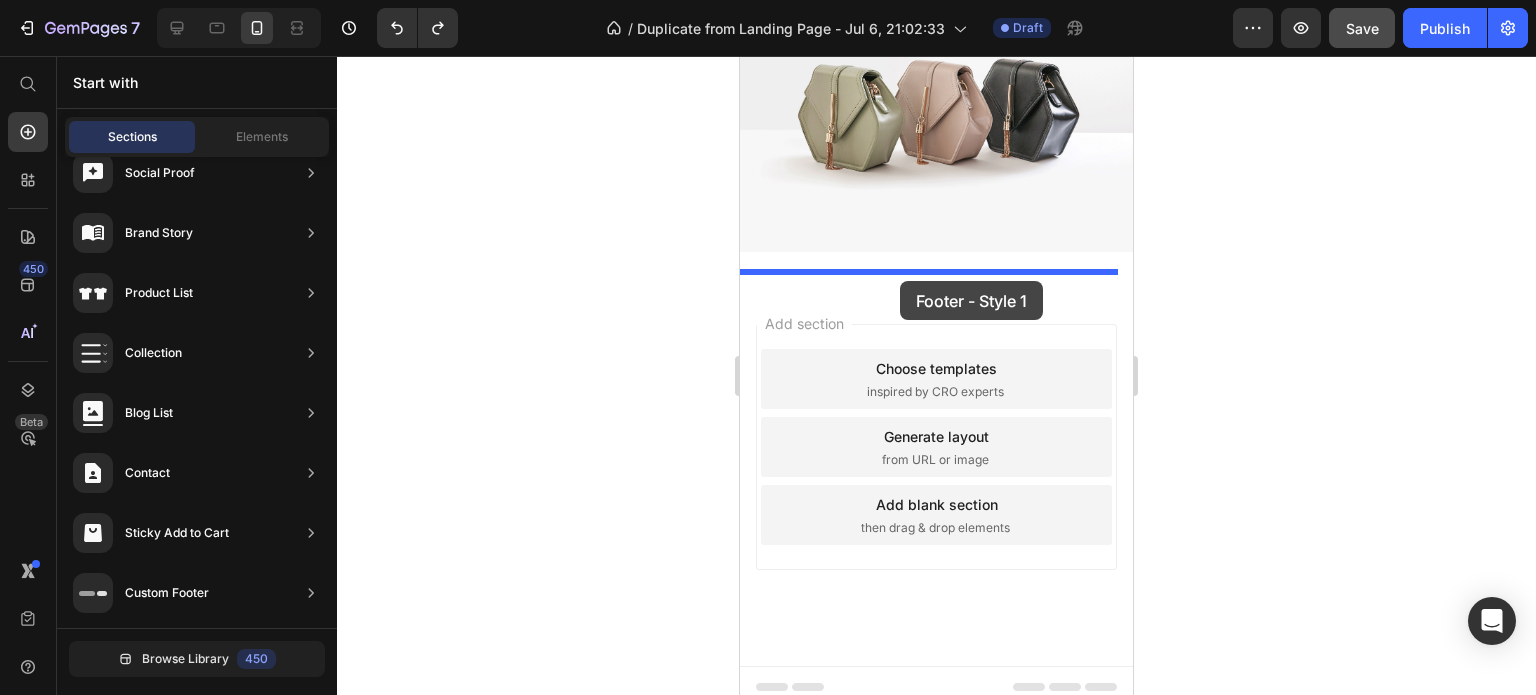 drag, startPoint x: 1299, startPoint y: 225, endPoint x: 899, endPoint y: 281, distance: 403.90097 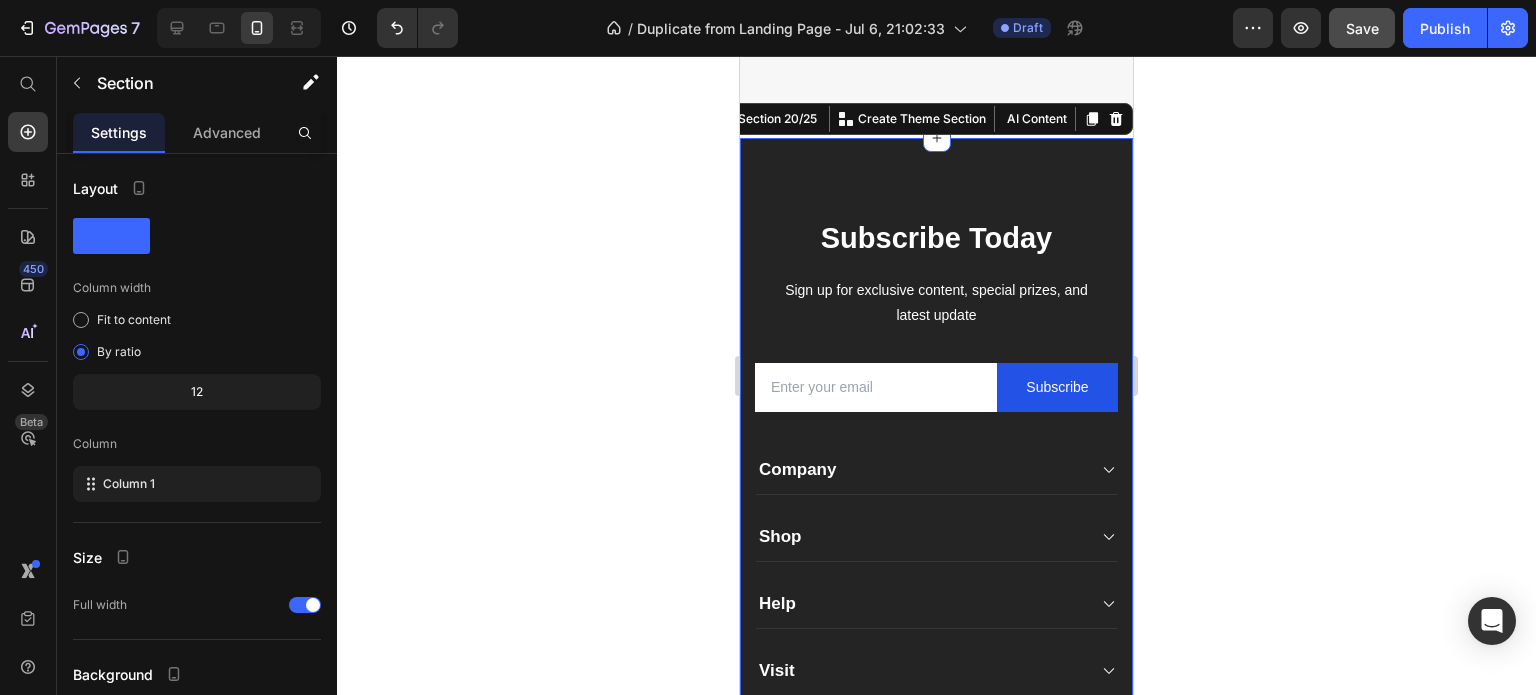 click 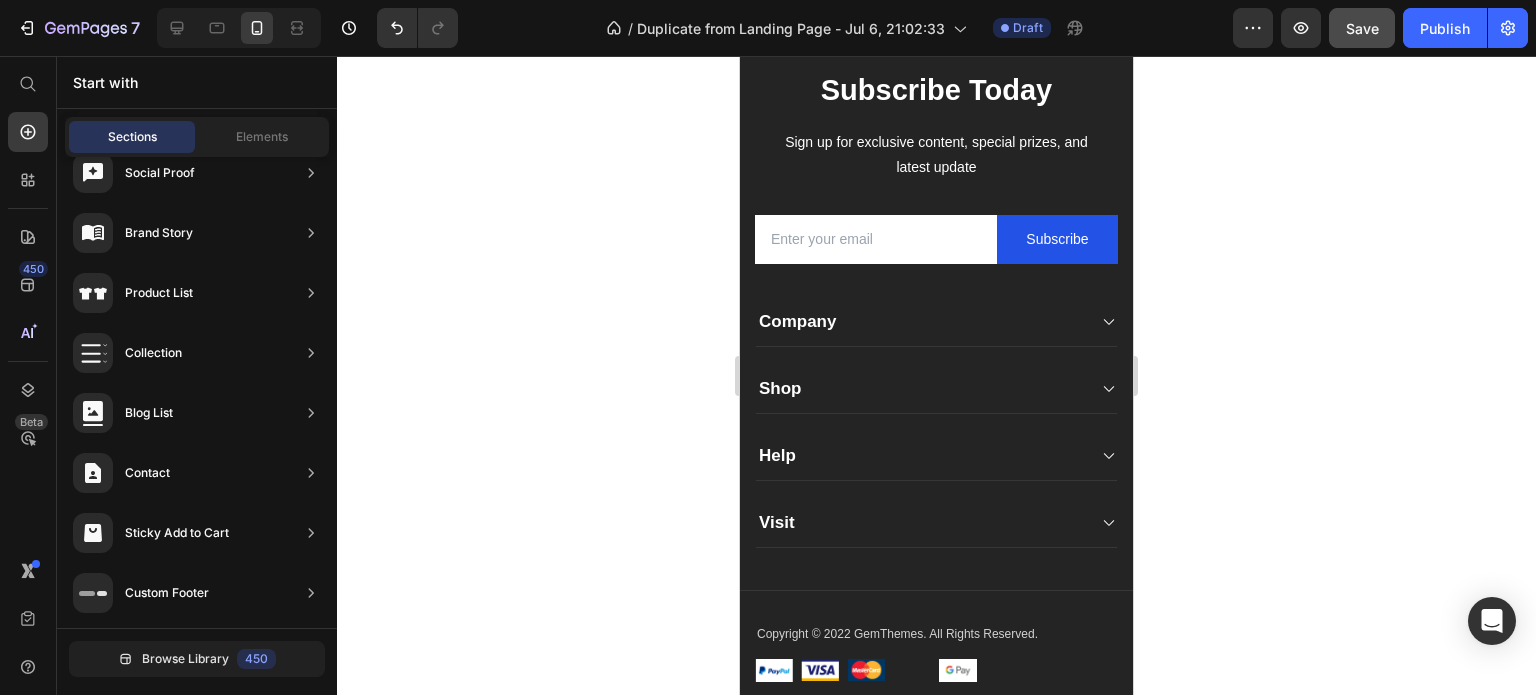 scroll, scrollTop: 5556, scrollLeft: 0, axis: vertical 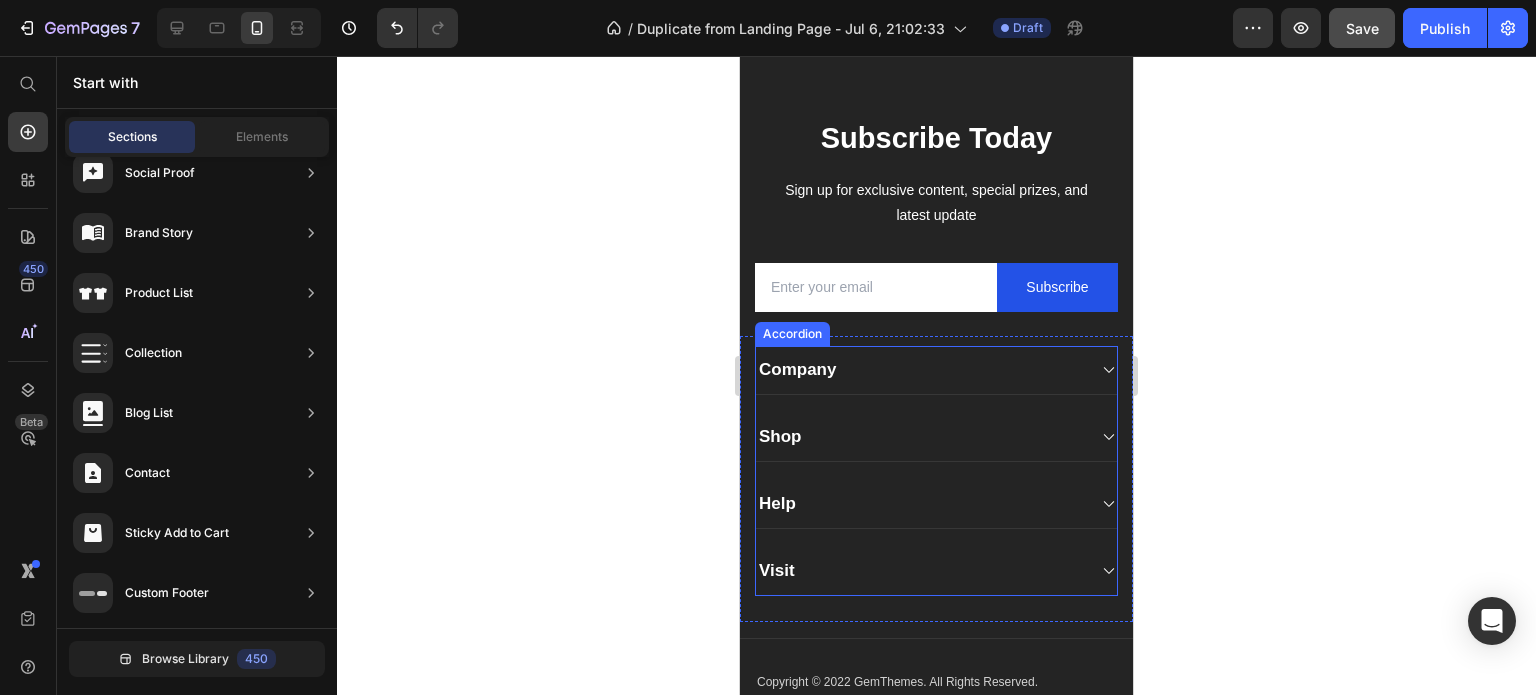 click on "Company" at bounding box center (920, 370) 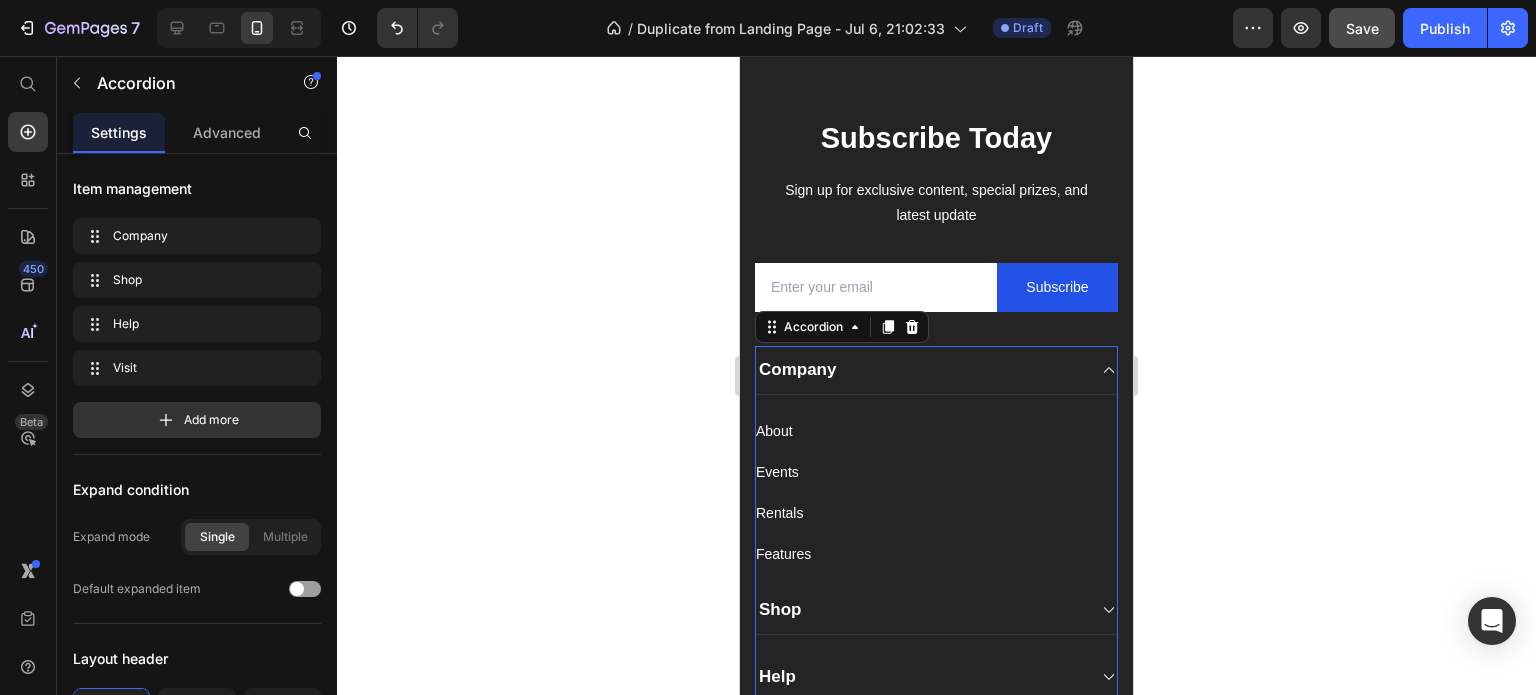 click on "Company" at bounding box center (920, 370) 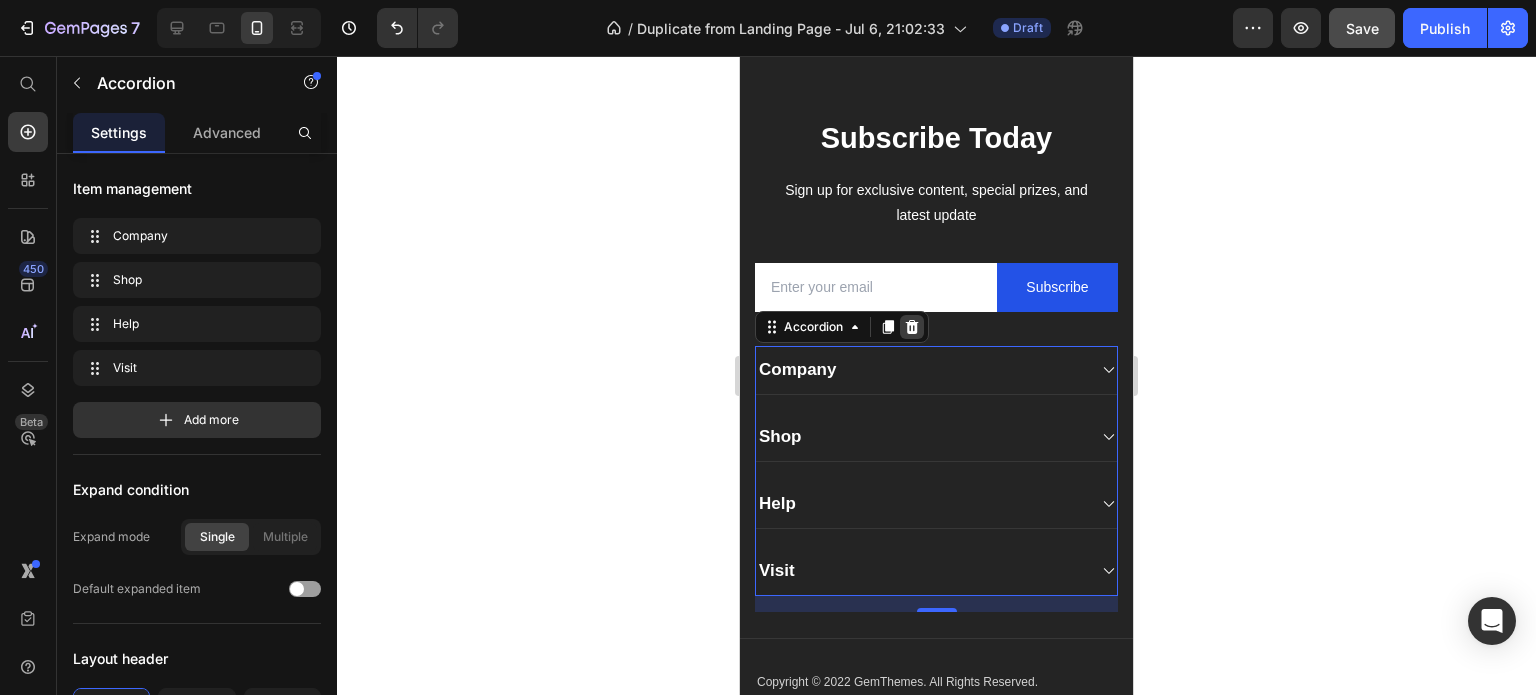 click 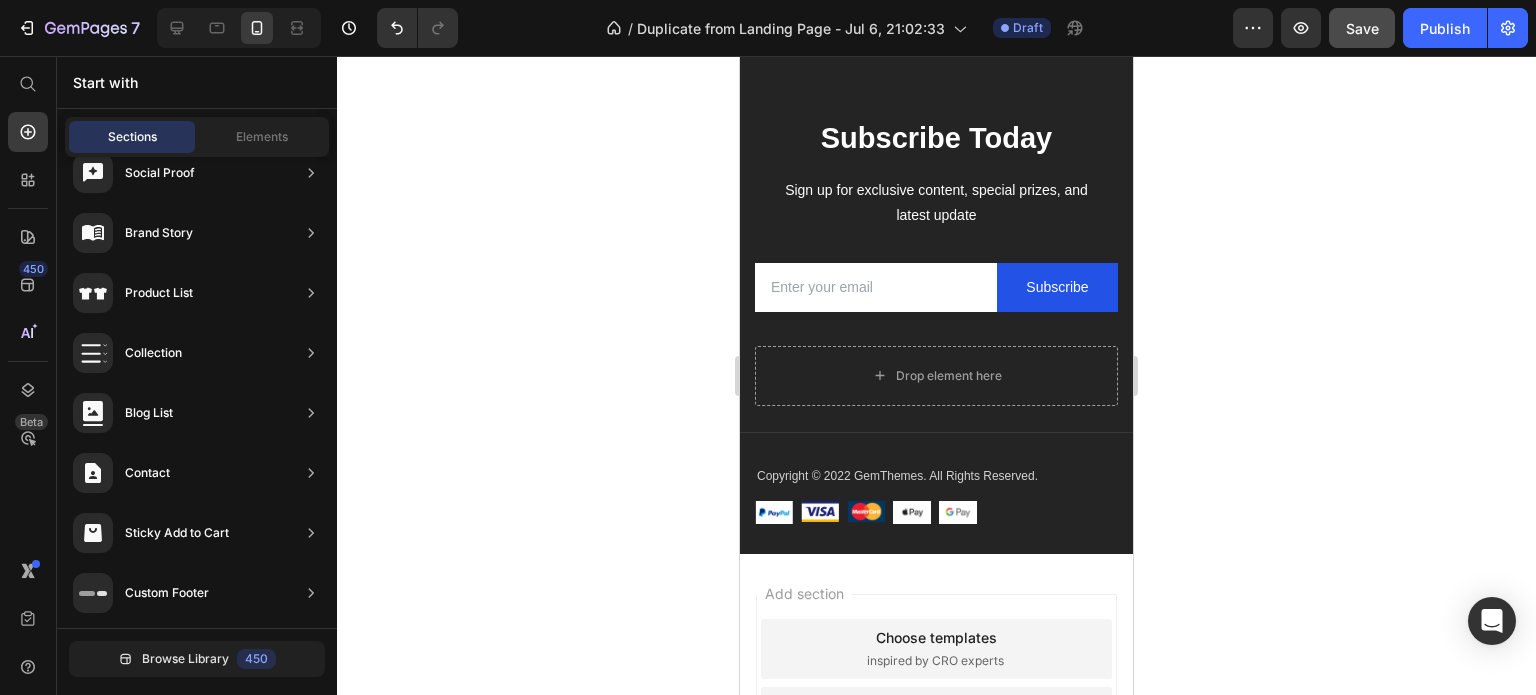 click 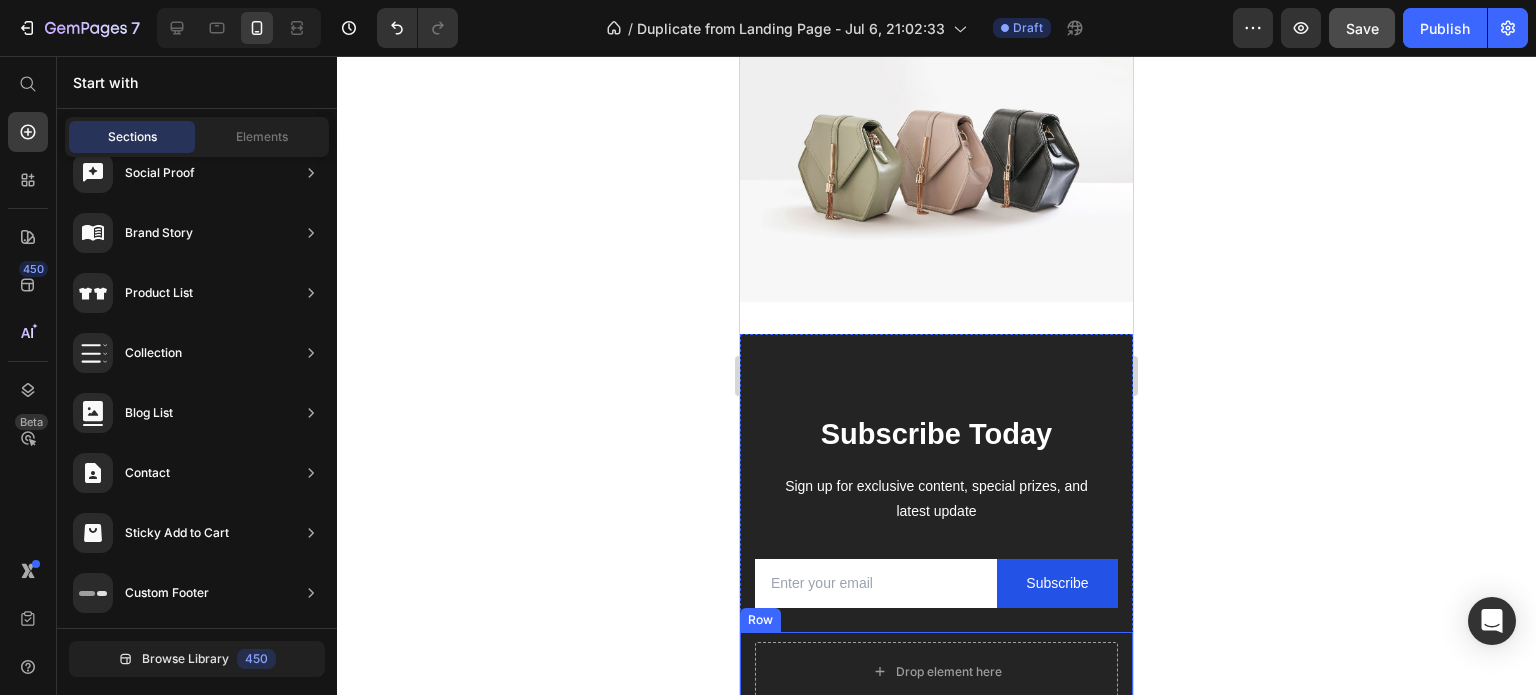 scroll, scrollTop: 5256, scrollLeft: 0, axis: vertical 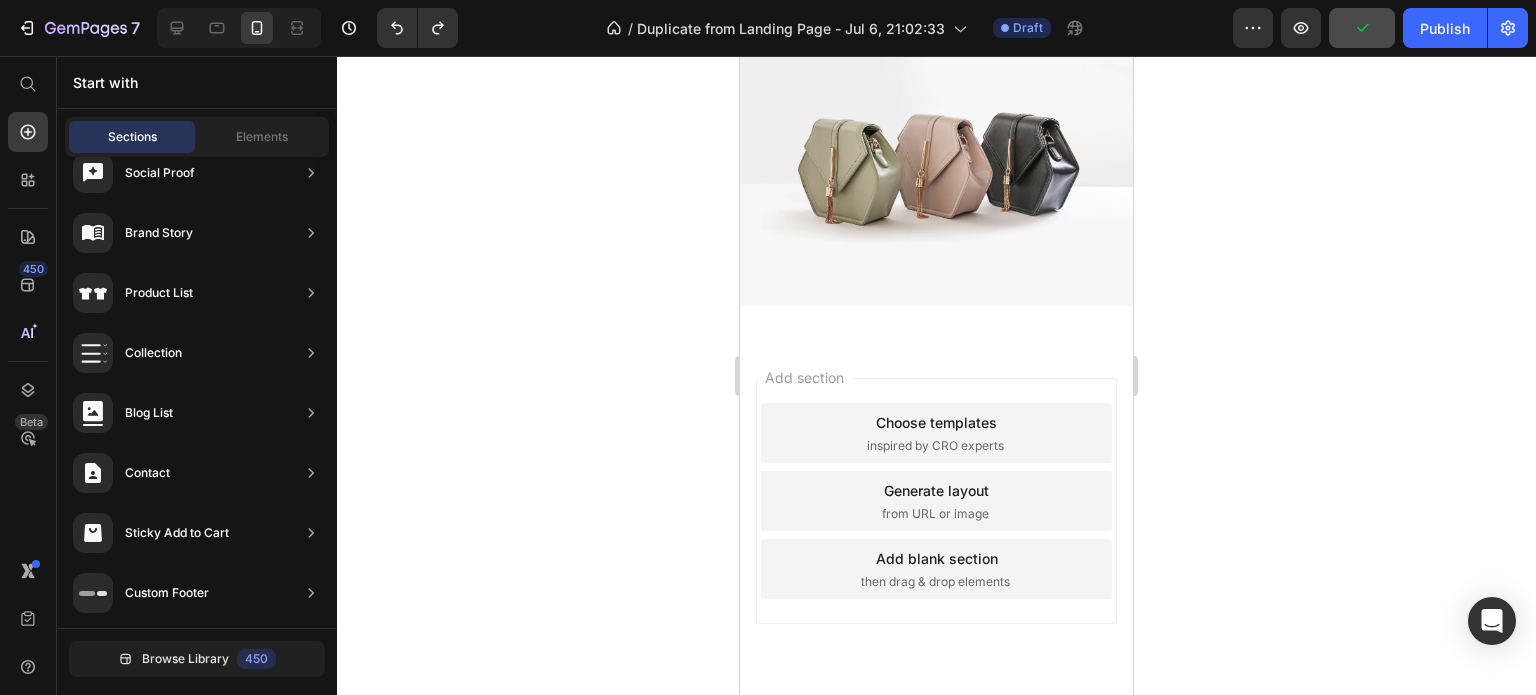 click 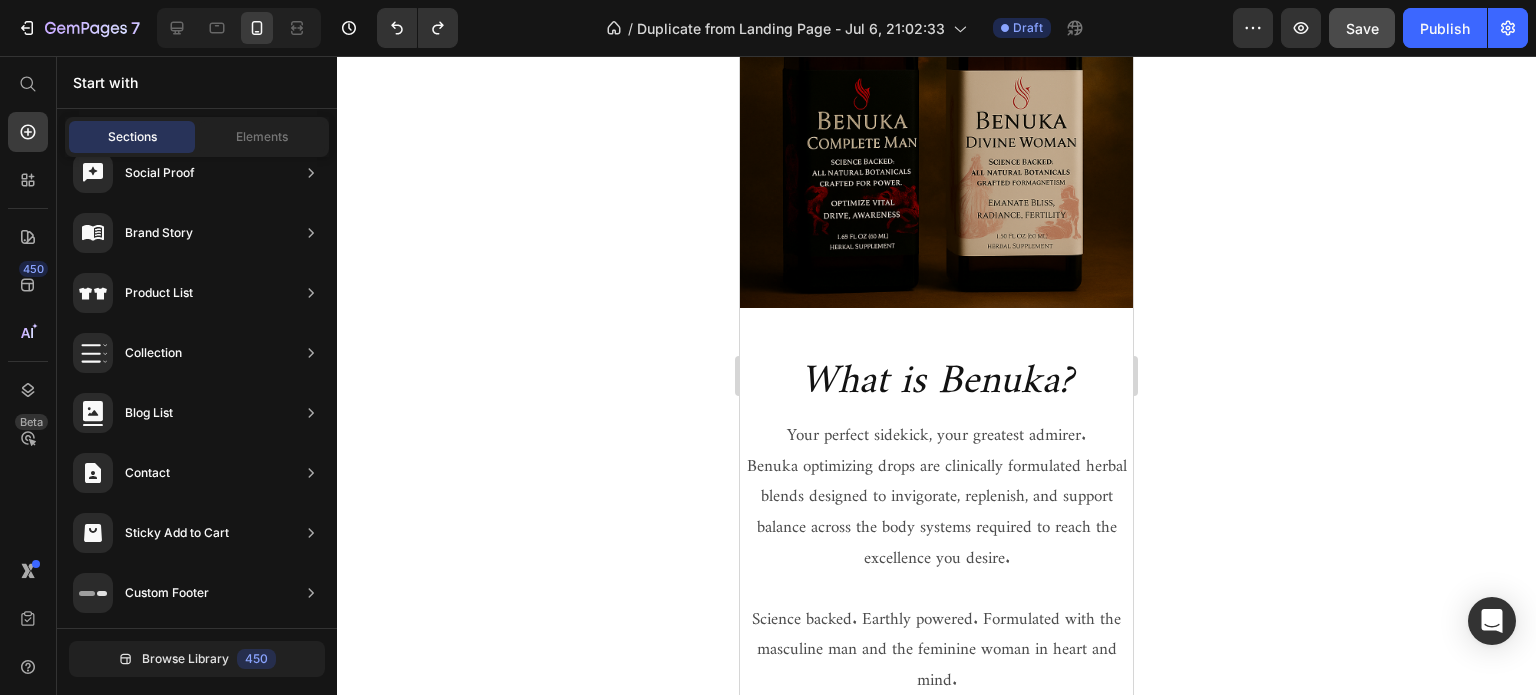 scroll, scrollTop: 0, scrollLeft: 0, axis: both 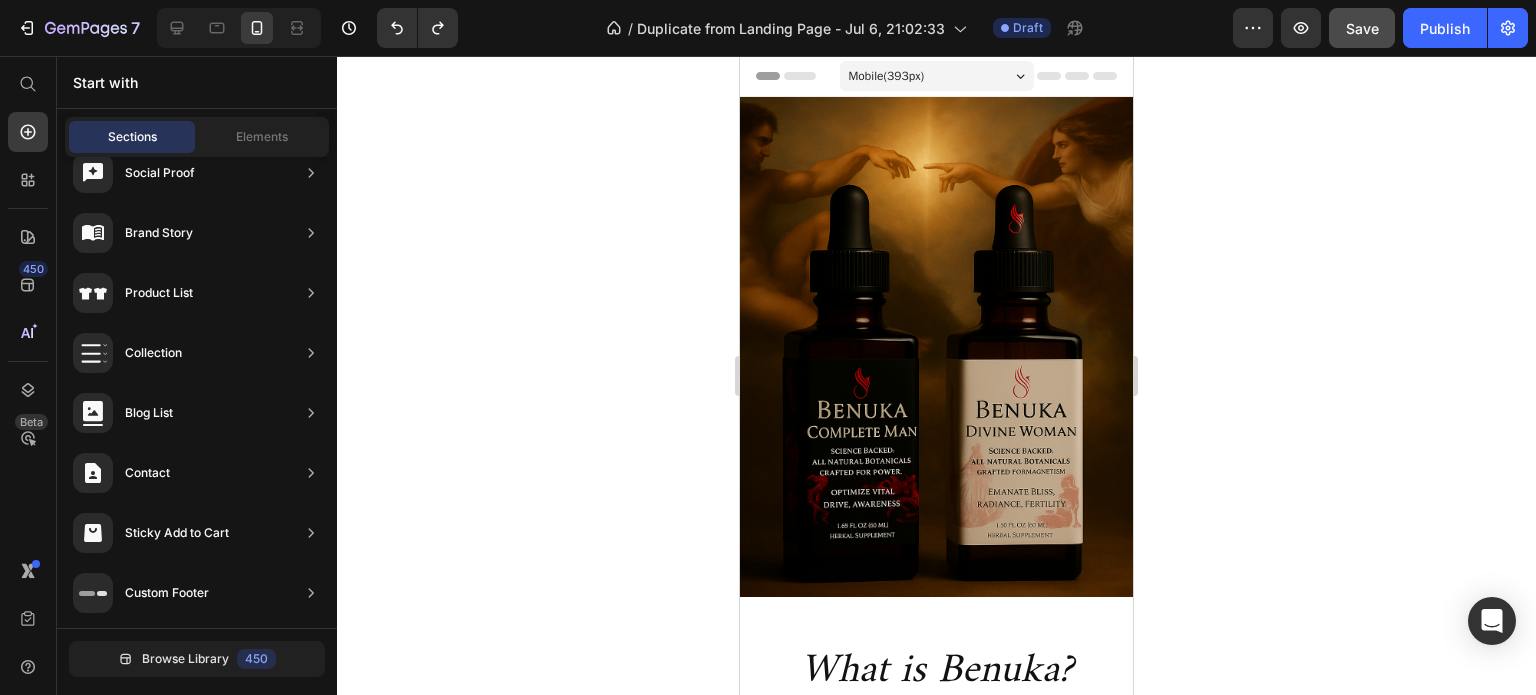 click 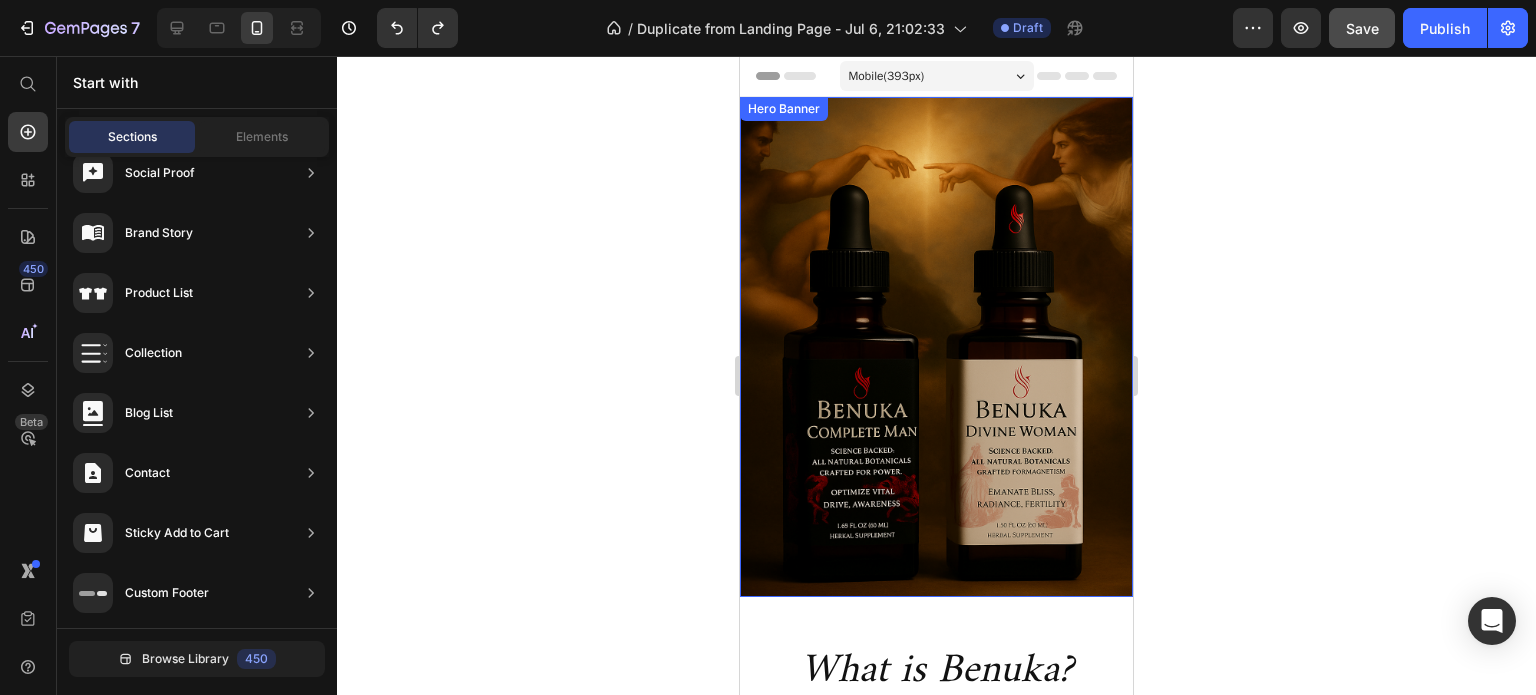 click 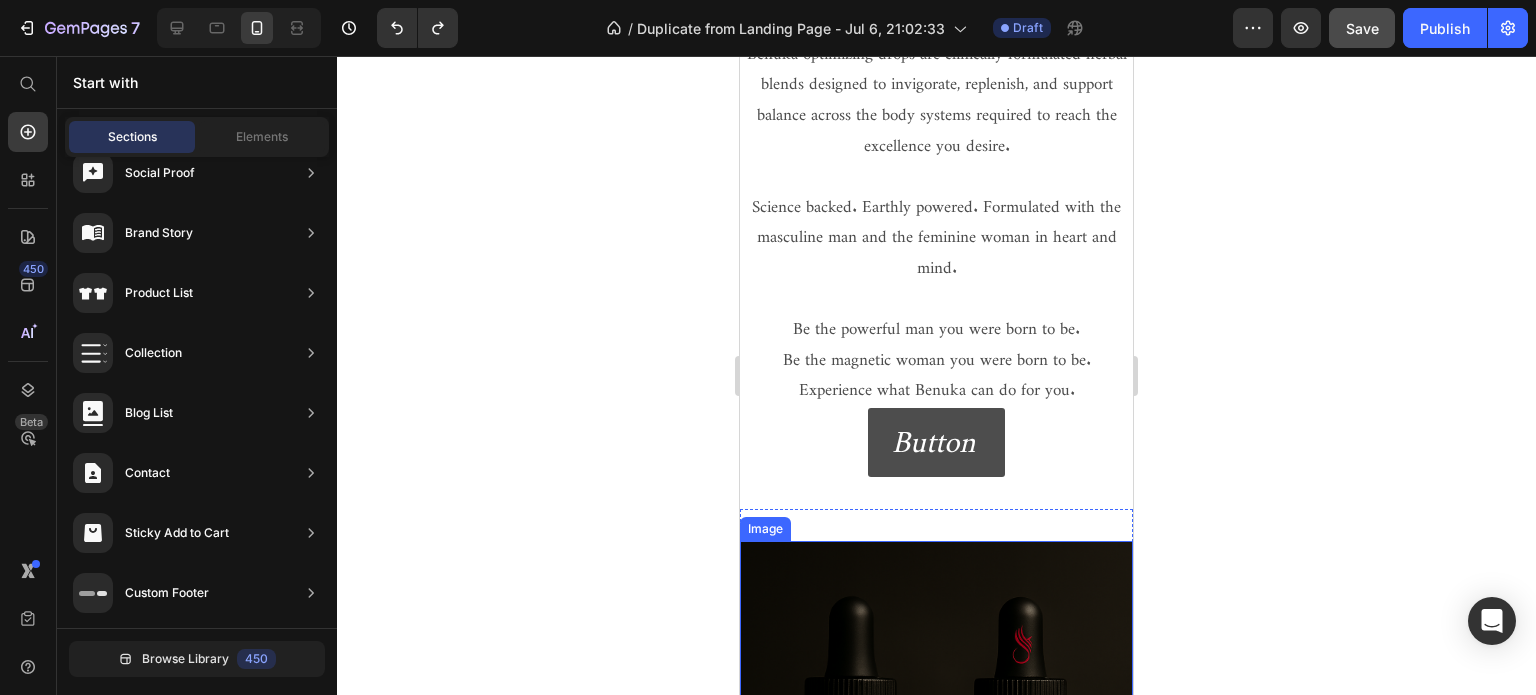 scroll, scrollTop: 700, scrollLeft: 0, axis: vertical 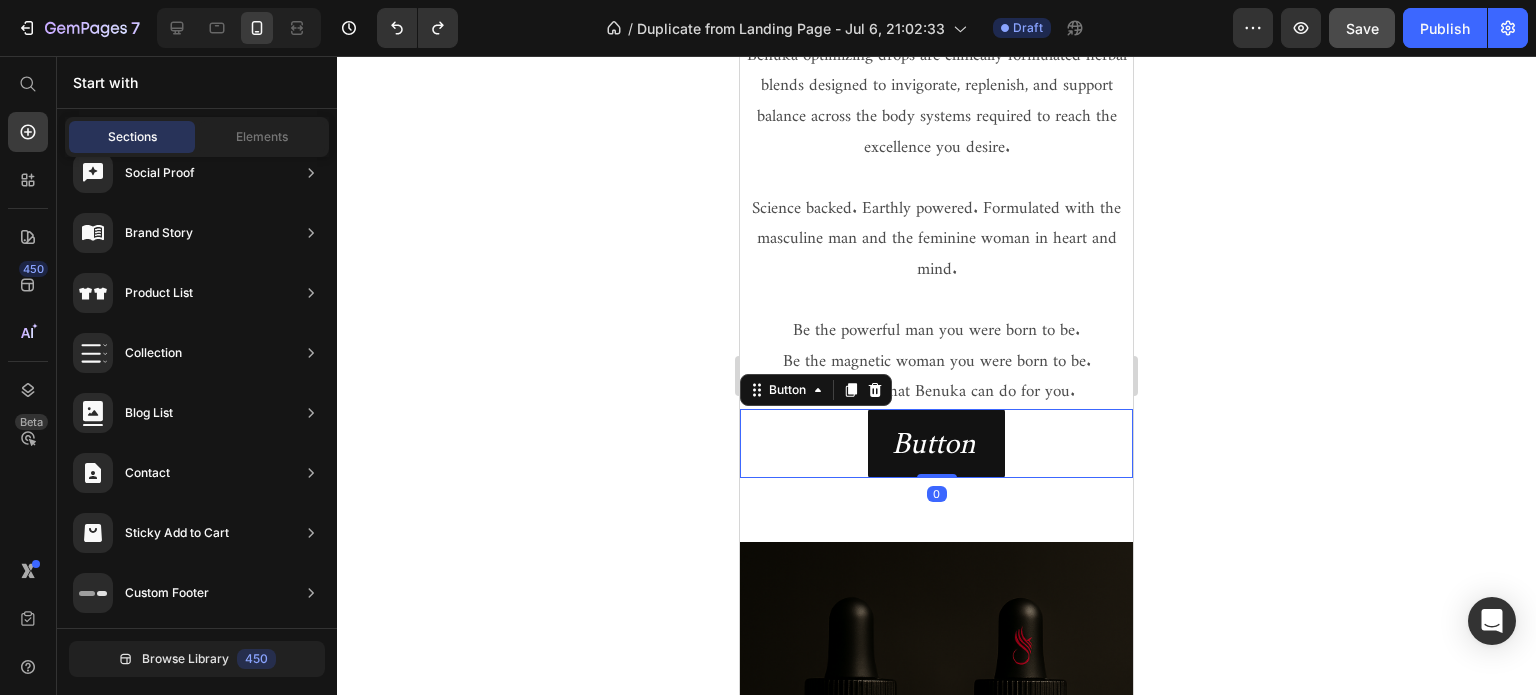 click on "button Button   0" at bounding box center (936, 443) 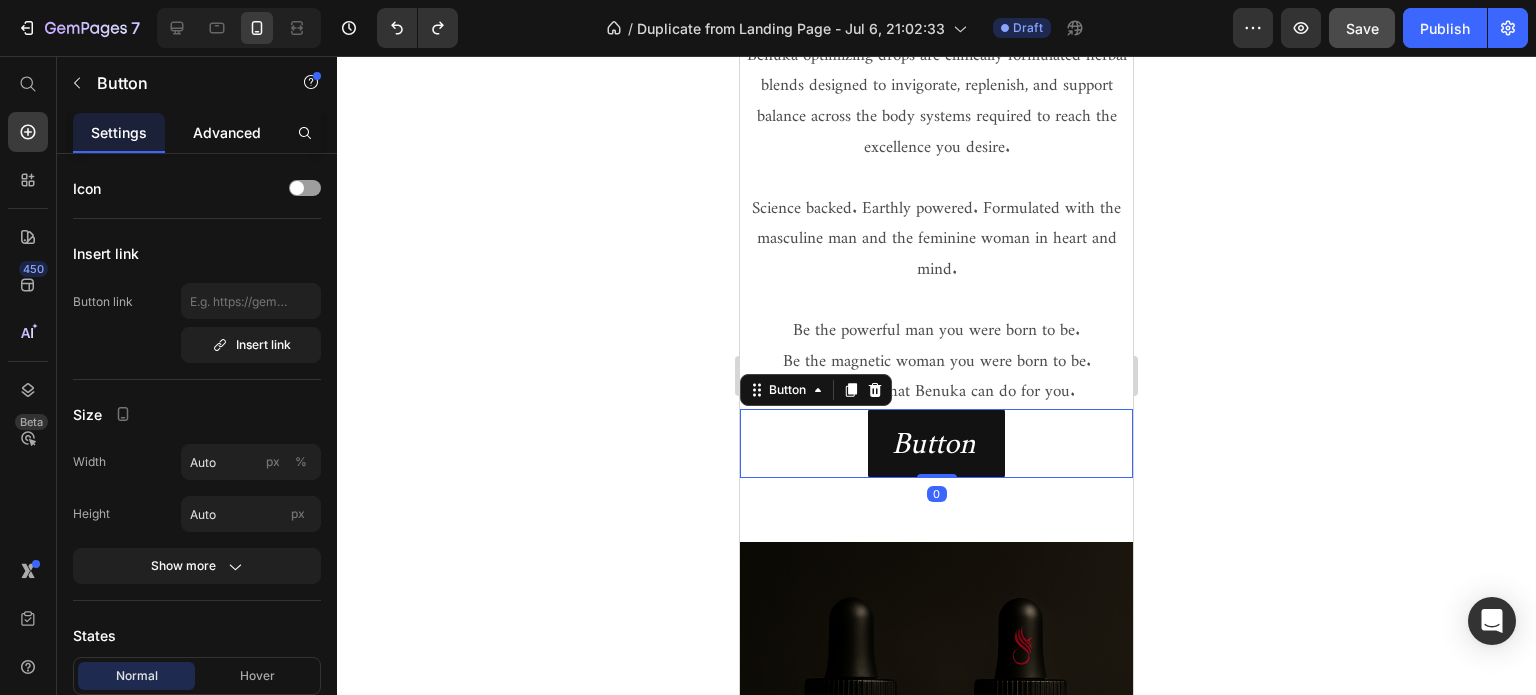 click on "Advanced" at bounding box center [227, 132] 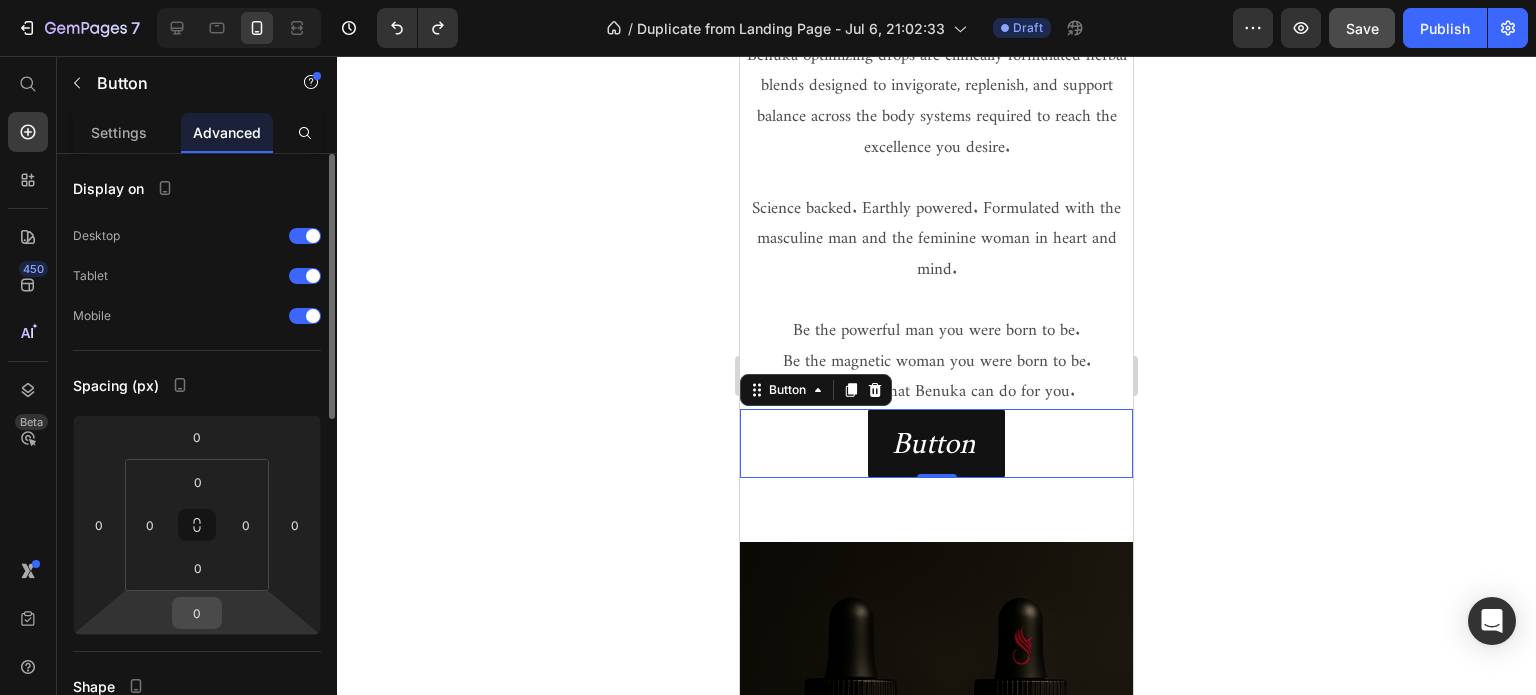 click on "0" at bounding box center (197, 613) 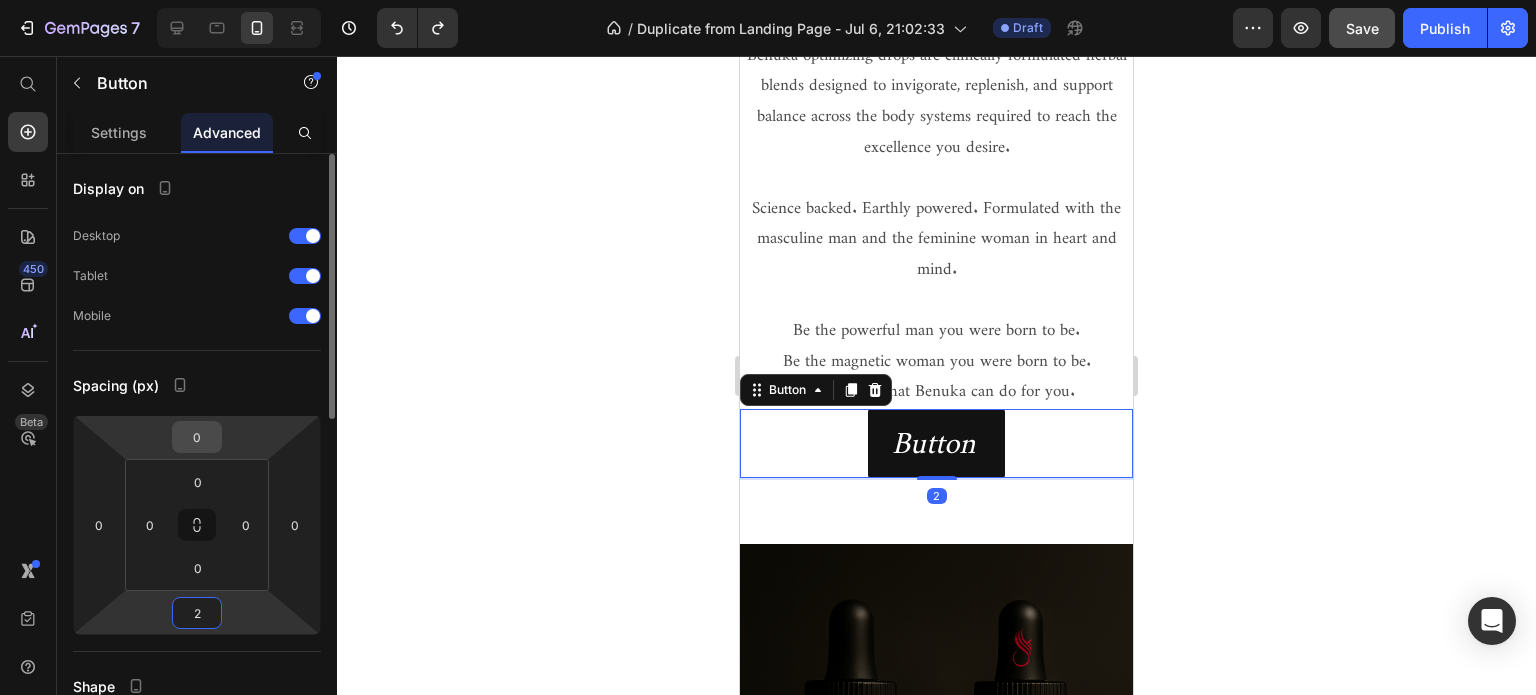 type on "2" 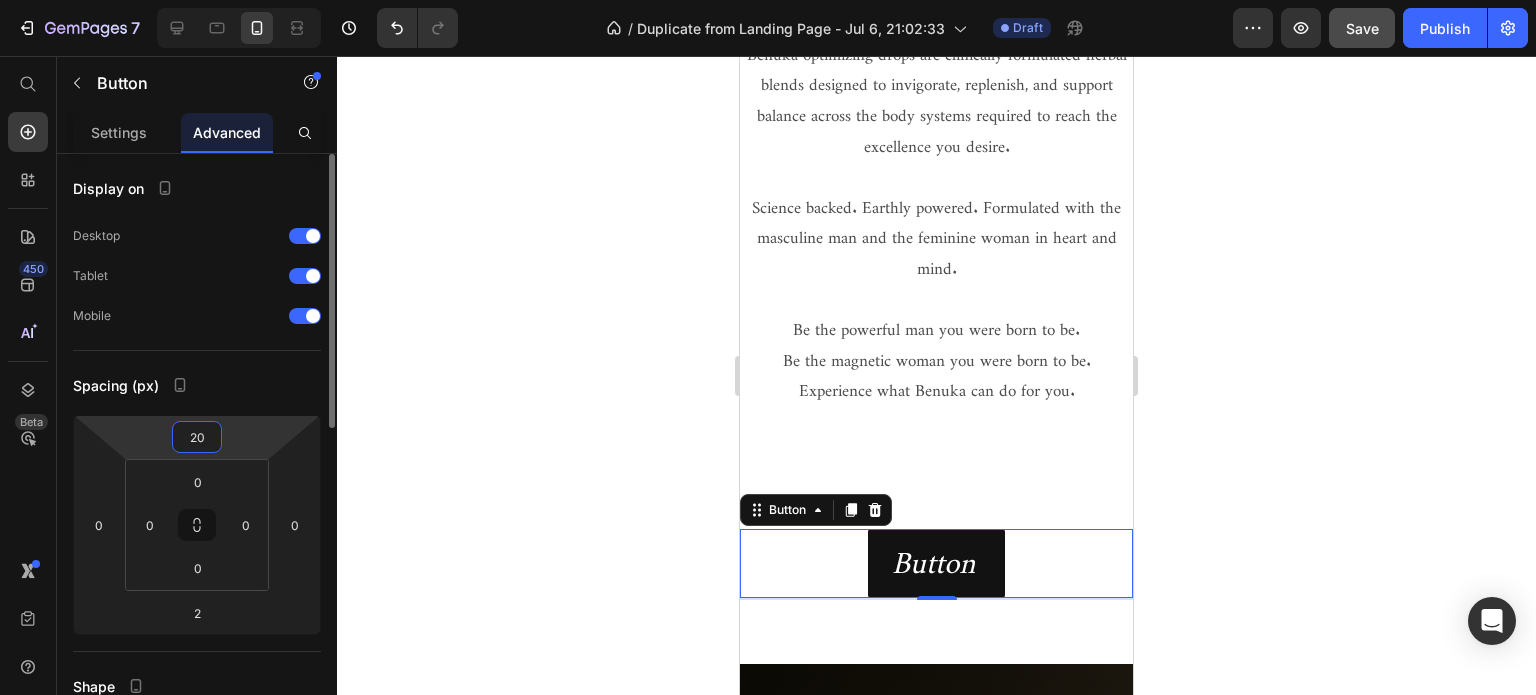 type on "2" 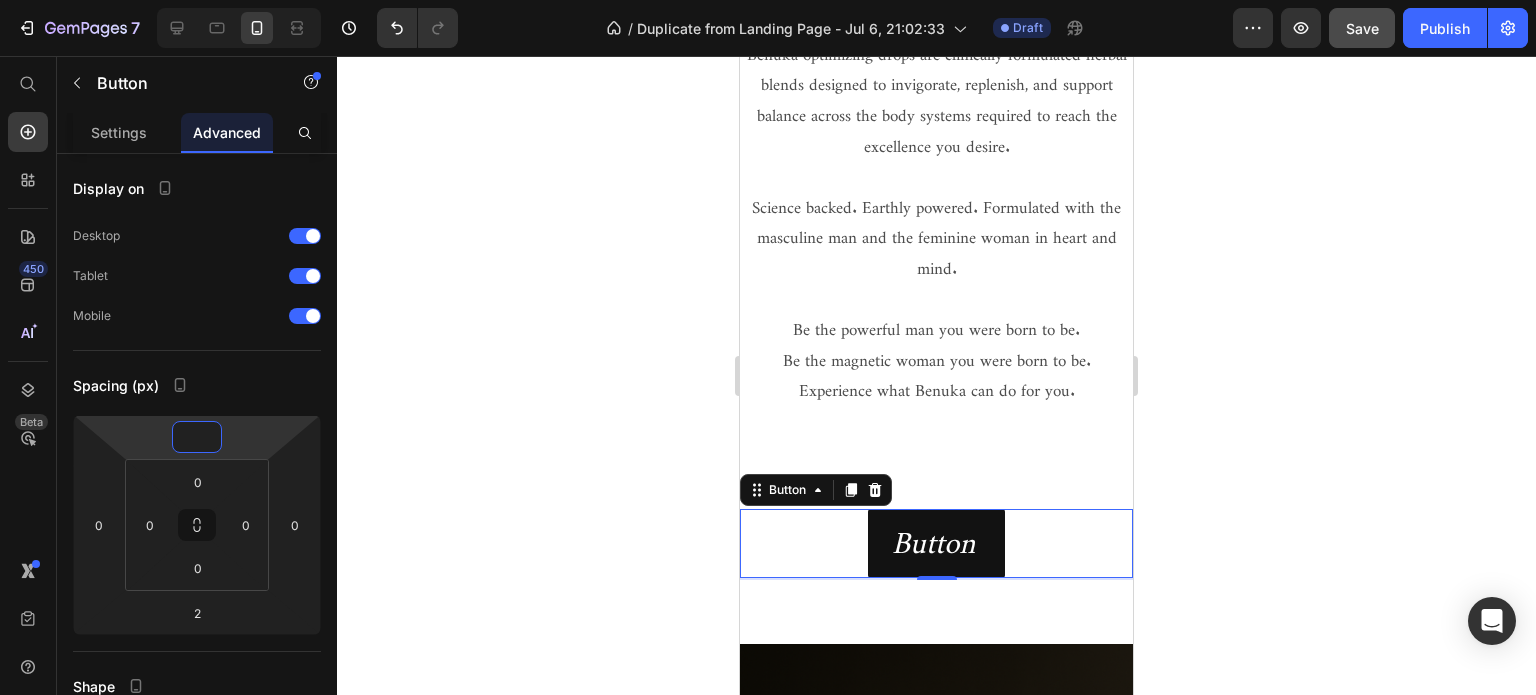 type on "0" 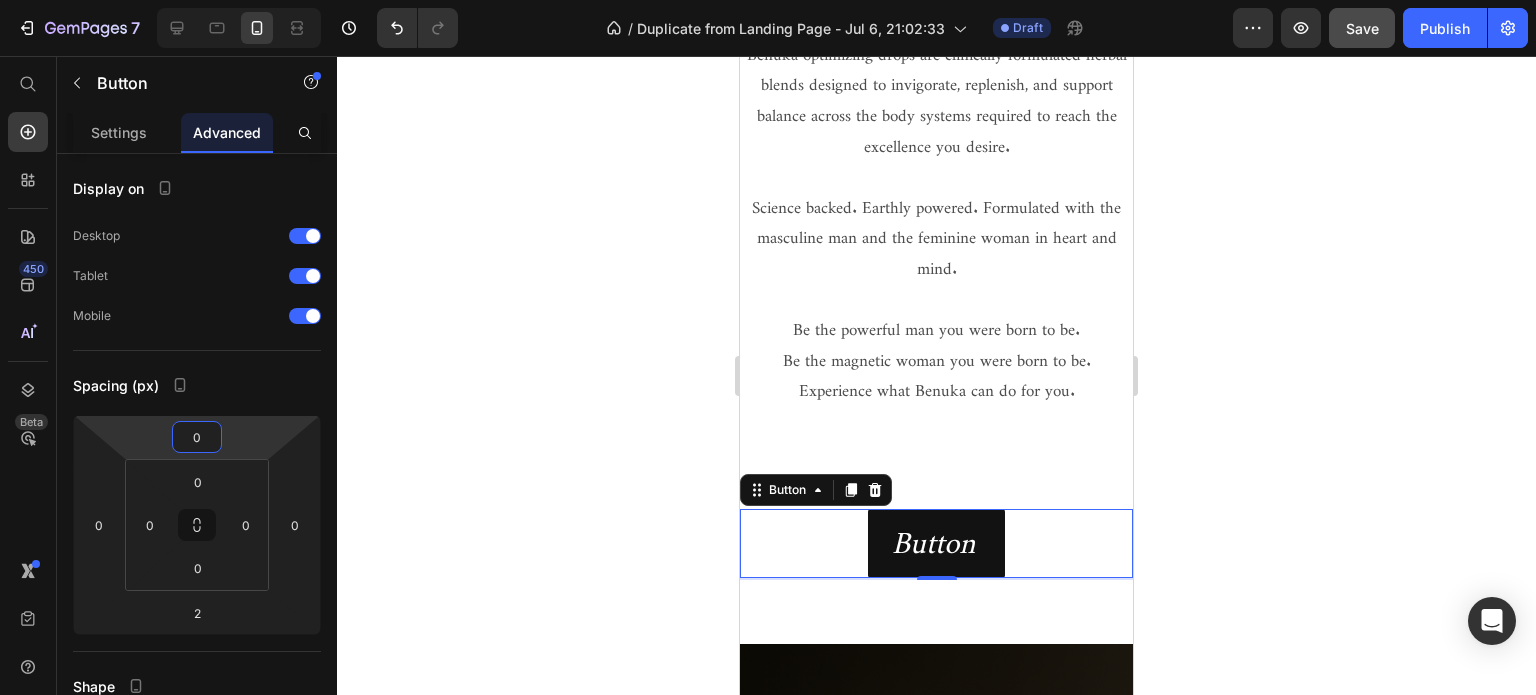 click 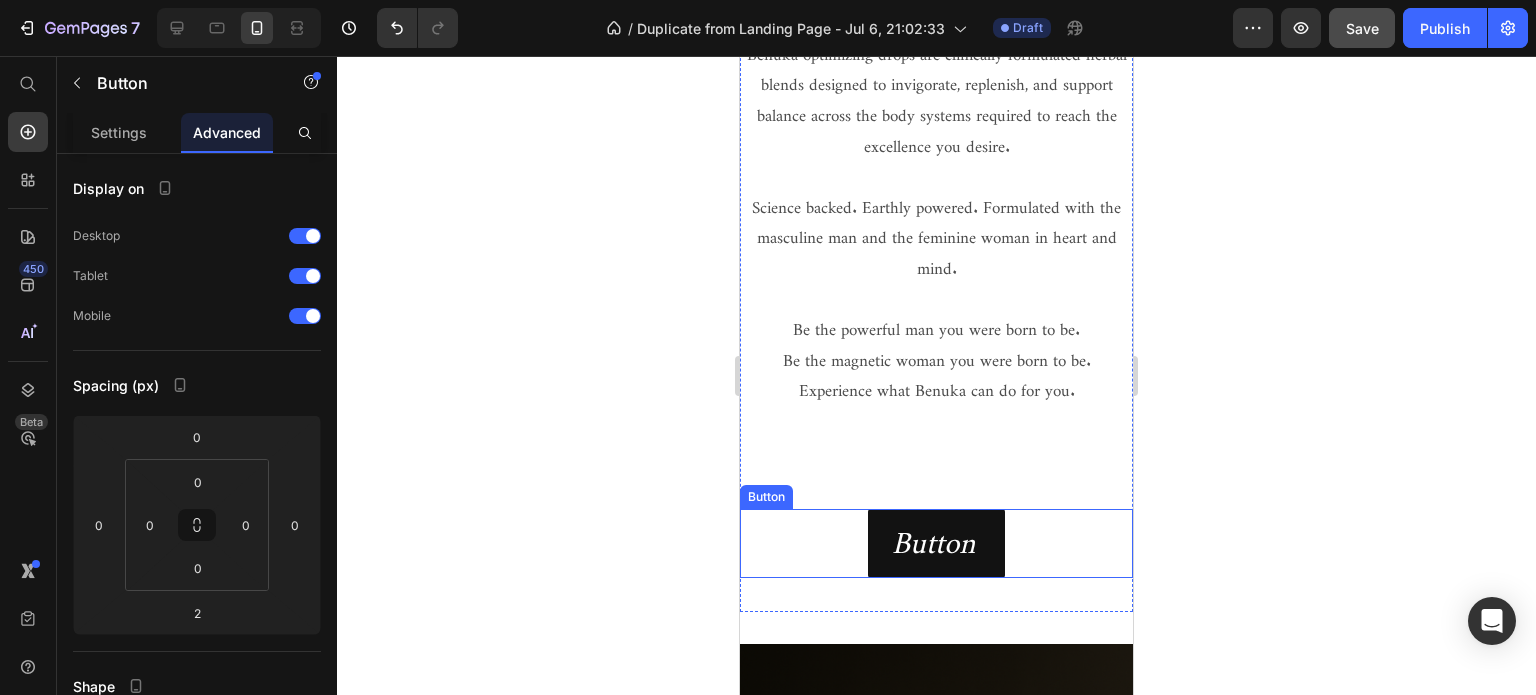 click on "button Button" at bounding box center (936, 543) 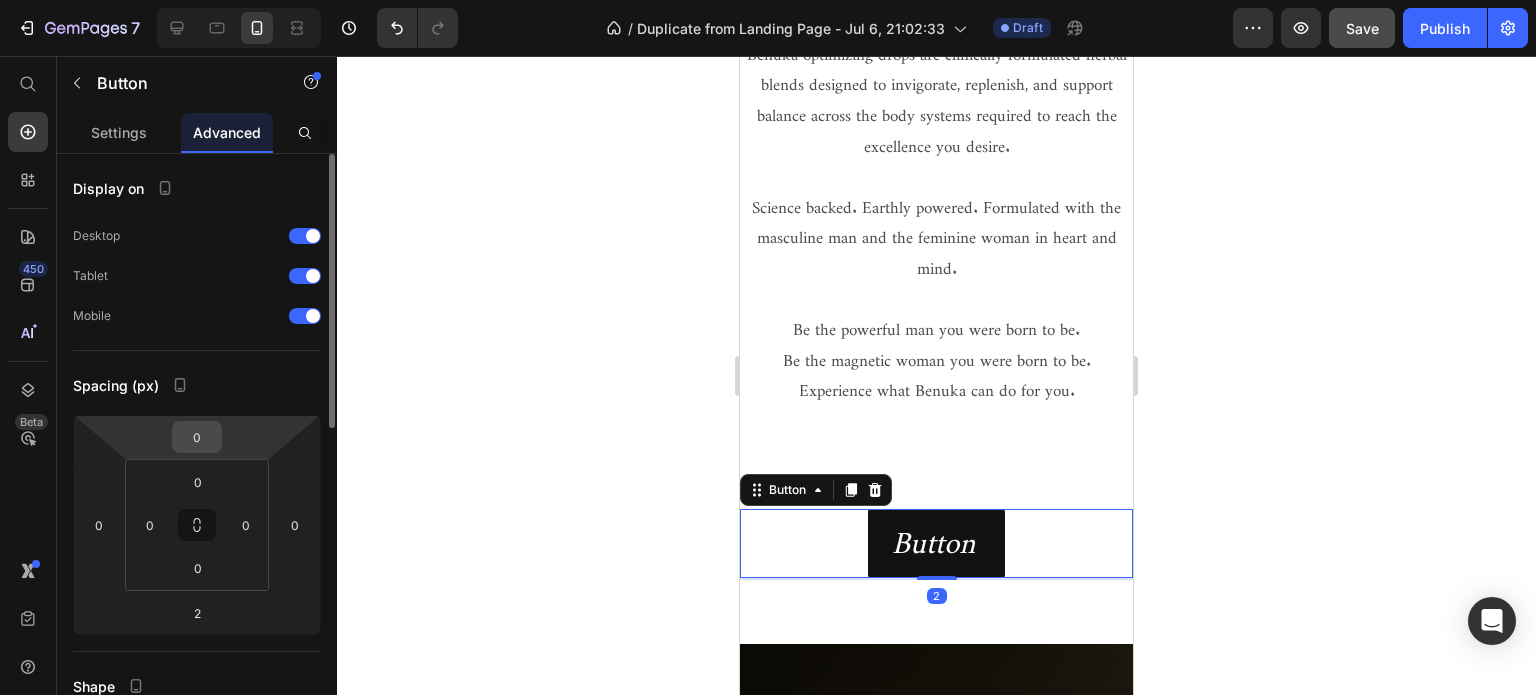 click on "0" at bounding box center [197, 437] 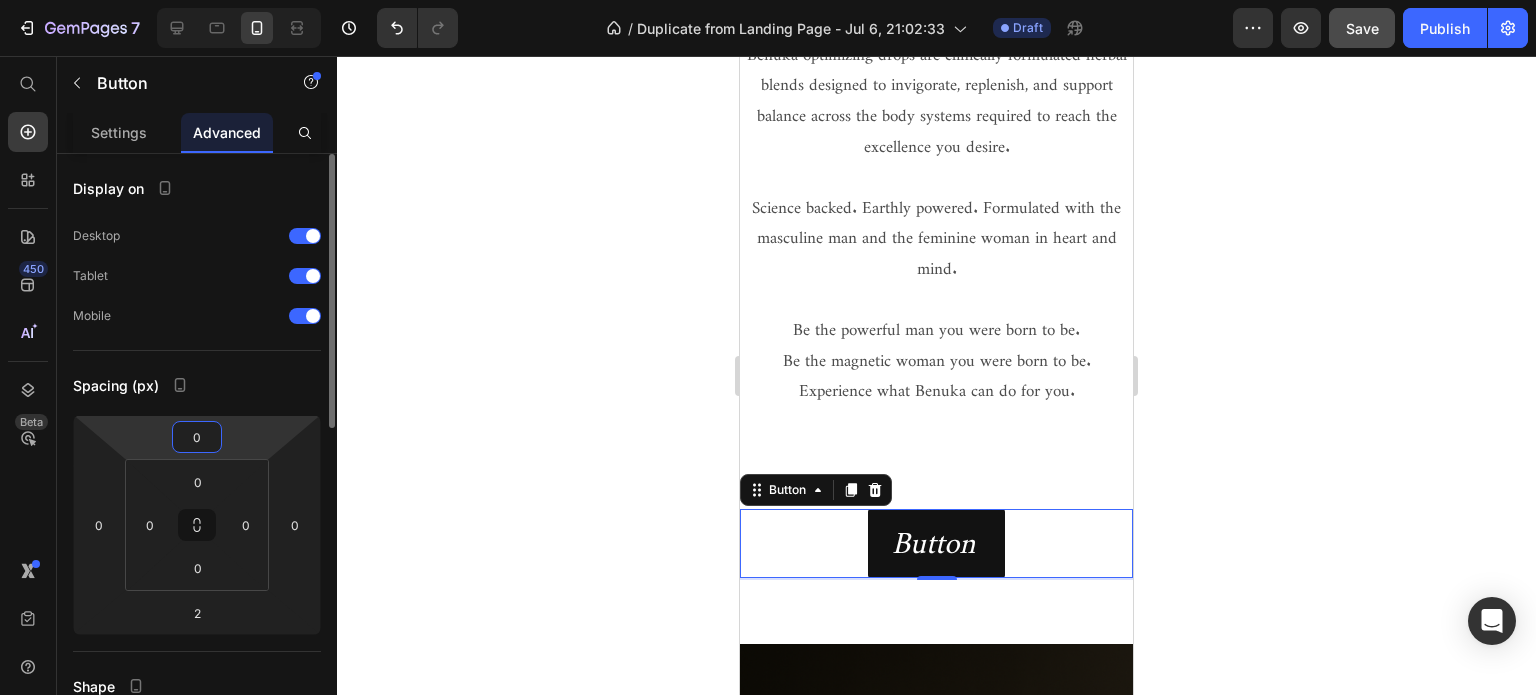 click on "0" at bounding box center [197, 437] 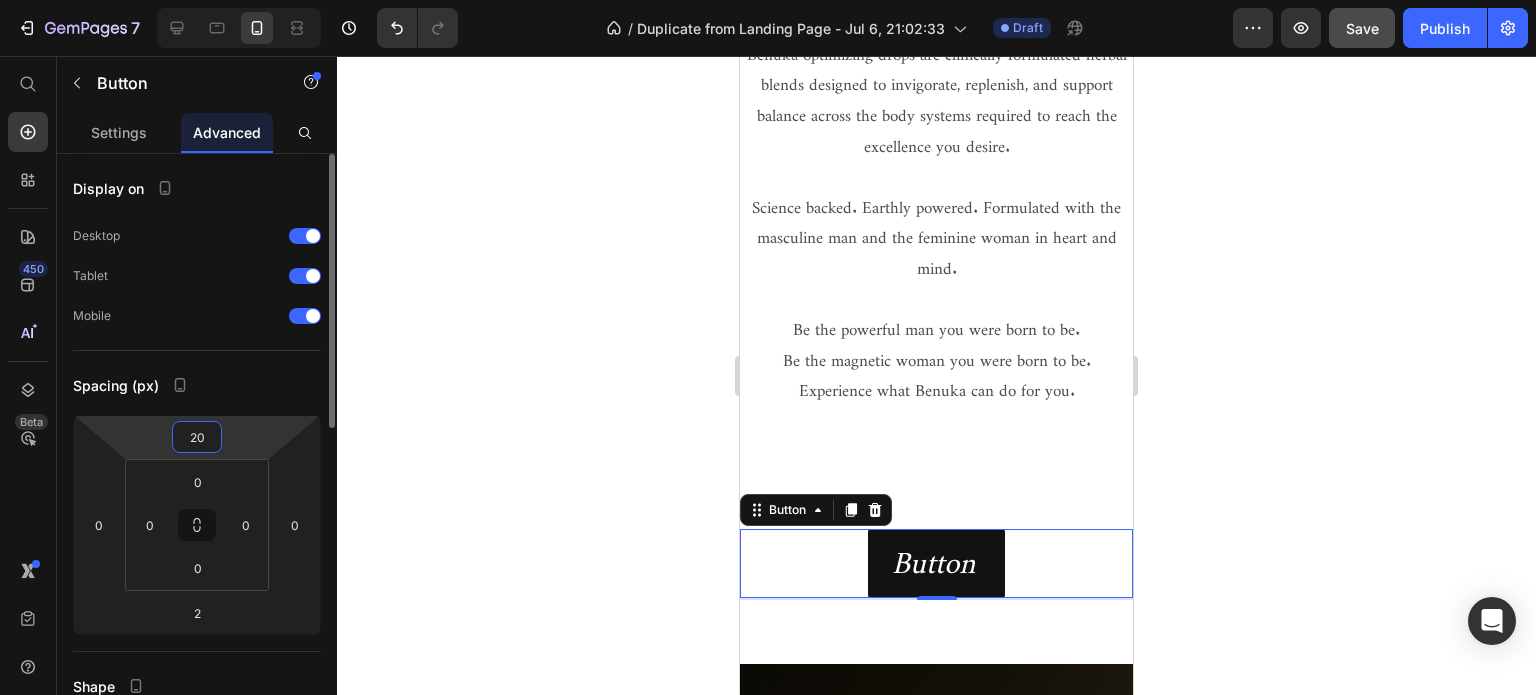 type on "2" 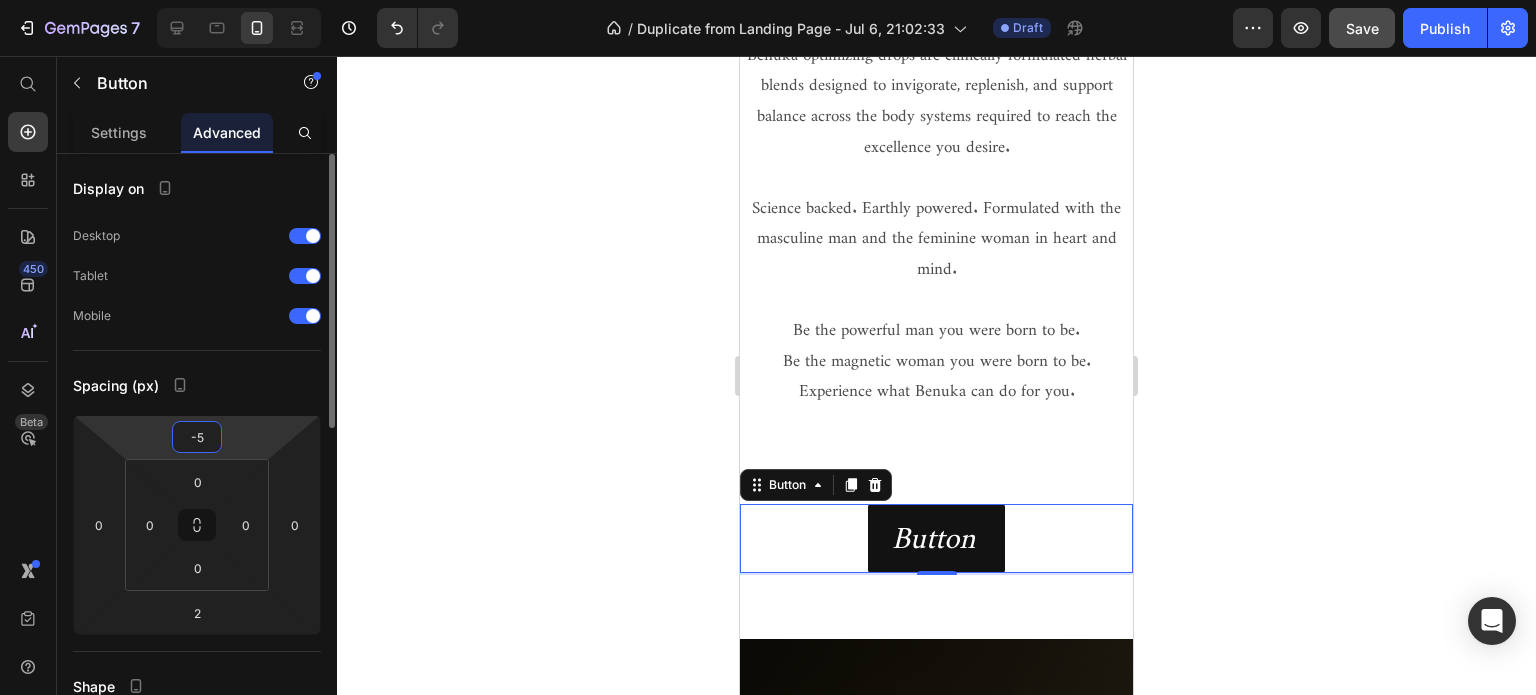 type on "-50" 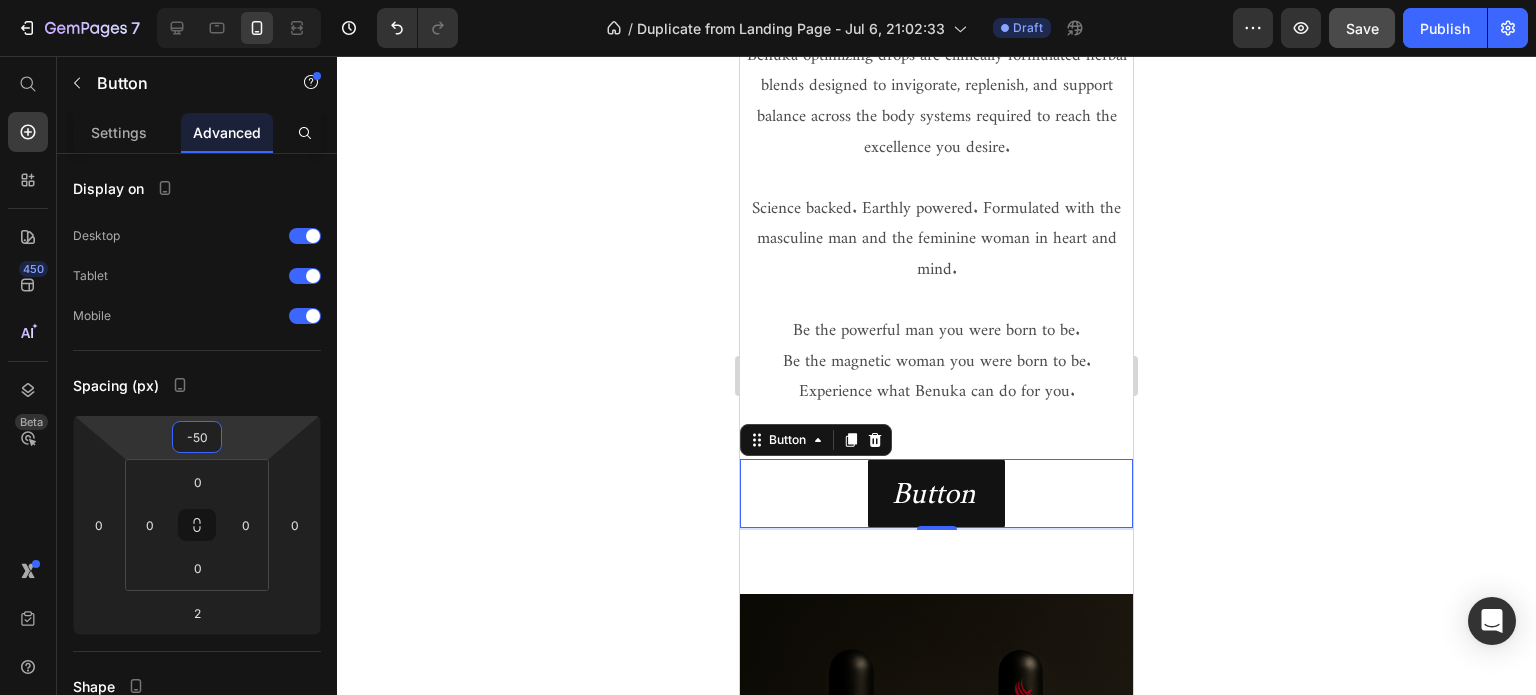 click 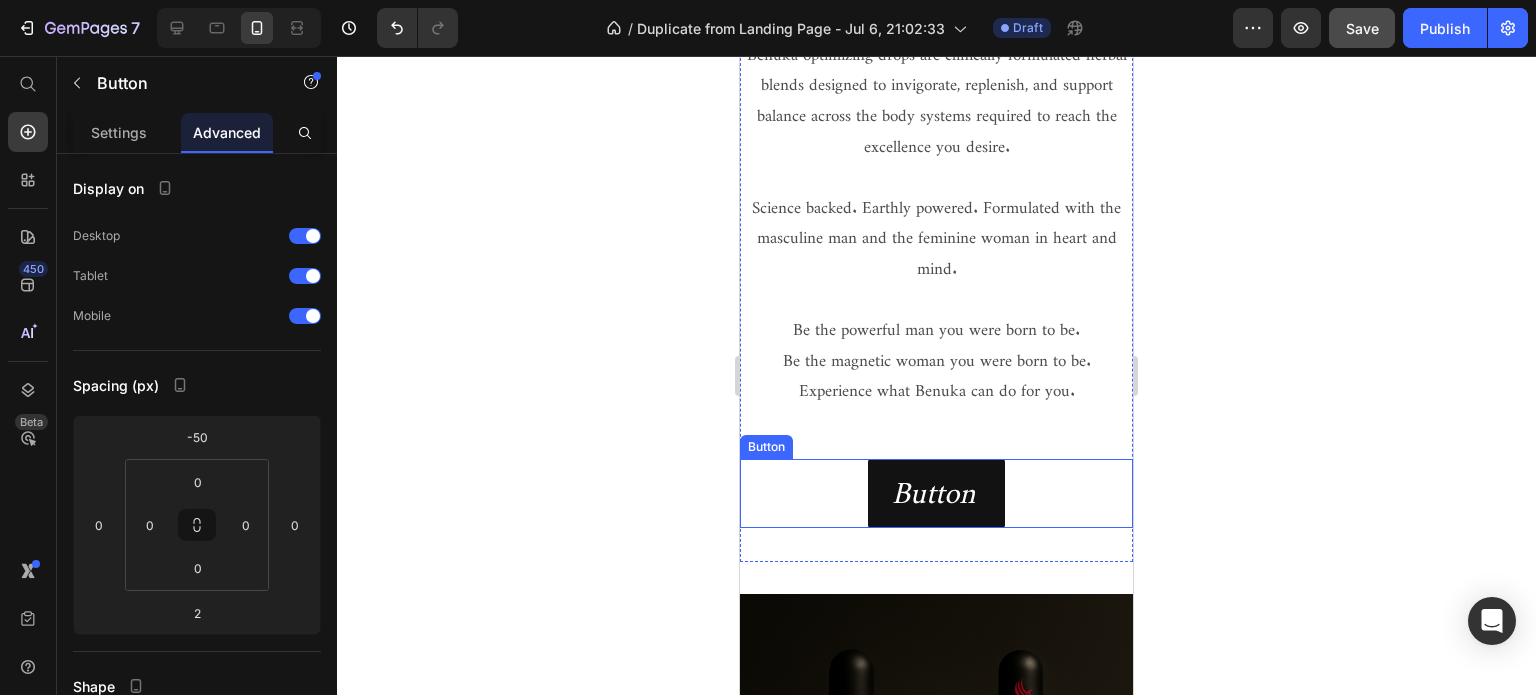 click on "button Button" at bounding box center (936, 493) 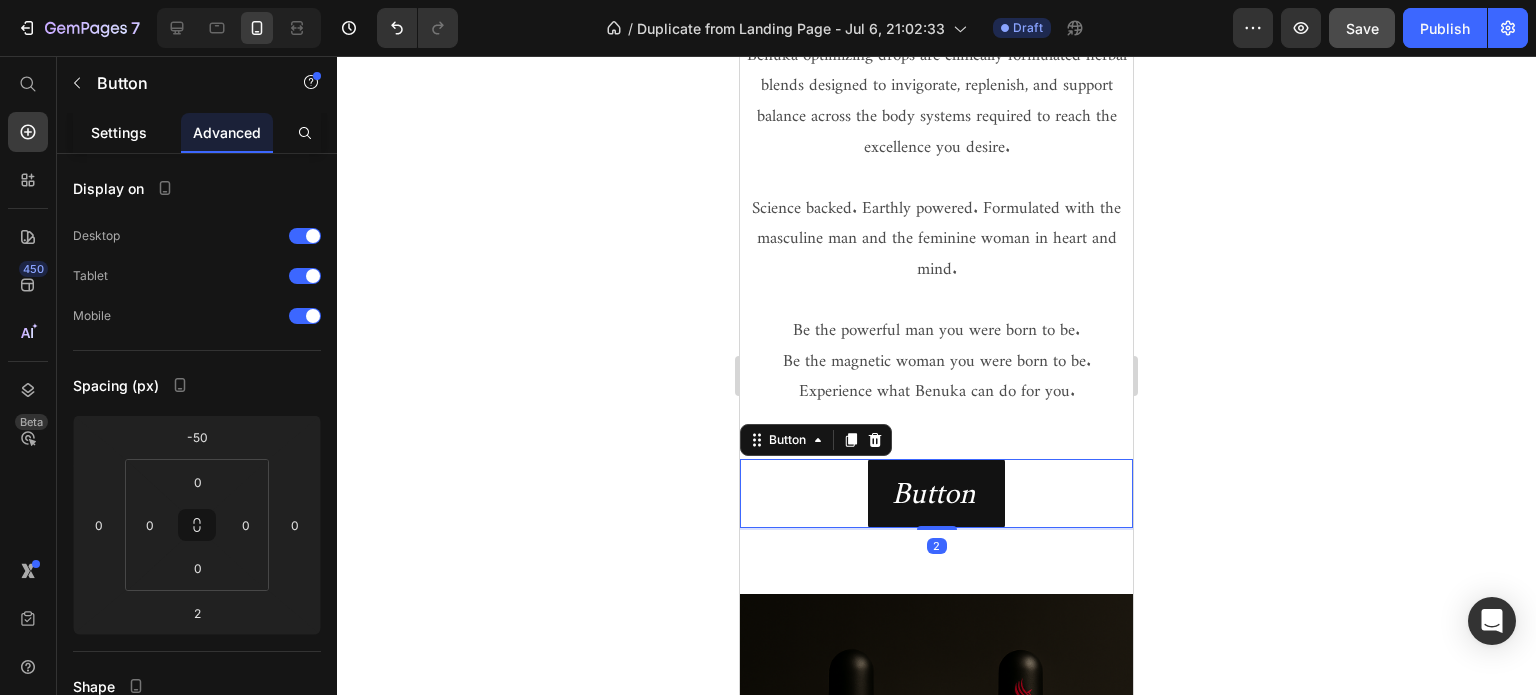 click on "Settings" at bounding box center (119, 132) 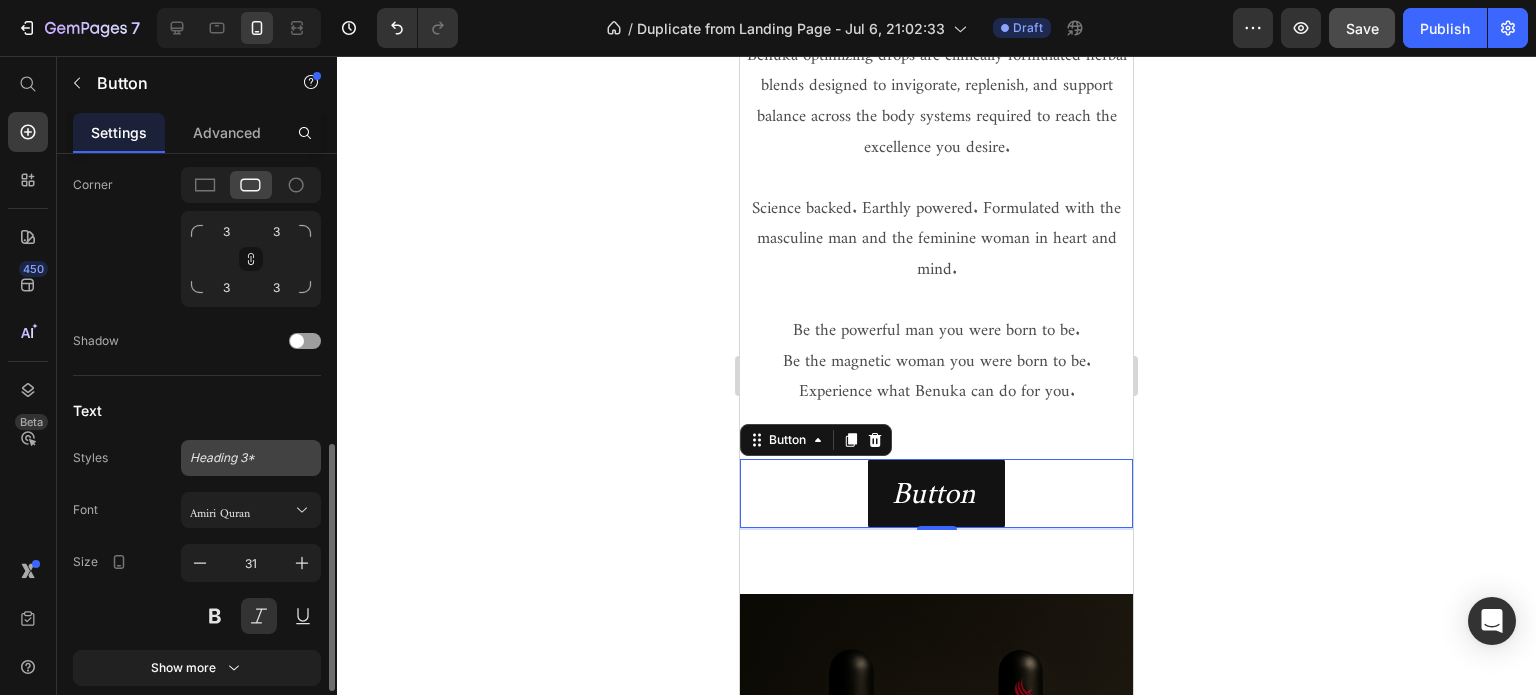 scroll, scrollTop: 844, scrollLeft: 0, axis: vertical 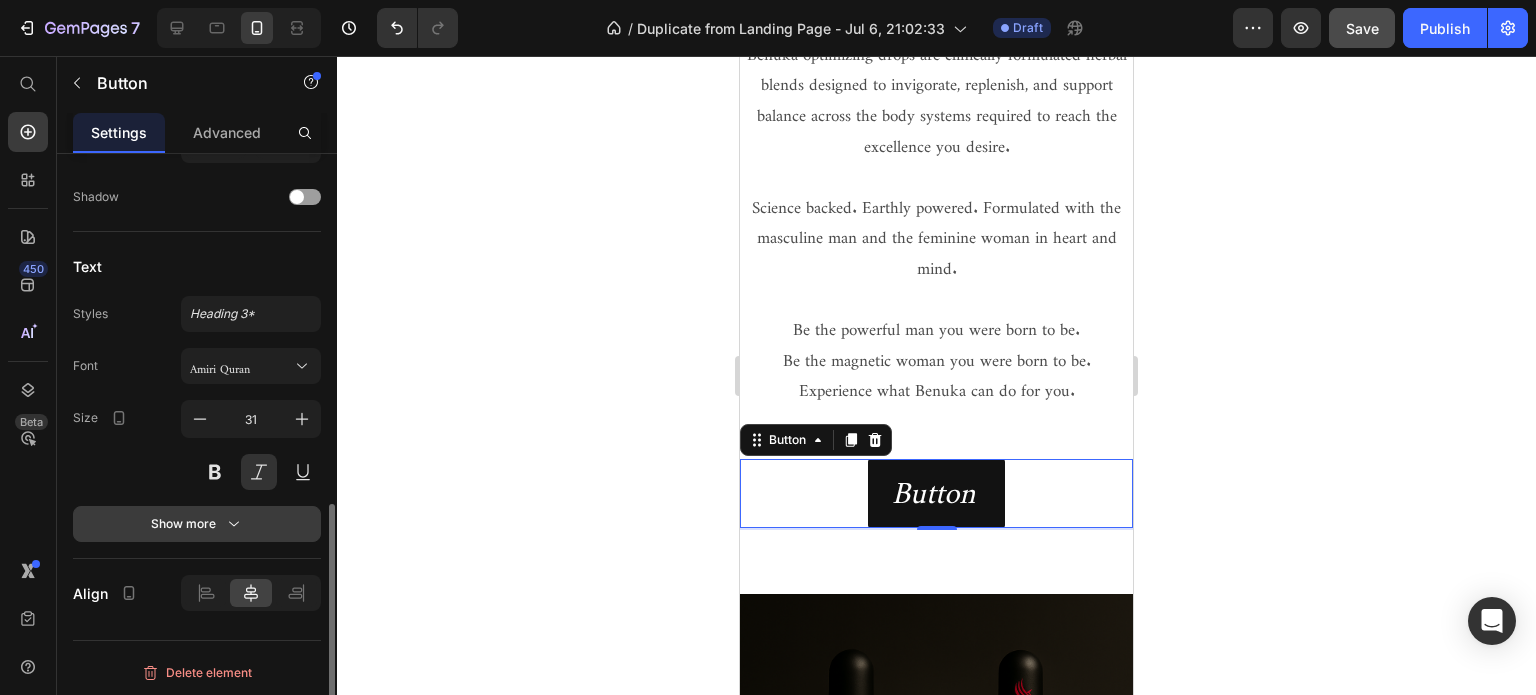 click 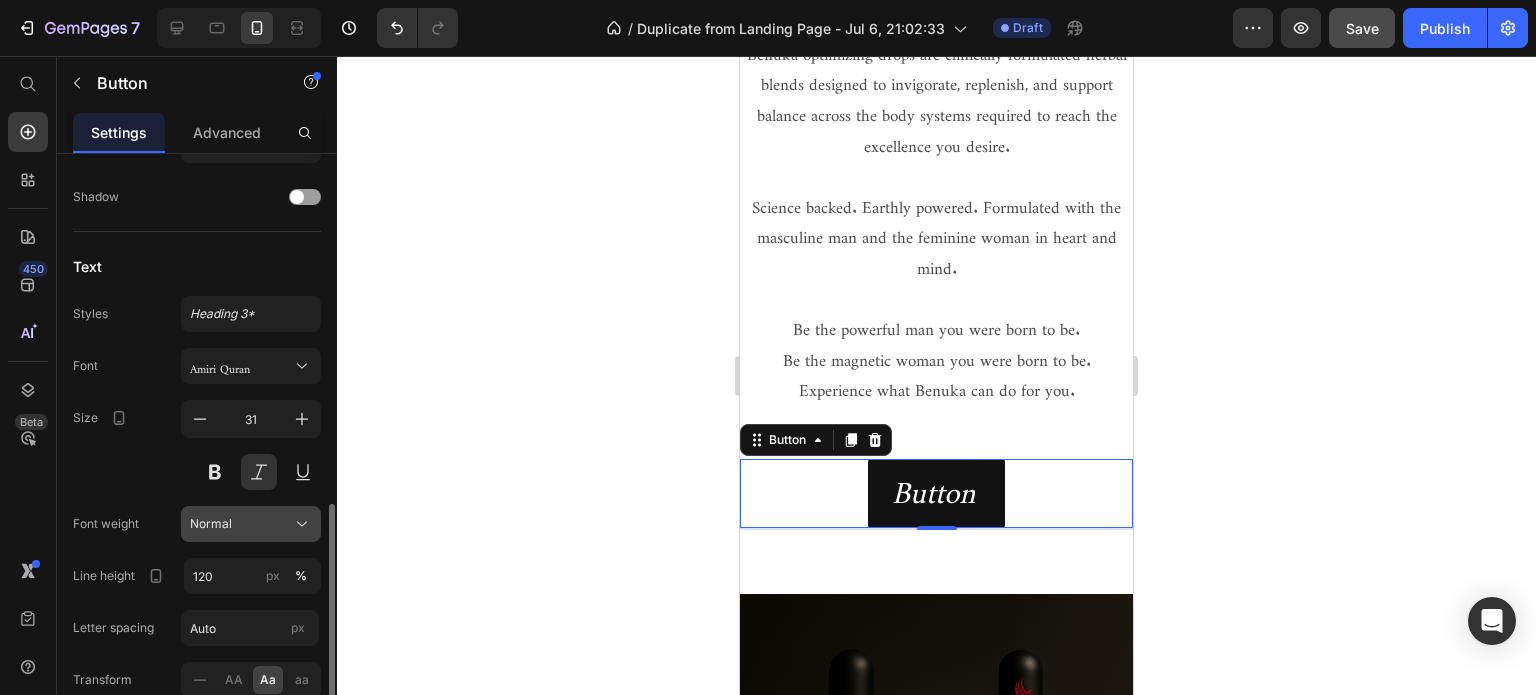 scroll, scrollTop: 1044, scrollLeft: 0, axis: vertical 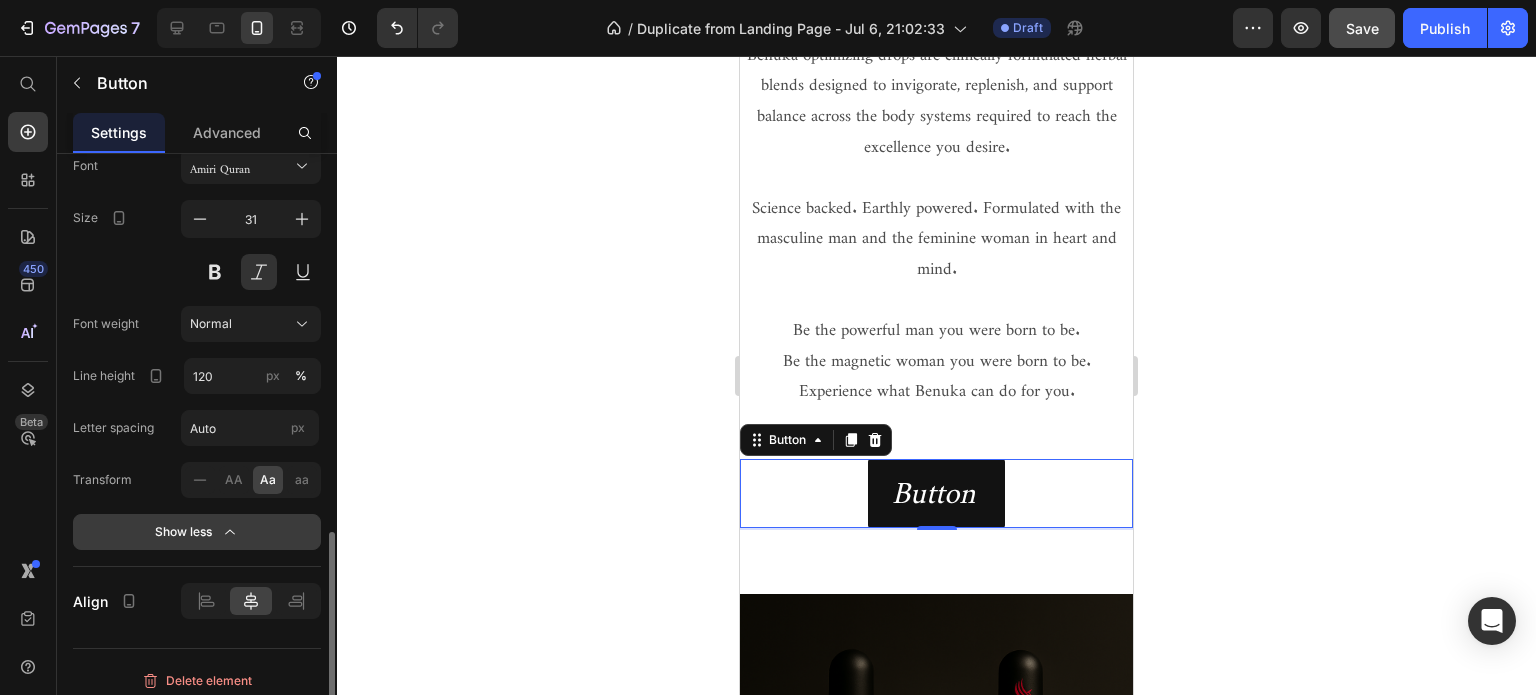 click on "Show less" at bounding box center (197, 532) 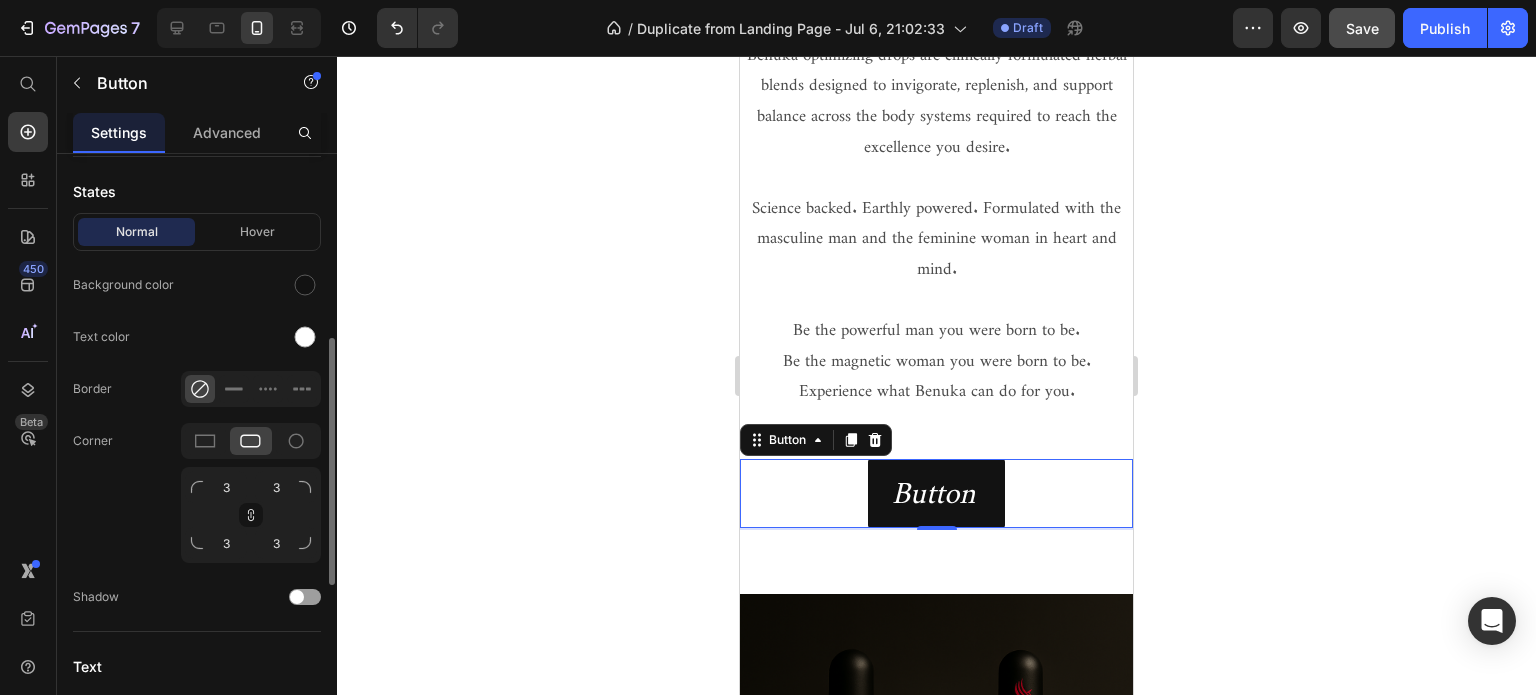 scroll, scrollTop: 244, scrollLeft: 0, axis: vertical 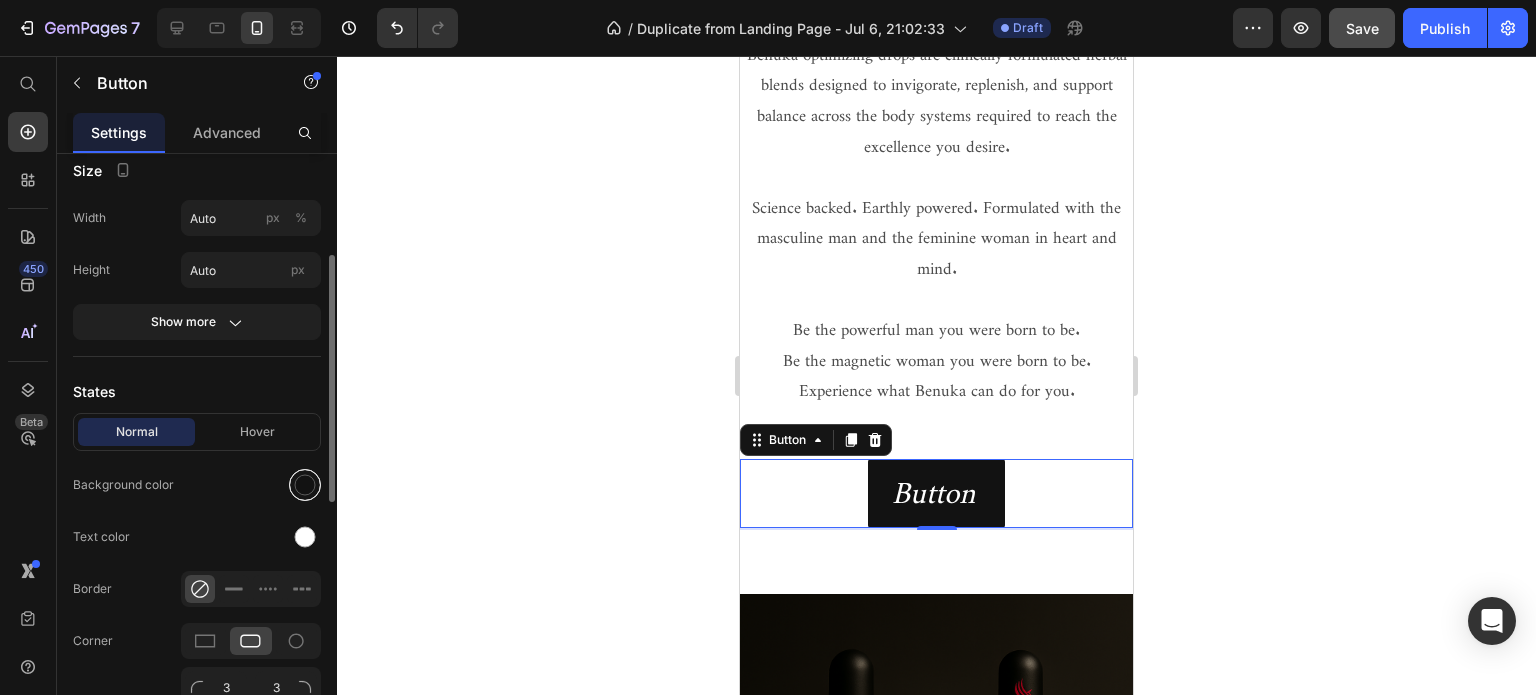 click at bounding box center [305, 485] 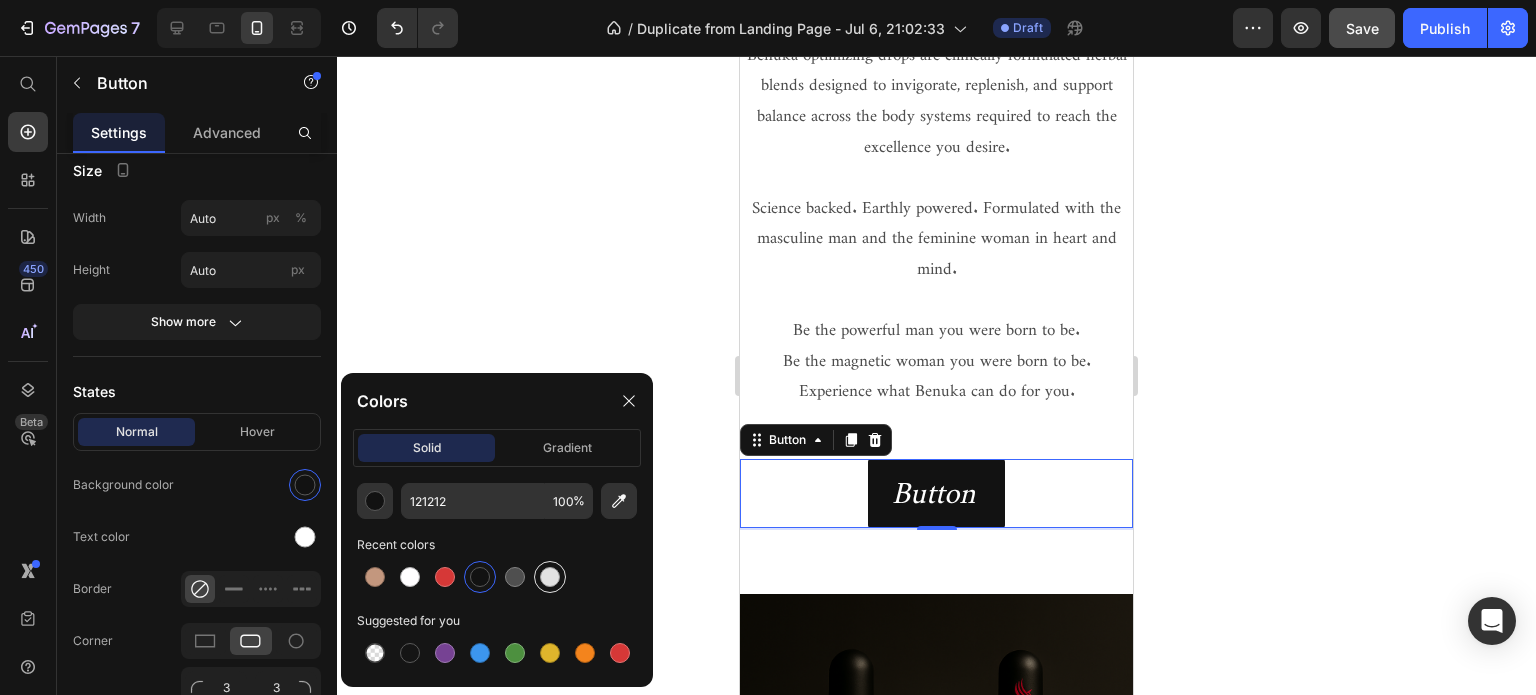 click at bounding box center (550, 577) 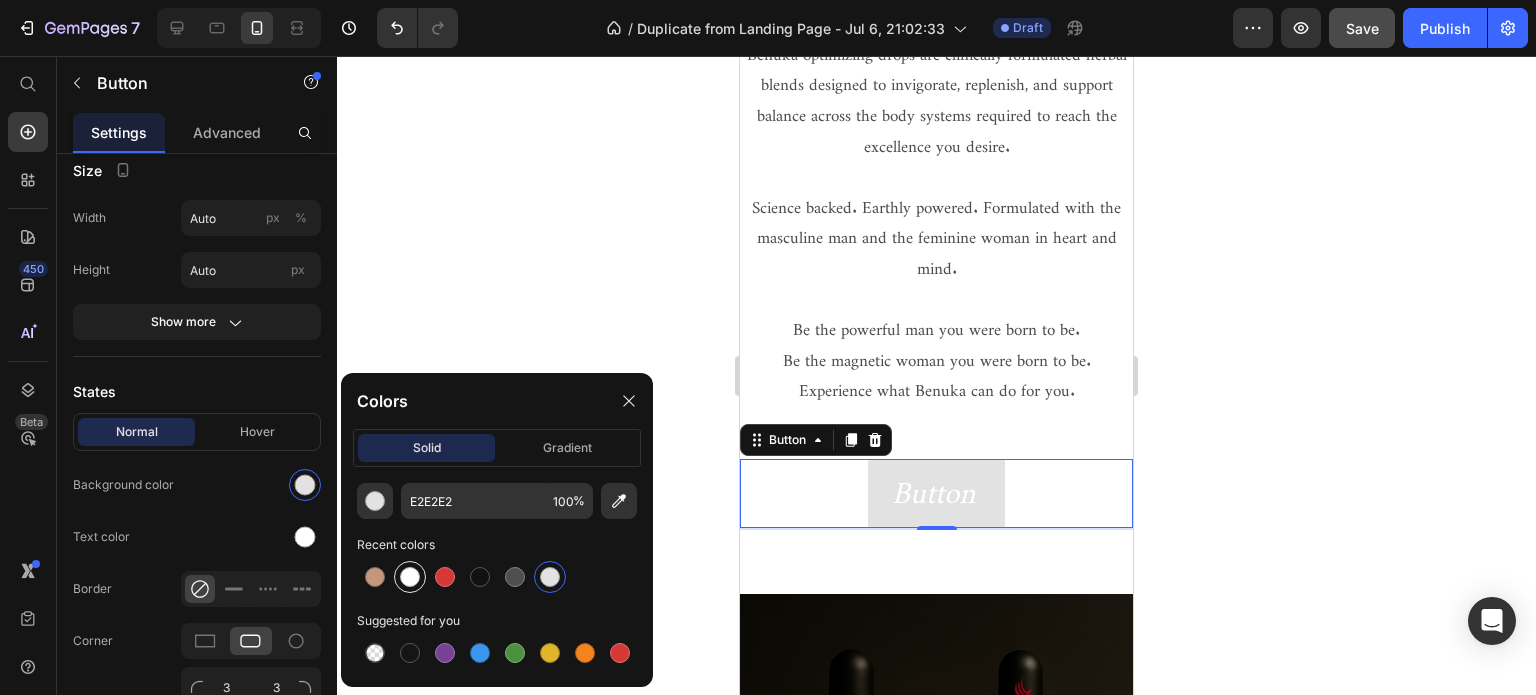 click at bounding box center [410, 577] 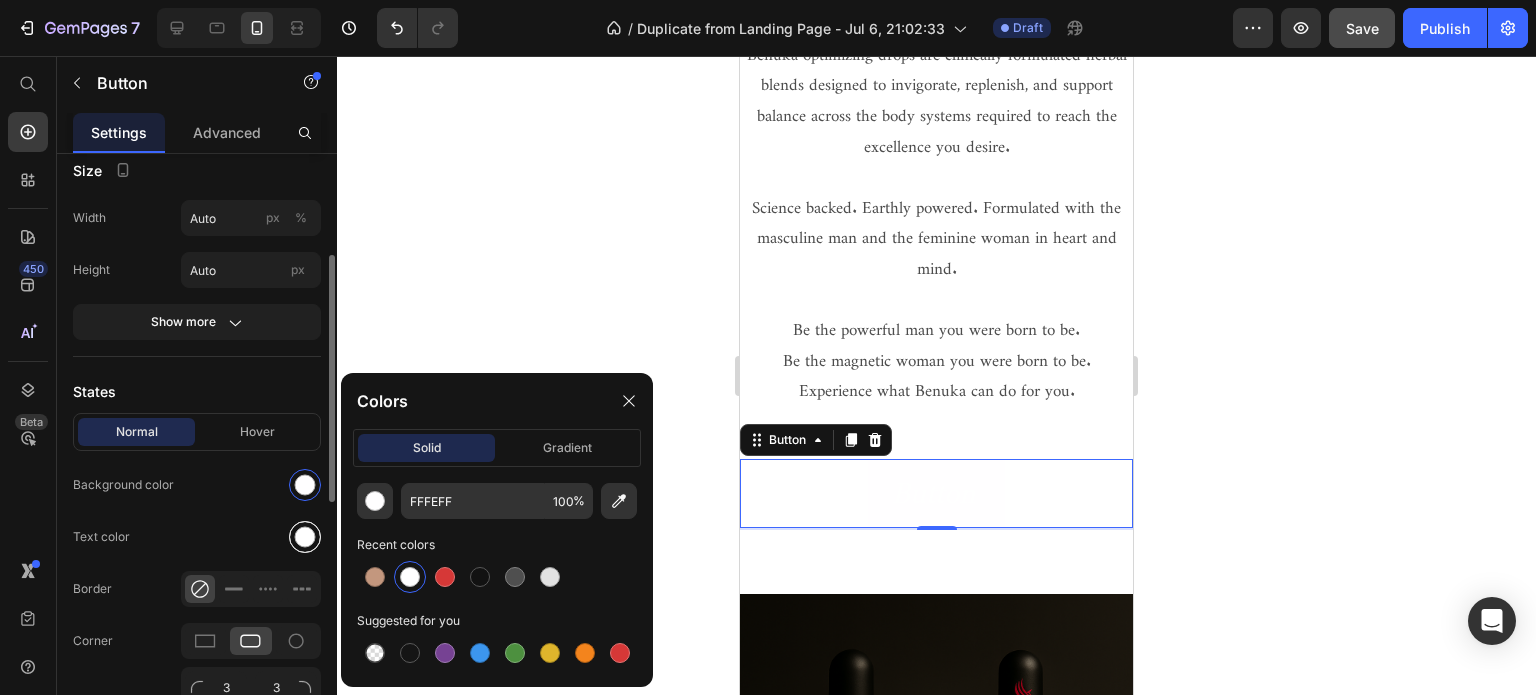 click at bounding box center (305, 537) 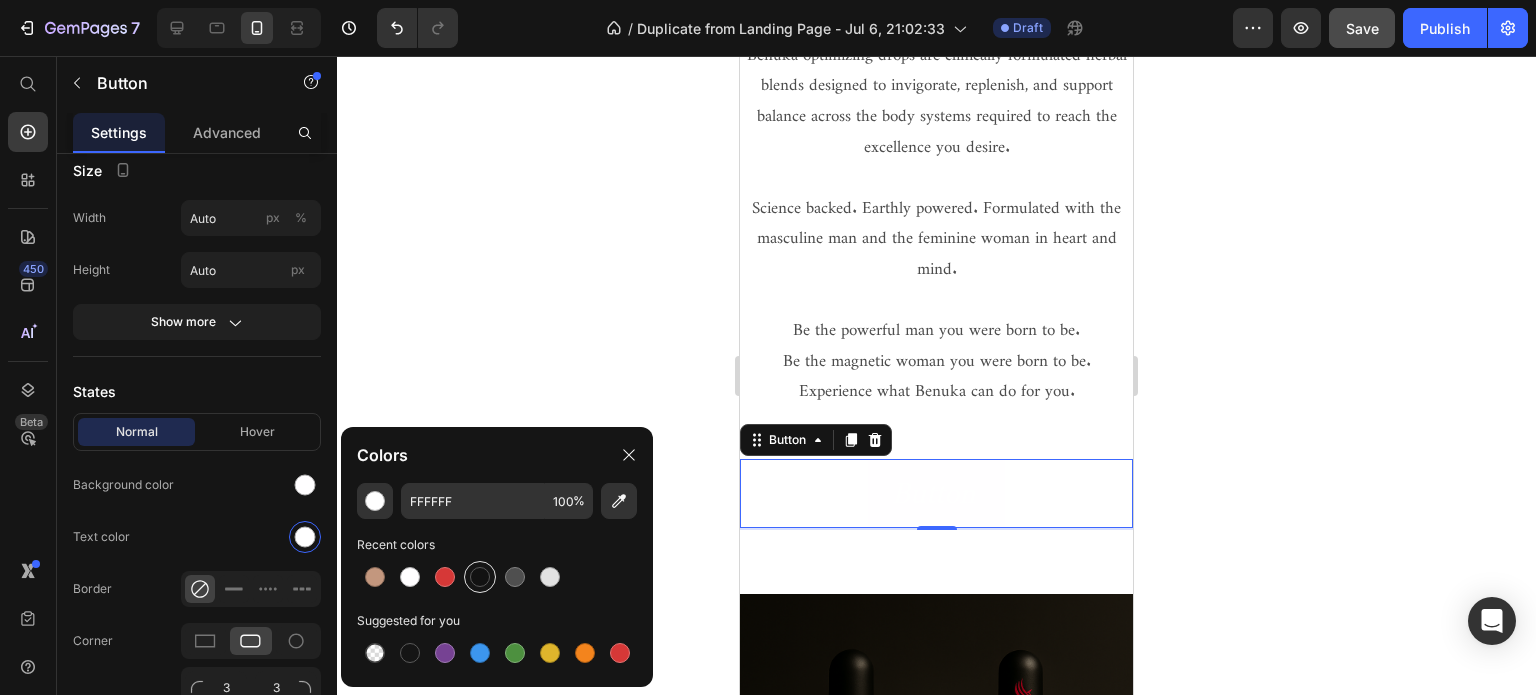 click at bounding box center [480, 577] 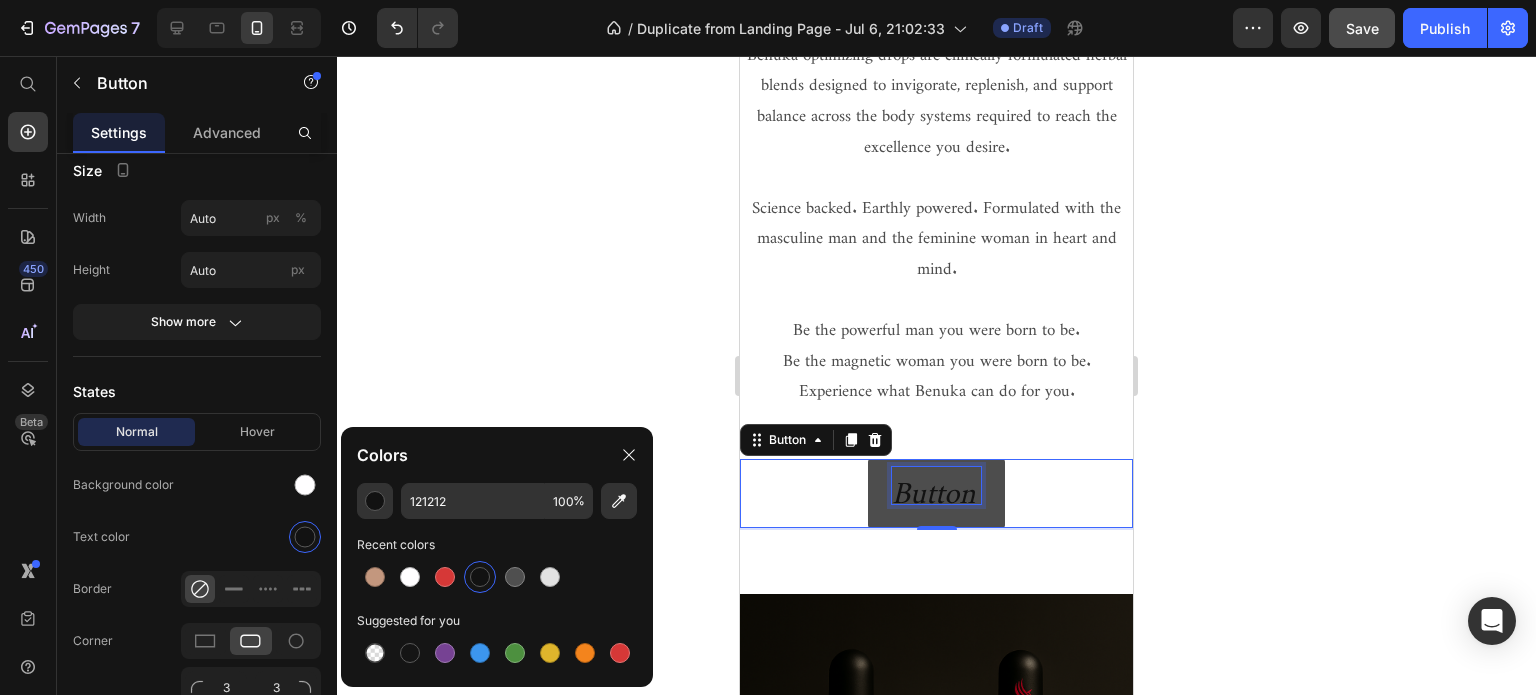 click on "button" at bounding box center [936, 485] 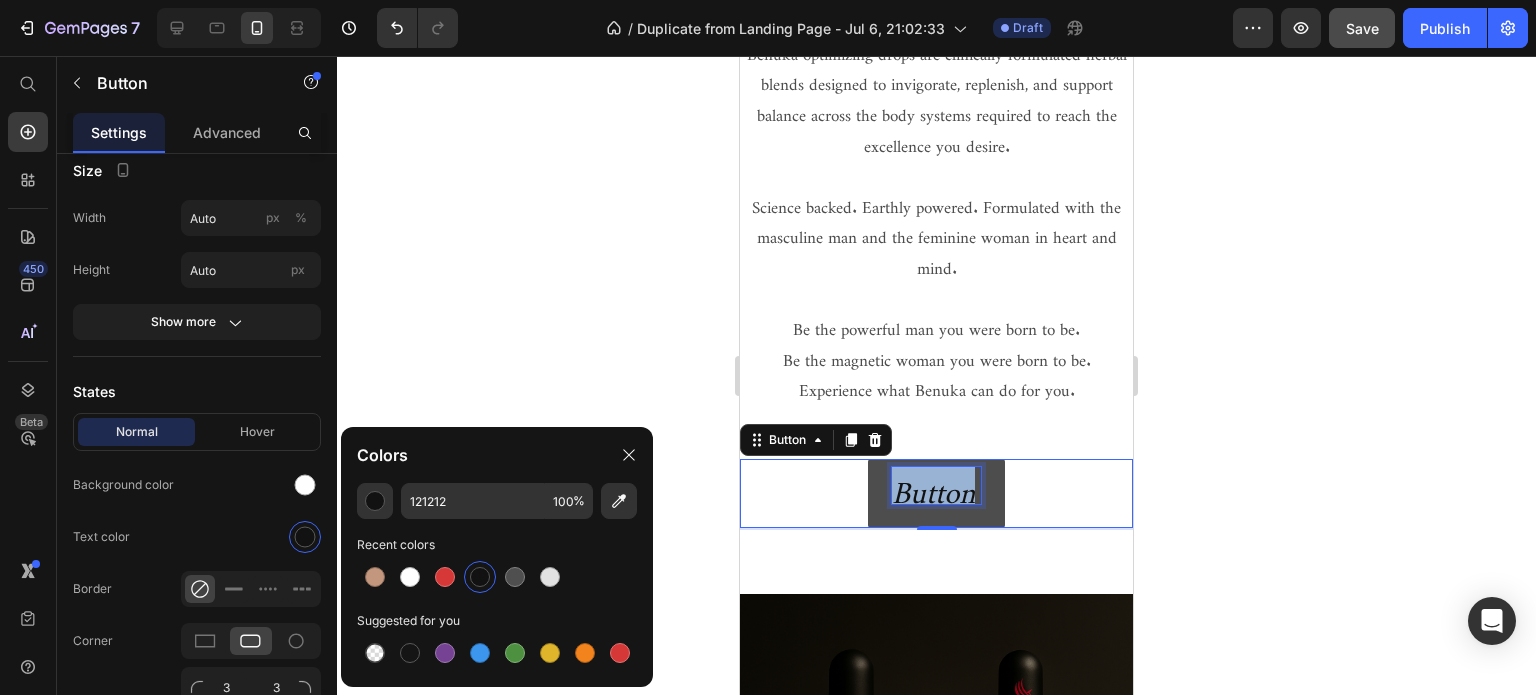 click on "button" at bounding box center [936, 485] 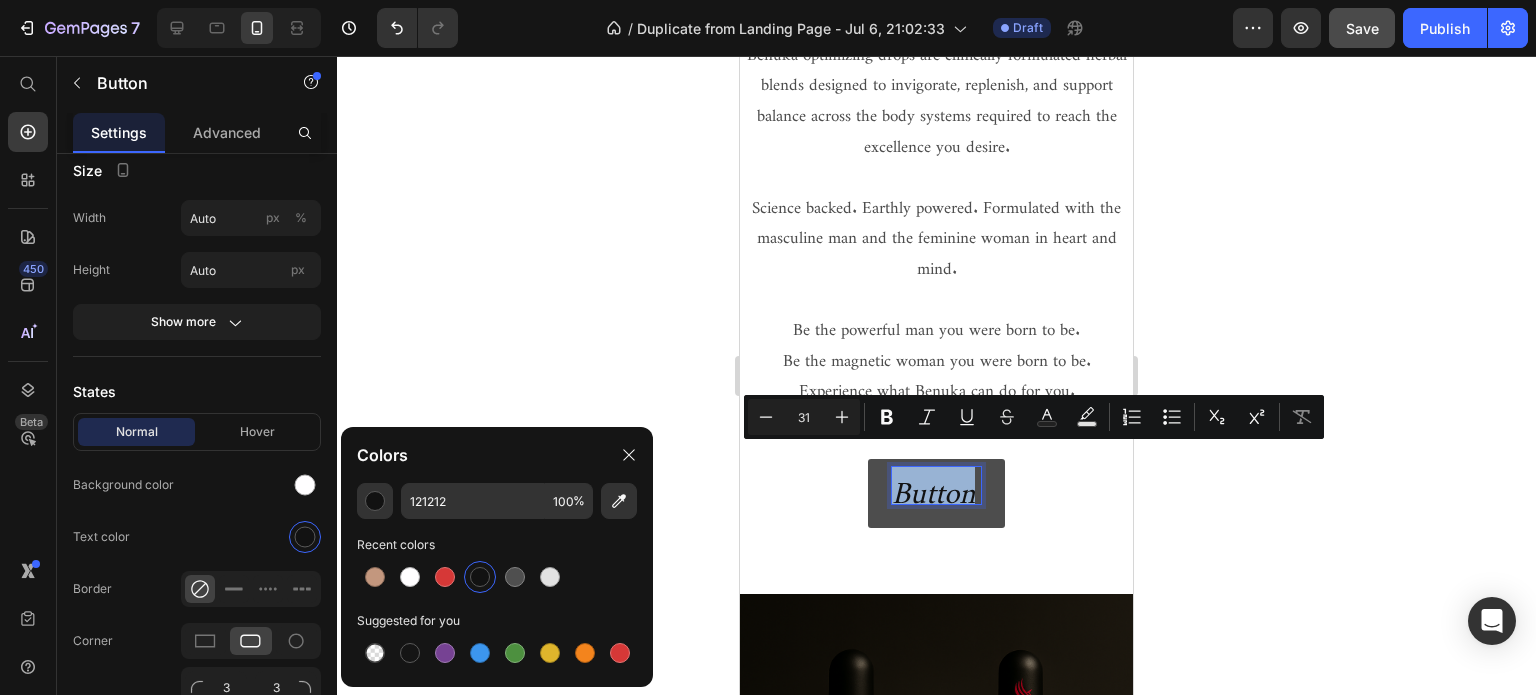 click on "button" at bounding box center (936, 485) 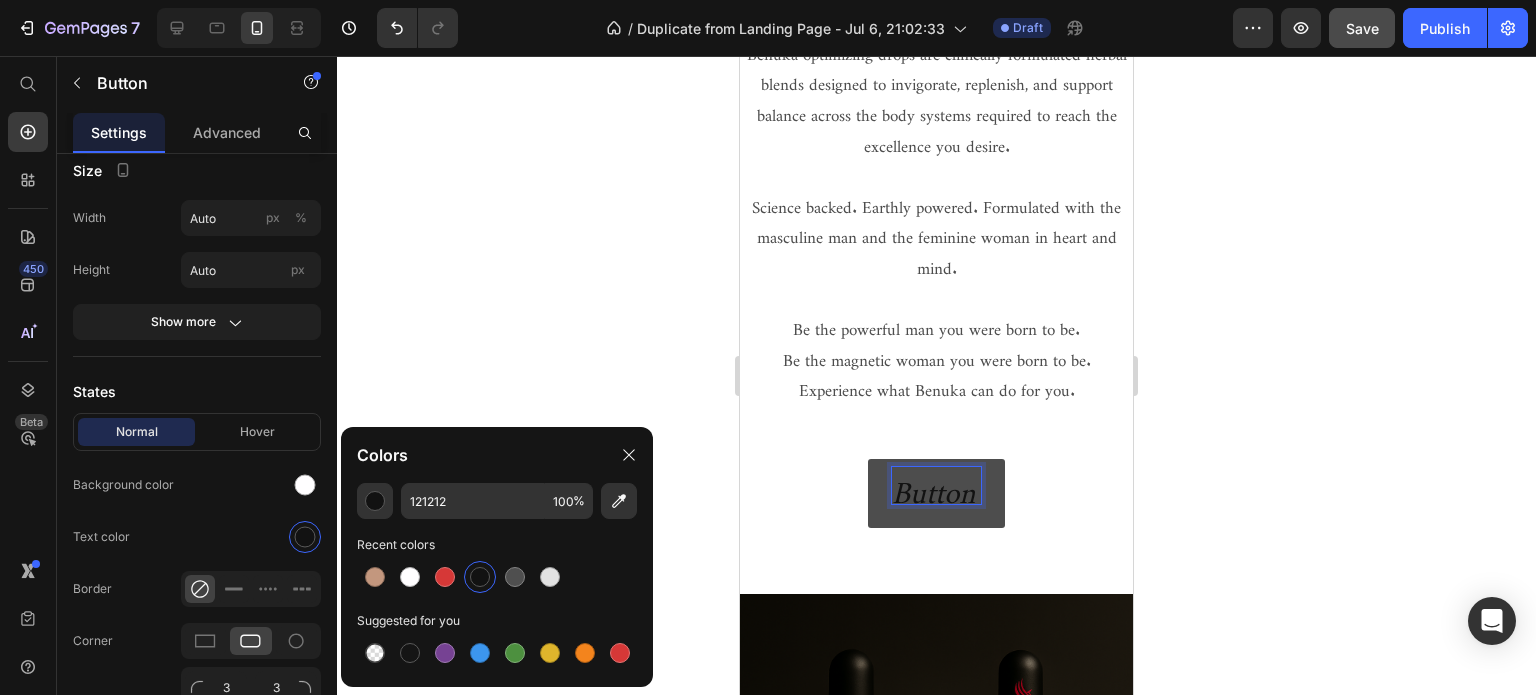 click on "button" at bounding box center (936, 485) 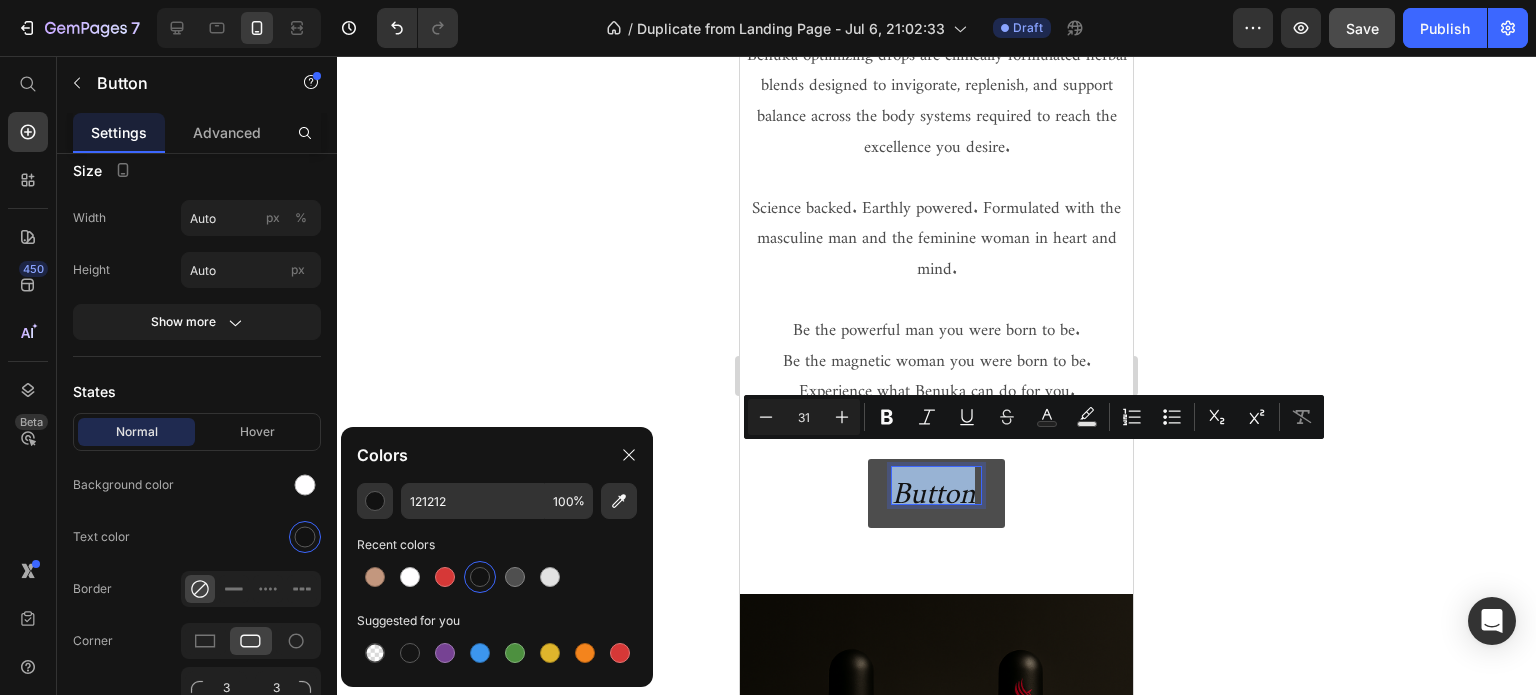 drag, startPoint x: 970, startPoint y: 499, endPoint x: 882, endPoint y: 497, distance: 88.02273 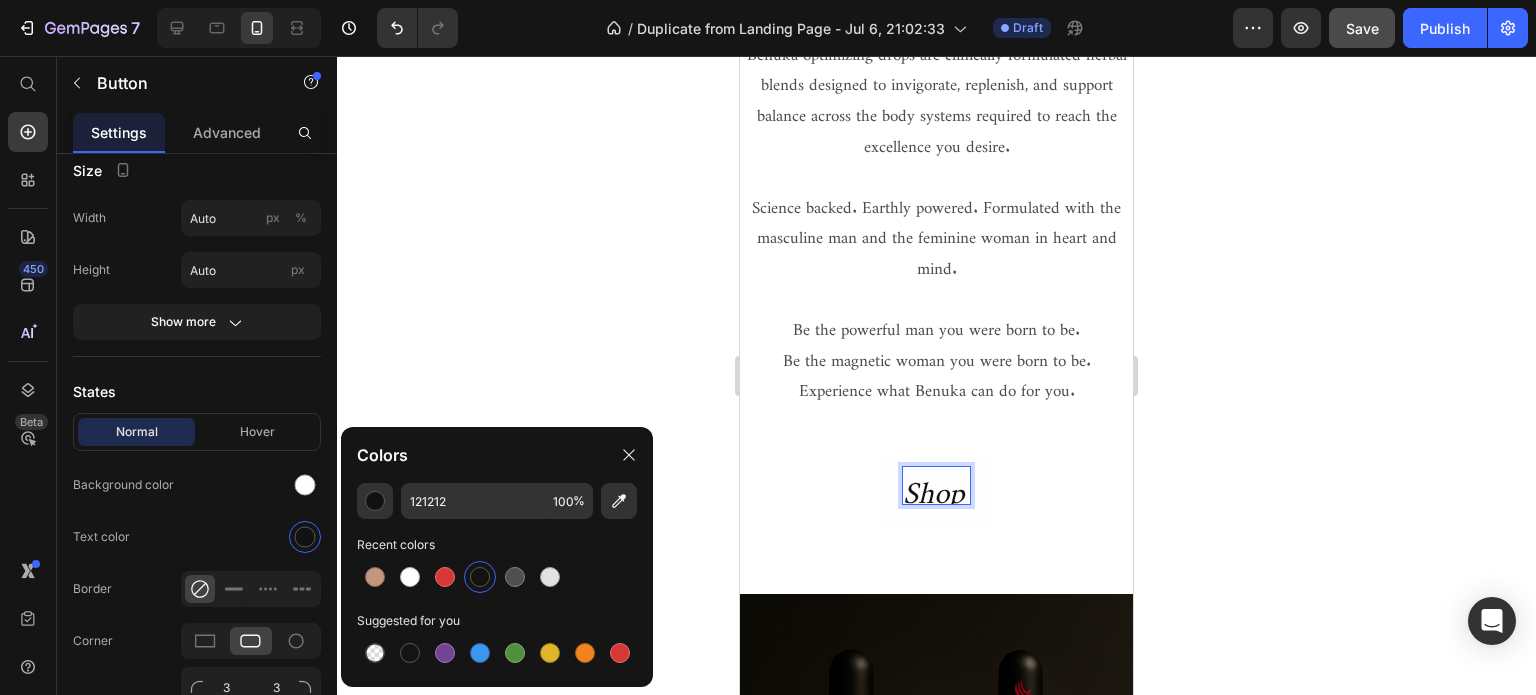 click on "Shop" at bounding box center (936, 493) 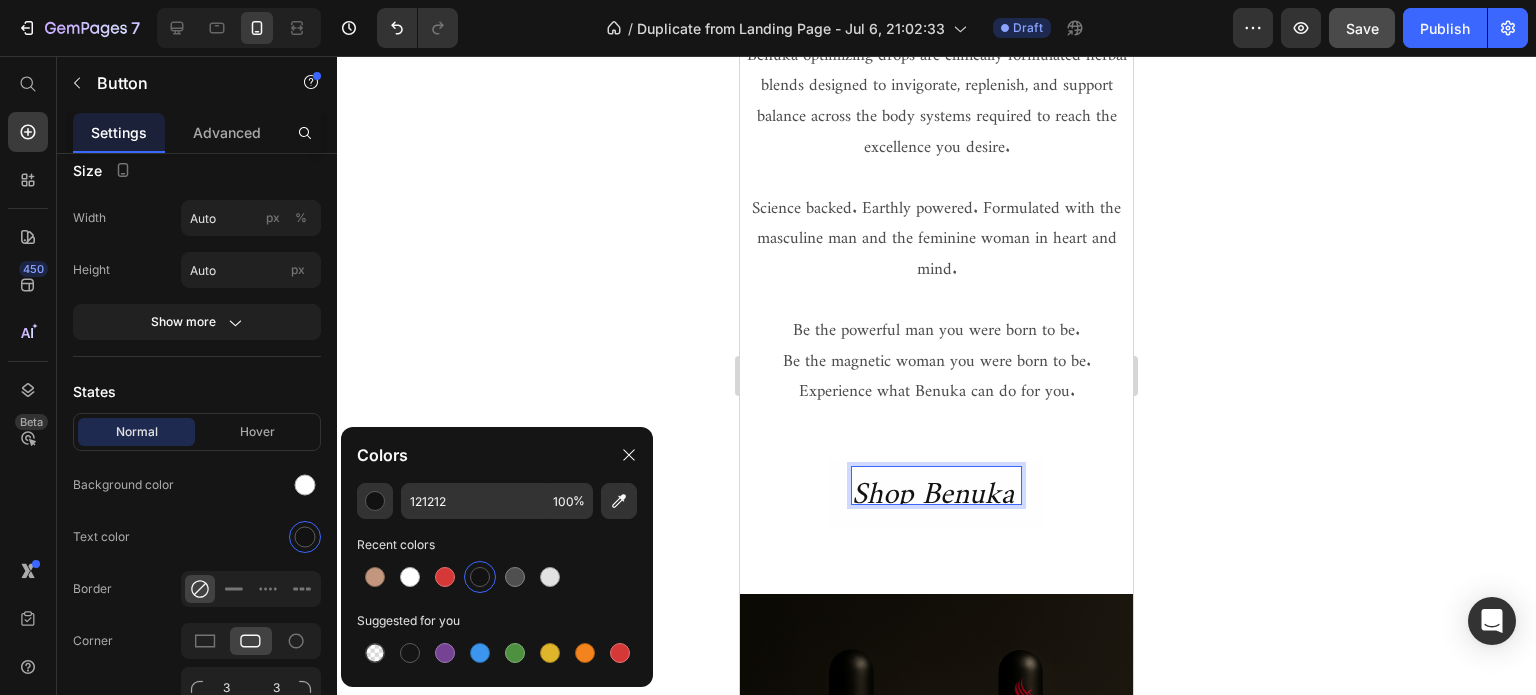 click 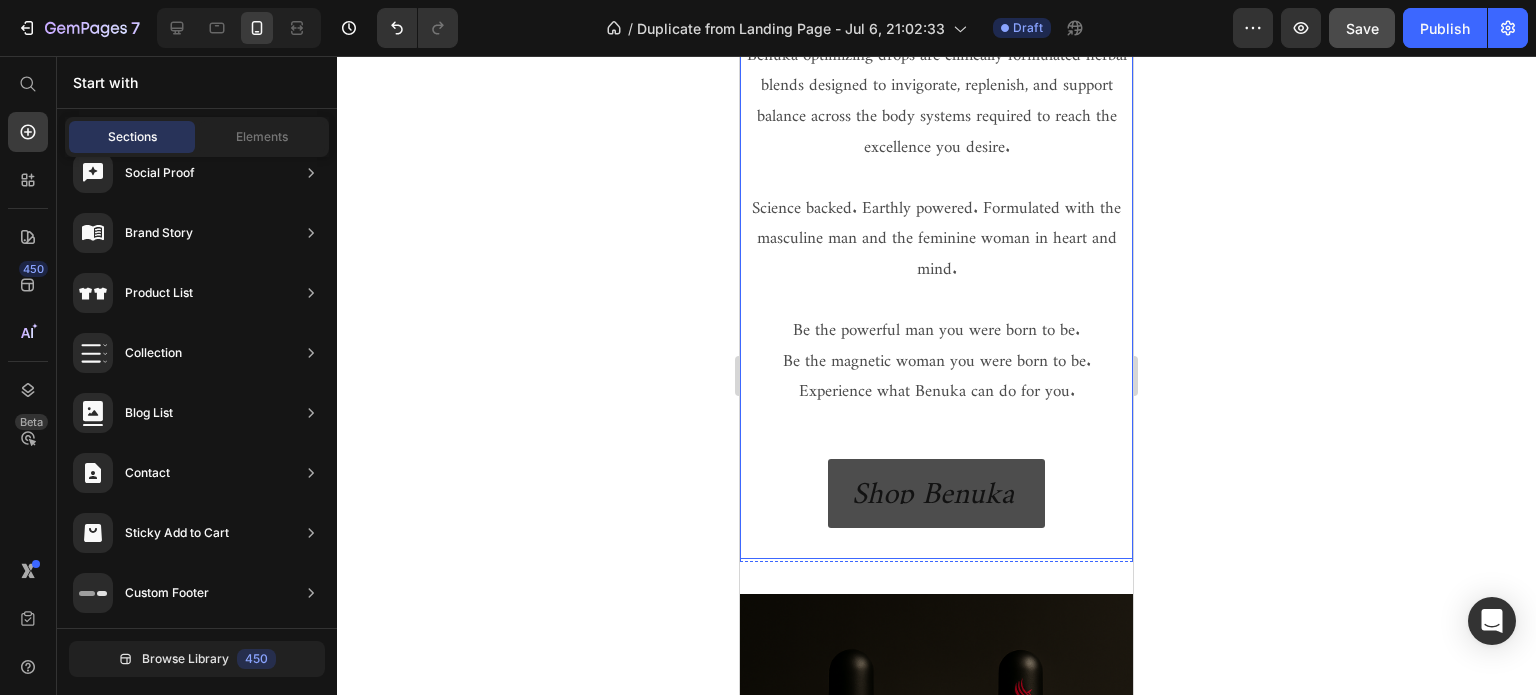 click on "Shop Benuka" at bounding box center [936, 493] 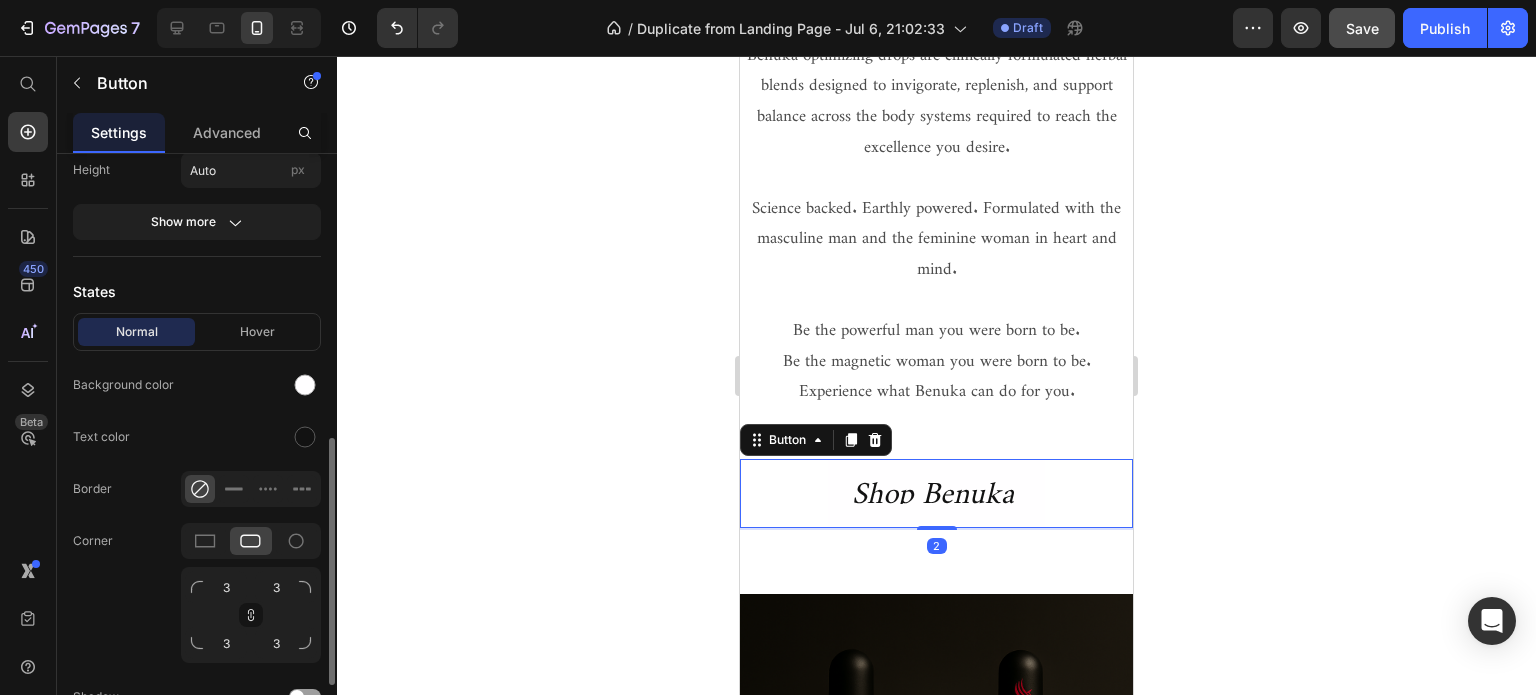 scroll, scrollTop: 444, scrollLeft: 0, axis: vertical 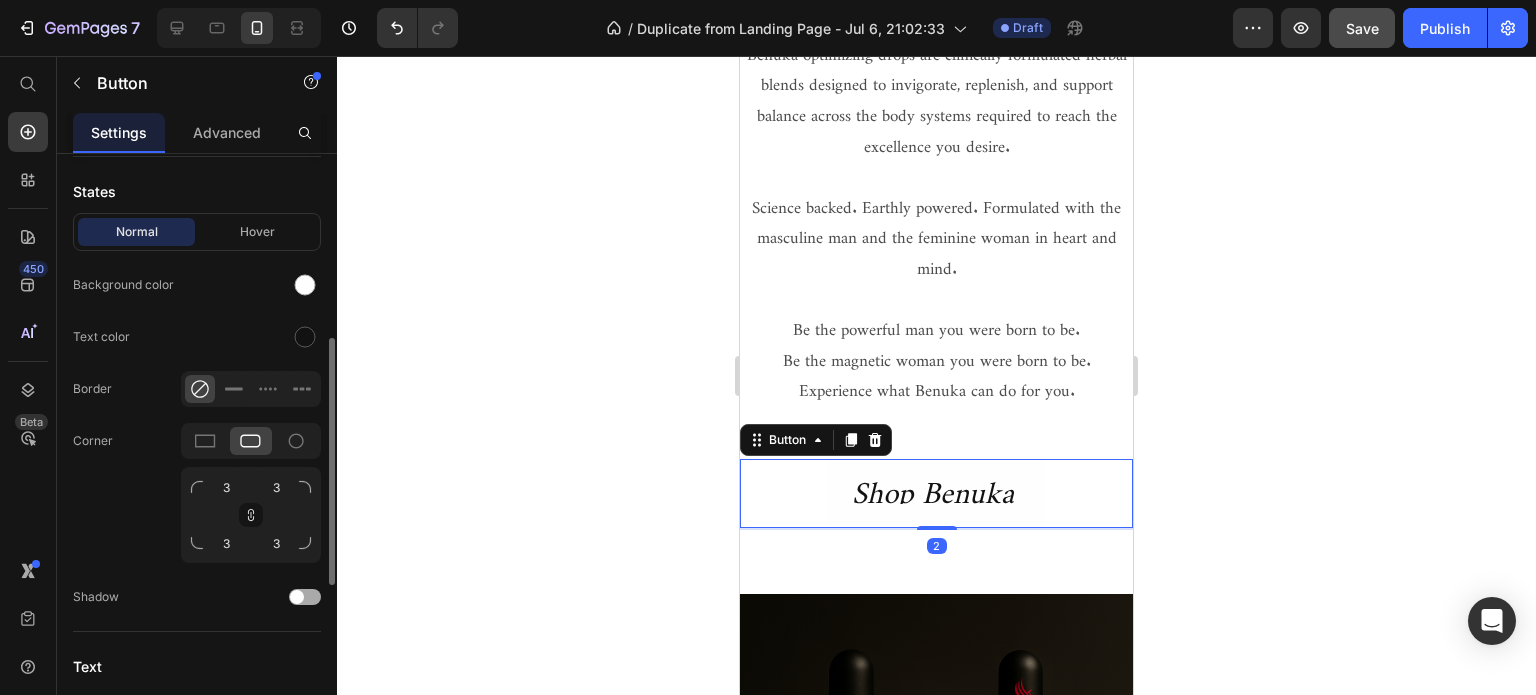 click at bounding box center (297, 597) 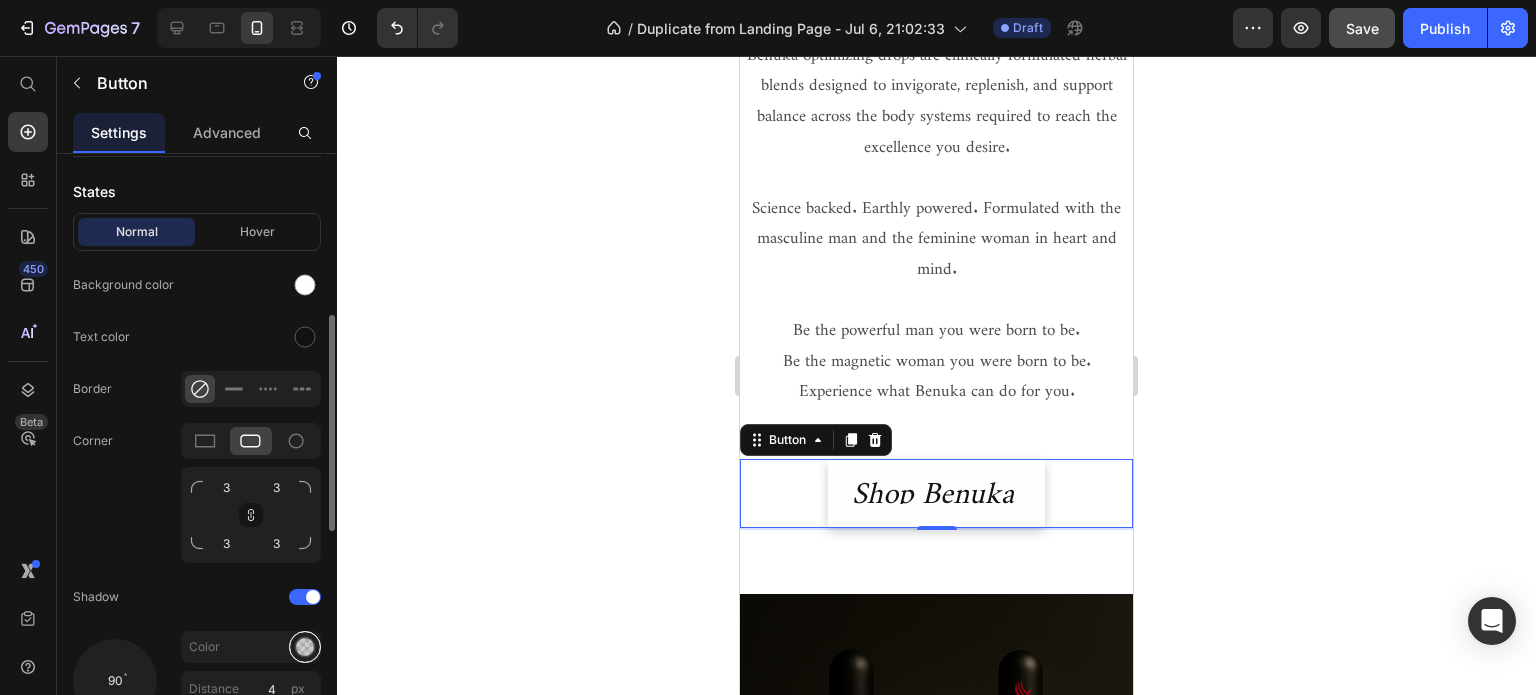 click at bounding box center [305, 647] 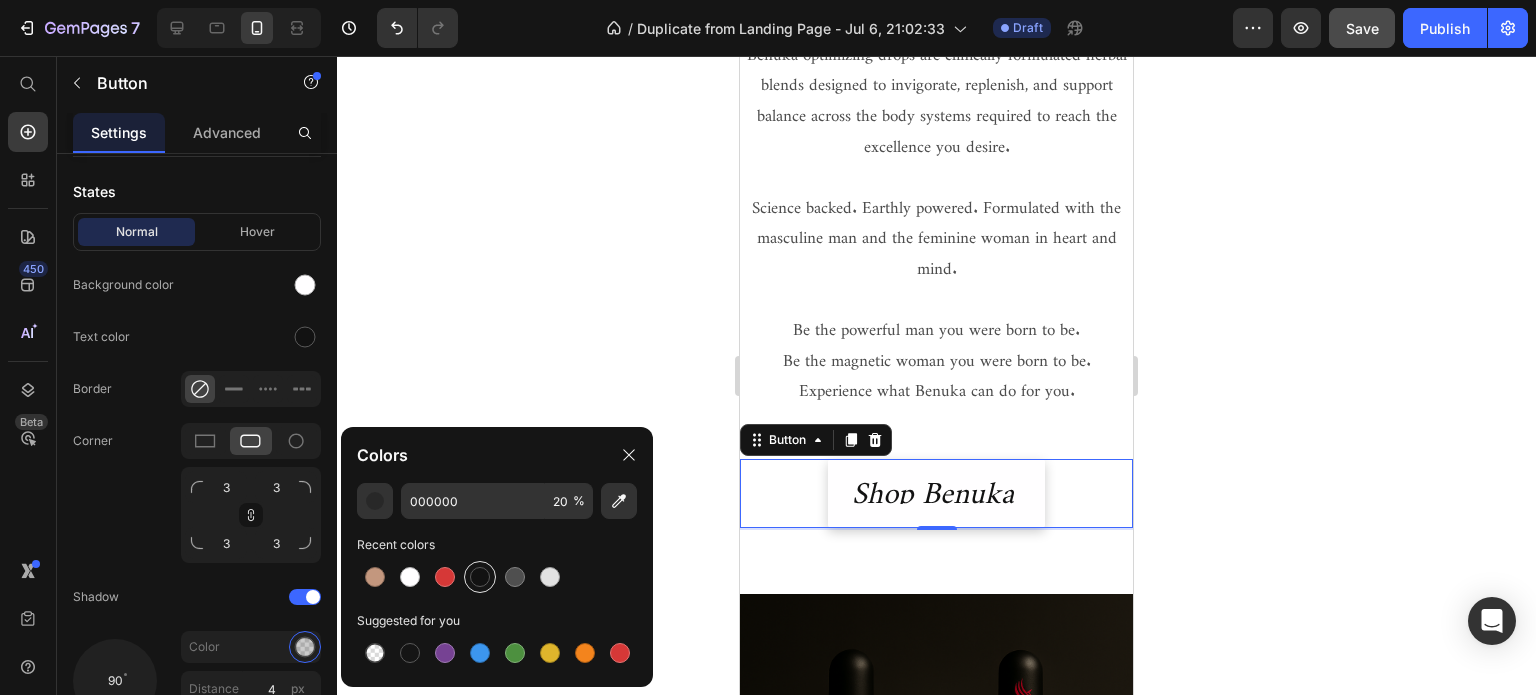 click at bounding box center (480, 577) 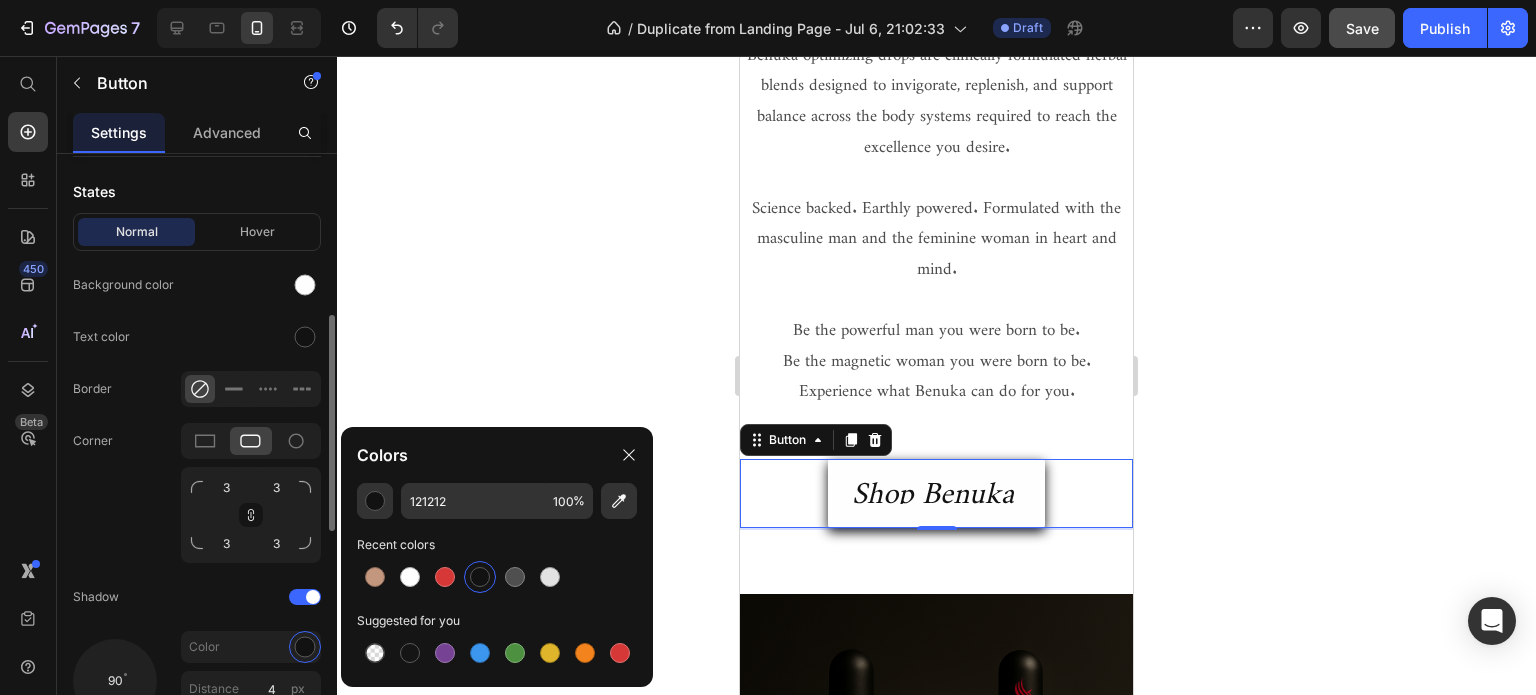 click on "Corner 3 3 3 3" 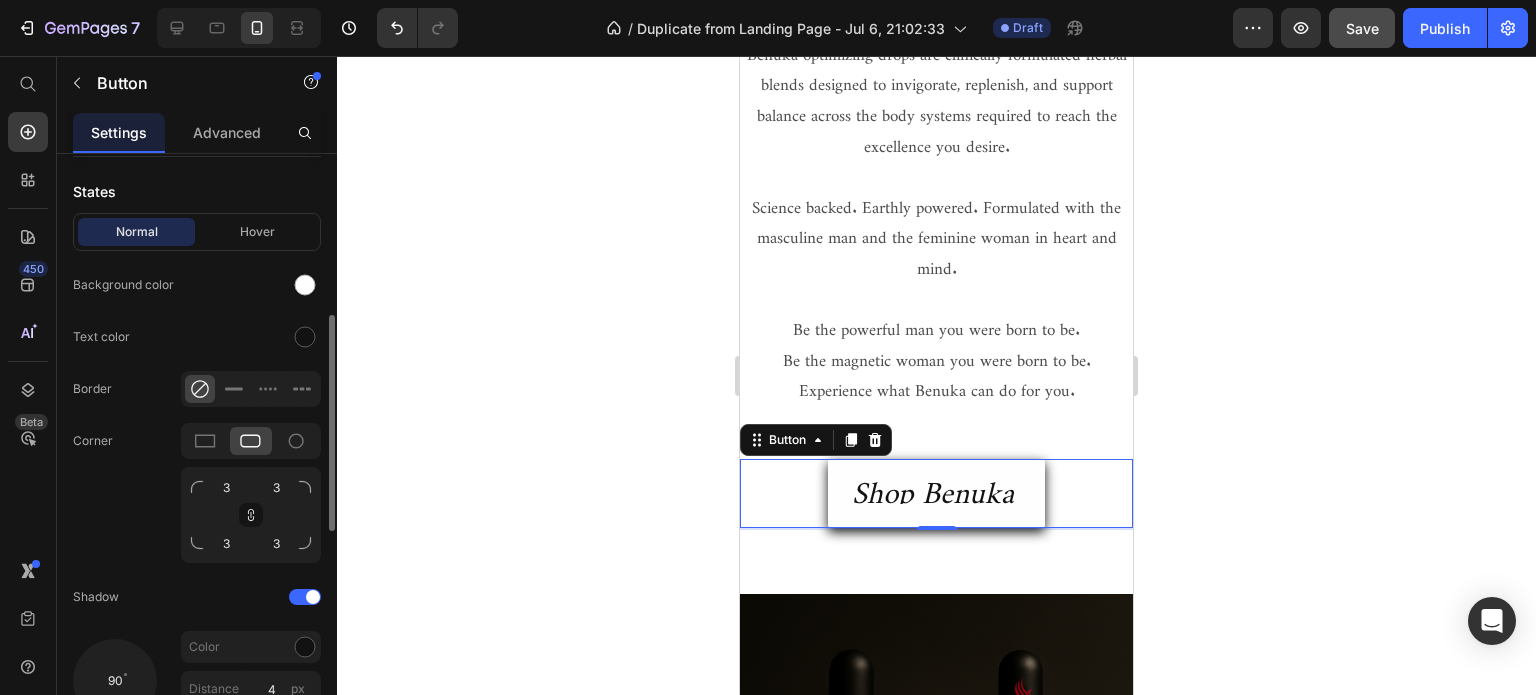 scroll, scrollTop: 644, scrollLeft: 0, axis: vertical 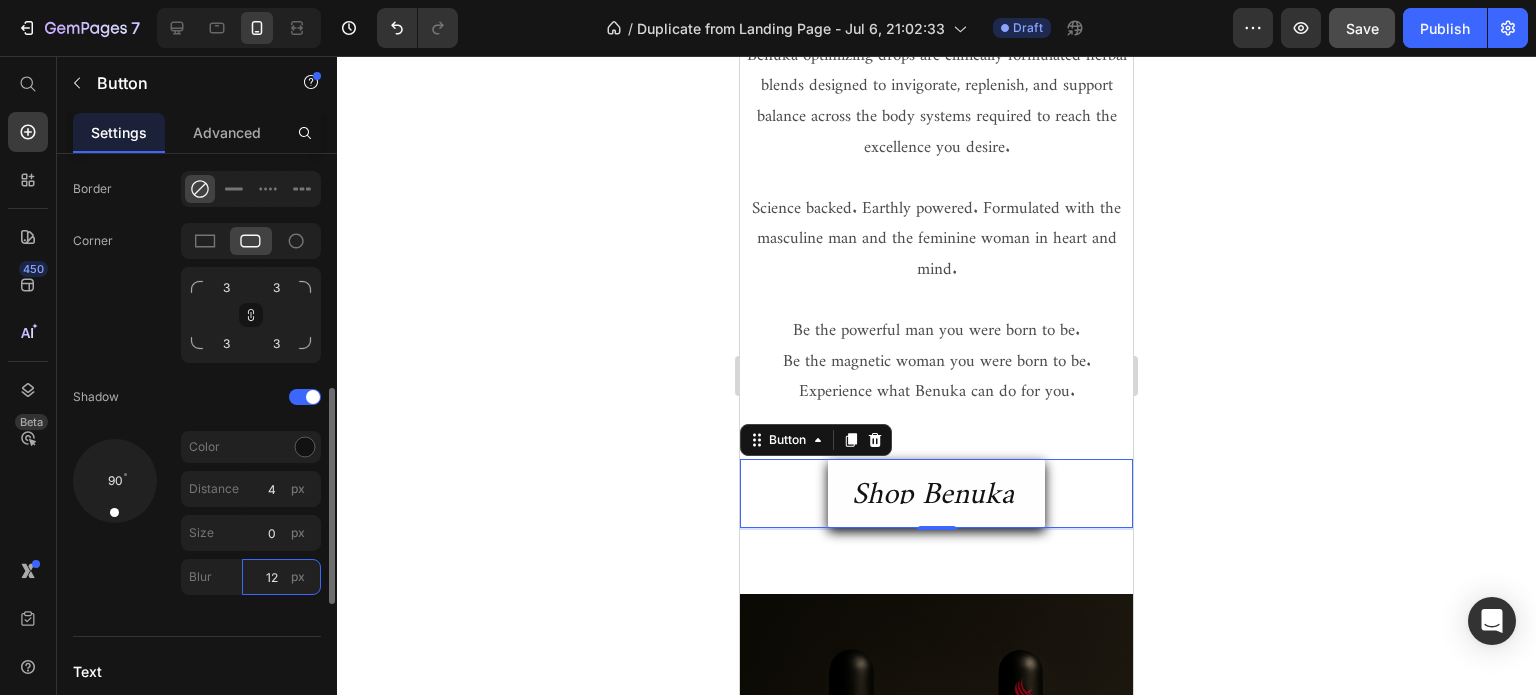 click on "12" at bounding box center [281, 577] 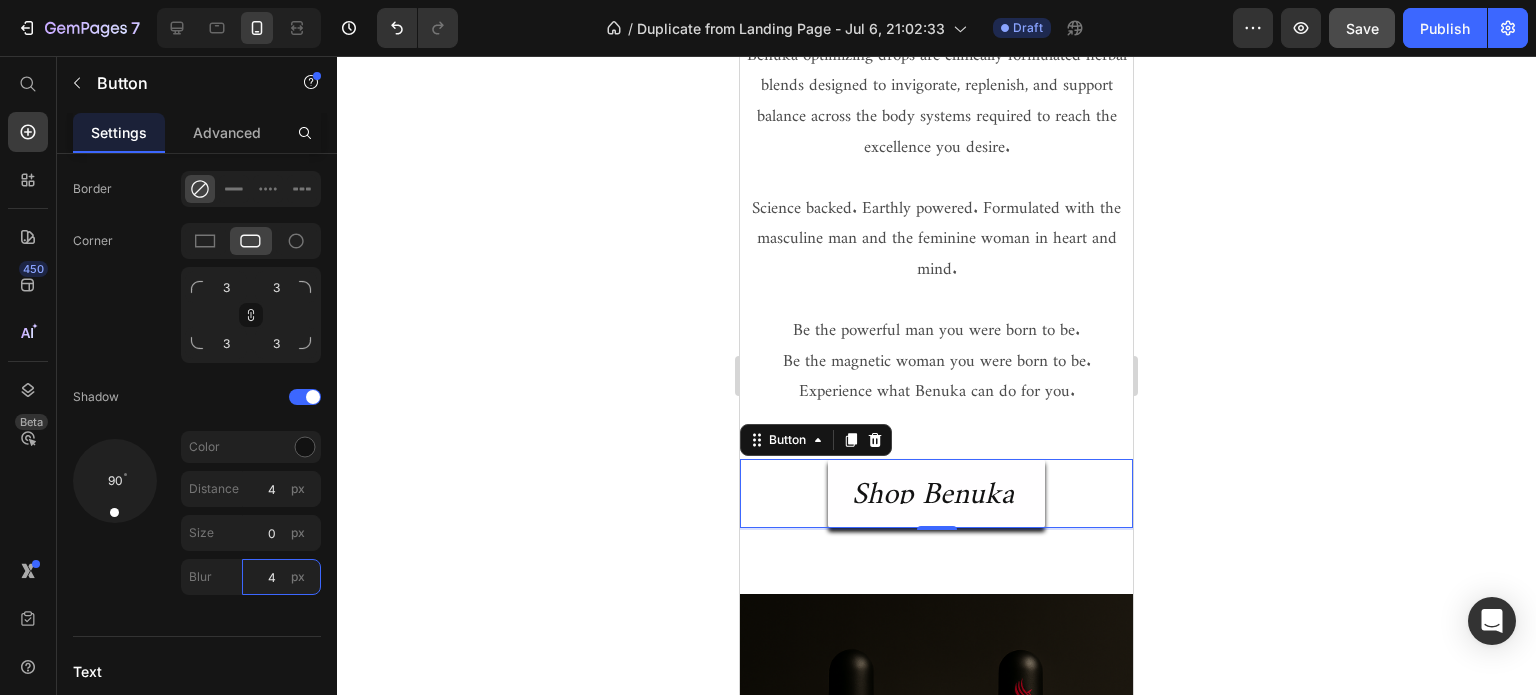 type on "4" 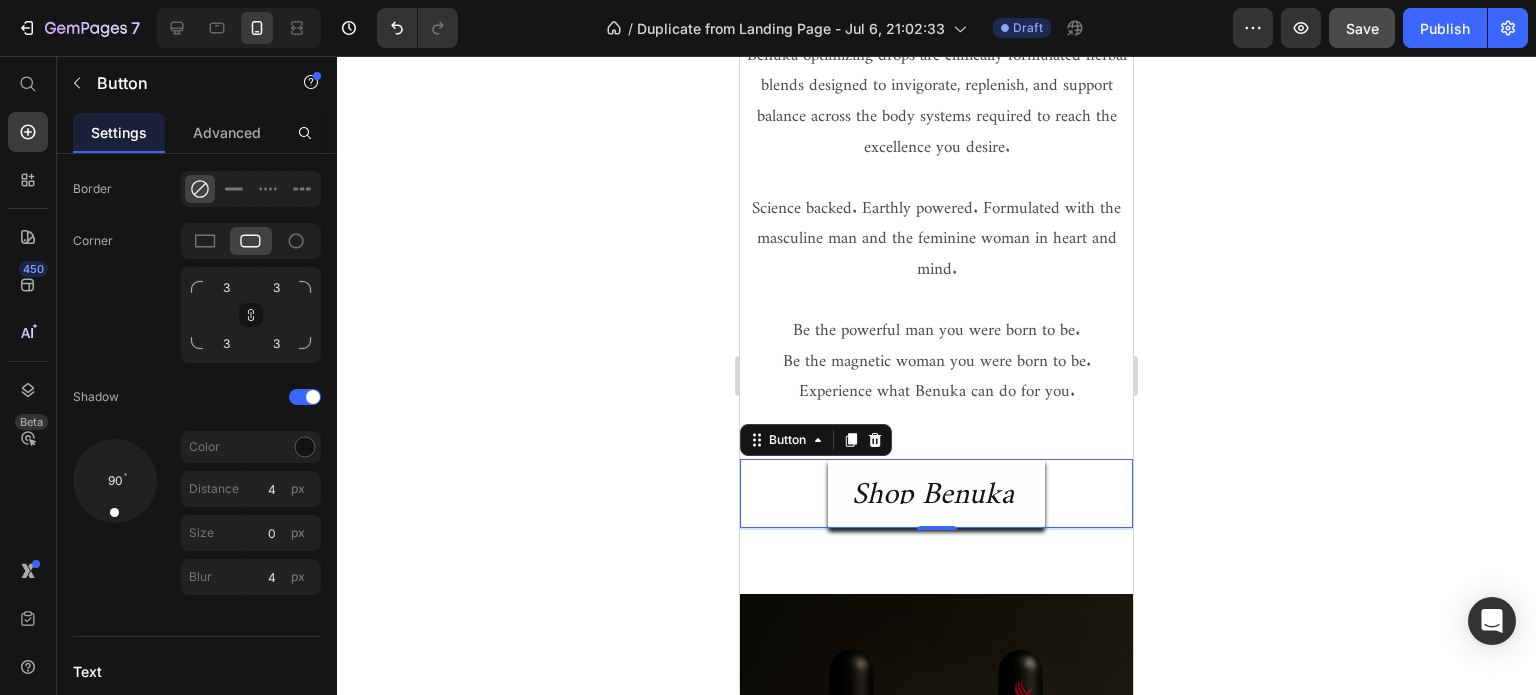 click 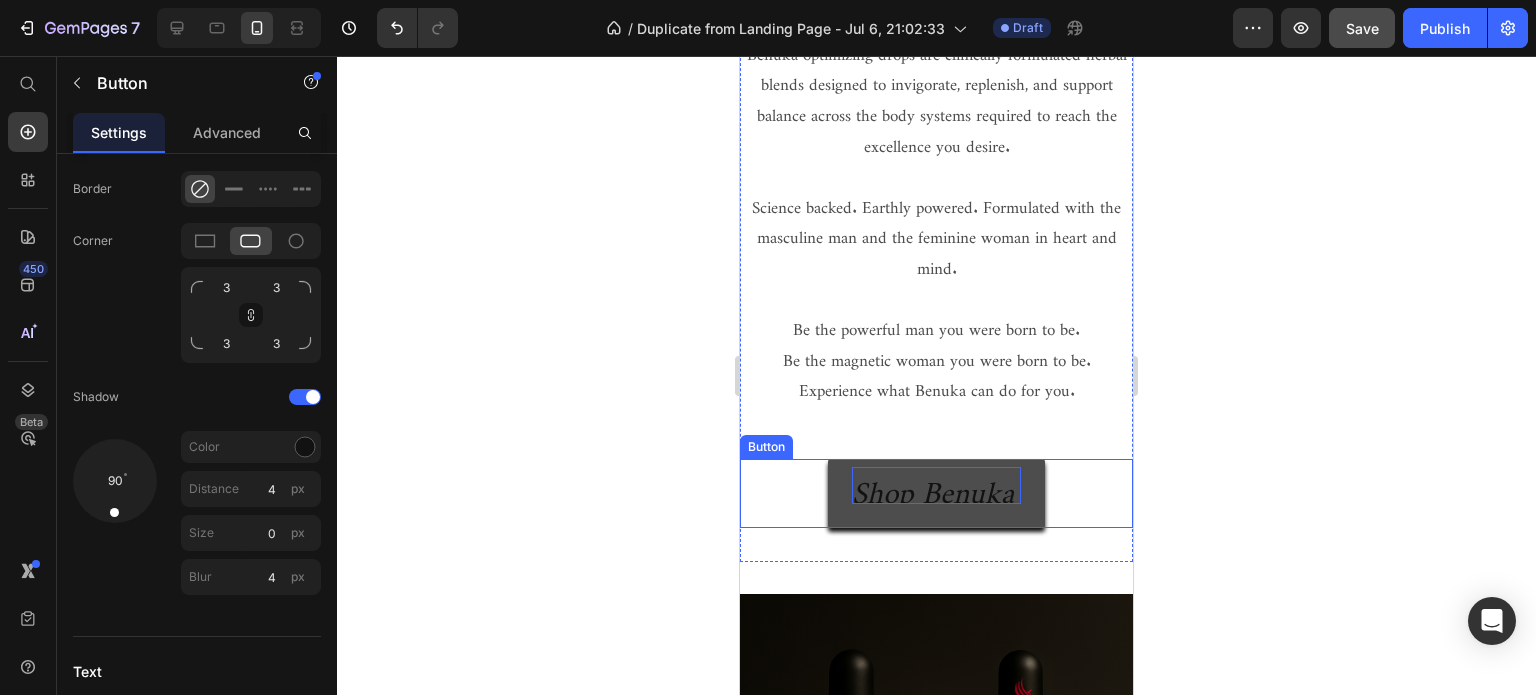 click on "Shop Benuka" at bounding box center (936, 485) 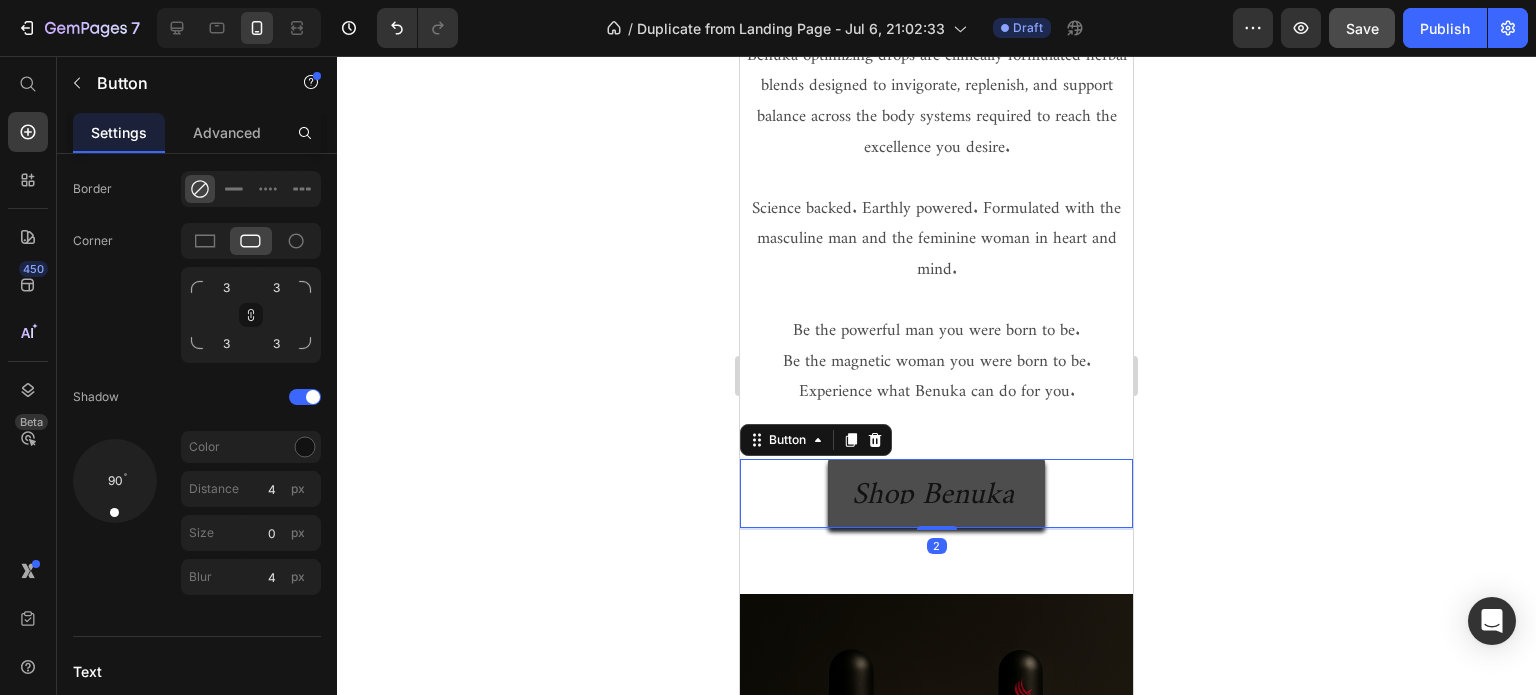 click on "Shop Benuka" at bounding box center (936, 493) 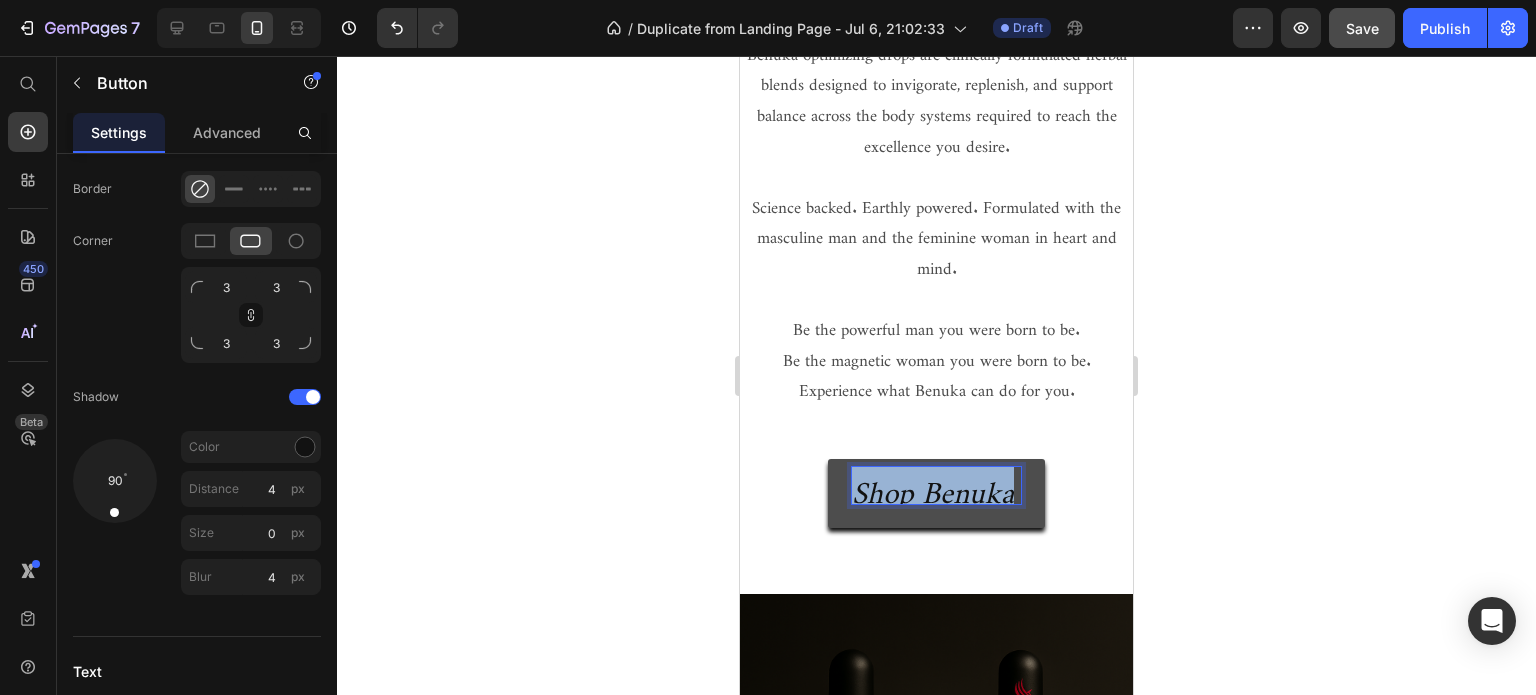 drag, startPoint x: 1006, startPoint y: 485, endPoint x: 829, endPoint y: 499, distance: 177.55281 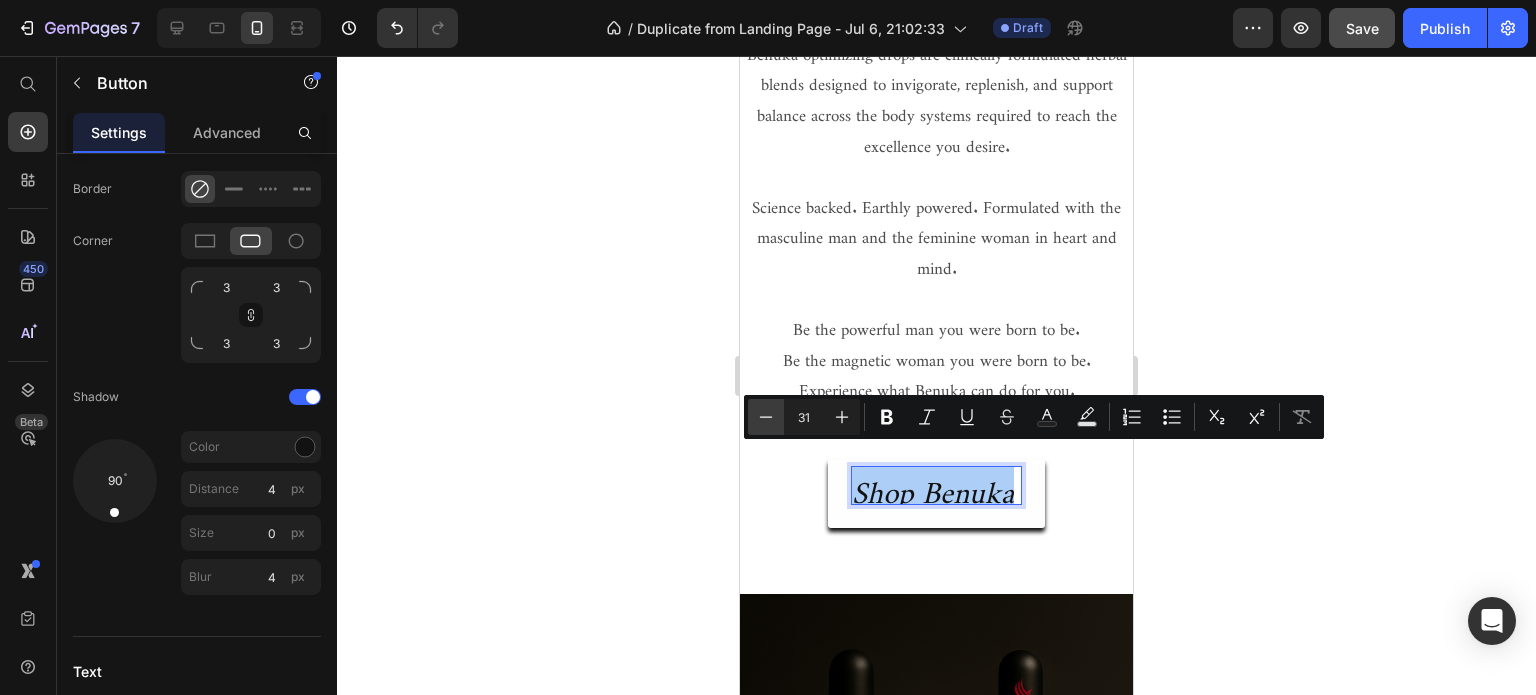 click 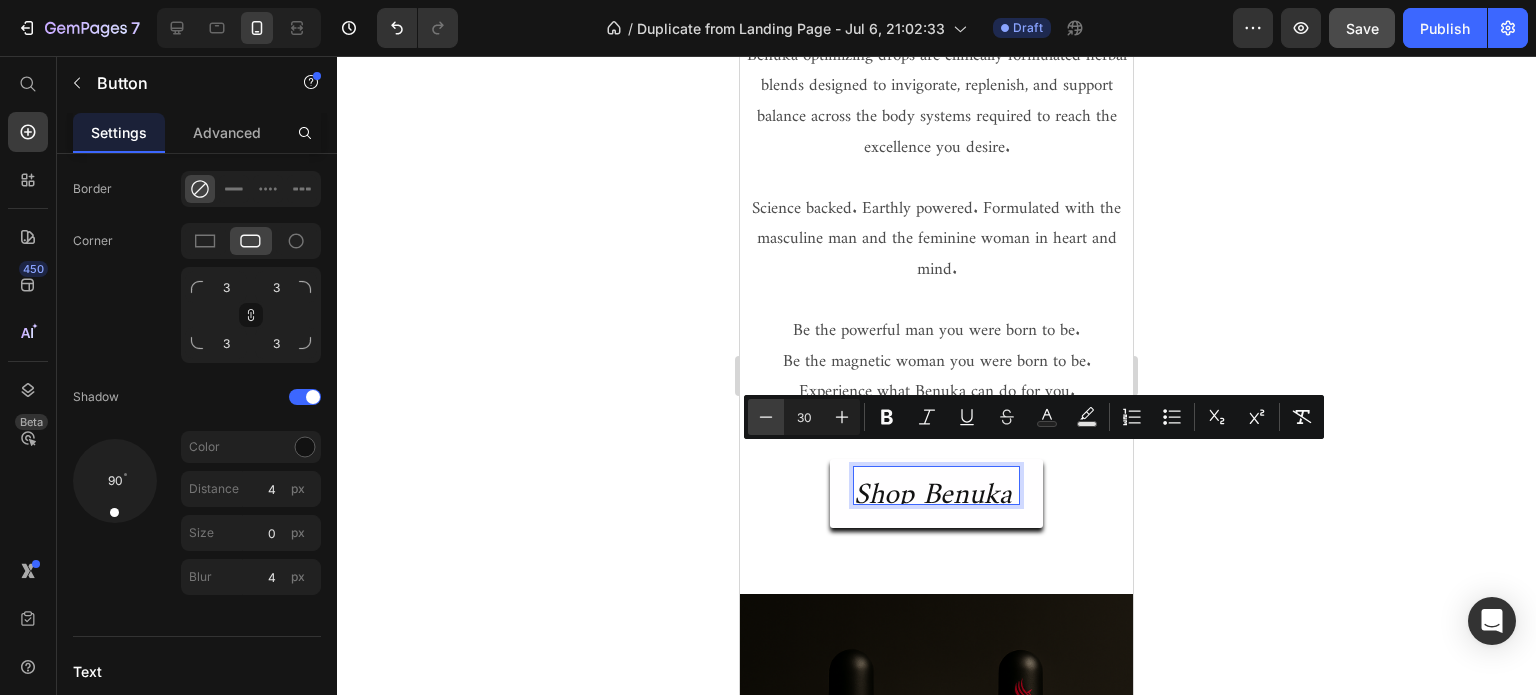 click 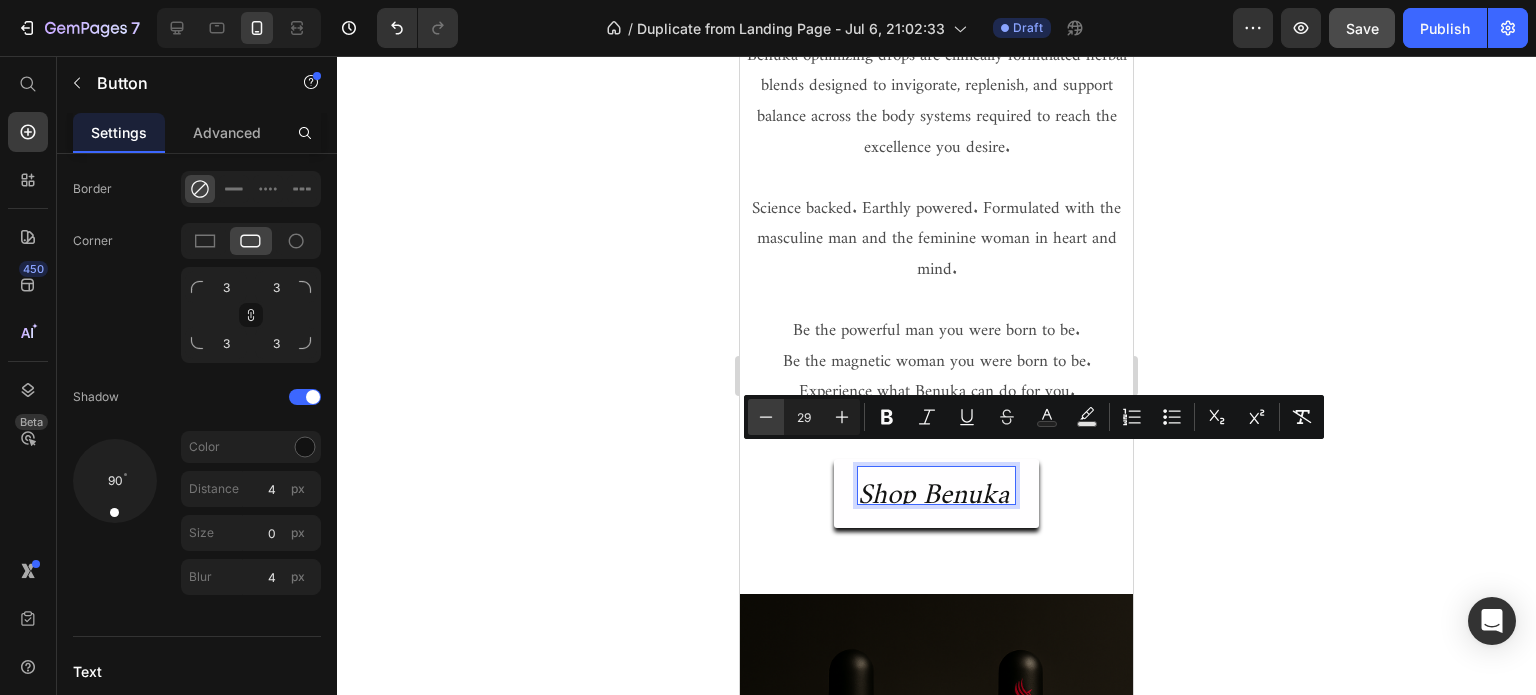 click 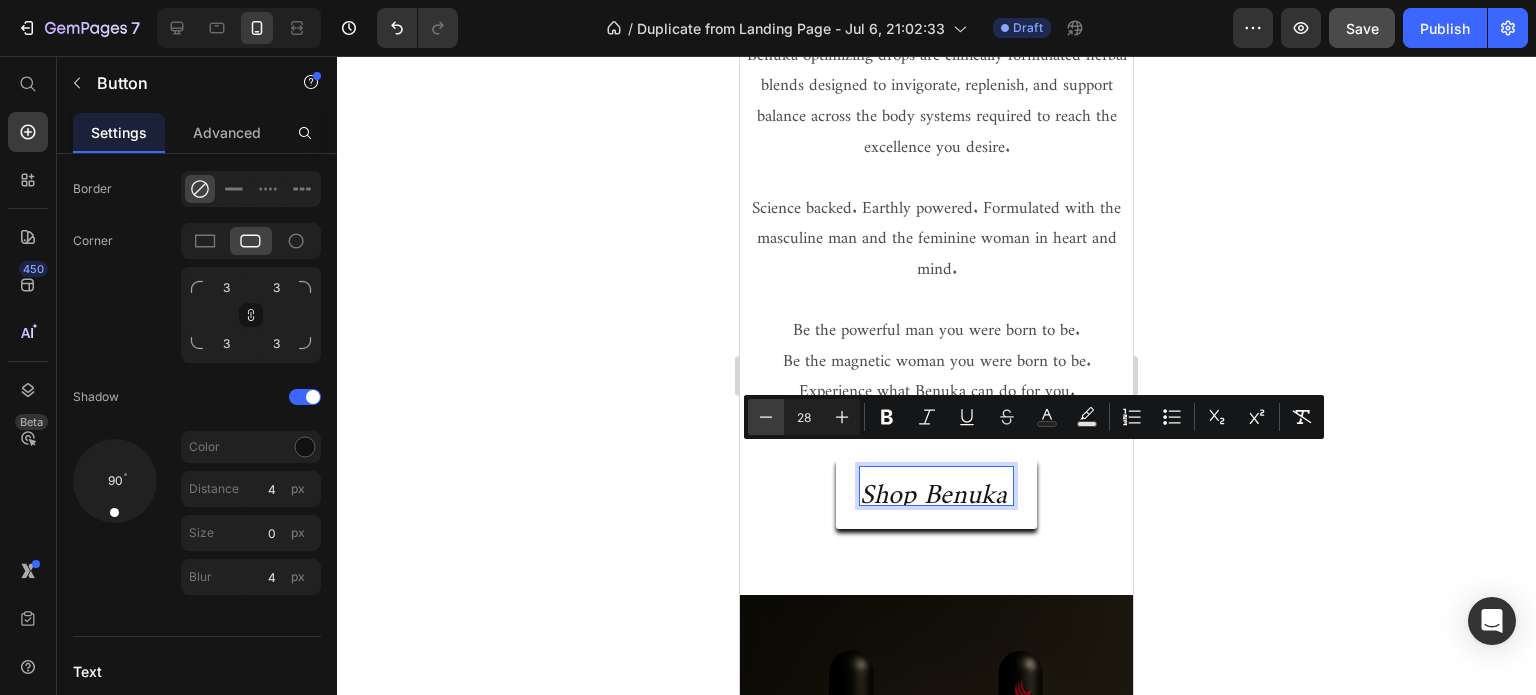 click 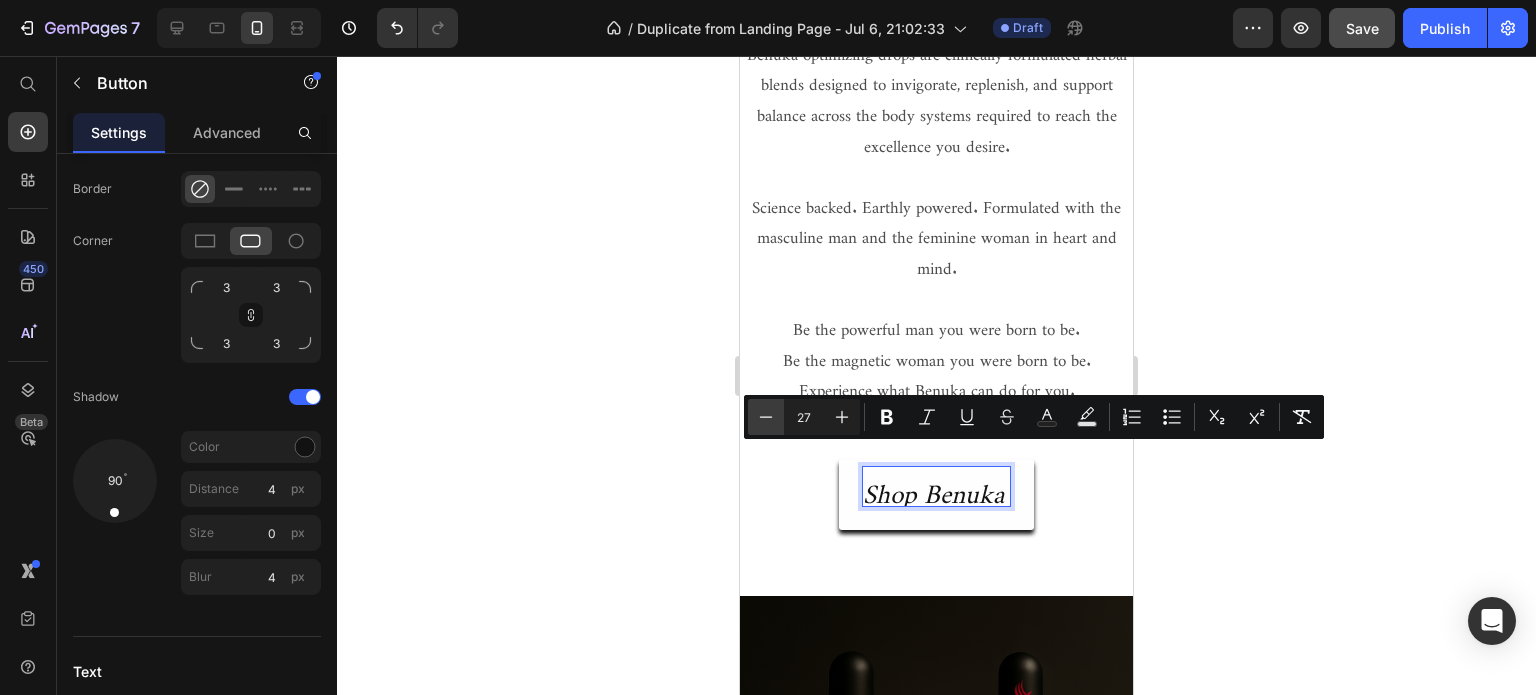 click 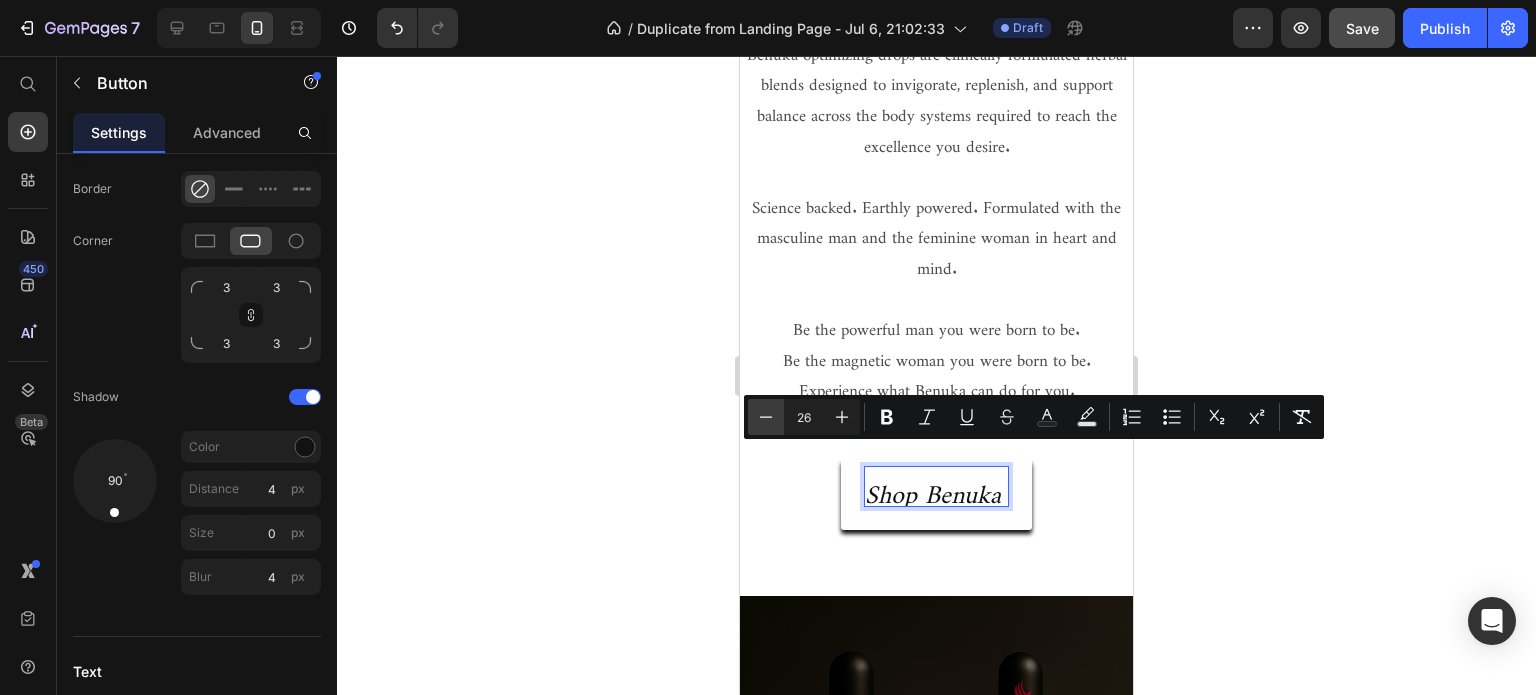 click 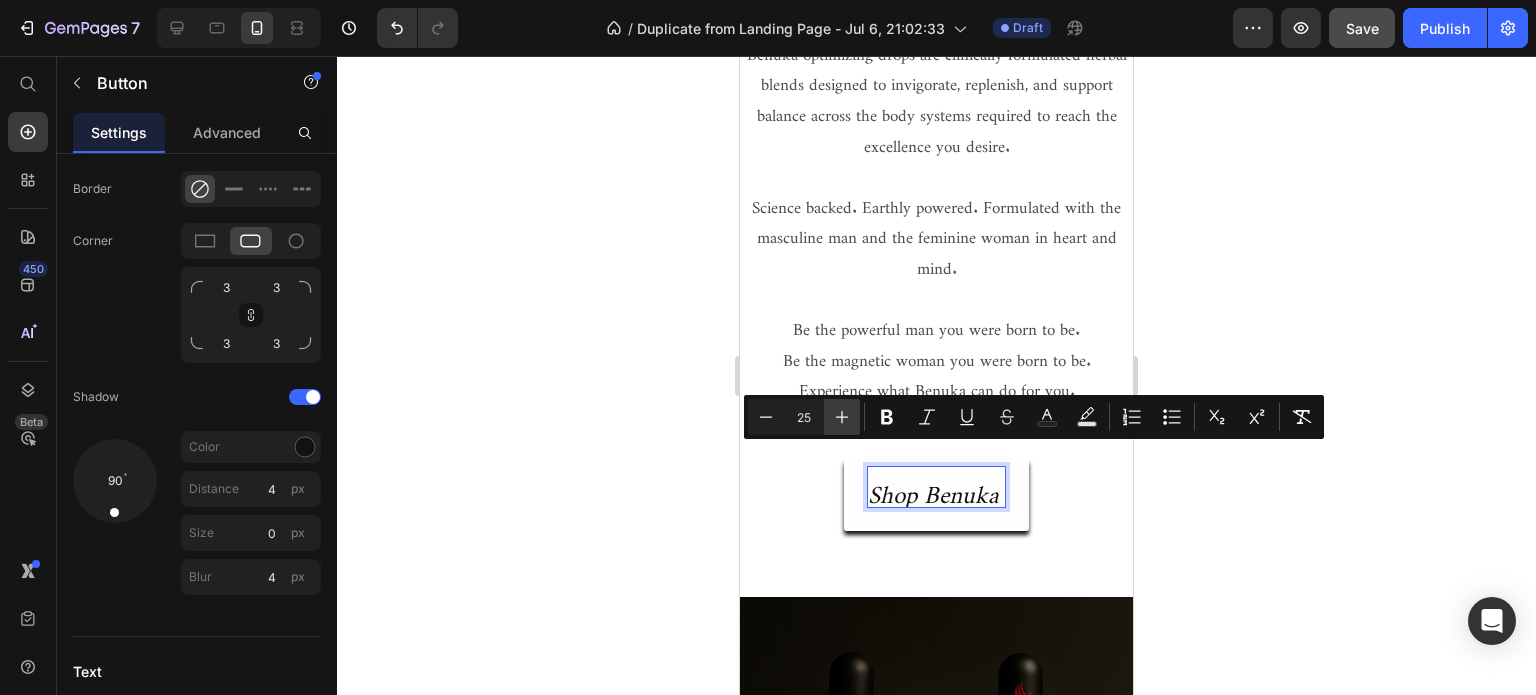 click 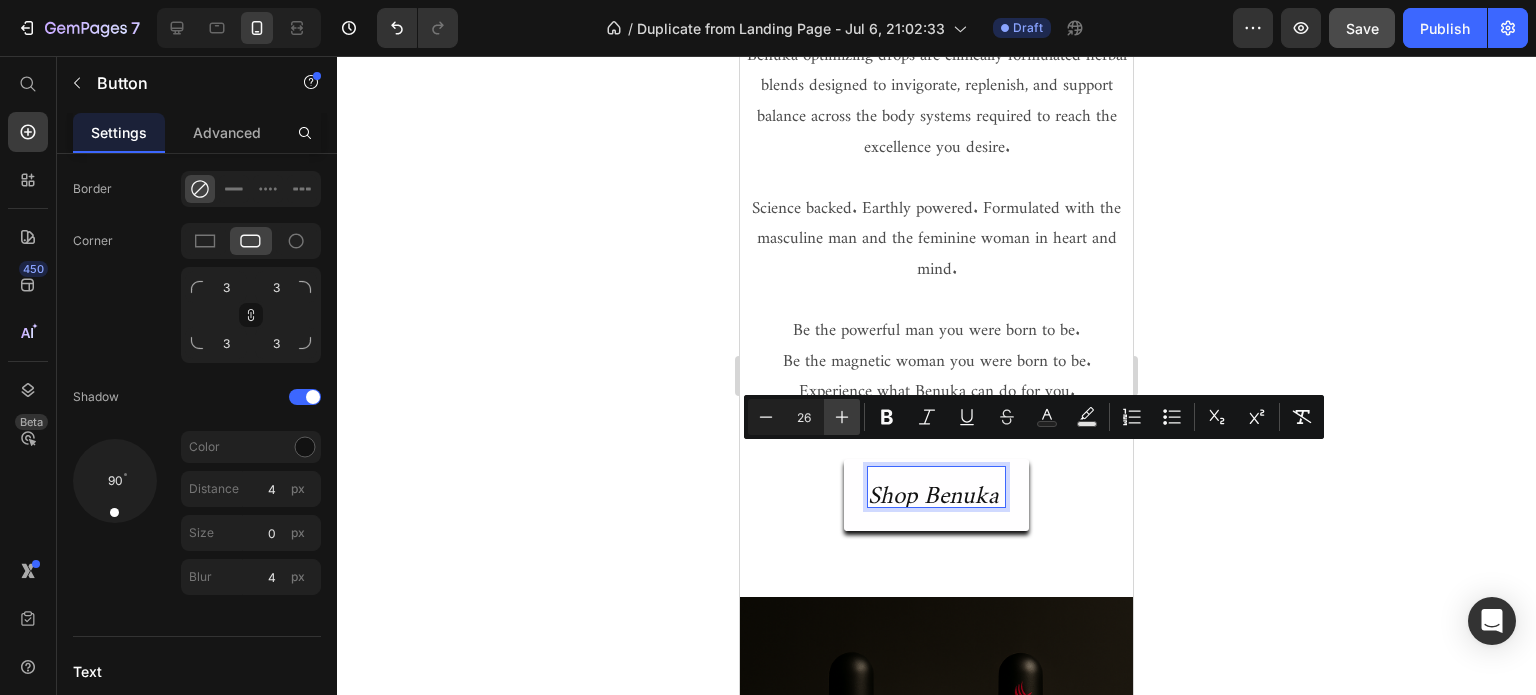 click 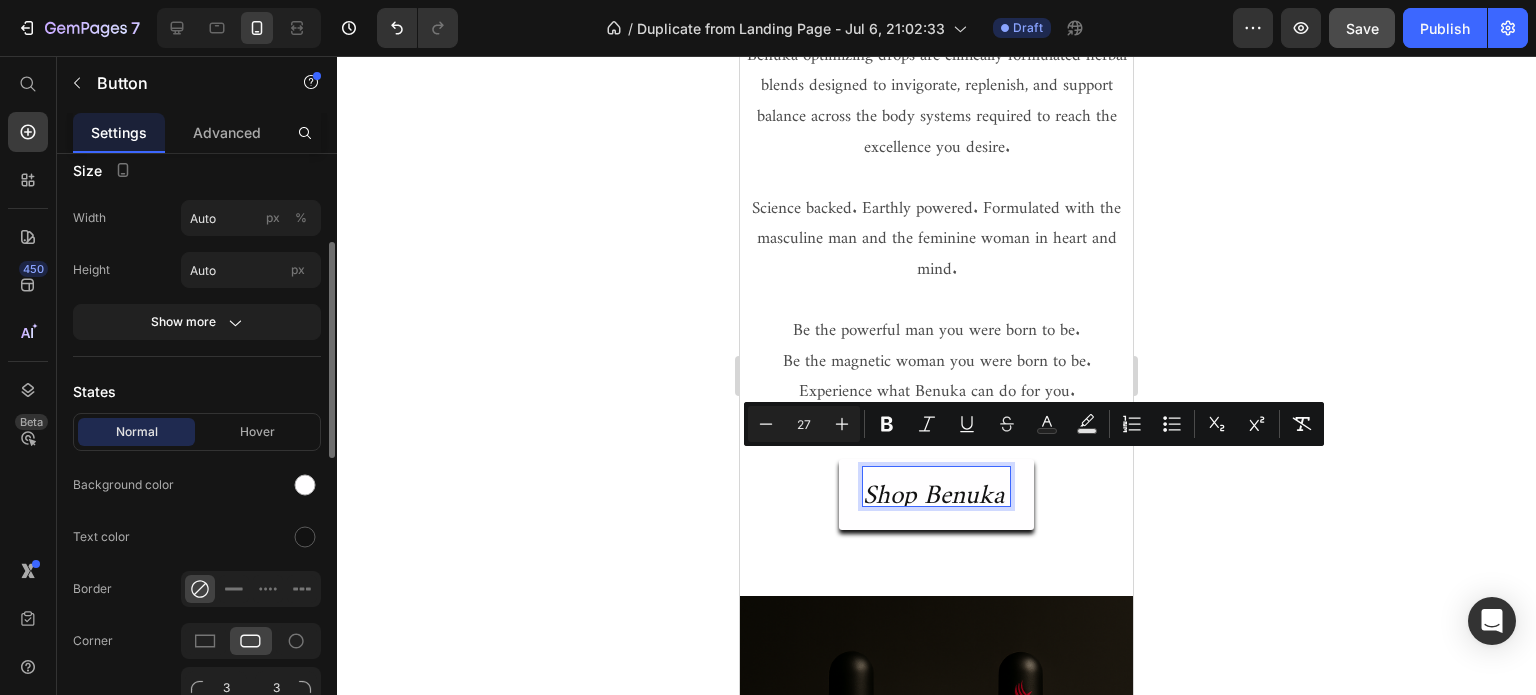 scroll, scrollTop: 0, scrollLeft: 0, axis: both 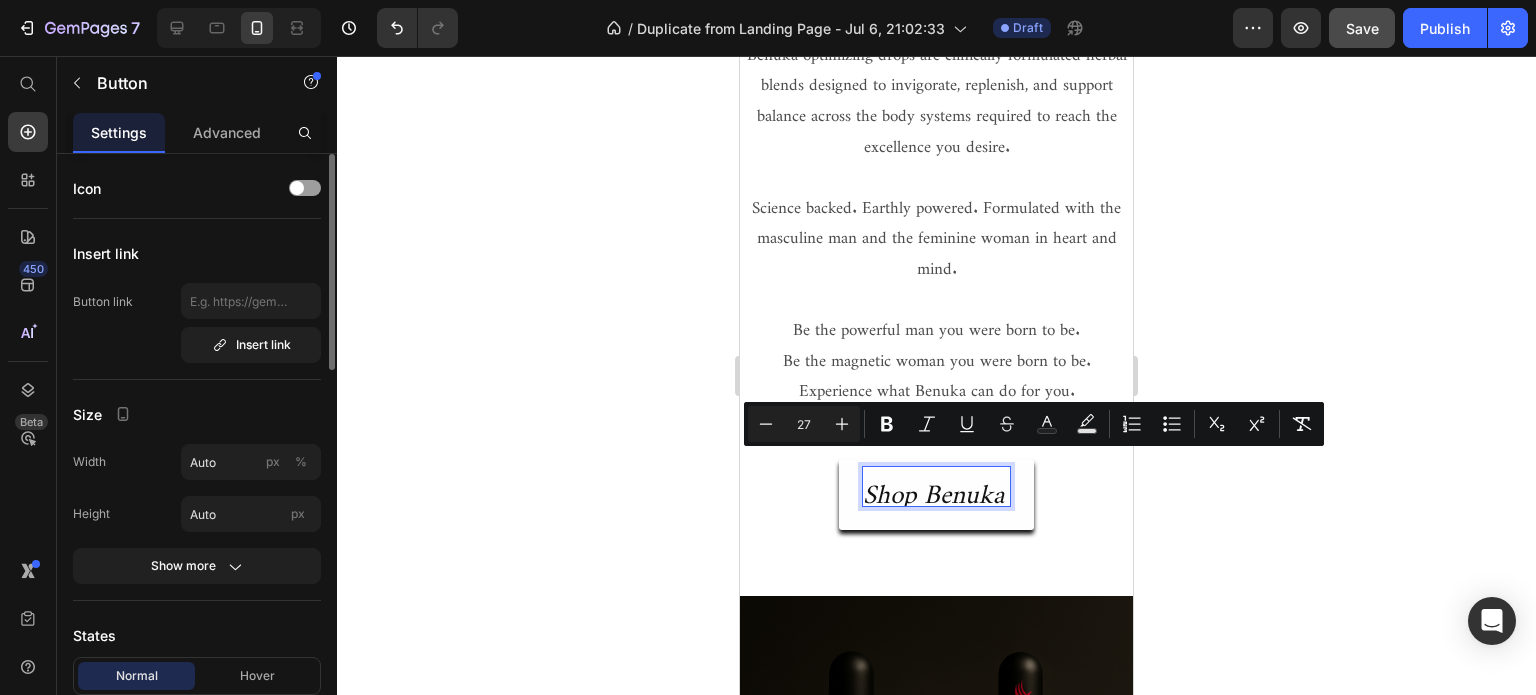 click 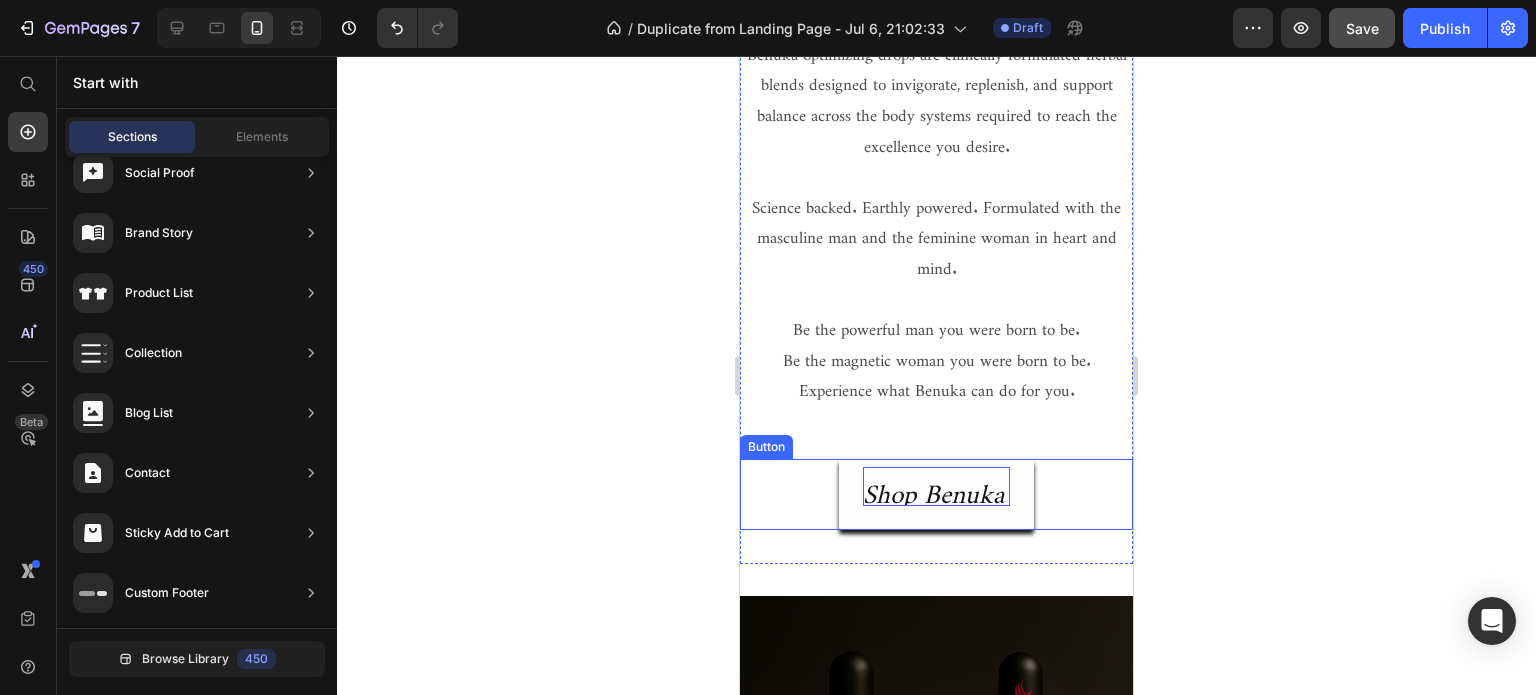 click on "Shop Benuka" at bounding box center (933, 487) 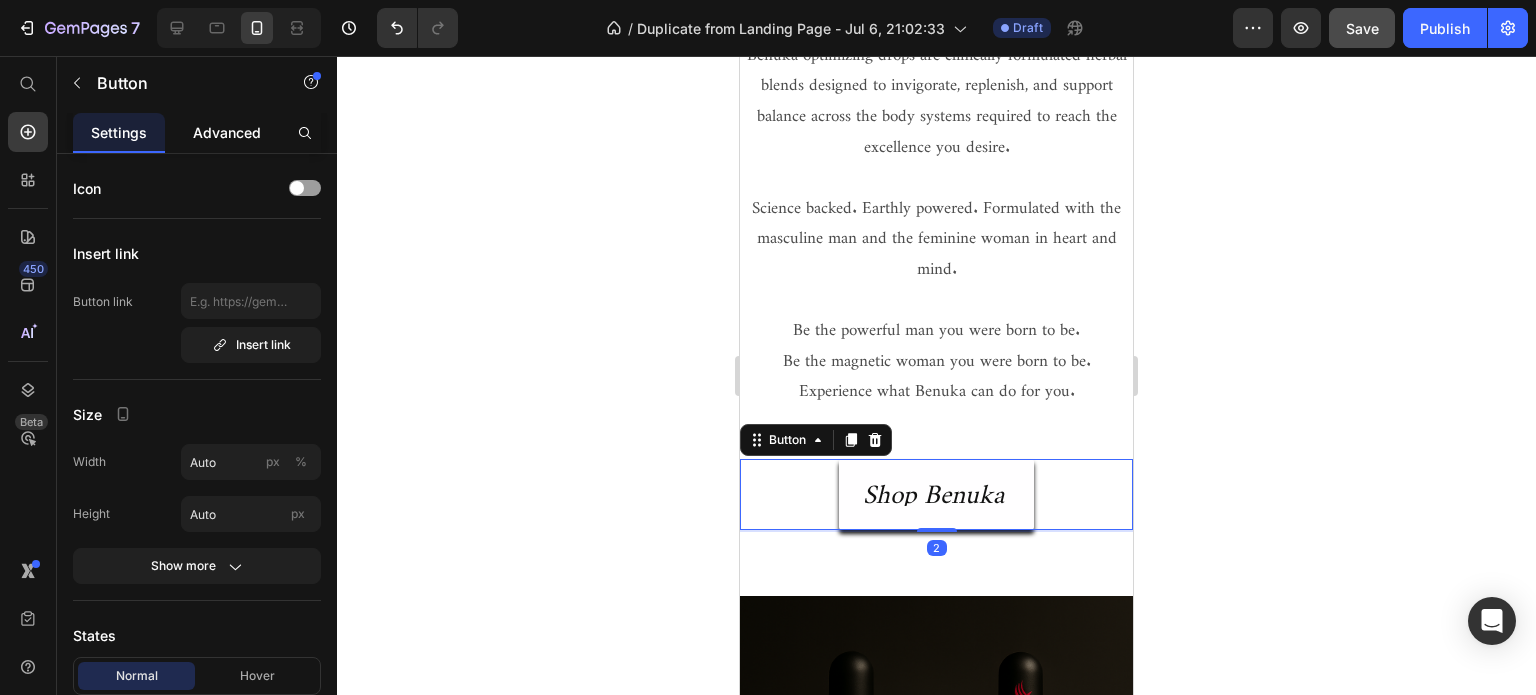 click on "Advanced" at bounding box center (227, 132) 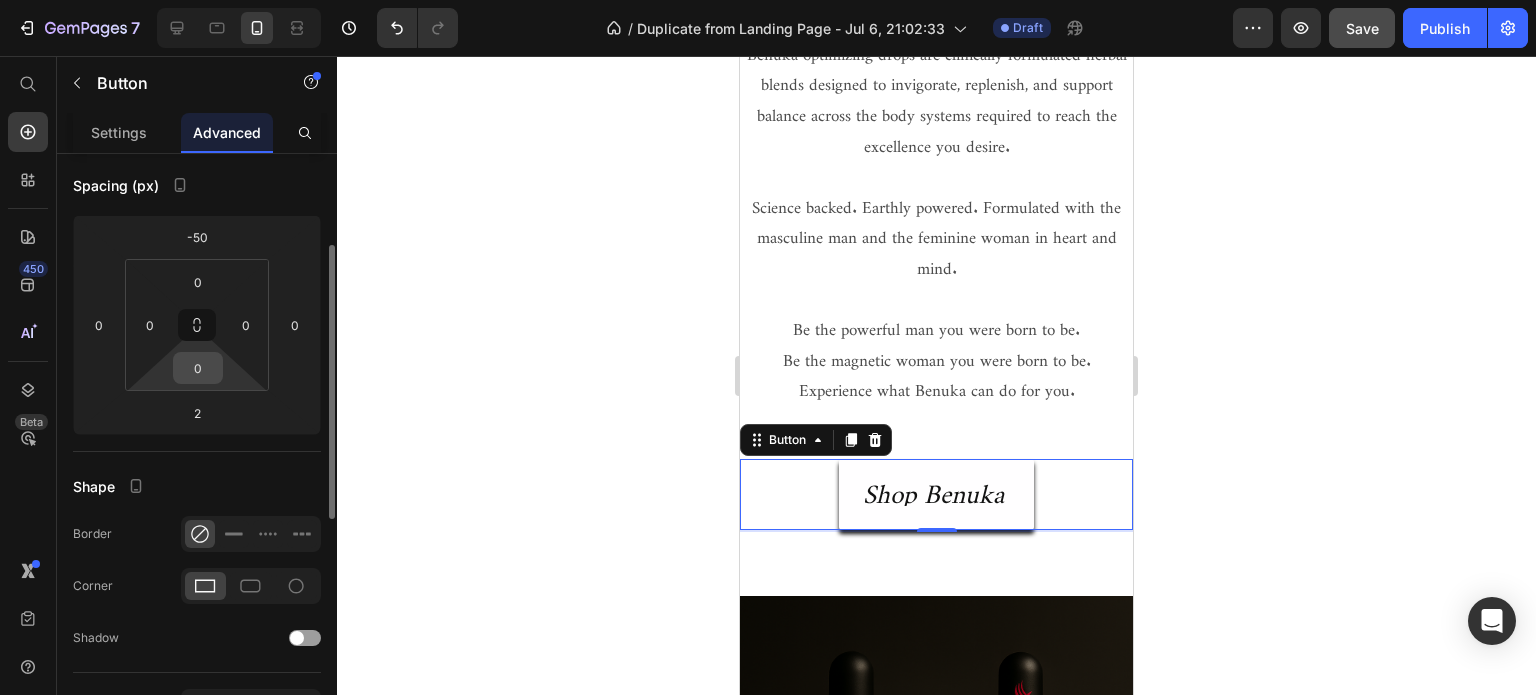 scroll, scrollTop: 0, scrollLeft: 0, axis: both 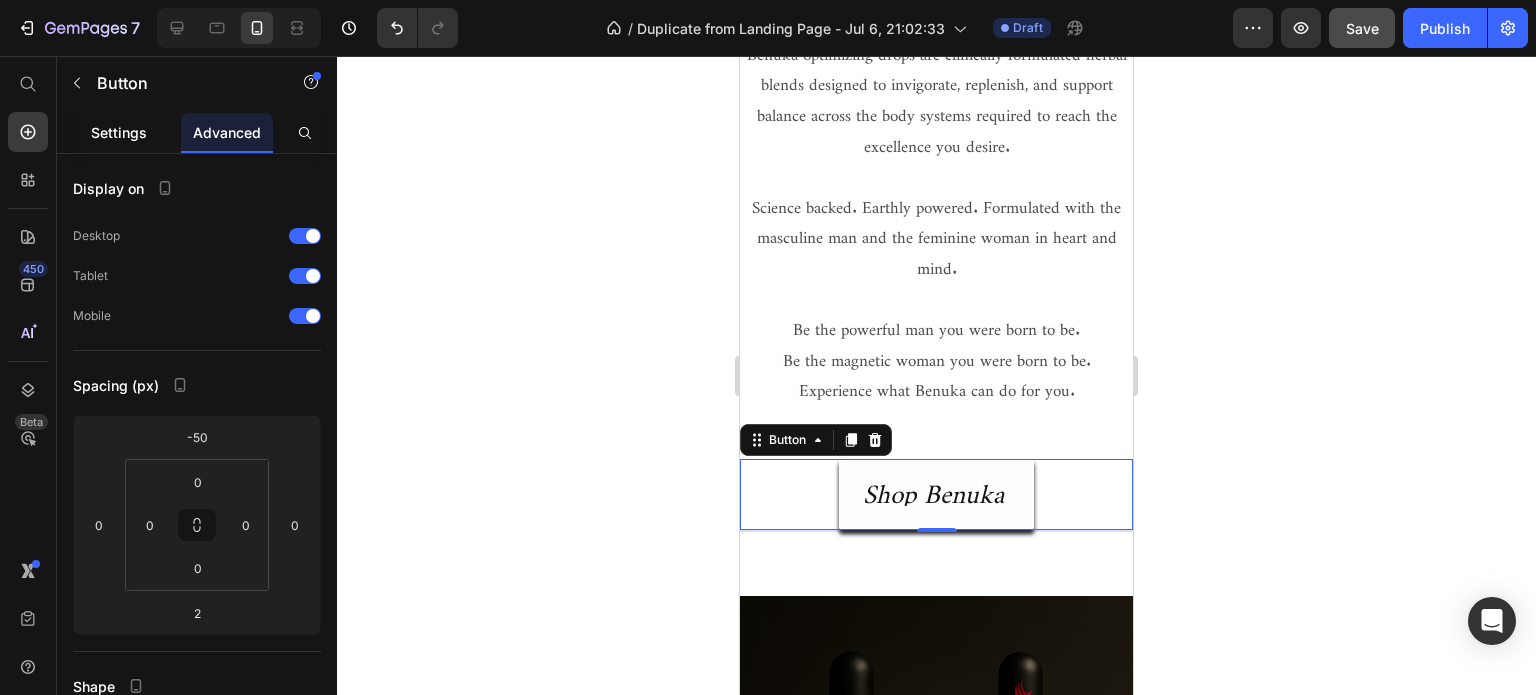 click on "Settings" at bounding box center [119, 132] 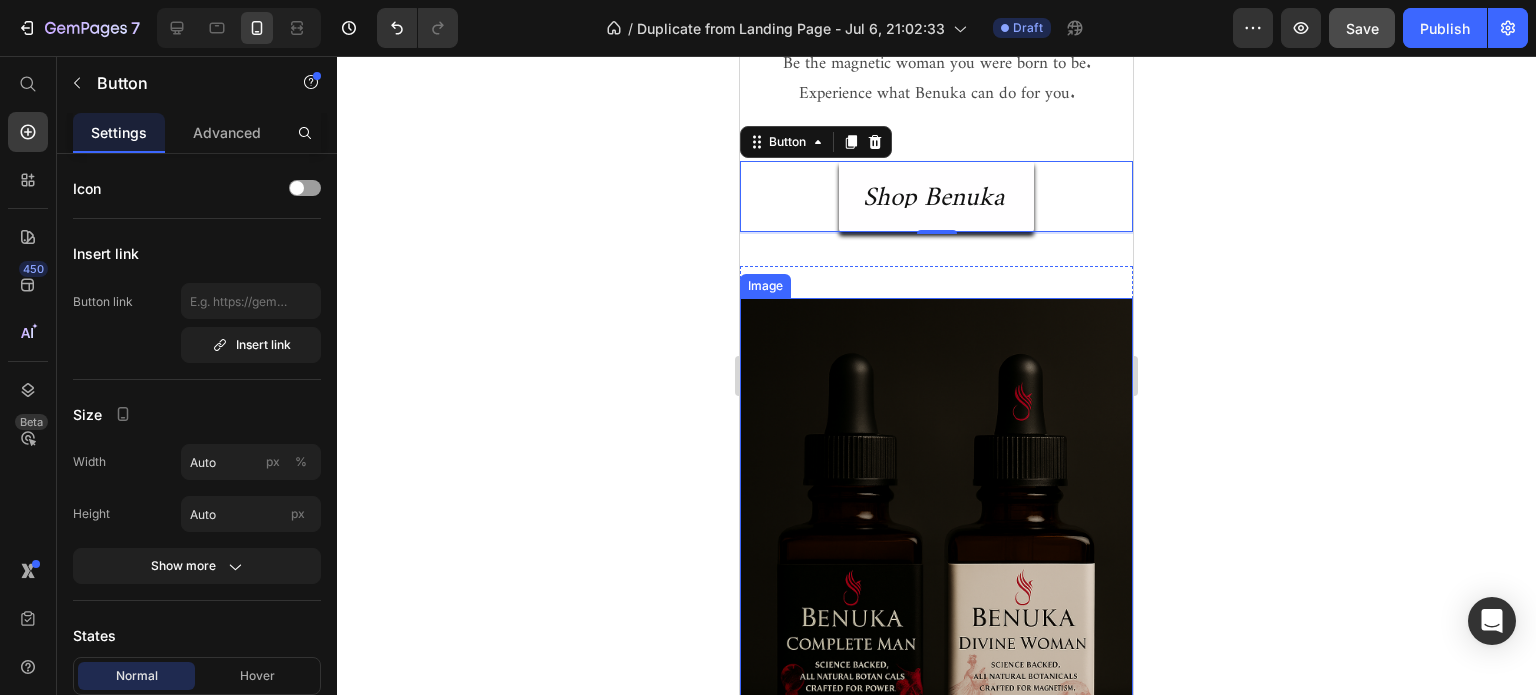 scroll, scrollTop: 1000, scrollLeft: 0, axis: vertical 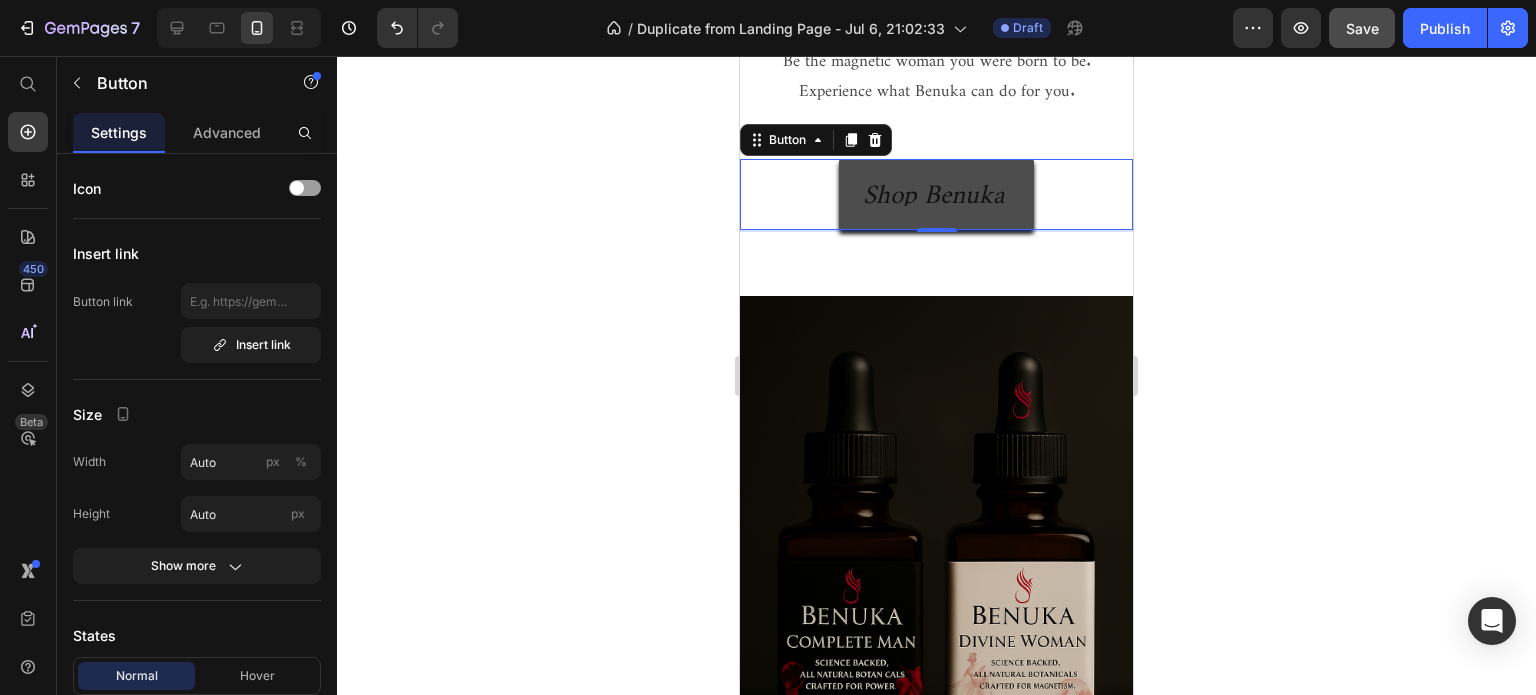 click on "Shop Benuka" at bounding box center [936, 194] 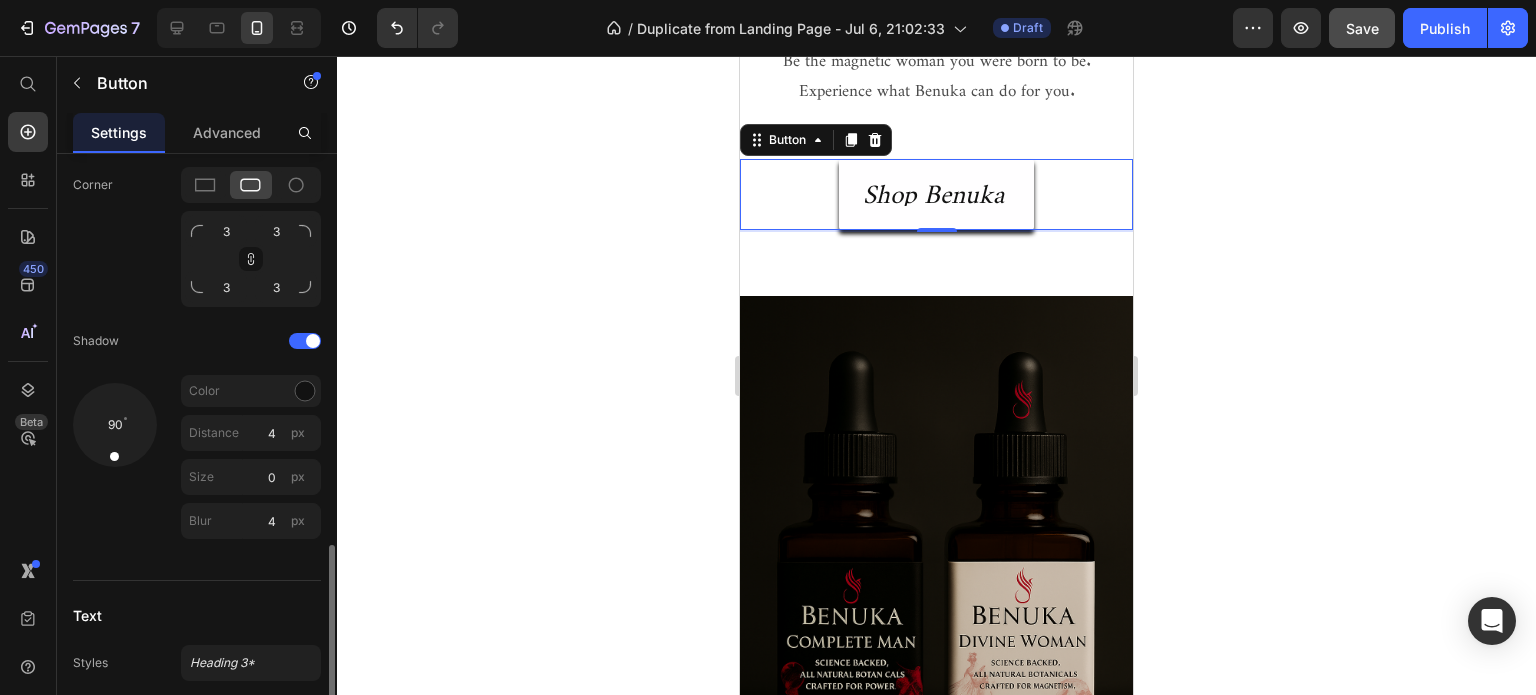 scroll, scrollTop: 1000, scrollLeft: 0, axis: vertical 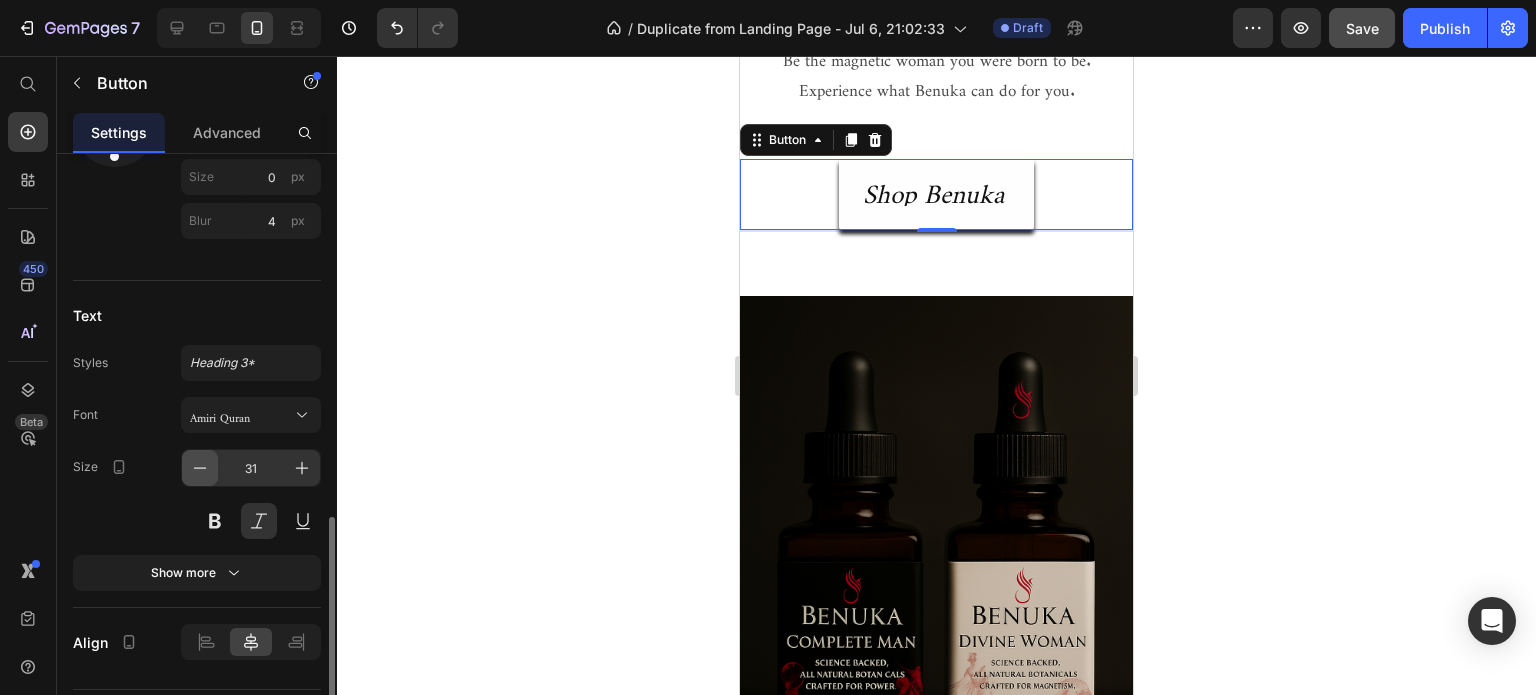 click 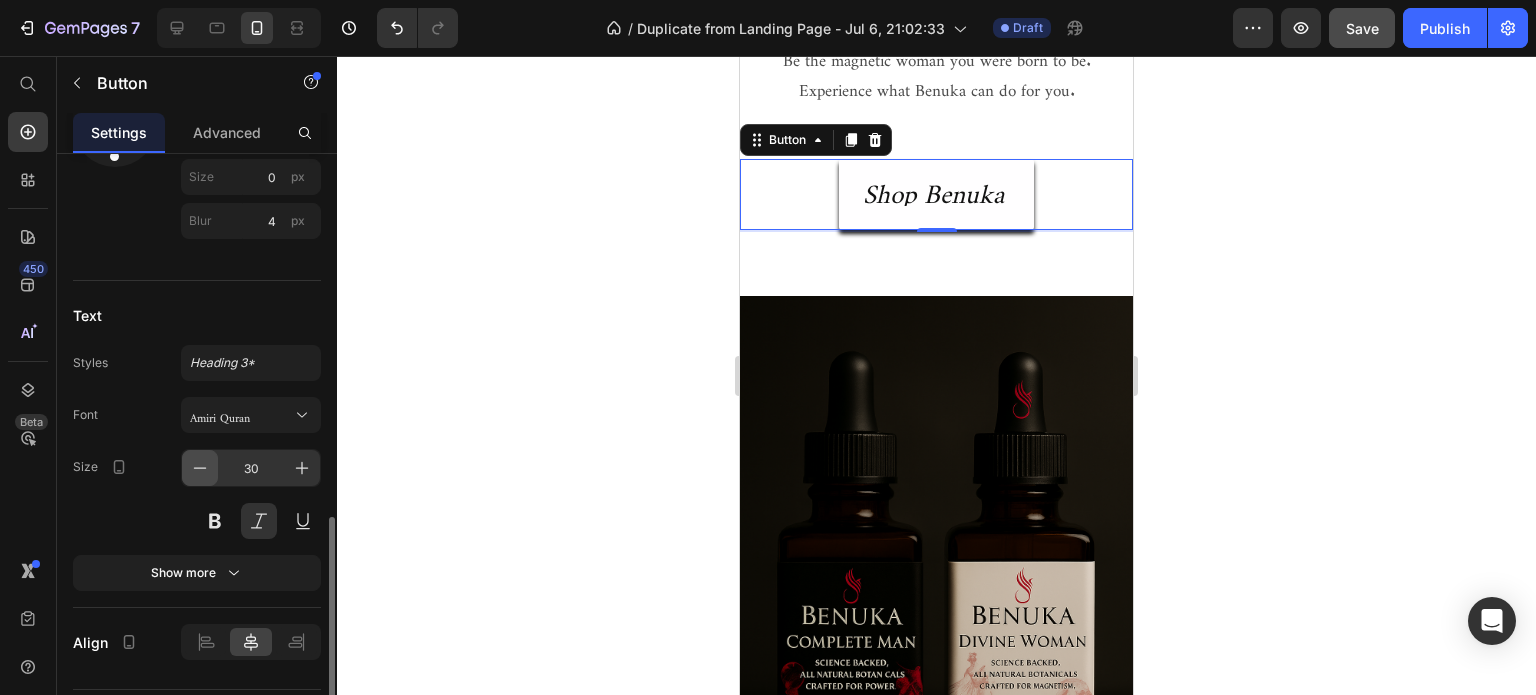 click 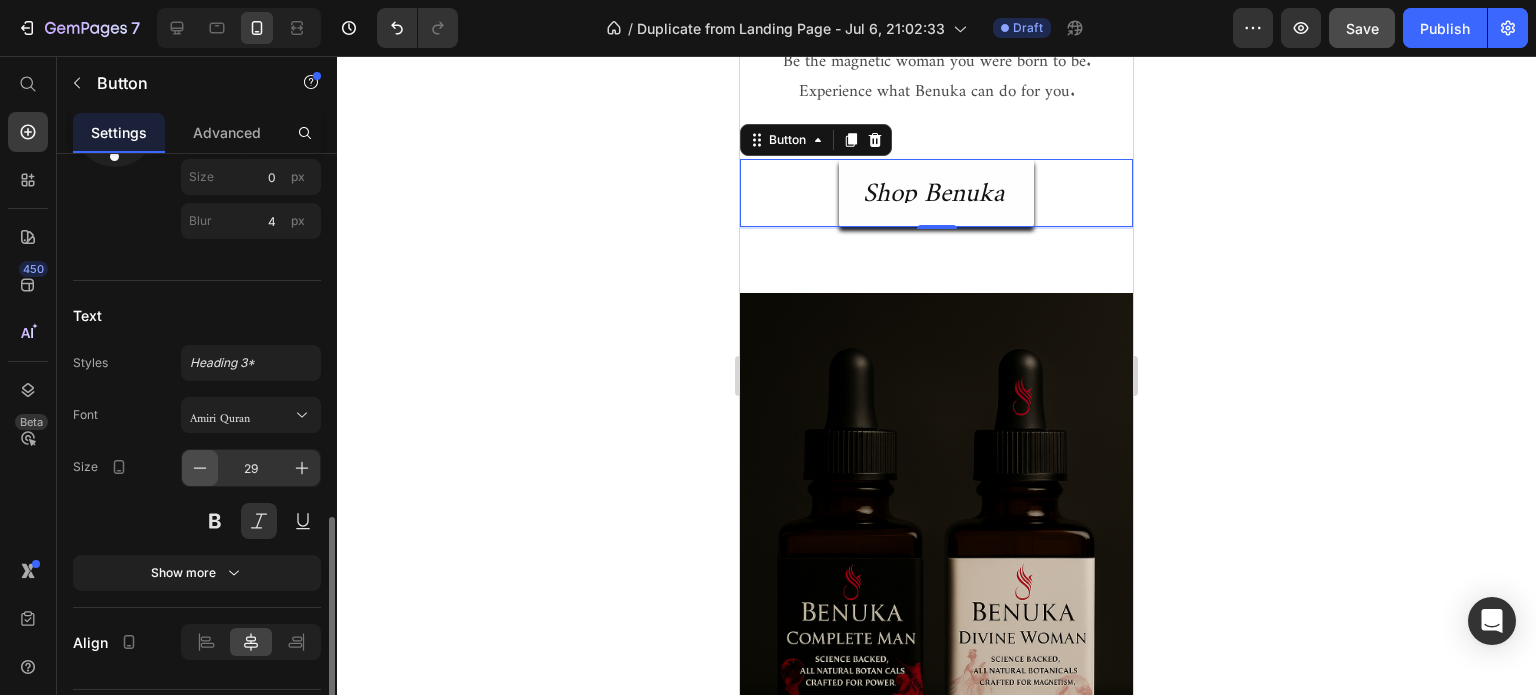 click 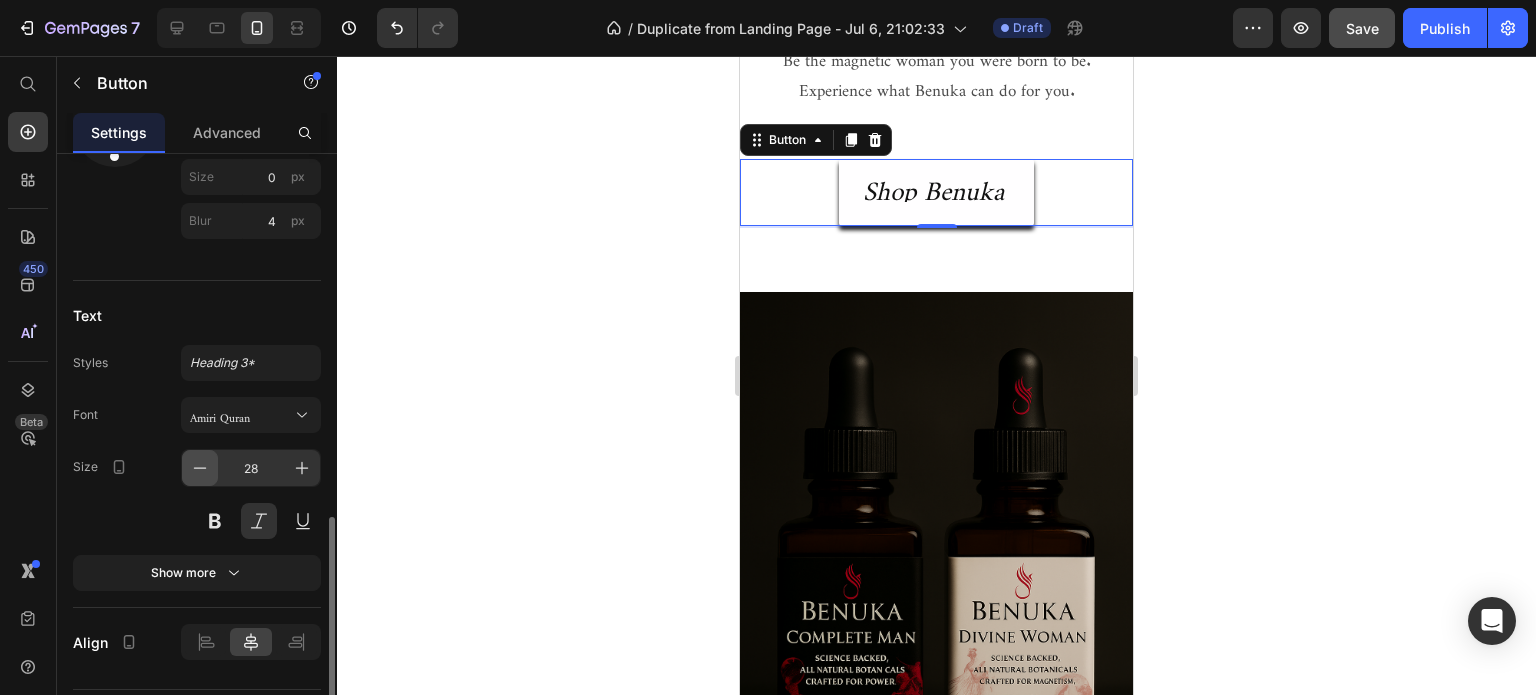 click 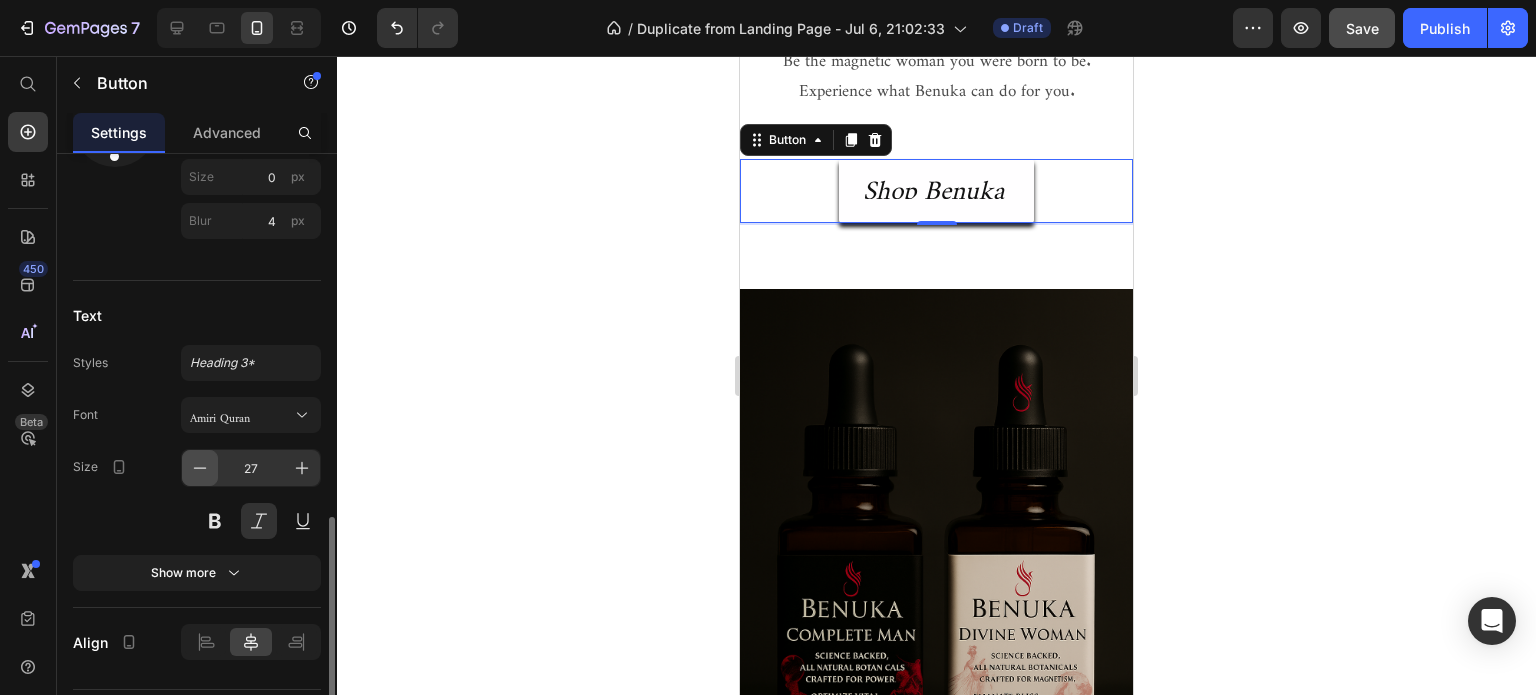 click 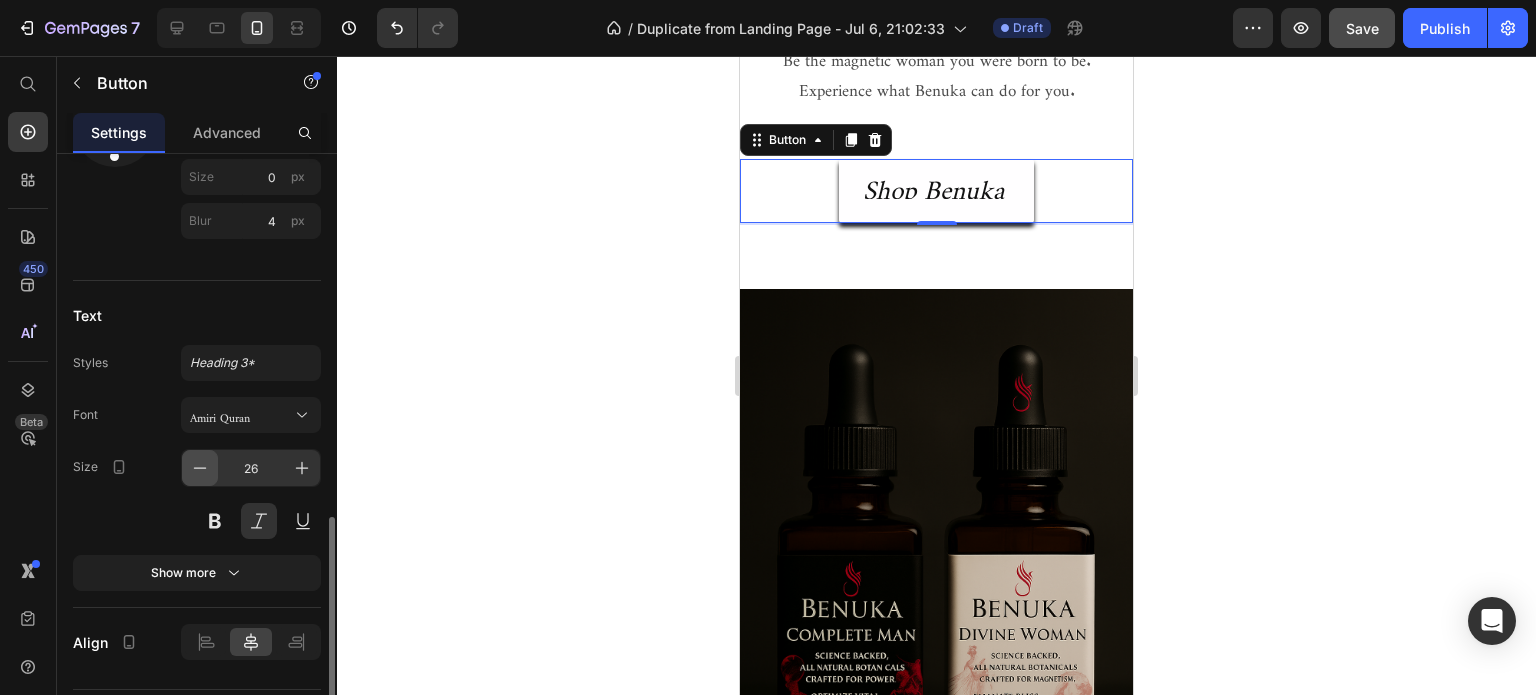 click 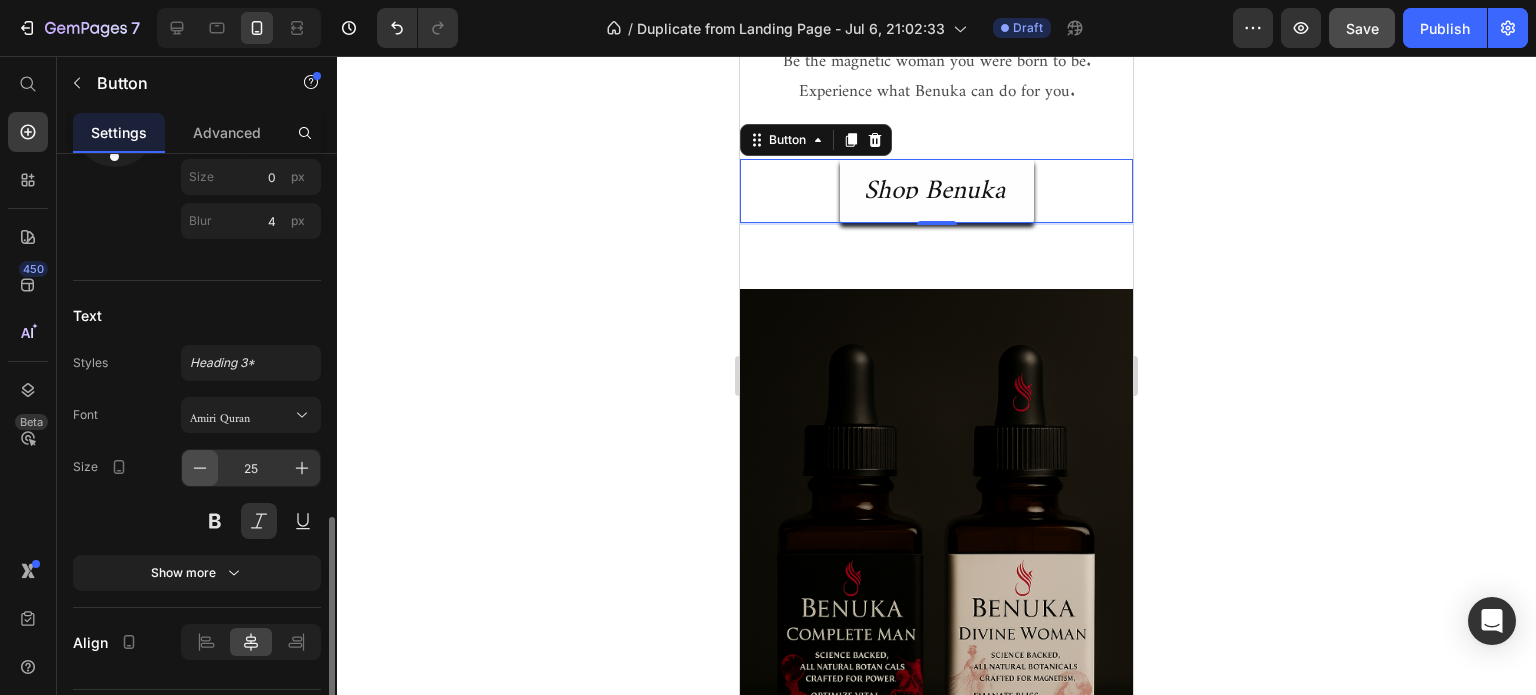 click 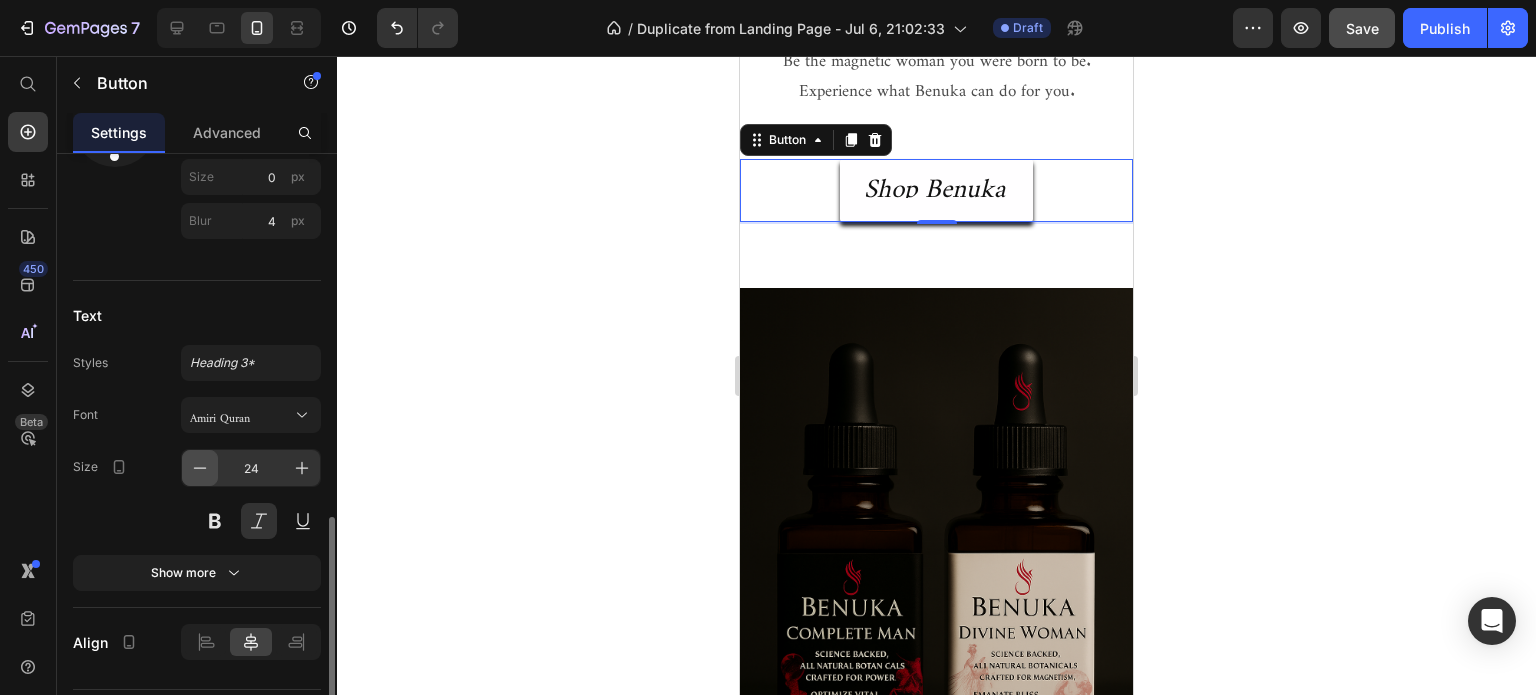 click 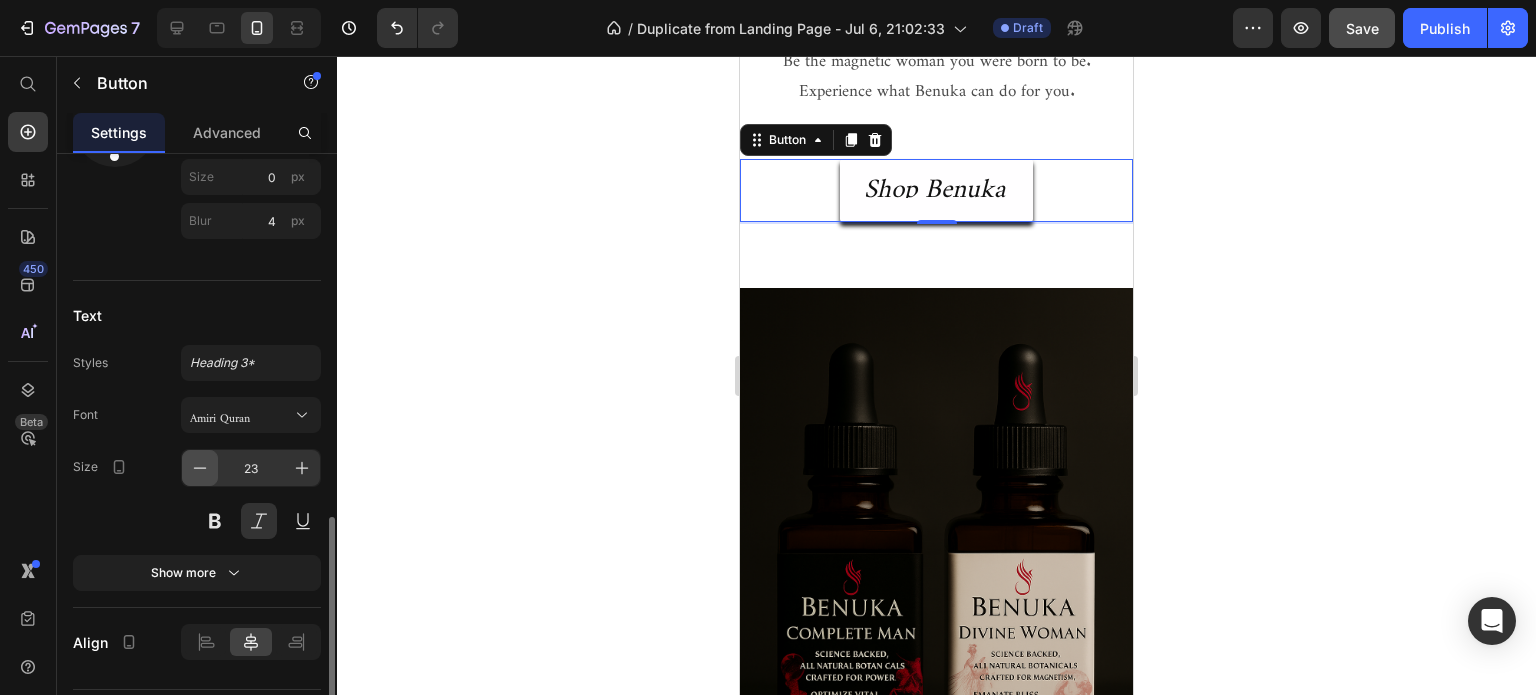 click 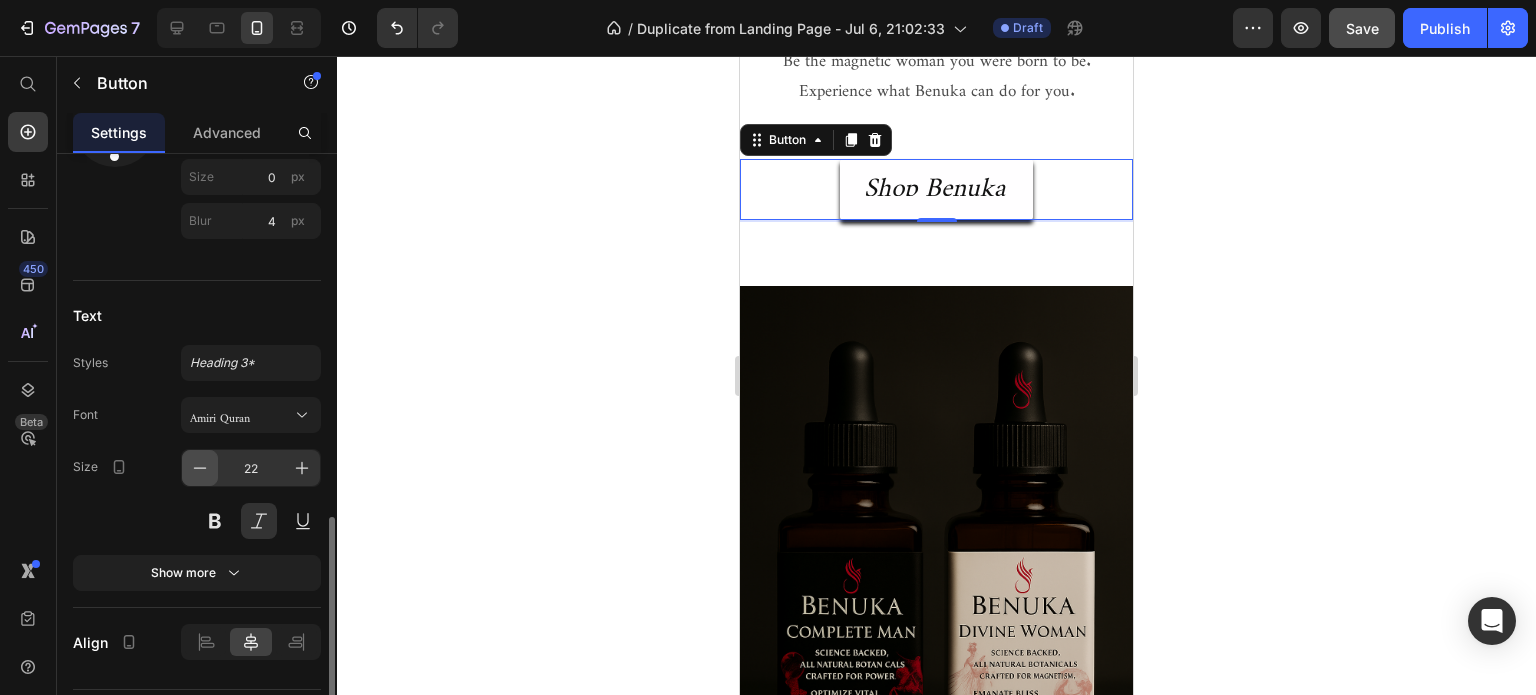 click 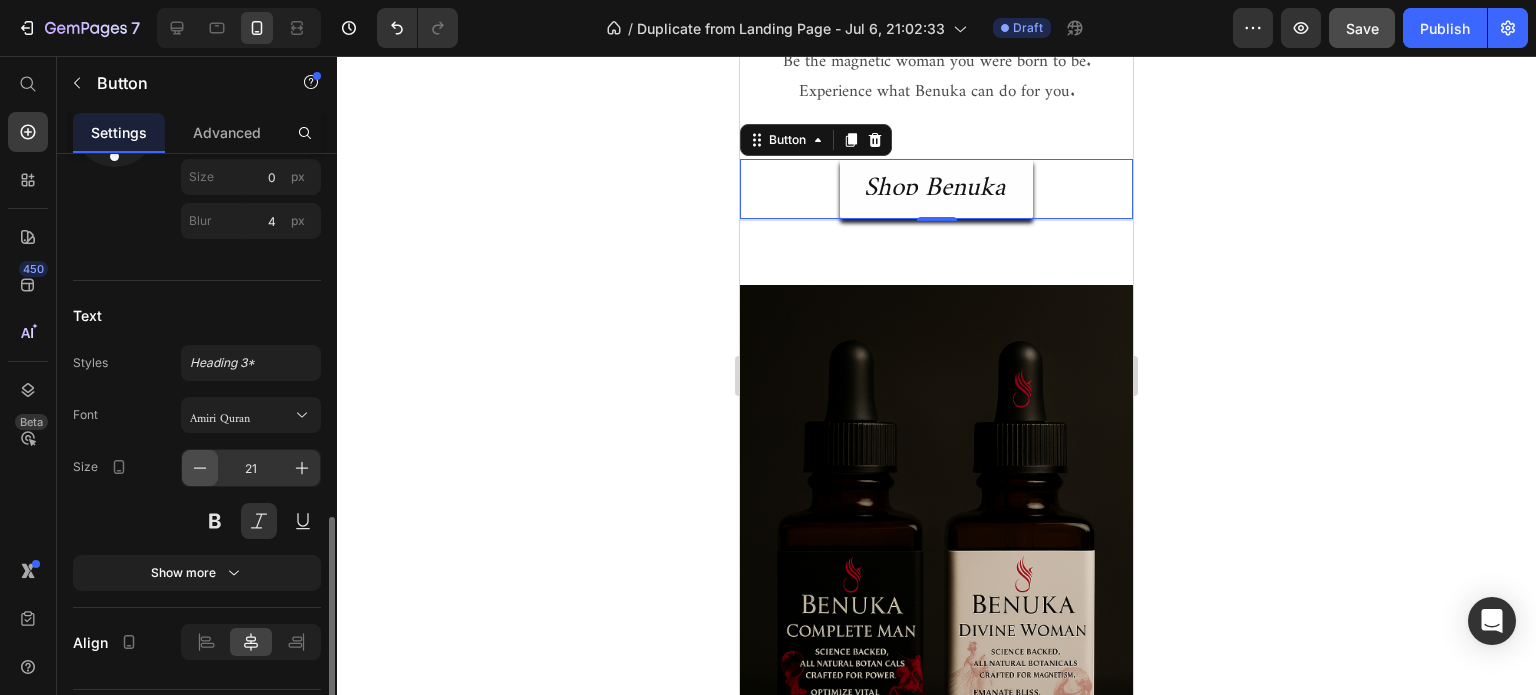 click 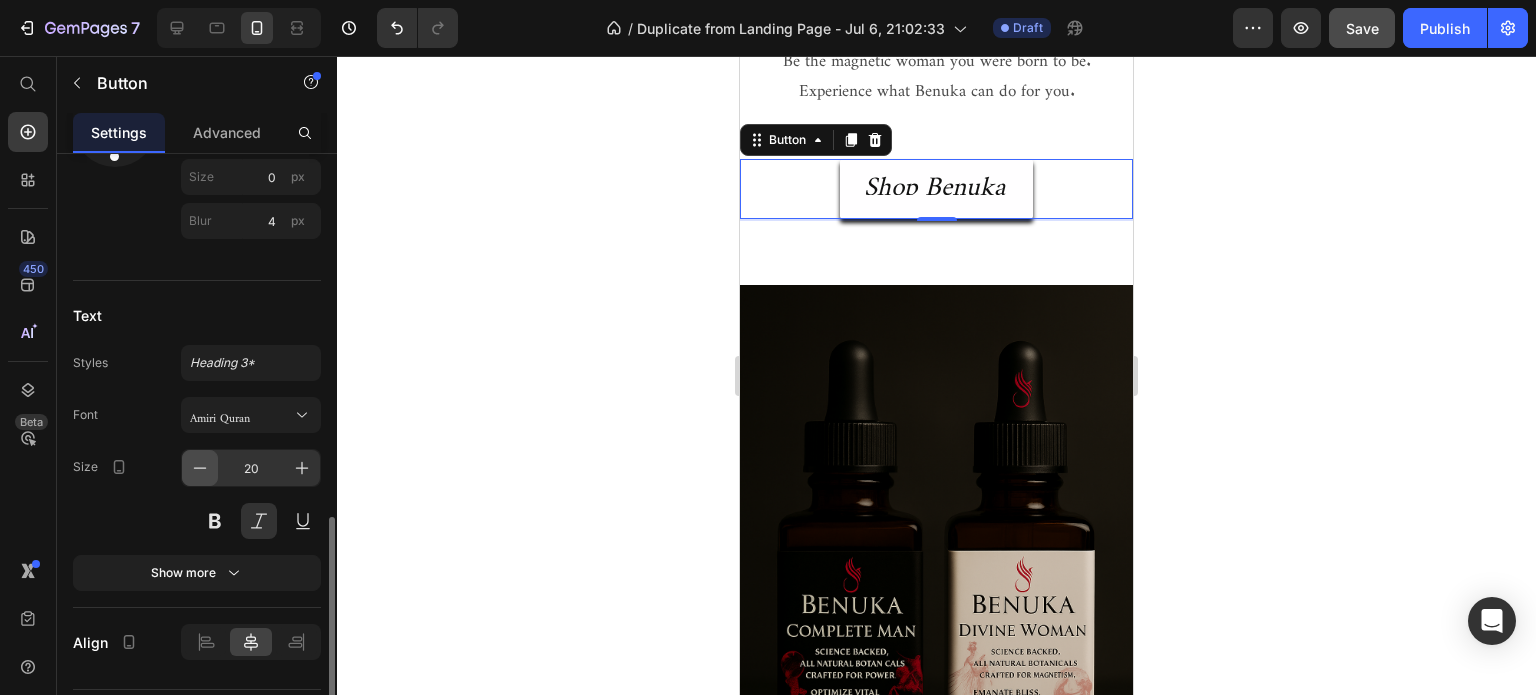 click 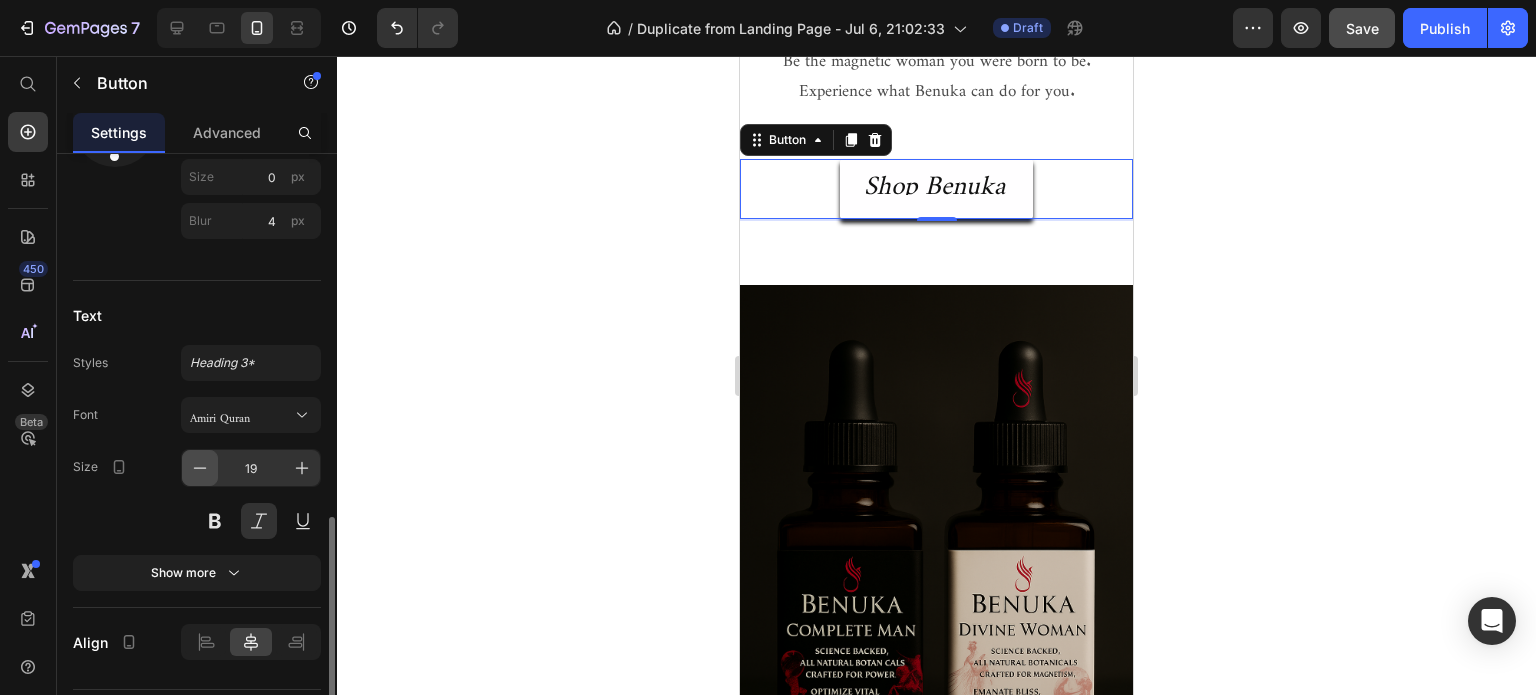 click 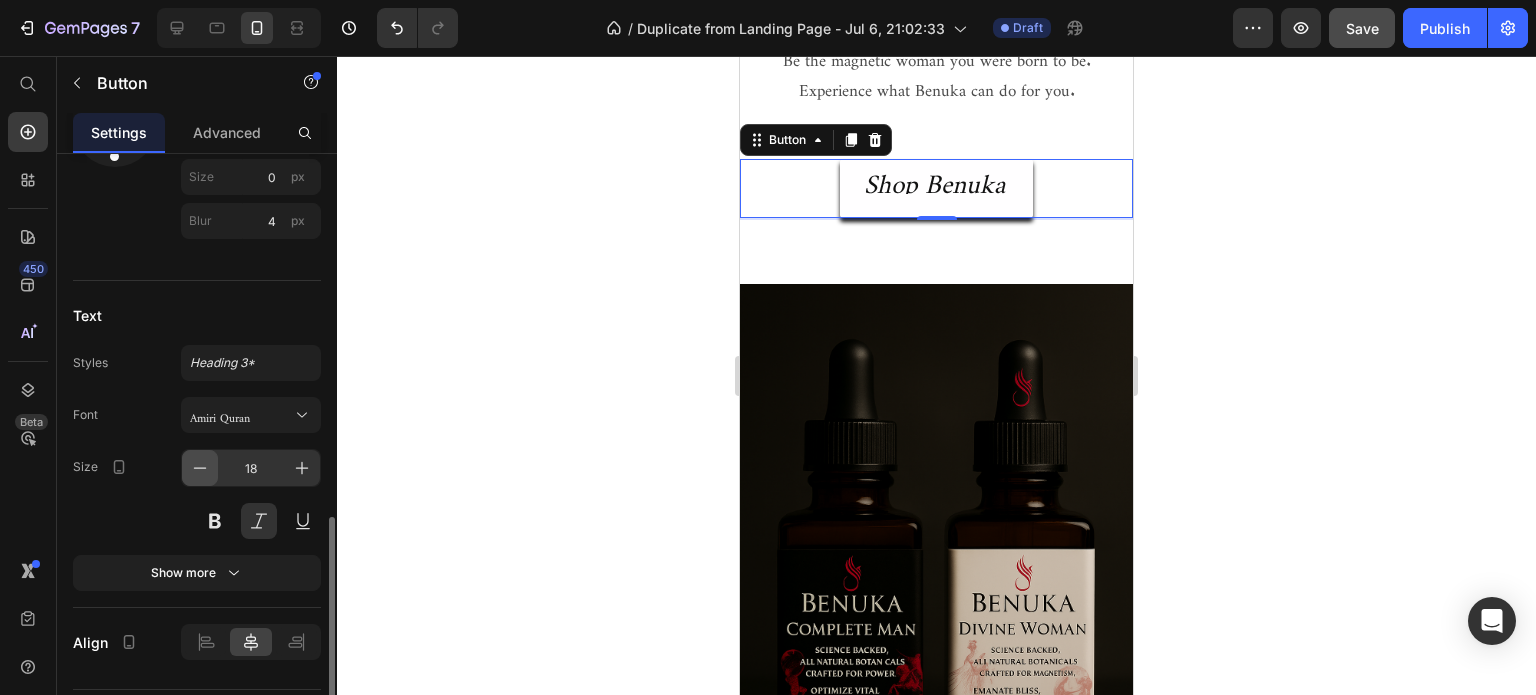 click 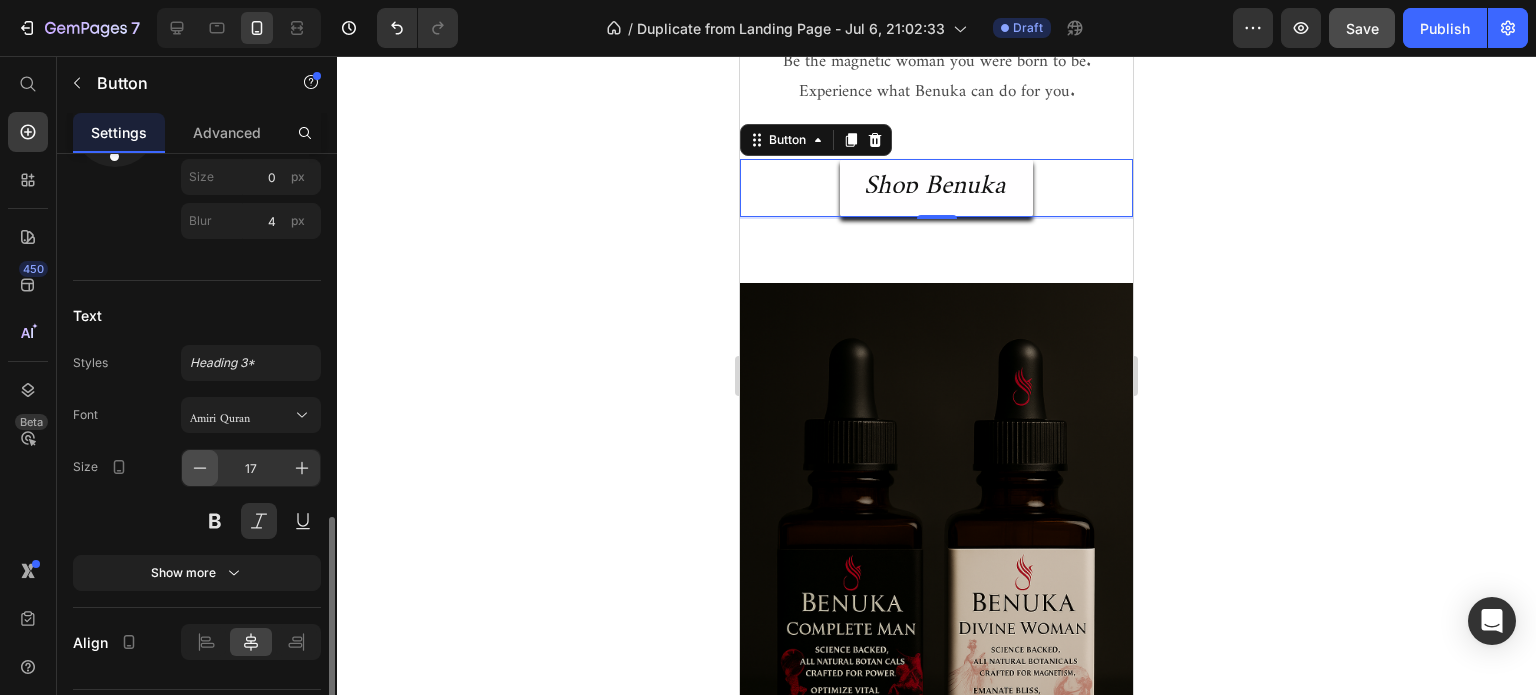 click 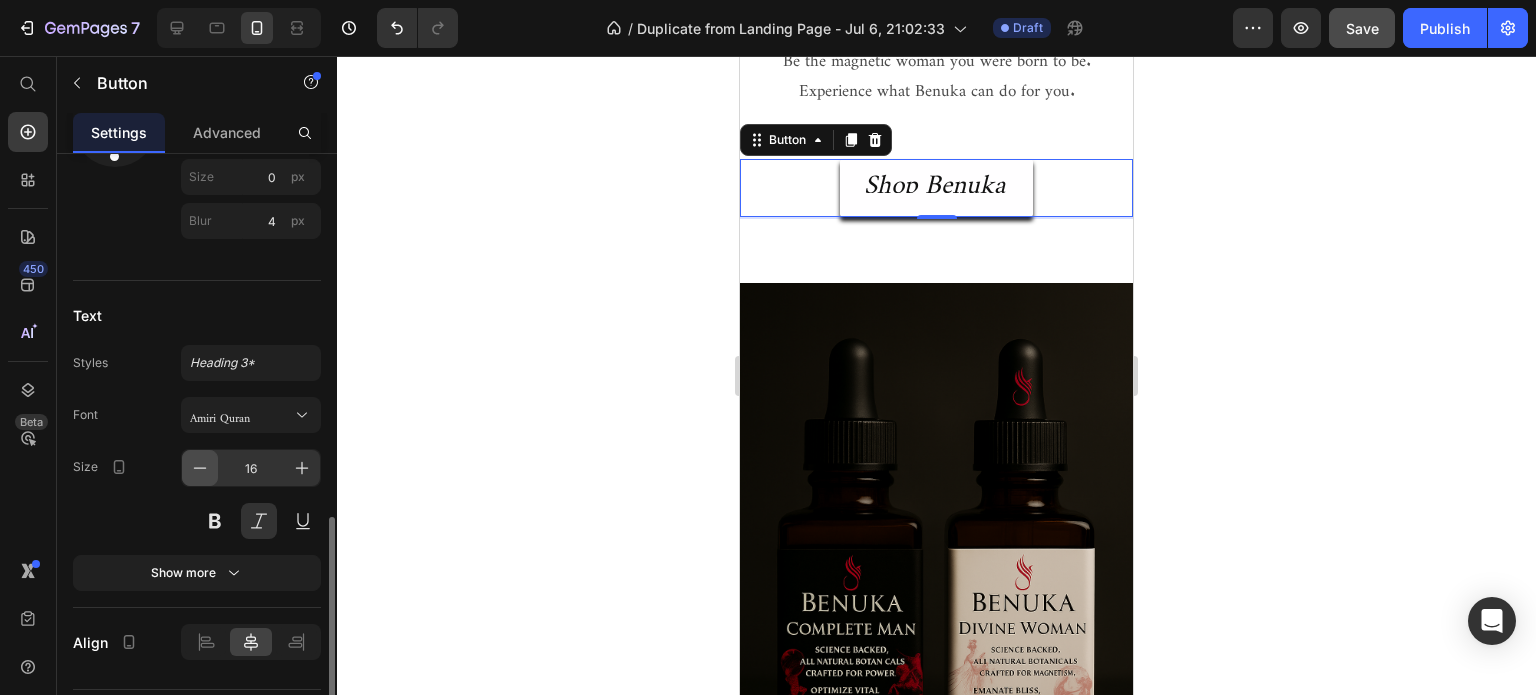 click 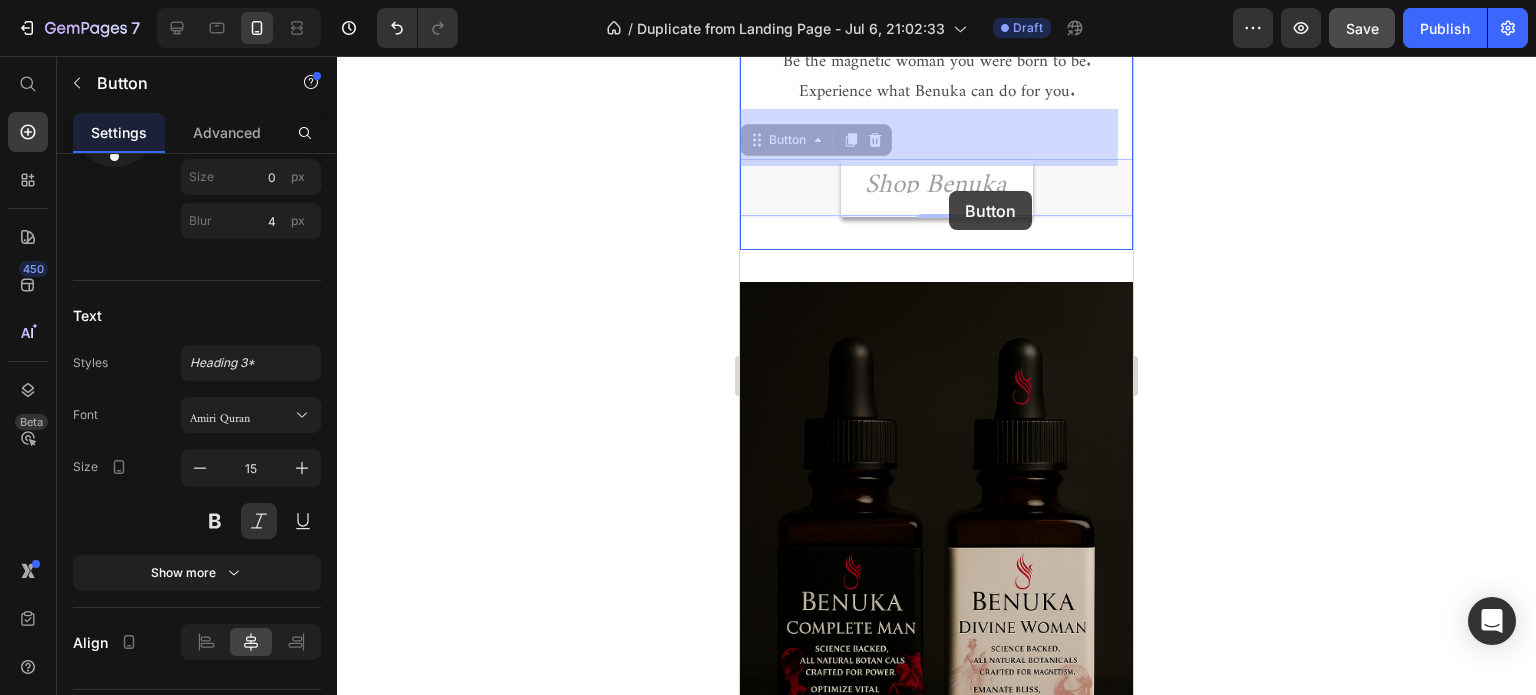 drag, startPoint x: 1006, startPoint y: 185, endPoint x: 949, endPoint y: 191, distance: 57.31492 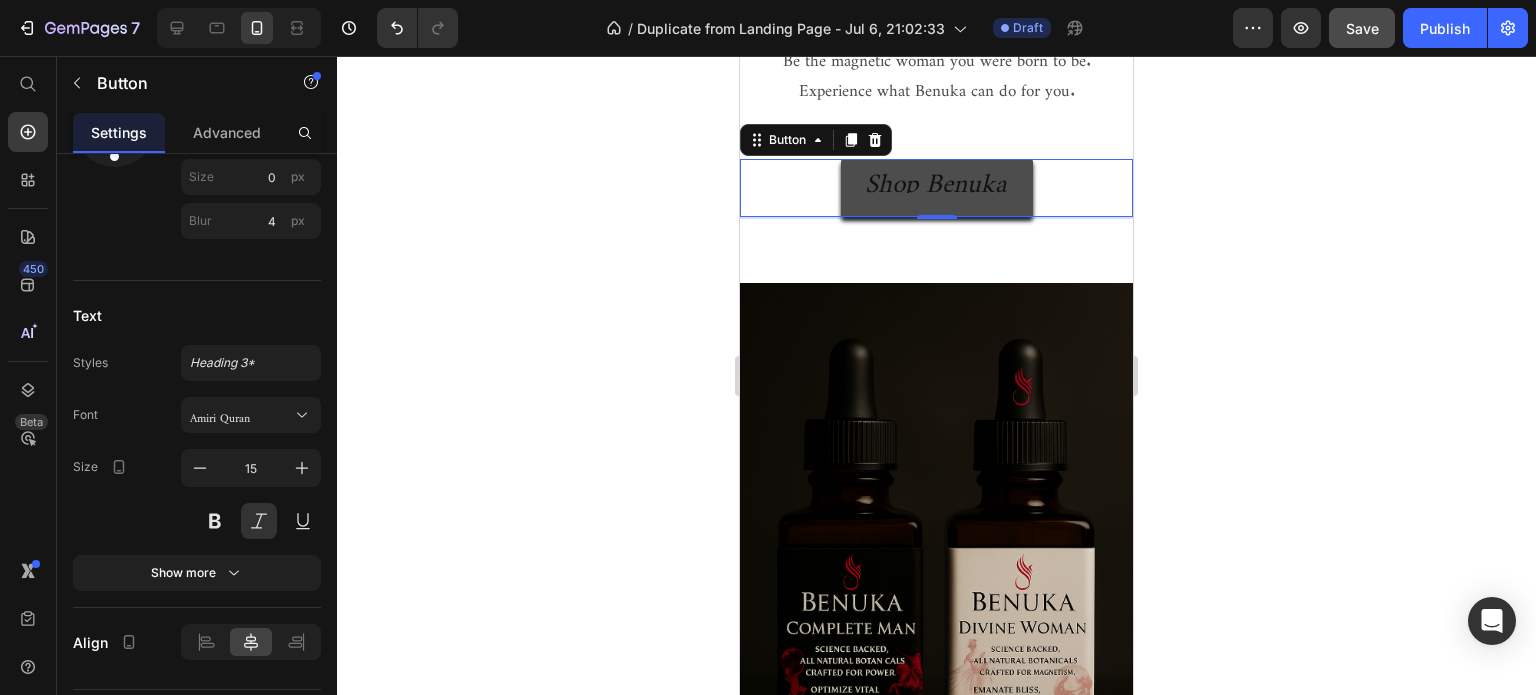 click on "Shop Benuka" at bounding box center [937, 188] 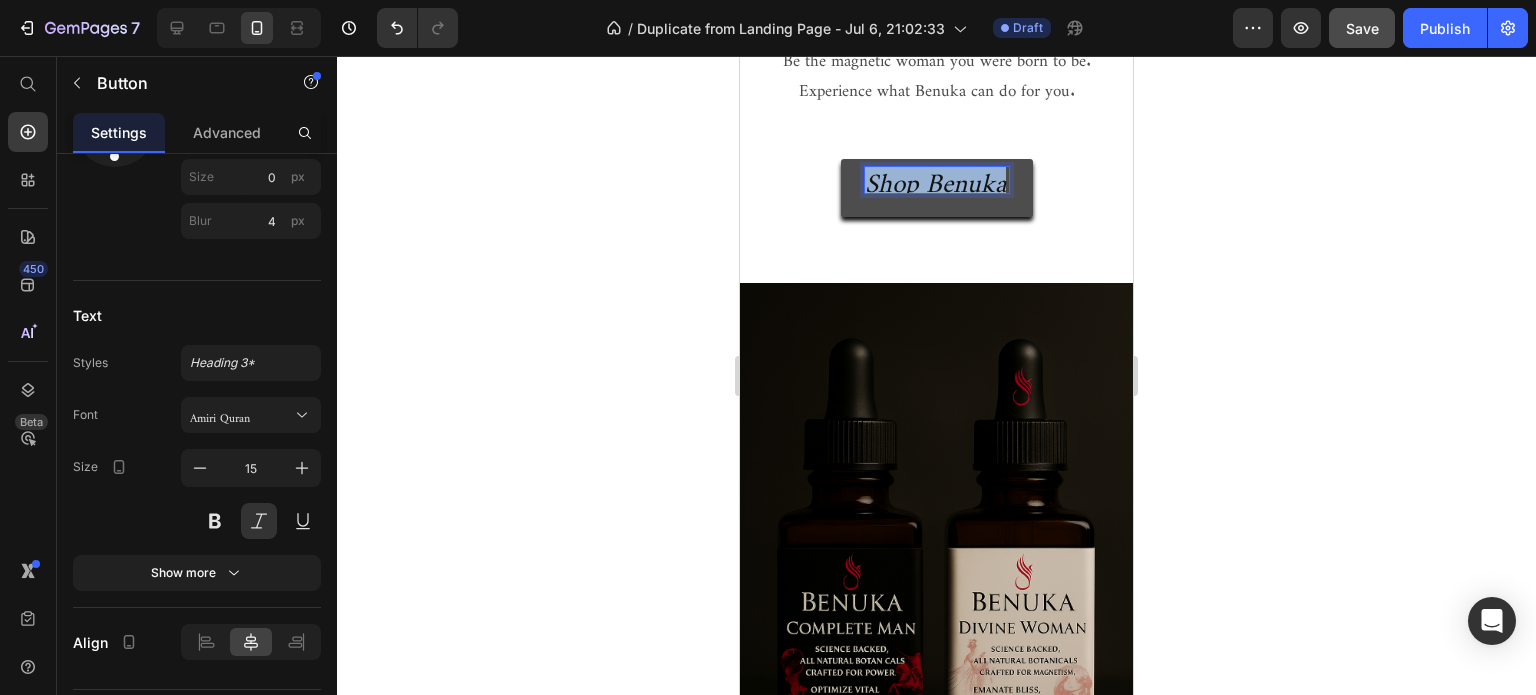 drag, startPoint x: 997, startPoint y: 183, endPoint x: 816, endPoint y: 188, distance: 181.06905 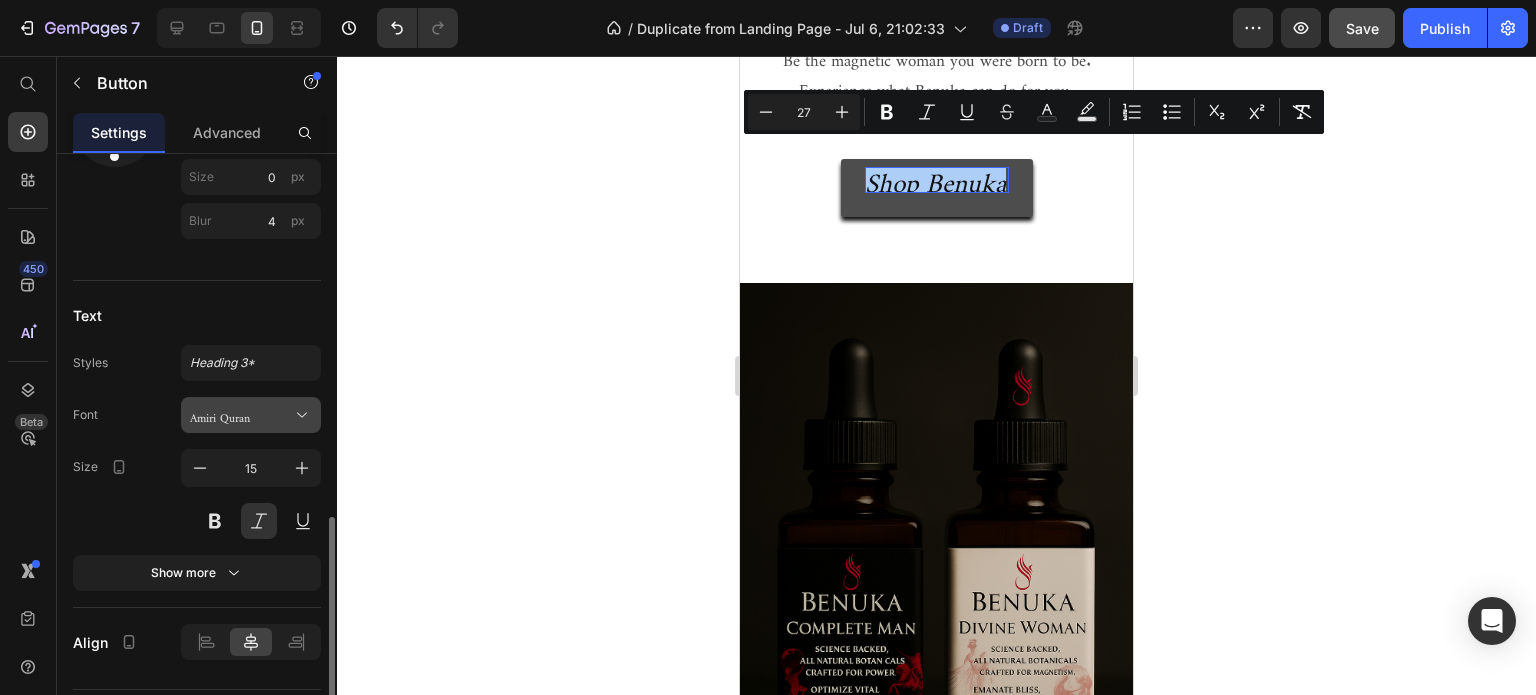 click on "Amiri Quran" at bounding box center (241, 415) 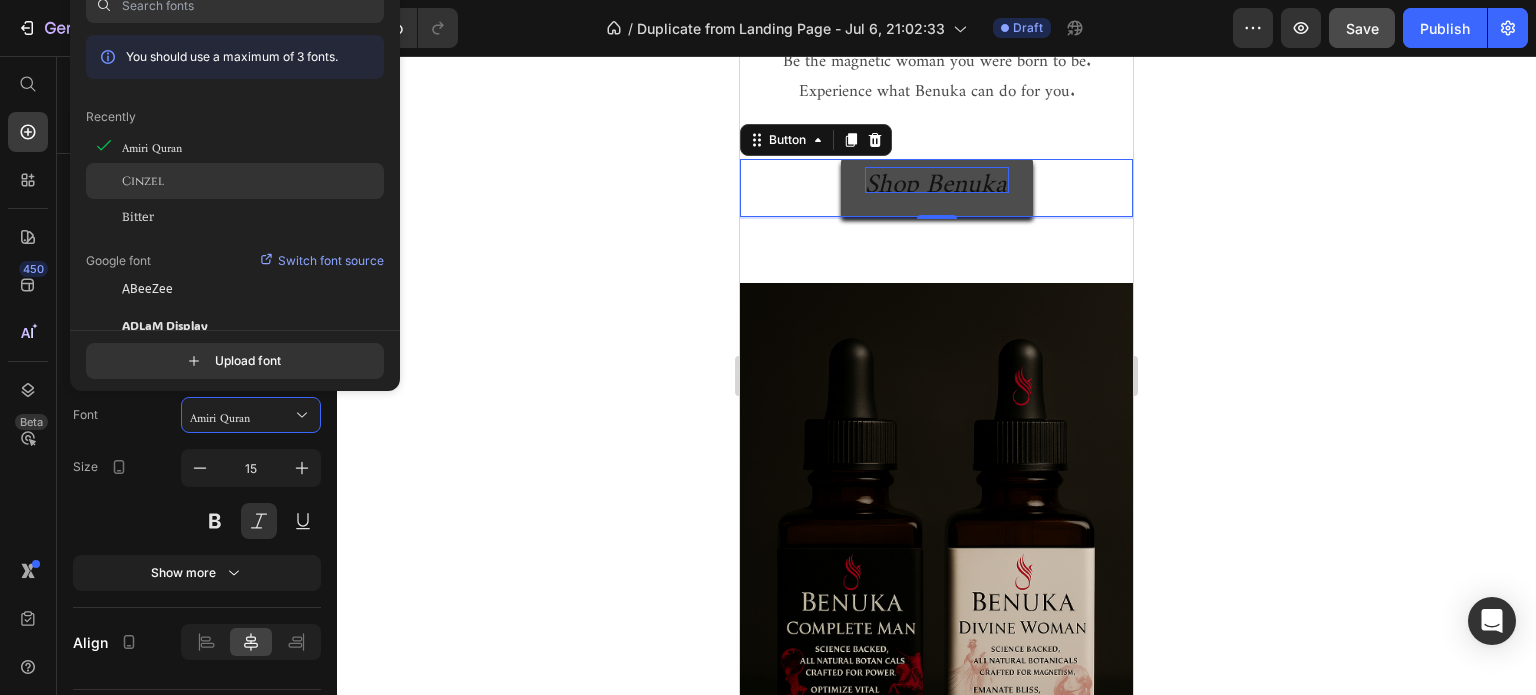 click on "Cinzel" 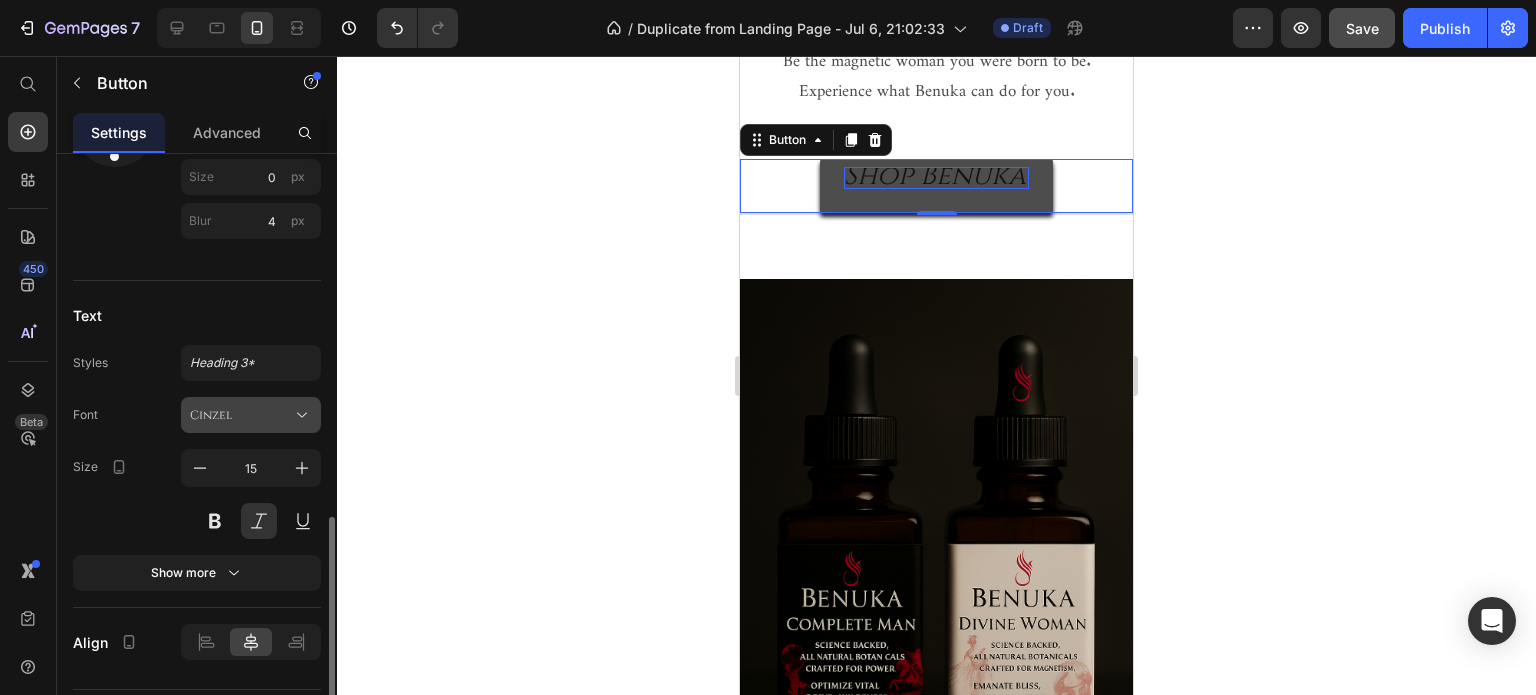 click on "Cinzel" at bounding box center (241, 415) 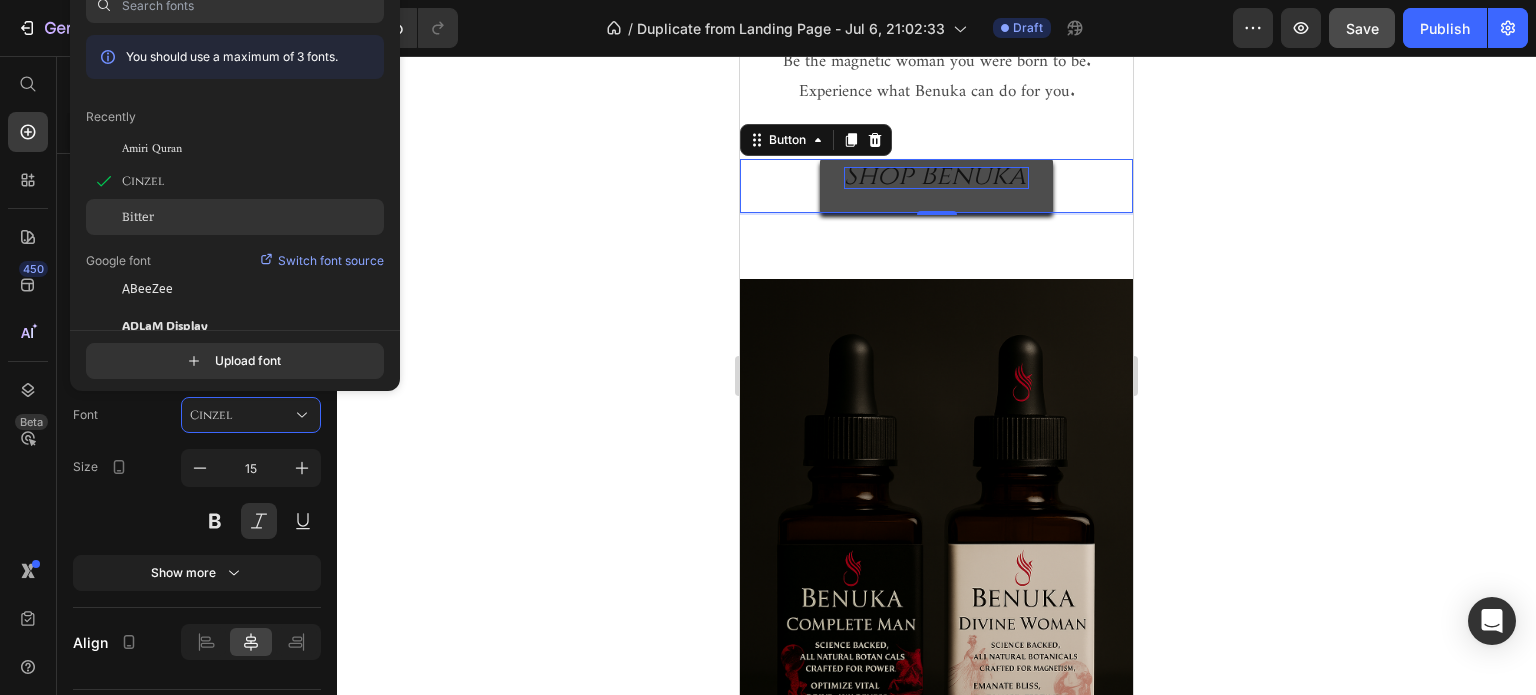 click on "Bitter" 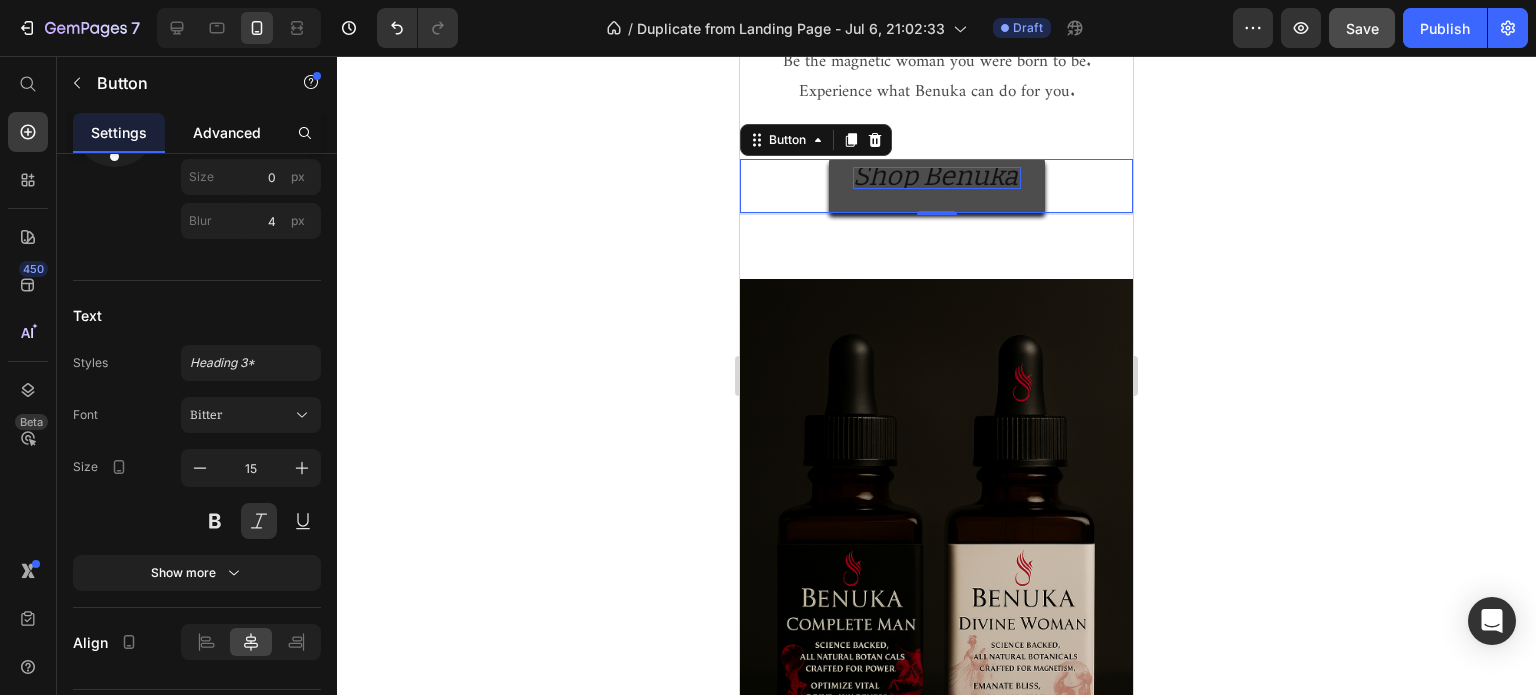click on "Advanced" at bounding box center (227, 132) 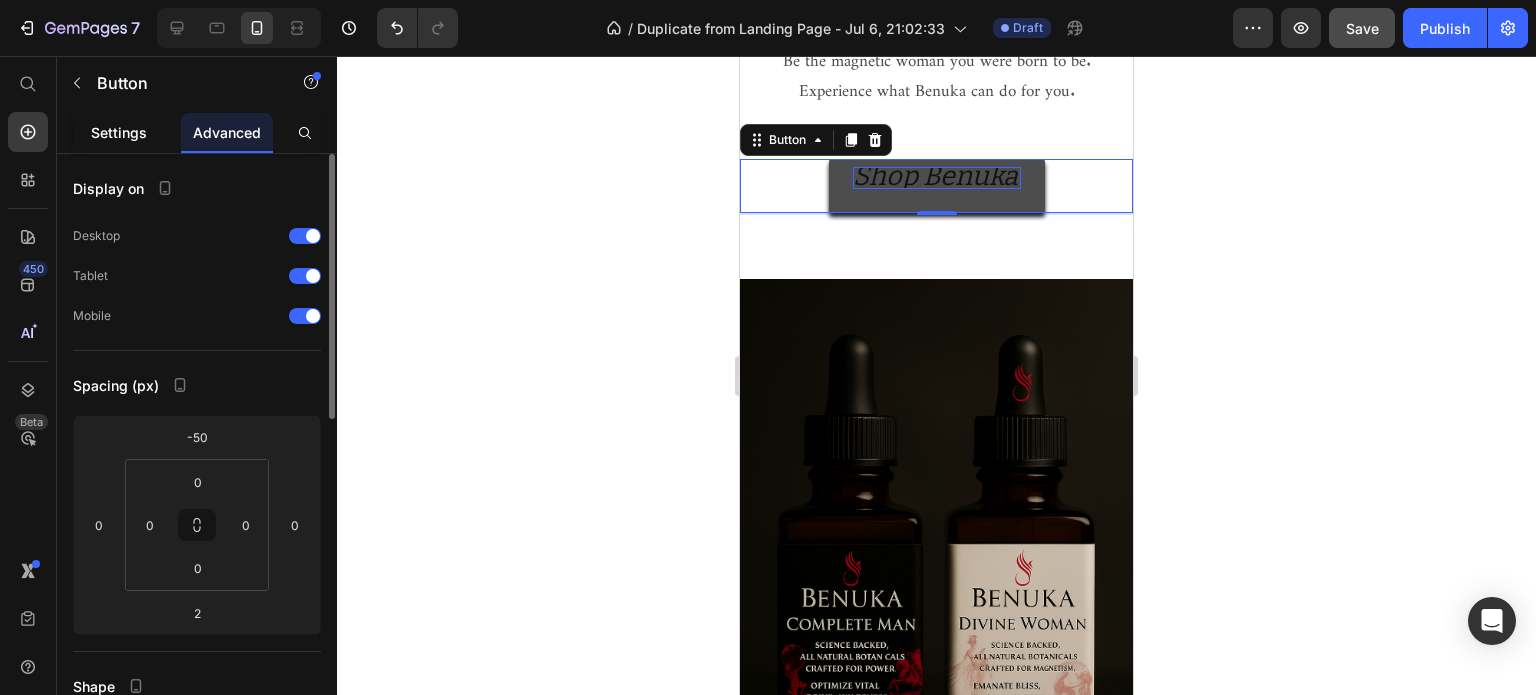 click on "Settings" at bounding box center (119, 132) 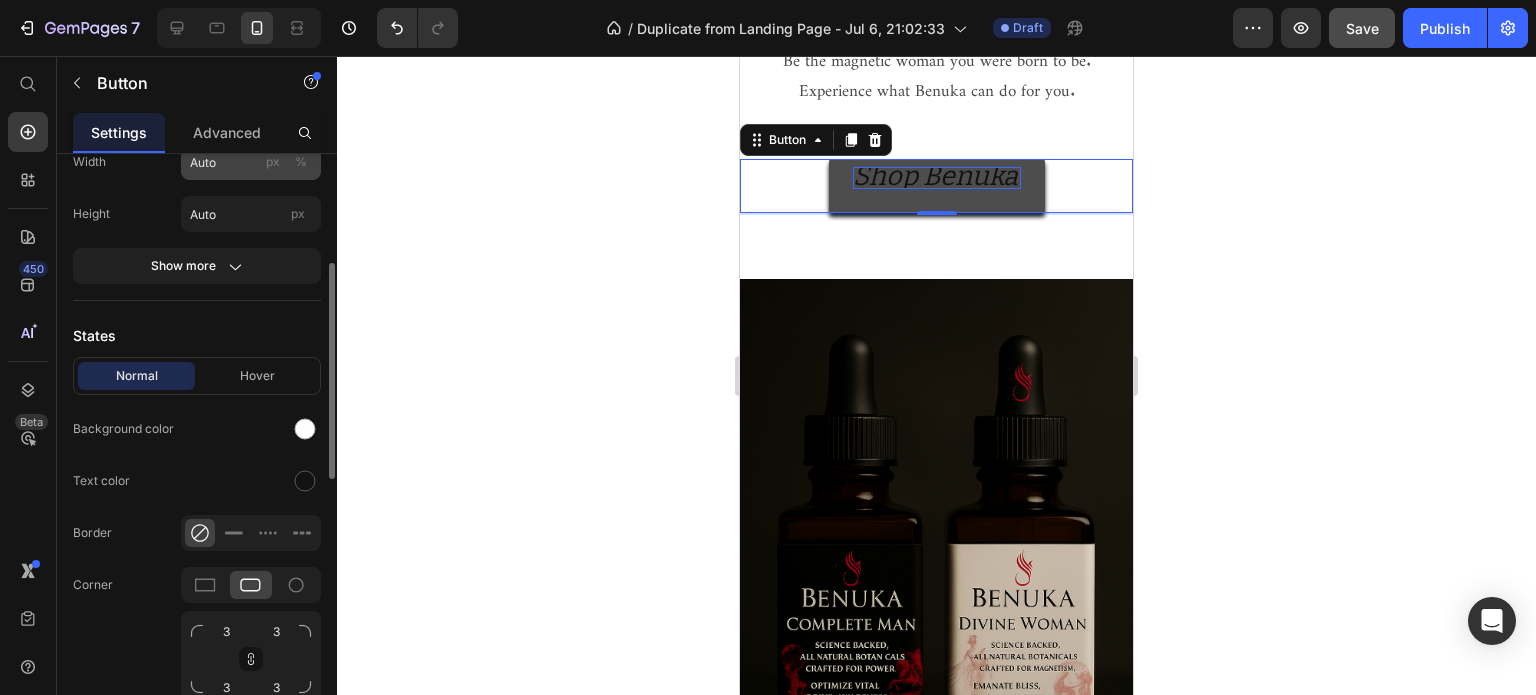scroll, scrollTop: 0, scrollLeft: 0, axis: both 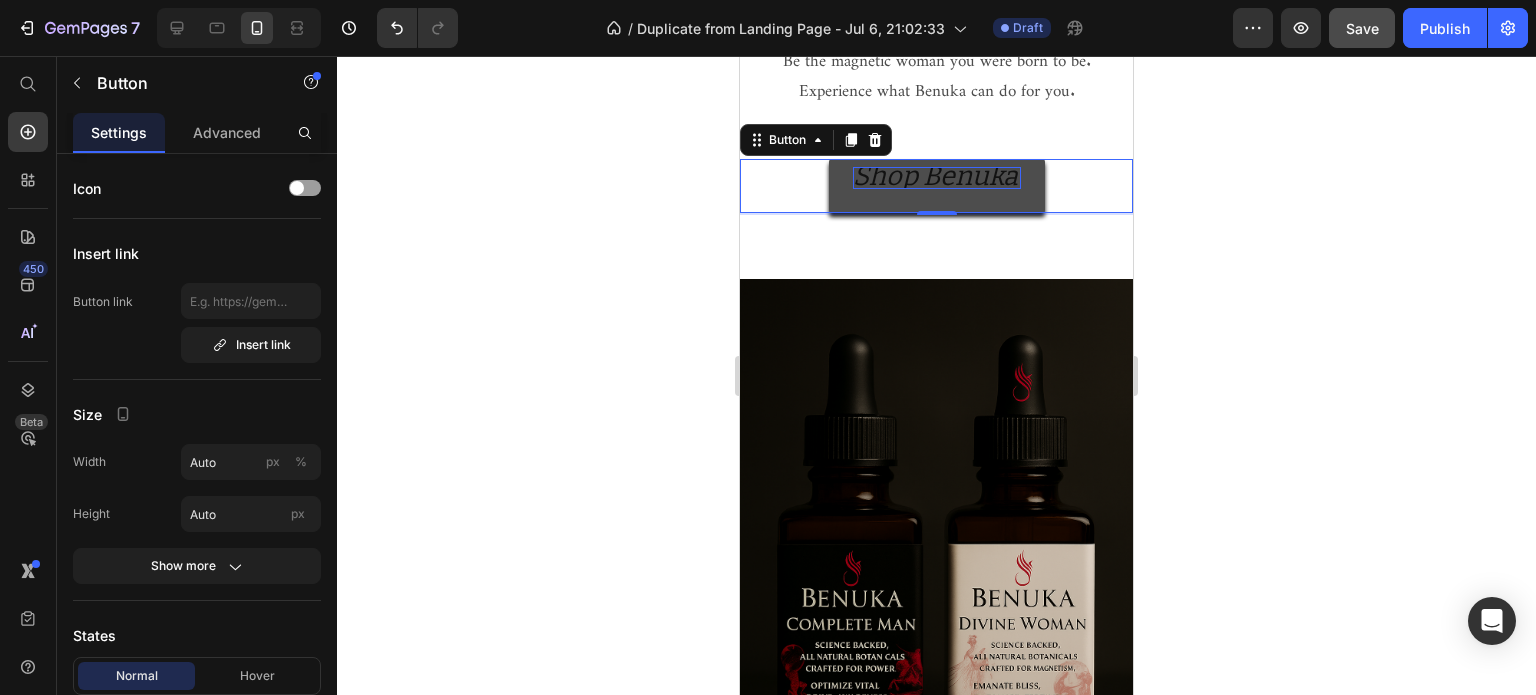 click on "Shop Benuka" at bounding box center (937, 186) 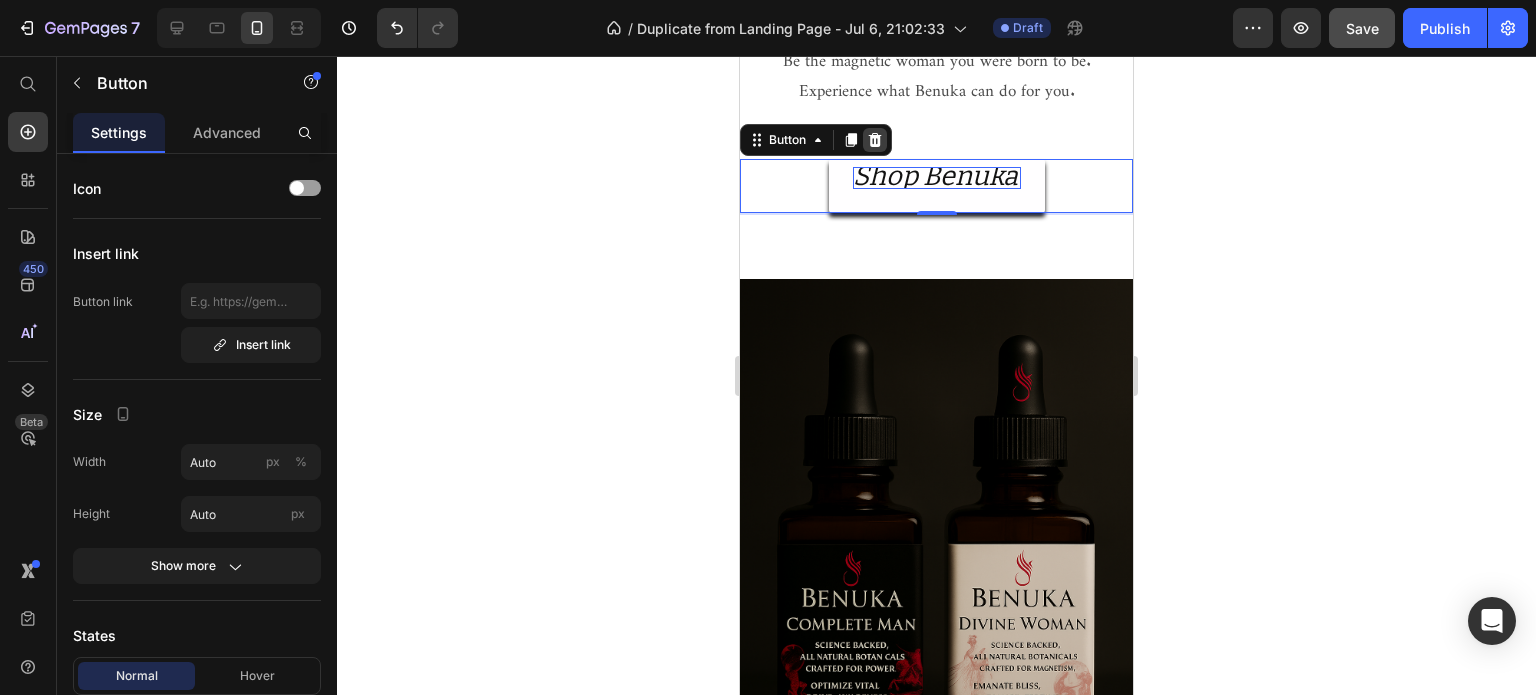 click 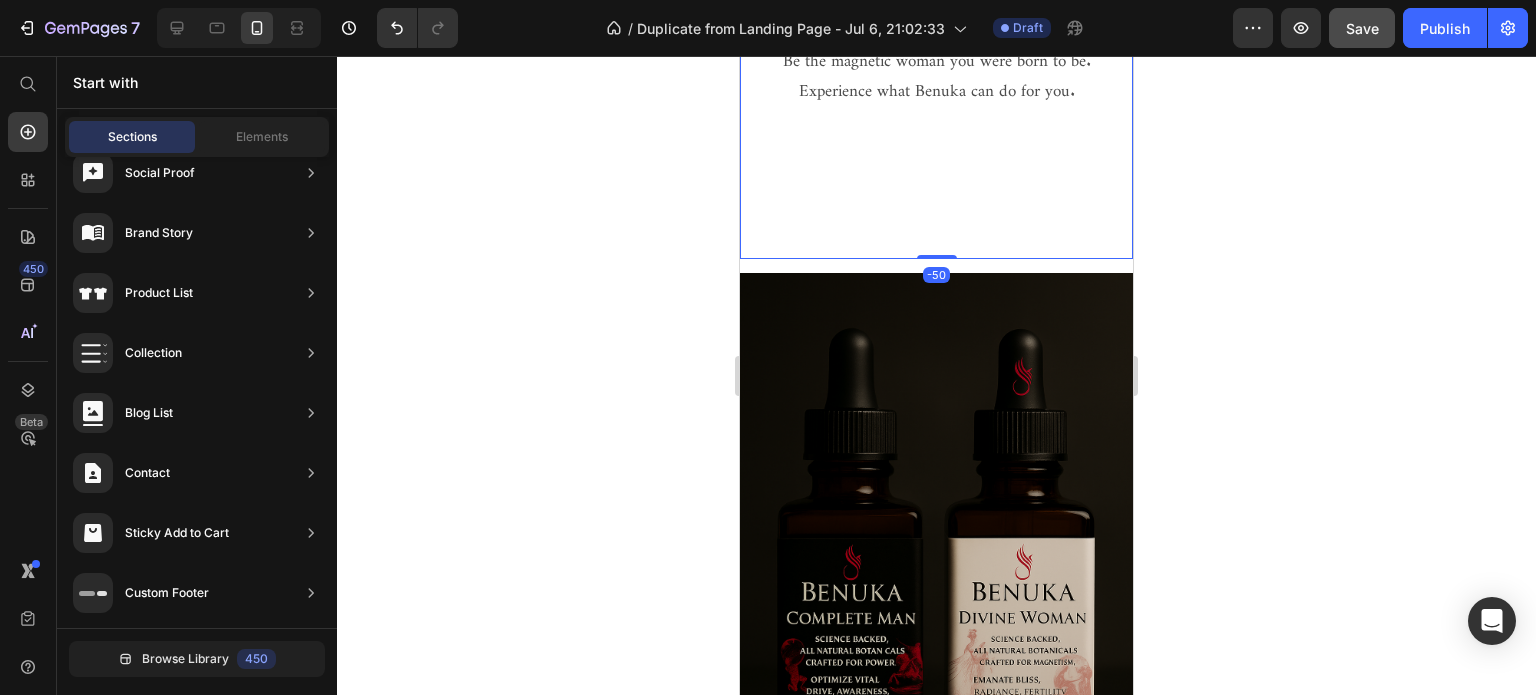 click at bounding box center (936, 209) 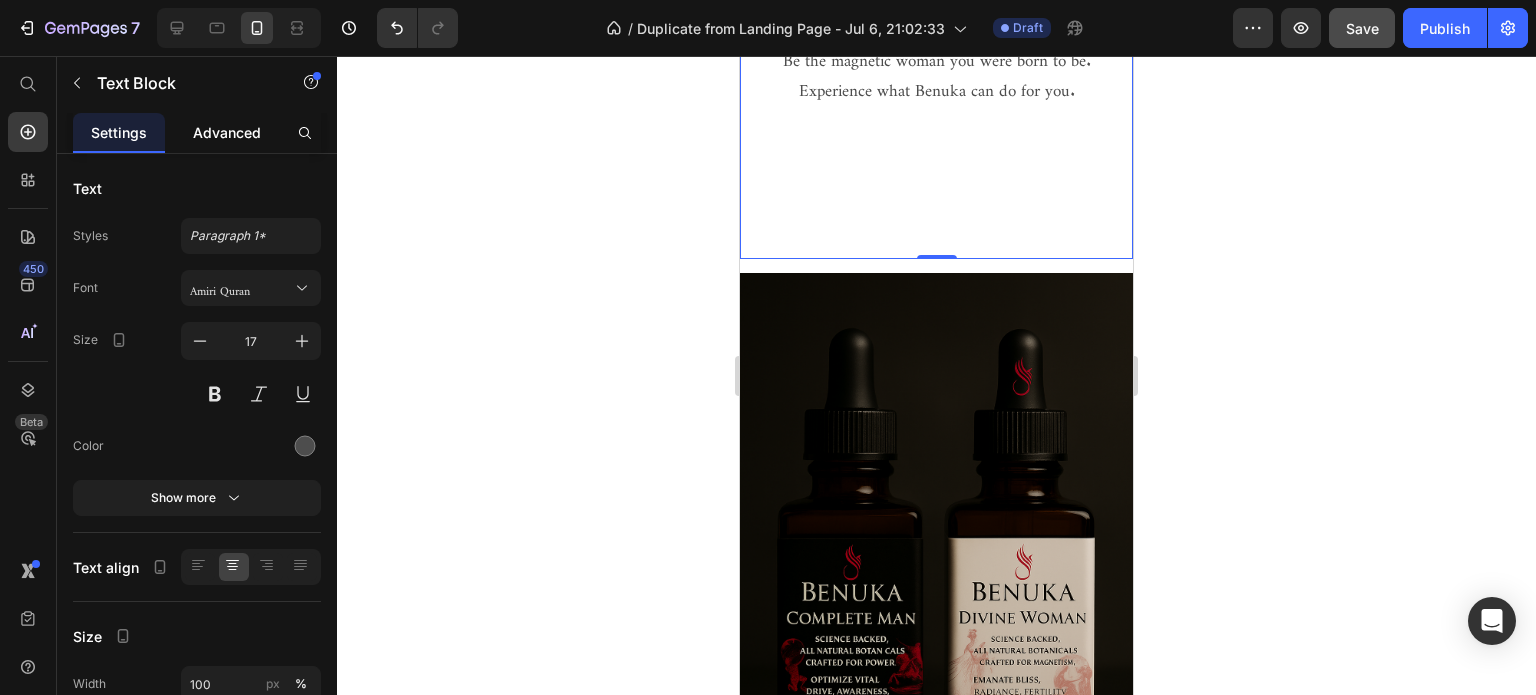 click on "Advanced" at bounding box center (227, 132) 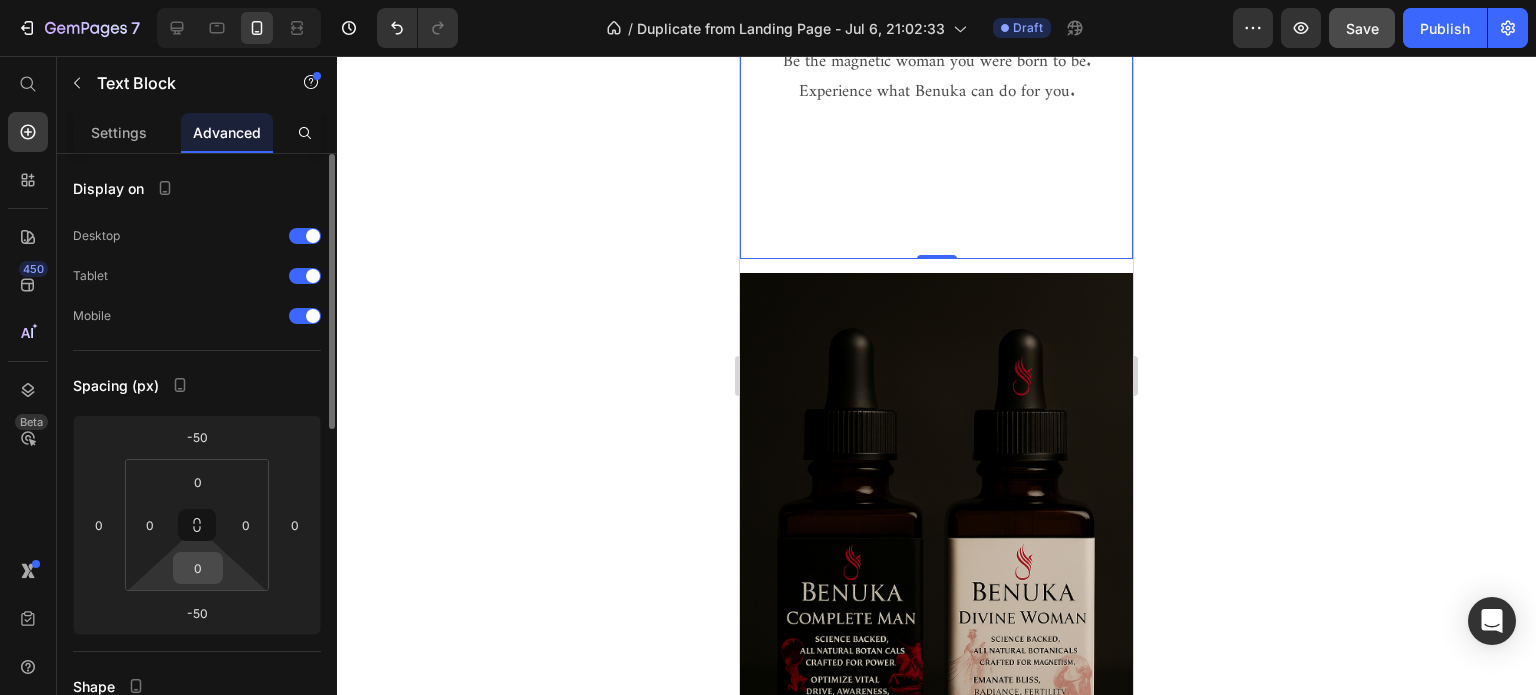 click on "0" at bounding box center (198, 568) 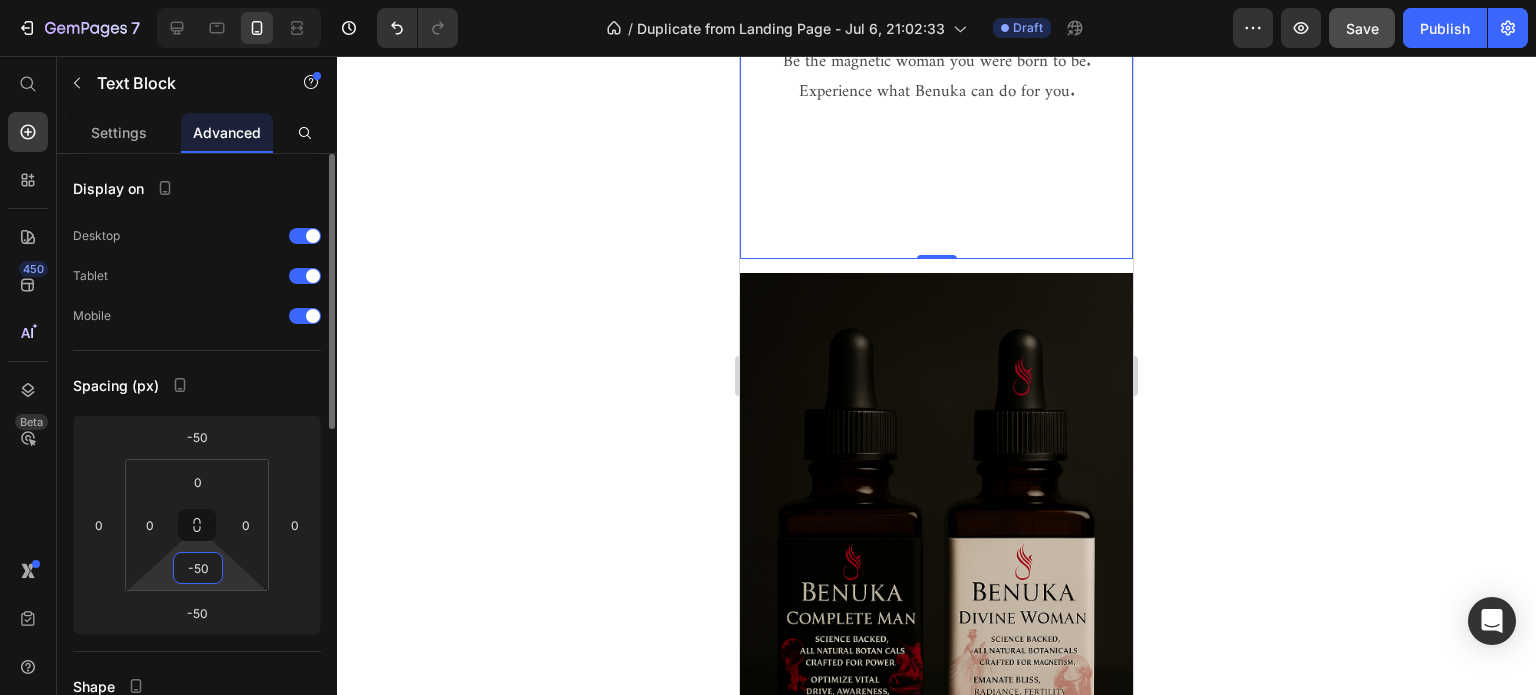 type on "-5" 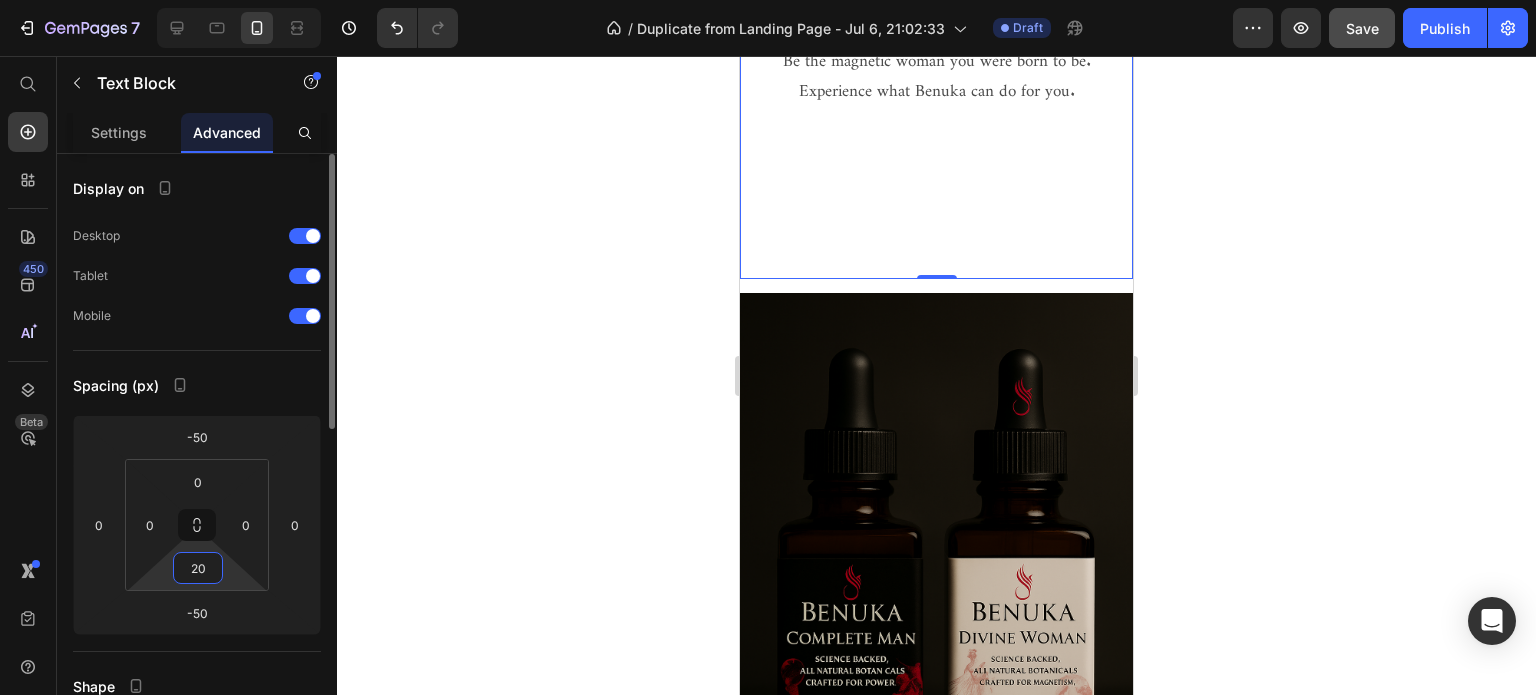 type on "2" 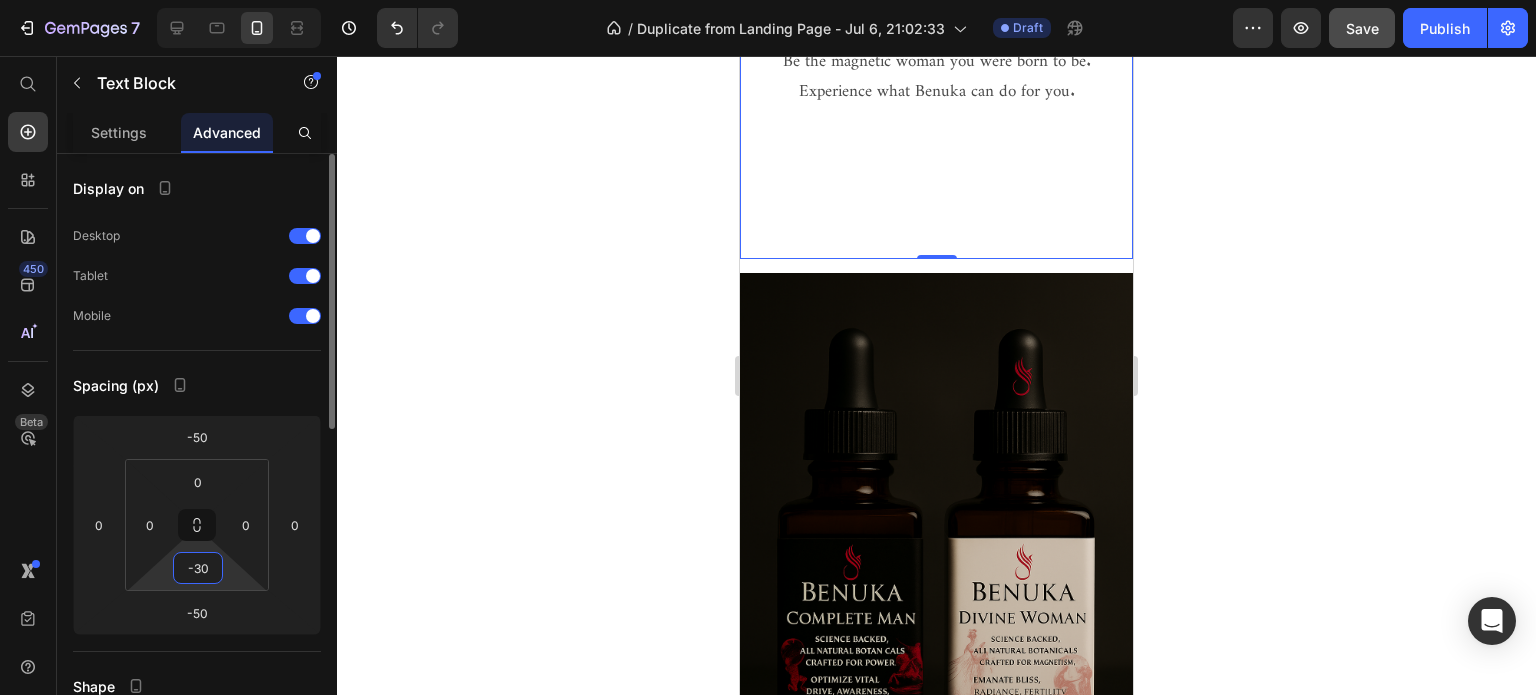 type on "-3" 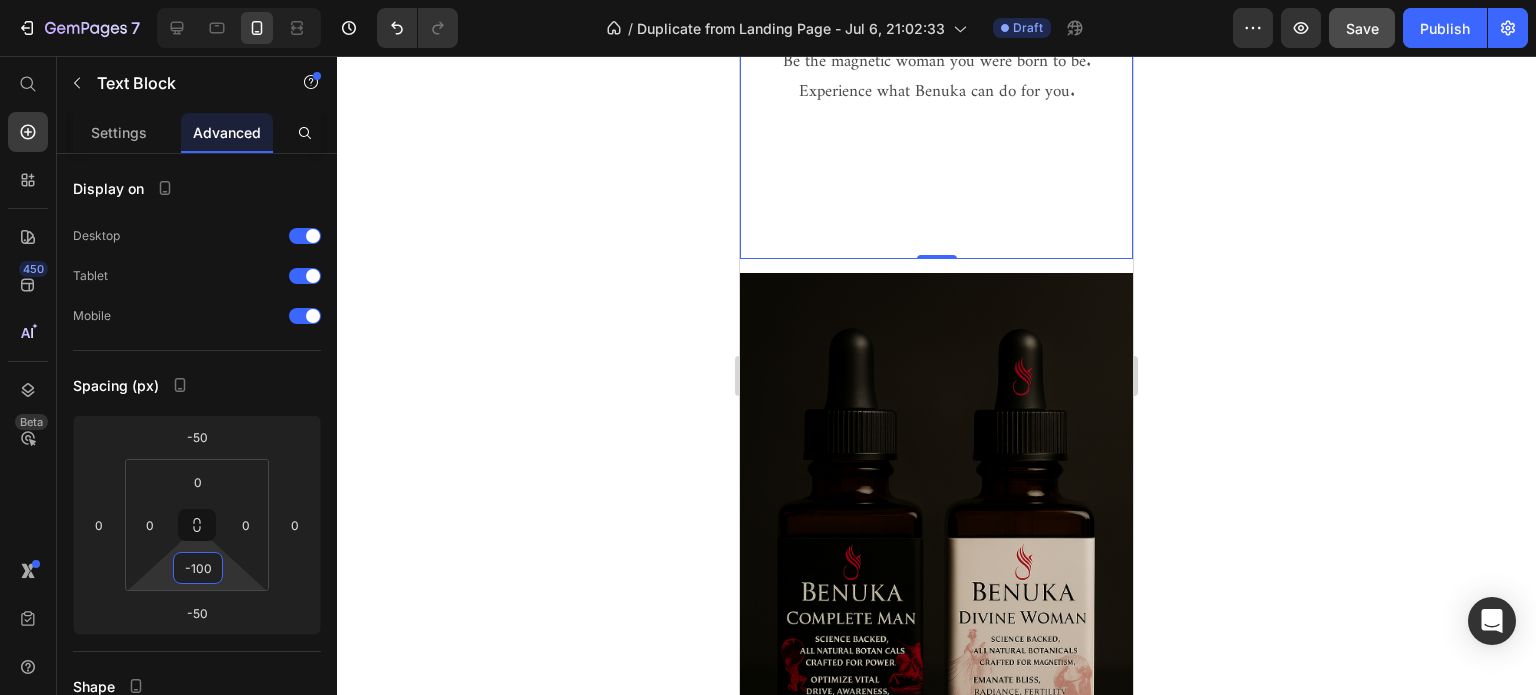 type on "100" 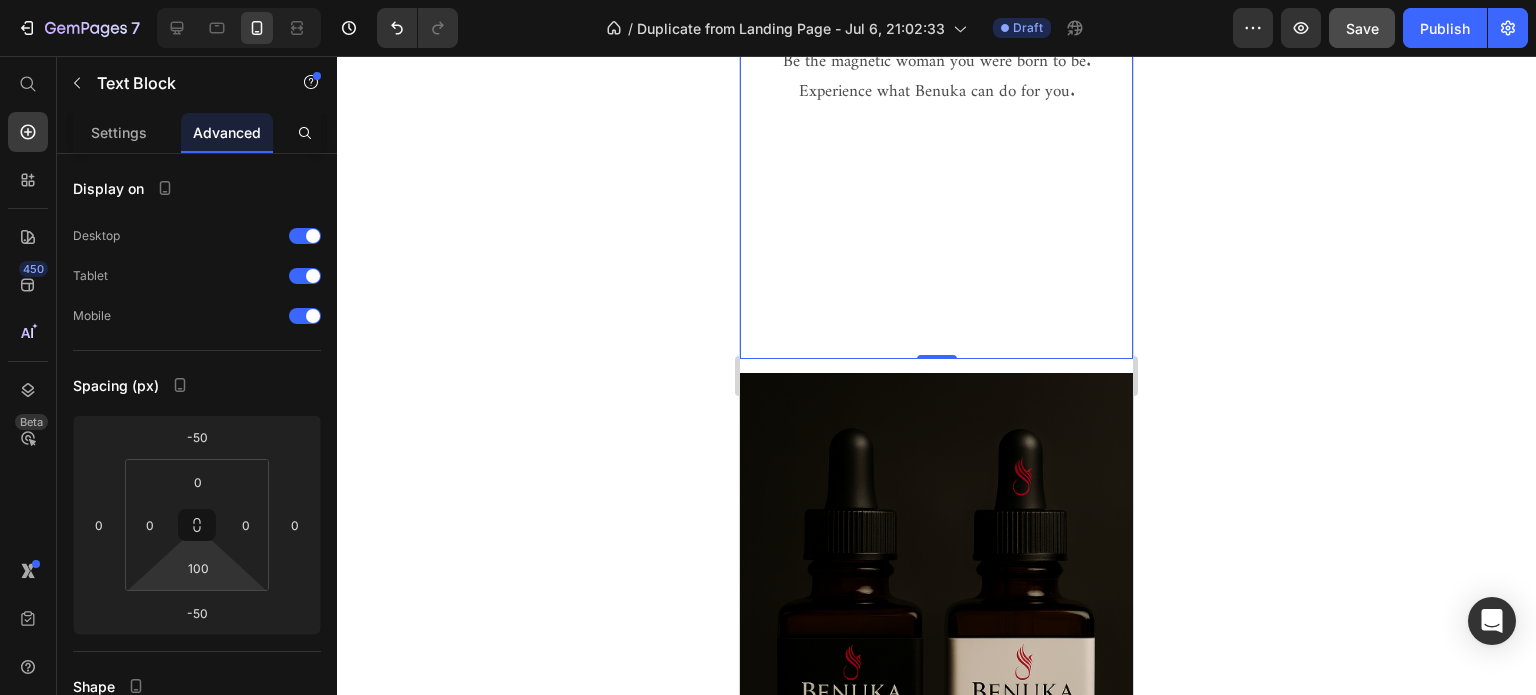 click 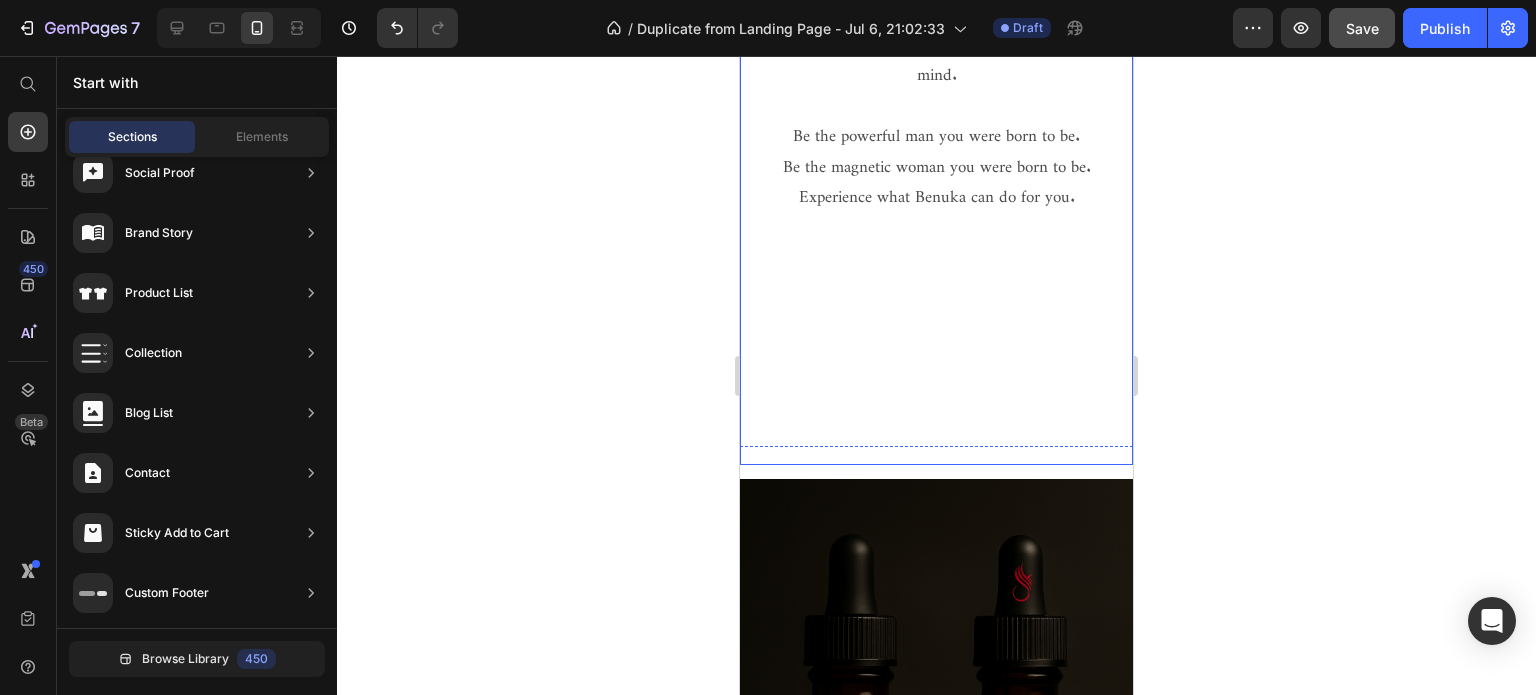 scroll, scrollTop: 700, scrollLeft: 0, axis: vertical 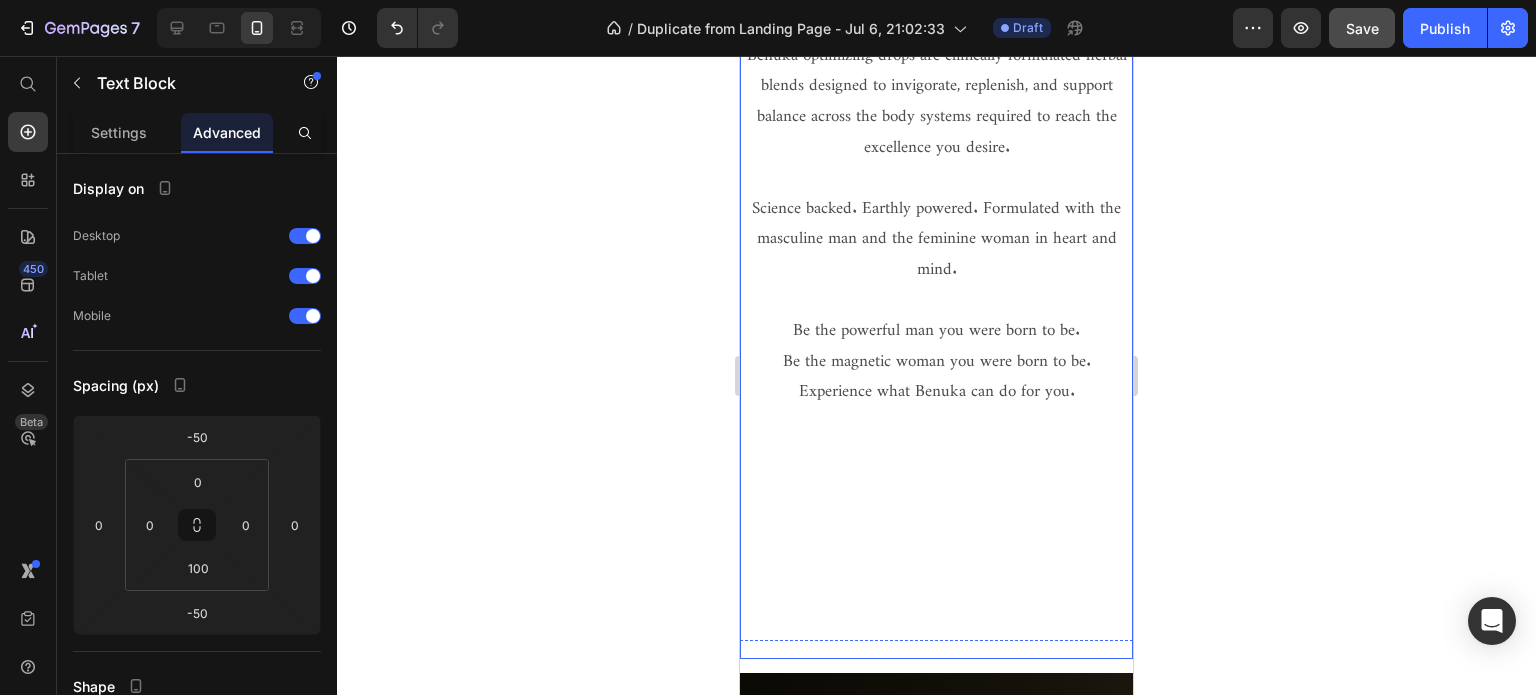 click at bounding box center (936, 478) 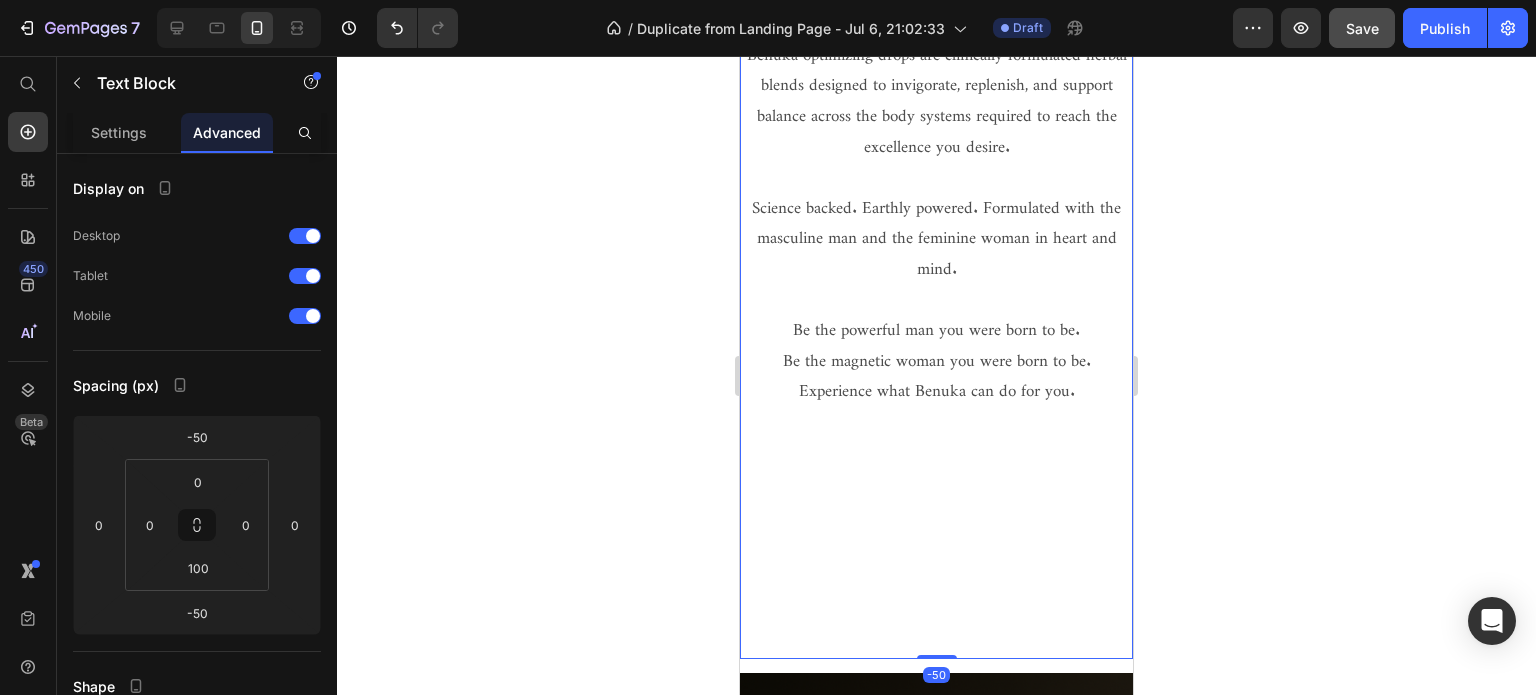 click at bounding box center [936, 509] 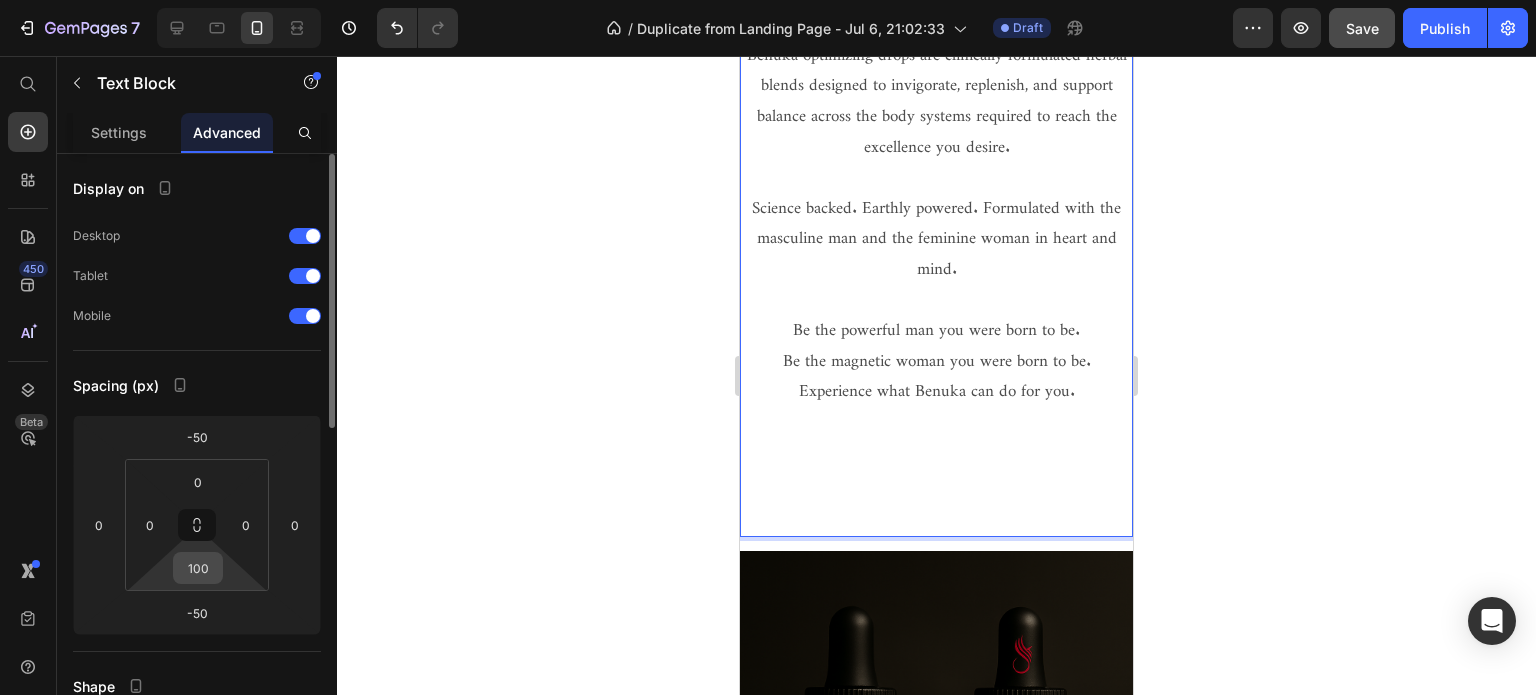 click on "100" at bounding box center [198, 568] 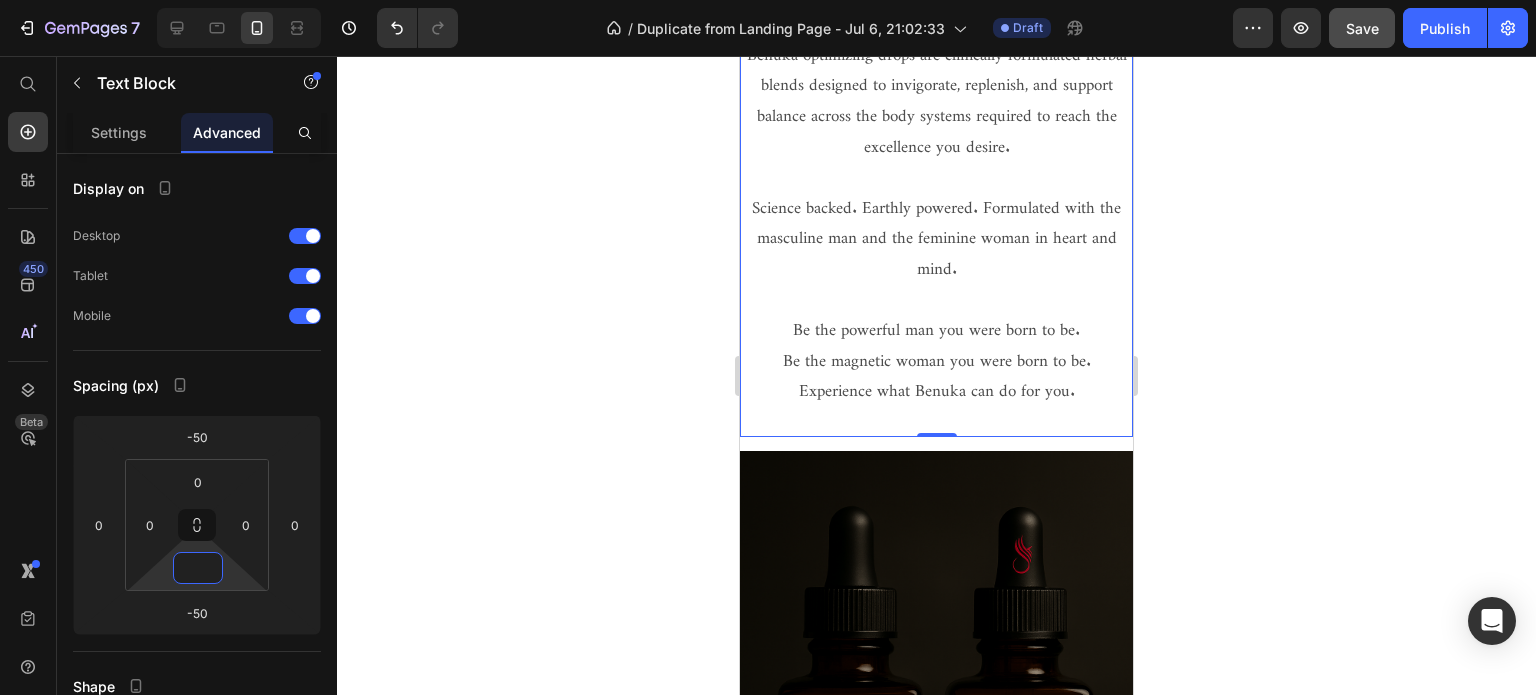 type on "0" 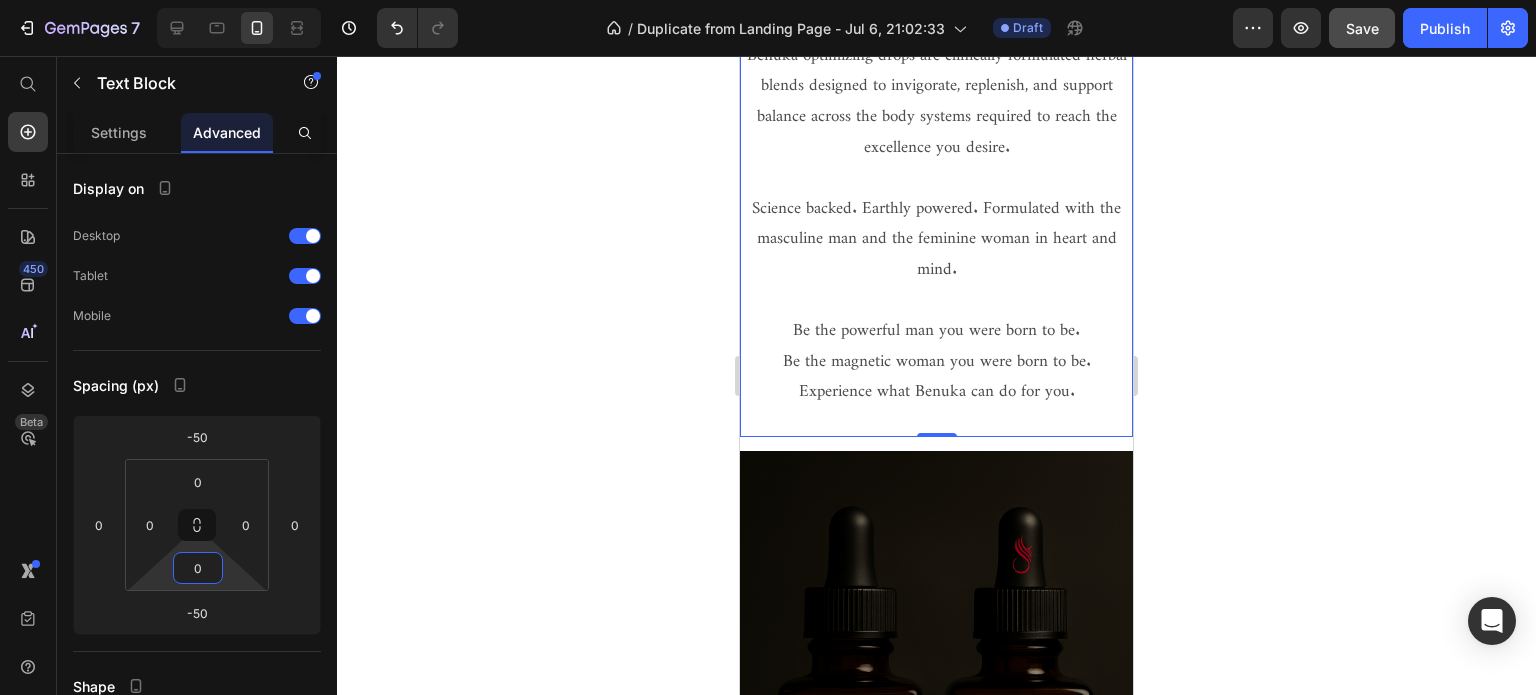 click 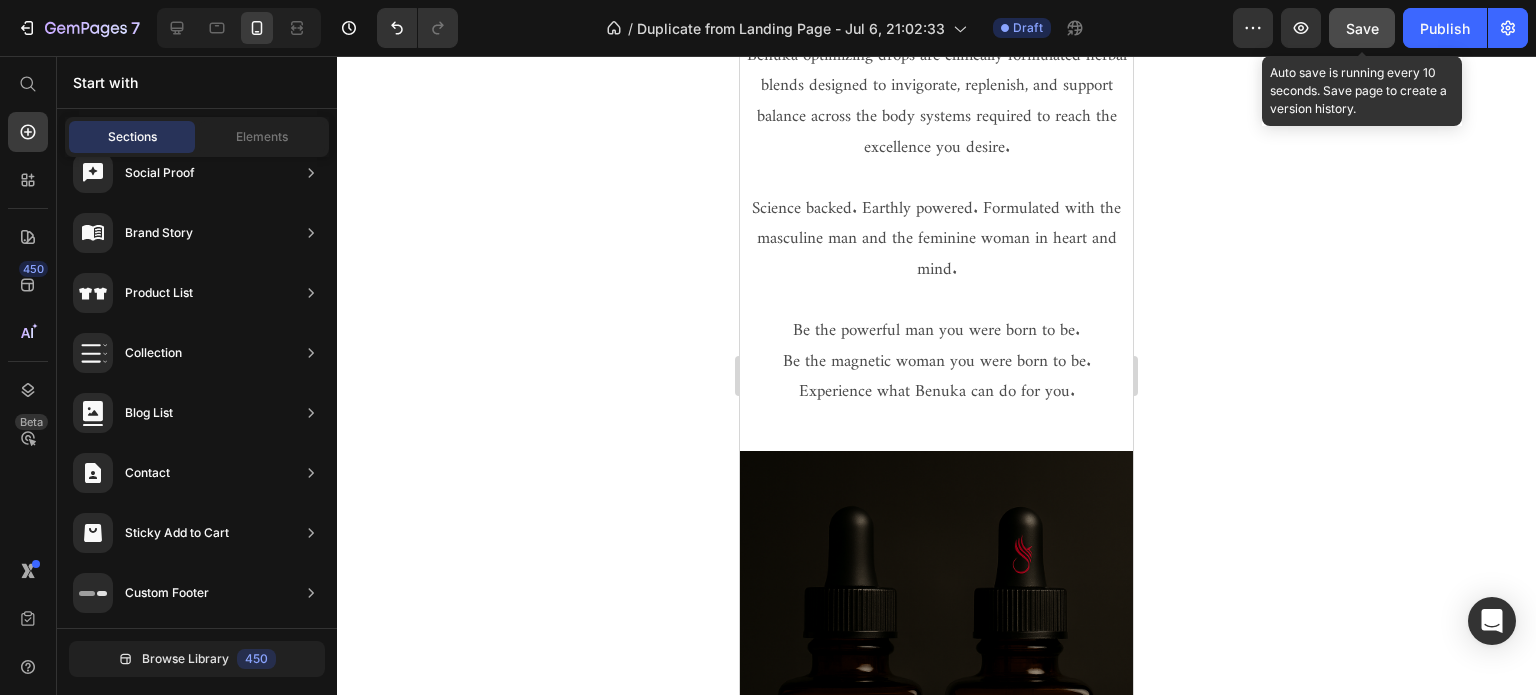 click on "Save" 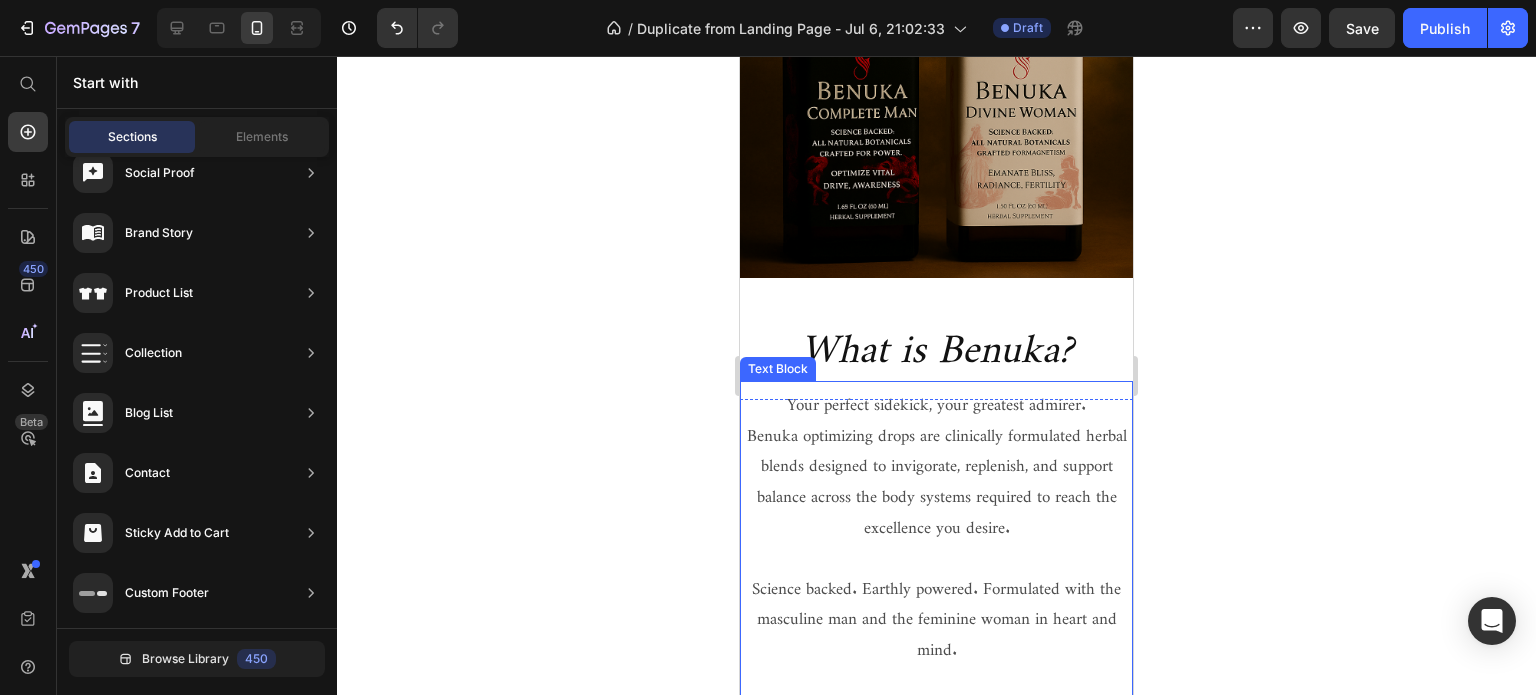 scroll, scrollTop: 0, scrollLeft: 0, axis: both 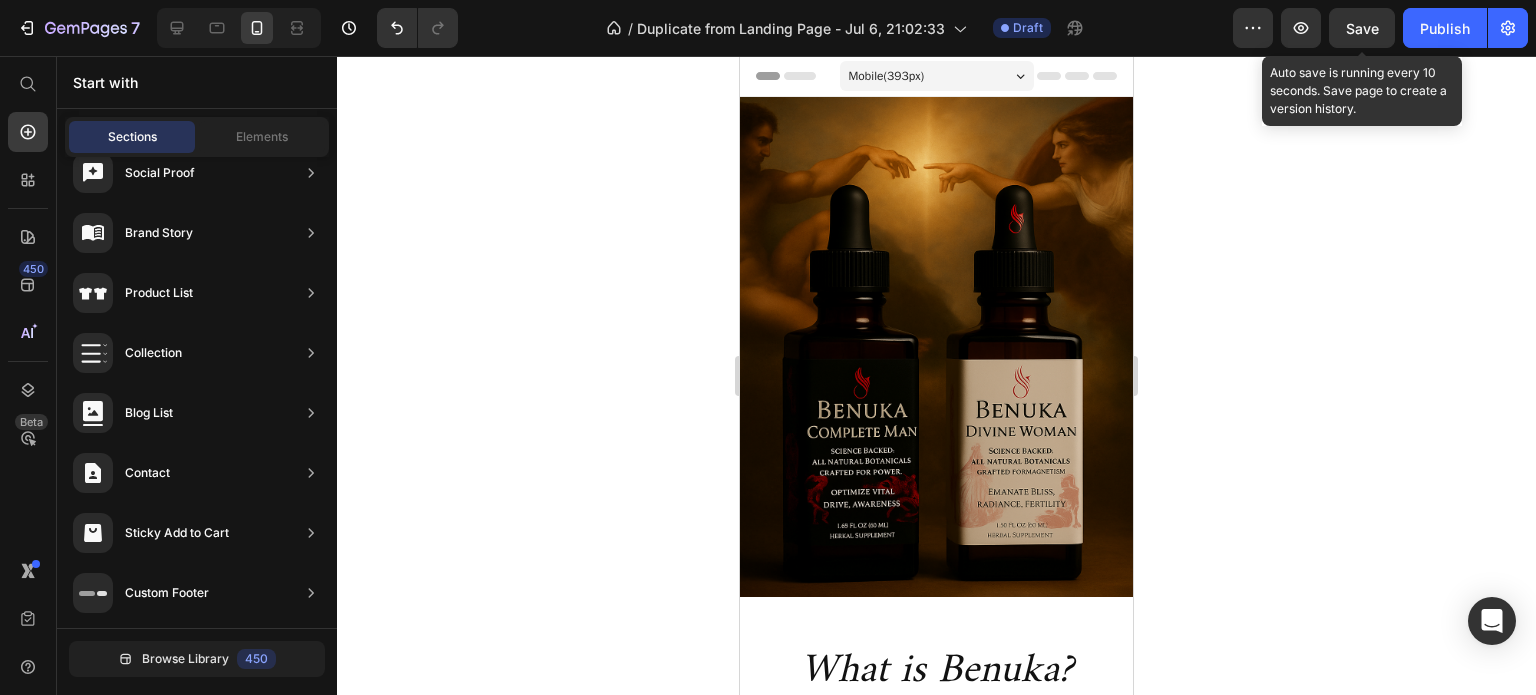 click on "Save" at bounding box center (1362, 28) 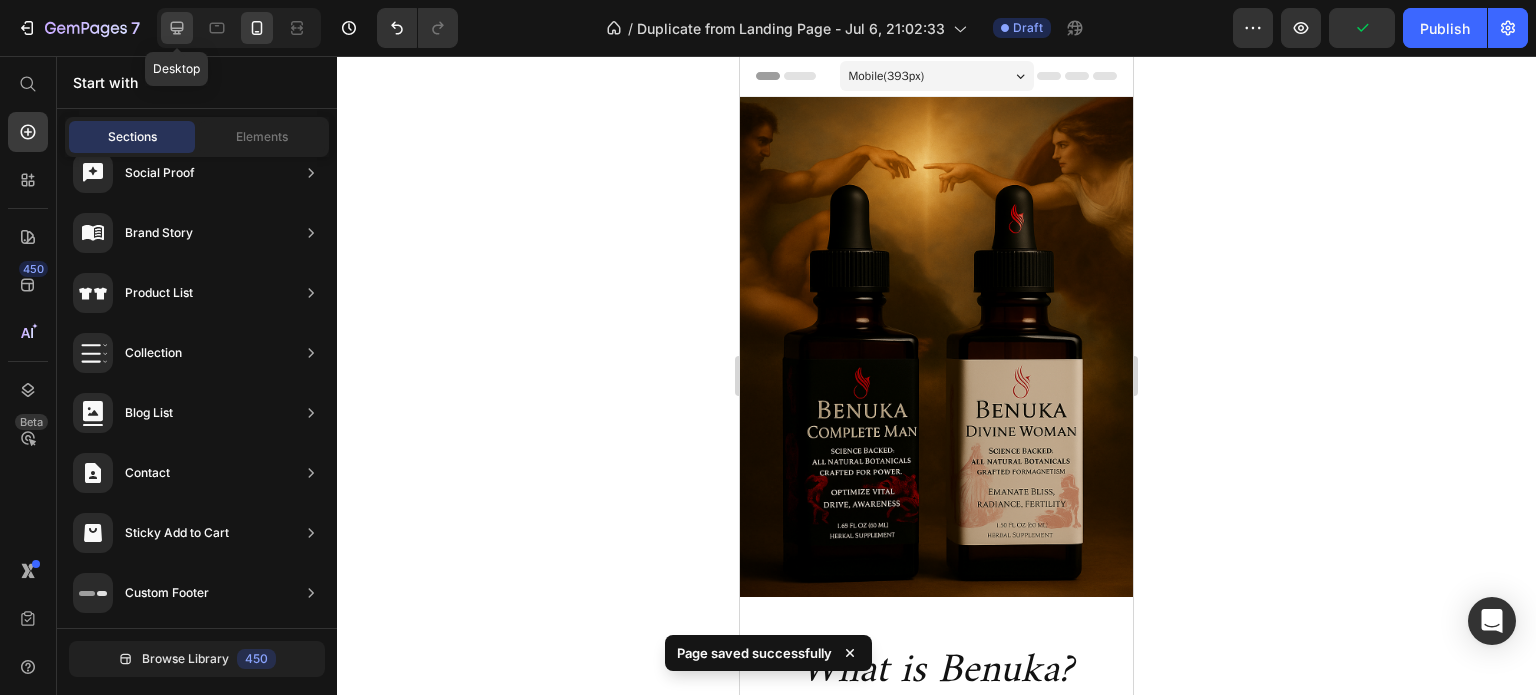 click 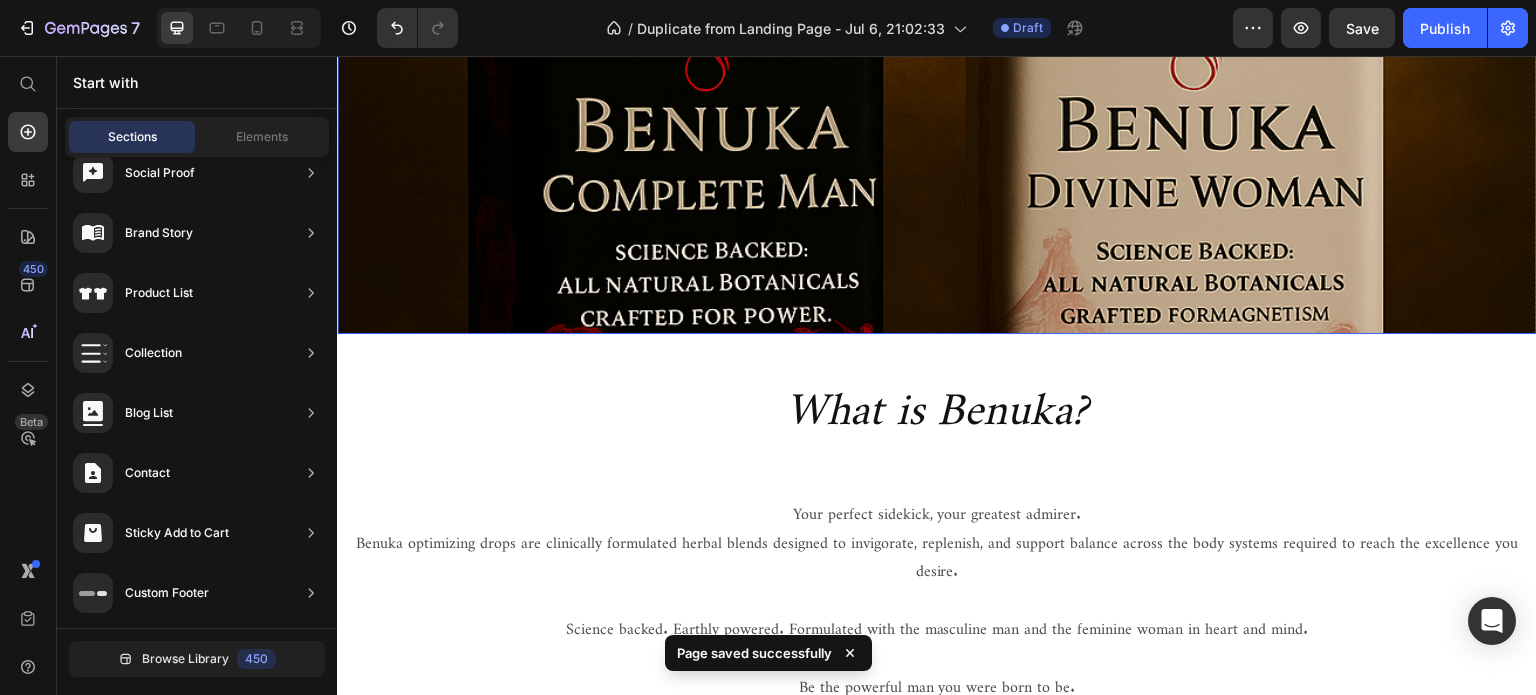 scroll, scrollTop: 800, scrollLeft: 0, axis: vertical 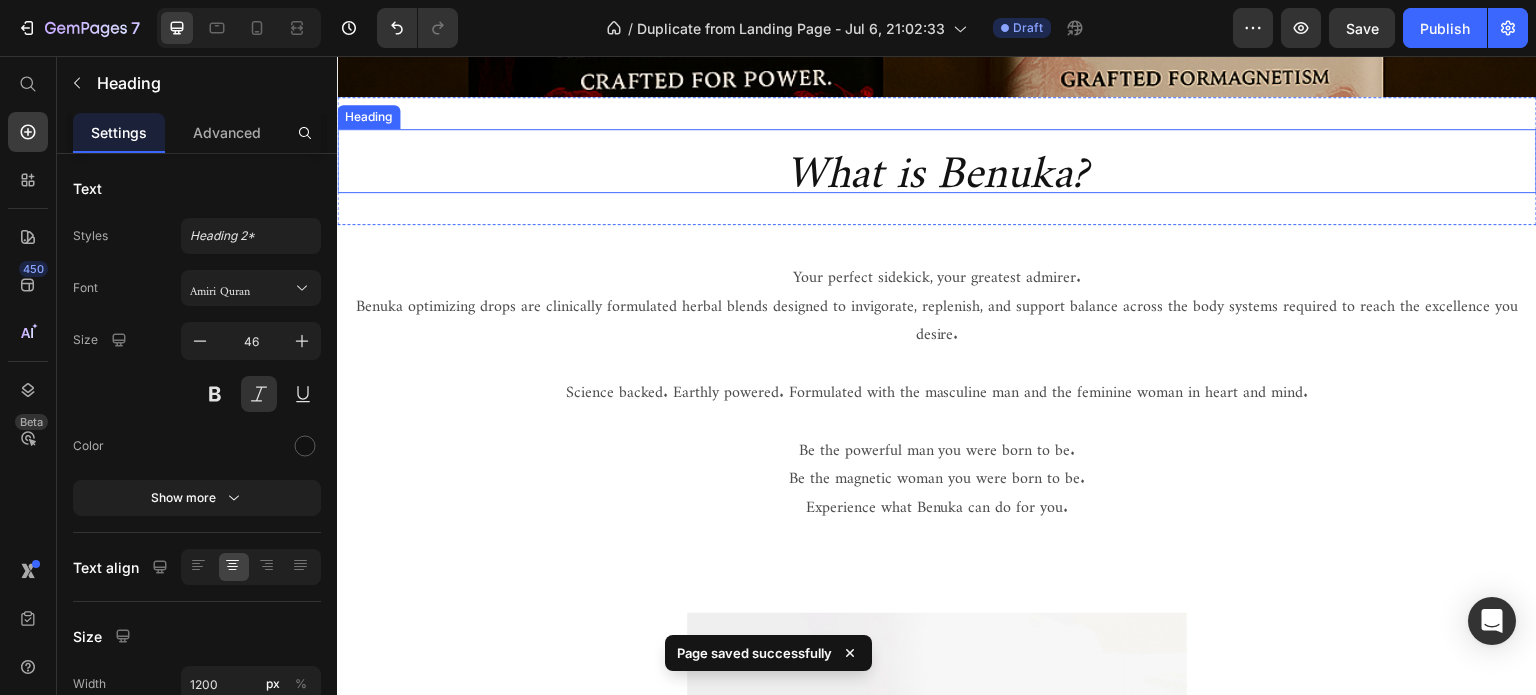 click on "What is Benuka?" at bounding box center [937, 161] 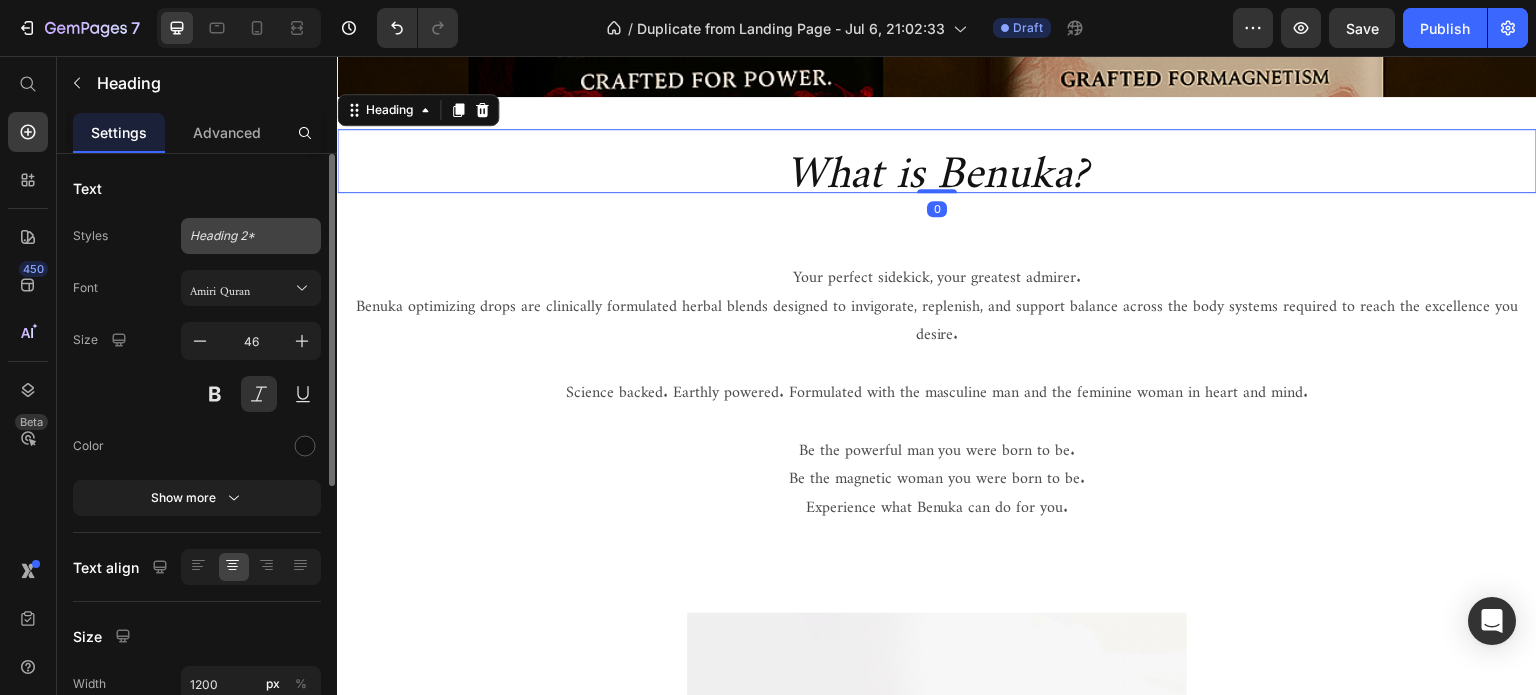 click on "Heading 2*" at bounding box center [239, 236] 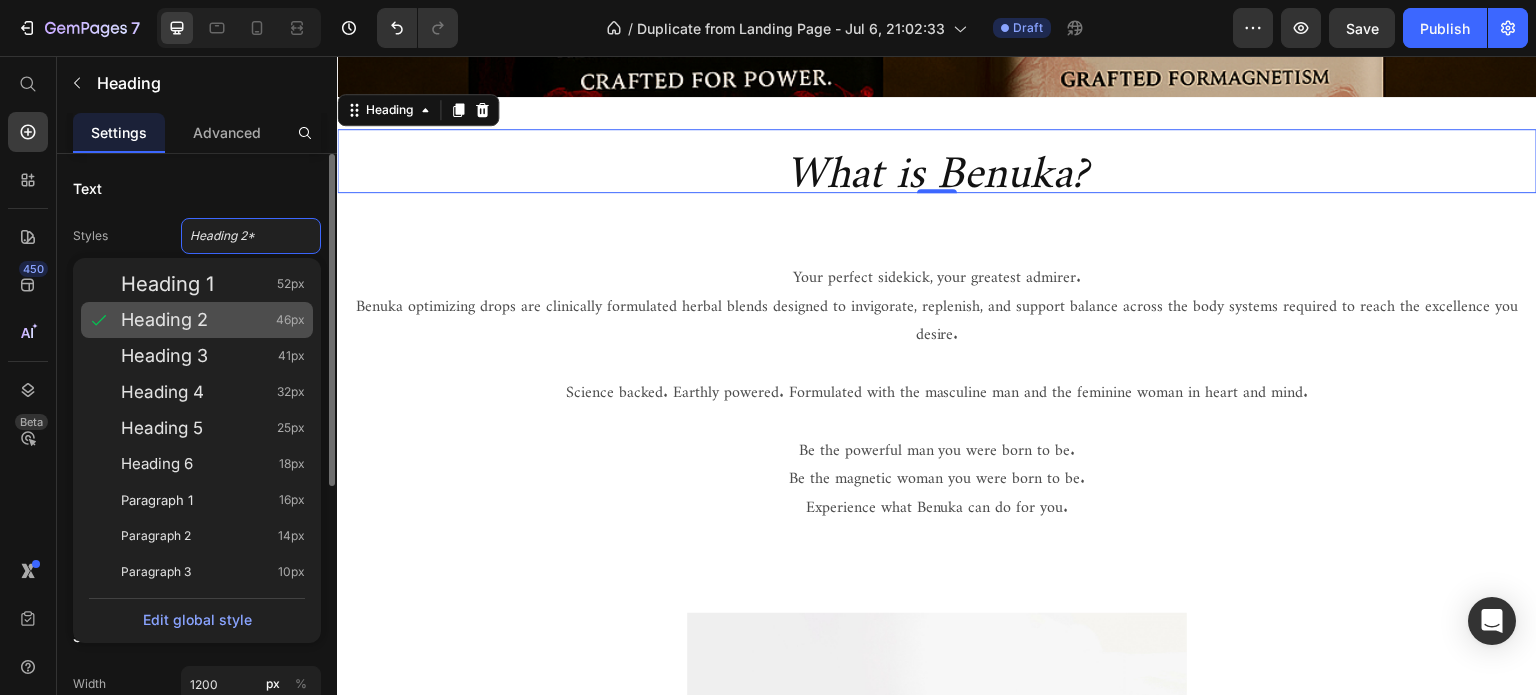 click on "Heading 2 46px" at bounding box center (213, 320) 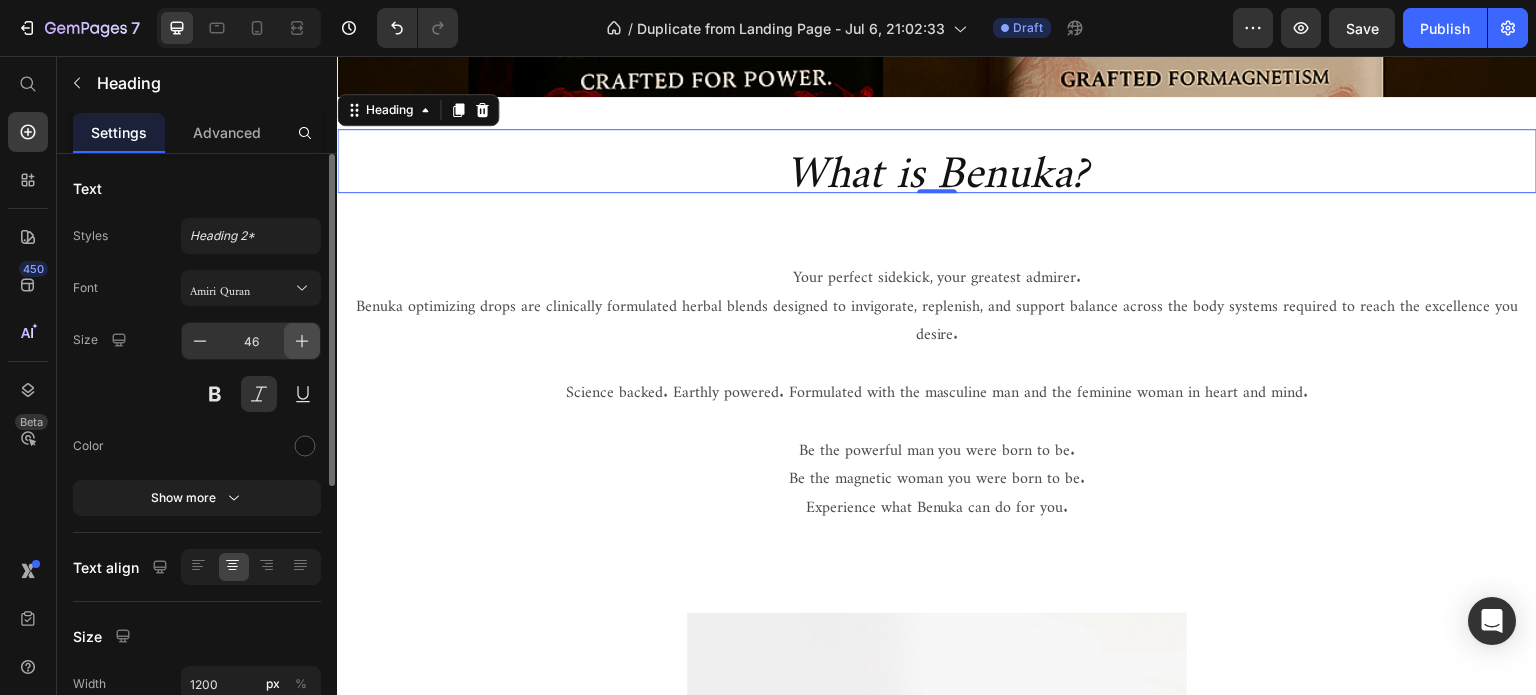click 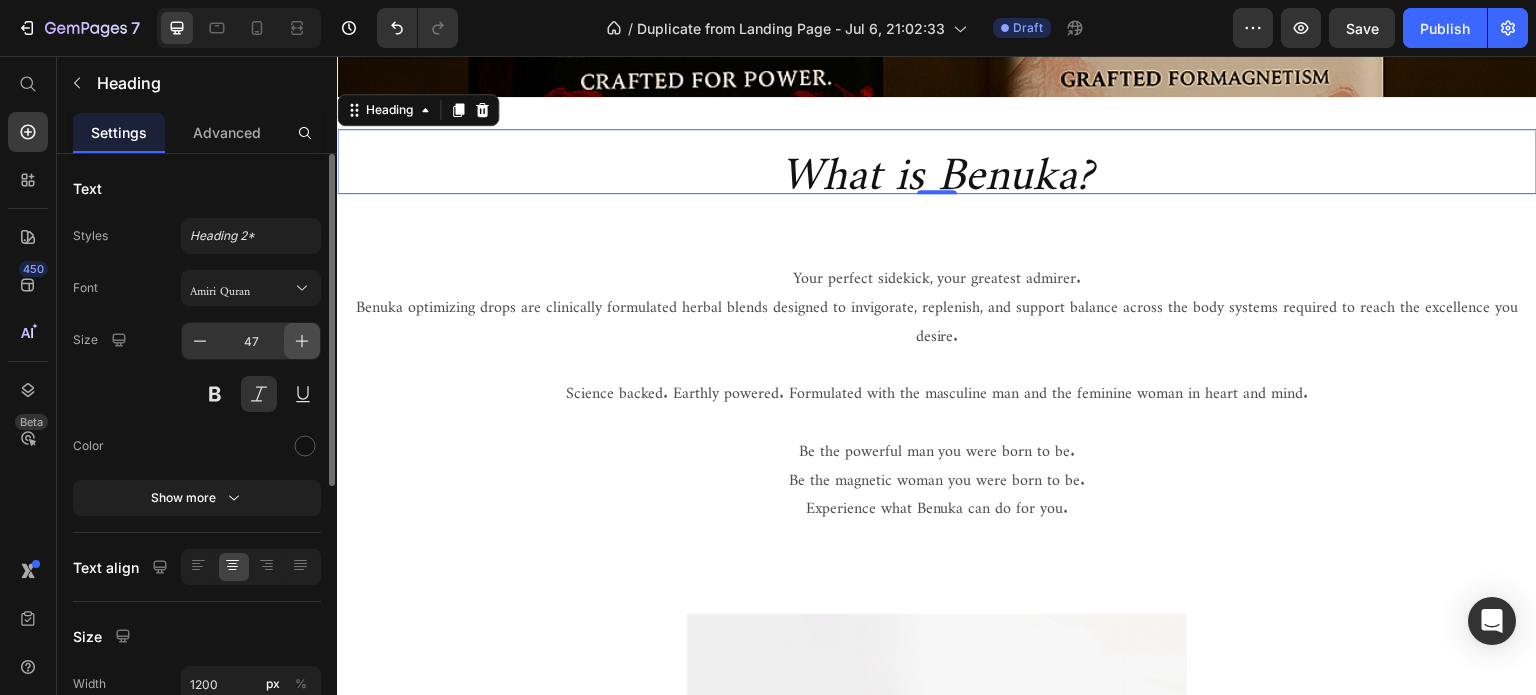 click 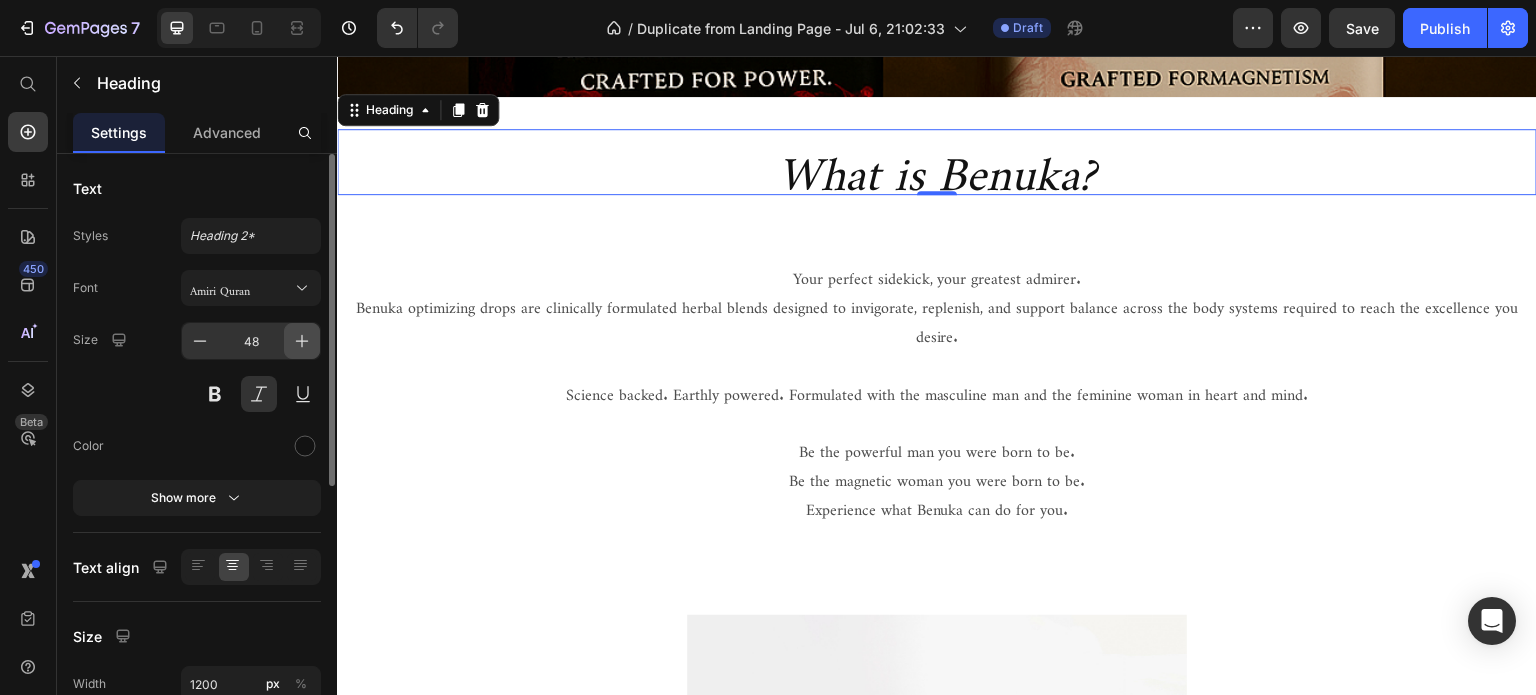 click 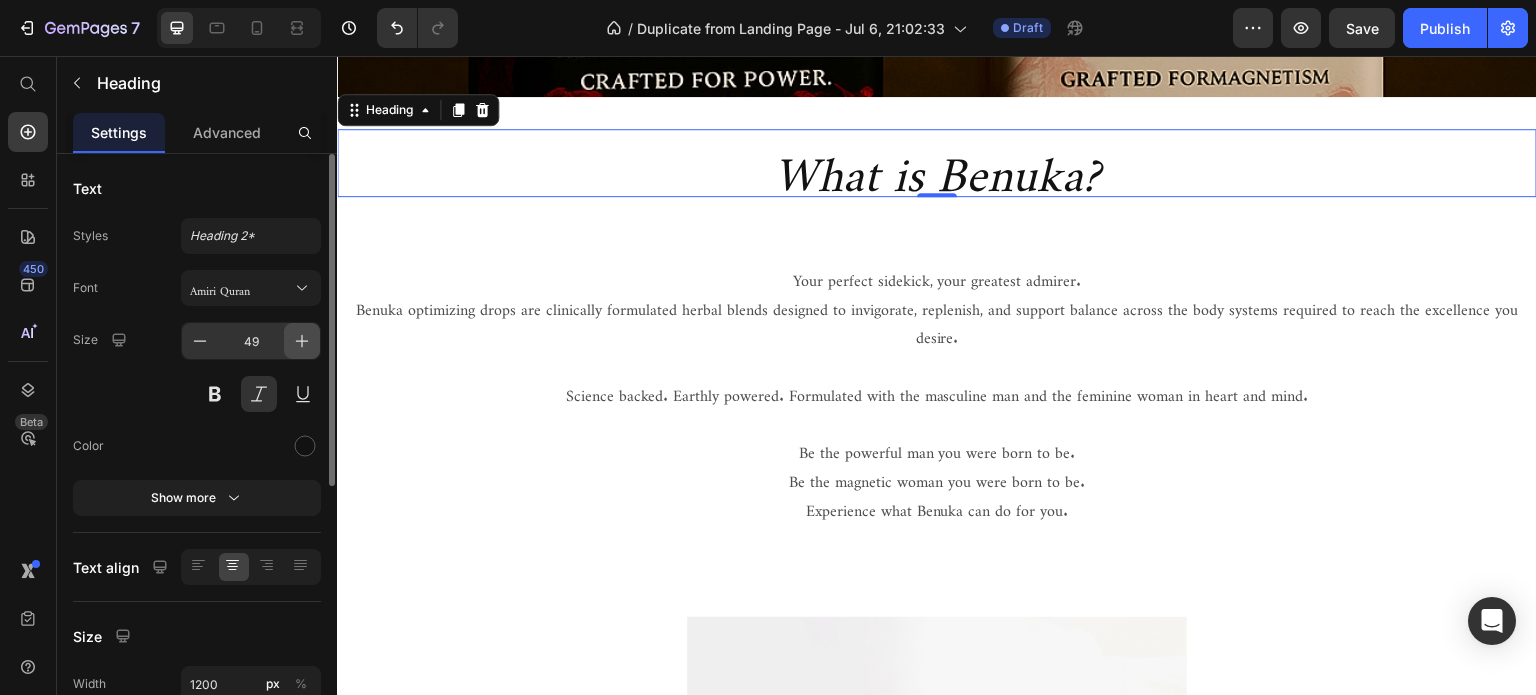 click 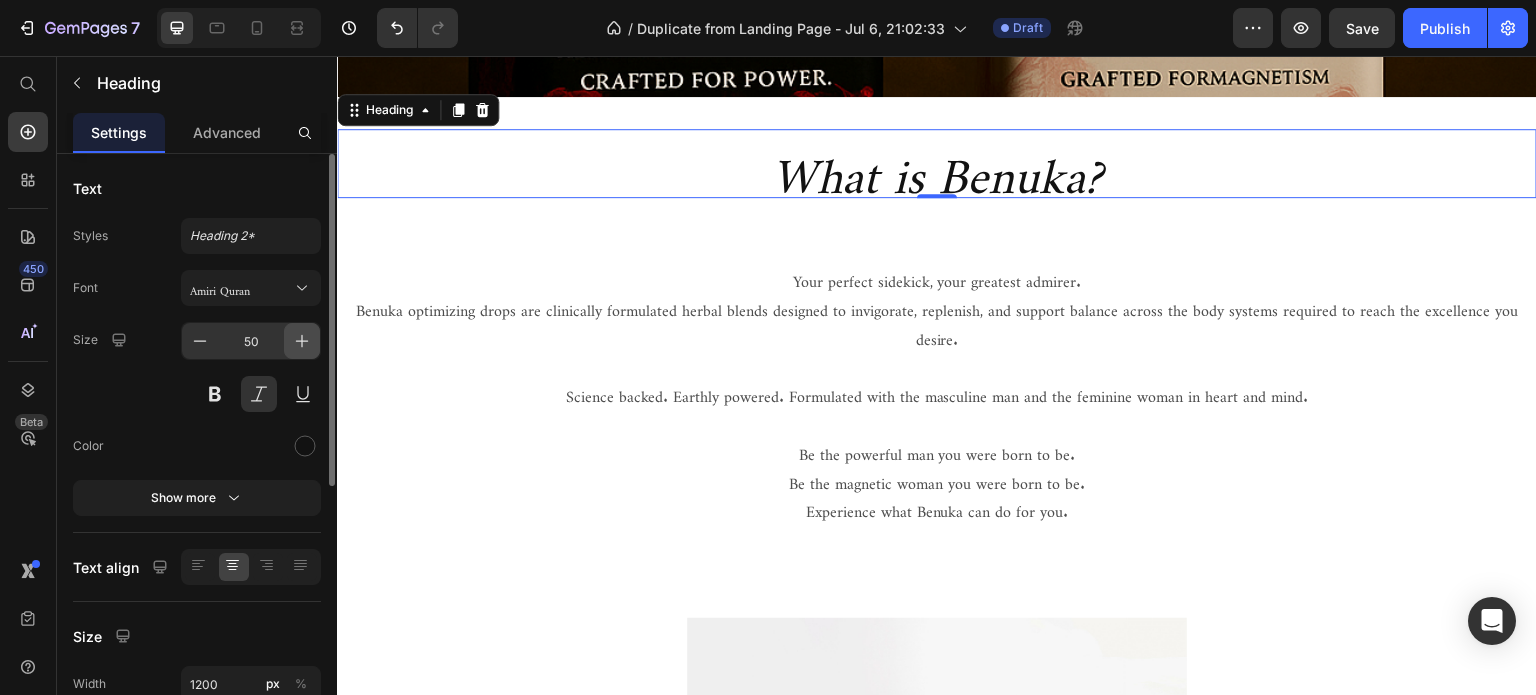 click 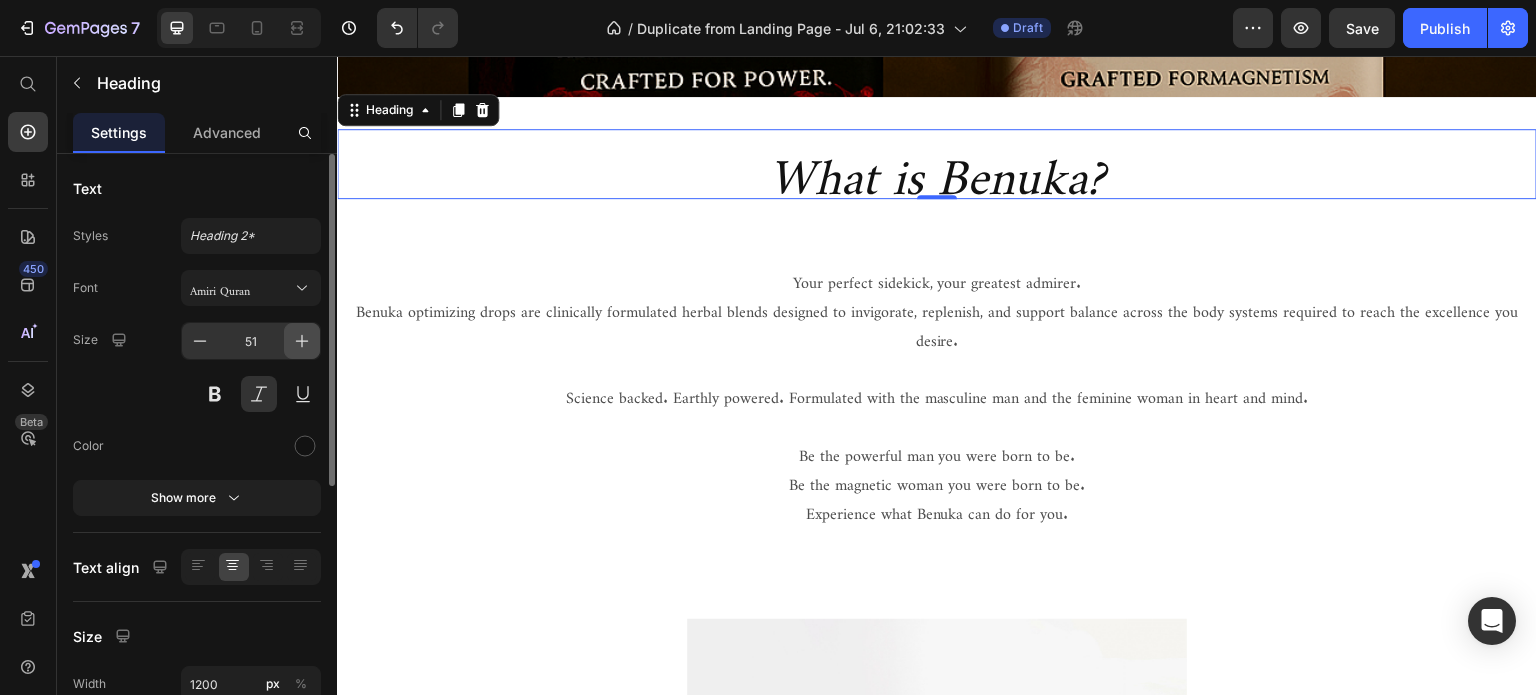 click 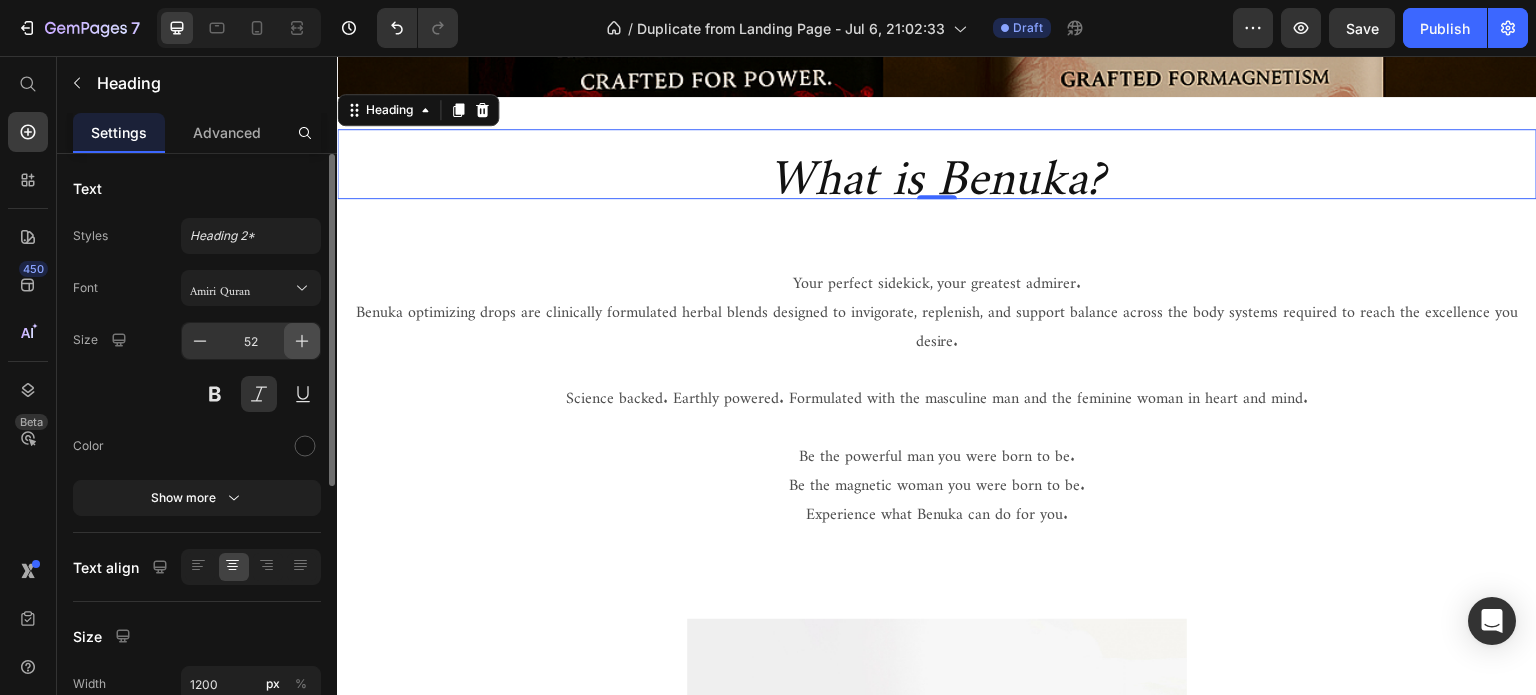 click 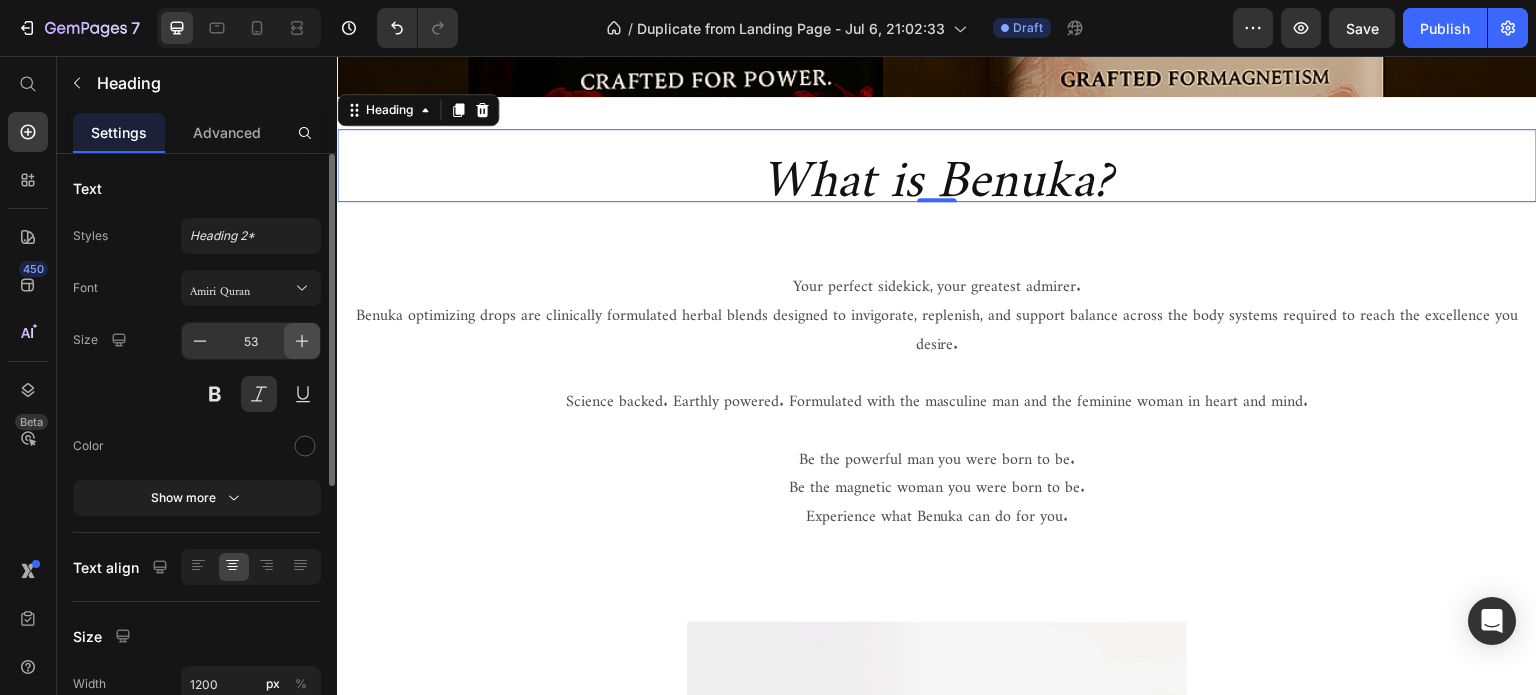click 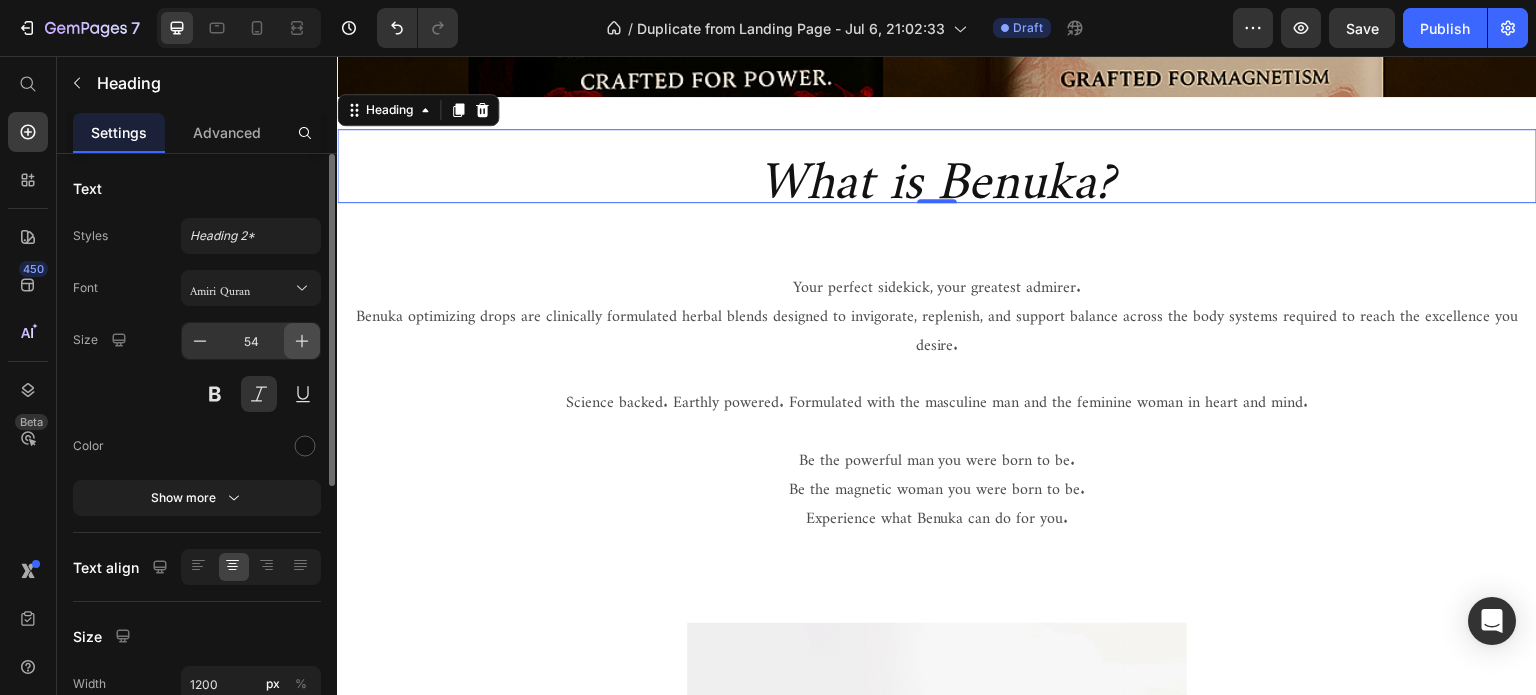 click 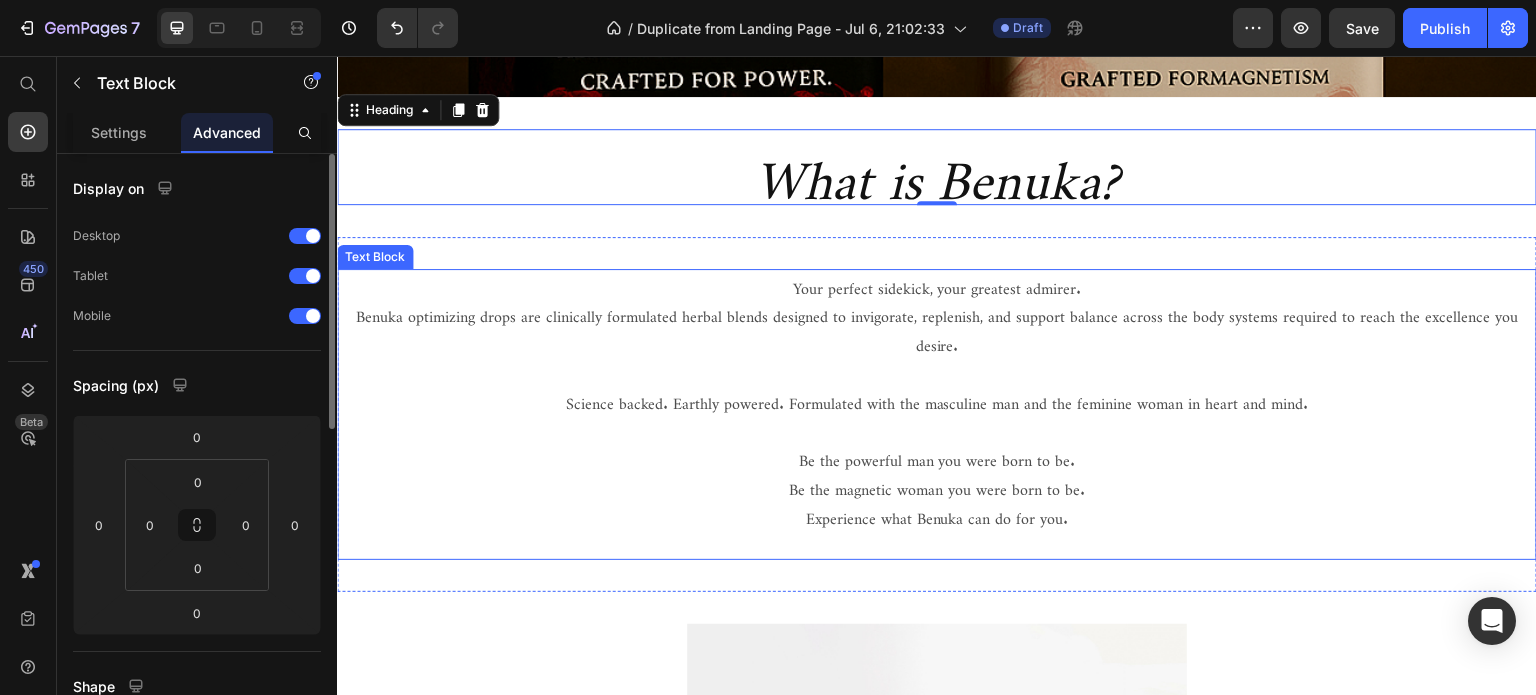 click on "Benuka optimizing drops are clinically formulated herbal blends designed to invigorate, replenish, and support balance across the body systems required to reach the excellence you desire." at bounding box center (937, 328) 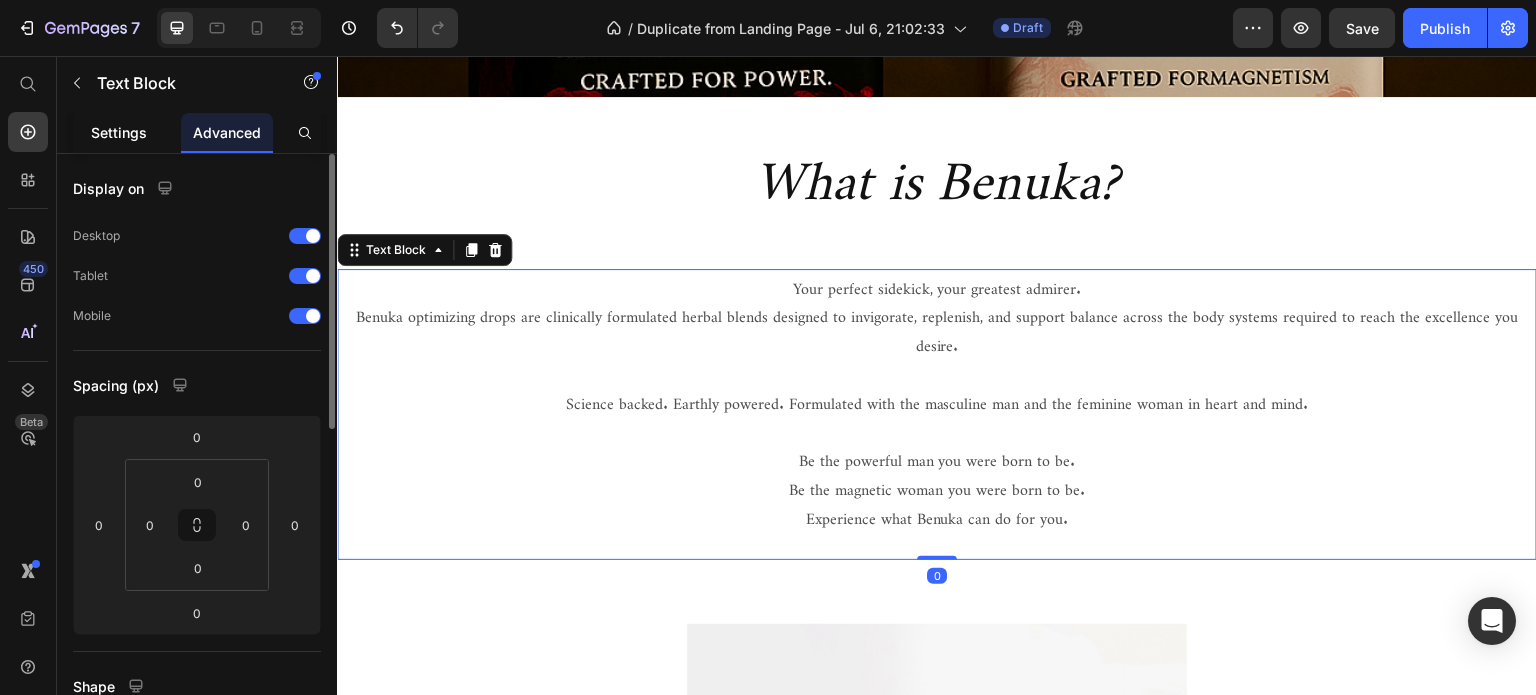click on "Settings" at bounding box center (119, 132) 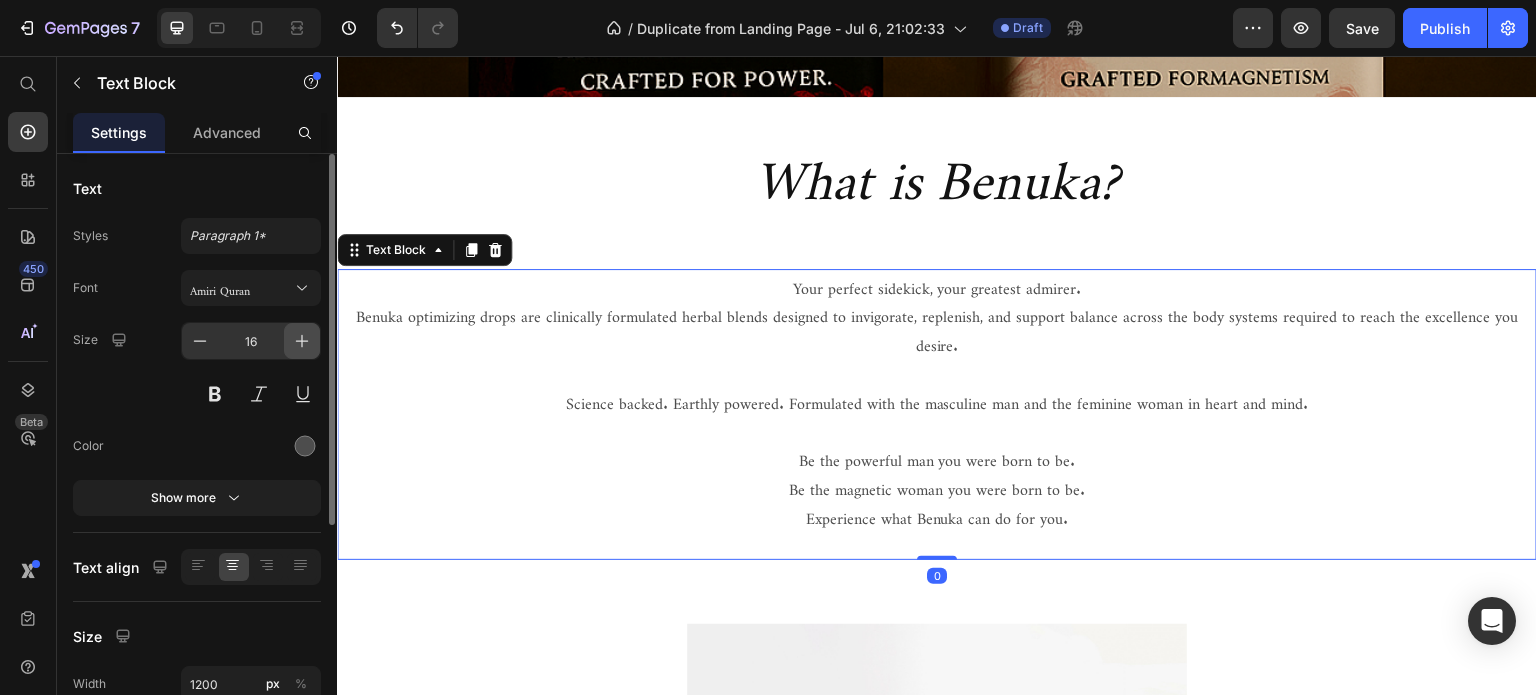 click 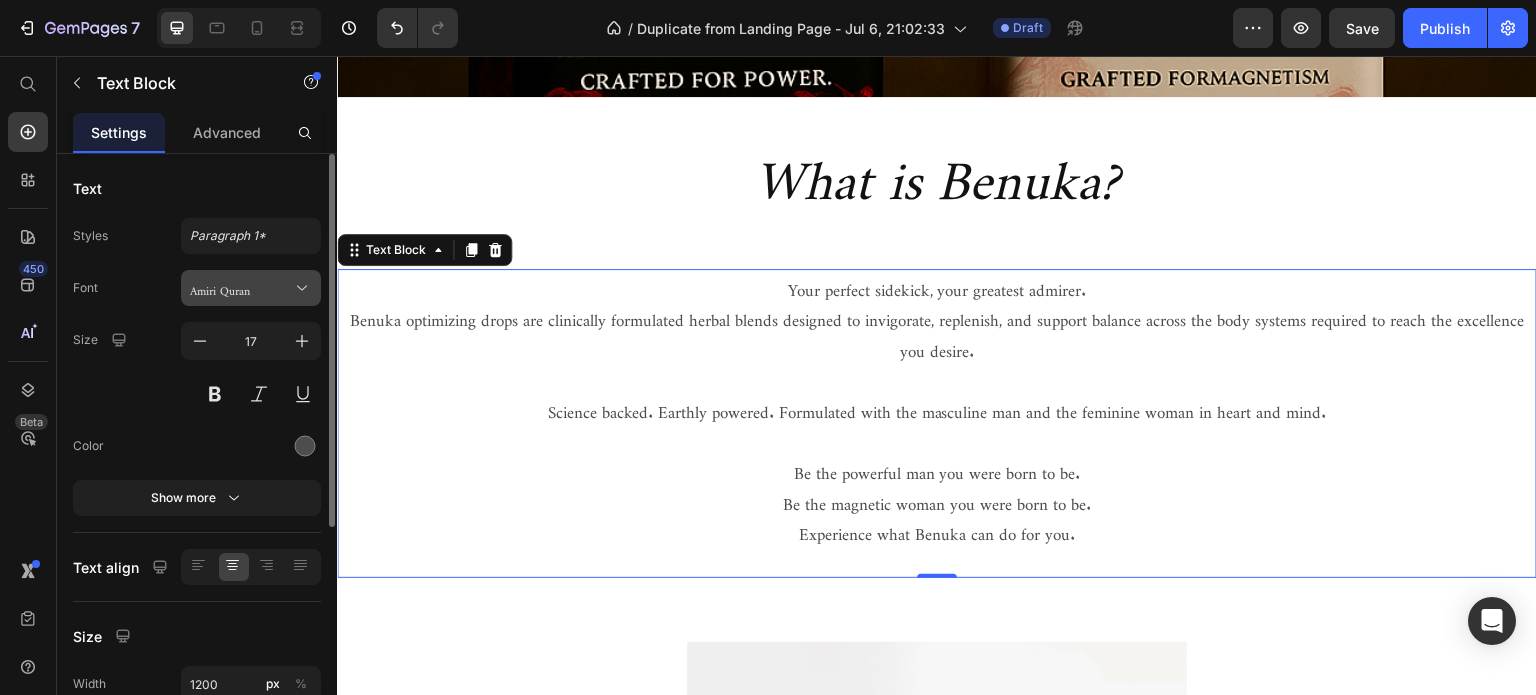 click on "Amiri Quran" at bounding box center (241, 288) 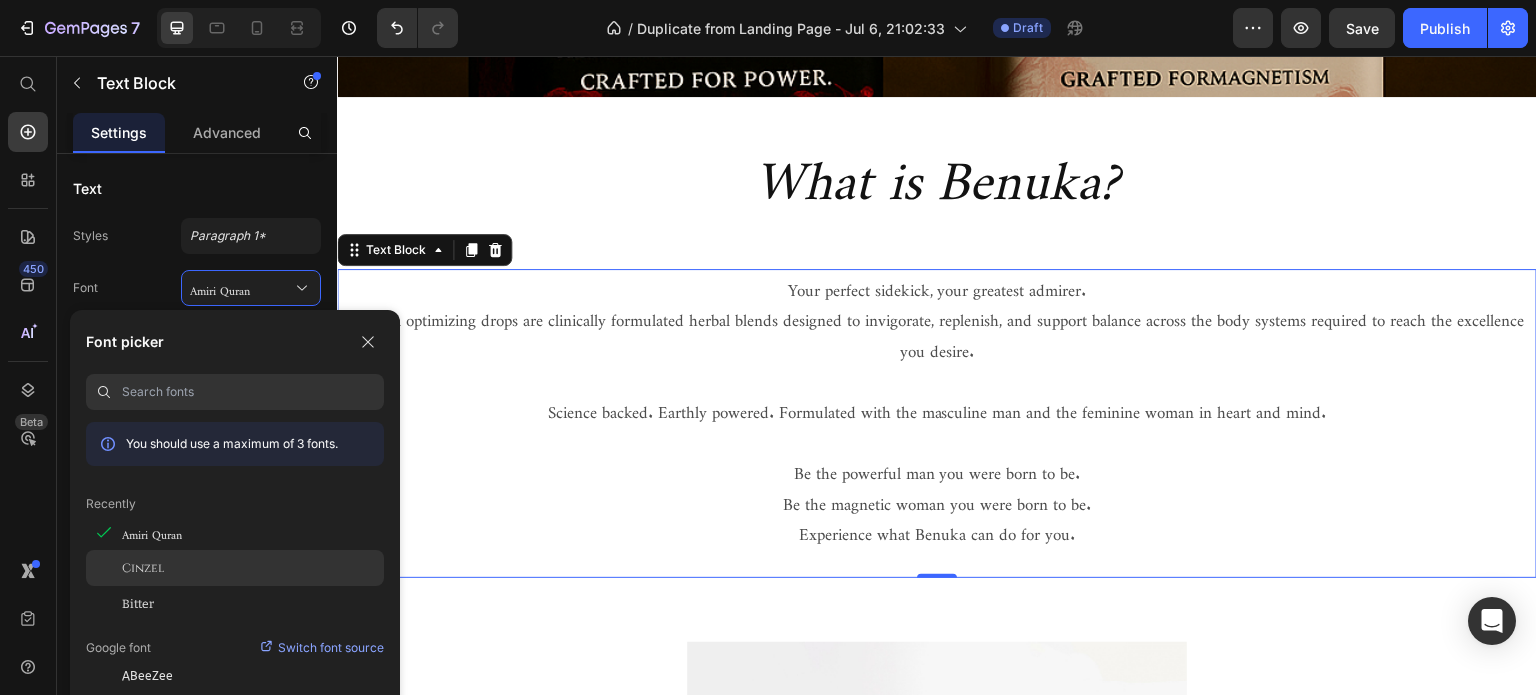 click on "Cinzel" at bounding box center (143, 568) 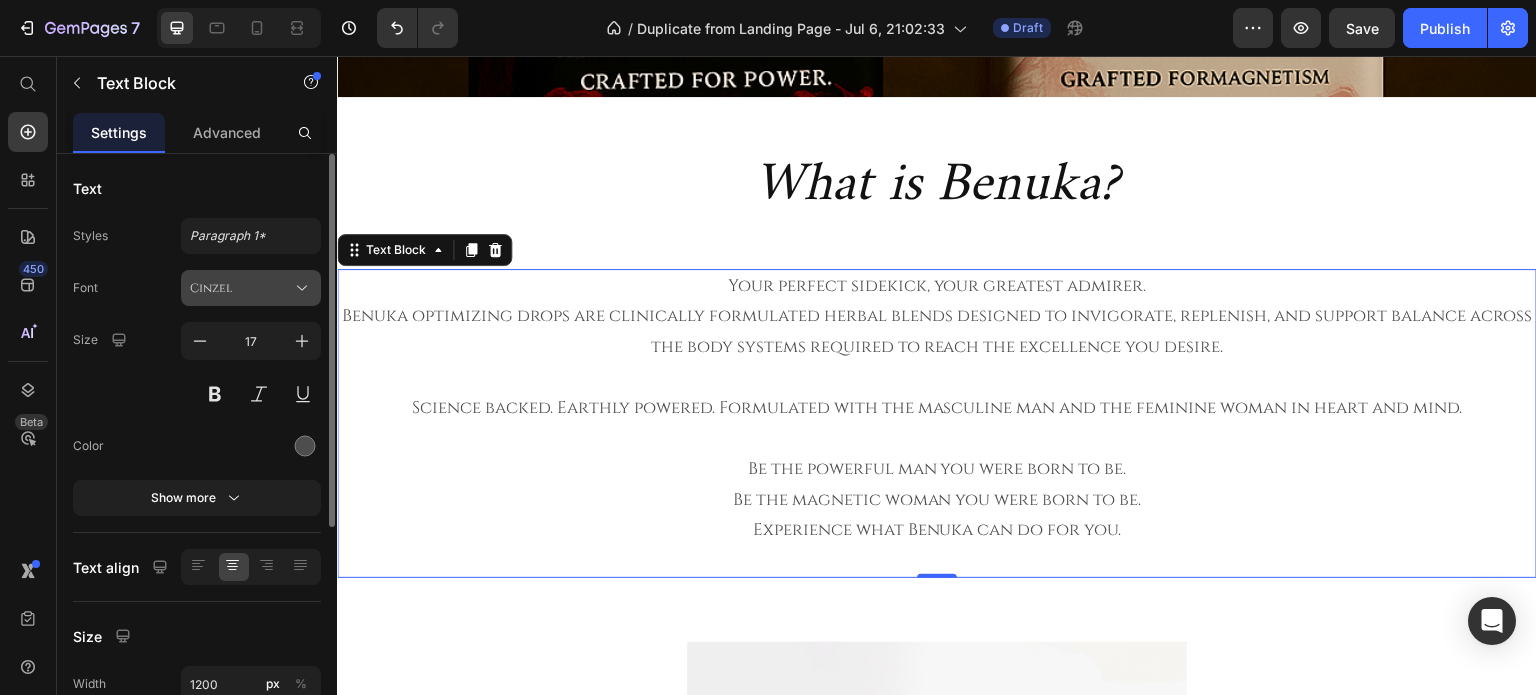 click on "Cinzel" at bounding box center [251, 288] 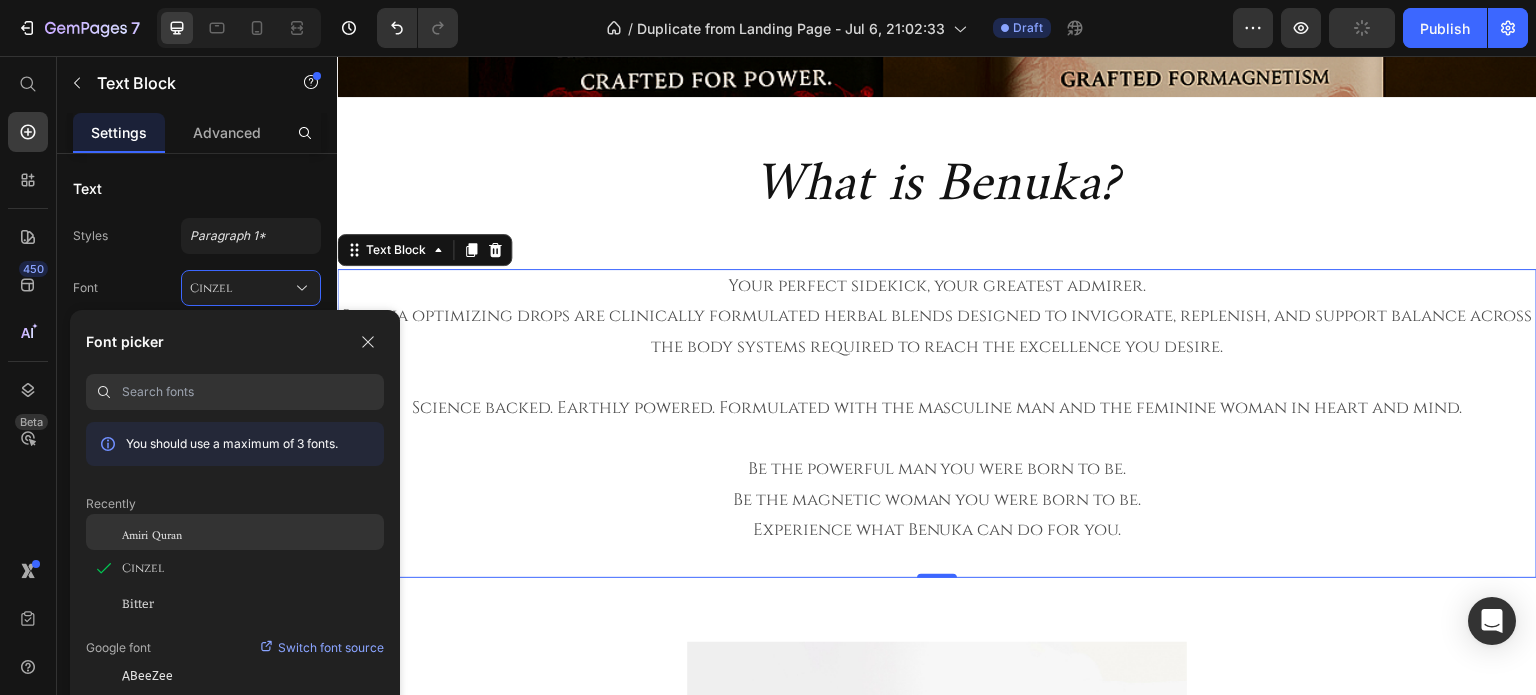 click on "Amiri Quran" 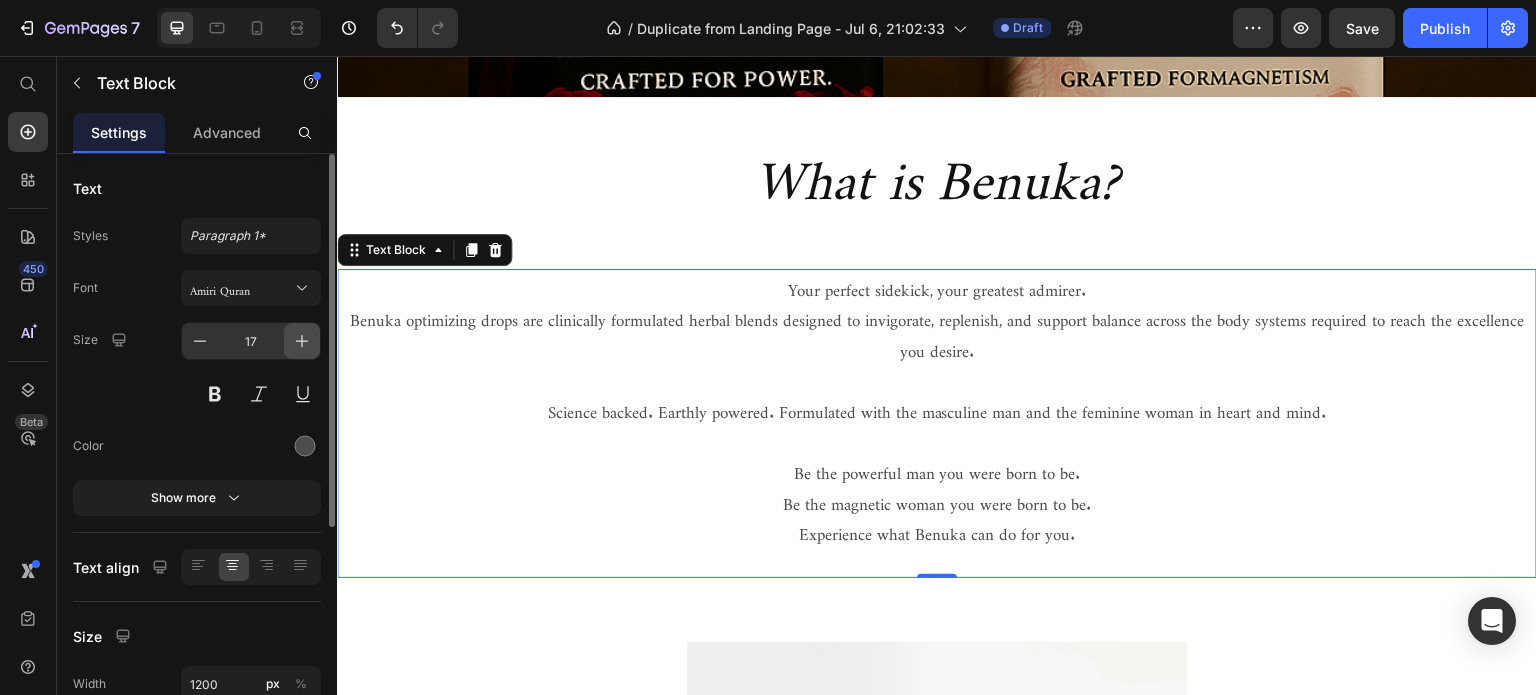 click 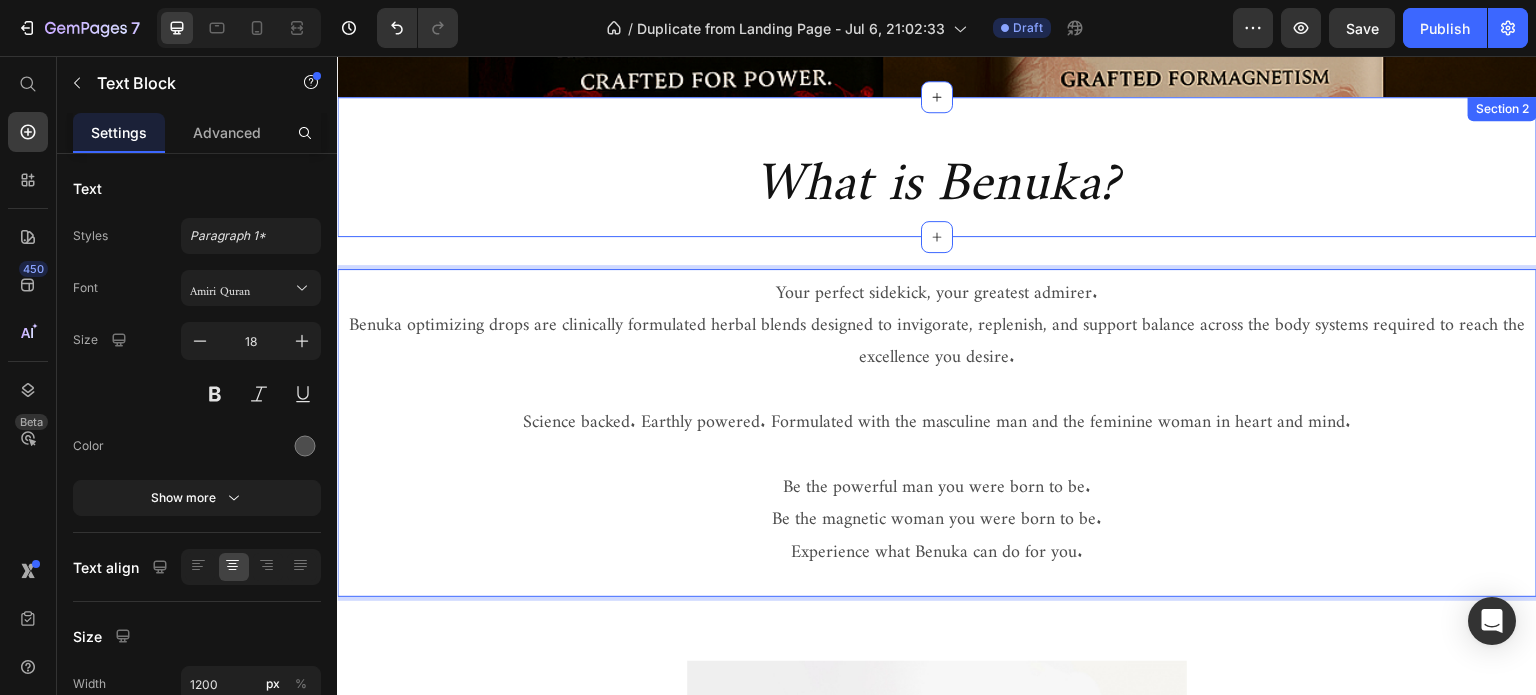 click on "What is Benuka? Heading Section 2" at bounding box center [937, 167] 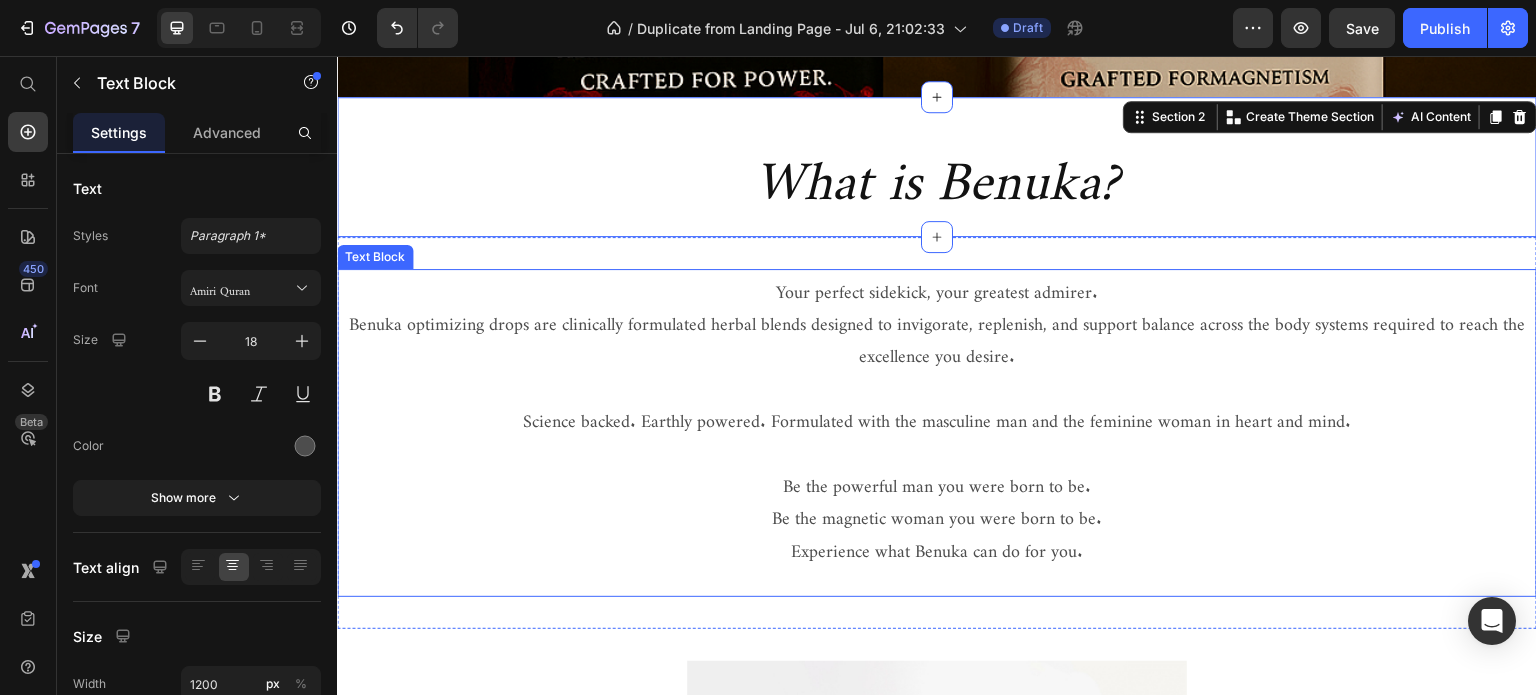click on "Be the magnetic woman you were born to be." at bounding box center [937, 513] 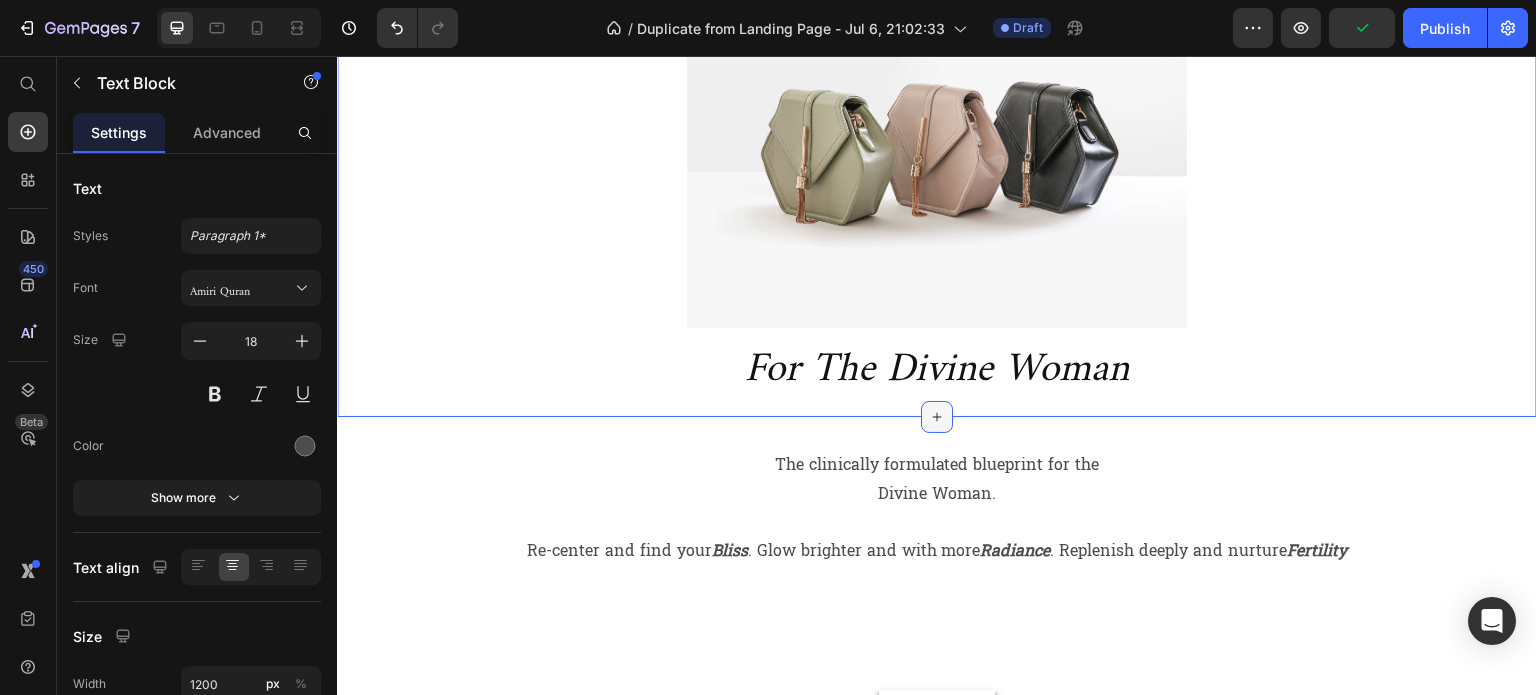 scroll, scrollTop: 1700, scrollLeft: 0, axis: vertical 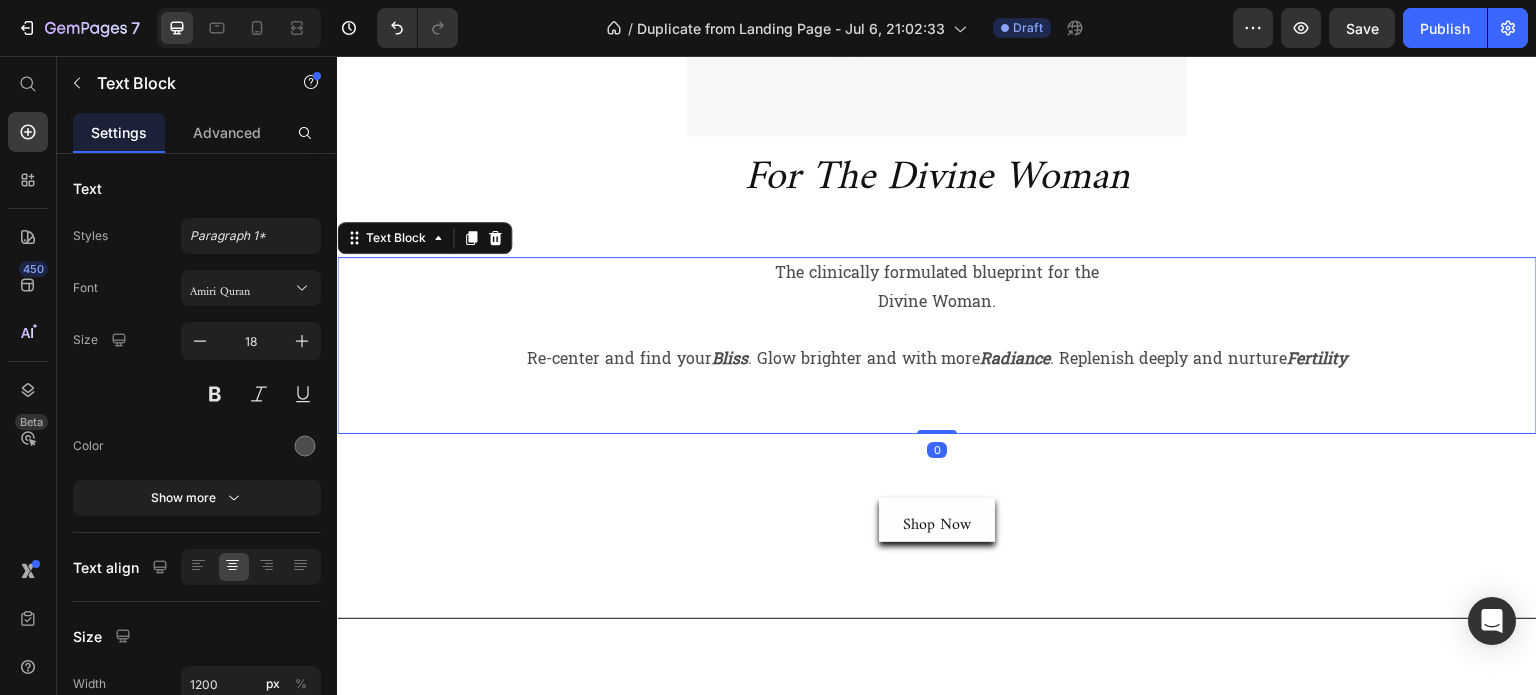 click on "Radiance" at bounding box center (1016, 358) 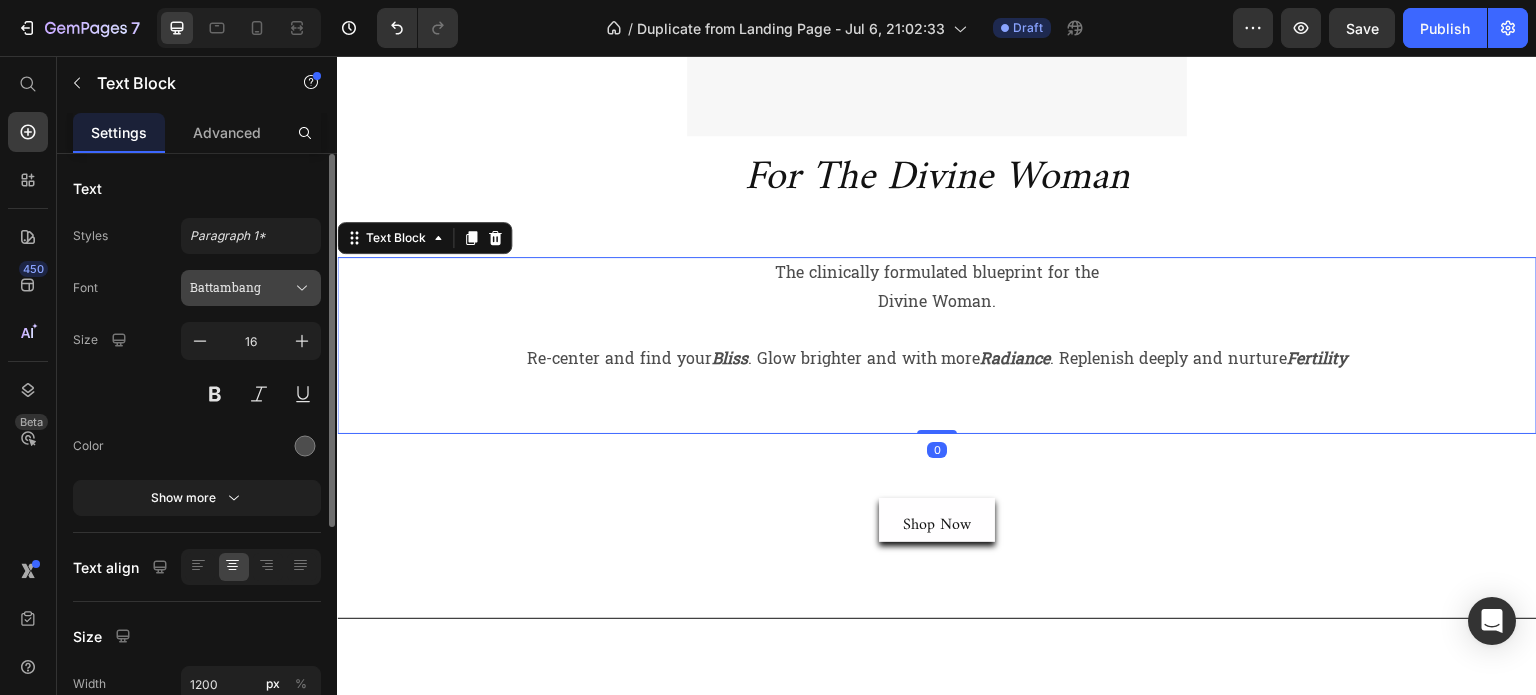 click on "Battambang" at bounding box center [241, 288] 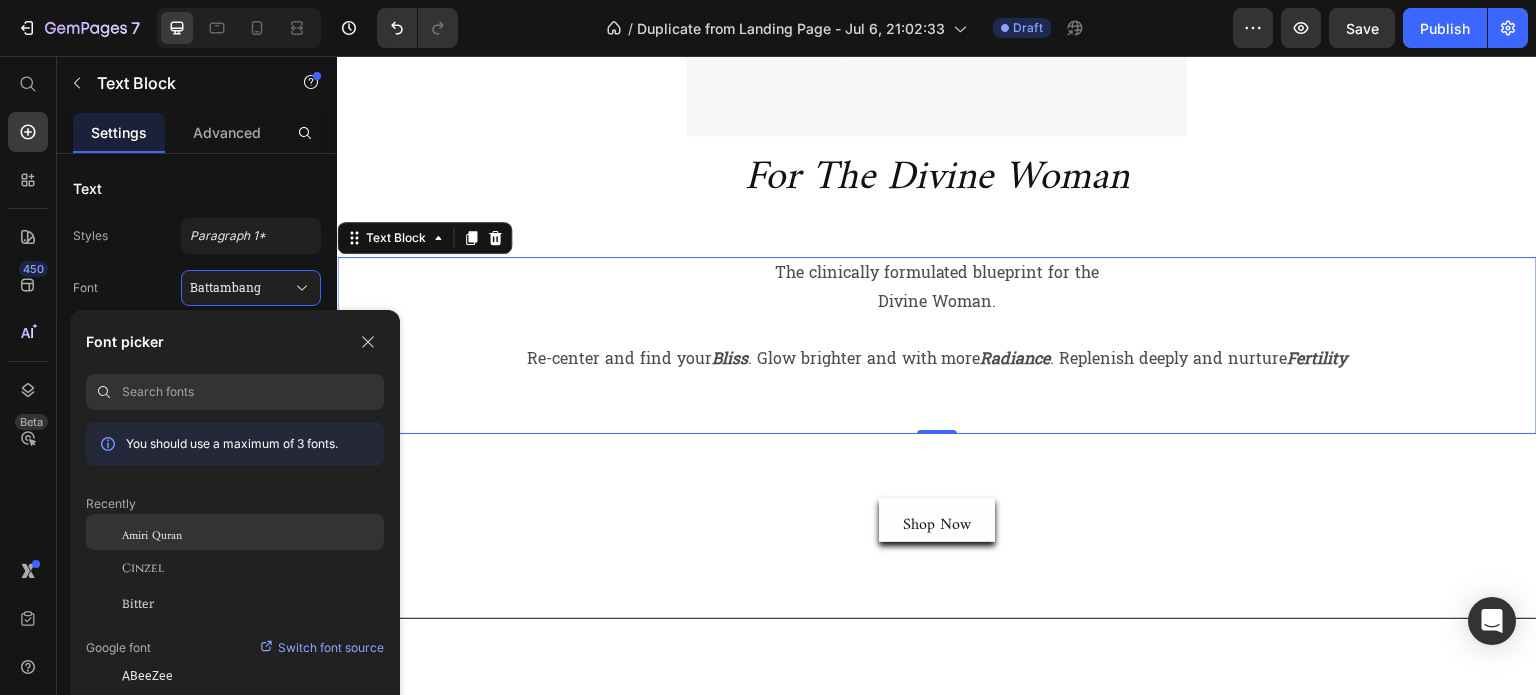 click on "Amiri Quran" at bounding box center [152, 532] 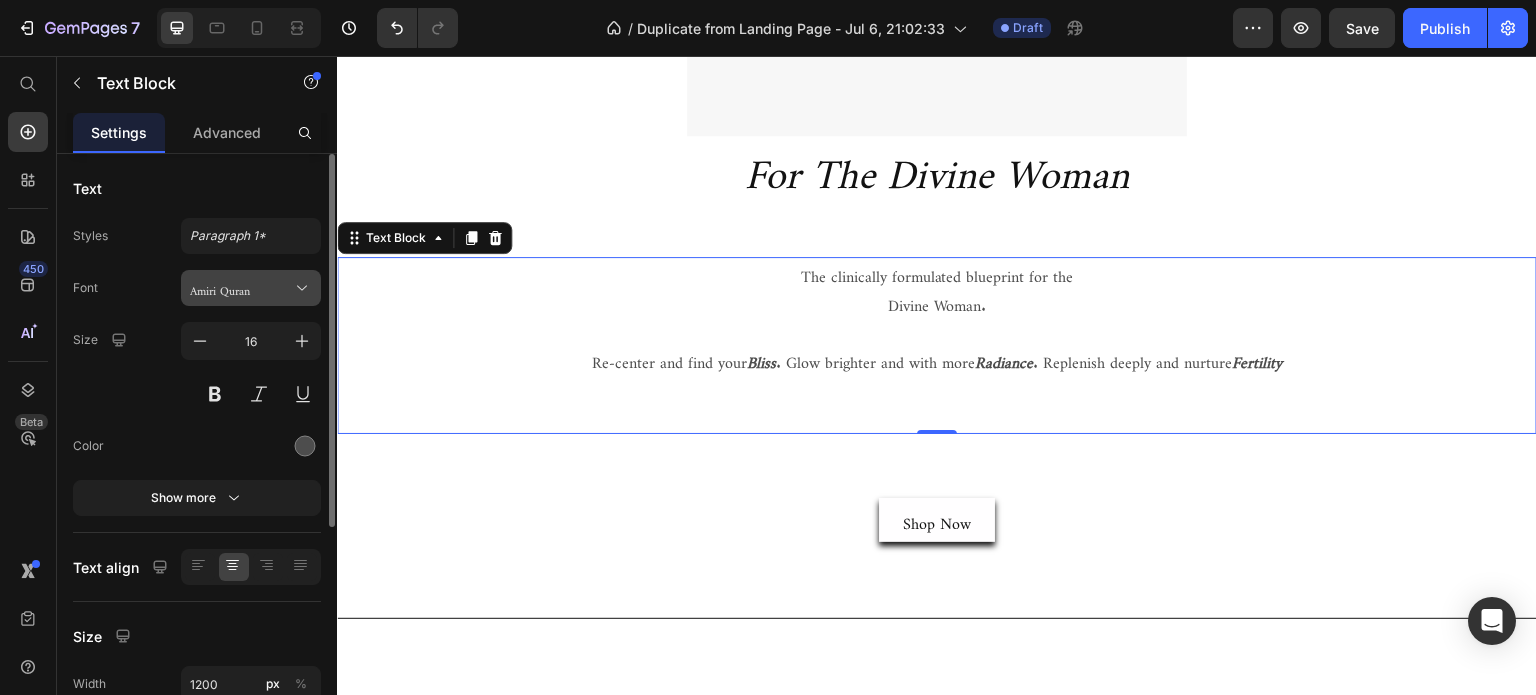 click on "Amiri Quran" at bounding box center (251, 288) 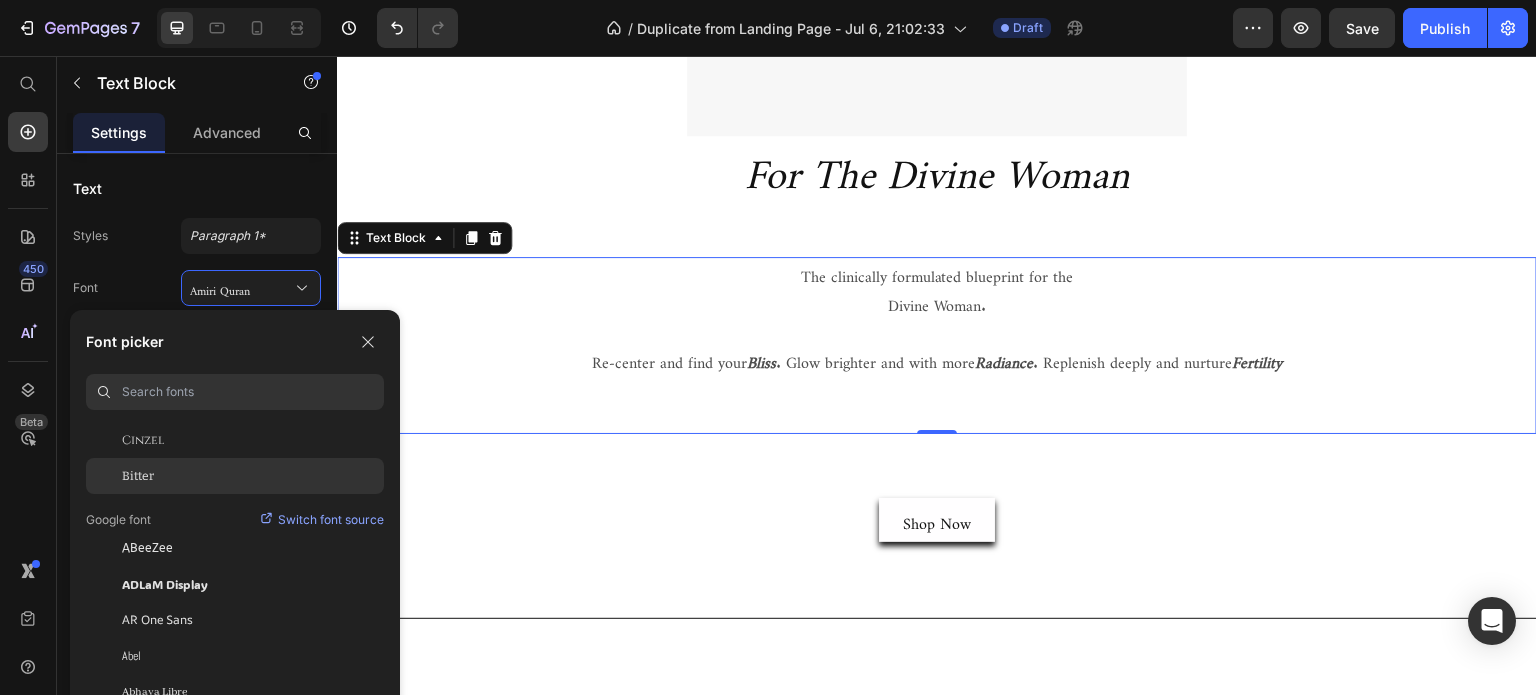 scroll, scrollTop: 300, scrollLeft: 0, axis: vertical 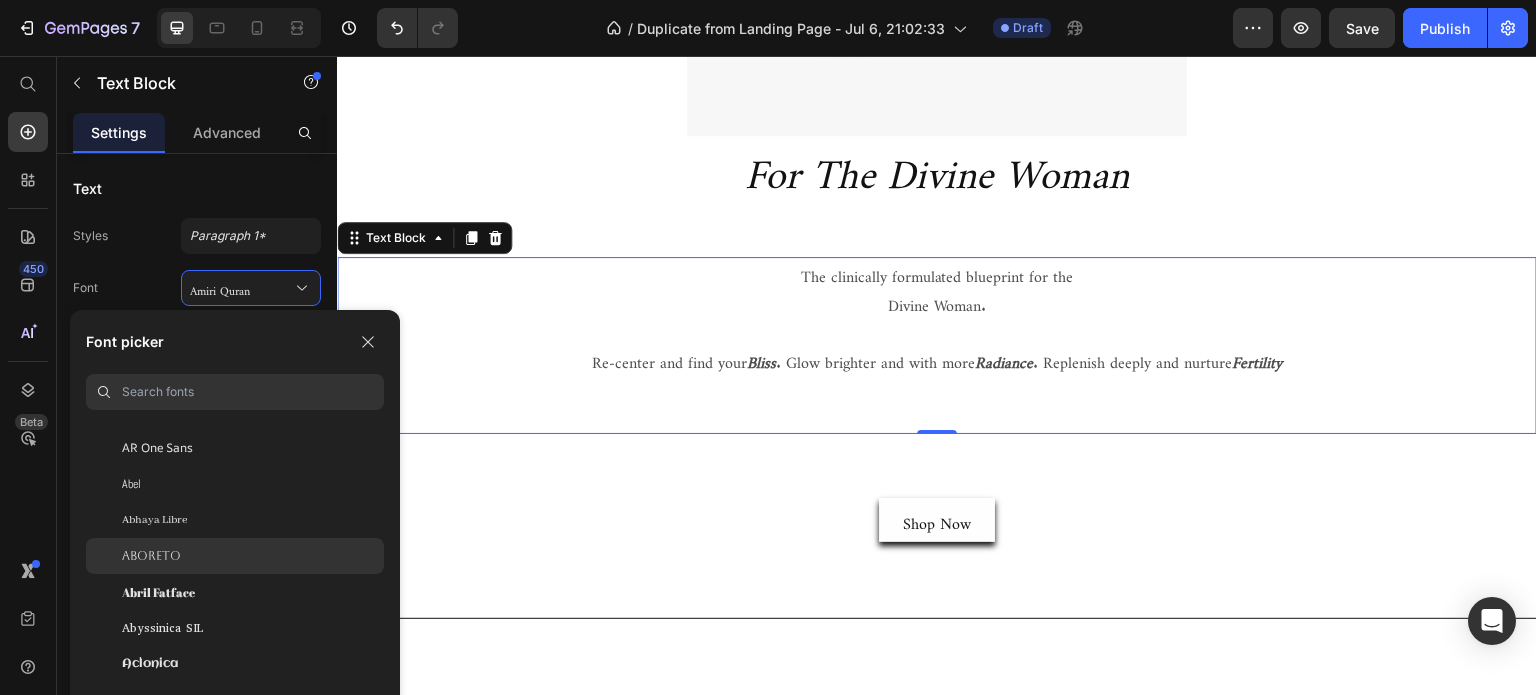 click on "Aboreto" 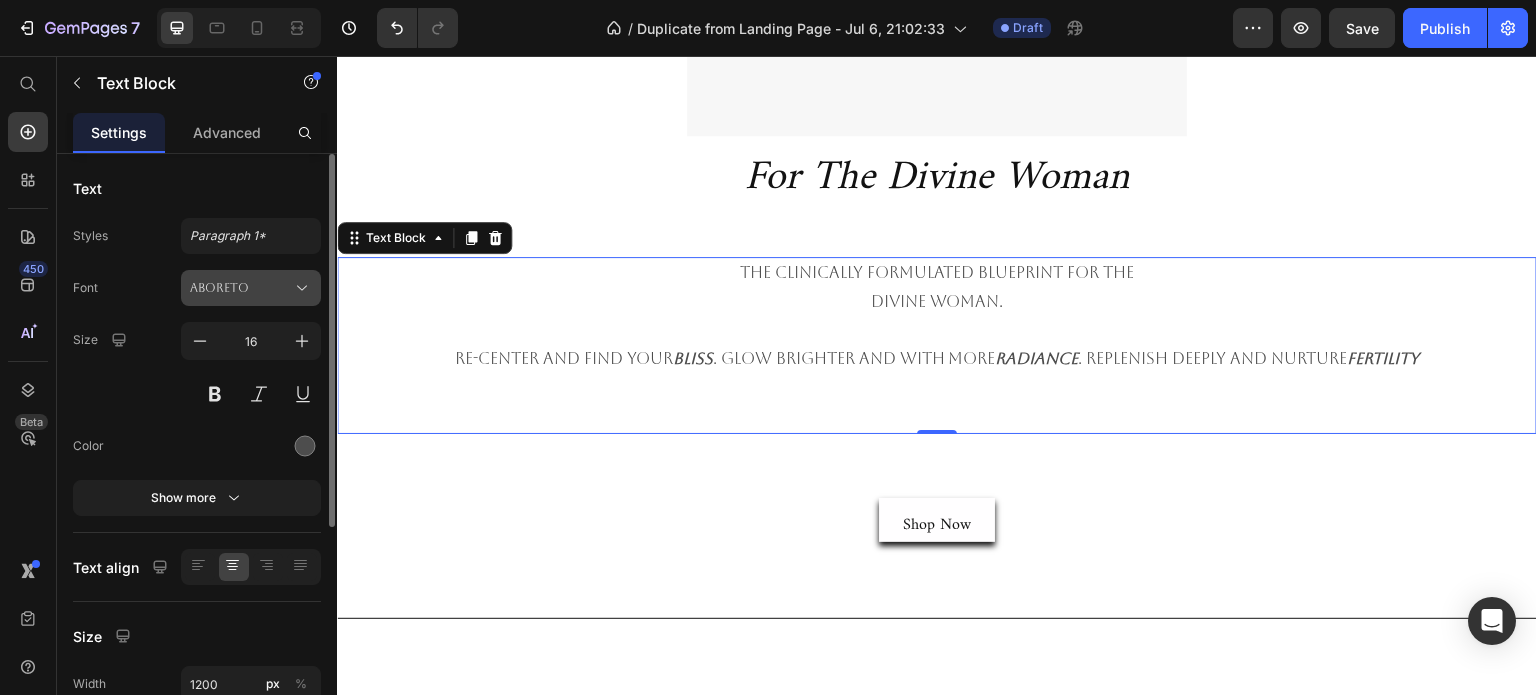 click on "Aboreto" at bounding box center [251, 288] 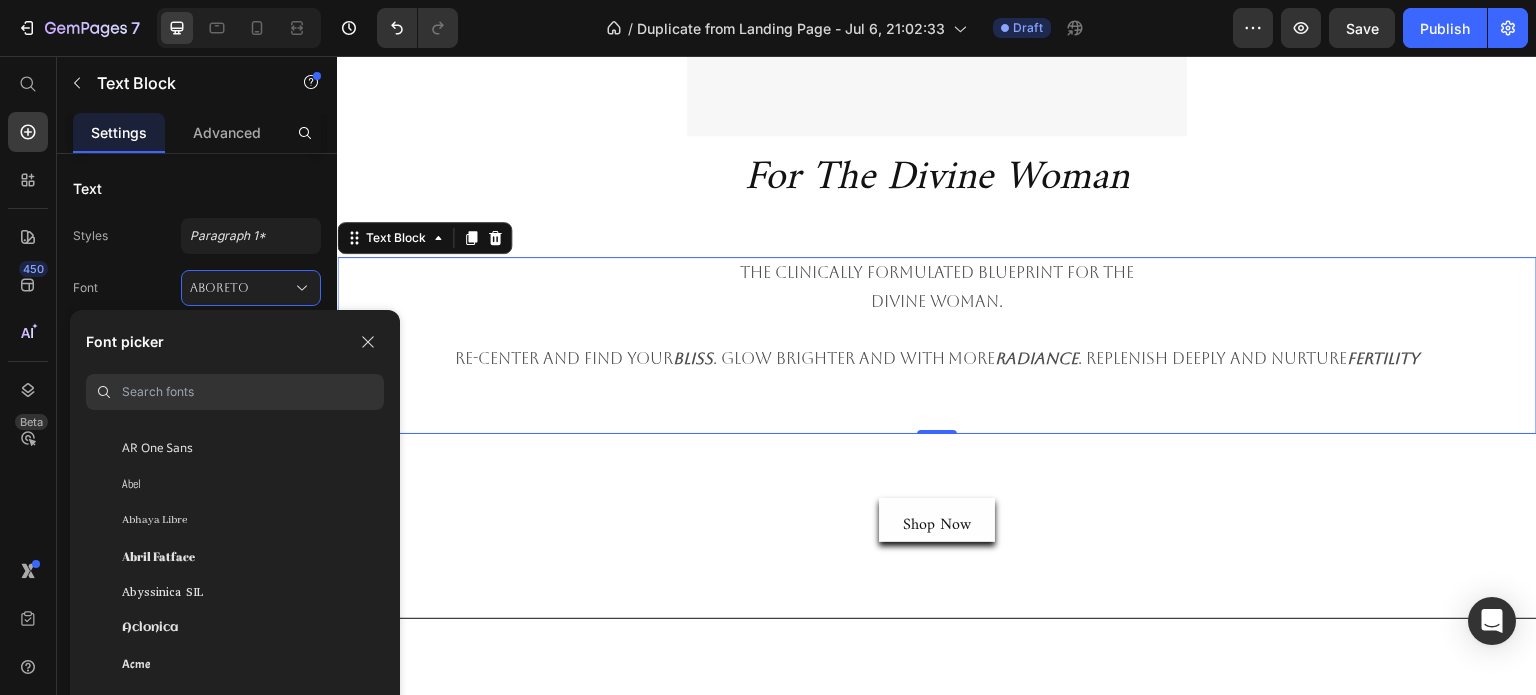 click at bounding box center [253, 392] 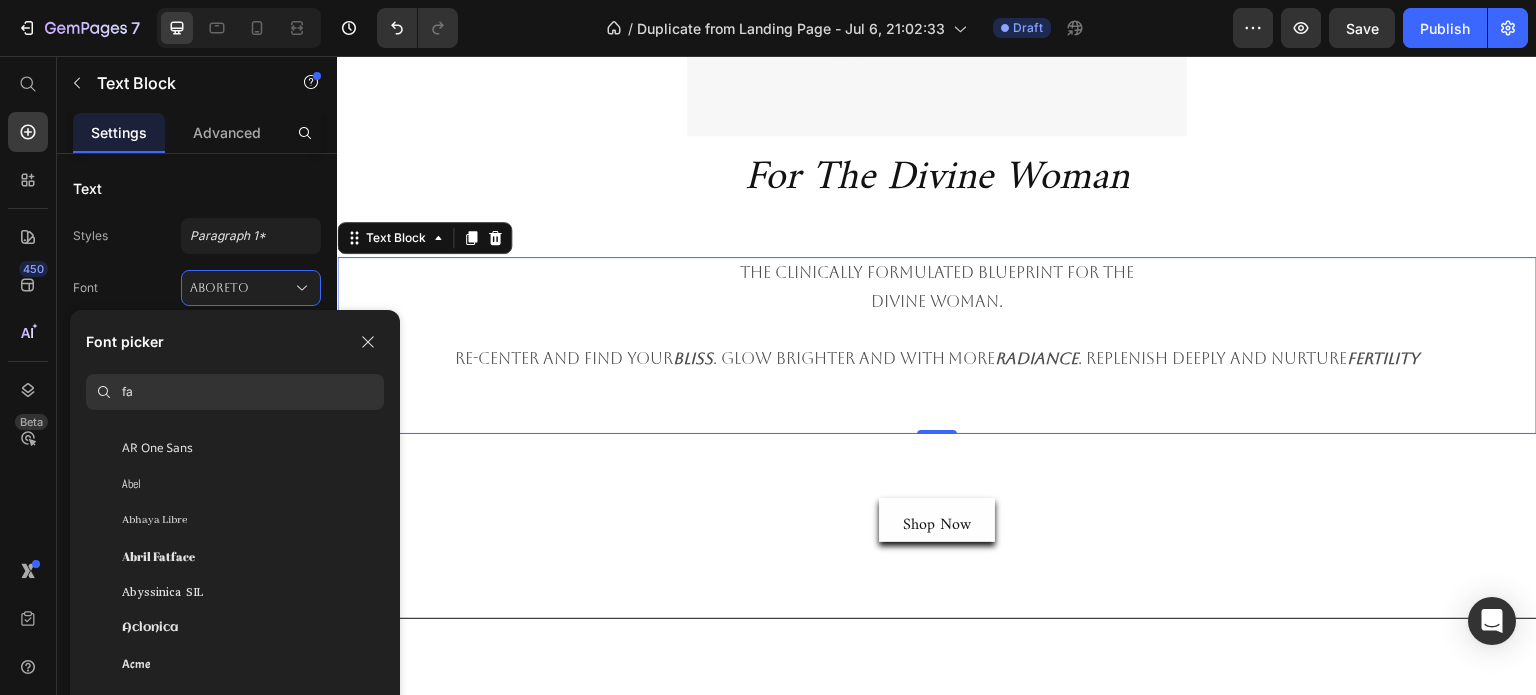 scroll, scrollTop: 0, scrollLeft: 0, axis: both 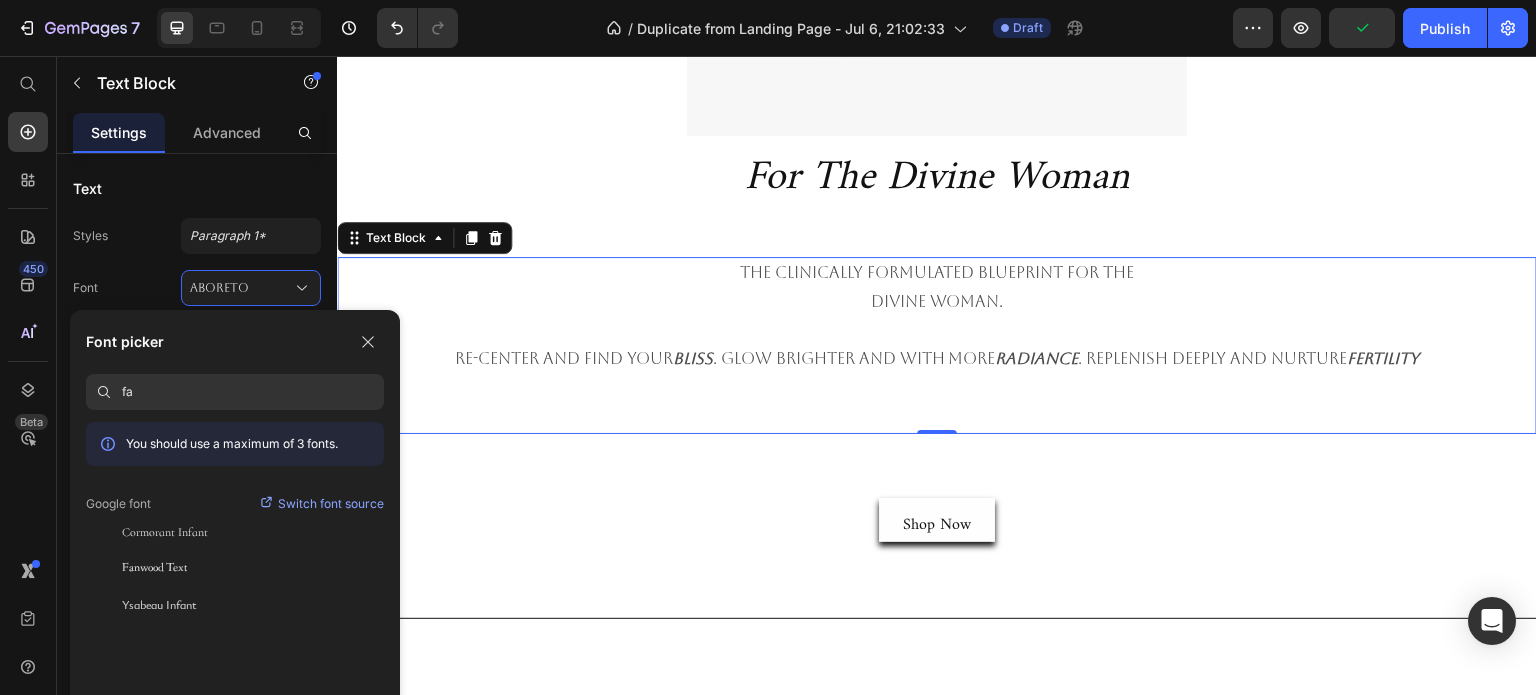 type on "f" 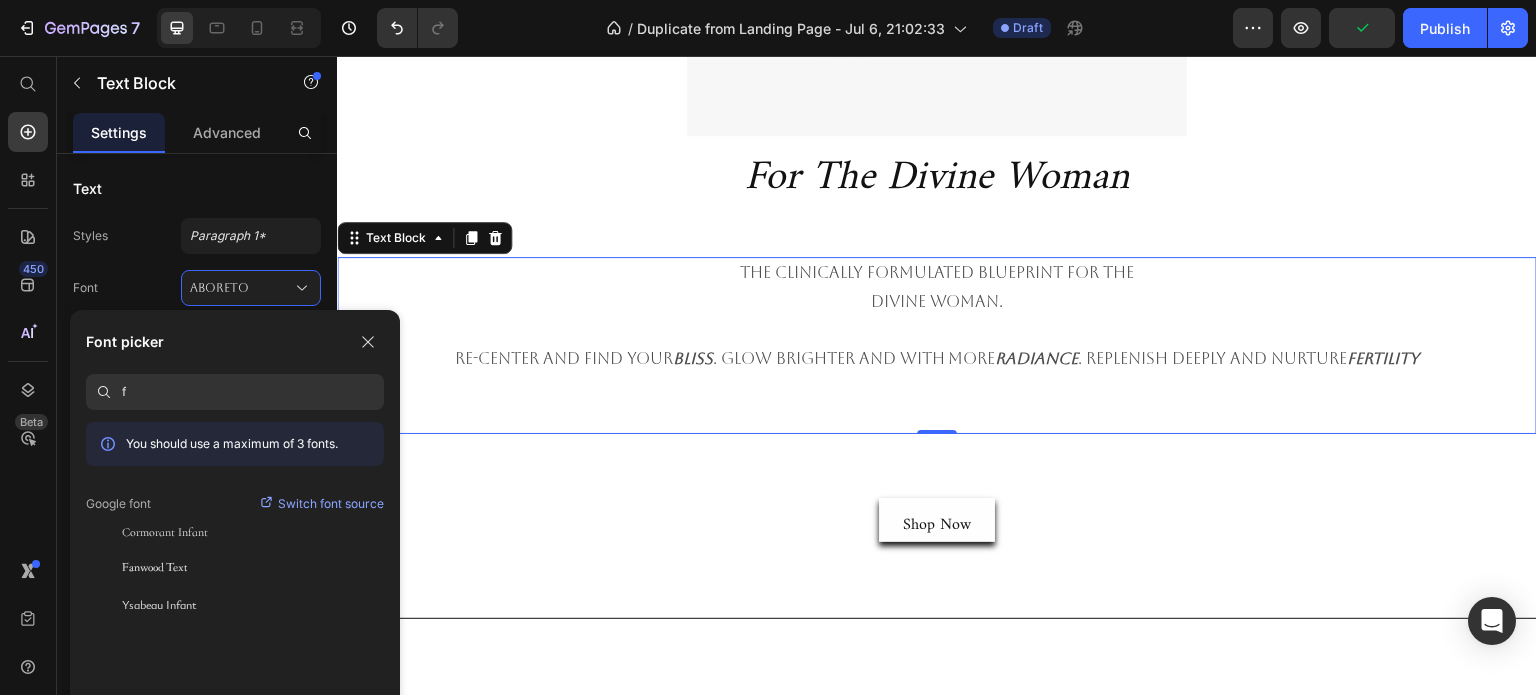 type 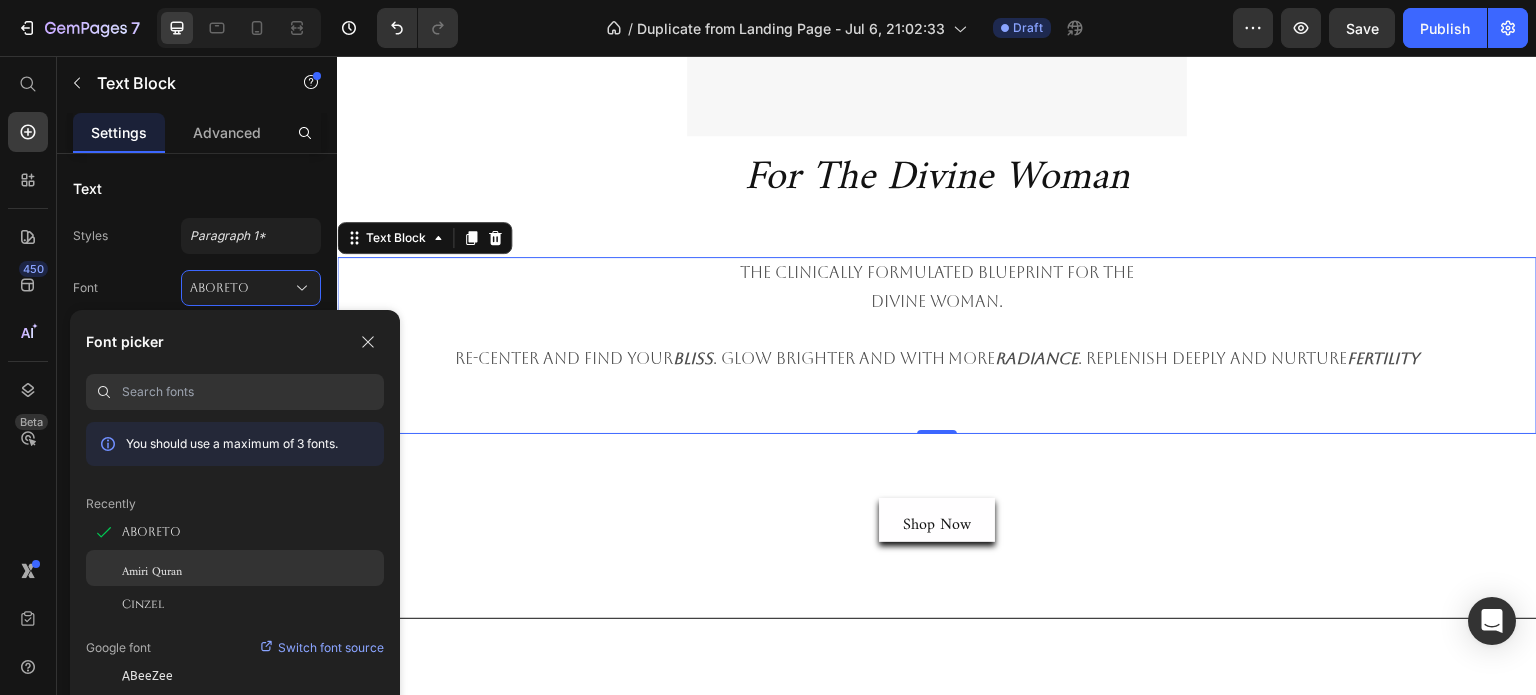 click on "Amiri Quran" at bounding box center [152, 568] 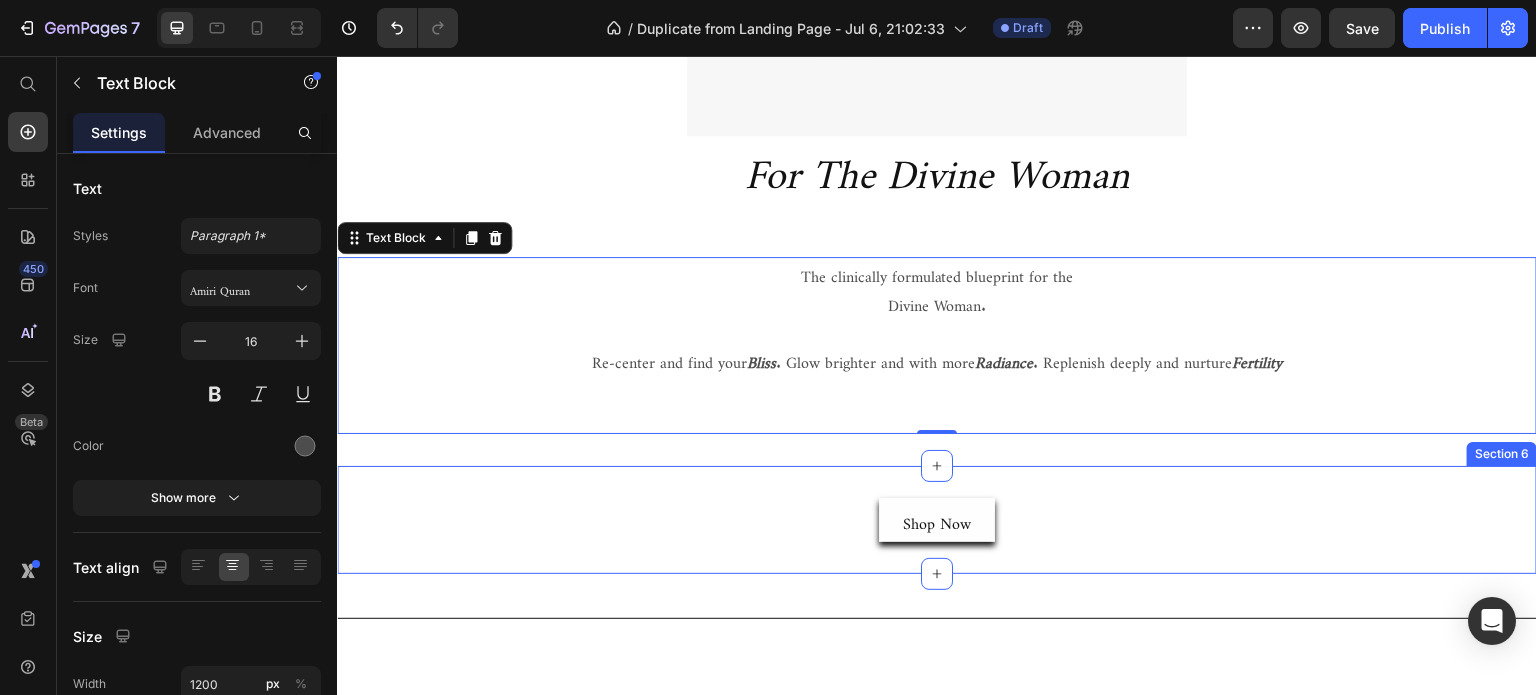 click on "Shop Now Button Section 6" at bounding box center (937, 520) 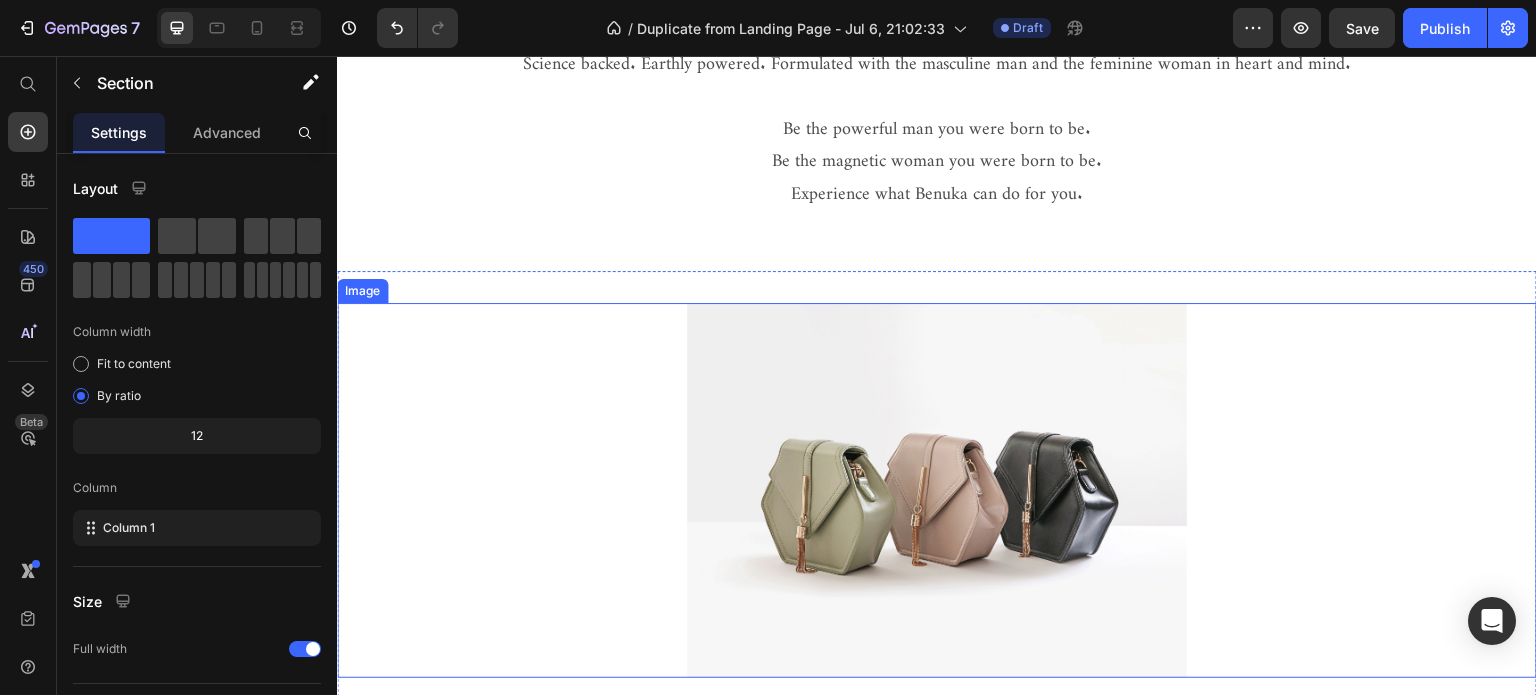 scroll, scrollTop: 800, scrollLeft: 0, axis: vertical 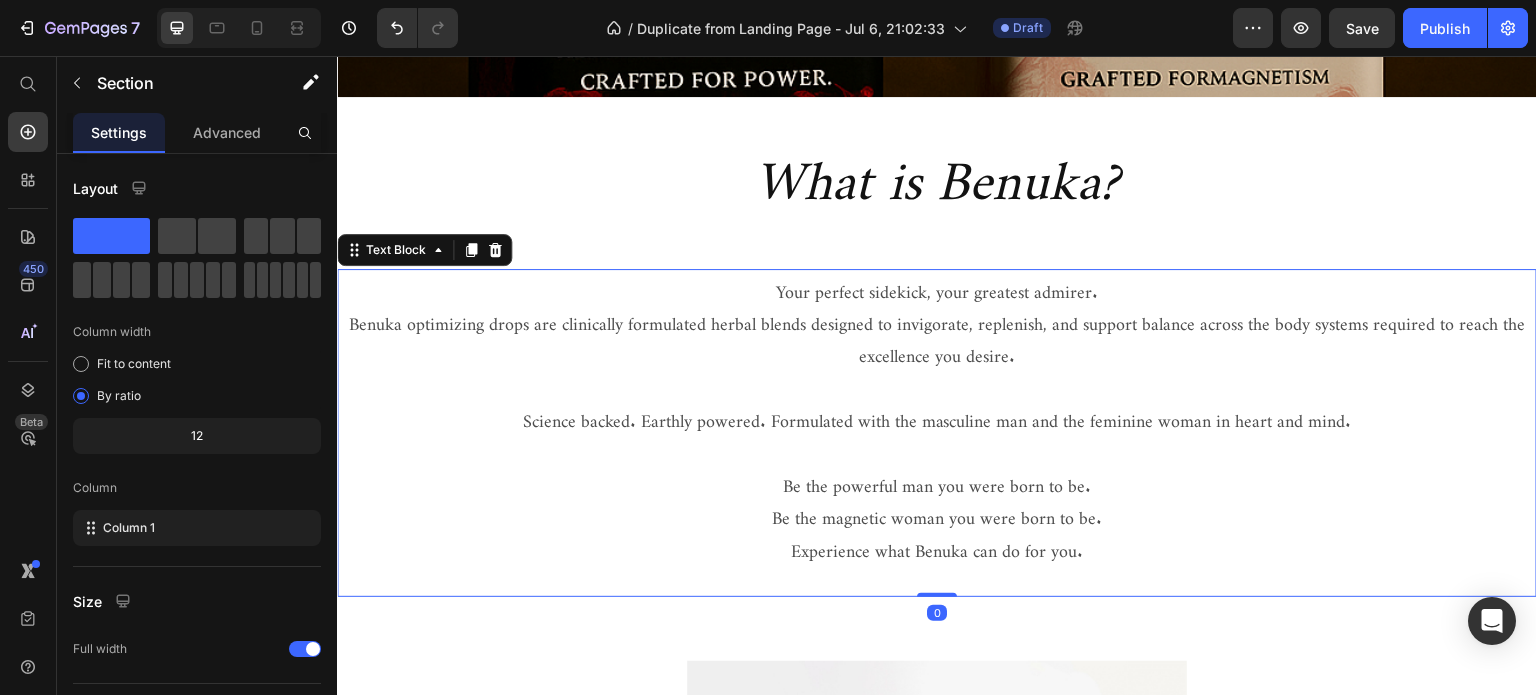click at bounding box center (937, 384) 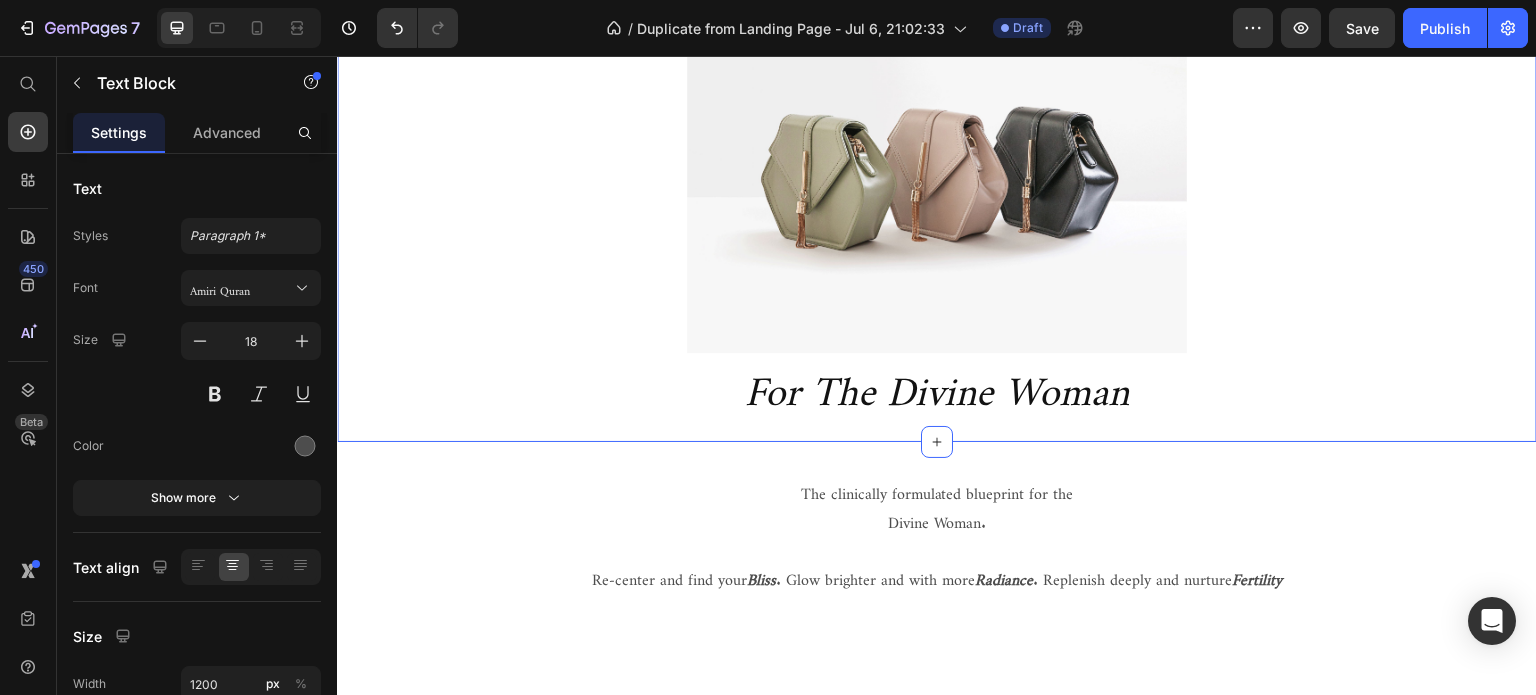 scroll, scrollTop: 1600, scrollLeft: 0, axis: vertical 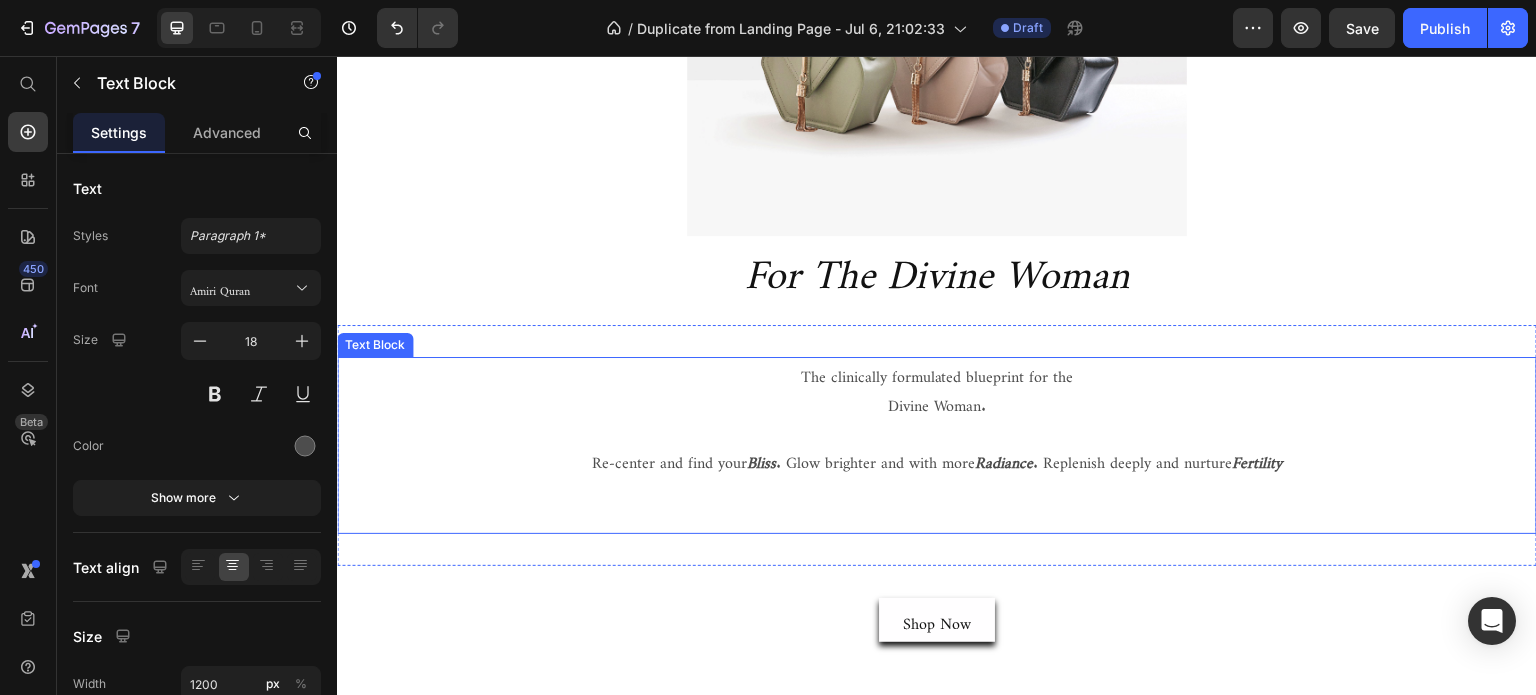 click at bounding box center (937, 431) 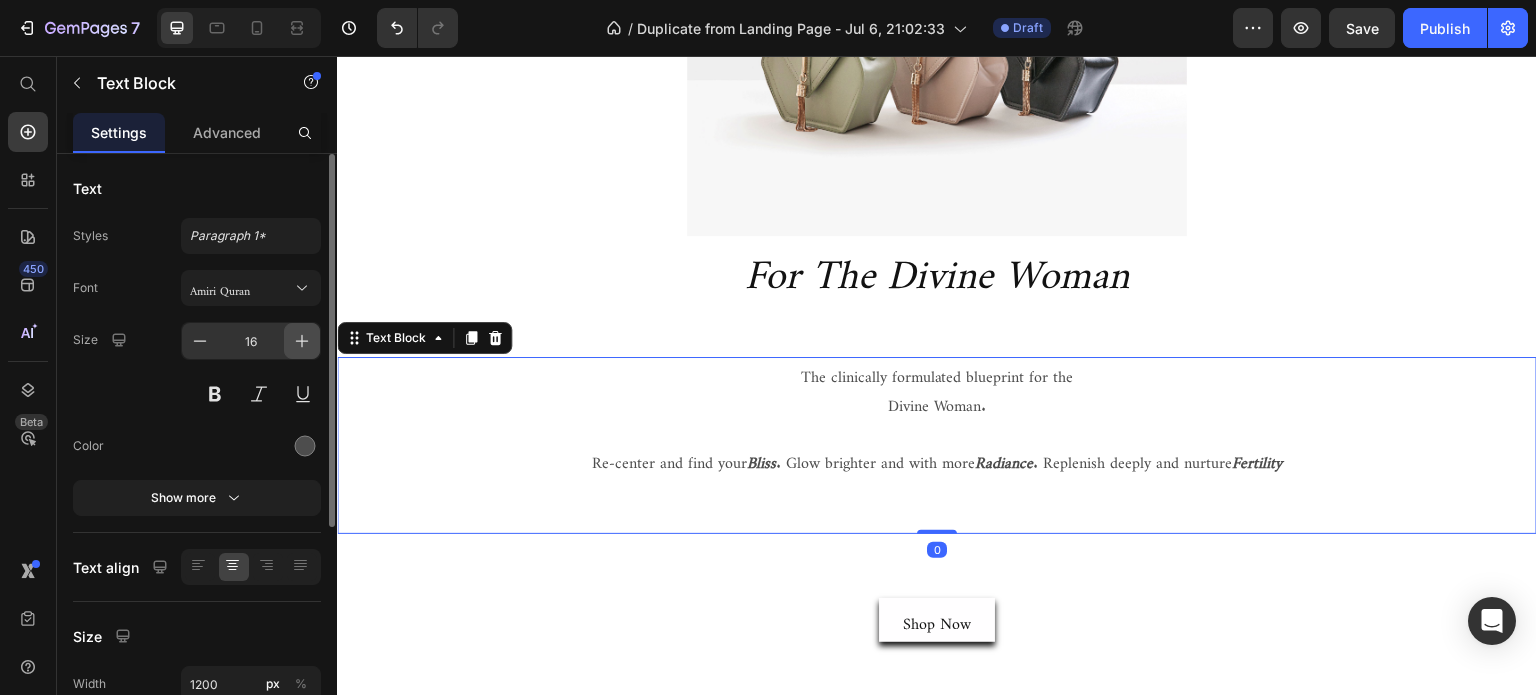 click 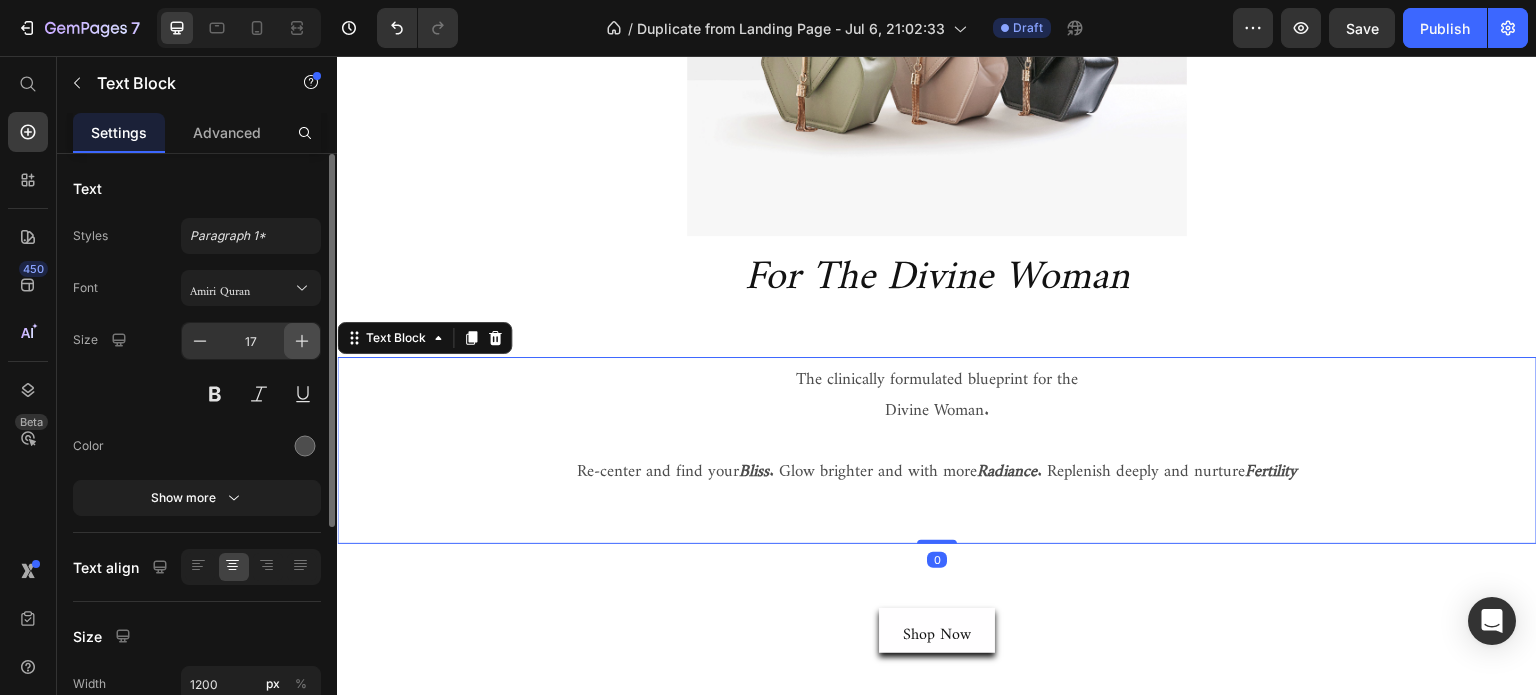 click 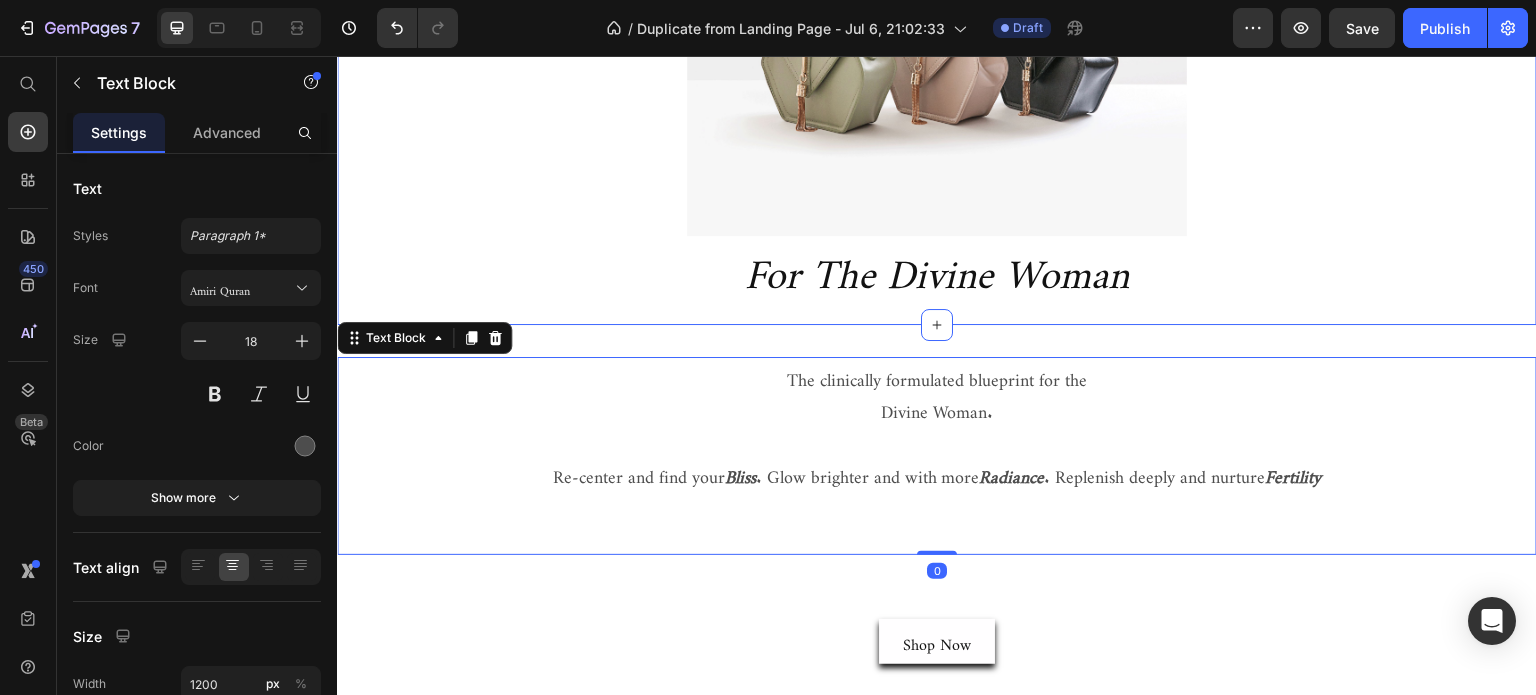 click on "Image For The Divine Woman Heading Section 4" at bounding box center (937, 77) 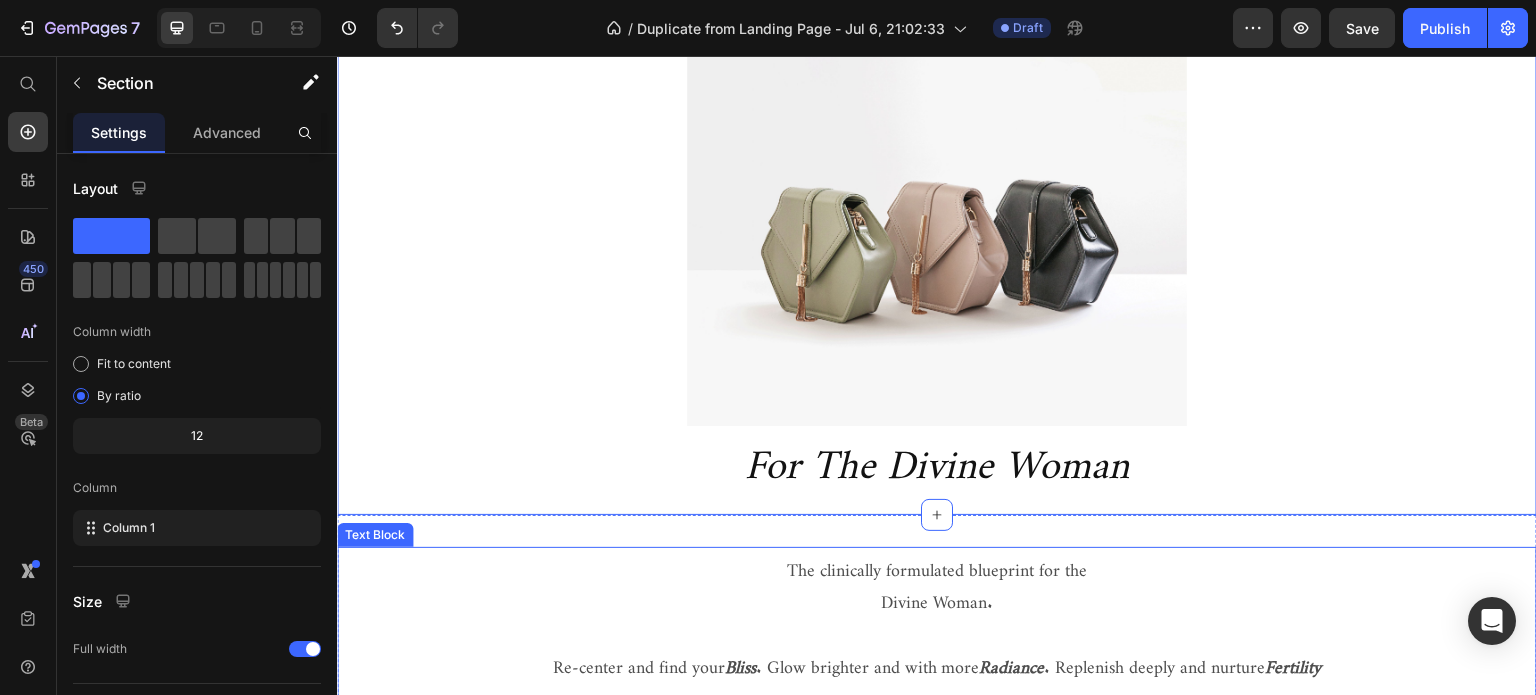 scroll, scrollTop: 1400, scrollLeft: 0, axis: vertical 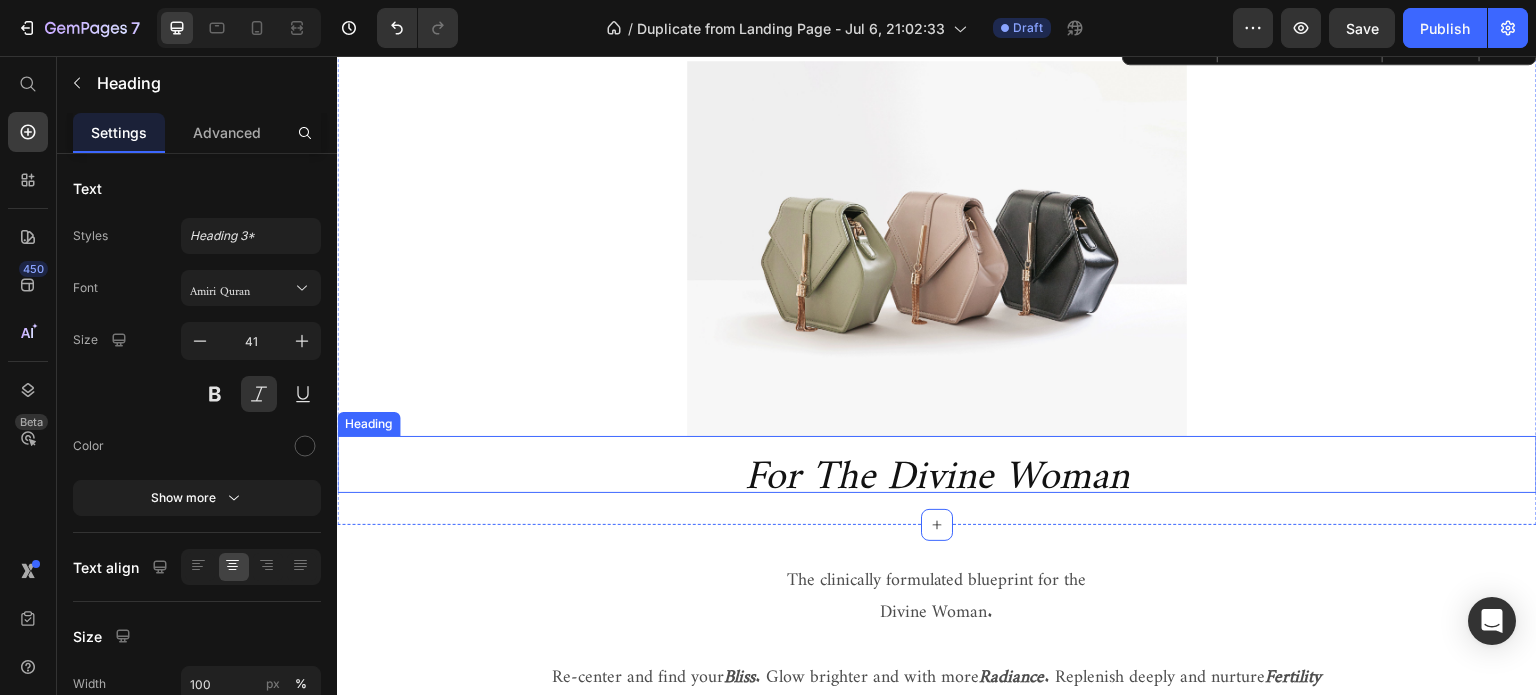 click on "For The Divine Woman" at bounding box center (937, 464) 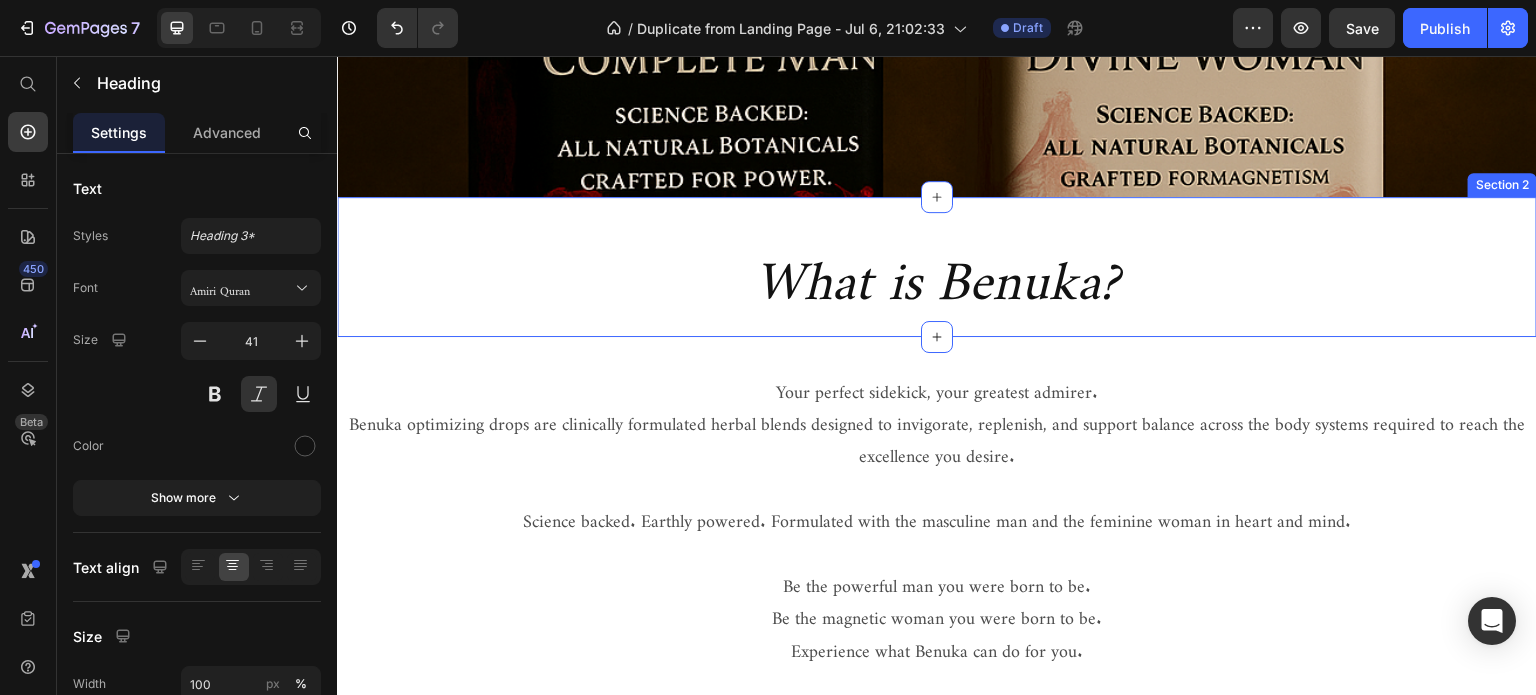 scroll, scrollTop: 500, scrollLeft: 0, axis: vertical 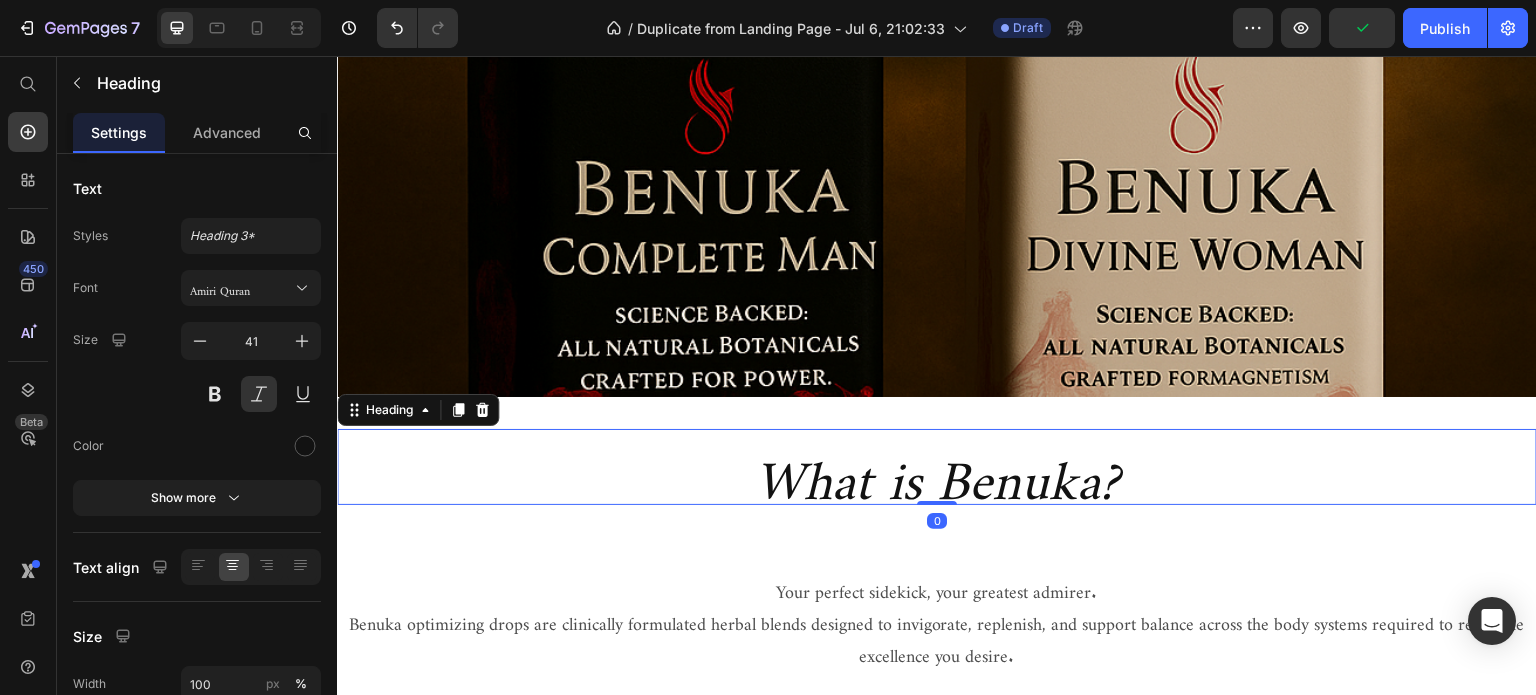 click on "What is Benuka?" at bounding box center [937, 467] 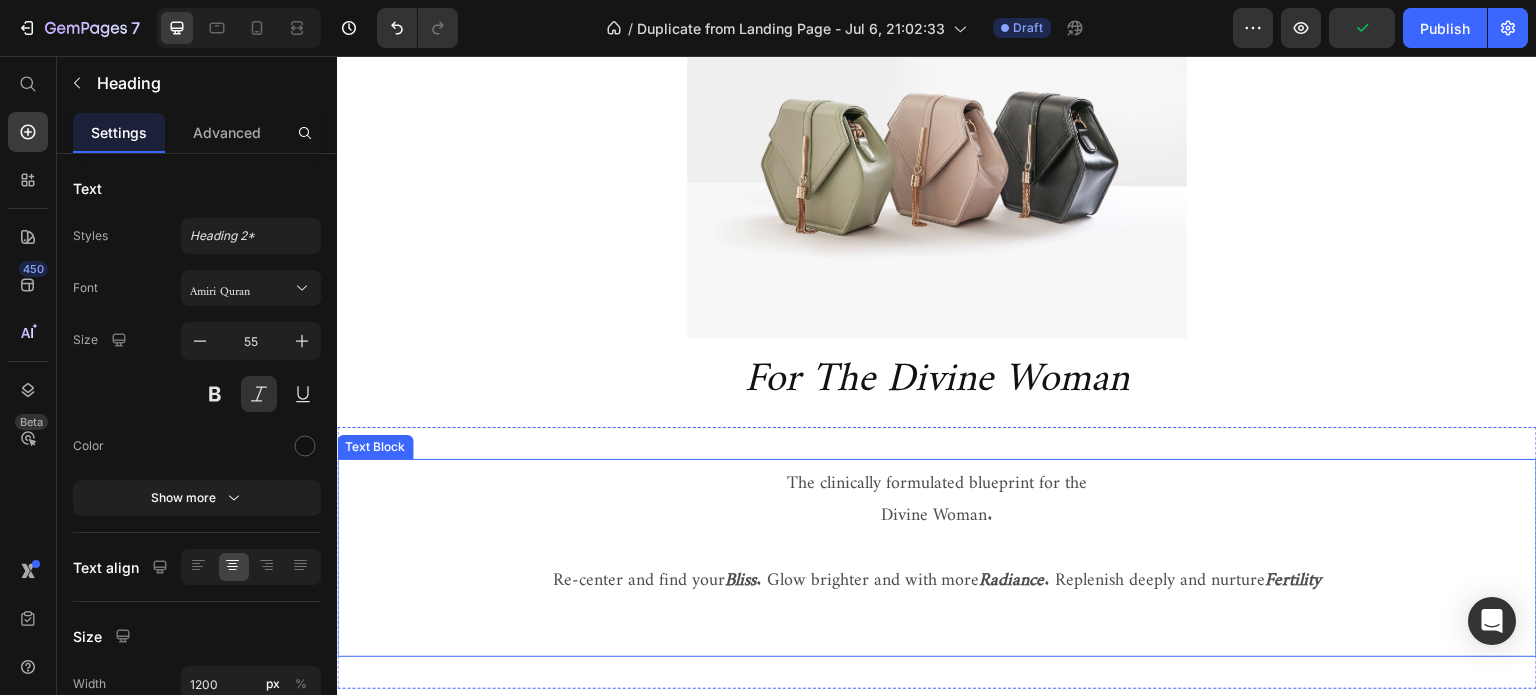 scroll, scrollTop: 1500, scrollLeft: 0, axis: vertical 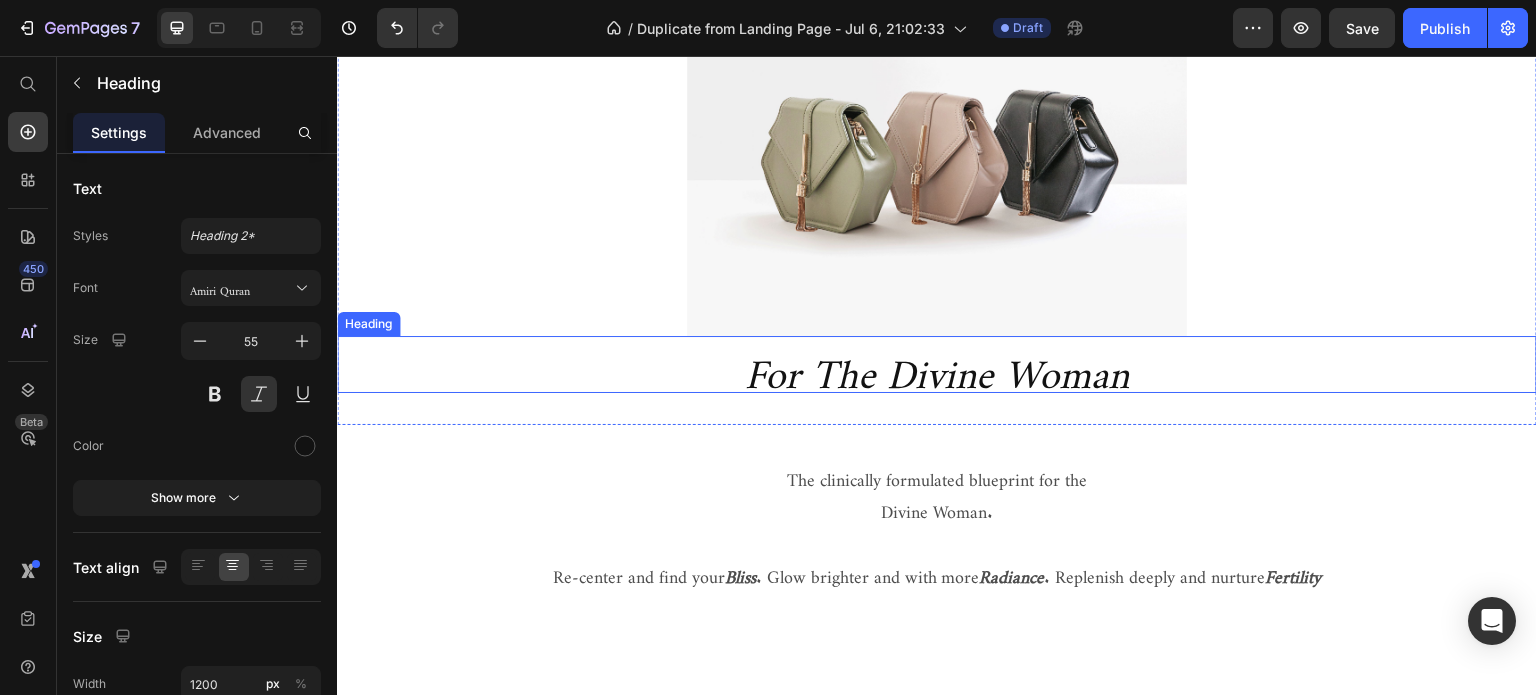 click on "For The Divine Woman" at bounding box center [937, 364] 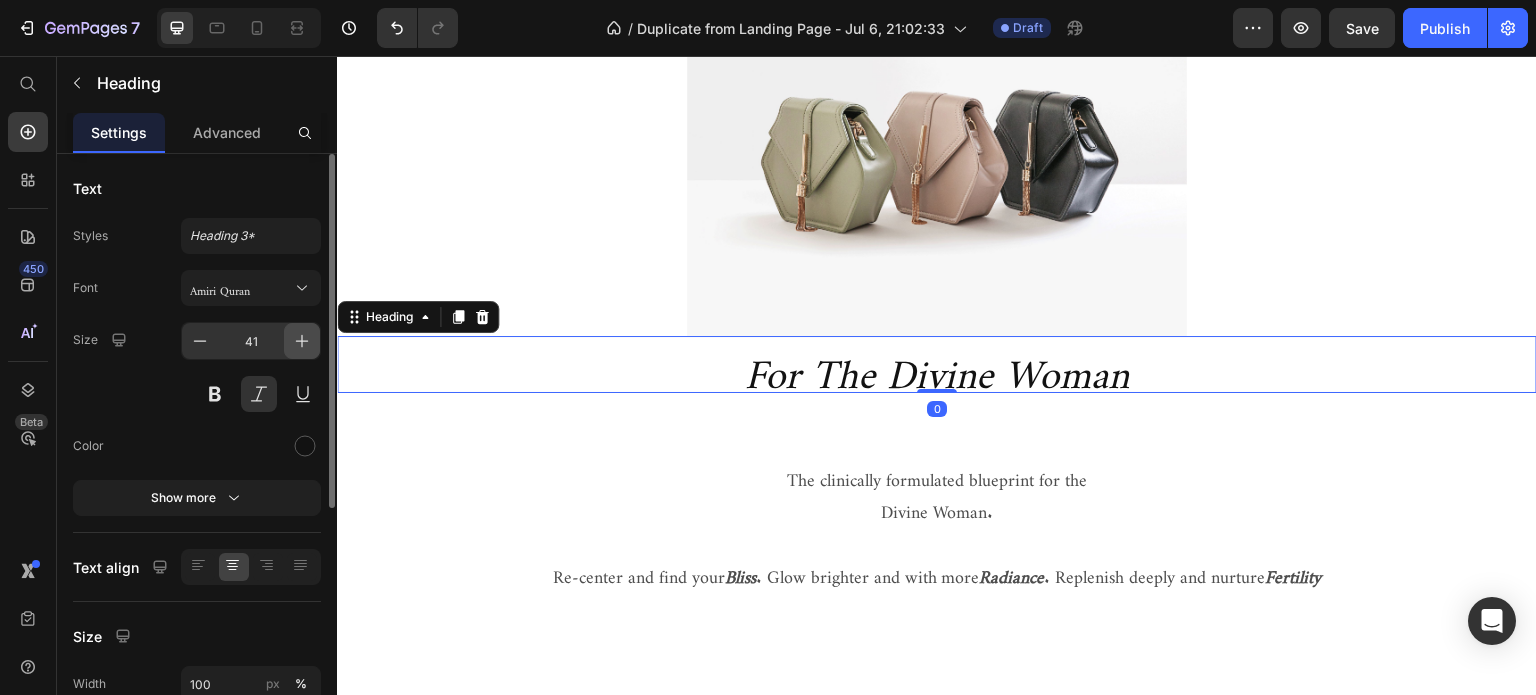 click 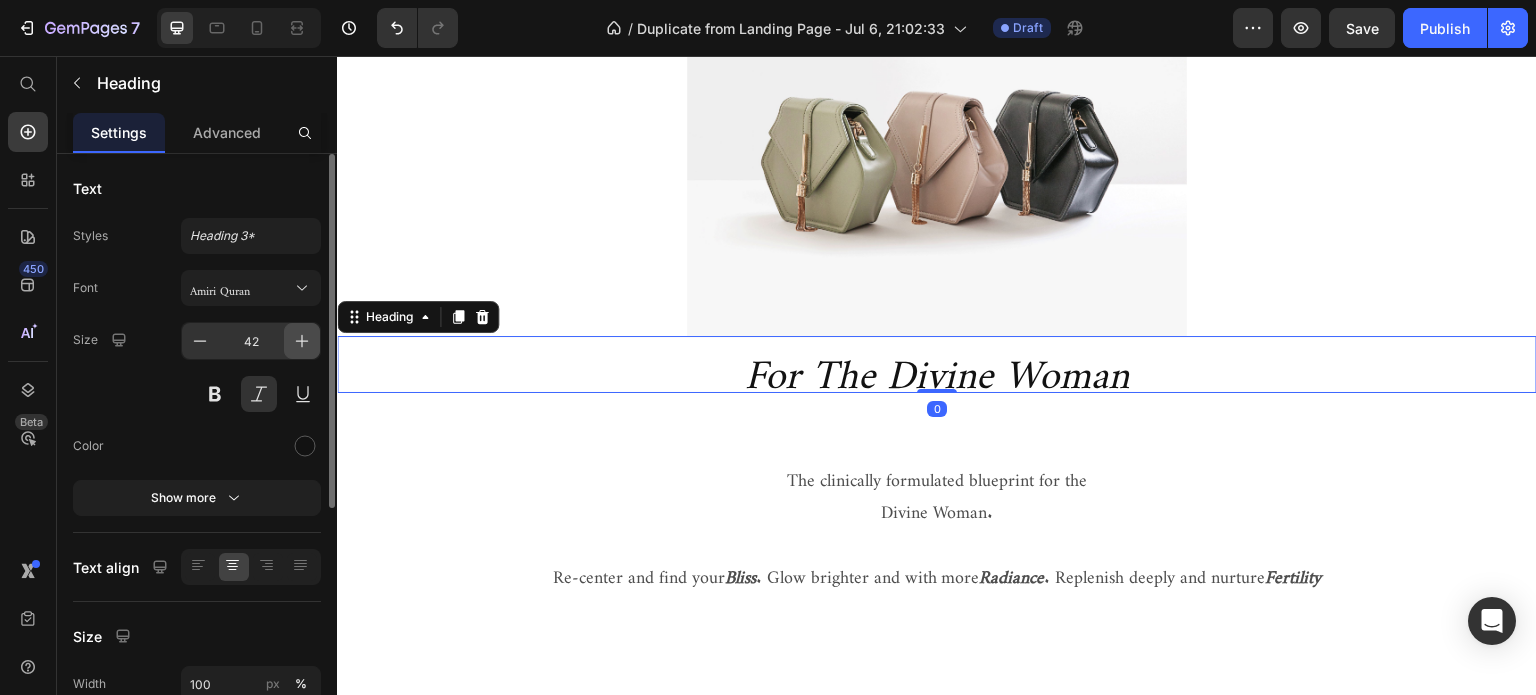 click 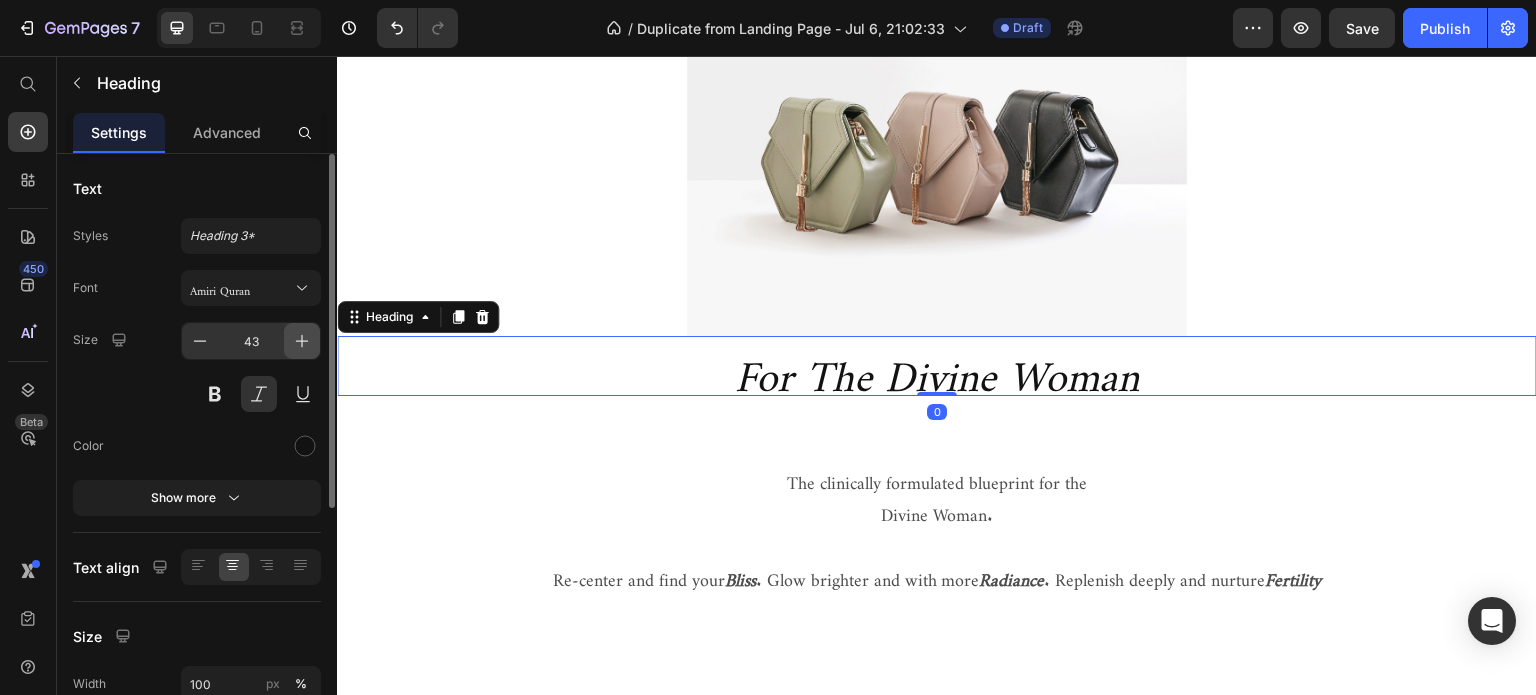 click 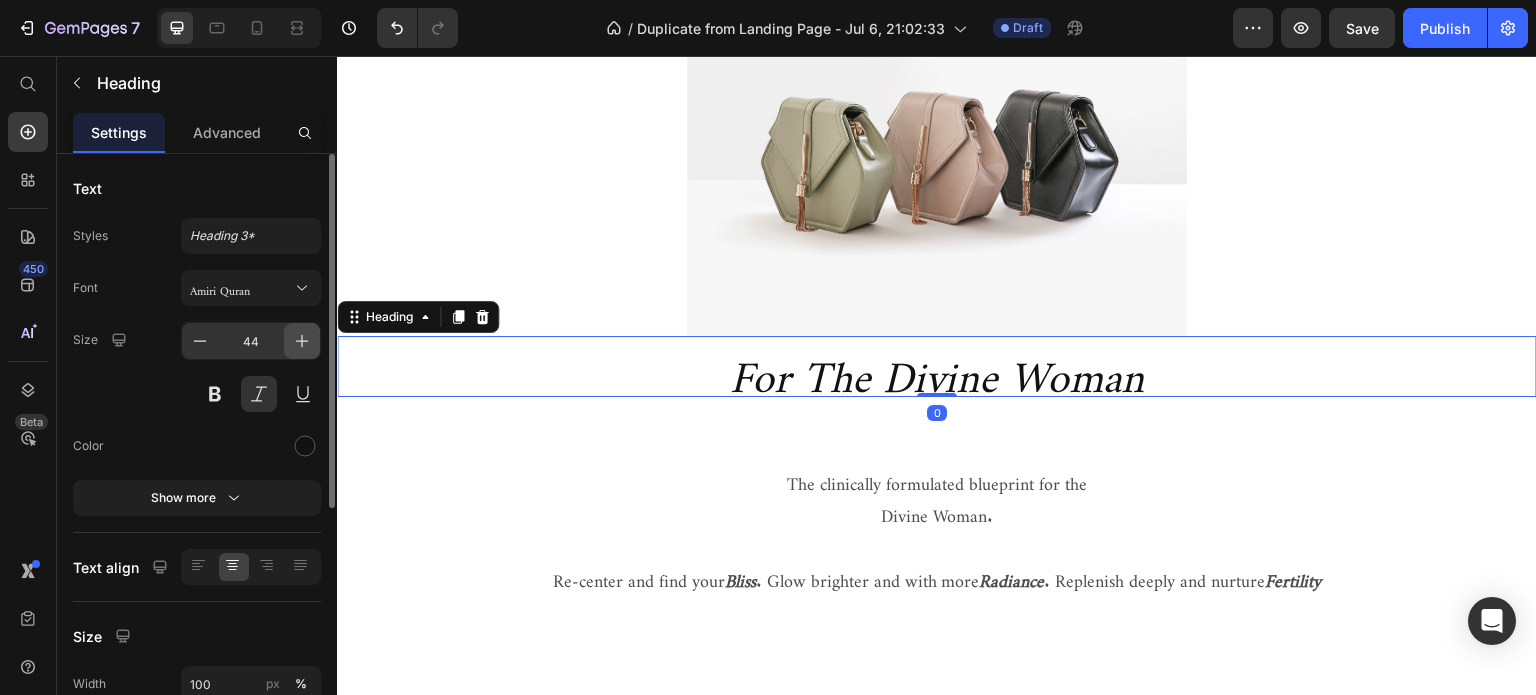 click 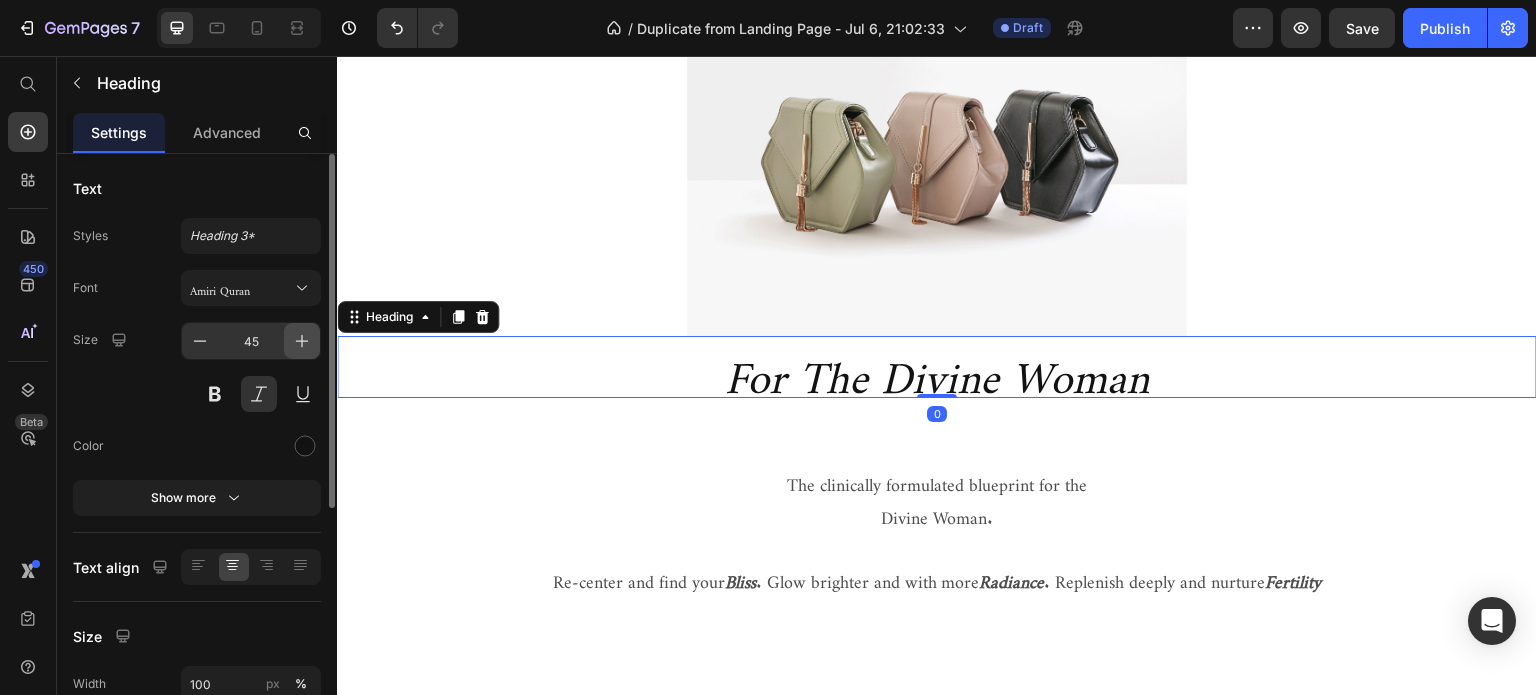 click 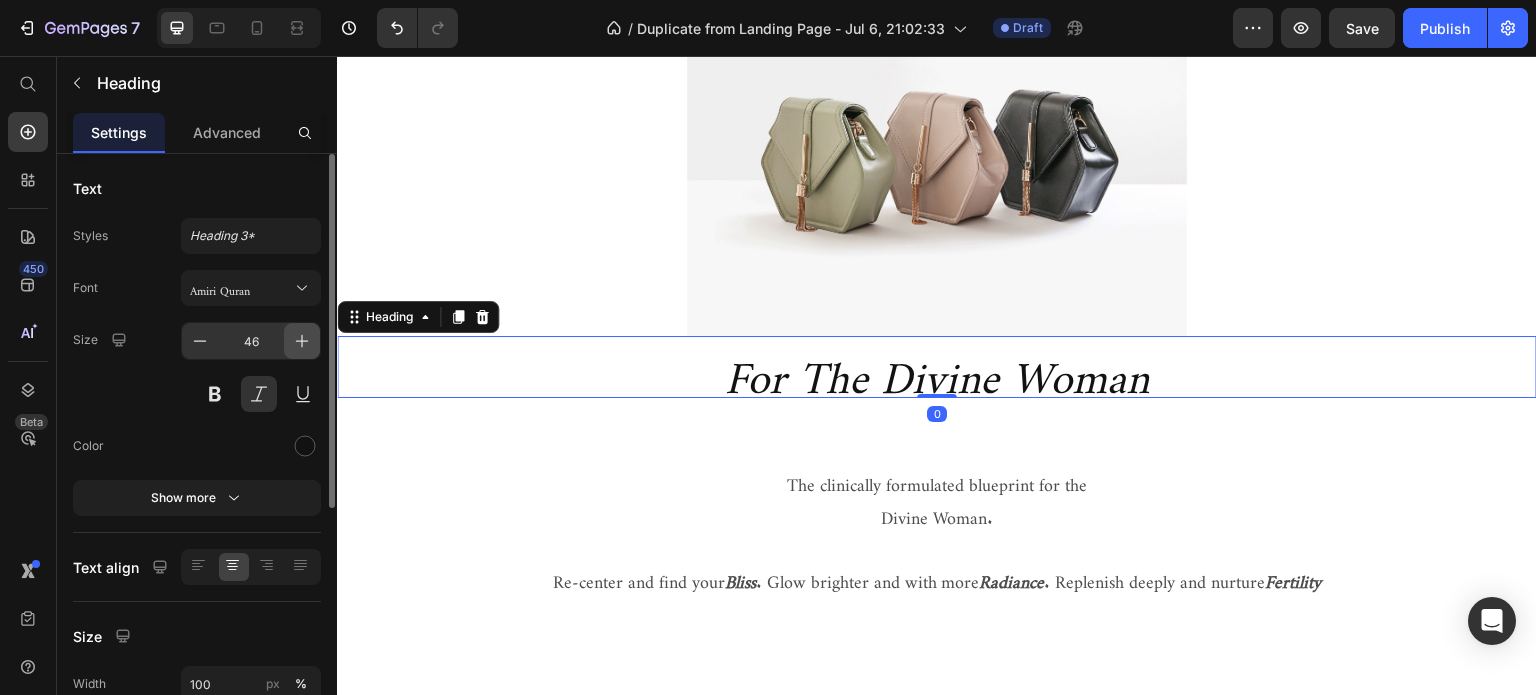 click 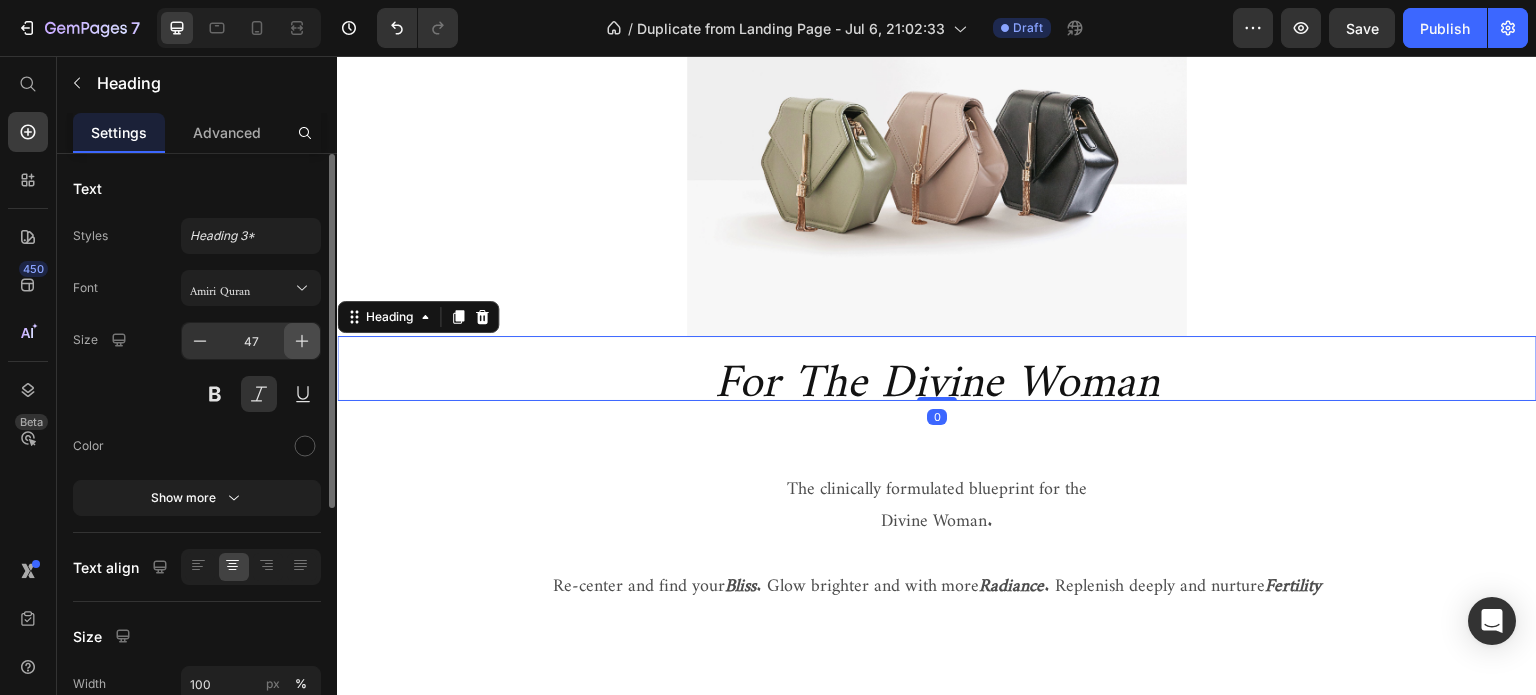 click 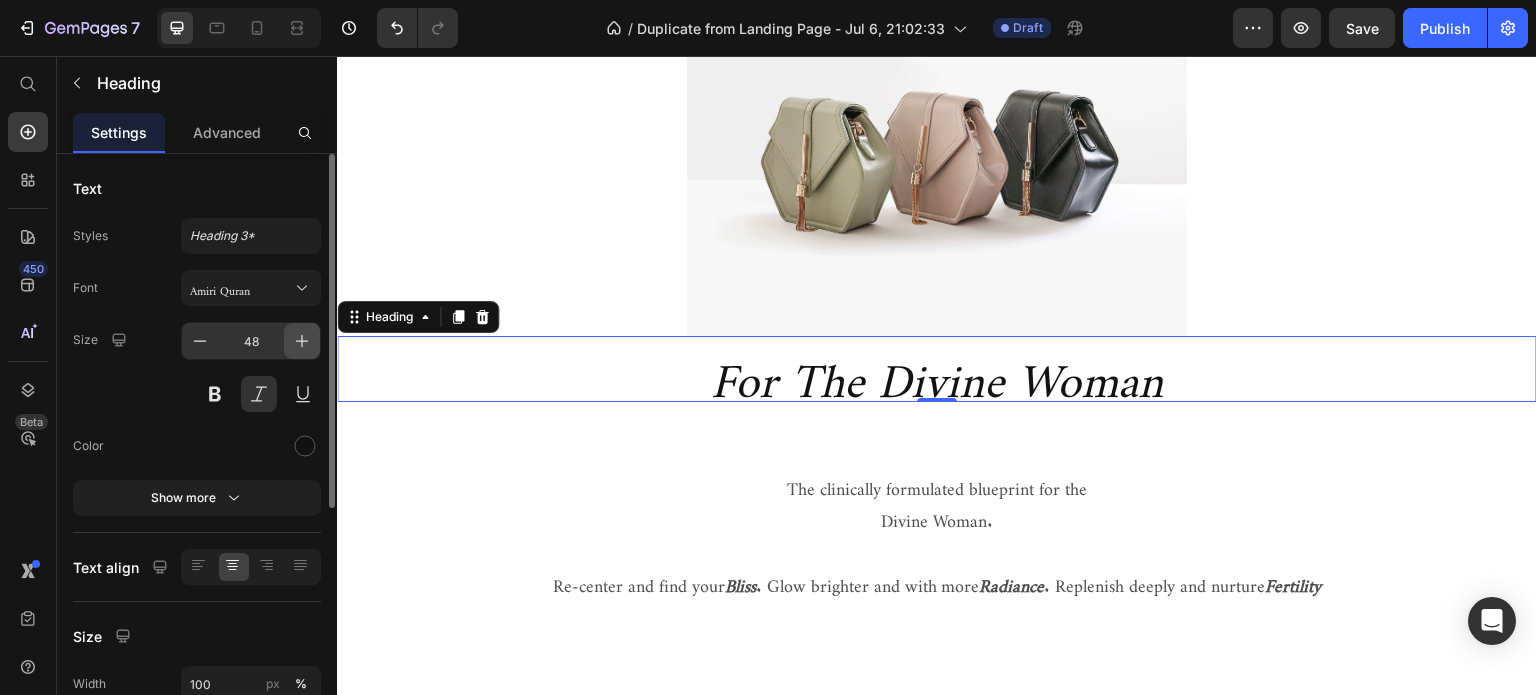click 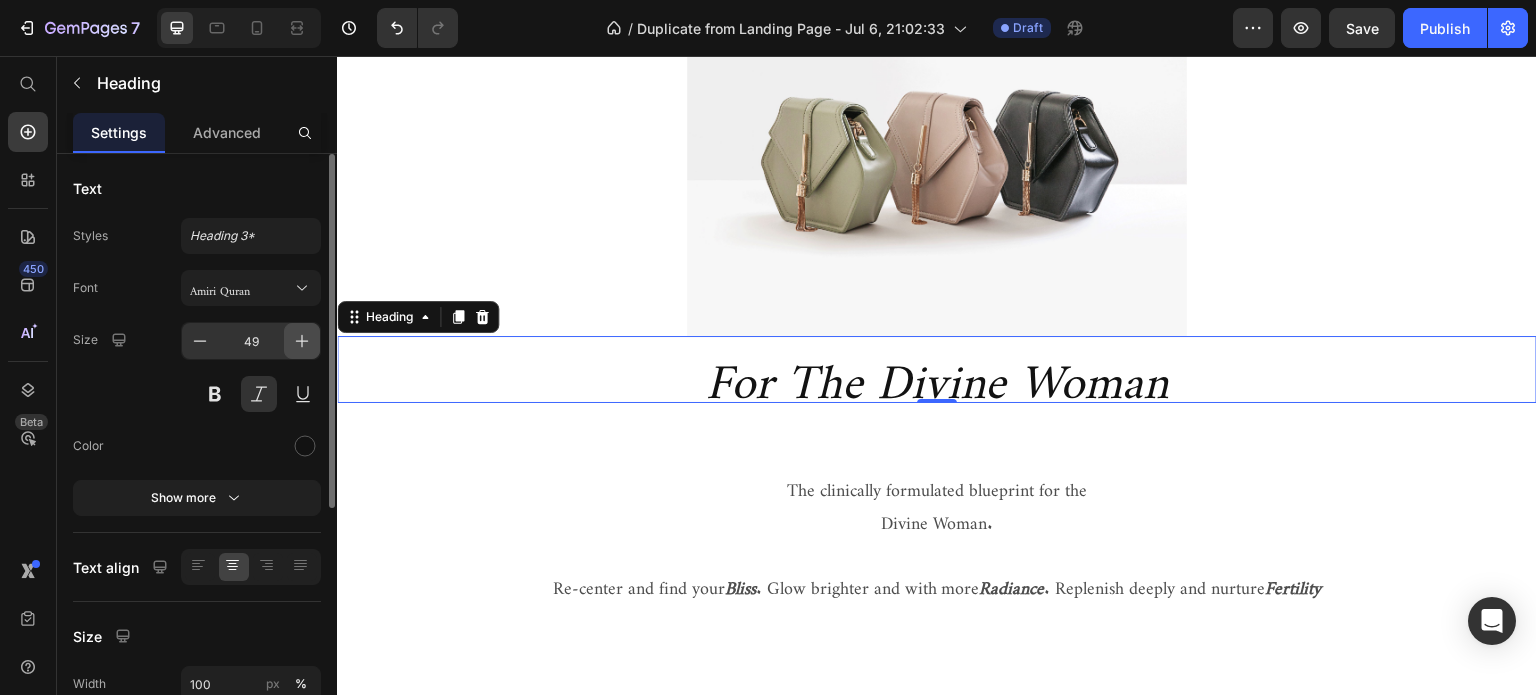 click 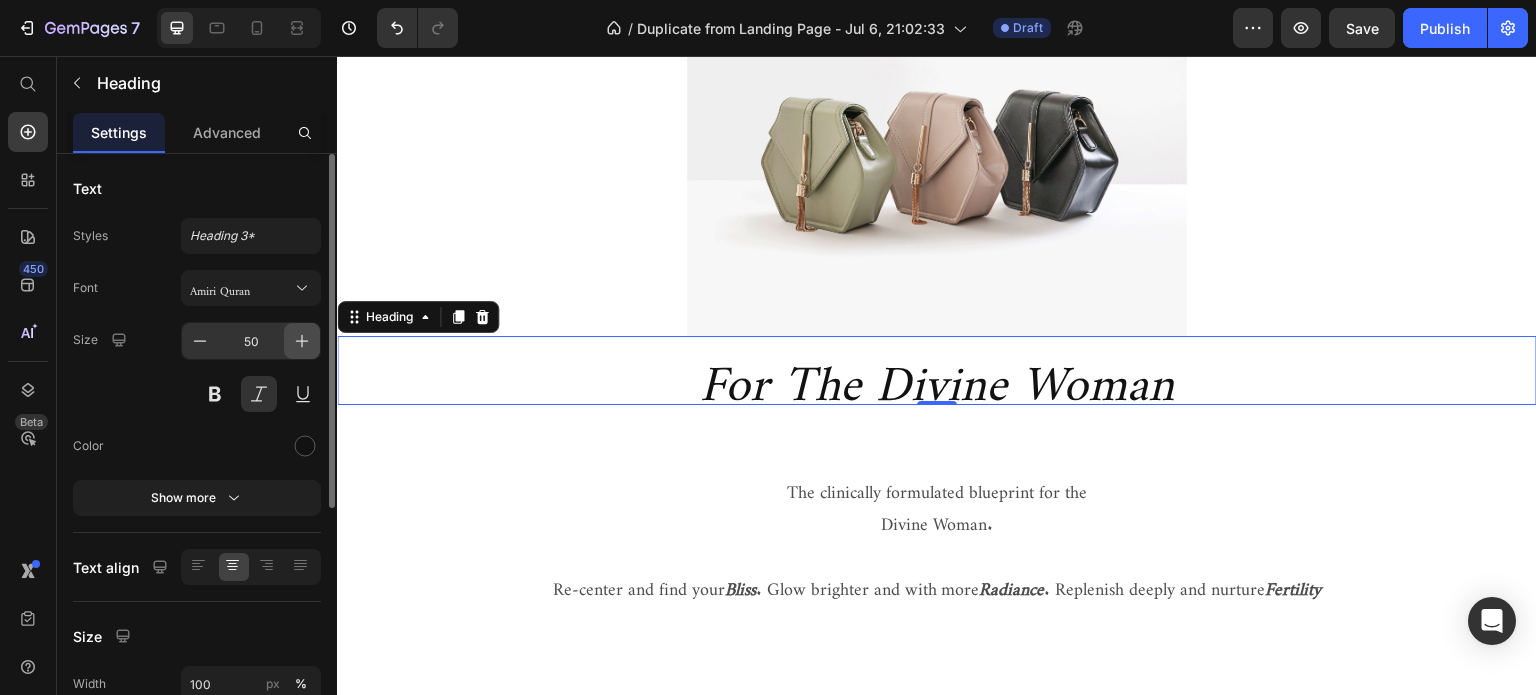 click at bounding box center [302, 341] 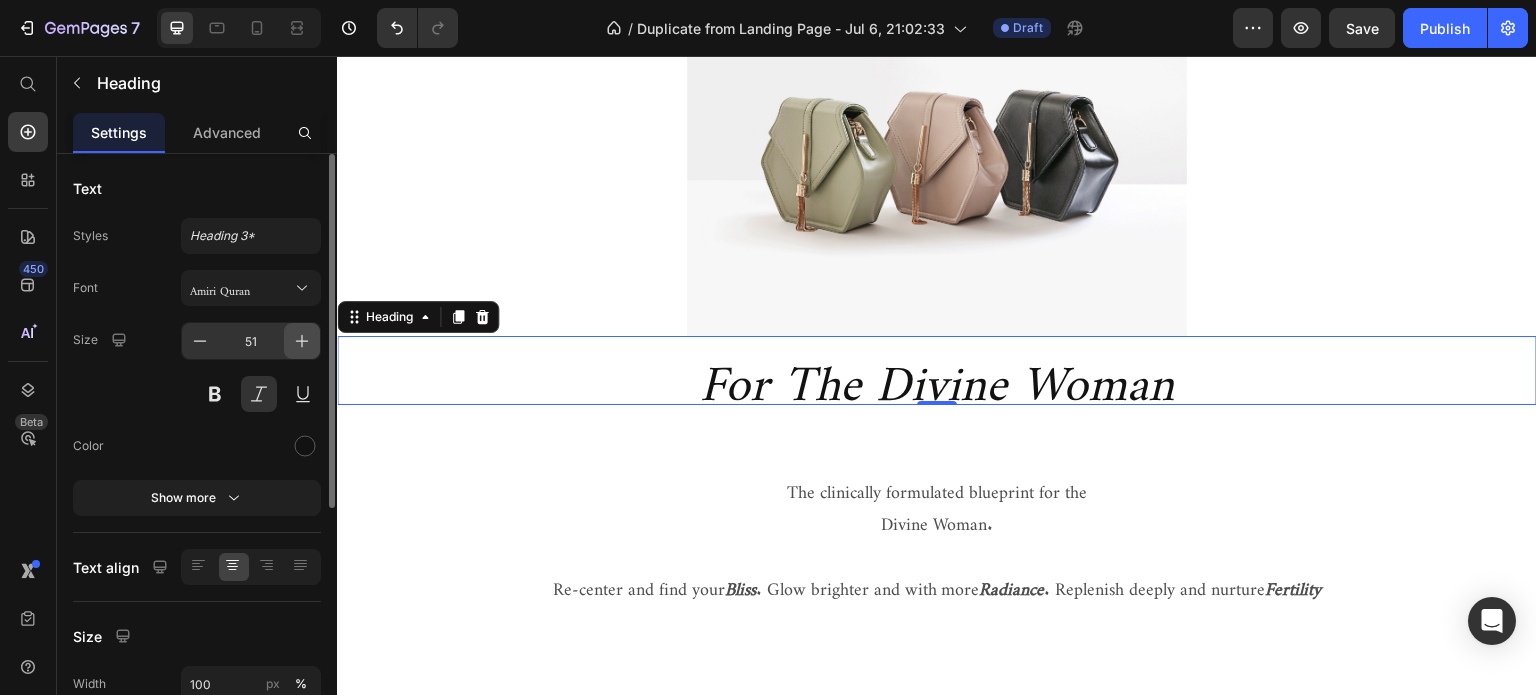 click at bounding box center [302, 341] 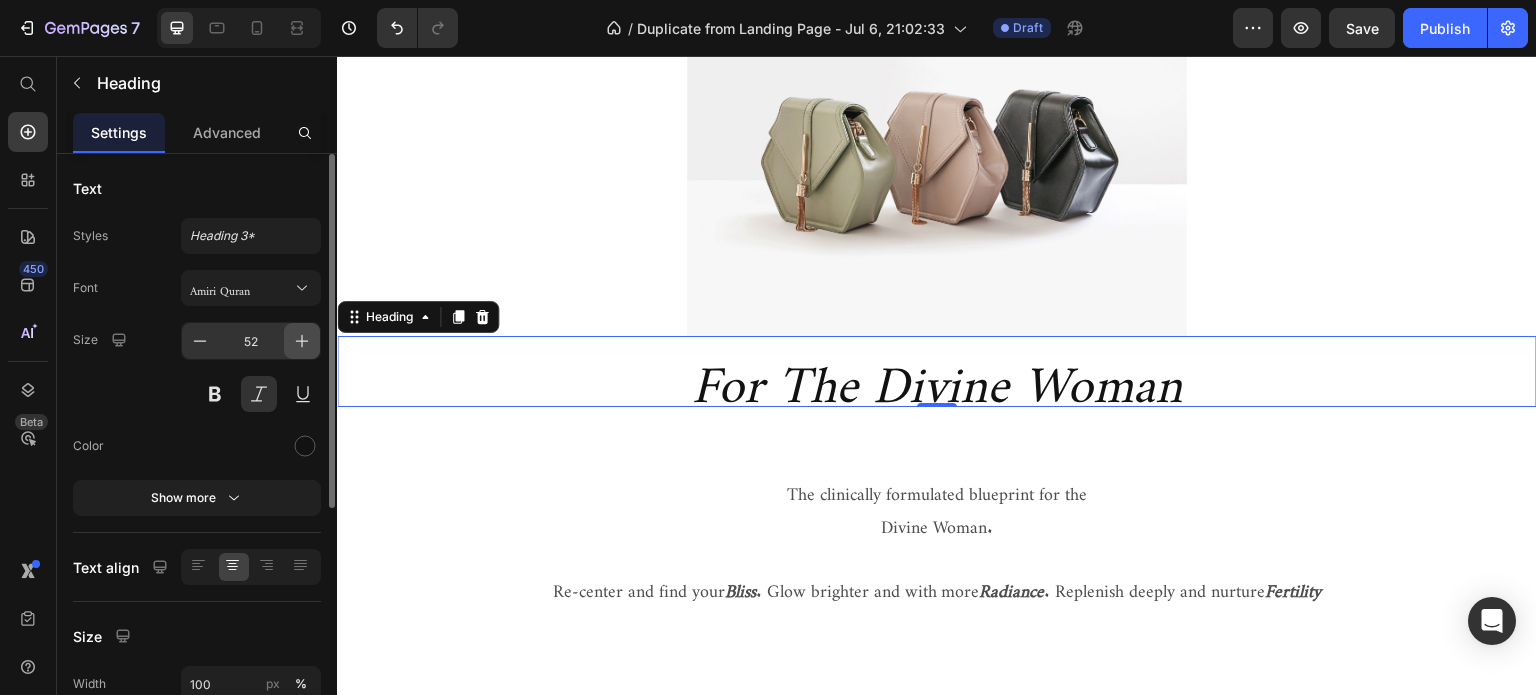 click at bounding box center (302, 341) 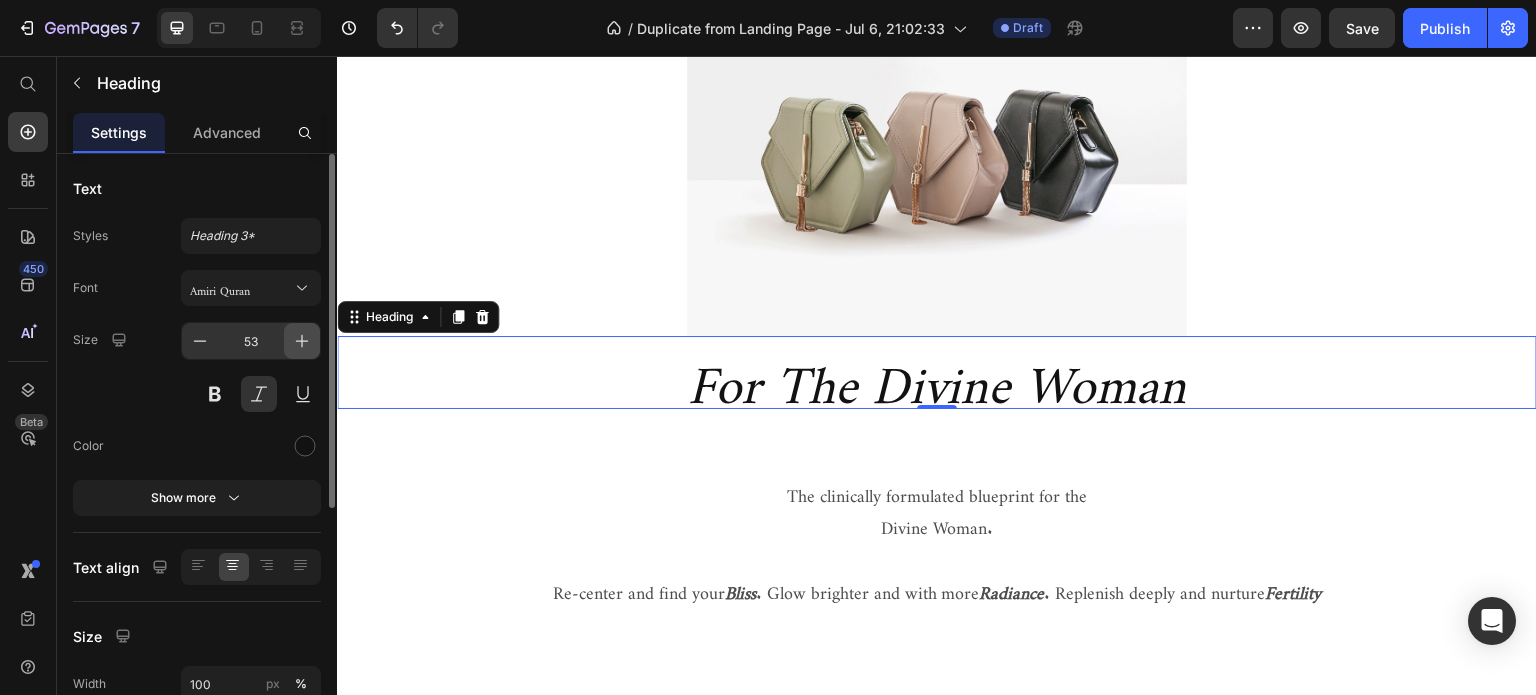 click at bounding box center (302, 341) 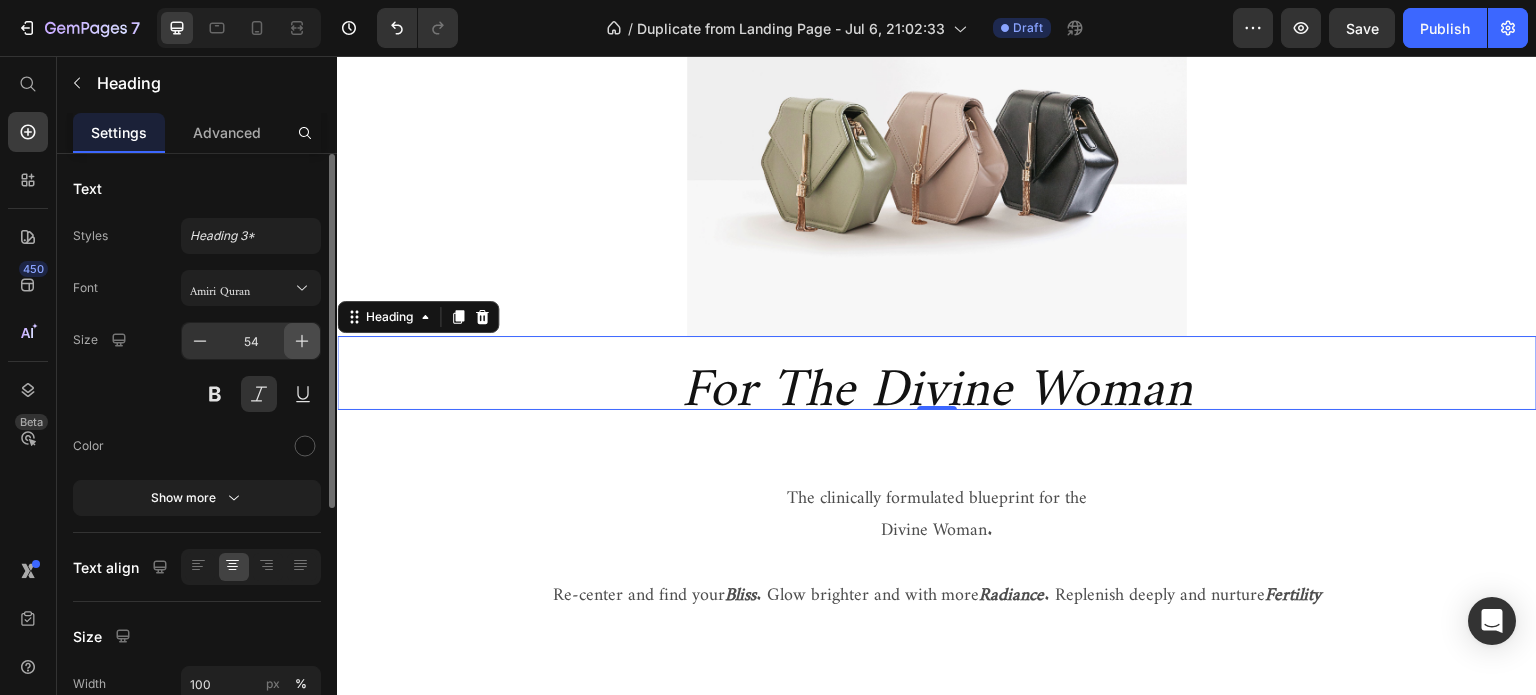 click at bounding box center (302, 341) 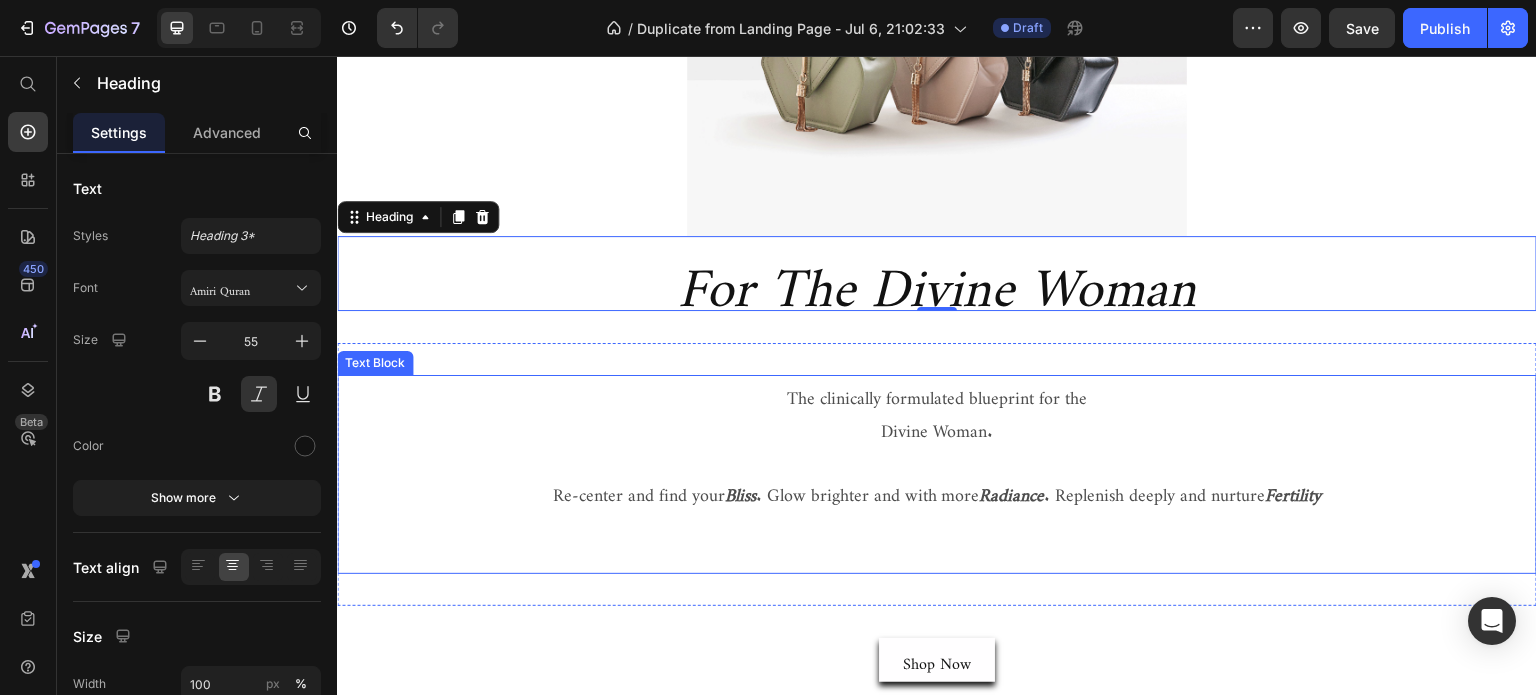 scroll, scrollTop: 1700, scrollLeft: 0, axis: vertical 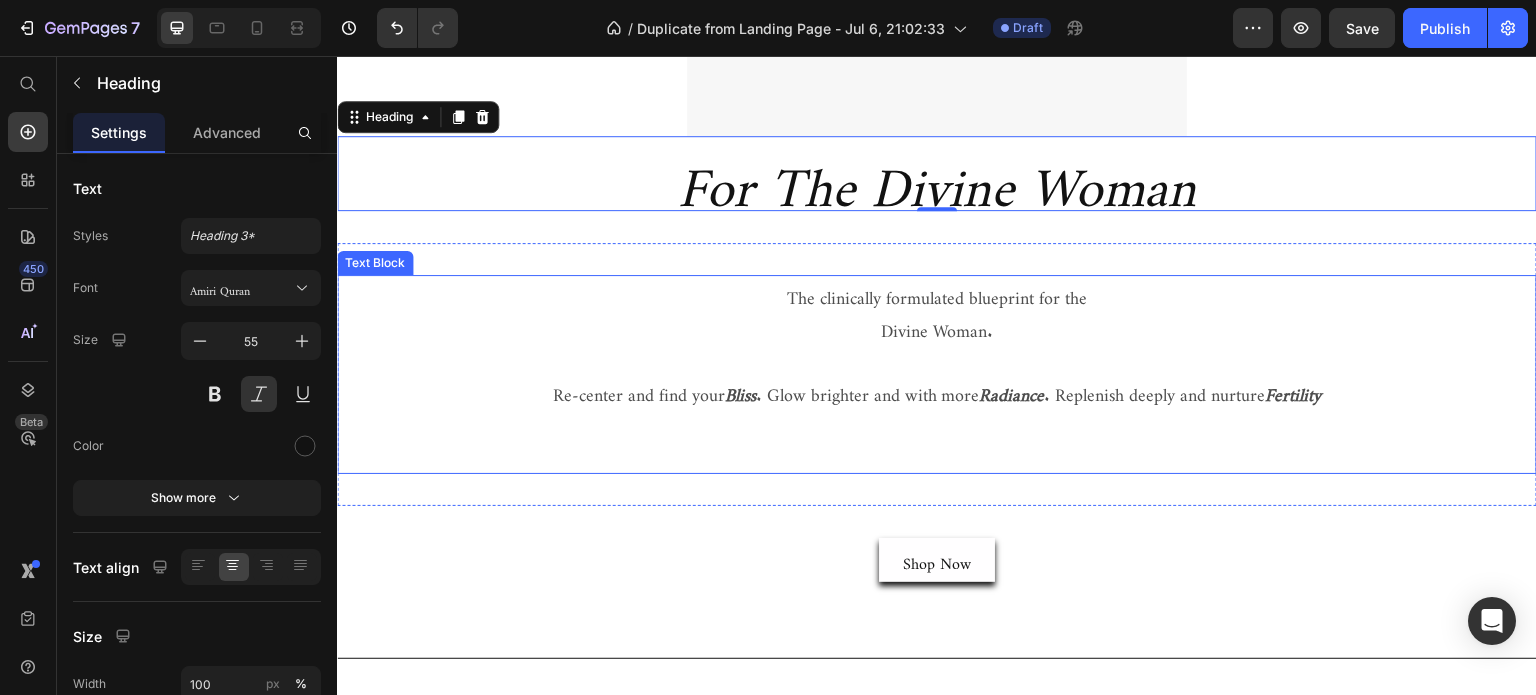 click at bounding box center (937, 455) 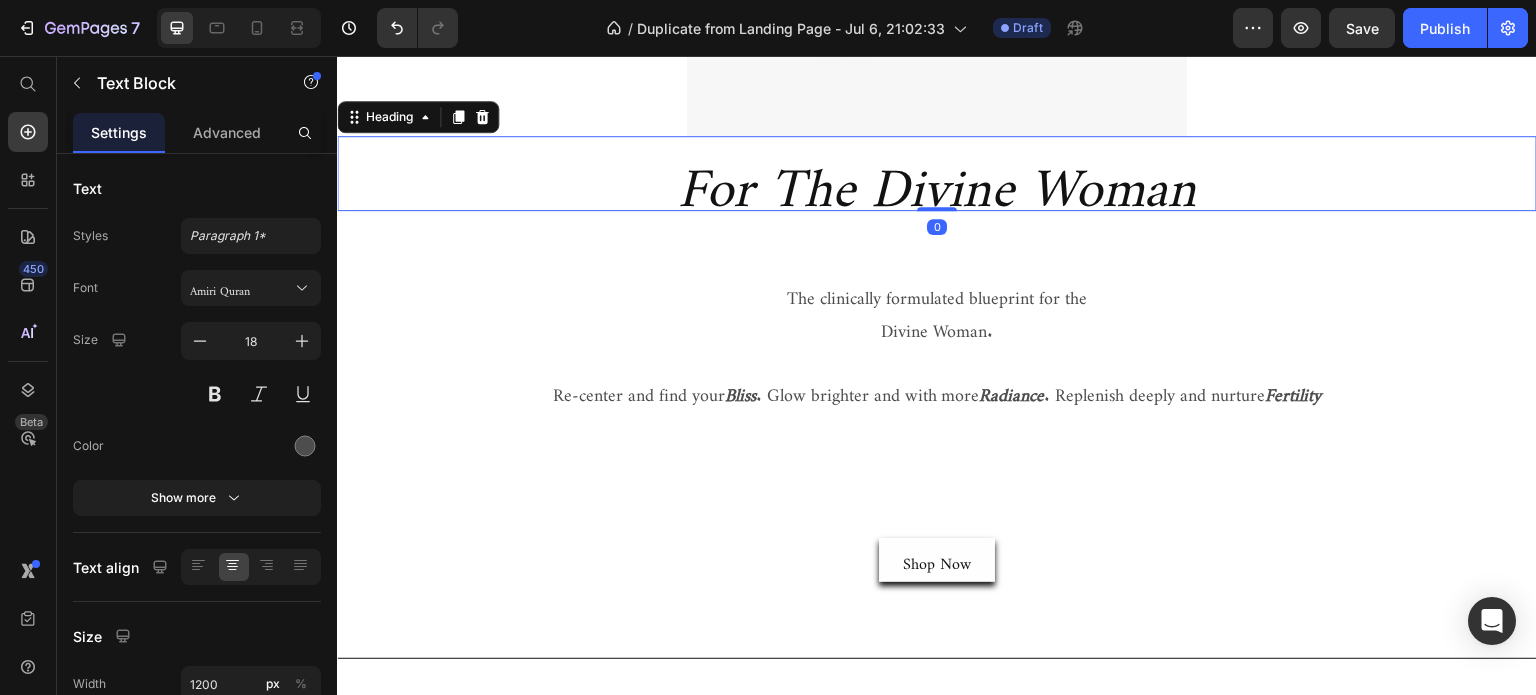 click on "For The Divine Woman" at bounding box center (937, 174) 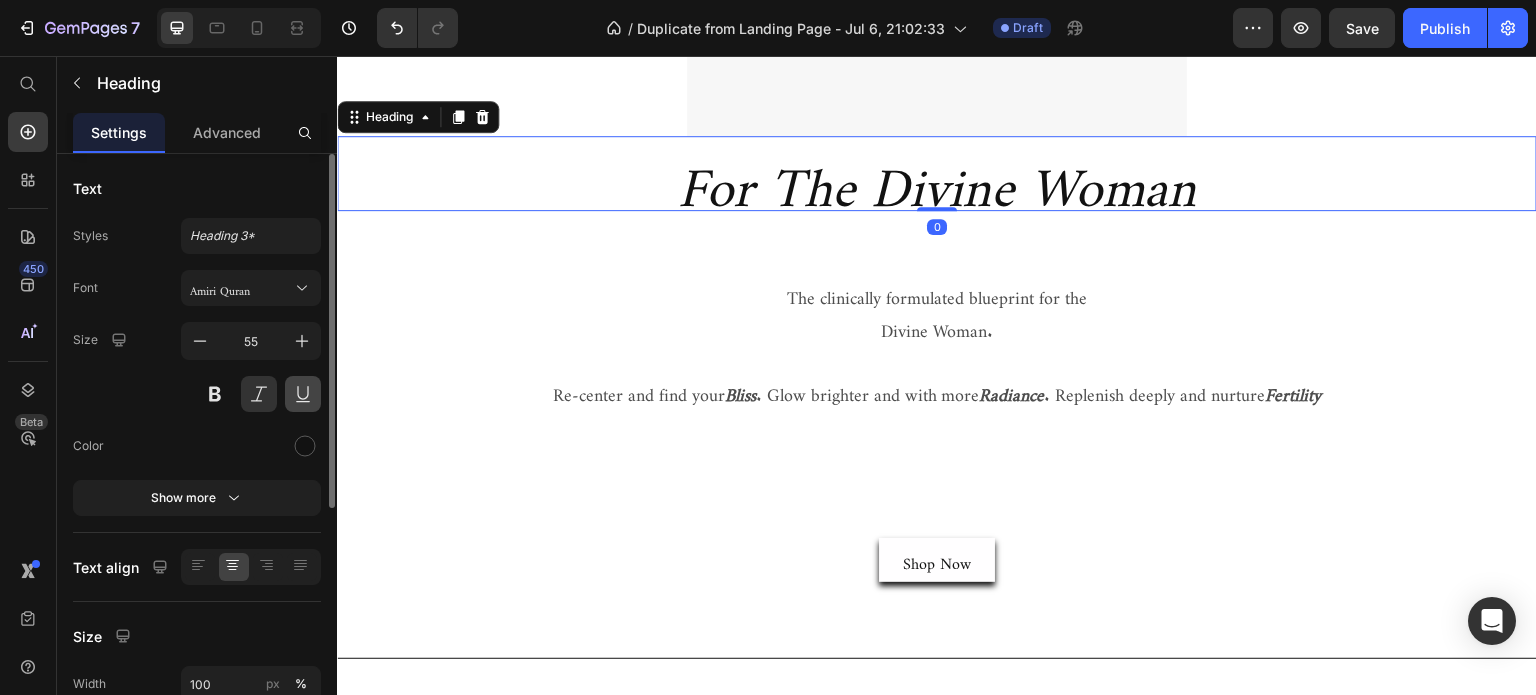 click at bounding box center (303, 394) 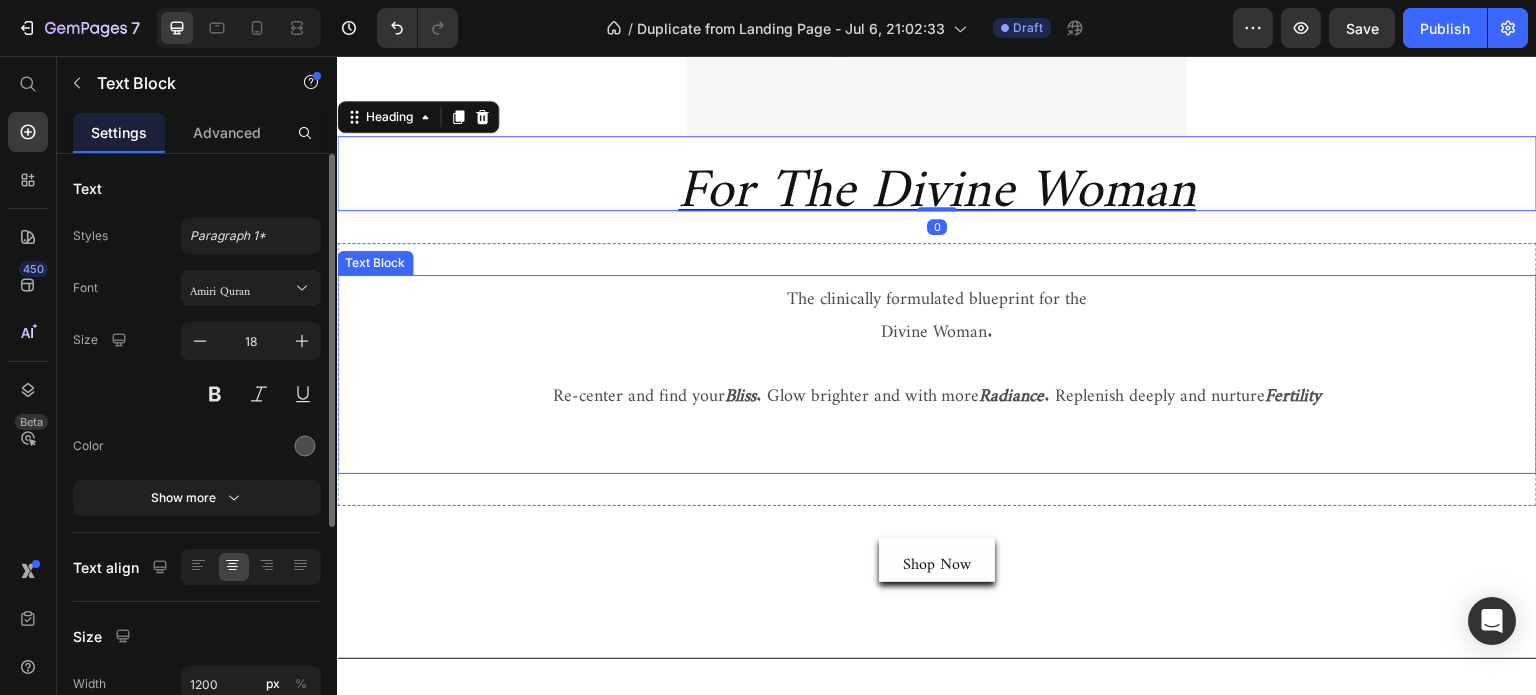 click at bounding box center [937, 423] 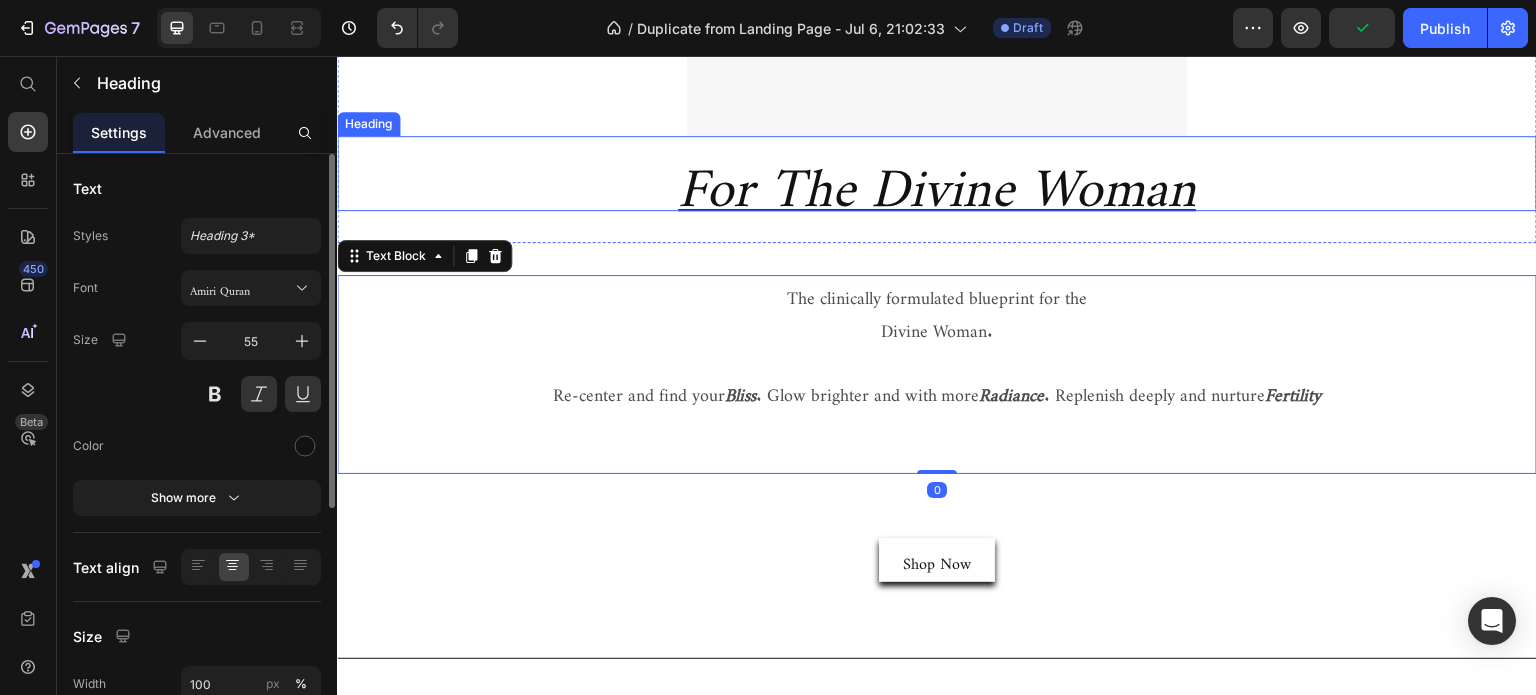 click on "For The Divine Woman" at bounding box center [937, 174] 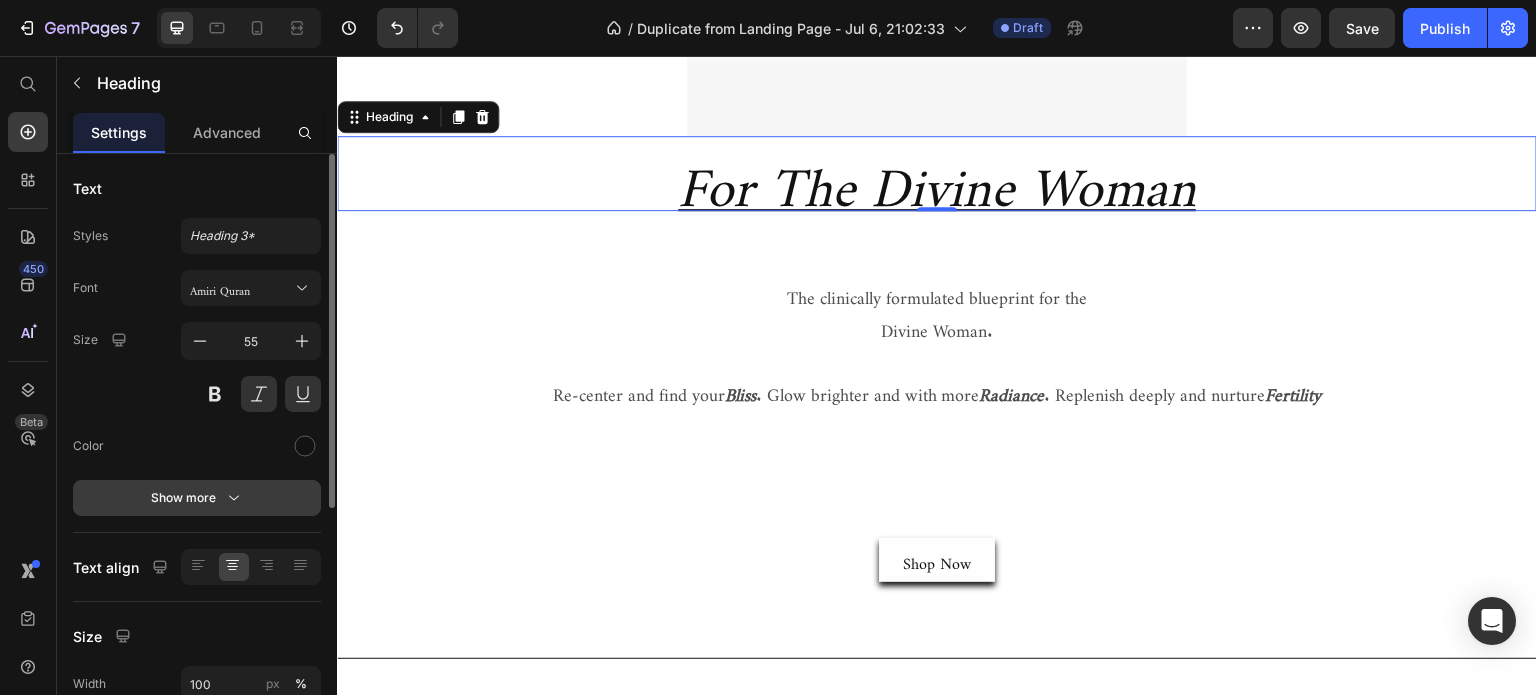 click on "Show more" at bounding box center (197, 498) 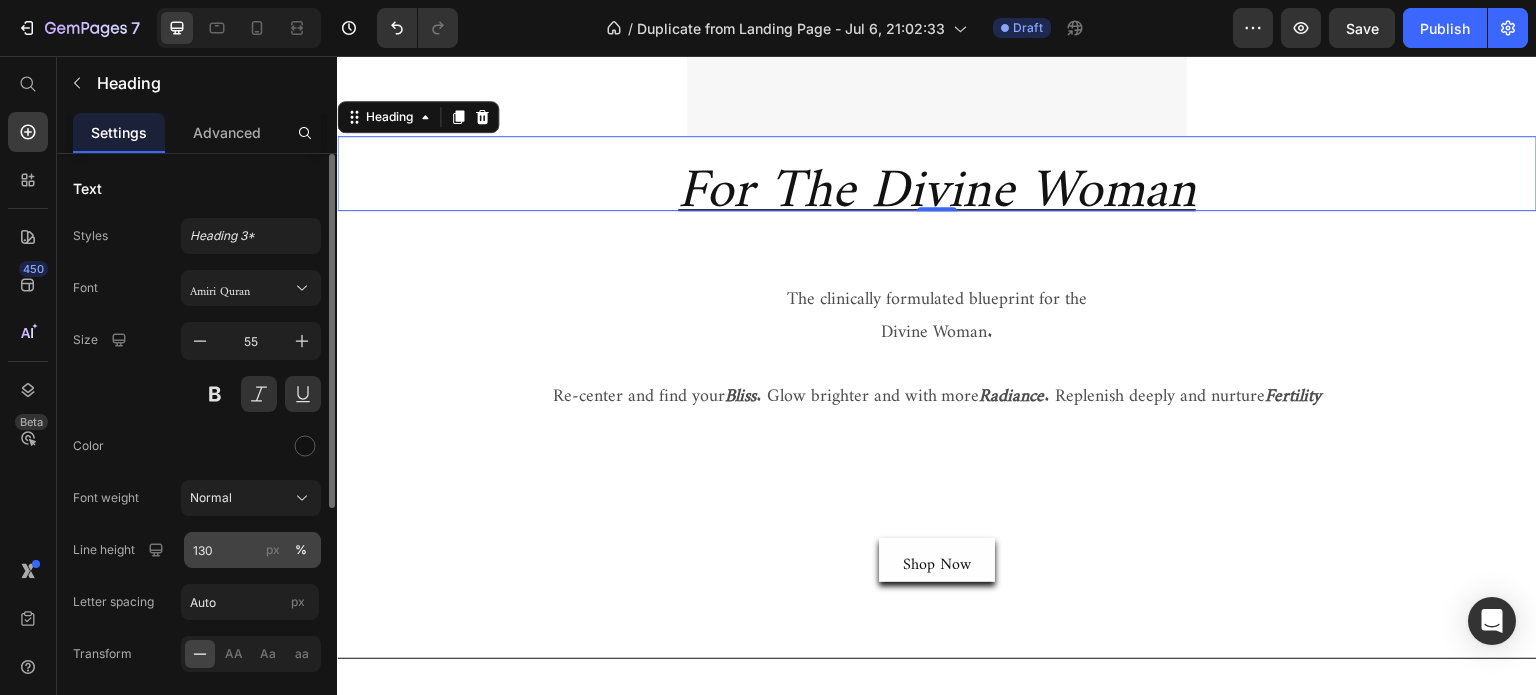 scroll, scrollTop: 100, scrollLeft: 0, axis: vertical 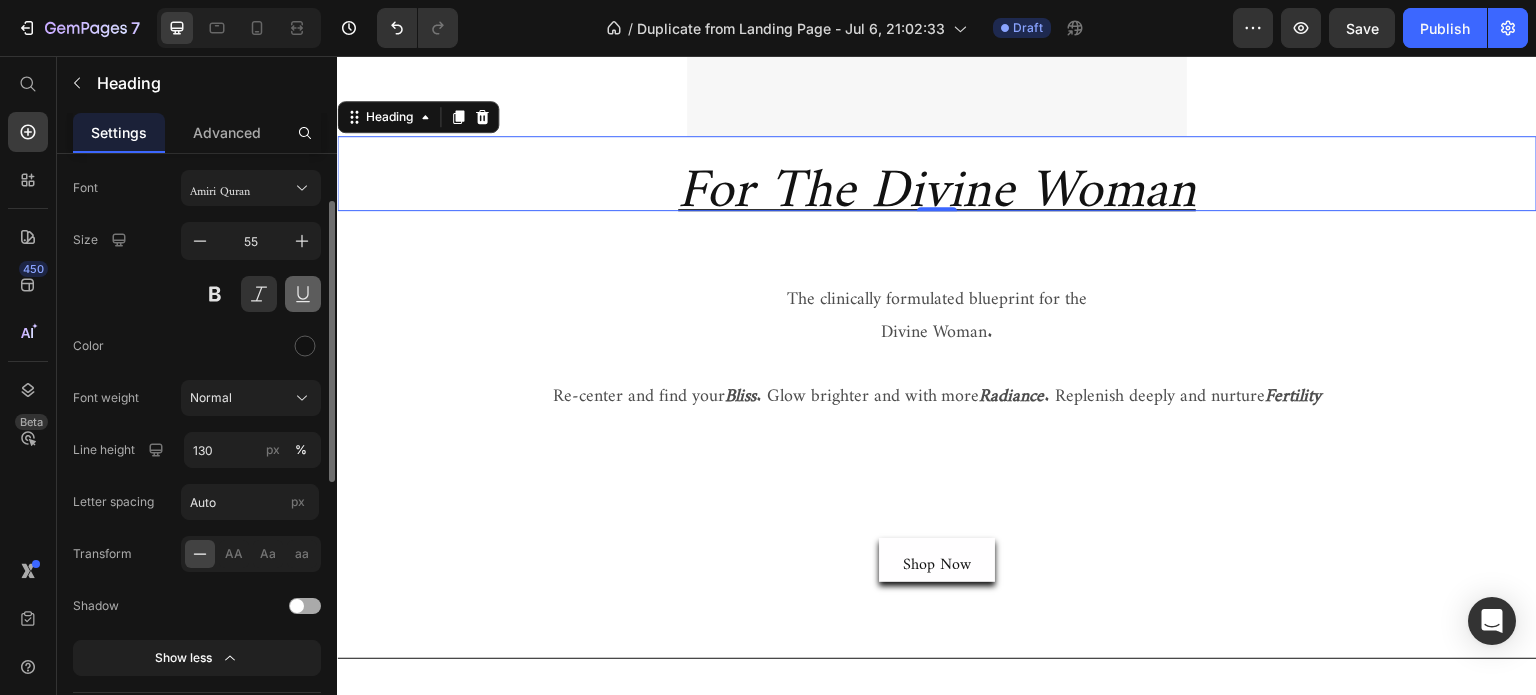 click at bounding box center (303, 294) 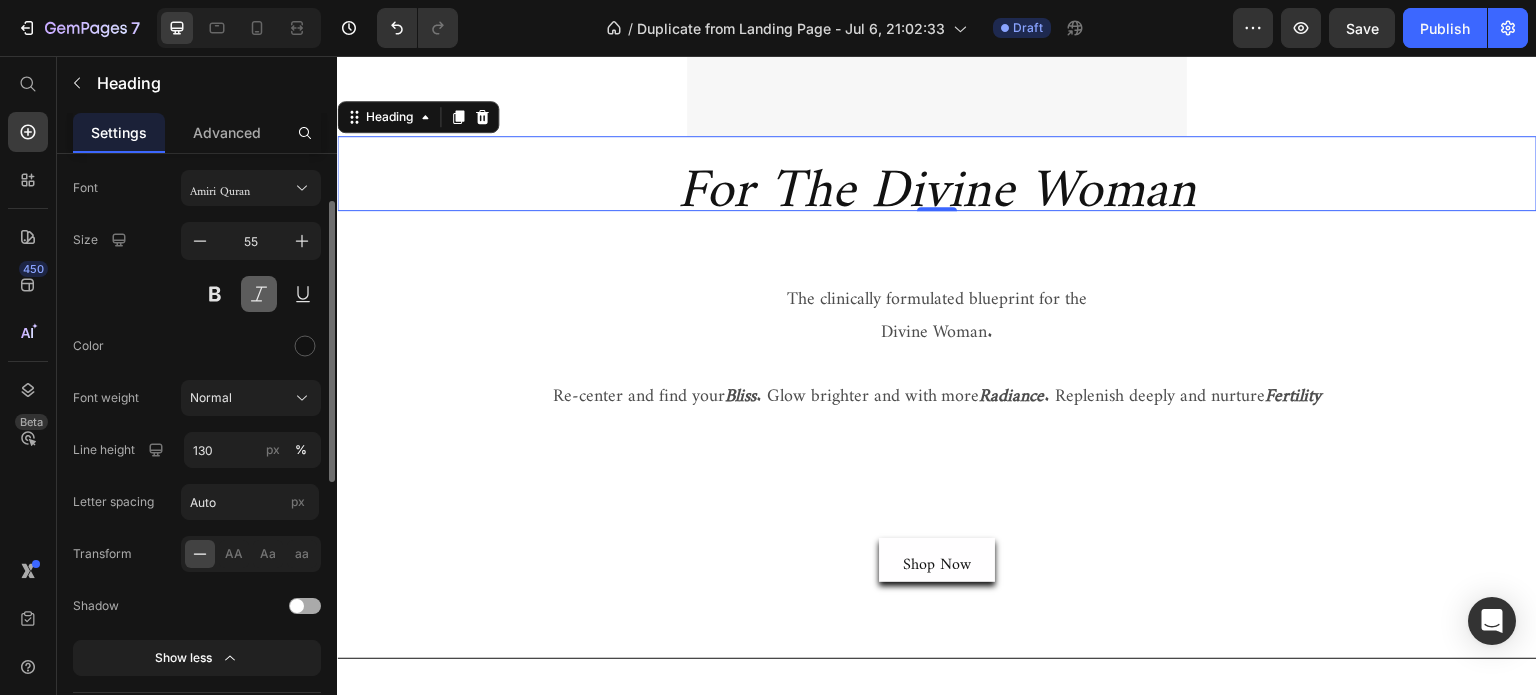 click at bounding box center (259, 294) 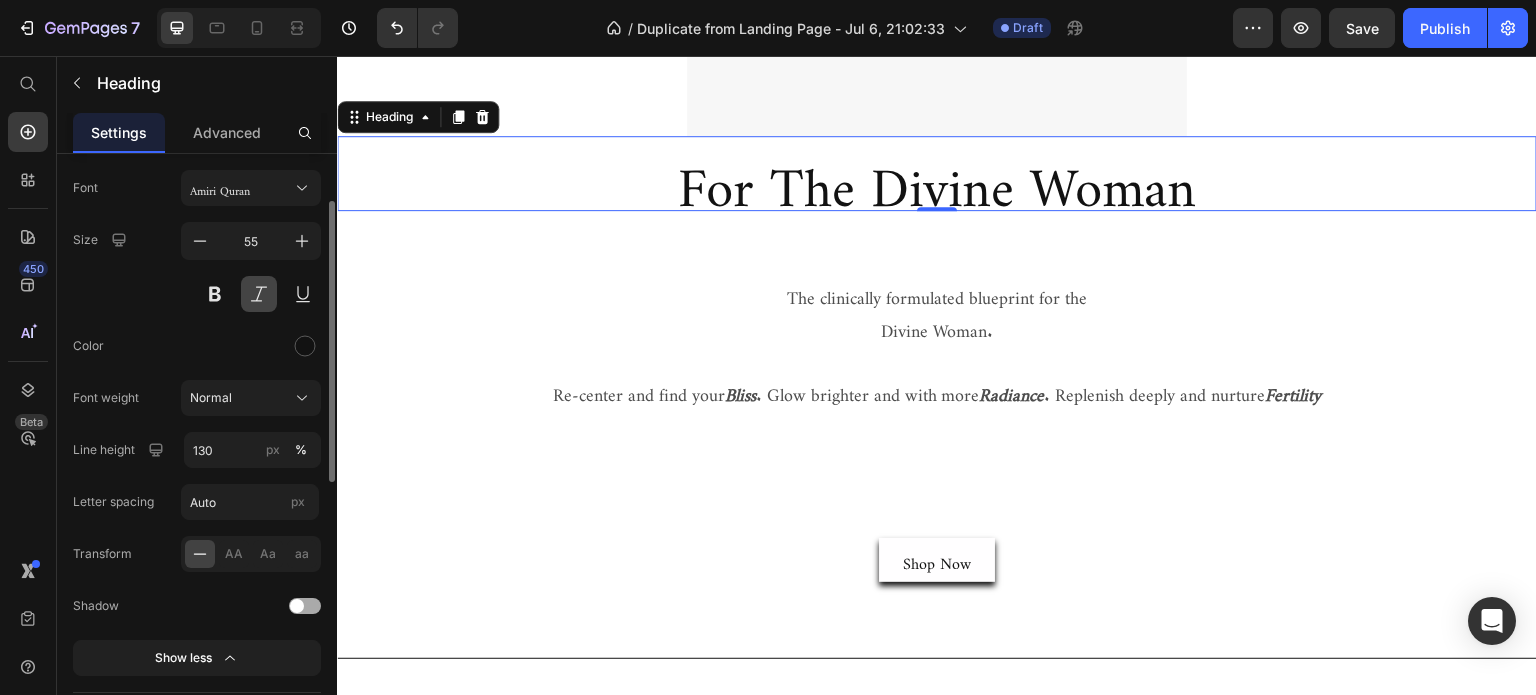 click at bounding box center (259, 294) 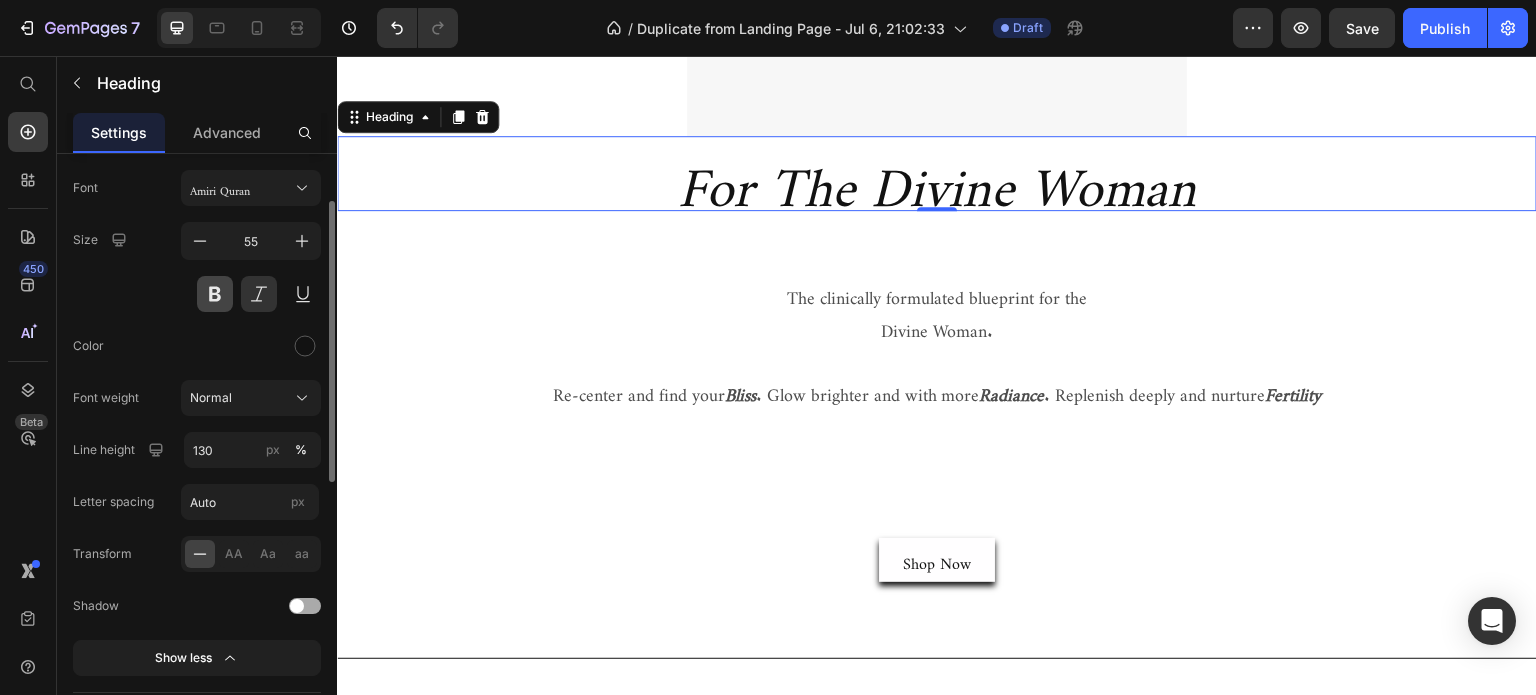 click at bounding box center (215, 294) 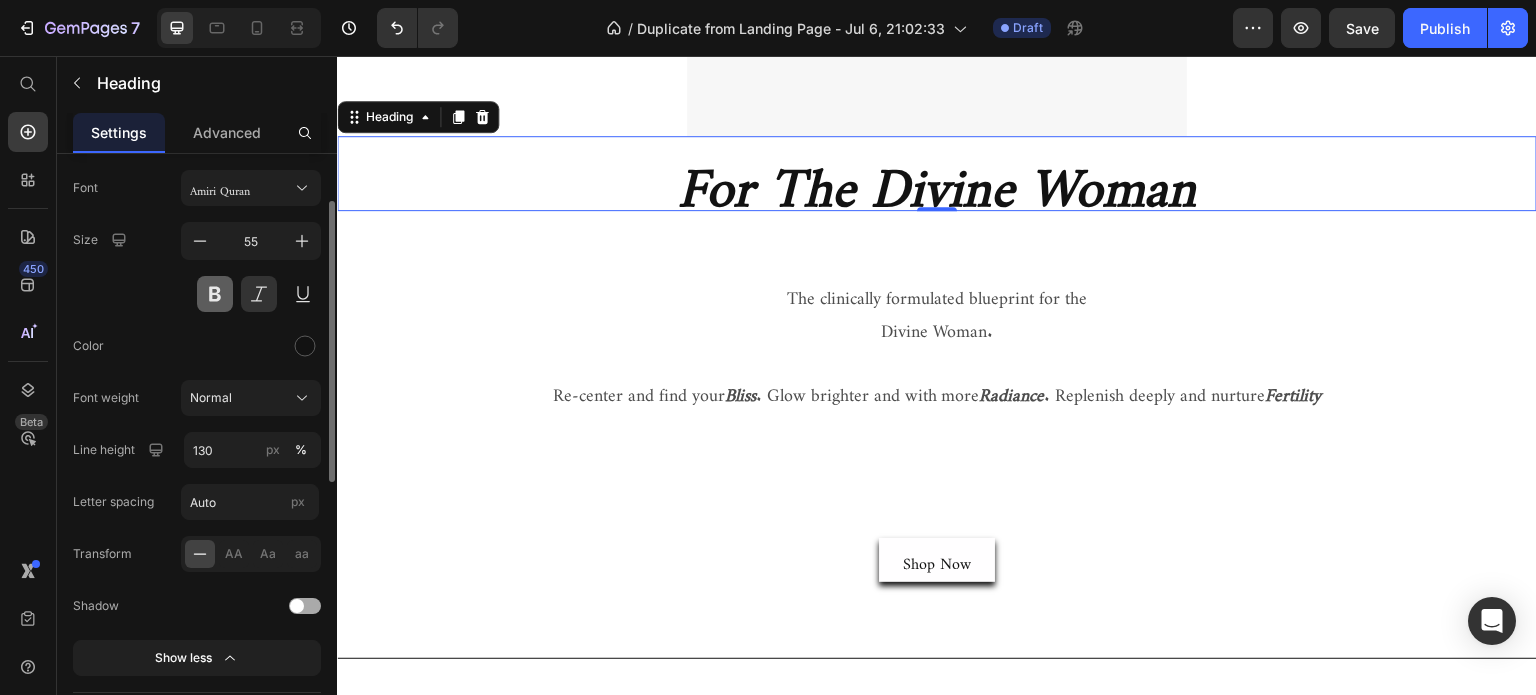 click at bounding box center [215, 294] 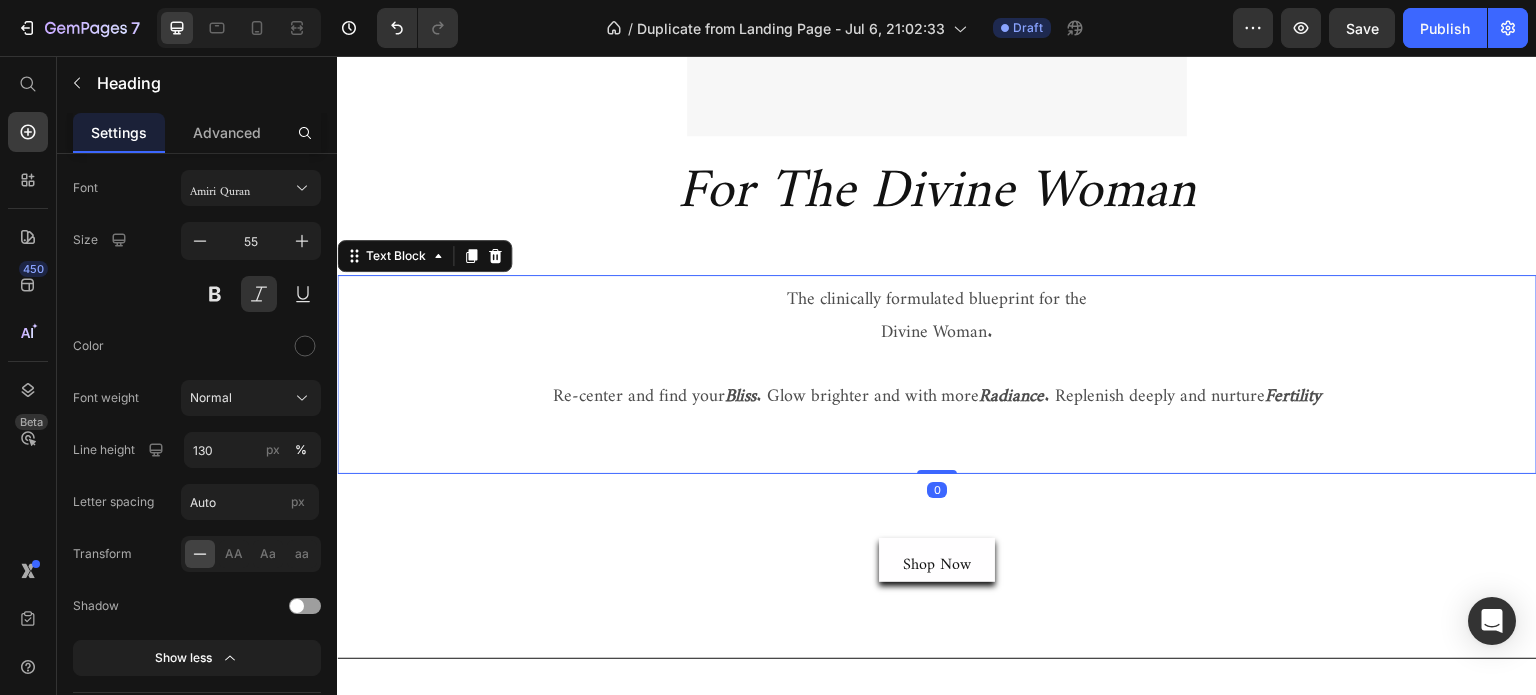 click on "The clinically formulated blueprint for the" at bounding box center [937, 293] 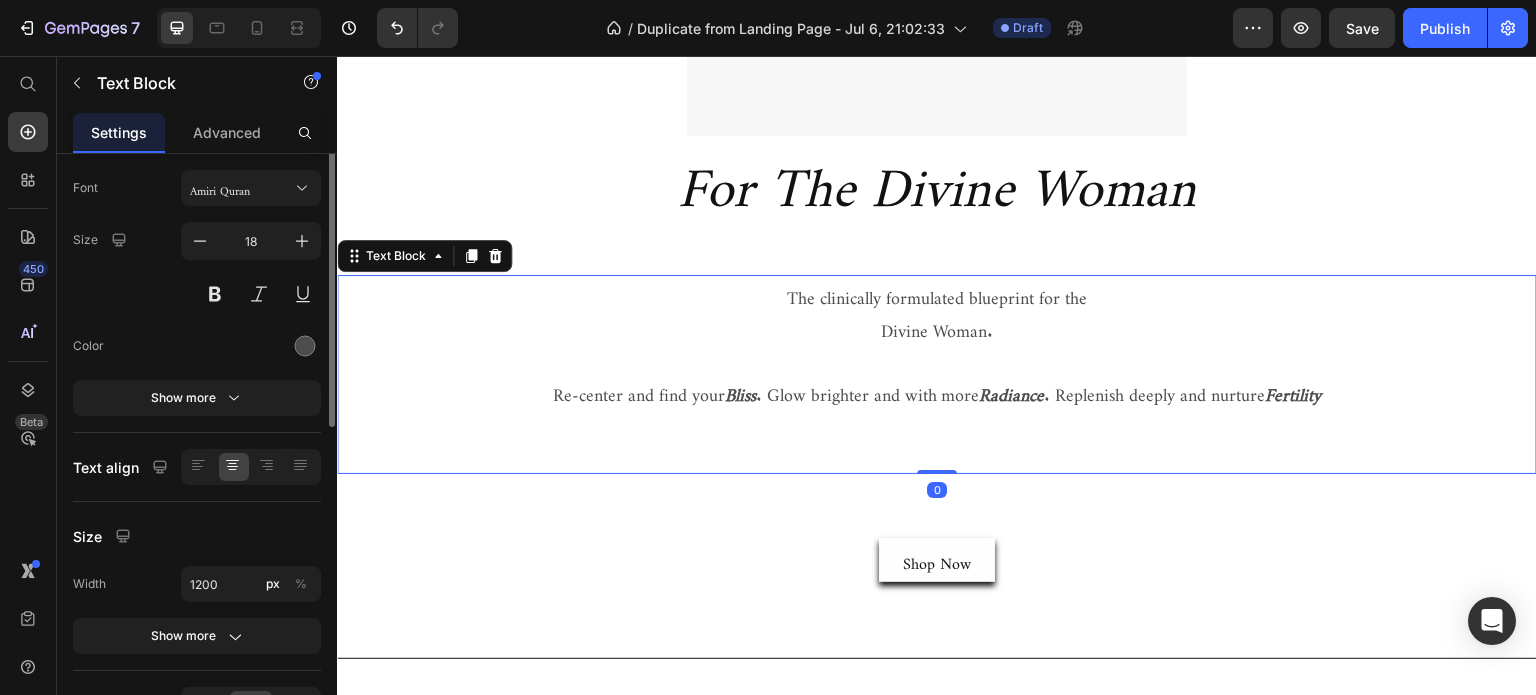 scroll, scrollTop: 0, scrollLeft: 0, axis: both 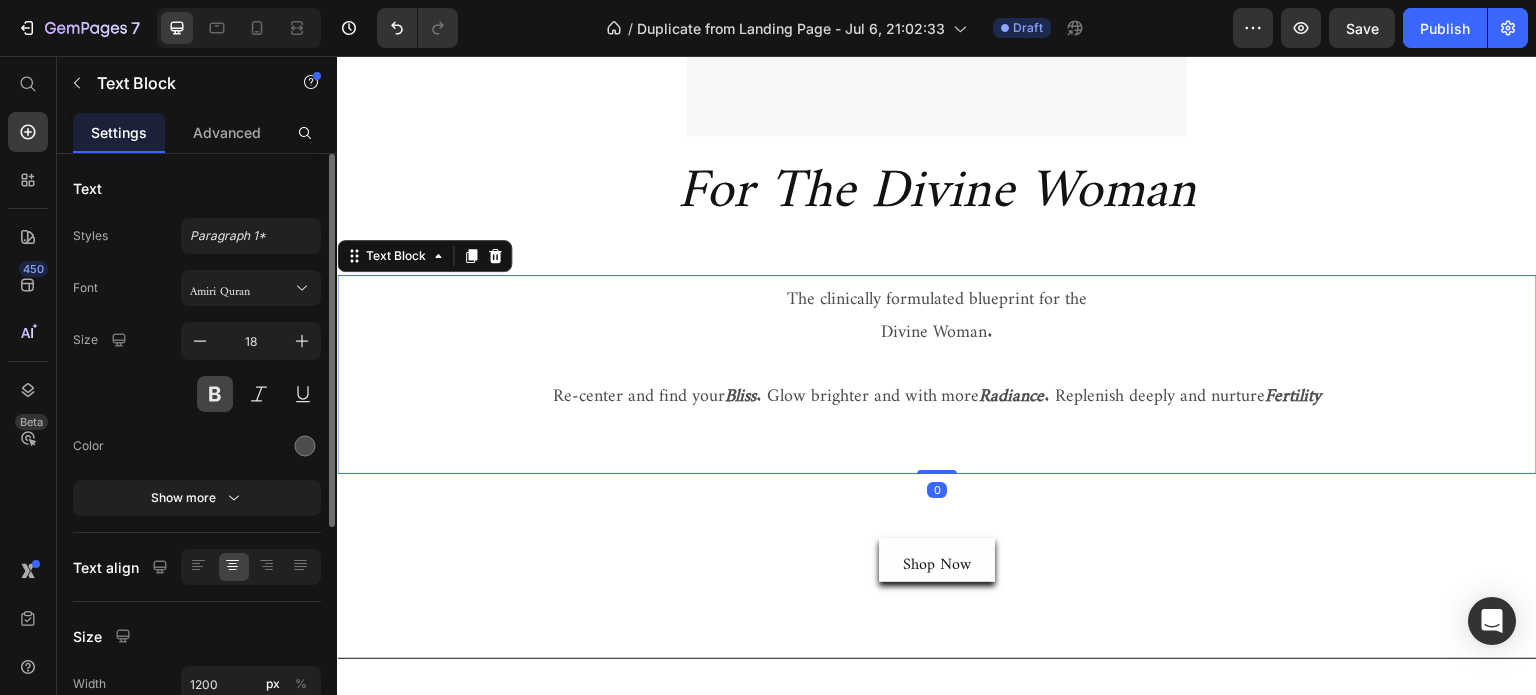 click at bounding box center [215, 394] 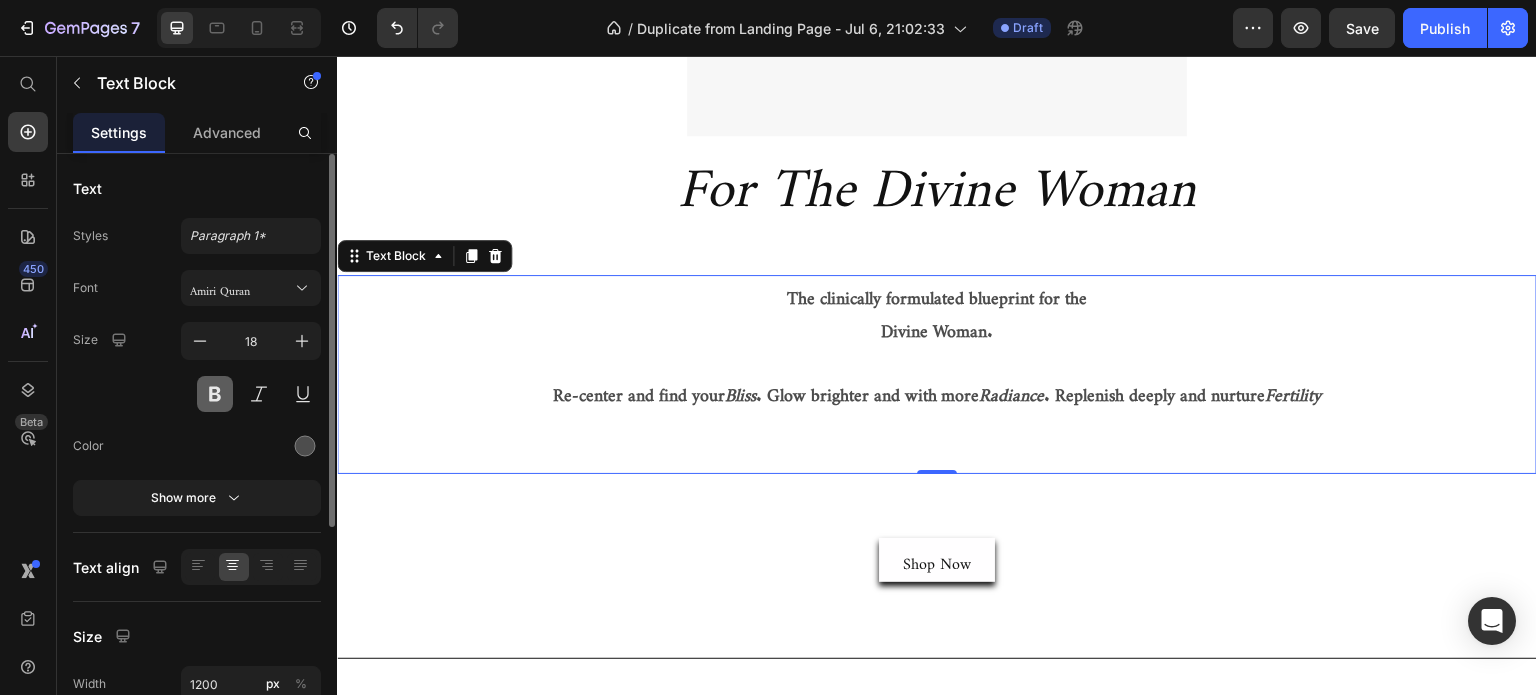click at bounding box center [215, 394] 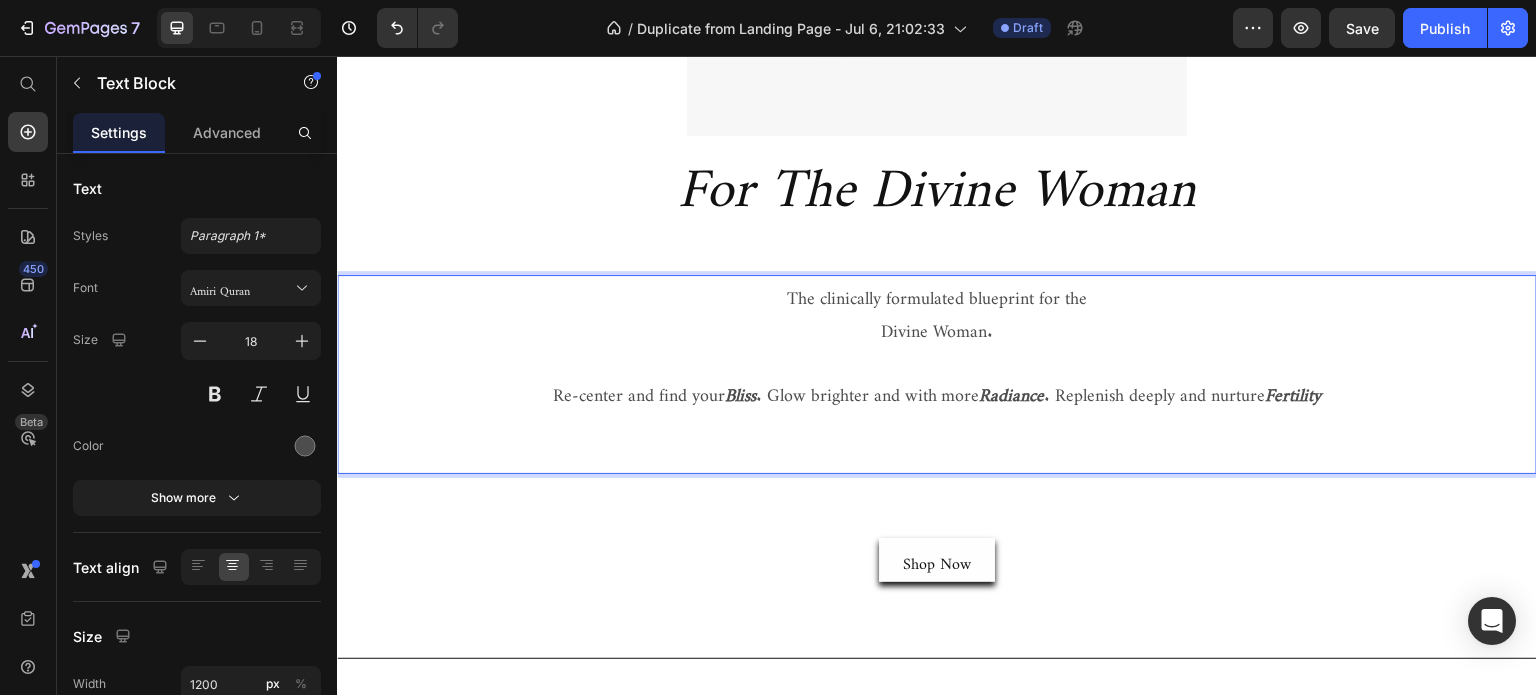 click at bounding box center (937, 423) 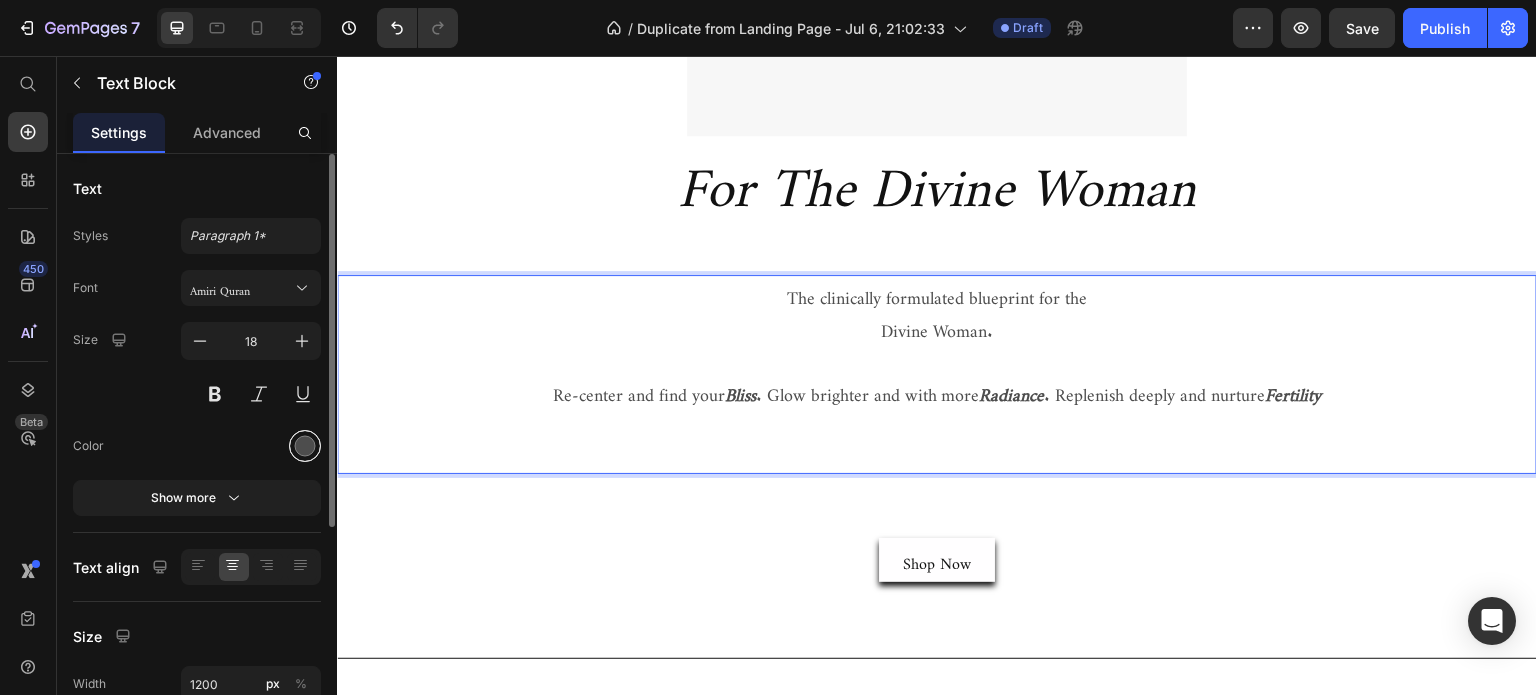 click at bounding box center (305, 446) 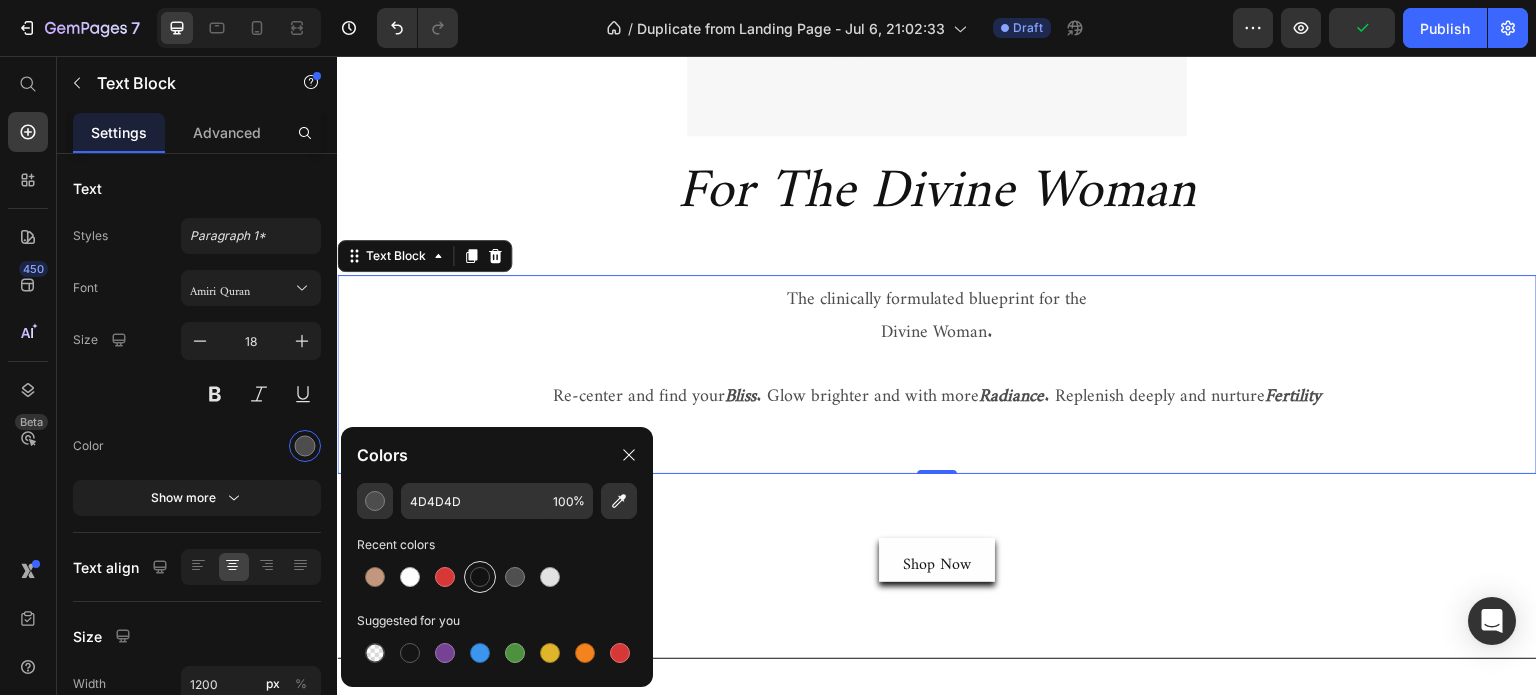 click at bounding box center (480, 577) 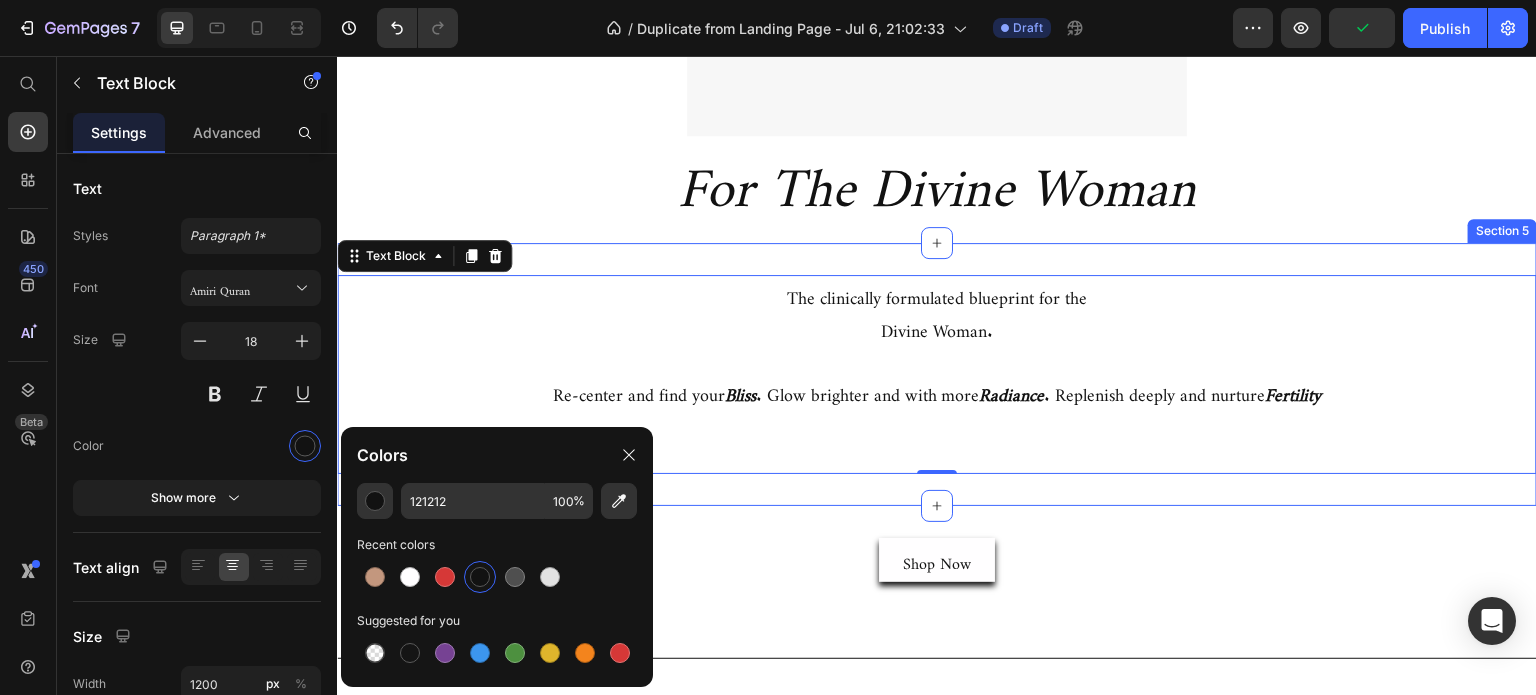 click on "The clinically formulated blueprint for the  Divine Woman.  Re-center and find your  Bliss . Glow brighter and with more  Radiance . Replenish deeply and nurture  Fertility" at bounding box center [937, 374] 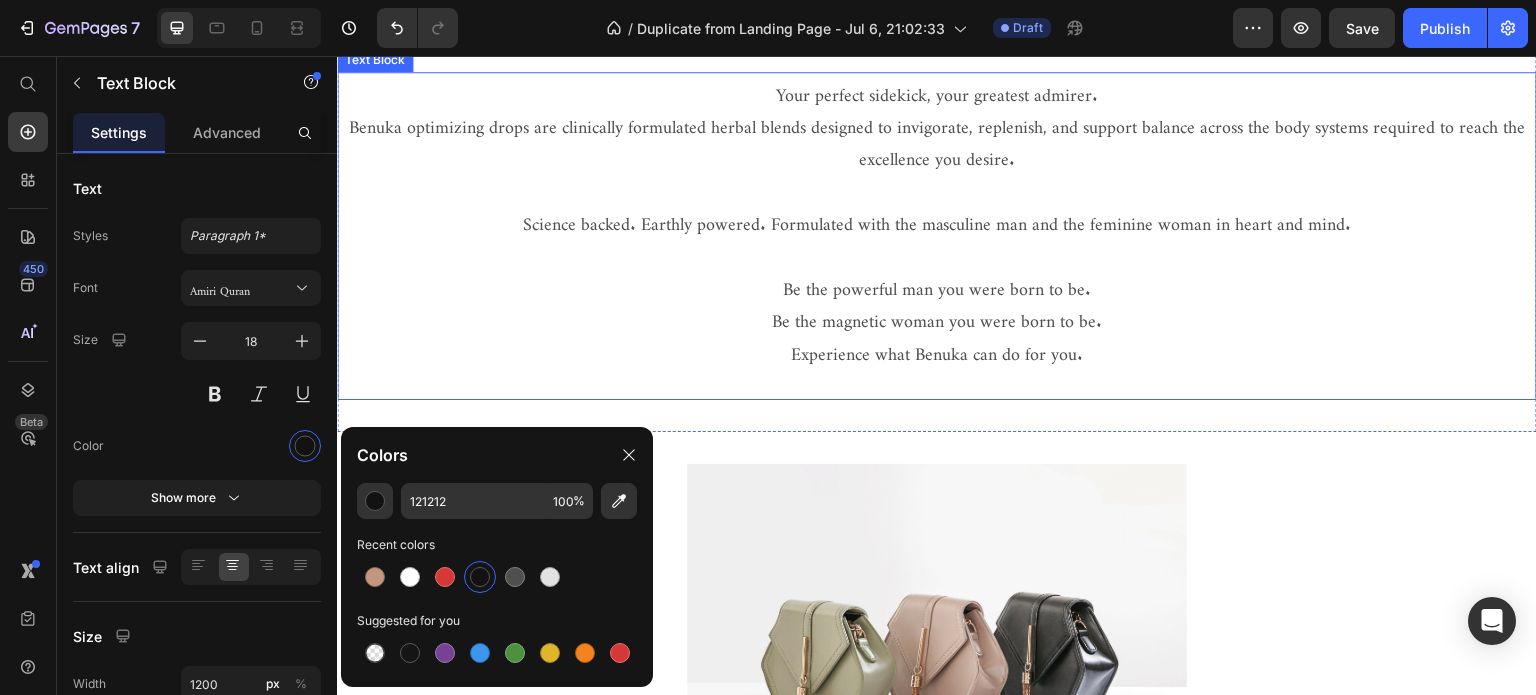 scroll, scrollTop: 900, scrollLeft: 0, axis: vertical 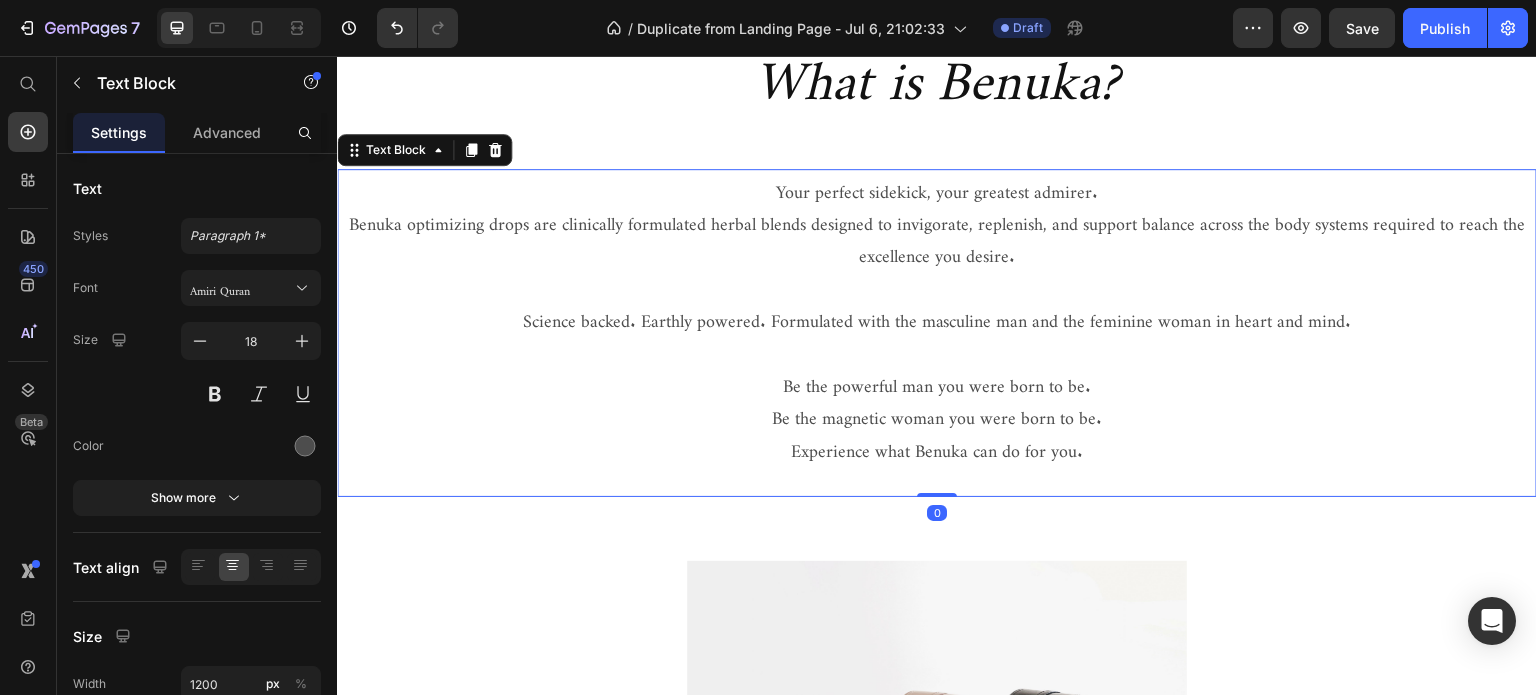 click on "Science backed. Earthly powered. Formulated with the masculine man and the feminine woman in heart and mind." at bounding box center (937, 316) 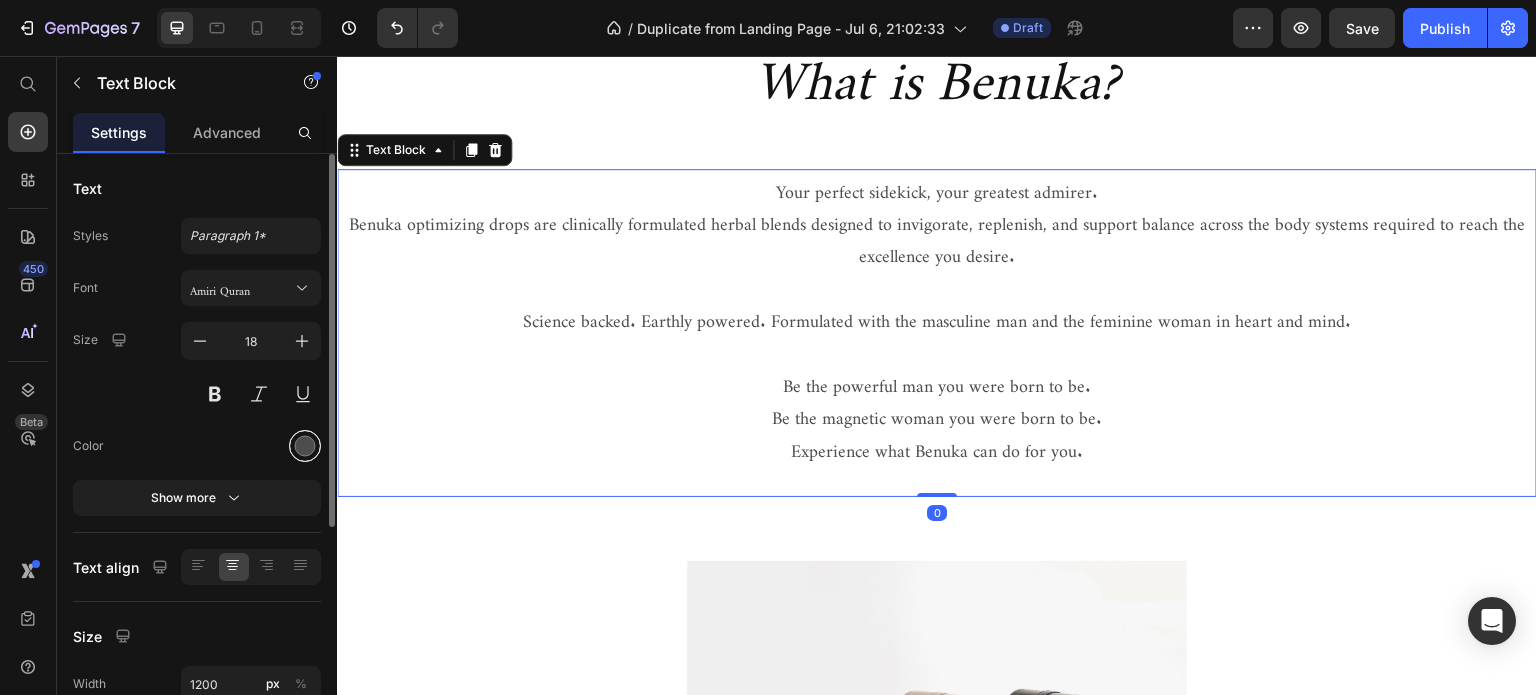 click at bounding box center (305, 446) 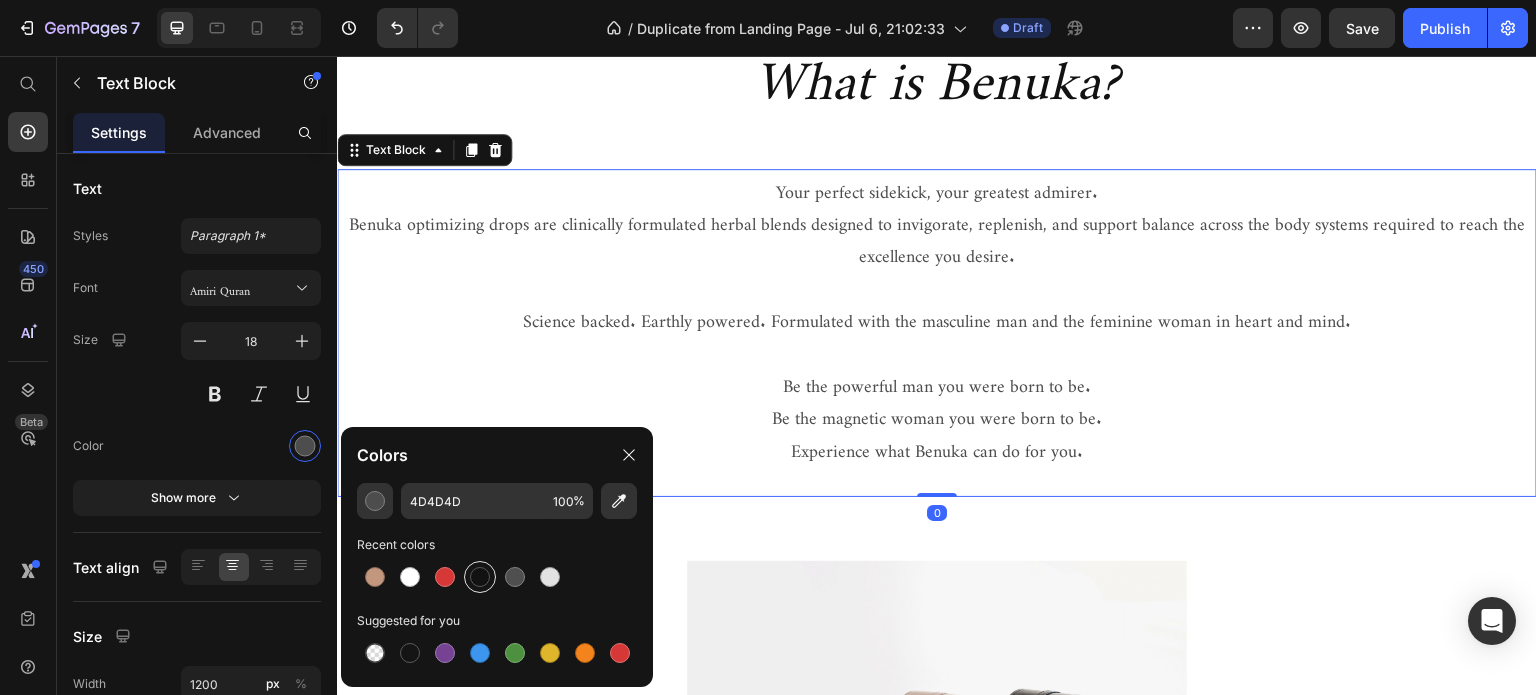click at bounding box center [480, 577] 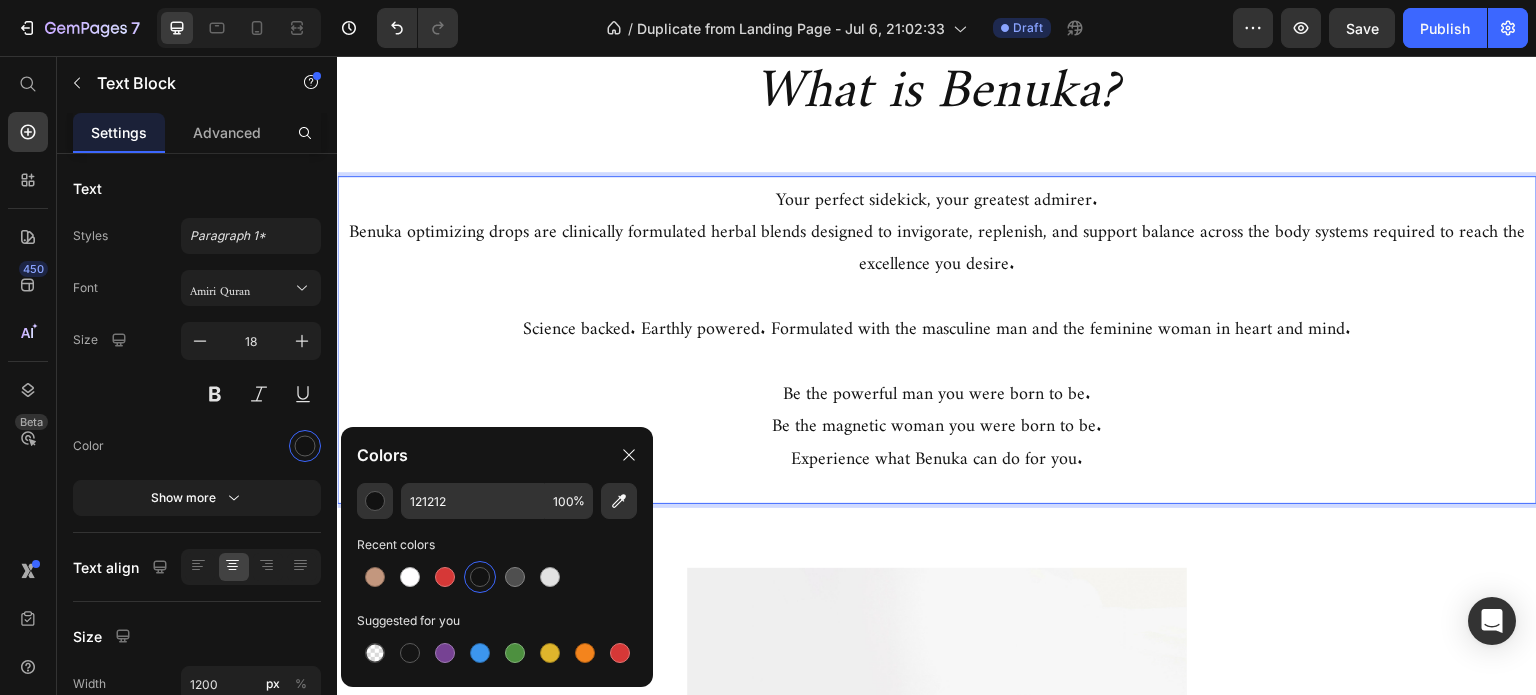 scroll, scrollTop: 700, scrollLeft: 0, axis: vertical 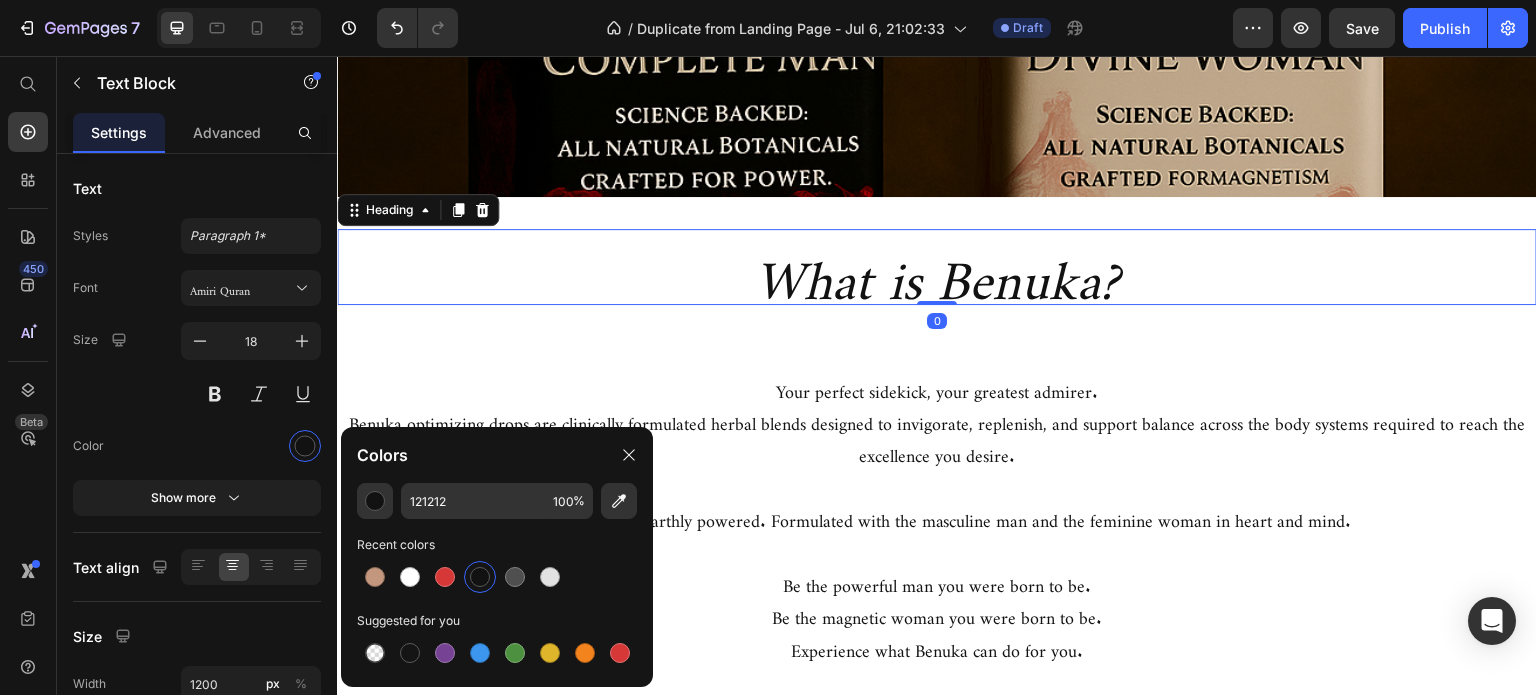 click on "What is Benuka?" at bounding box center [937, 267] 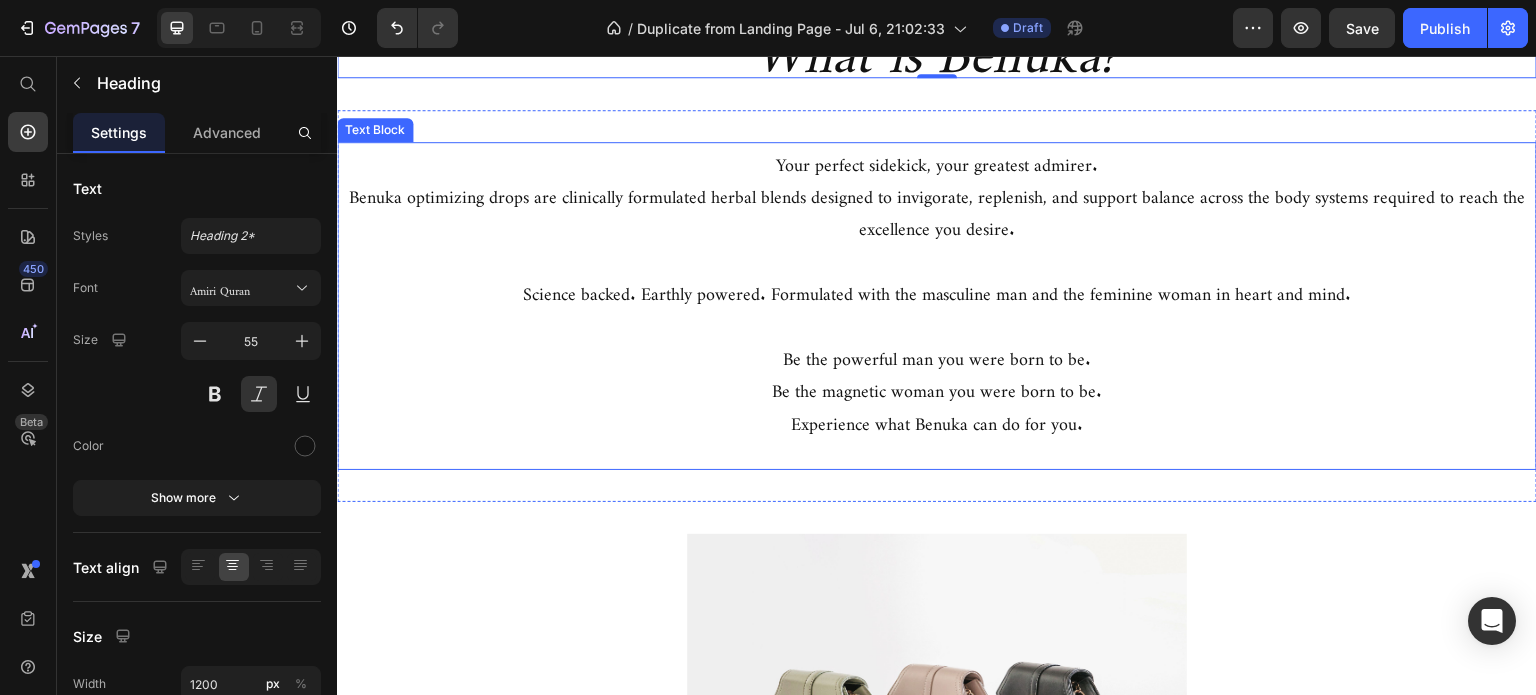 scroll, scrollTop: 1200, scrollLeft: 0, axis: vertical 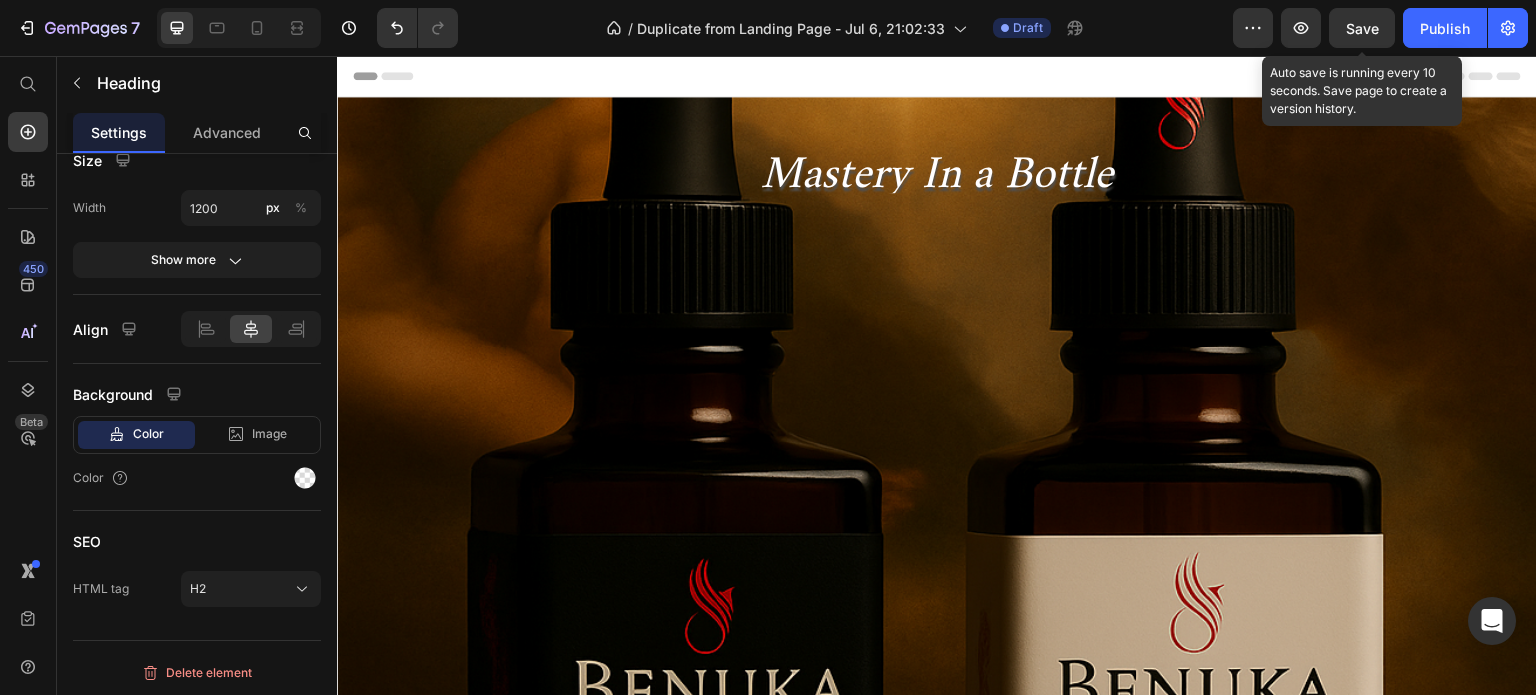 click on "Save" 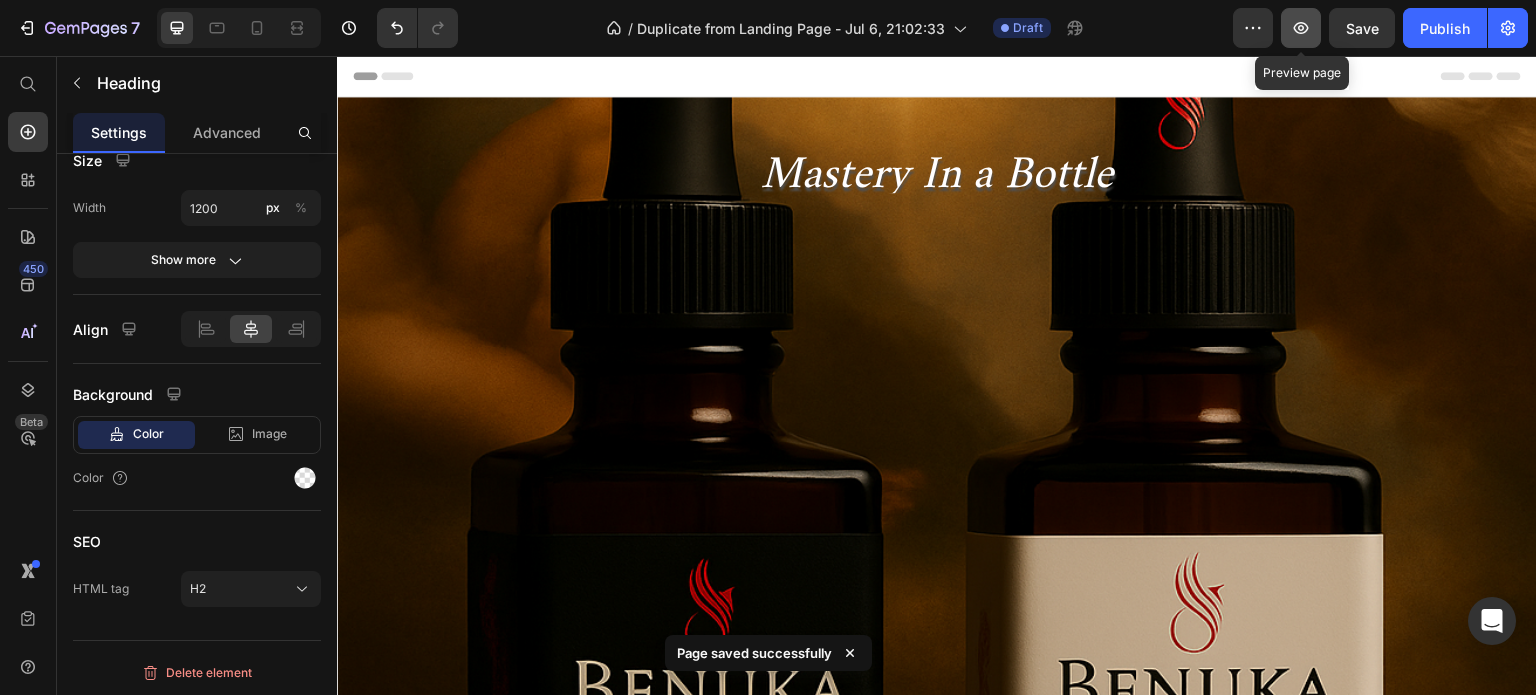 click 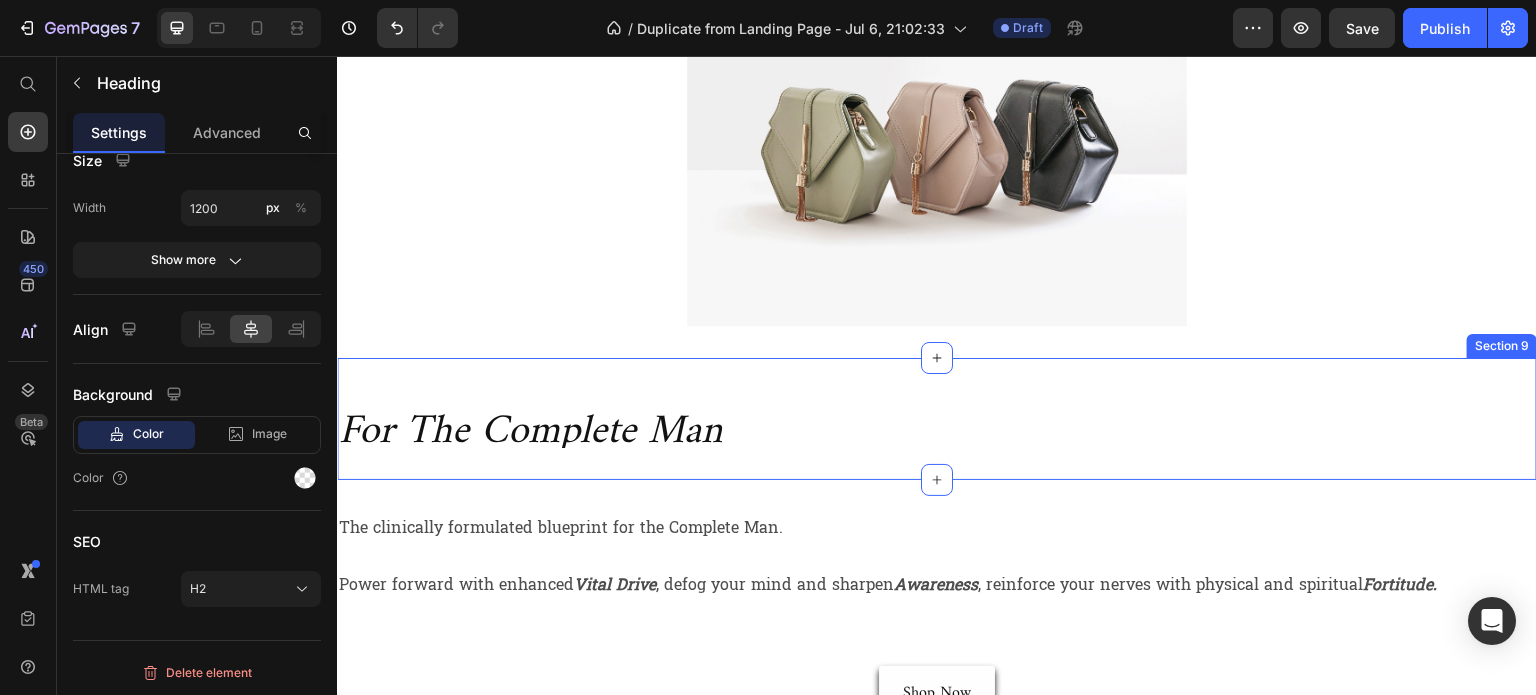 scroll, scrollTop: 2700, scrollLeft: 0, axis: vertical 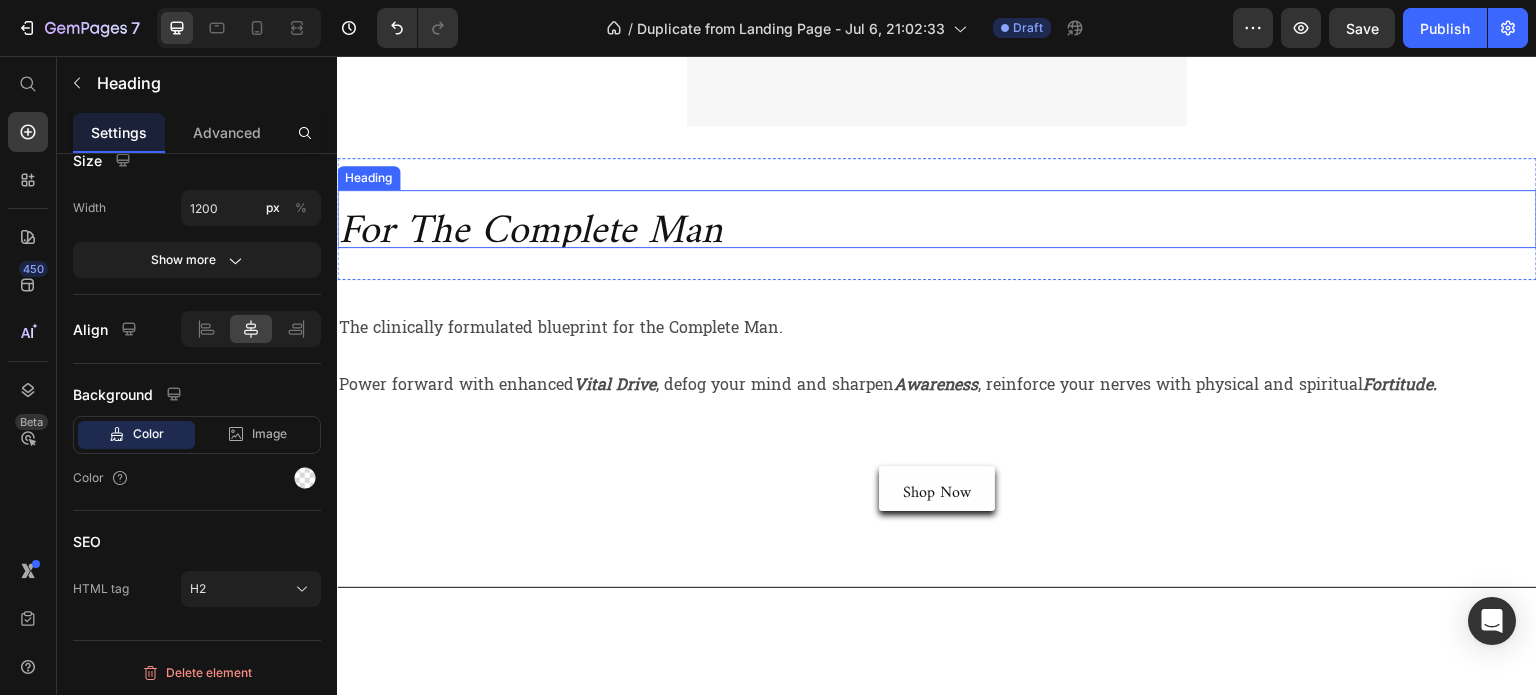 click on "For The Complete Man" at bounding box center [937, 218] 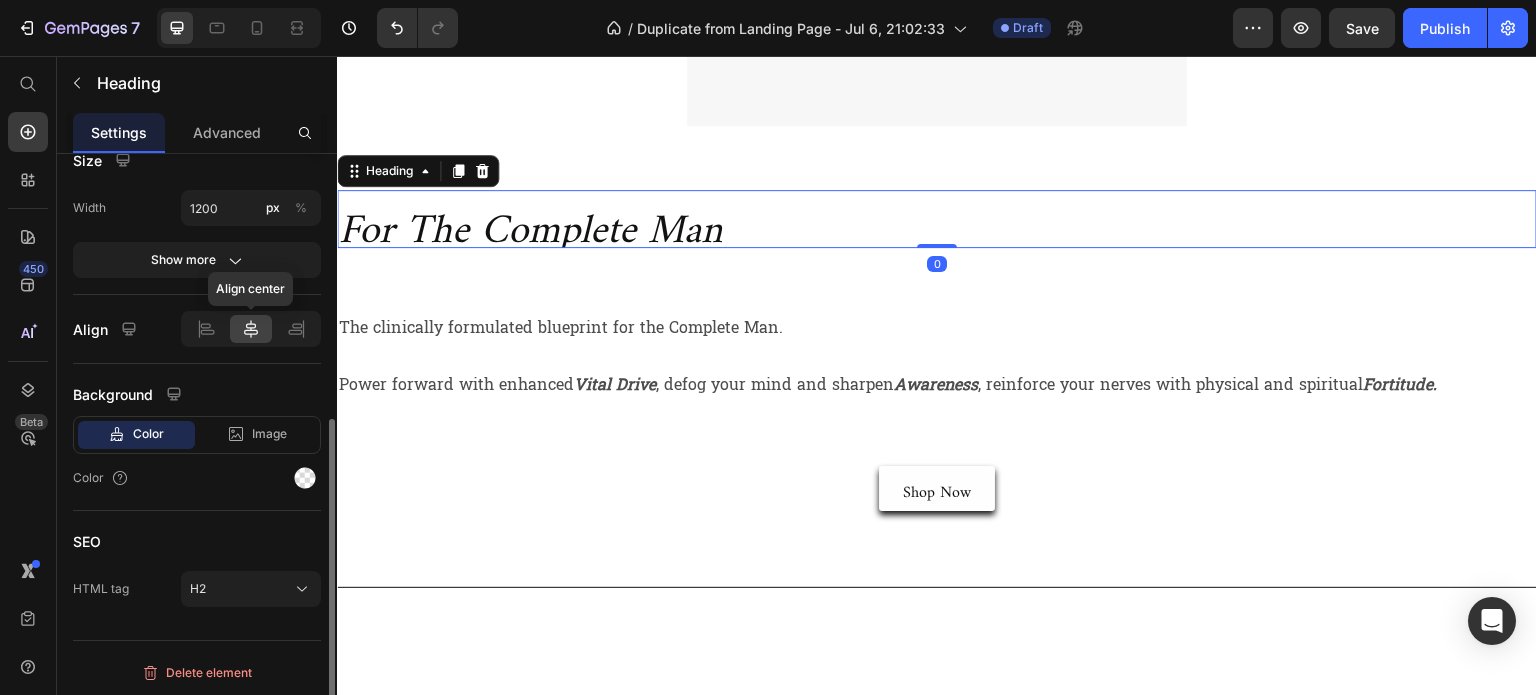 click 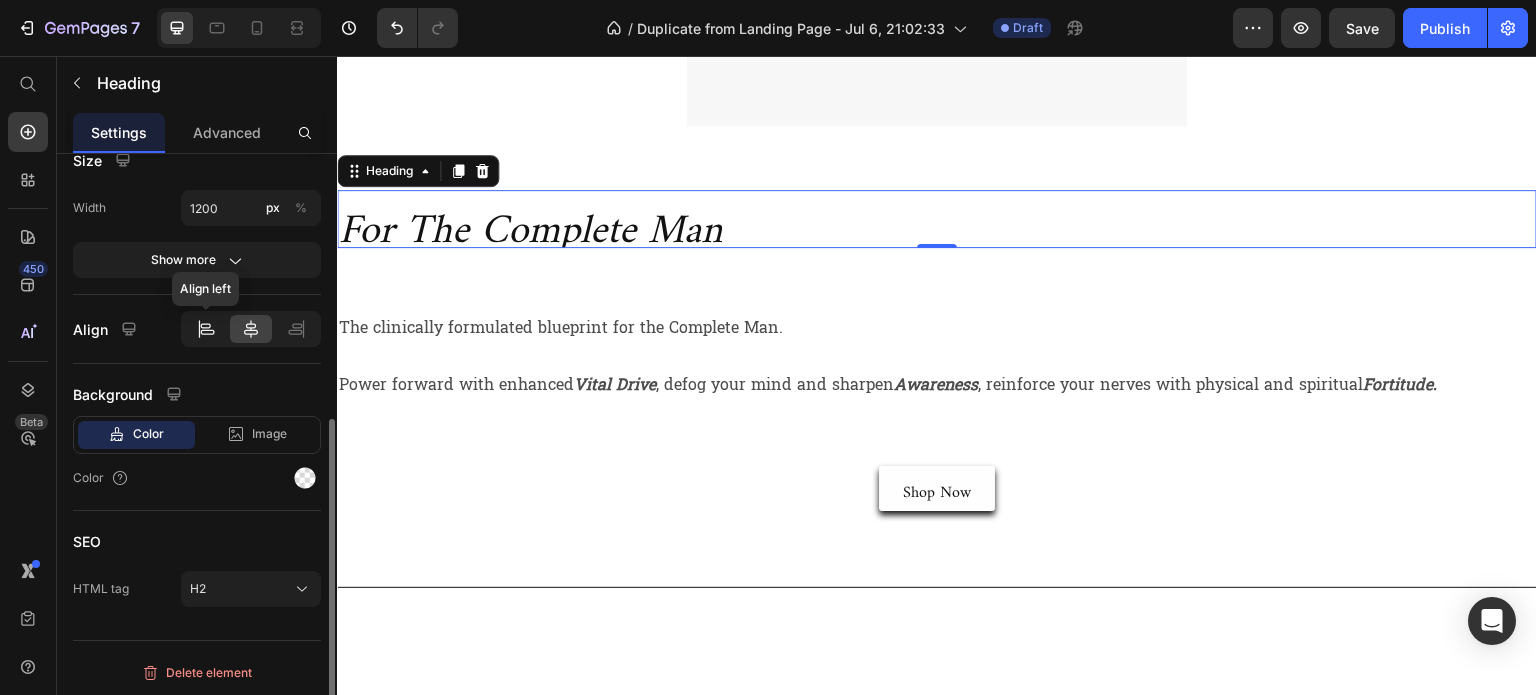 click 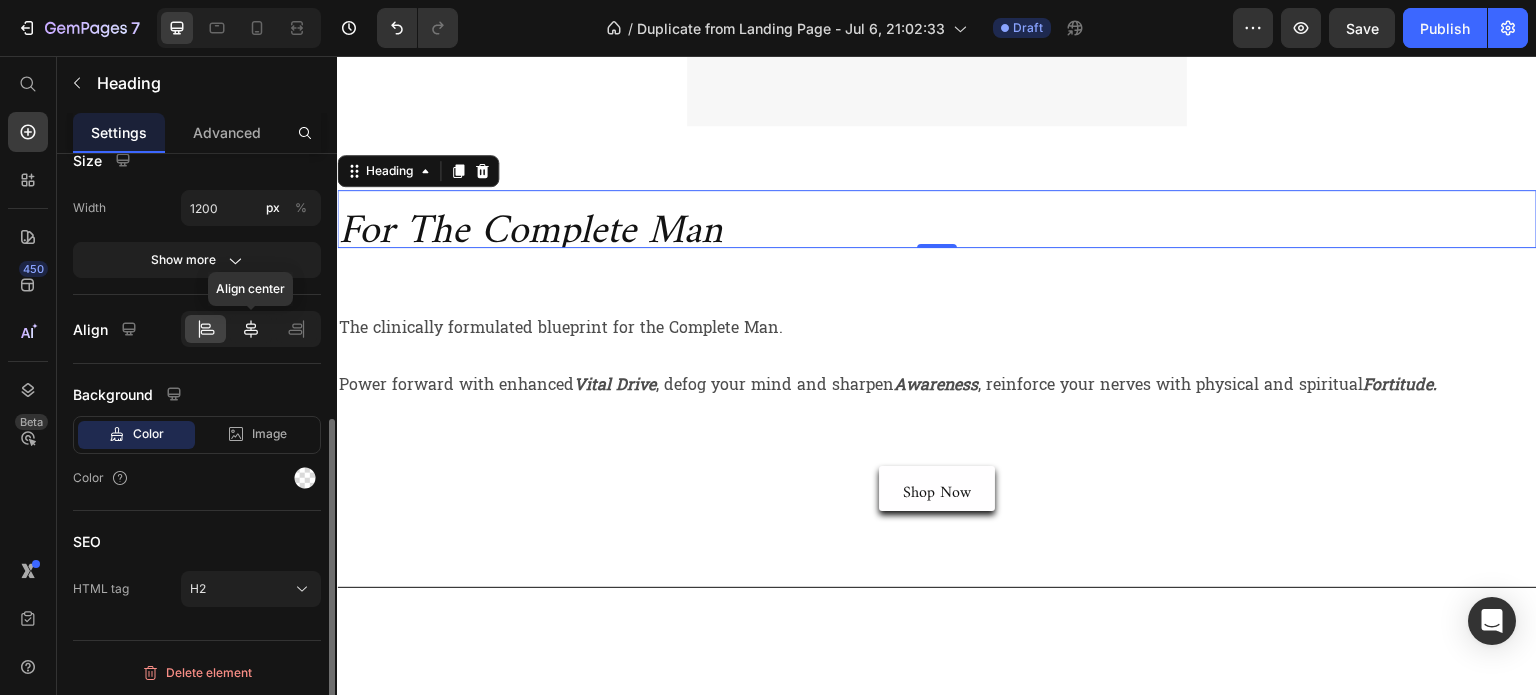 click 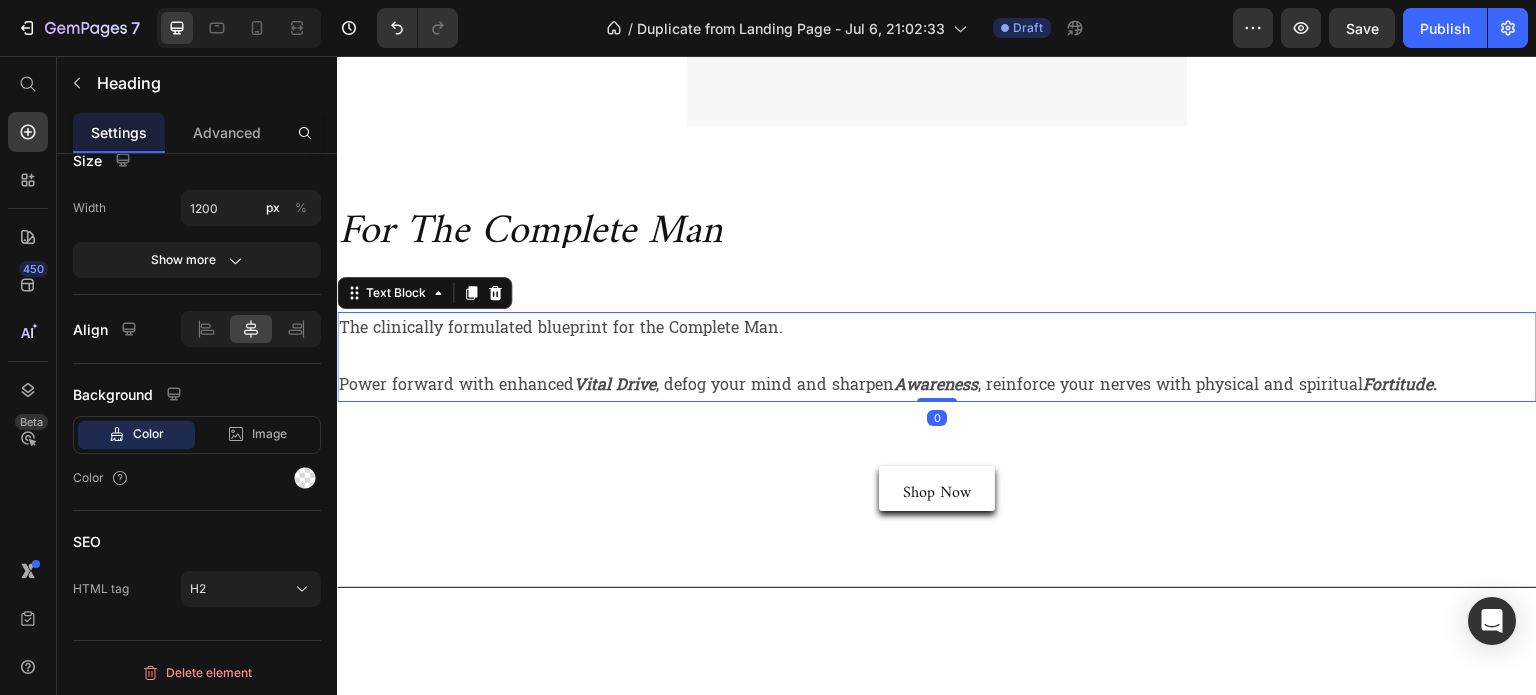 click at bounding box center (937, 356) 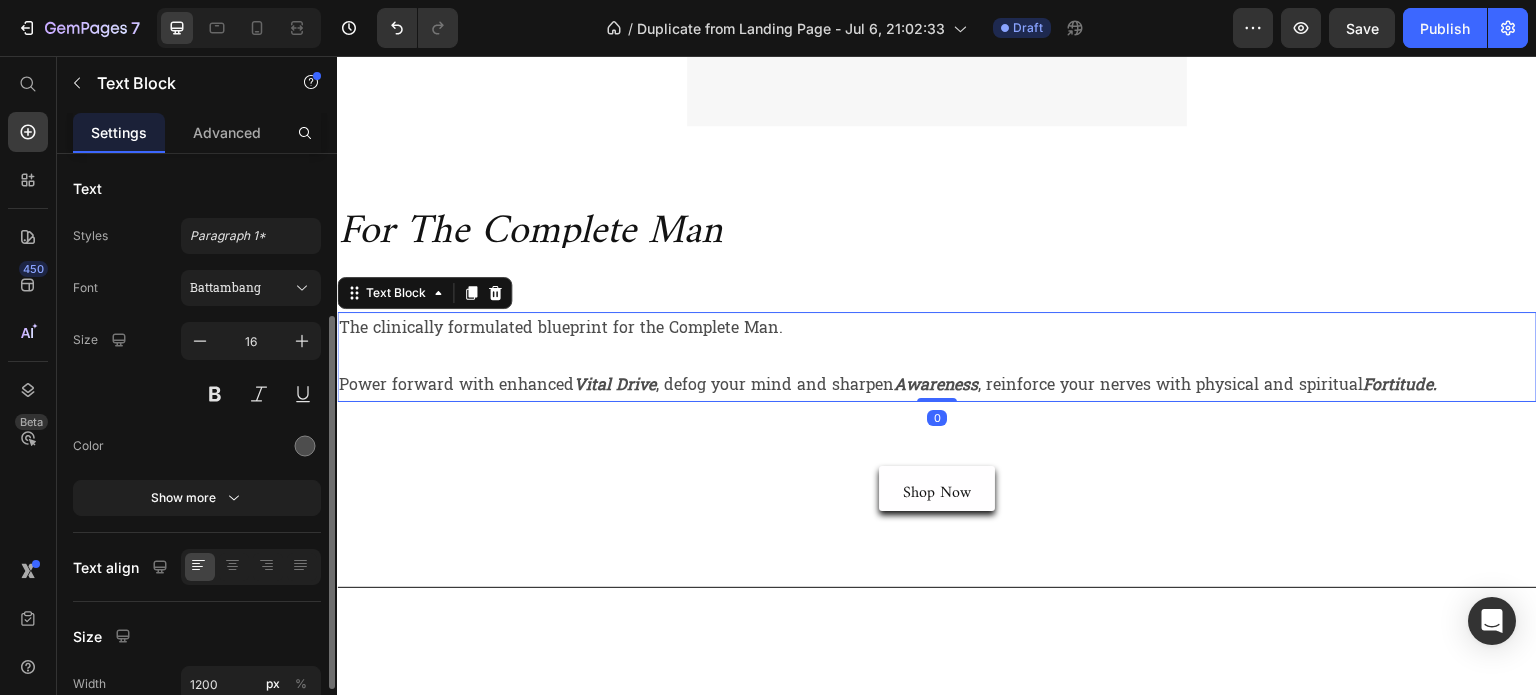 scroll, scrollTop: 359, scrollLeft: 0, axis: vertical 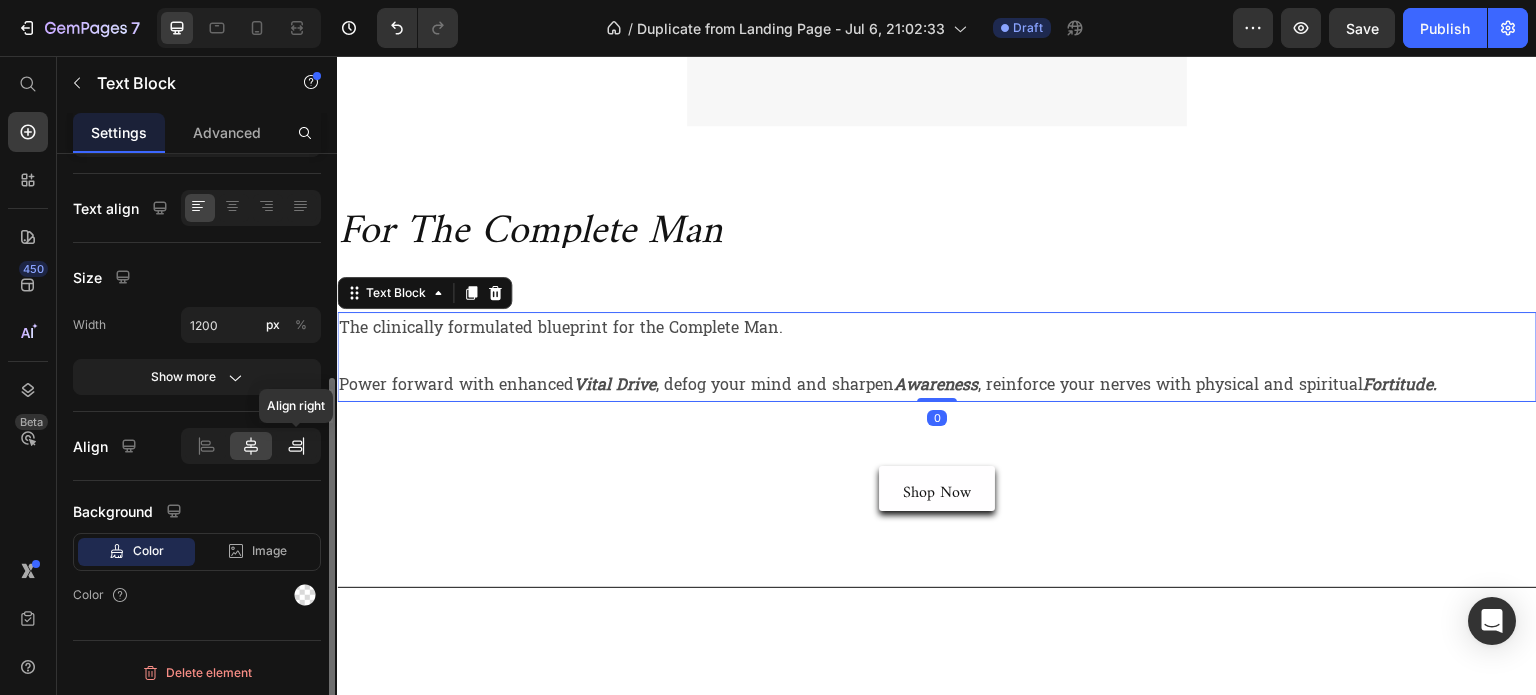 click 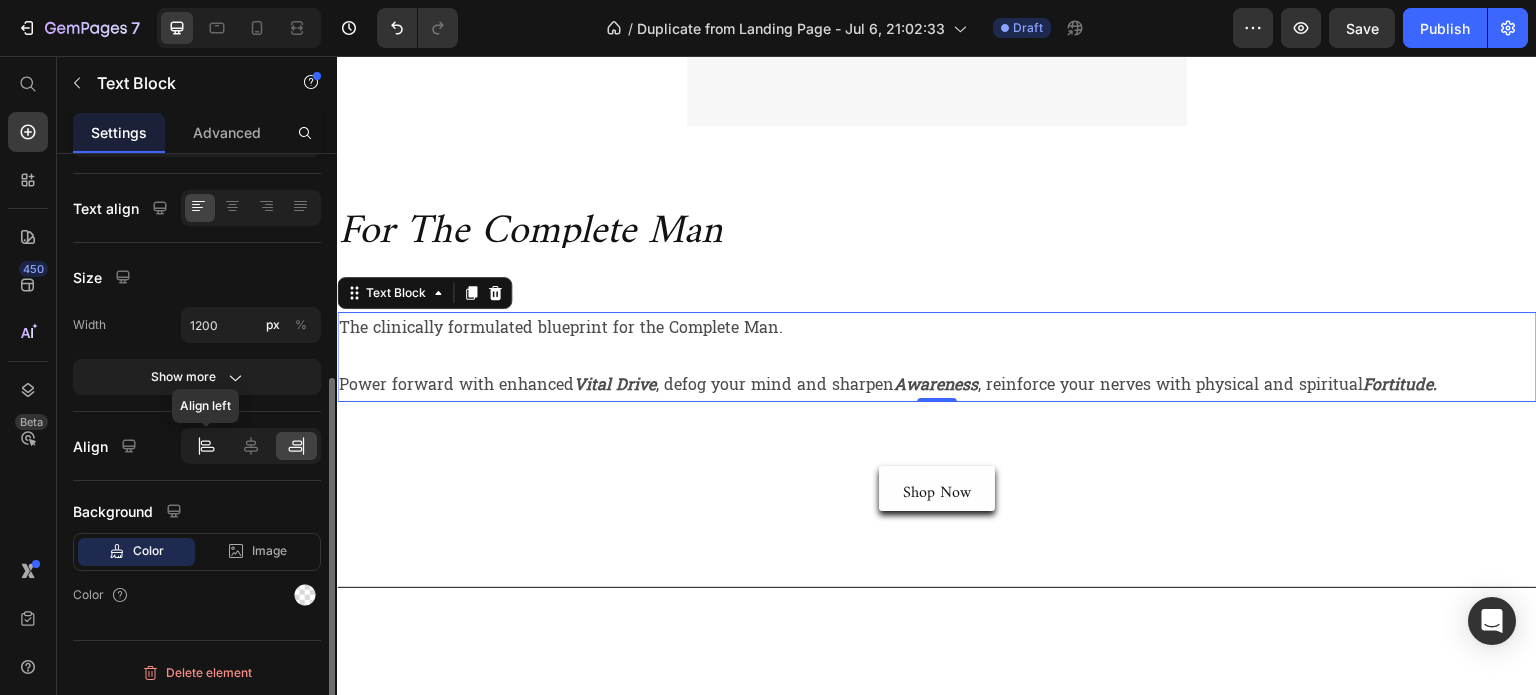 click 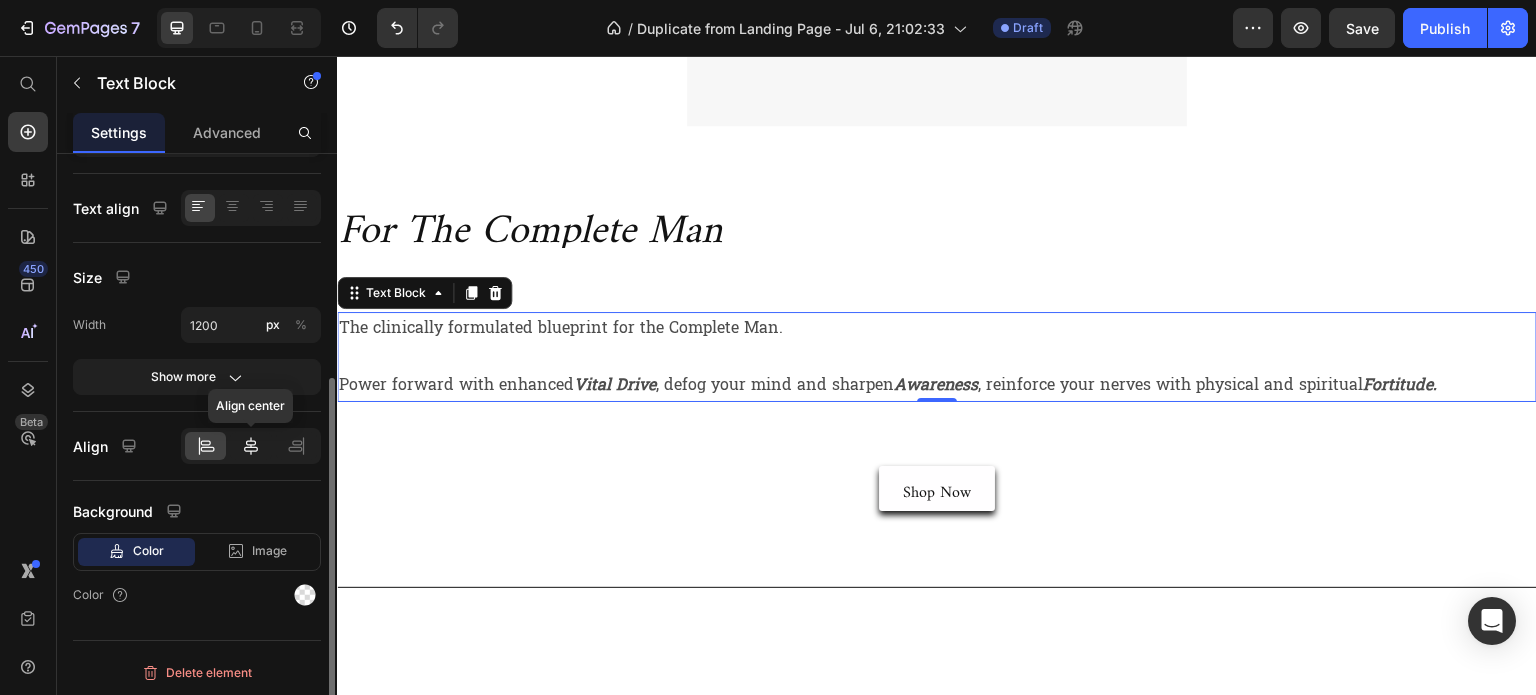 click 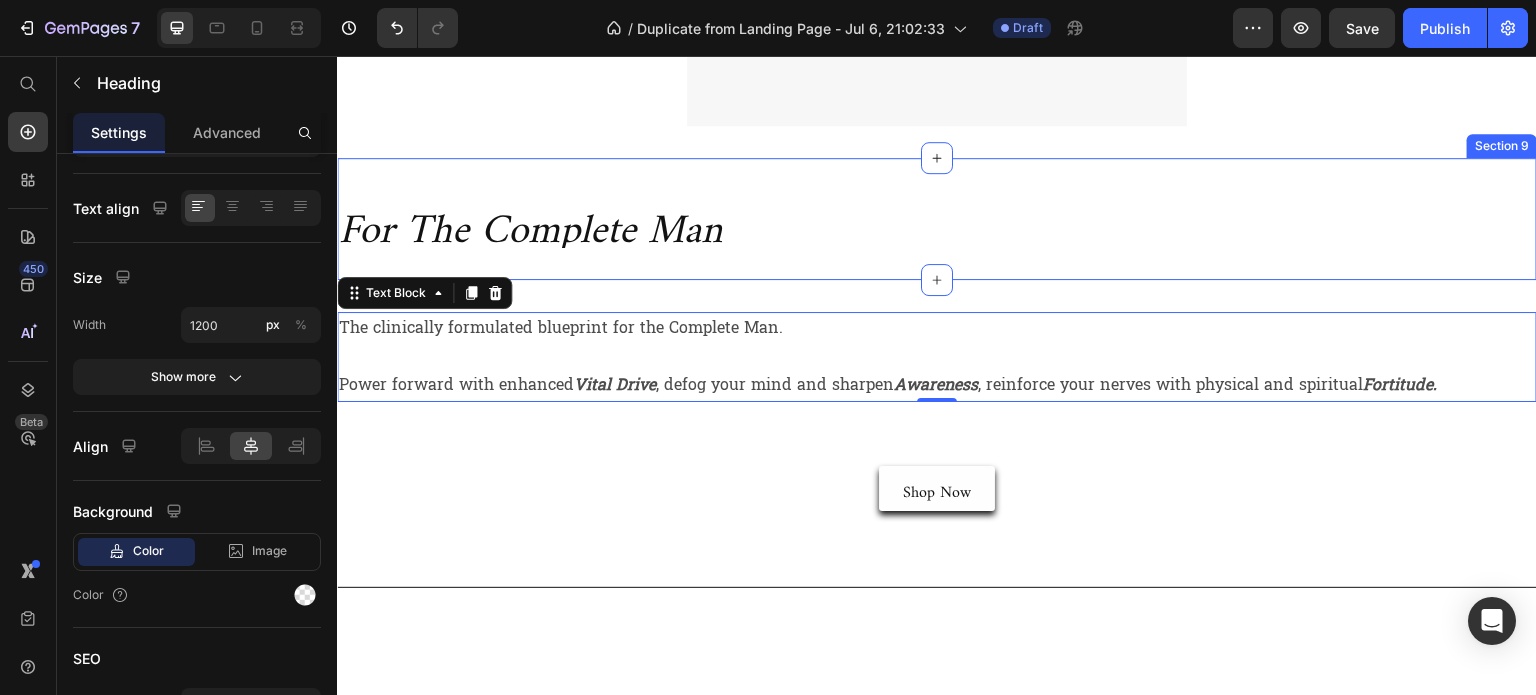 click on "For The Complete Man" at bounding box center (937, 218) 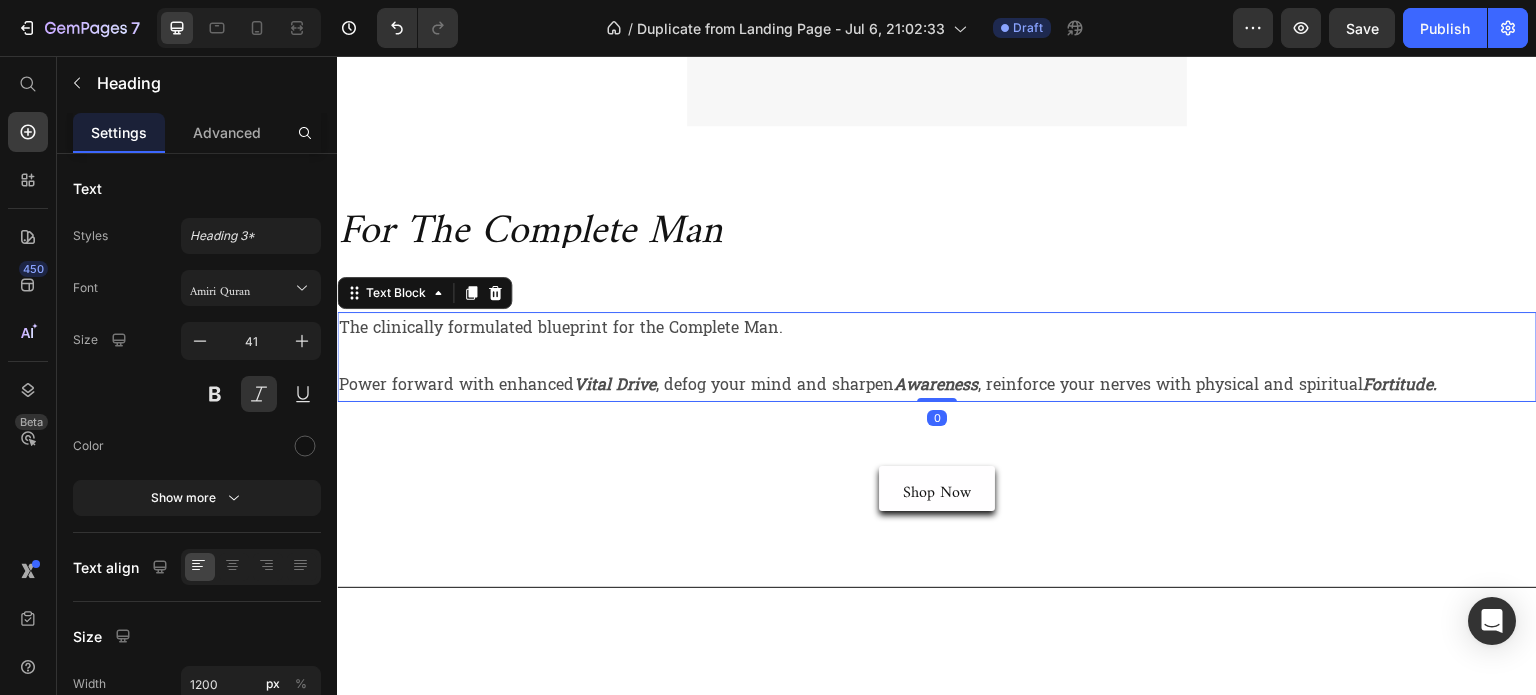 click on "The clinically formulated blueprint for the Complete Man." at bounding box center [937, 328] 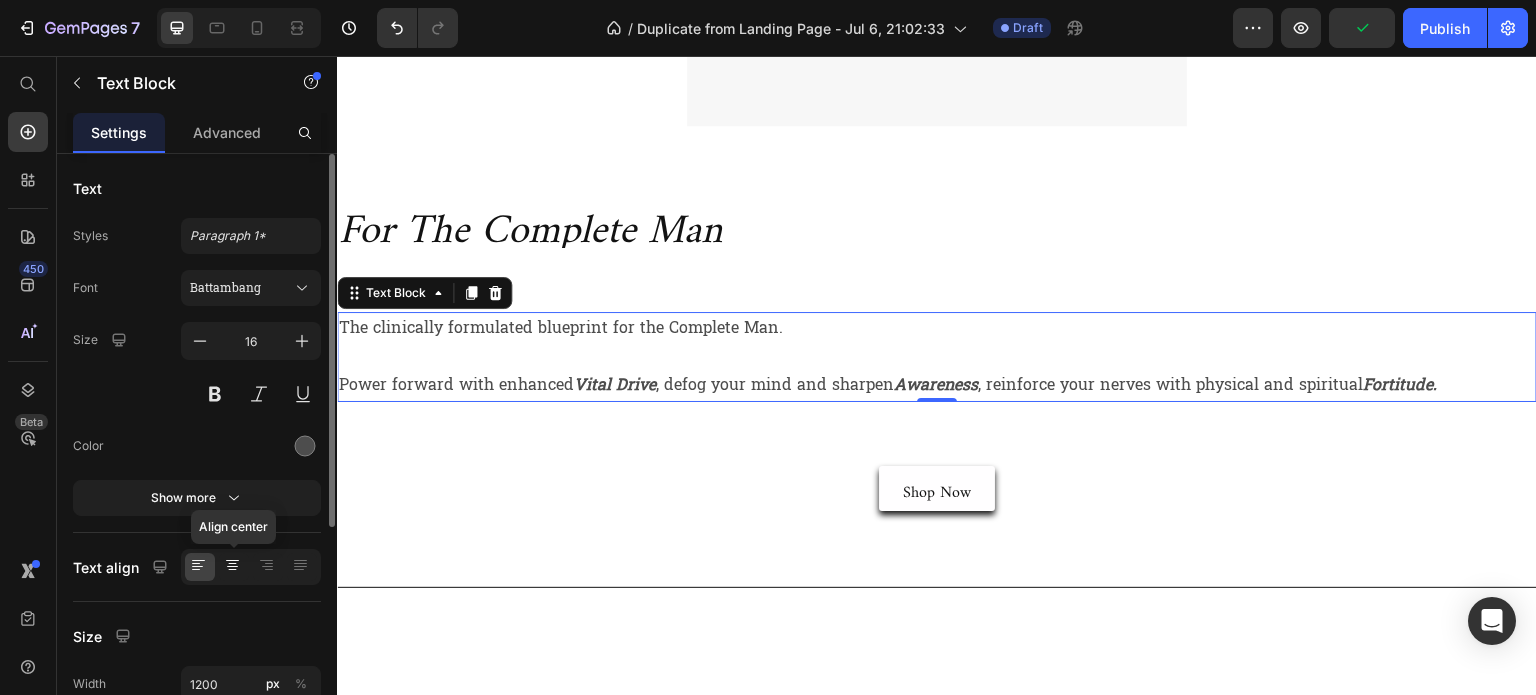 click 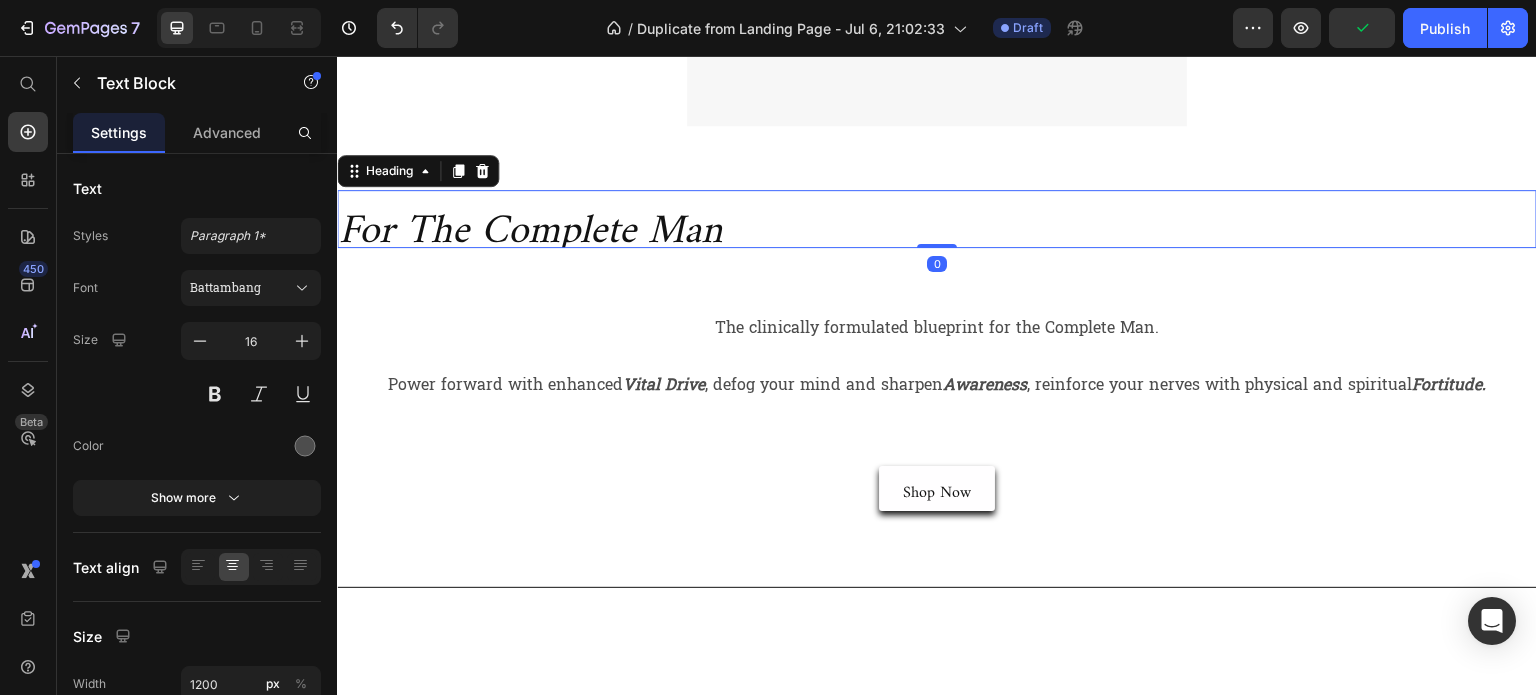 click on "For The Complete Man" at bounding box center (937, 218) 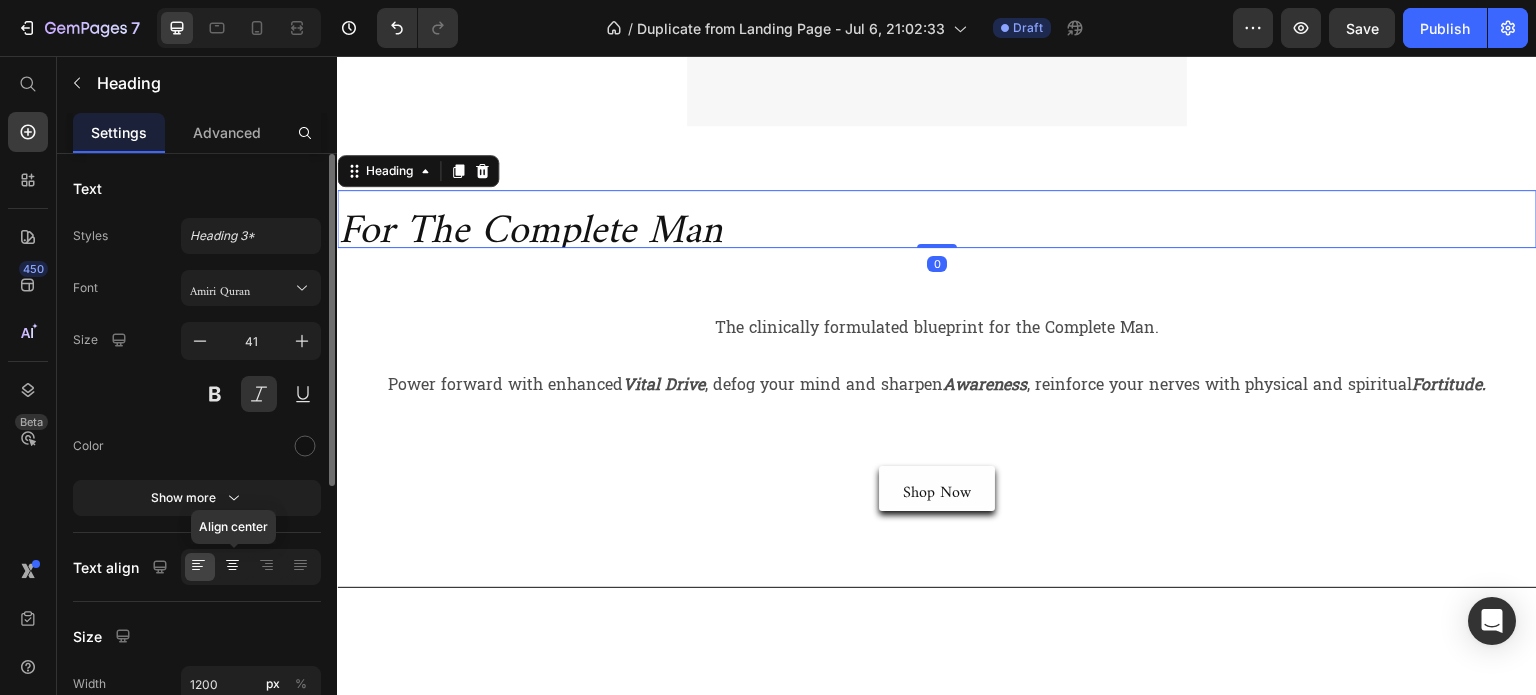 click 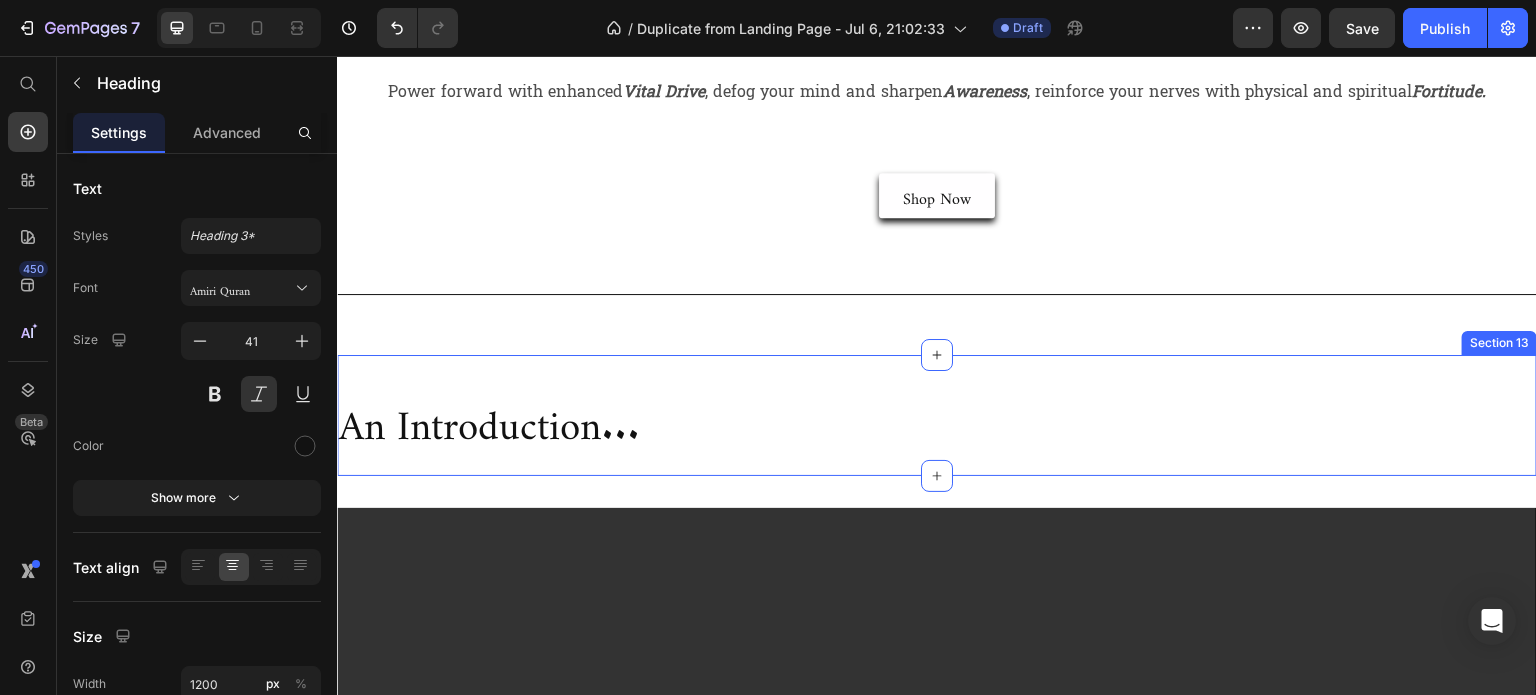 scroll, scrollTop: 3100, scrollLeft: 0, axis: vertical 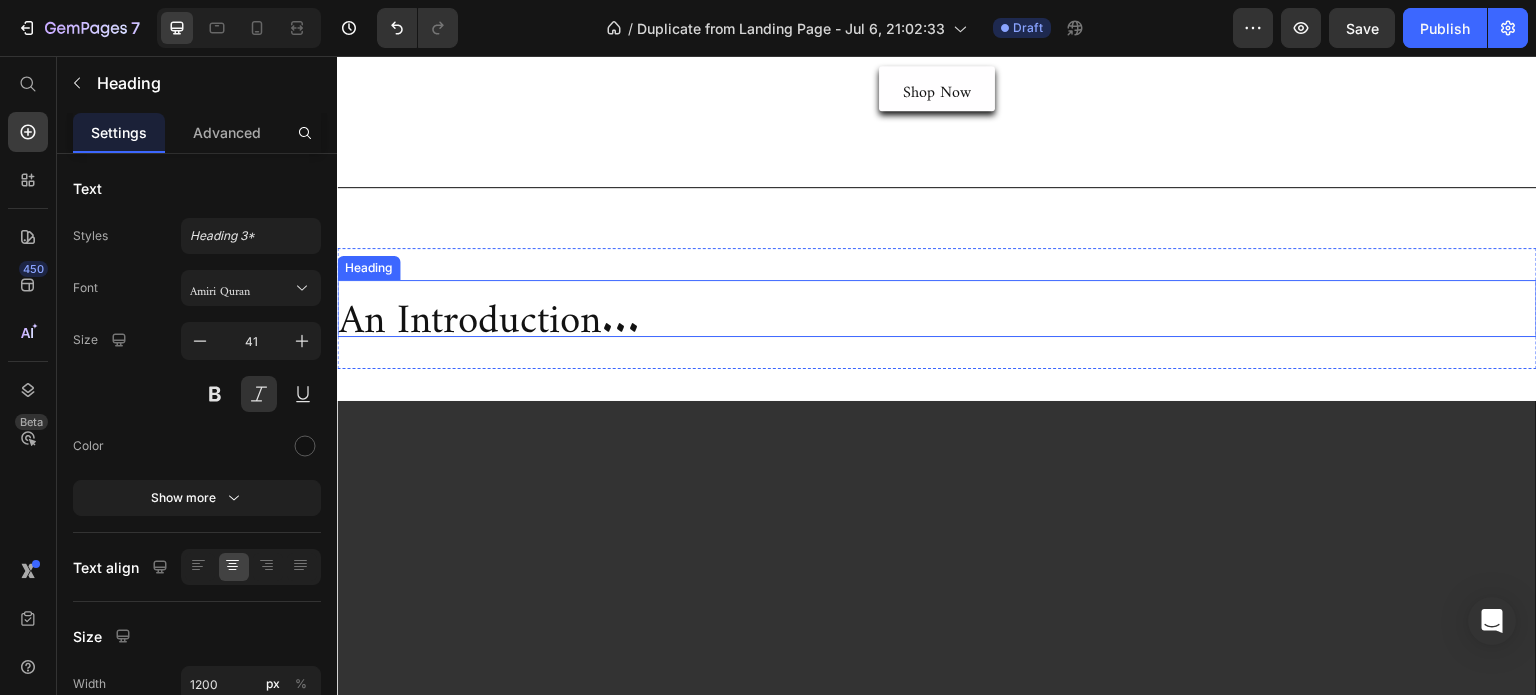 click on "An Introduction..." at bounding box center (937, 308) 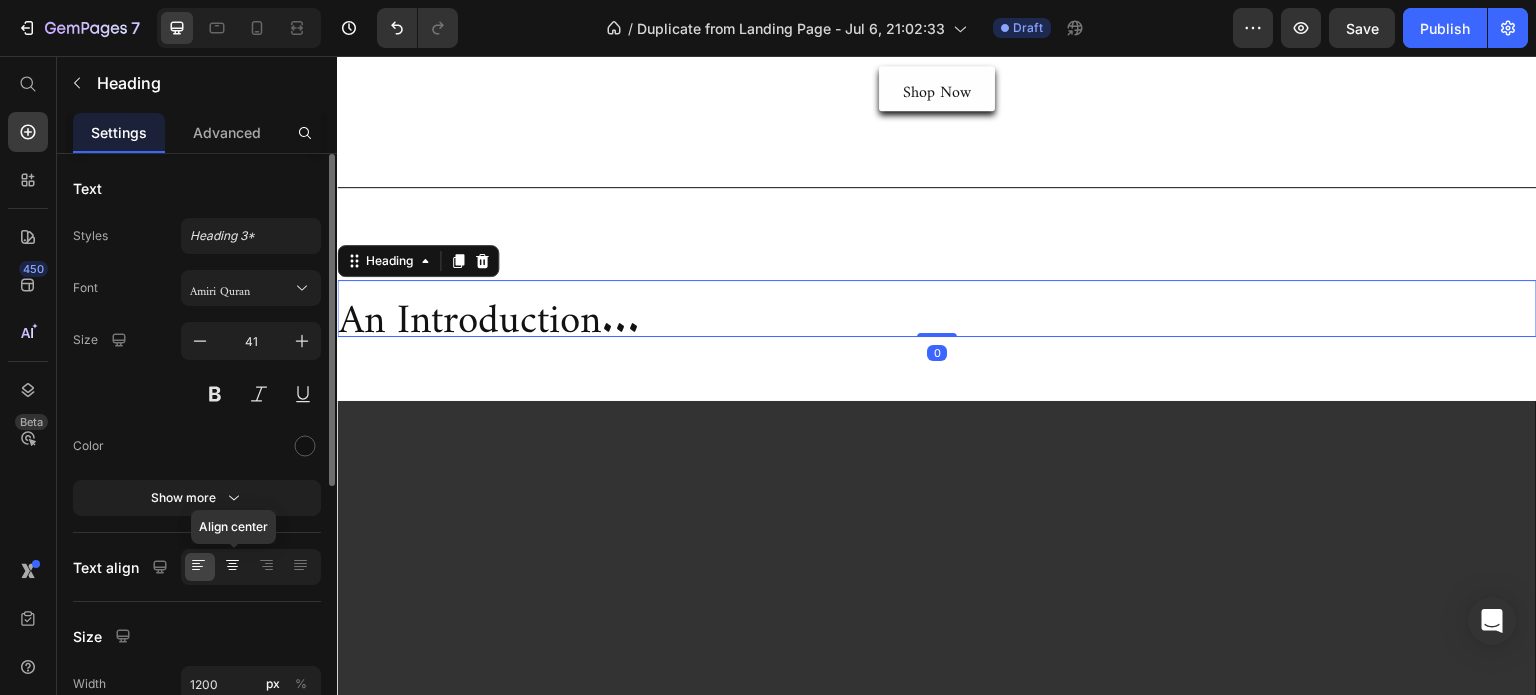 click 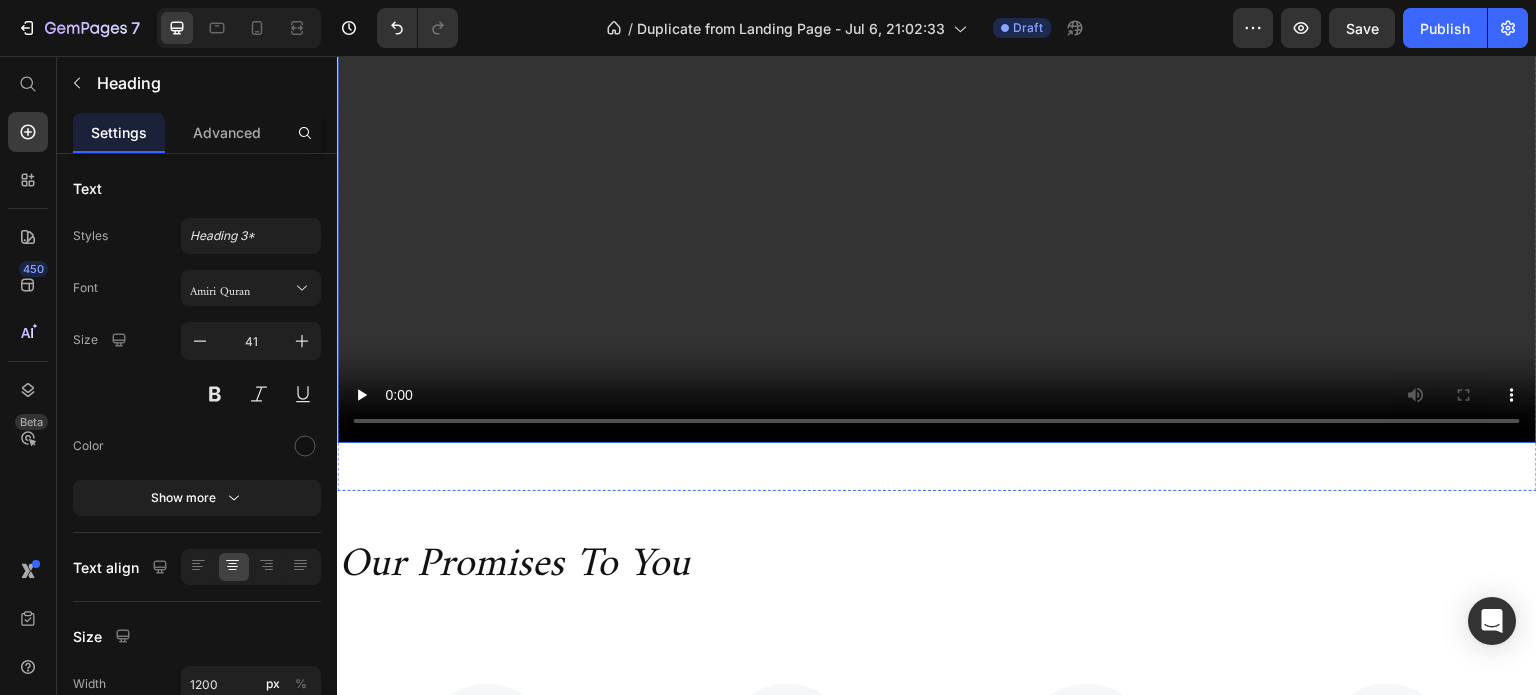 scroll, scrollTop: 3900, scrollLeft: 0, axis: vertical 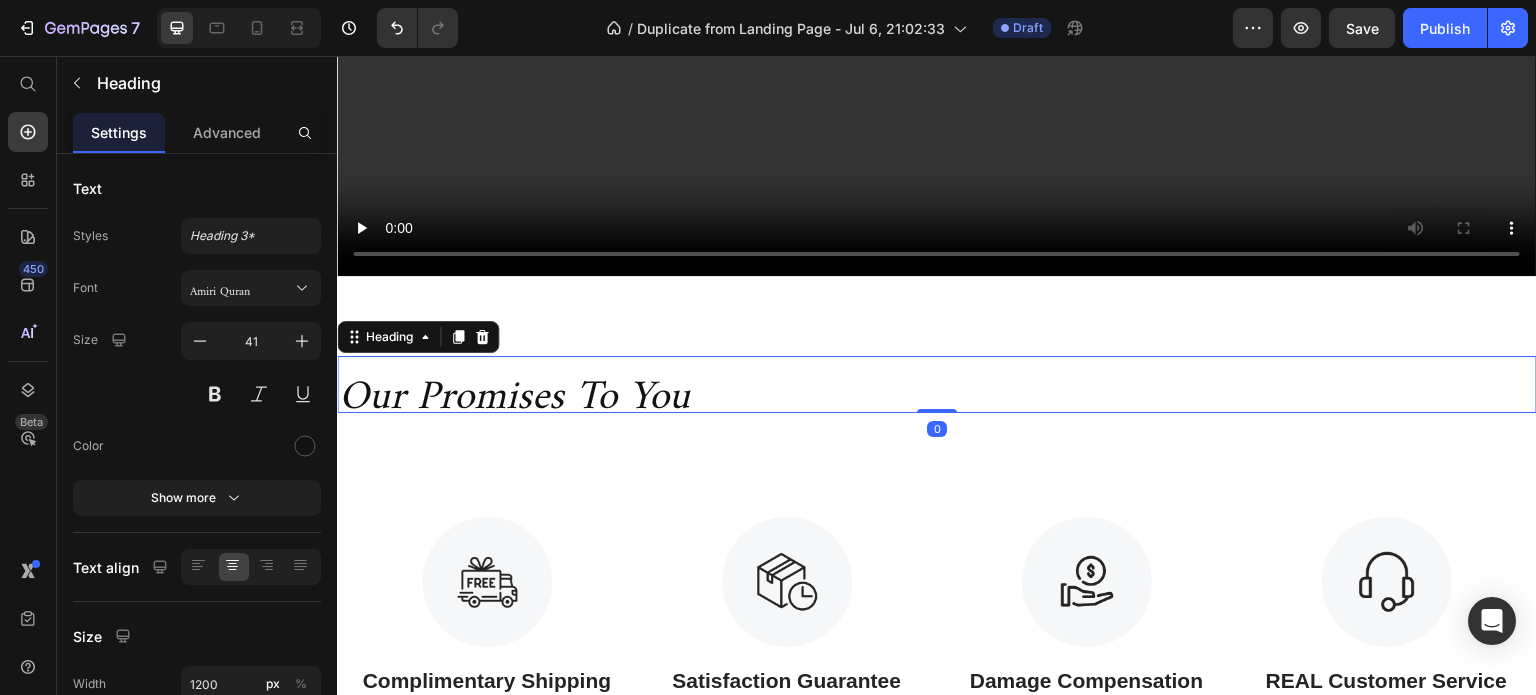 click on "Our Promises To You" at bounding box center (937, 384) 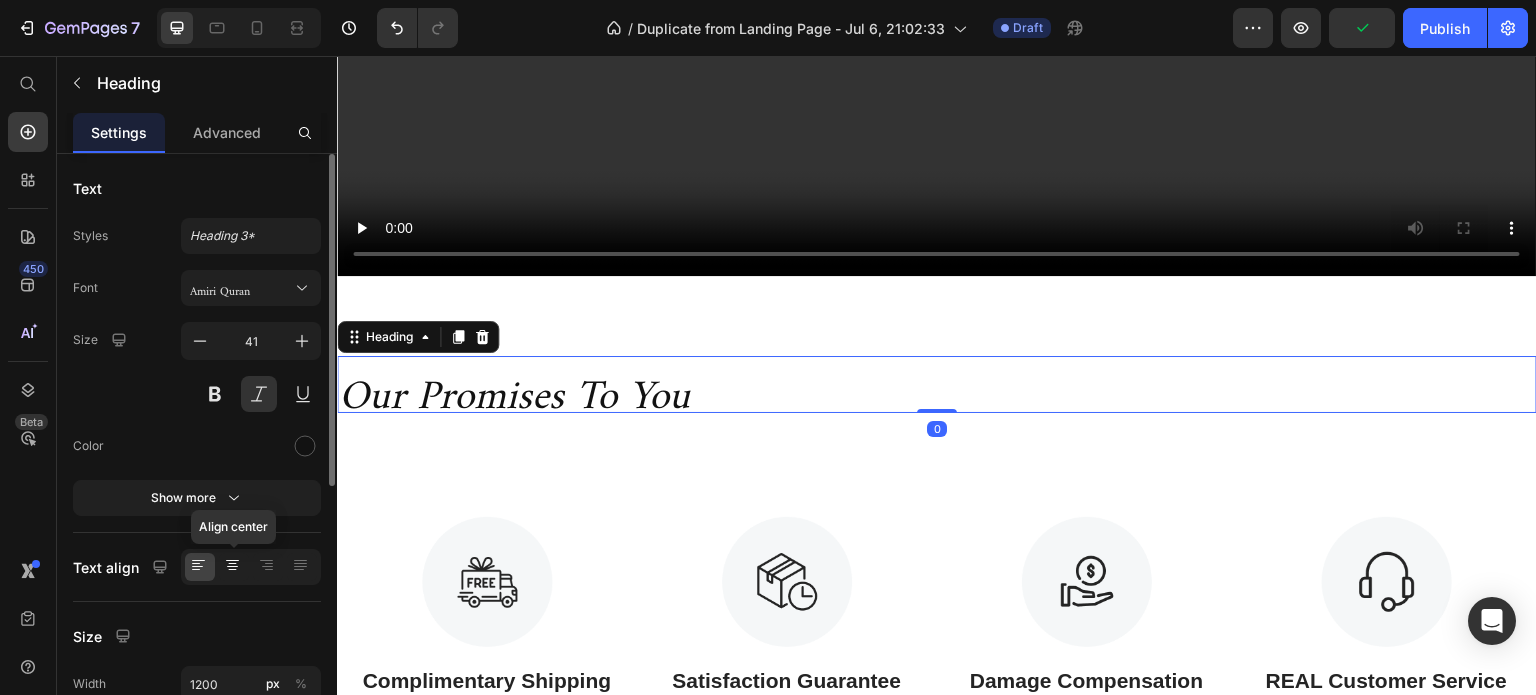 click 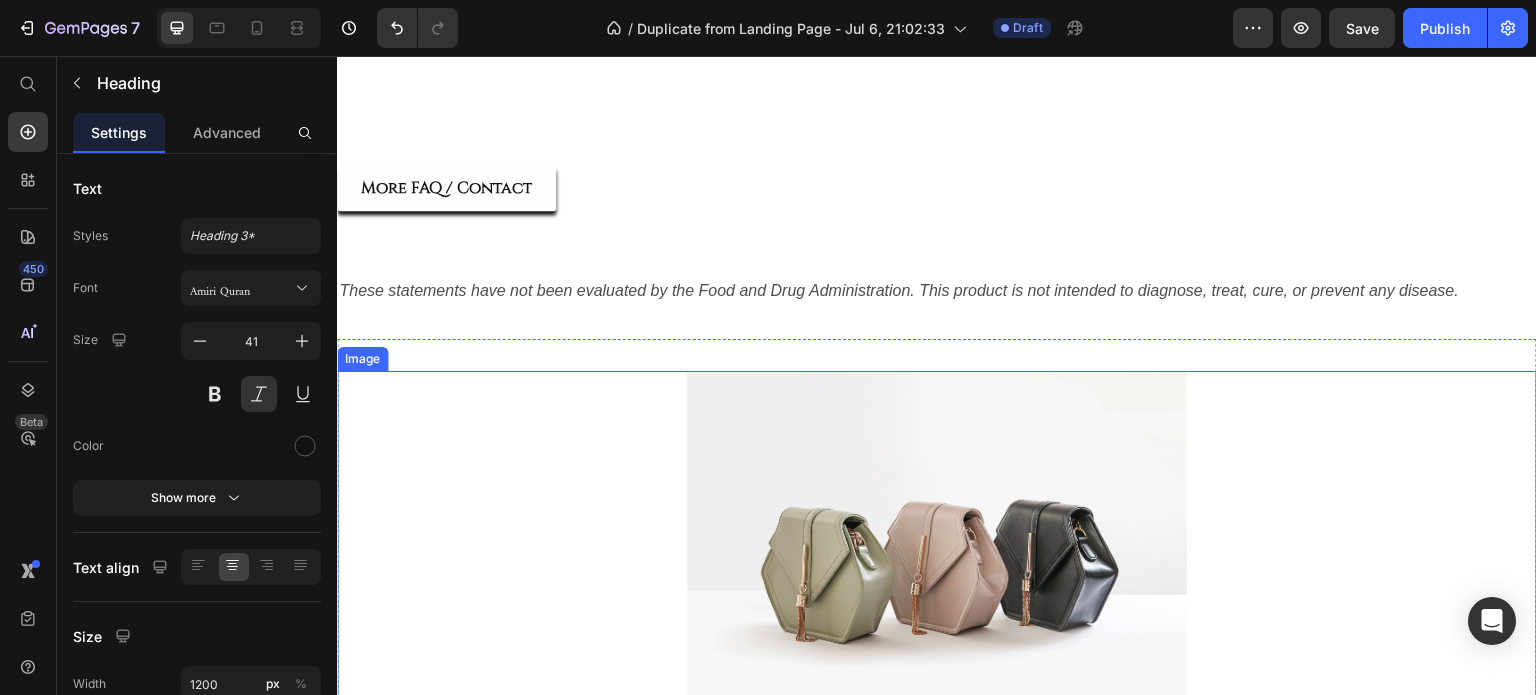 scroll, scrollTop: 4600, scrollLeft: 0, axis: vertical 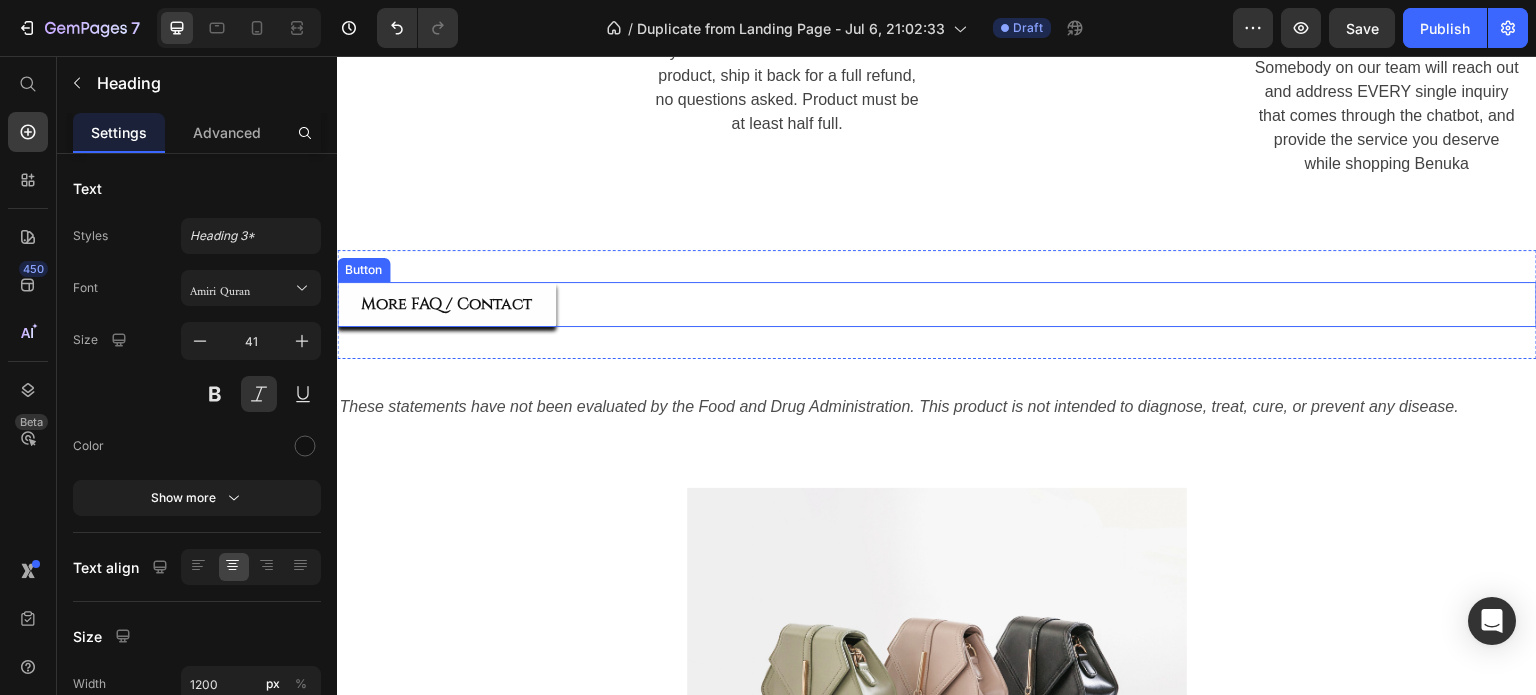 click on "More FAQ / Contact Button" at bounding box center [937, 304] 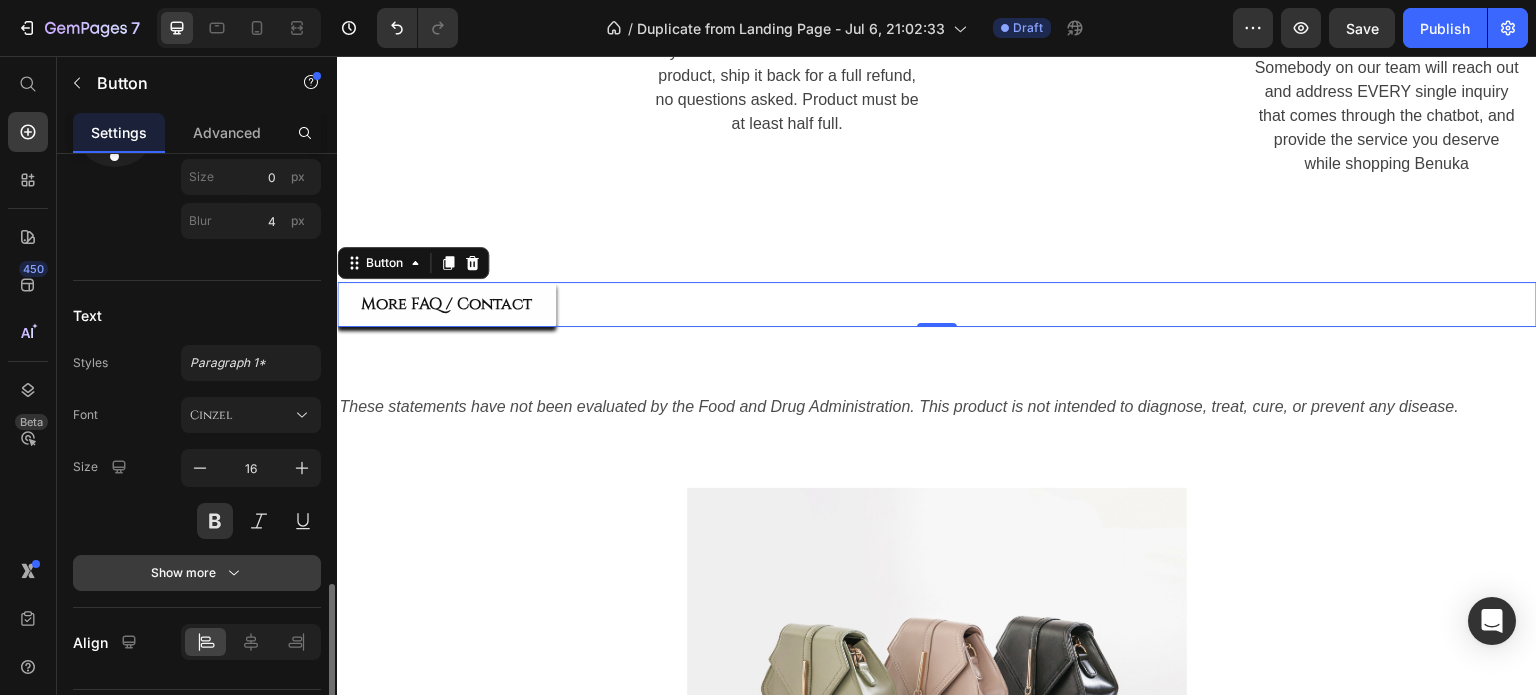 scroll, scrollTop: 1049, scrollLeft: 0, axis: vertical 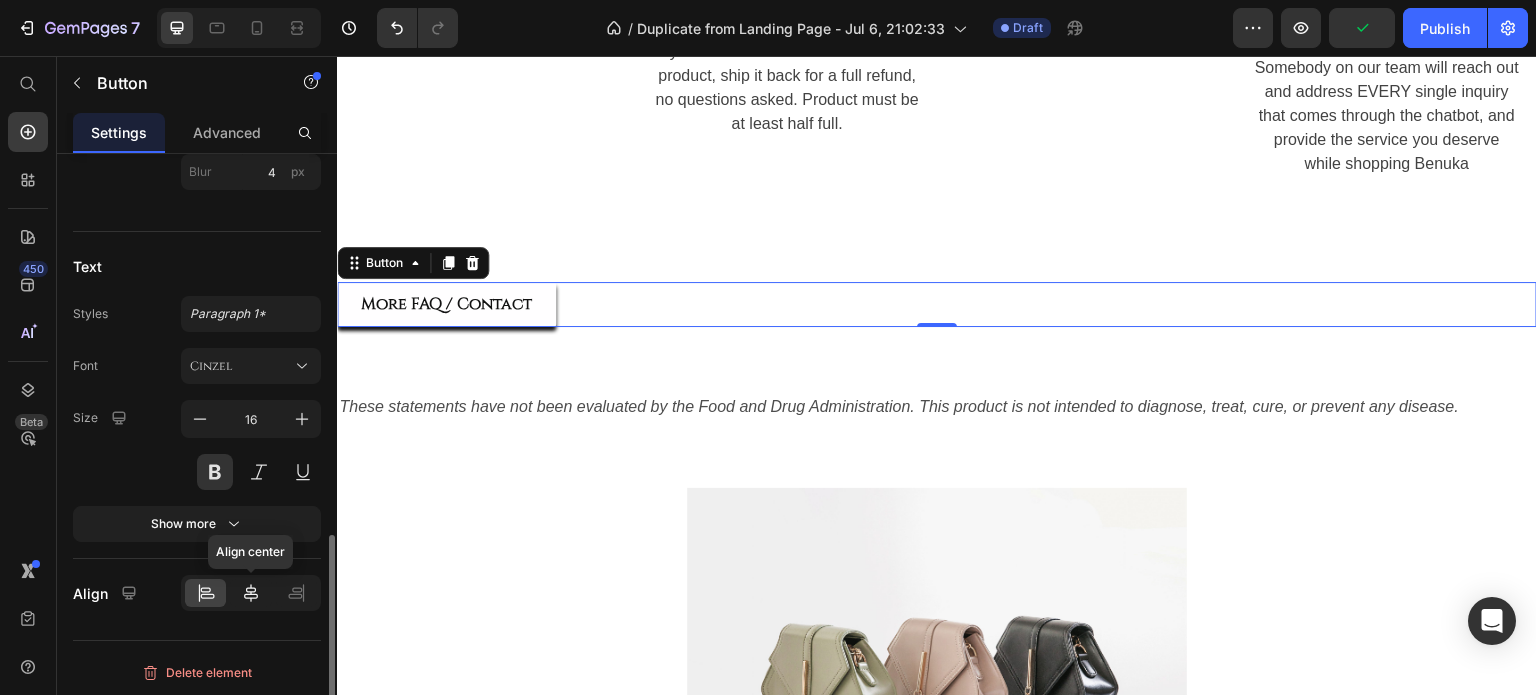 click 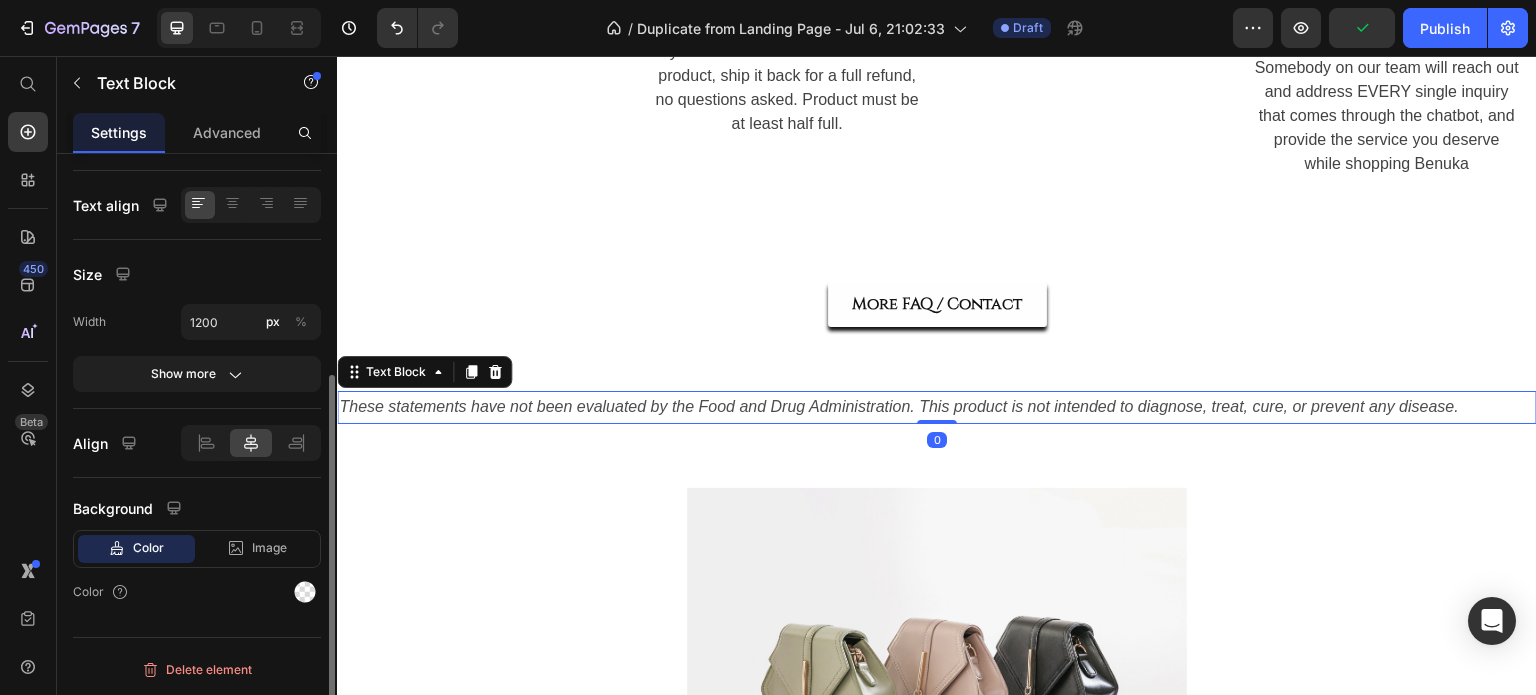click on "These statements have not been evaluated by the Food and Drug Administration. This product is not intended to diagnose, treat, cure, or prevent any disease." at bounding box center (899, 406) 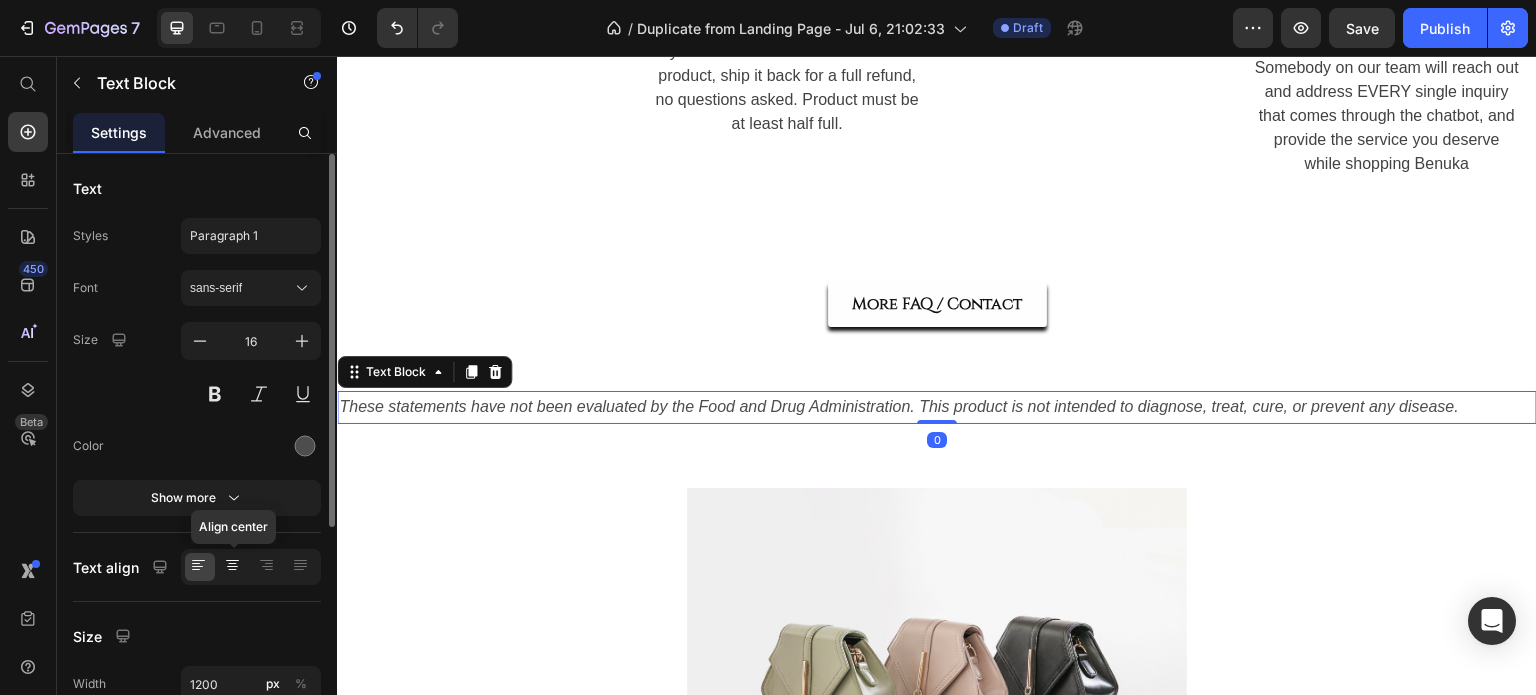 click 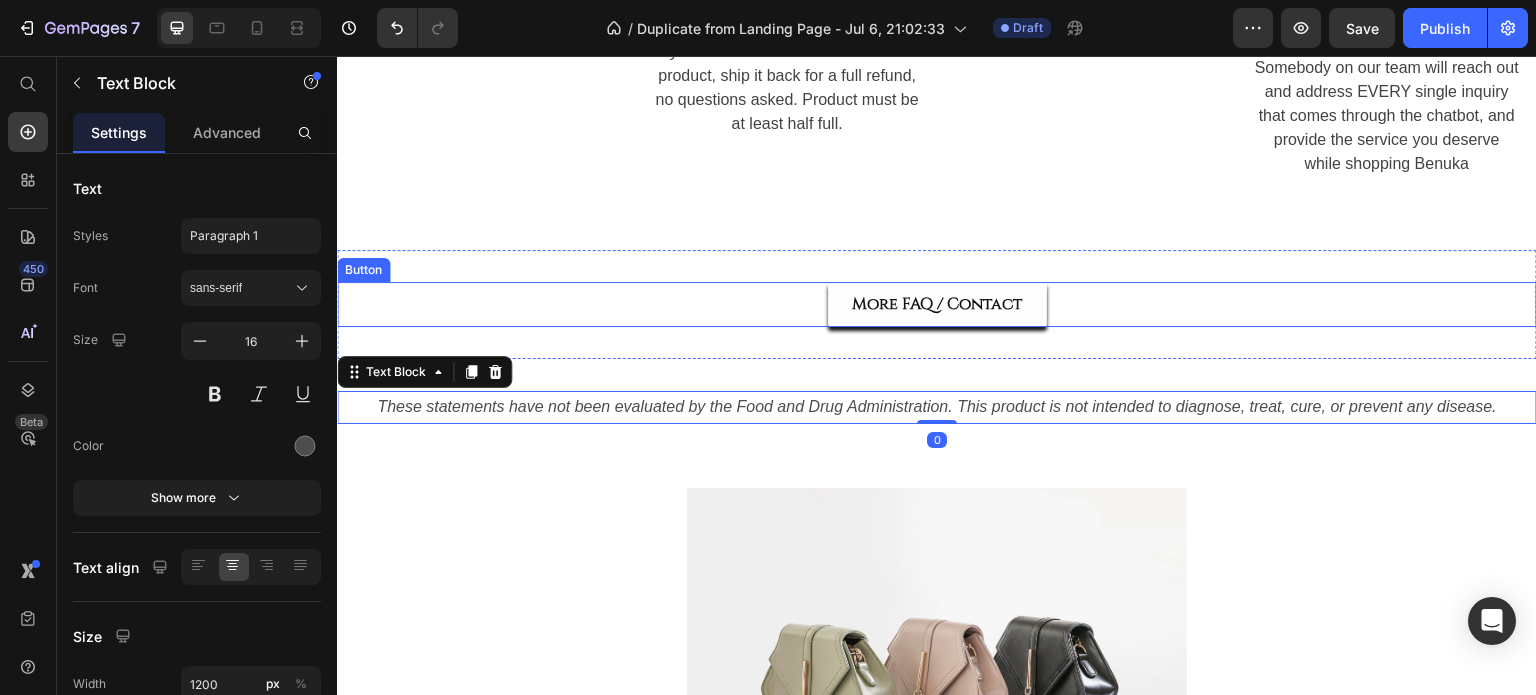 click on "More FAQ / Contact Button" at bounding box center (937, 304) 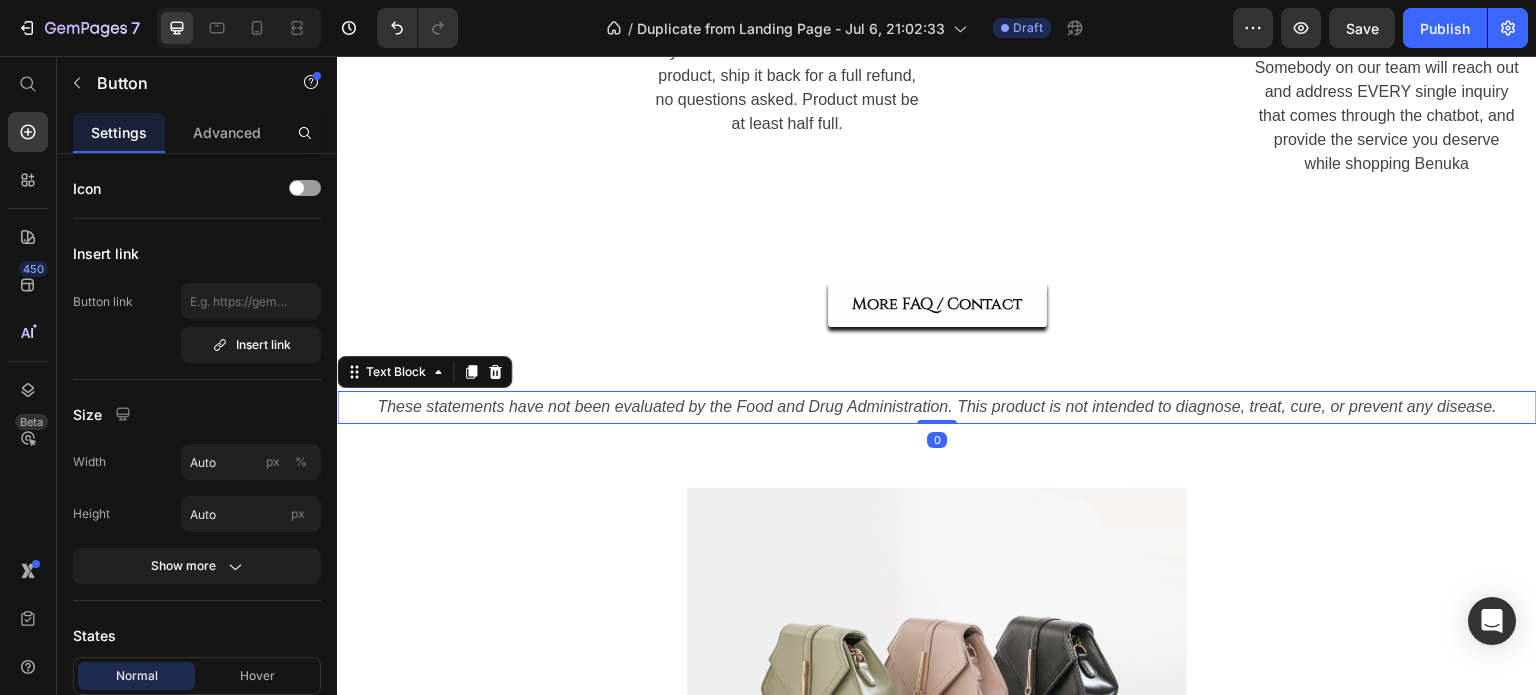 click on "These statements have not been evaluated by the Food and Drug Administration. This product is not intended to diagnose, treat, cure, or prevent any disease." at bounding box center [937, 407] 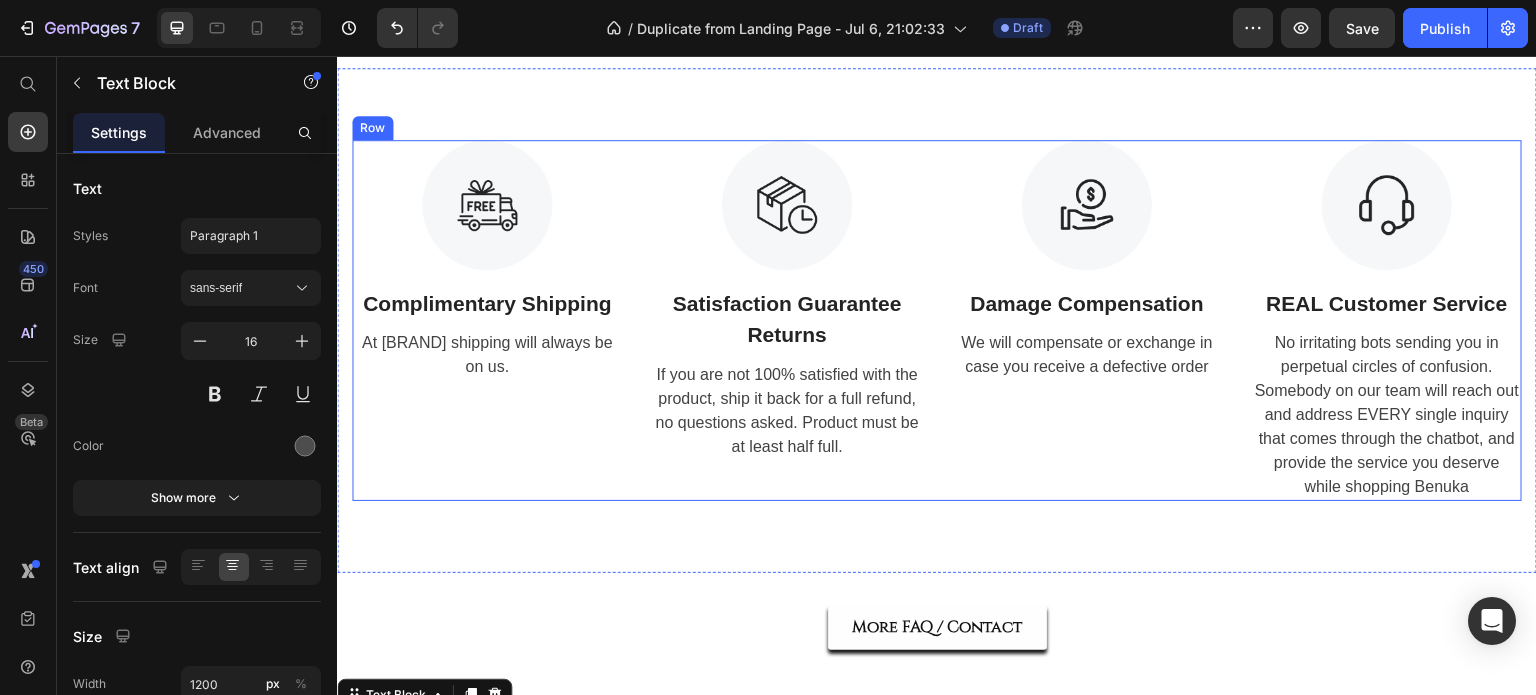 scroll, scrollTop: 4278, scrollLeft: 0, axis: vertical 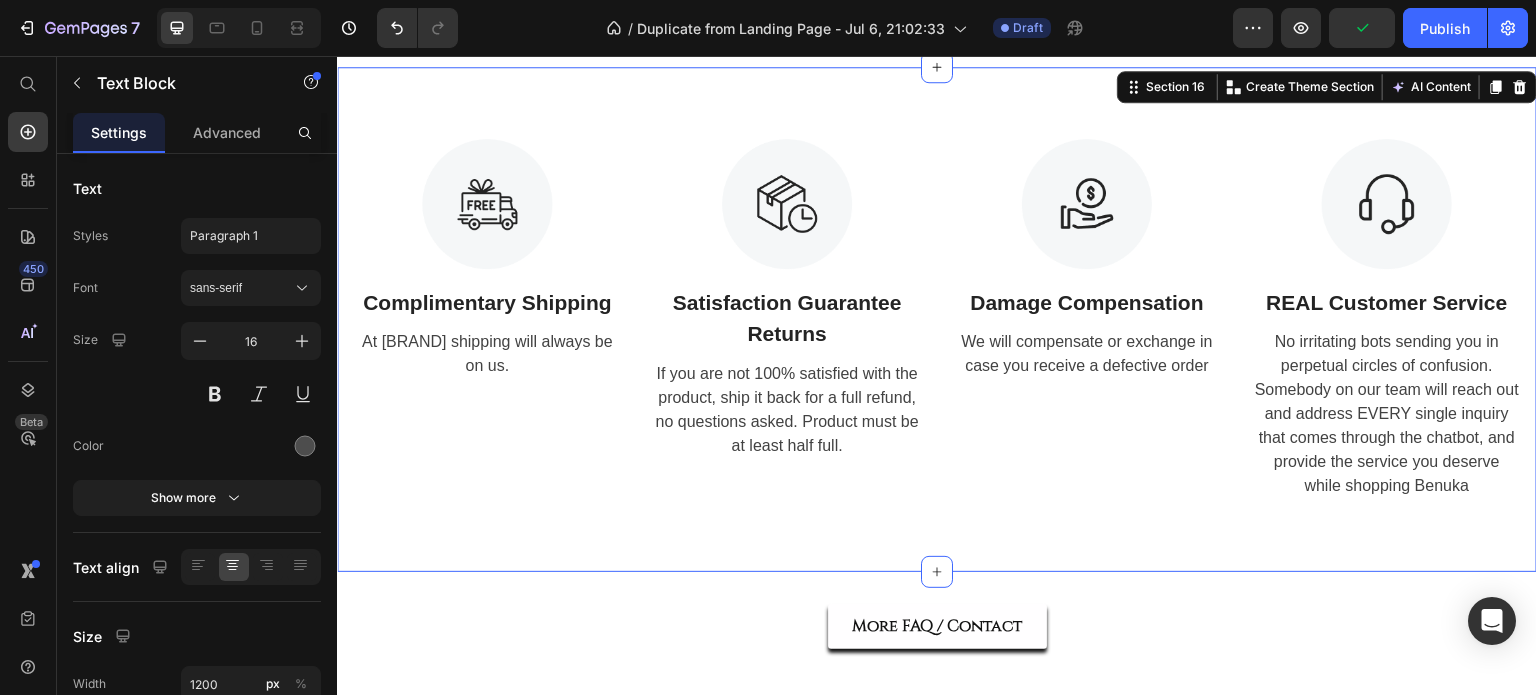 click on "Image Complimentary Shipping Text Block At Benuka shipping will always be on us. Text Image Satisfaction Guarantee Returns Text Block If you are not 100% satisfied with the product, ship it back for a full refund, no questions asked. Product must be at least half full. Text Image Damage Compensation Text Block We will compensate or exchange in case you receive a defective order Text Image REAL Customer Service Text Block No irritating bots sending you in perpetual circles of confusion. Somebody on our team will reach out and address EVERY single inquiry that comes through the chatbot, and provide the service you deserve while shopping Benuka Text Row Section 16   You can create reusable sections Create Theme Section AI Content Write with GemAI What would you like to describe here? Tone and Voice Persuasive Product Complete Man Show more Generate" at bounding box center (937, 320) 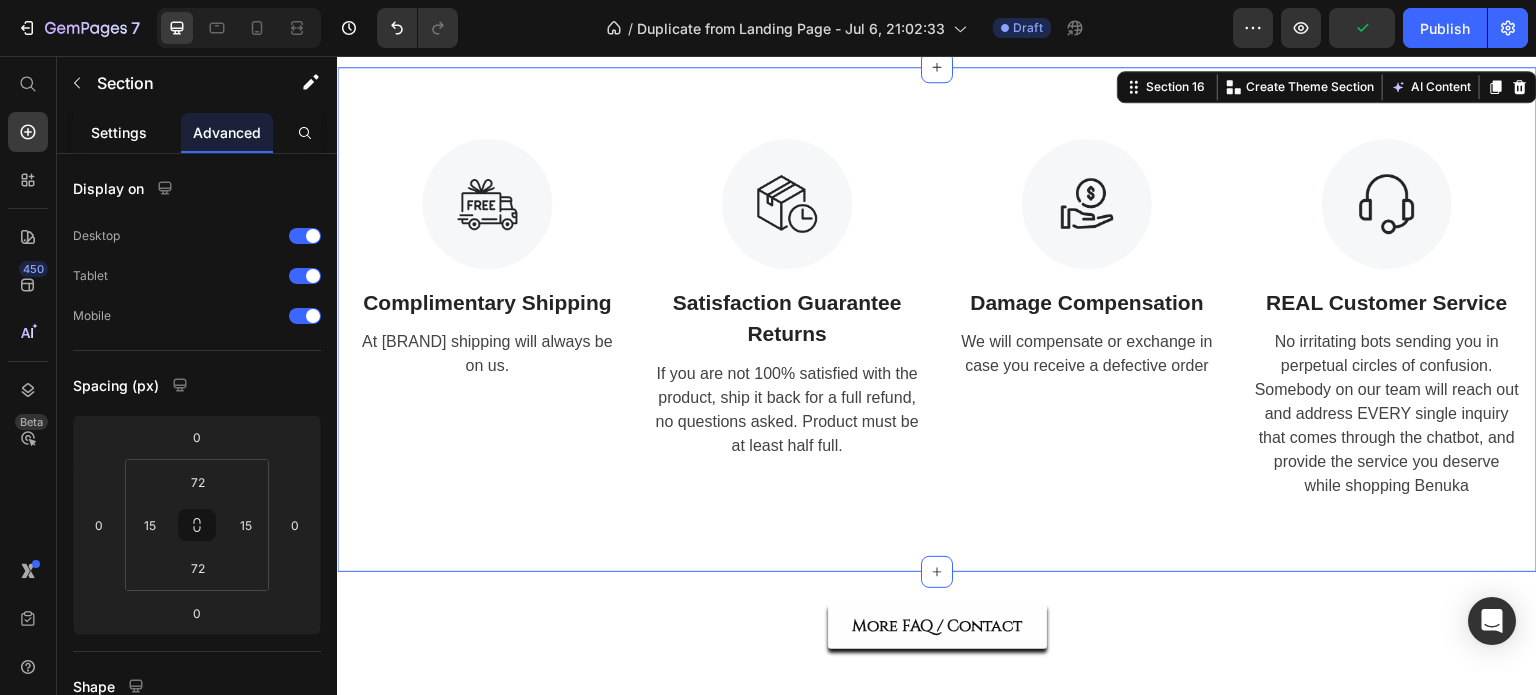click on "Settings" 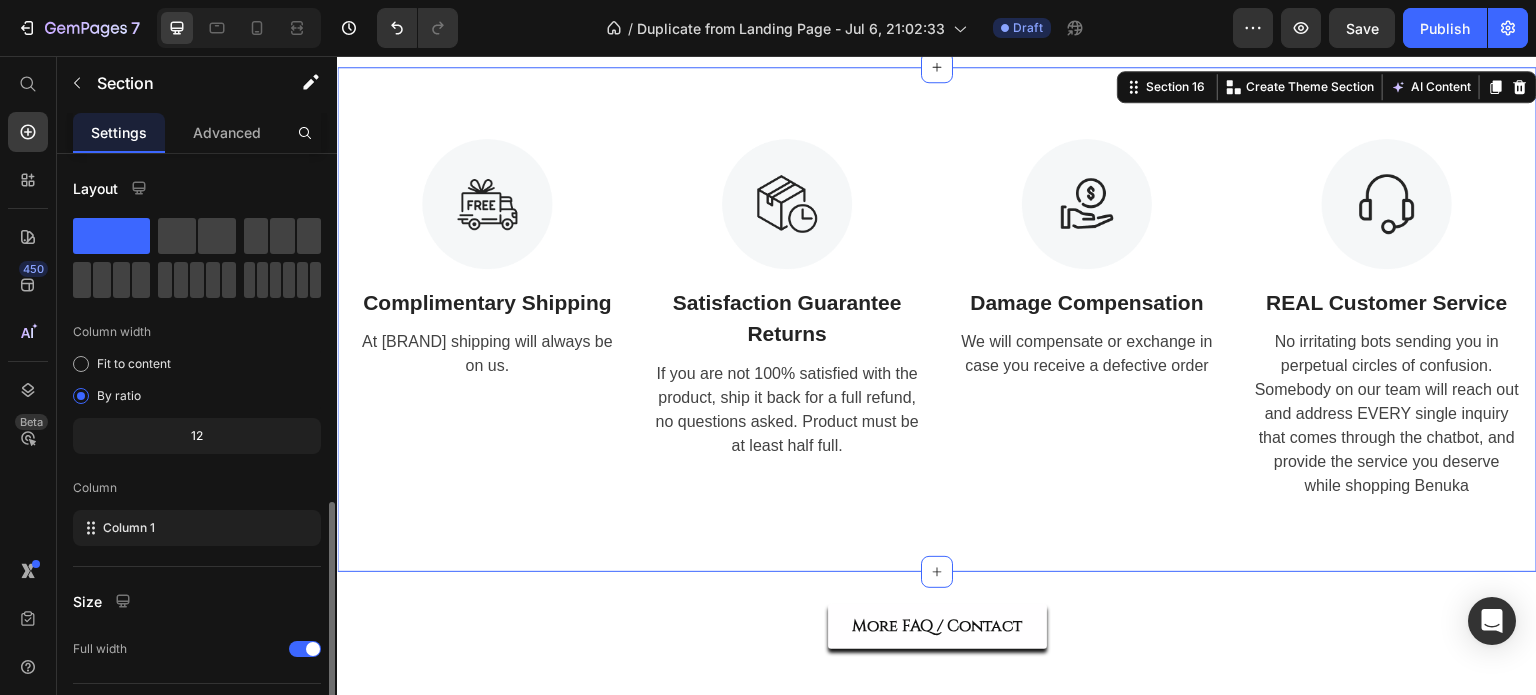 scroll, scrollTop: 208, scrollLeft: 0, axis: vertical 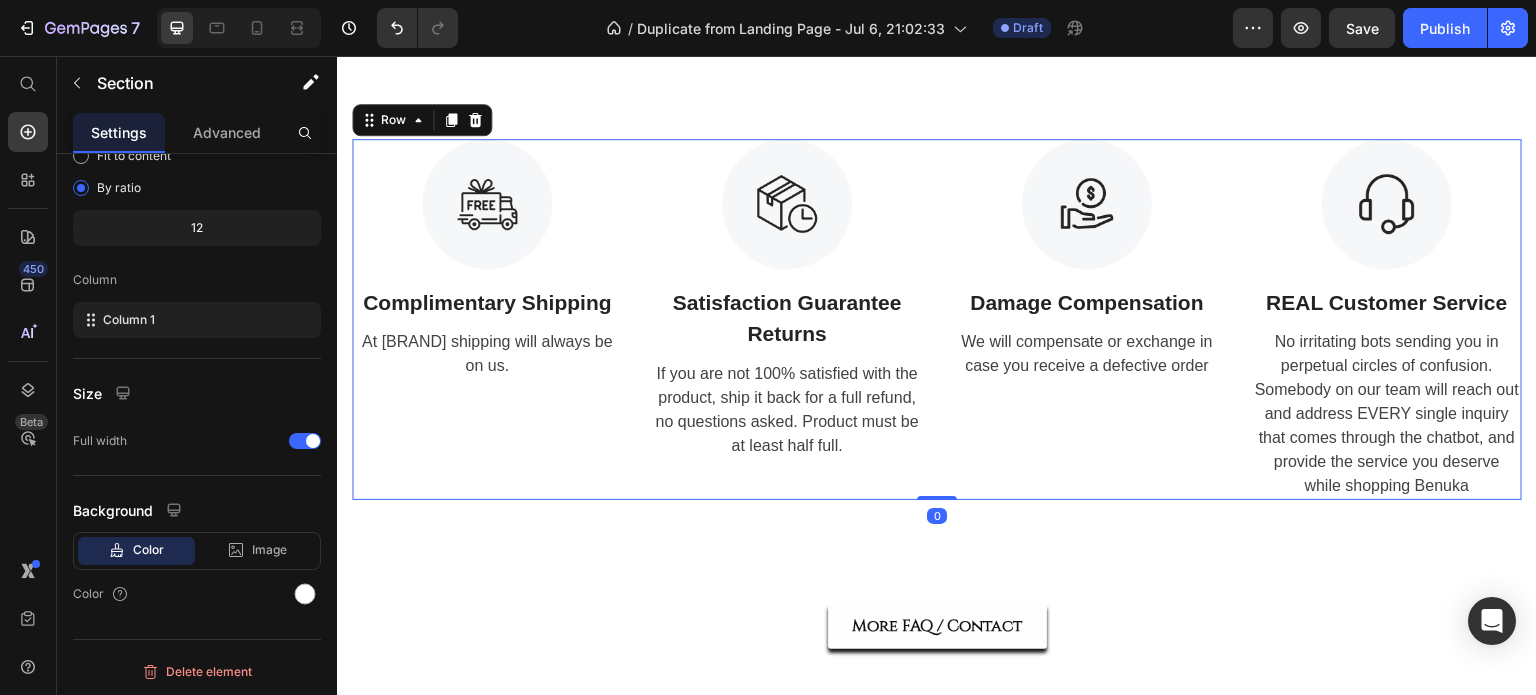 click on "Image Complimentary Shipping Text Block At Benuka shipping will always be on us. Text" at bounding box center (487, 320) 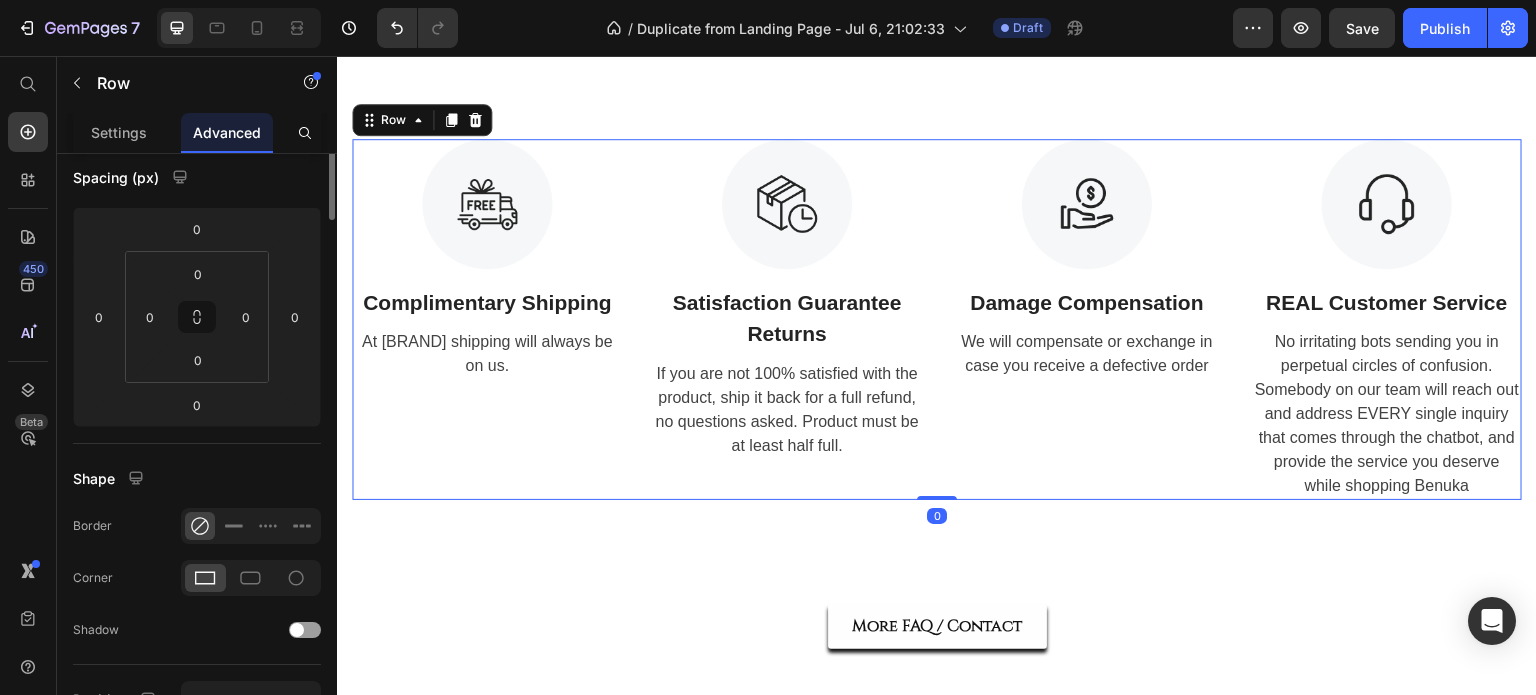 scroll, scrollTop: 0, scrollLeft: 0, axis: both 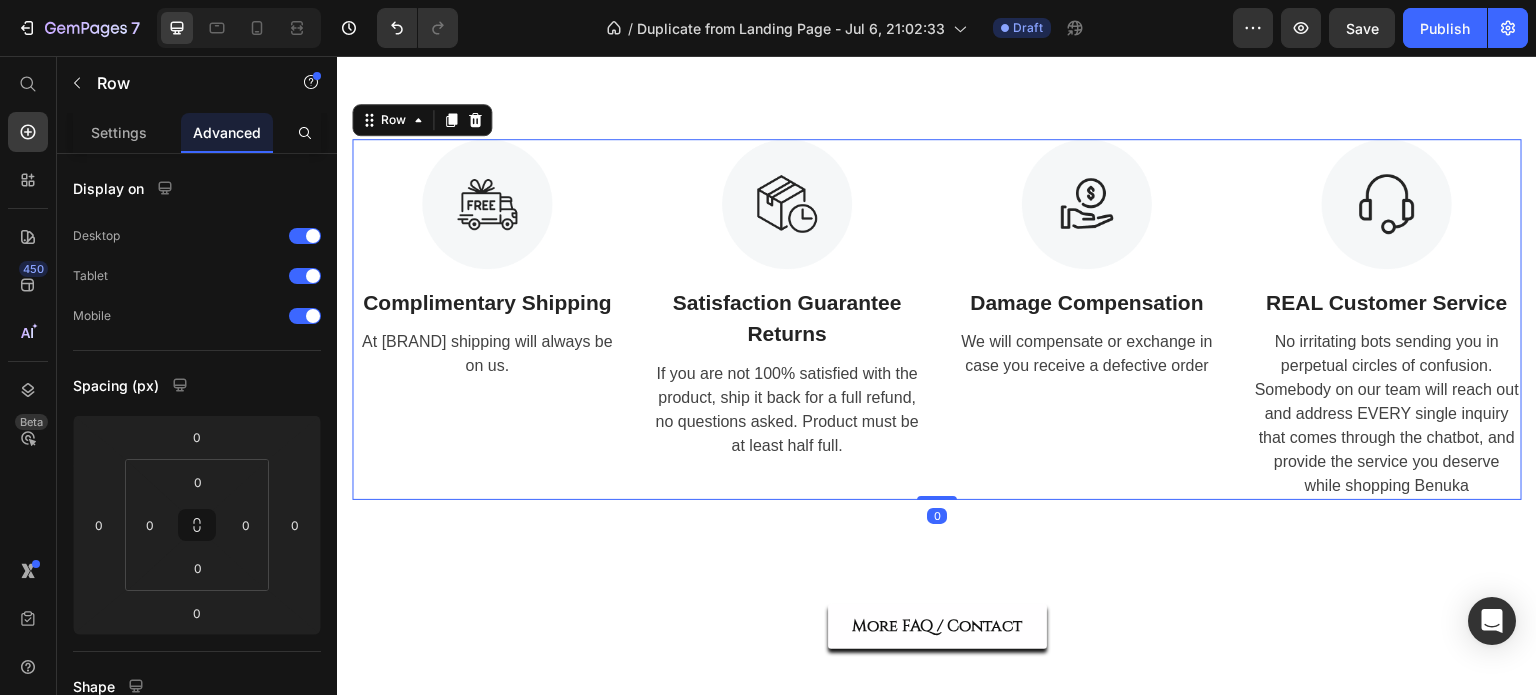 click on "Image Complimentary Shipping Text Block At Benuka shipping will always be on us. Text" at bounding box center [487, 320] 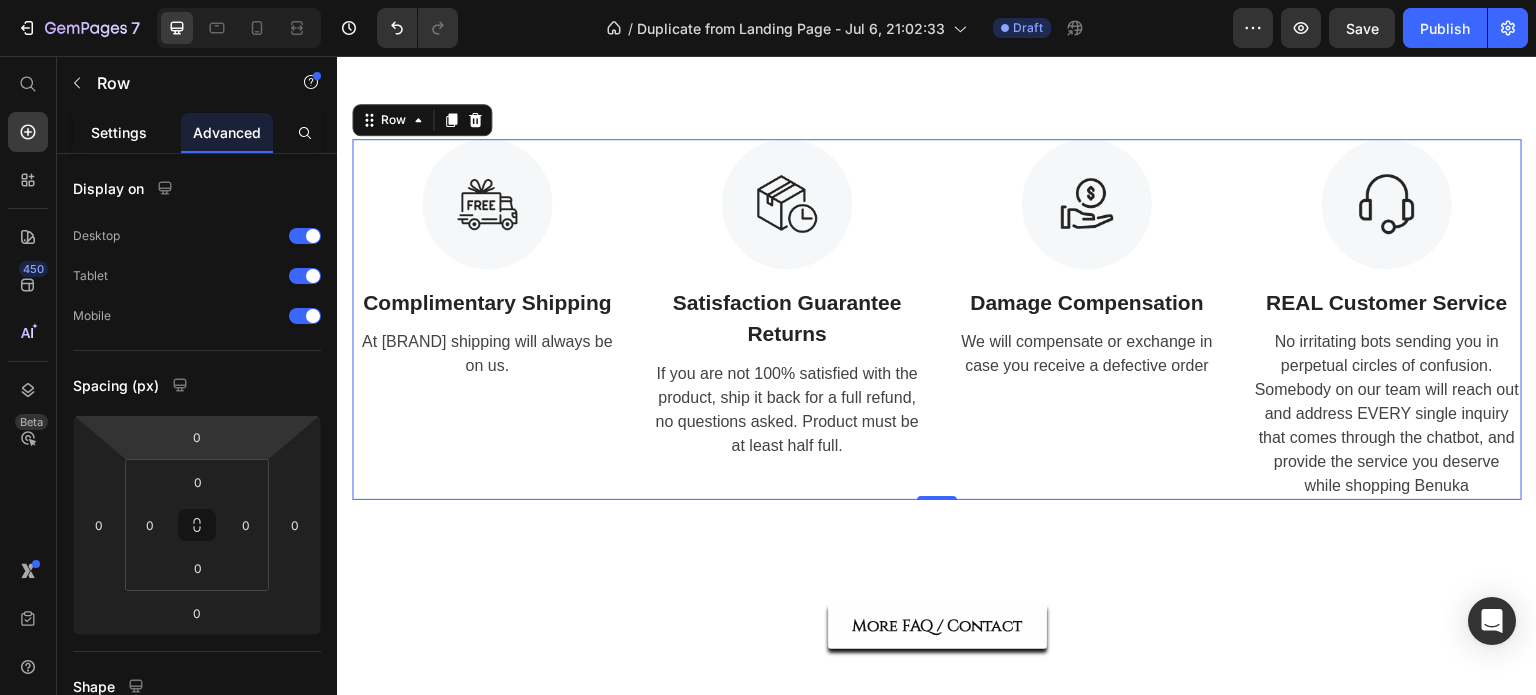click on "Settings" at bounding box center (119, 132) 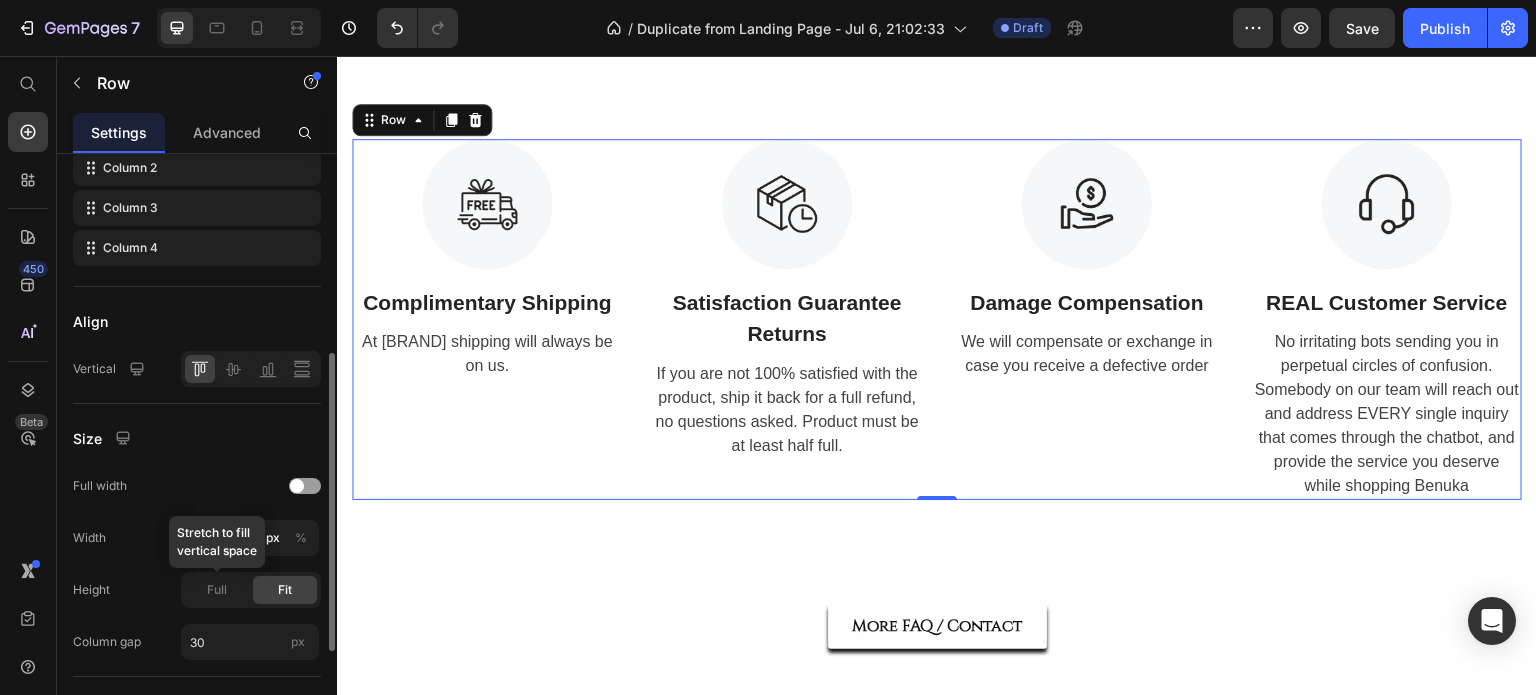 scroll, scrollTop: 600, scrollLeft: 0, axis: vertical 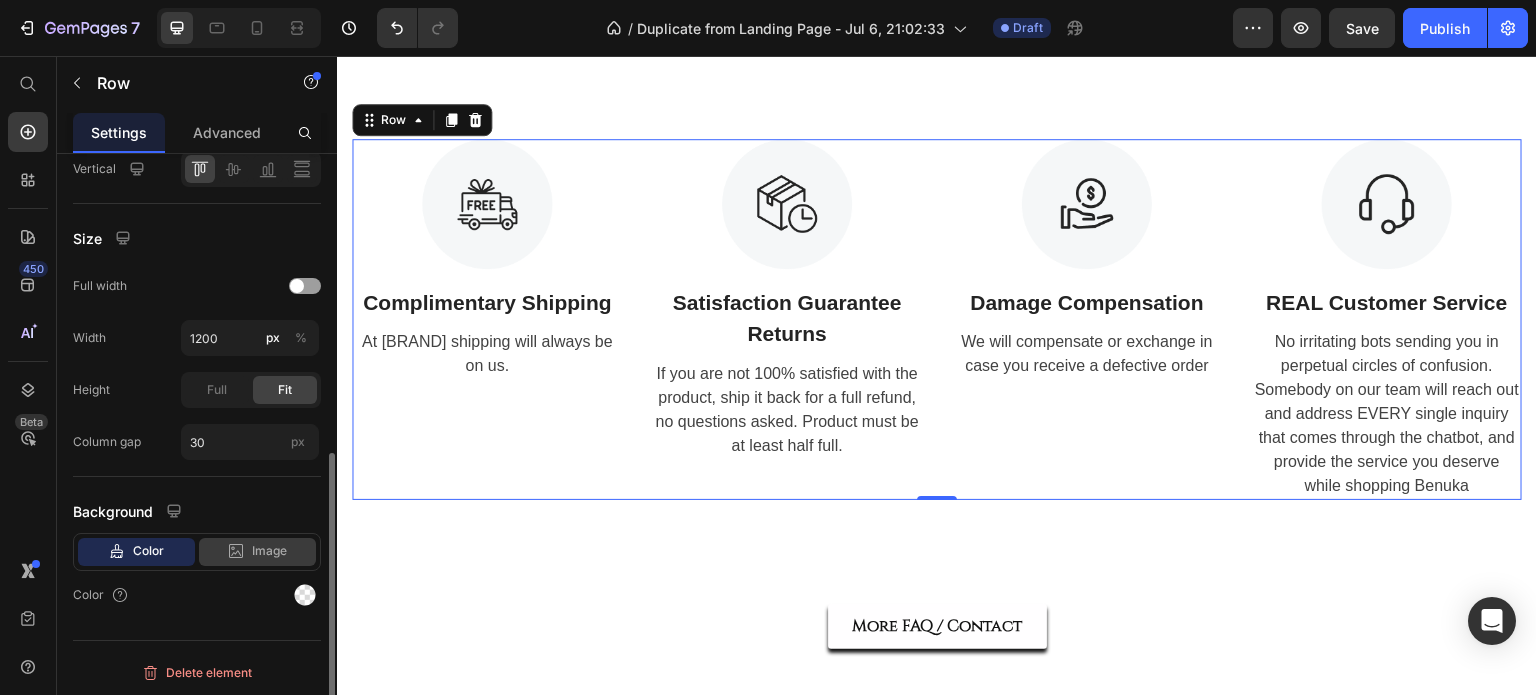 click on "Image" at bounding box center (269, 551) 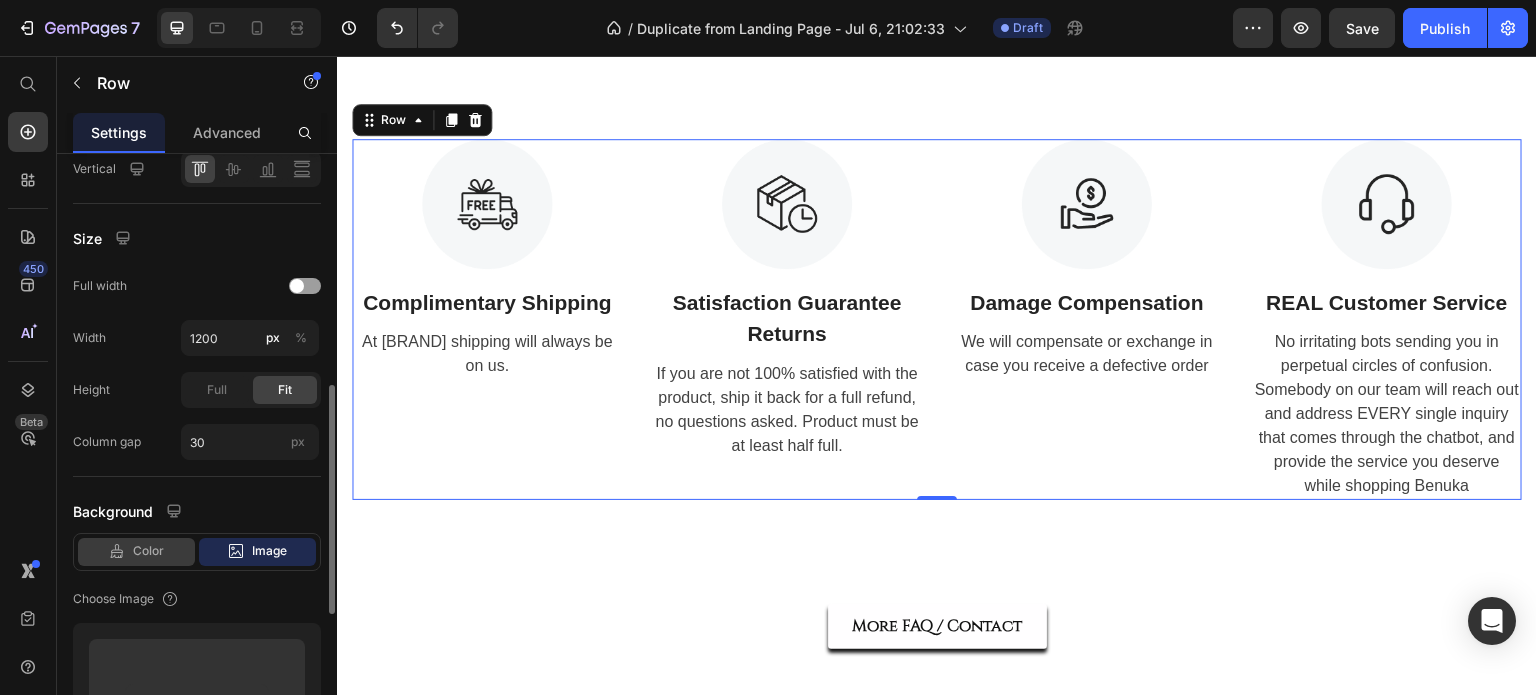 click on "Color" at bounding box center (148, 551) 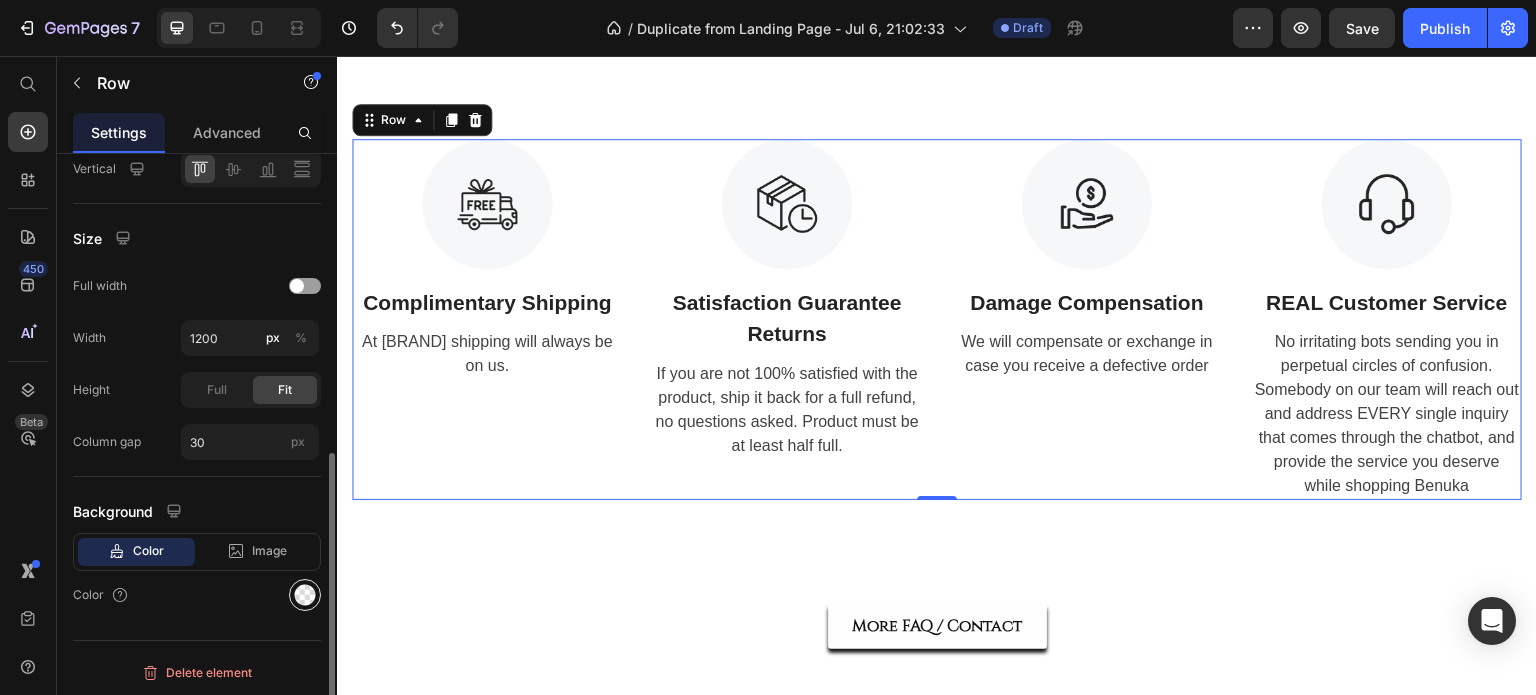 click at bounding box center (305, 595) 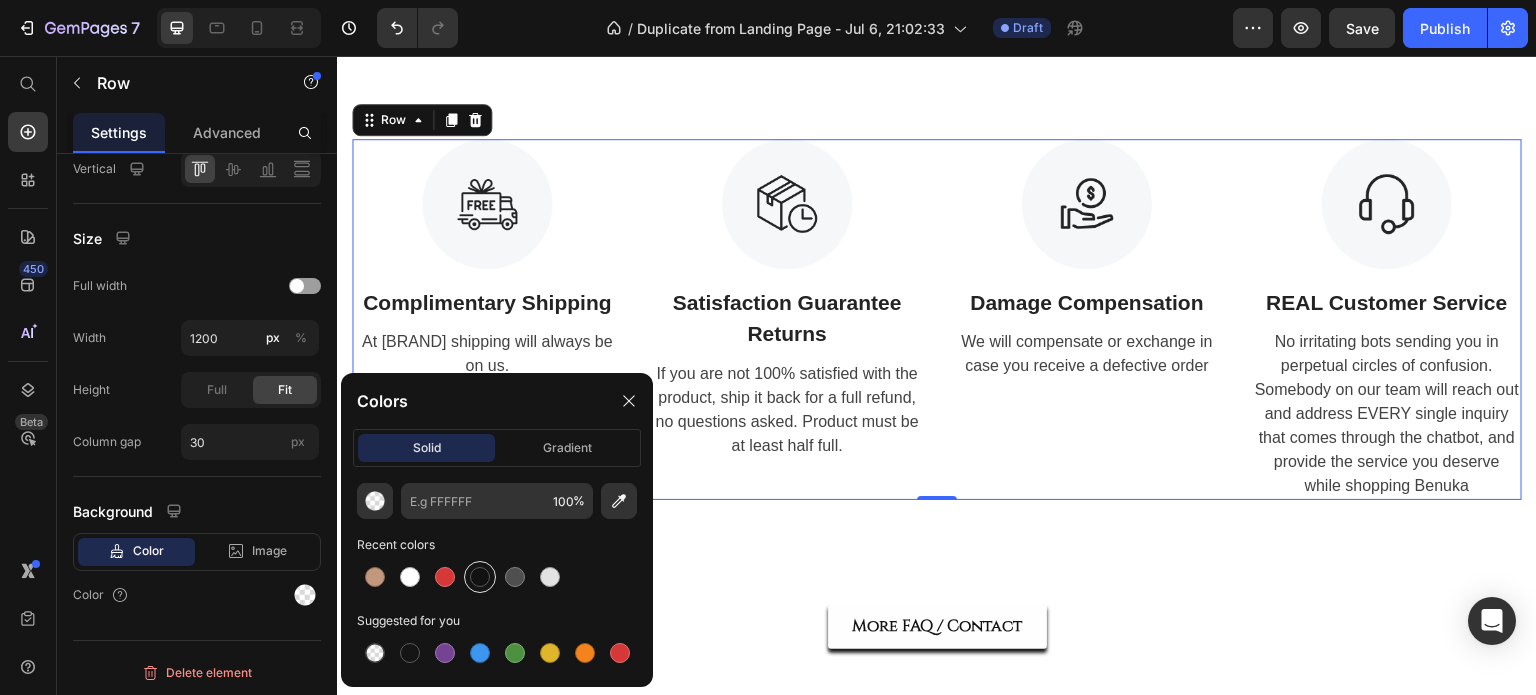 click at bounding box center [480, 577] 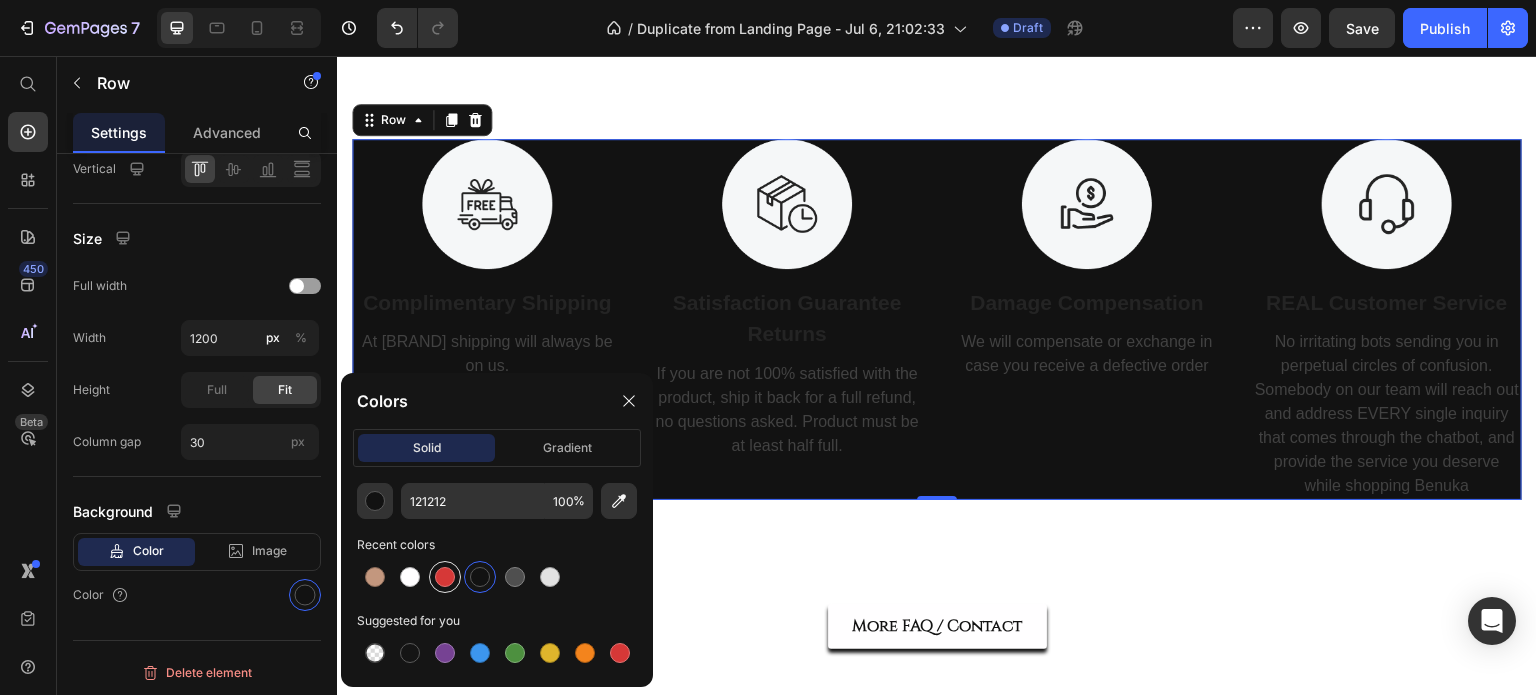 click at bounding box center (445, 577) 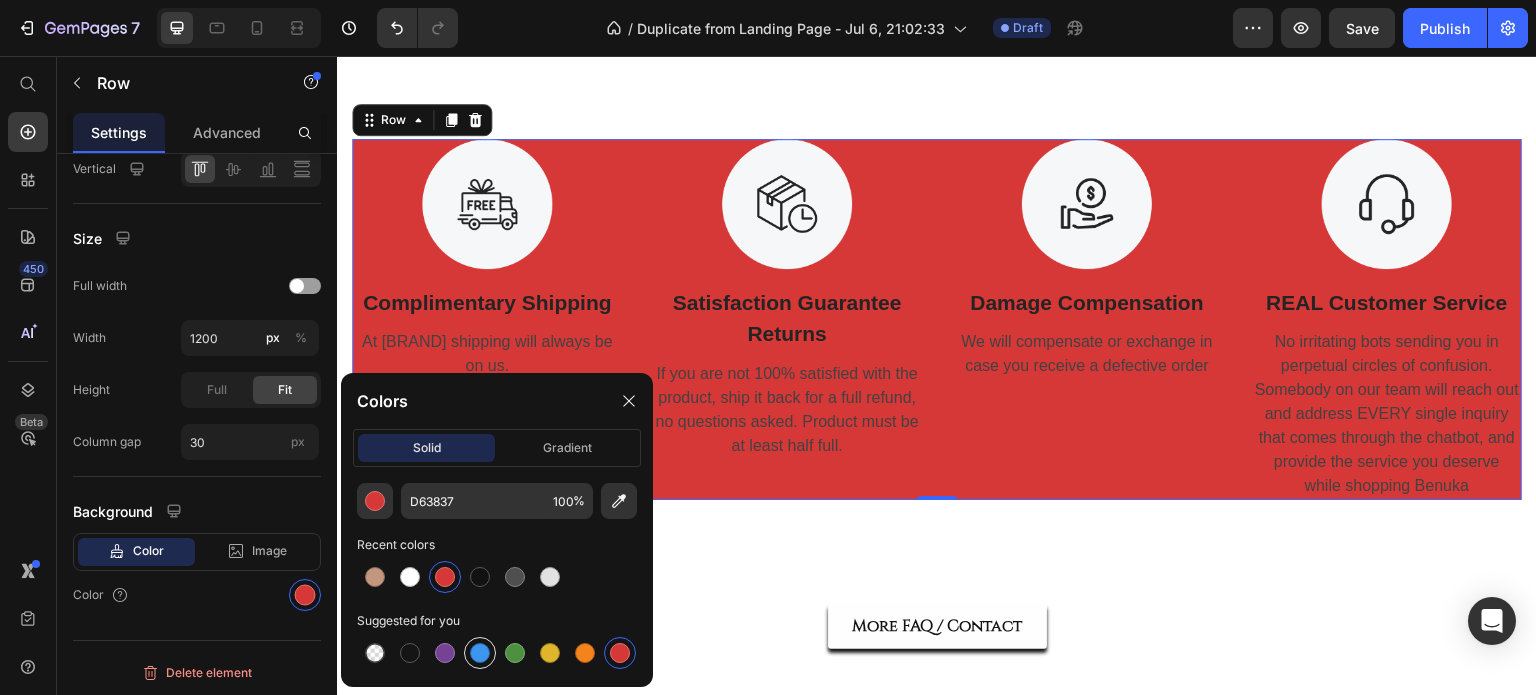 click at bounding box center (480, 653) 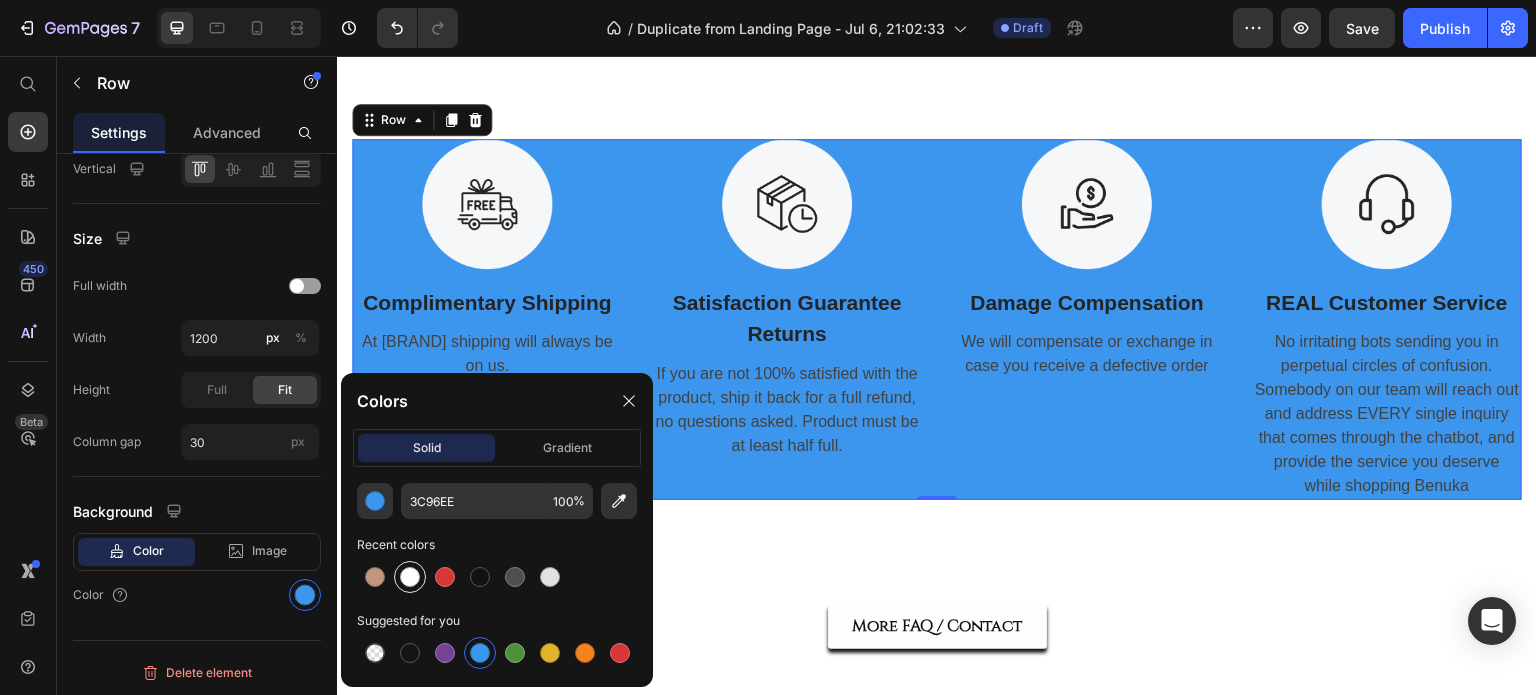 click at bounding box center [410, 577] 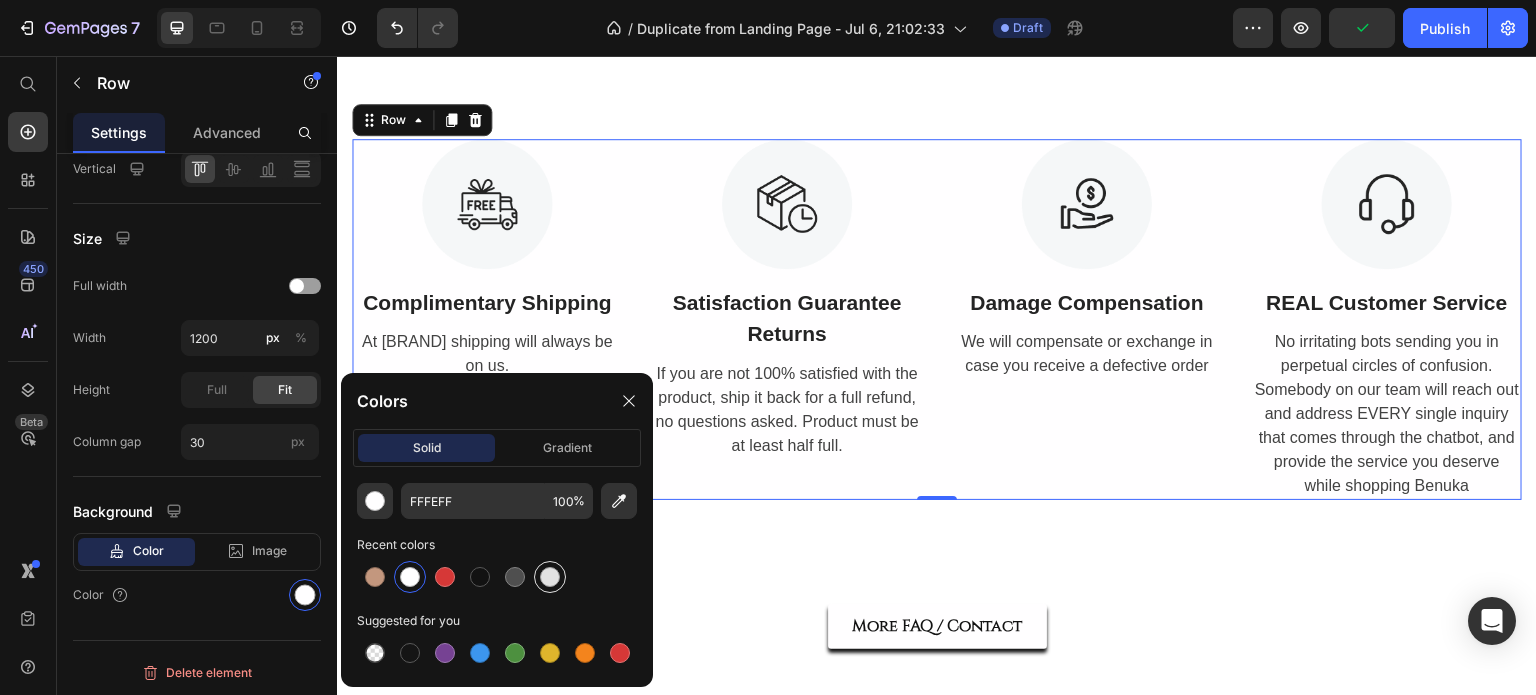 click at bounding box center [550, 577] 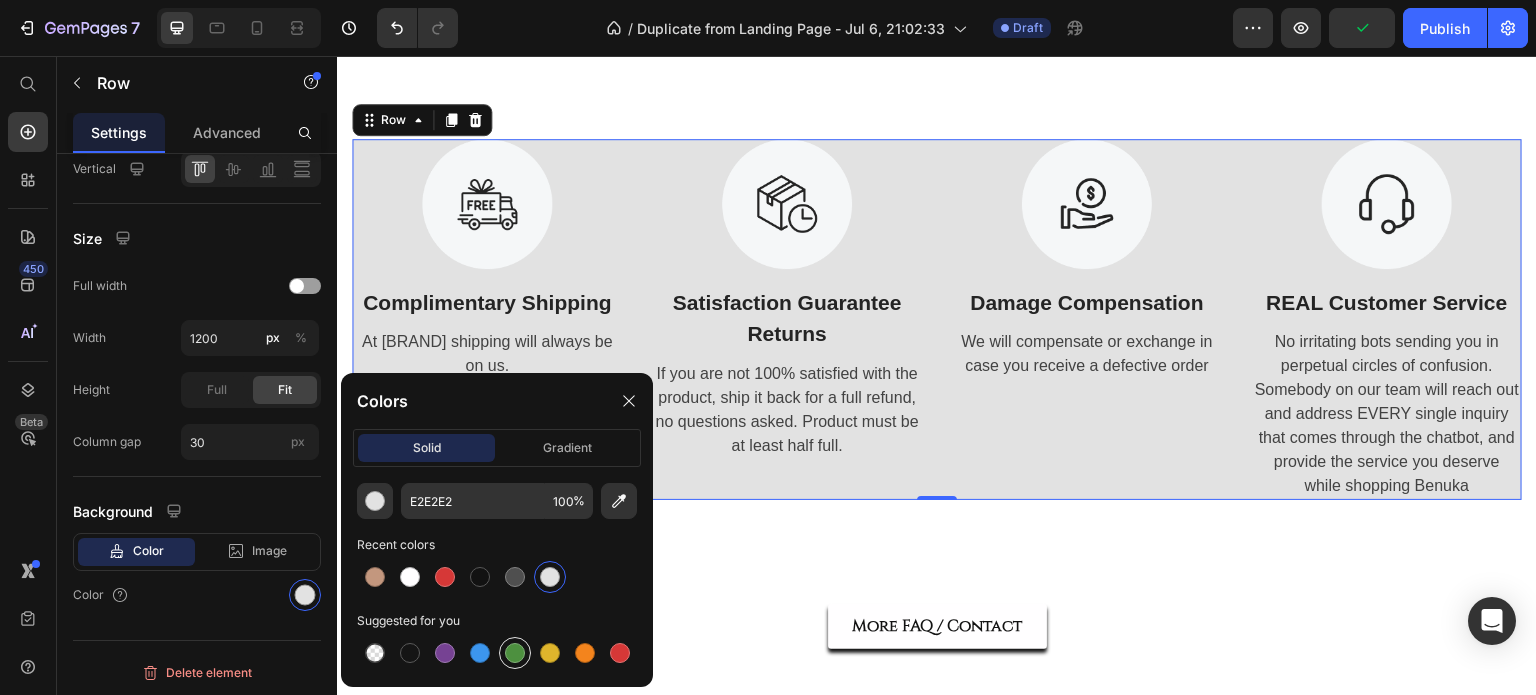click at bounding box center [515, 653] 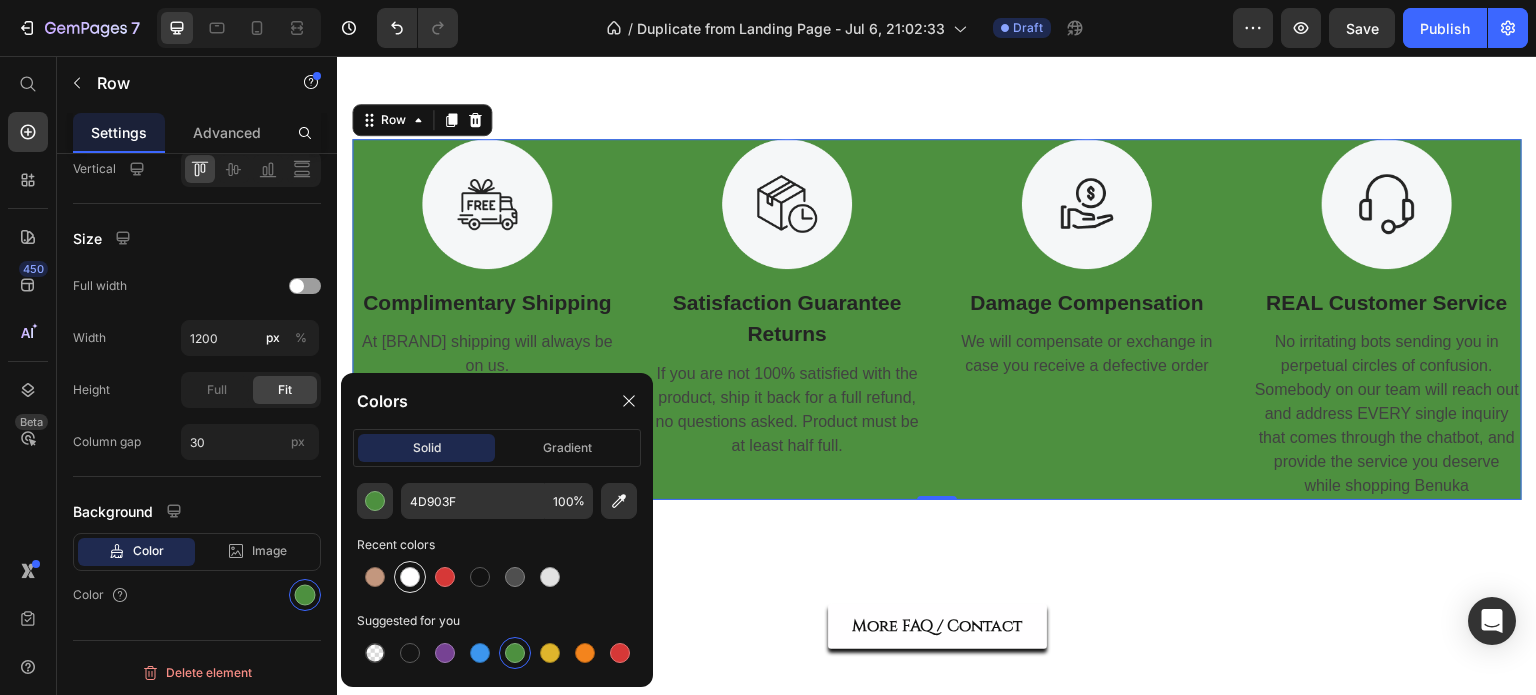 click at bounding box center [410, 577] 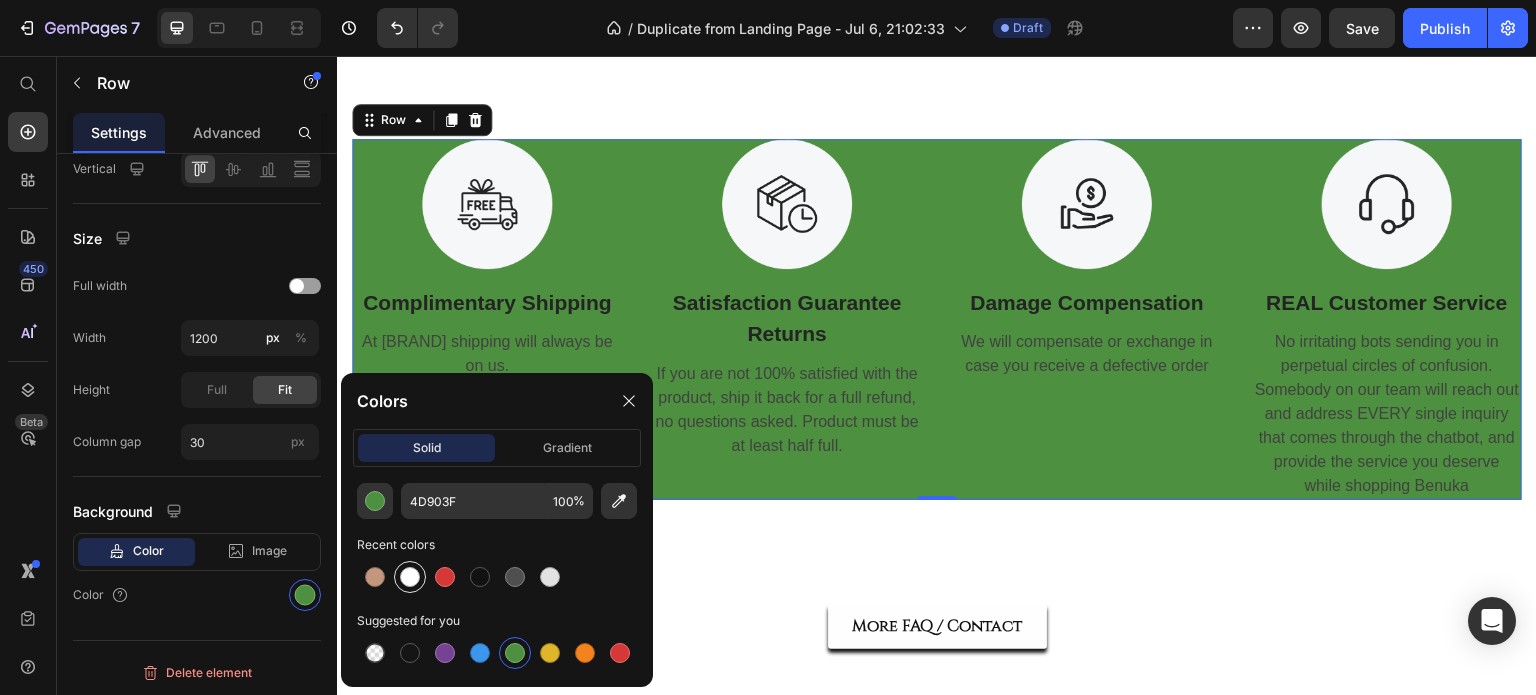 type on "FFFEFF" 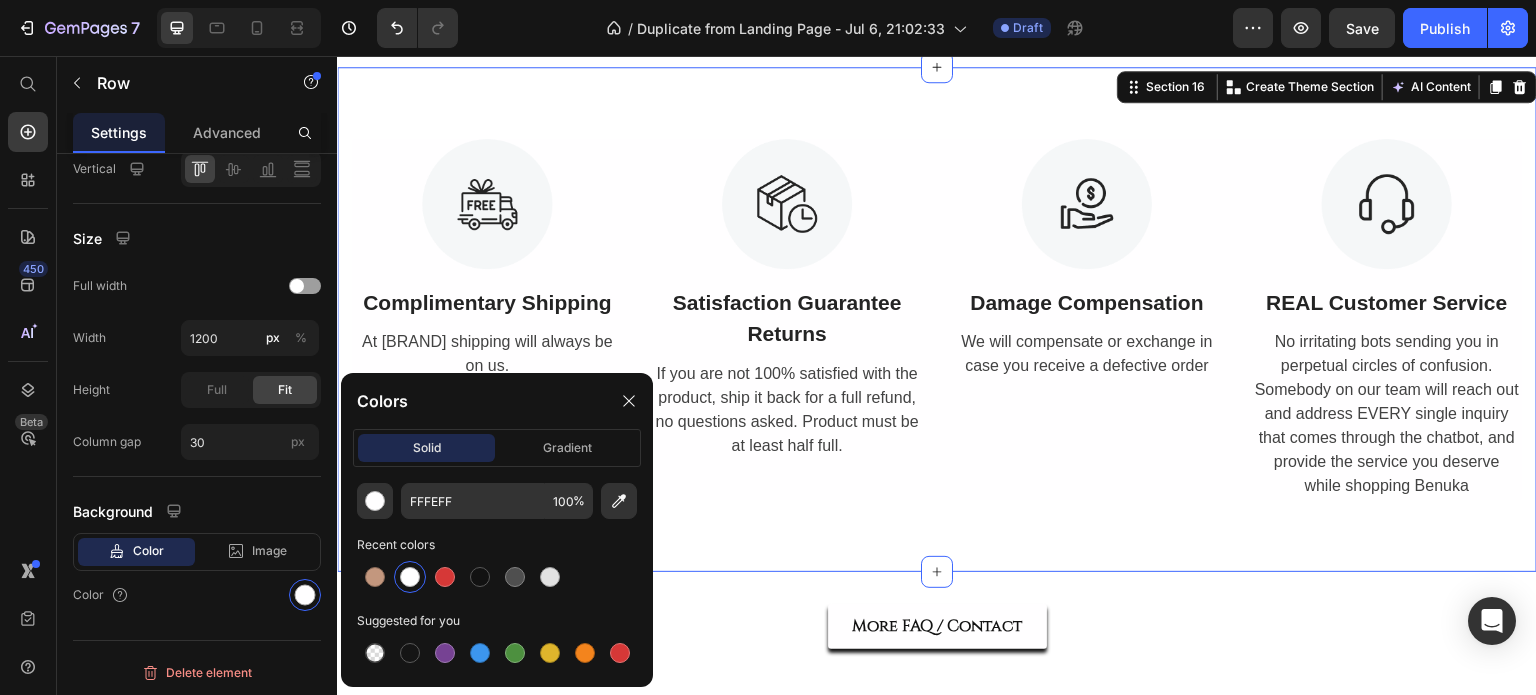 click on "Image Complimentary Shipping Text Block At Benuka shipping will always be on us. Text Image Satisfaction Guarantee Returns Text Block If you are not 100% satisfied with the product, ship it back for a full refund, no questions asked. Product must be at least half full. Text Image Damage Compensation Text Block We will compensate or exchange in case you receive a defective order Text Image REAL Customer Service Text Block No irritating bots sending you in perpetual circles of confusion. Somebody on our team will reach out and address EVERY single inquiry that comes through the chatbot, and provide the service you deserve while shopping Benuka Text Row Section 16   You can create reusable sections Create Theme Section AI Content Write with GemAI What would you like to describe here? Tone and Voice Persuasive Product Complete Man Show more Generate" at bounding box center (937, 320) 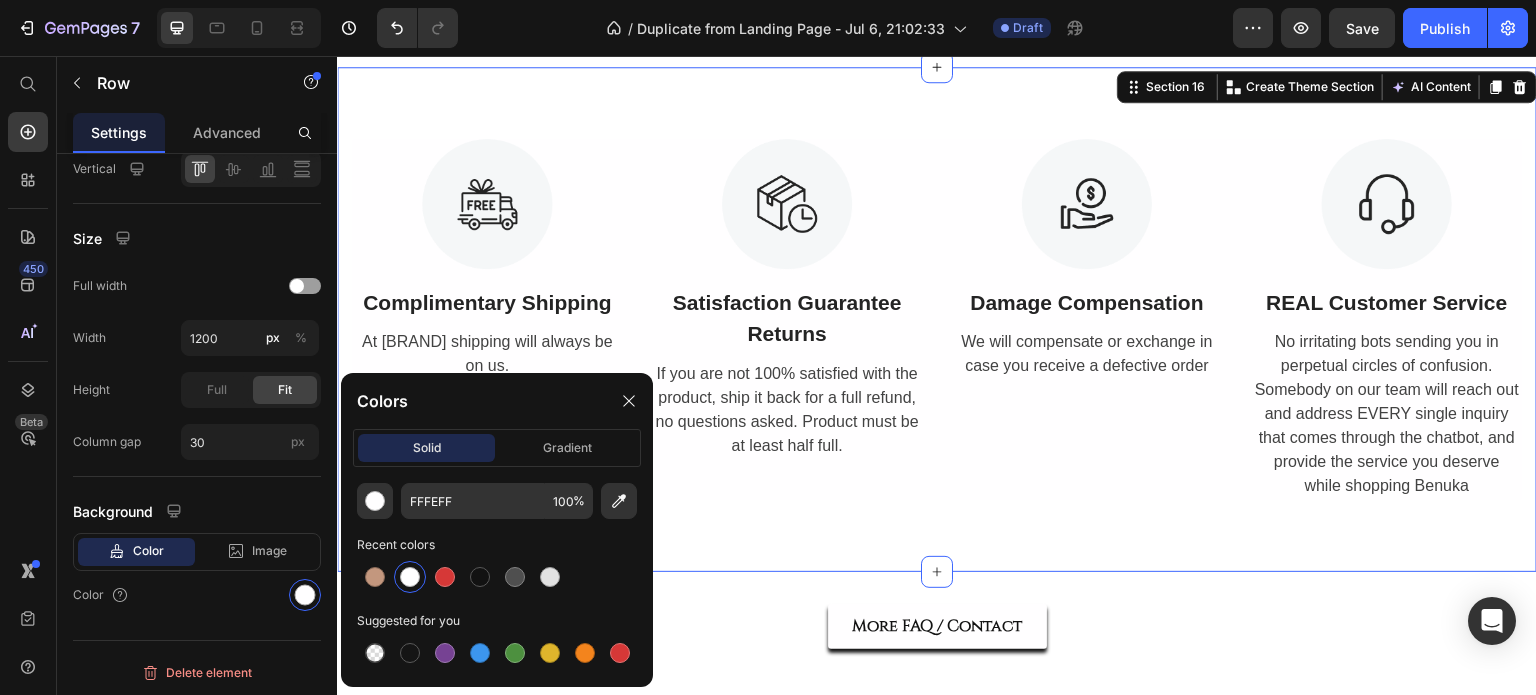 scroll, scrollTop: 0, scrollLeft: 0, axis: both 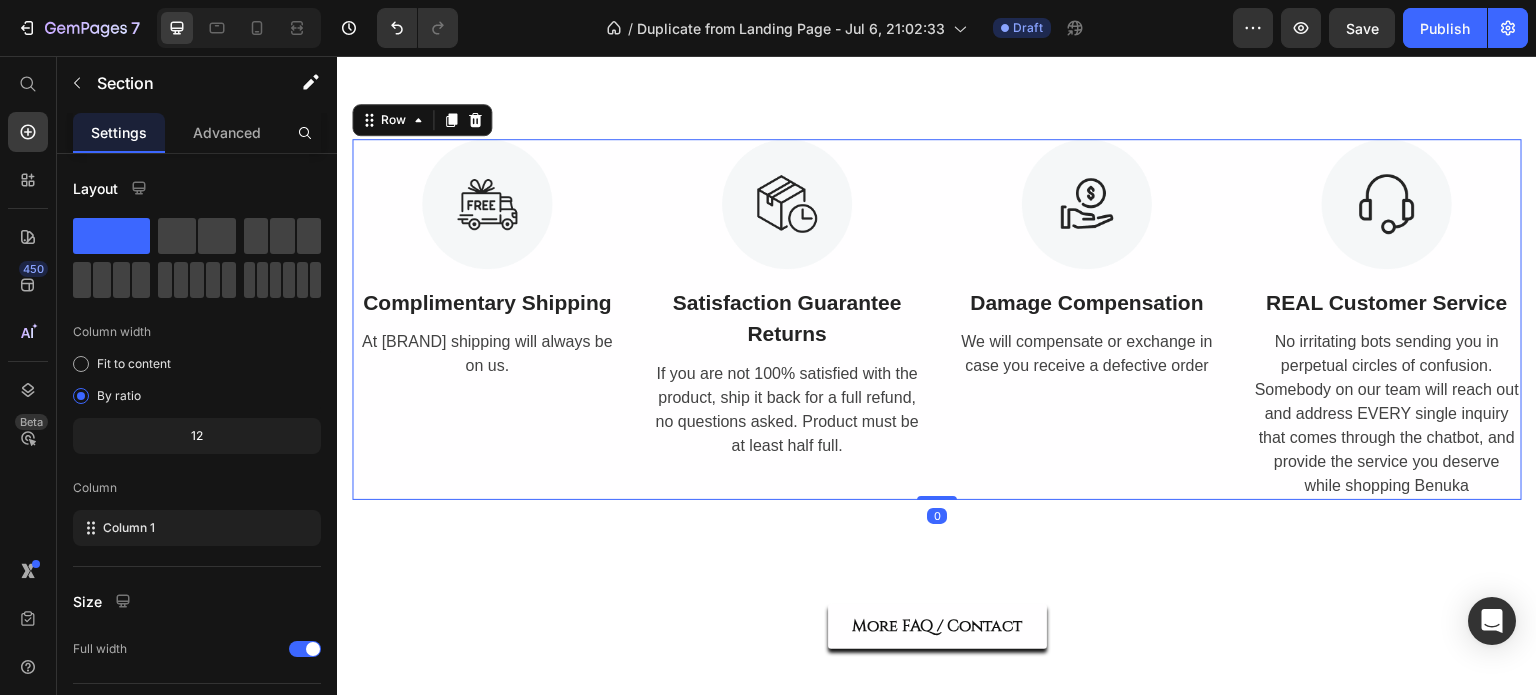 click on "Image Damage Compensation Text Block We will compensate or exchange in case you receive a defective order Text" at bounding box center (1087, 320) 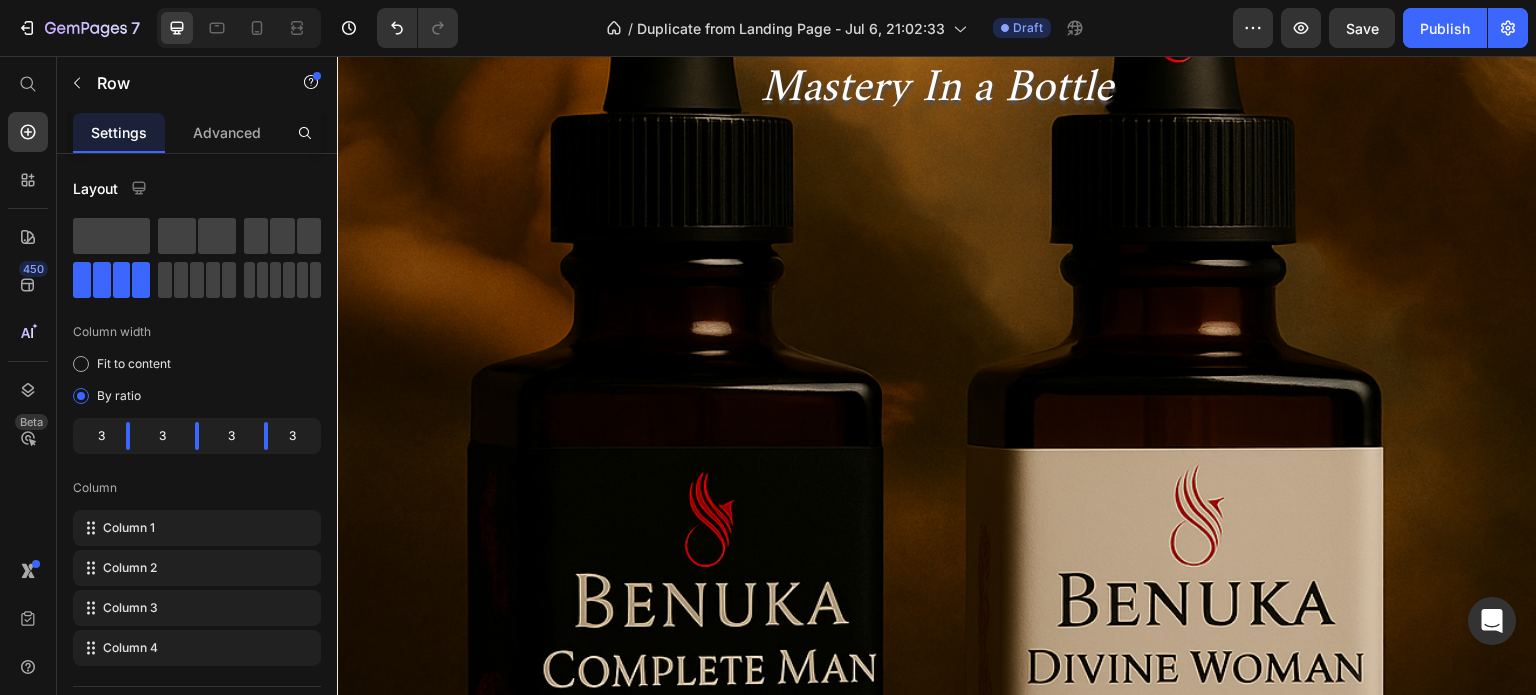 scroll, scrollTop: 0, scrollLeft: 0, axis: both 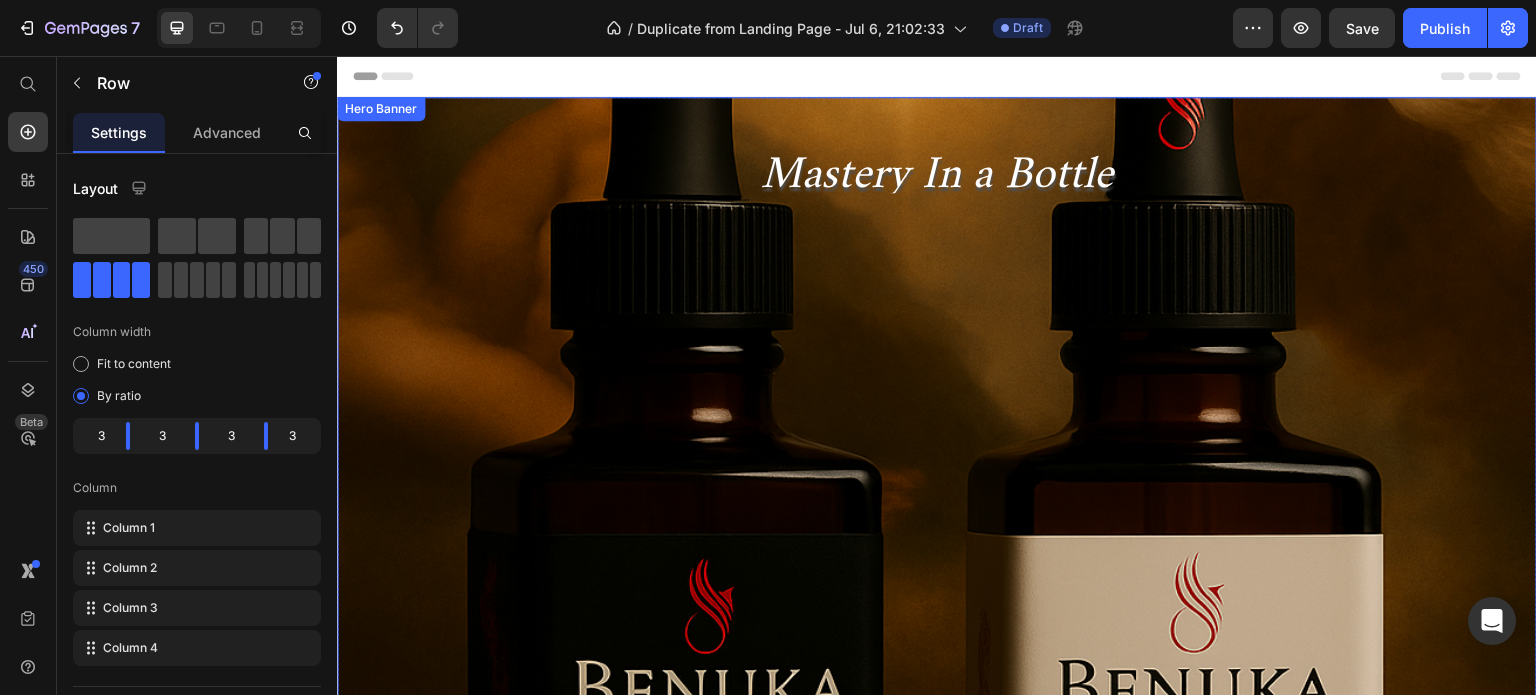 click at bounding box center [937, 497] 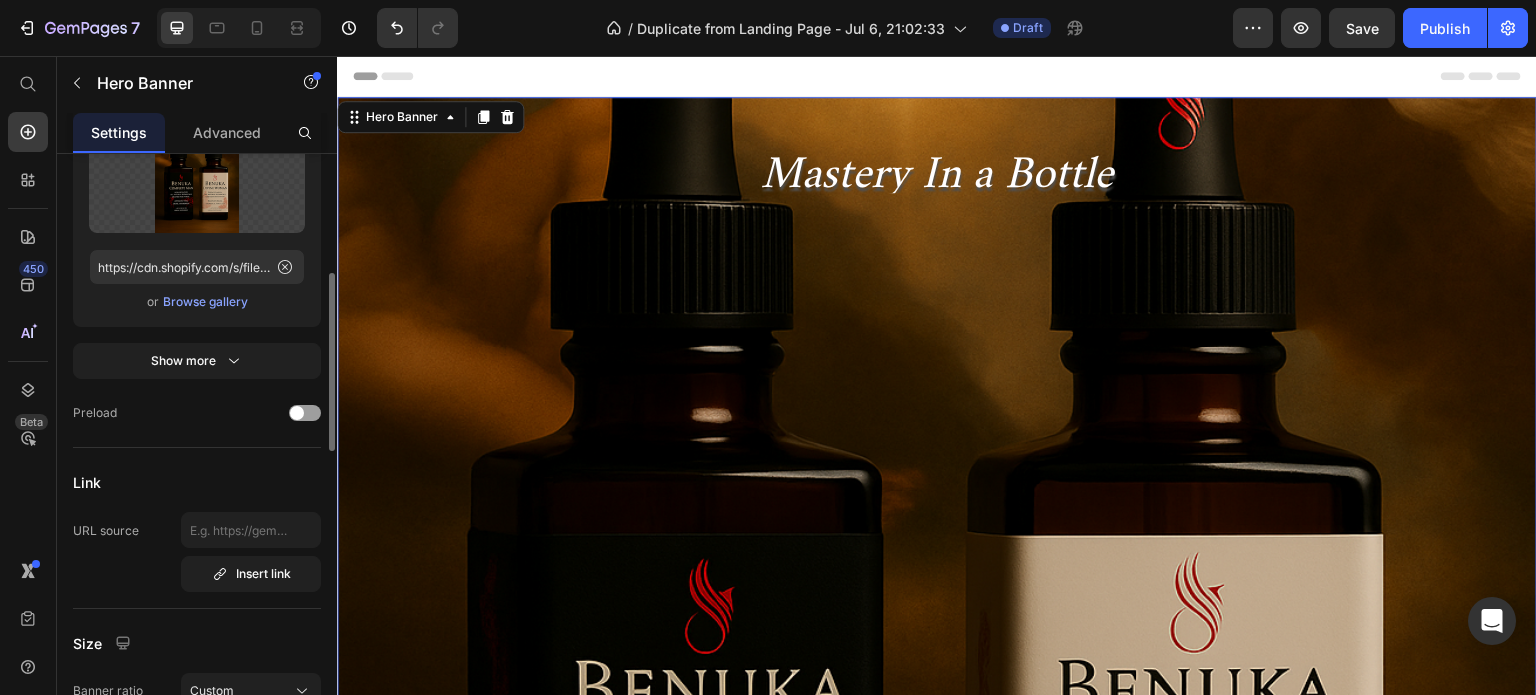 scroll, scrollTop: 700, scrollLeft: 0, axis: vertical 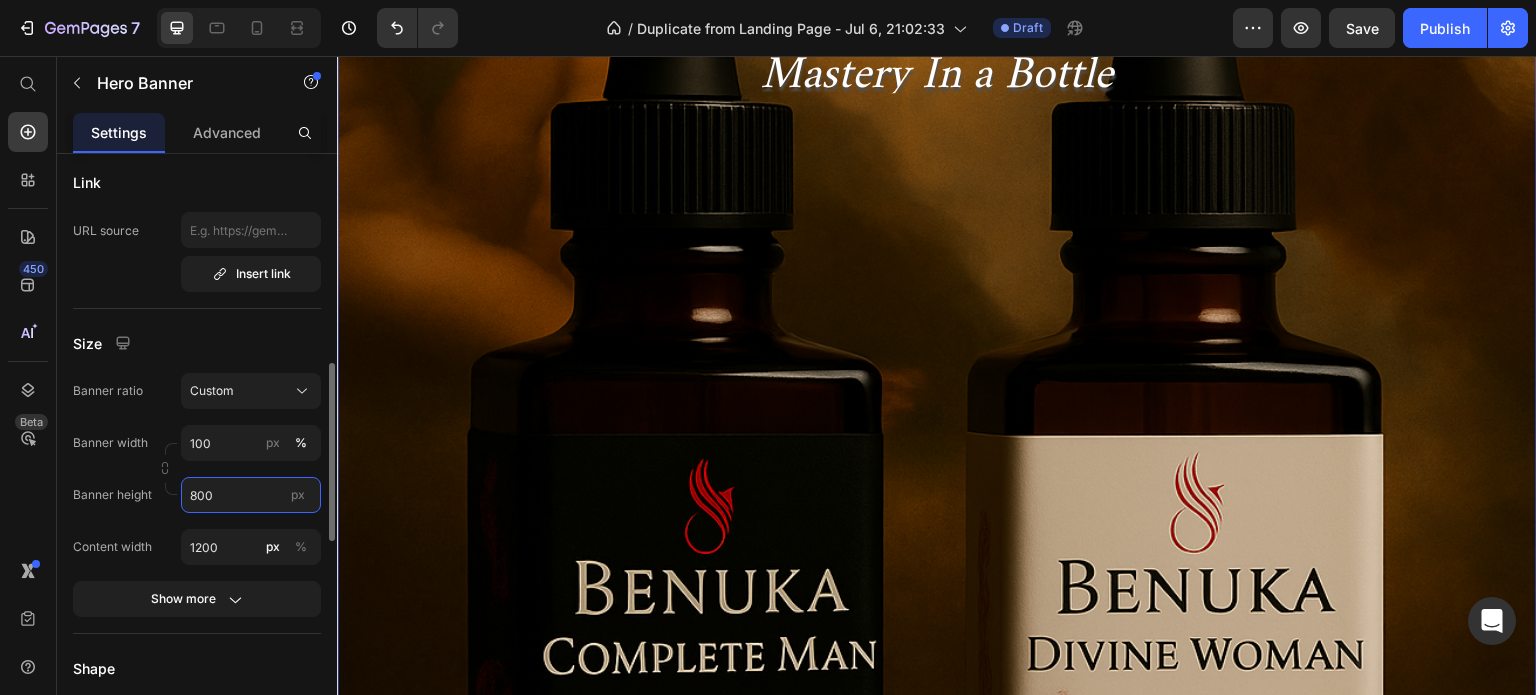 click on "800" at bounding box center (251, 495) 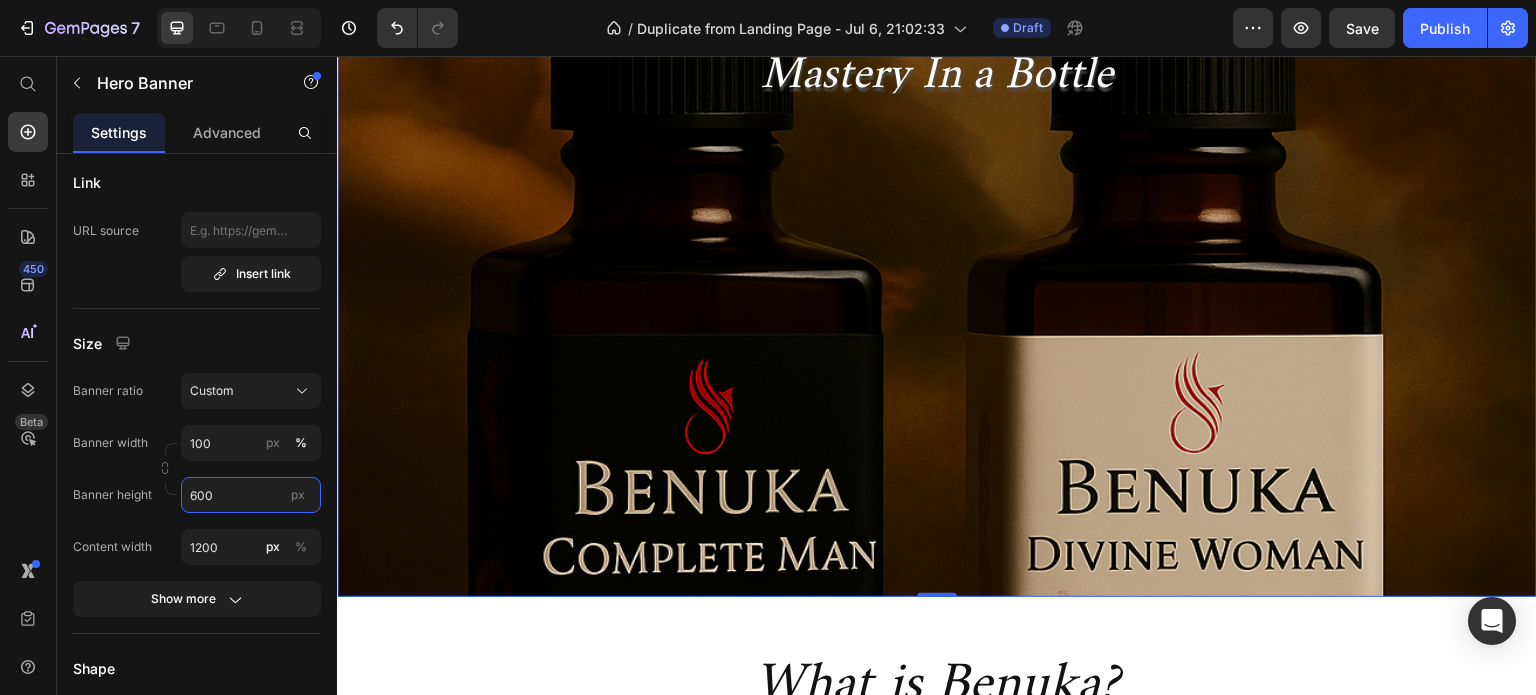 type on "600" 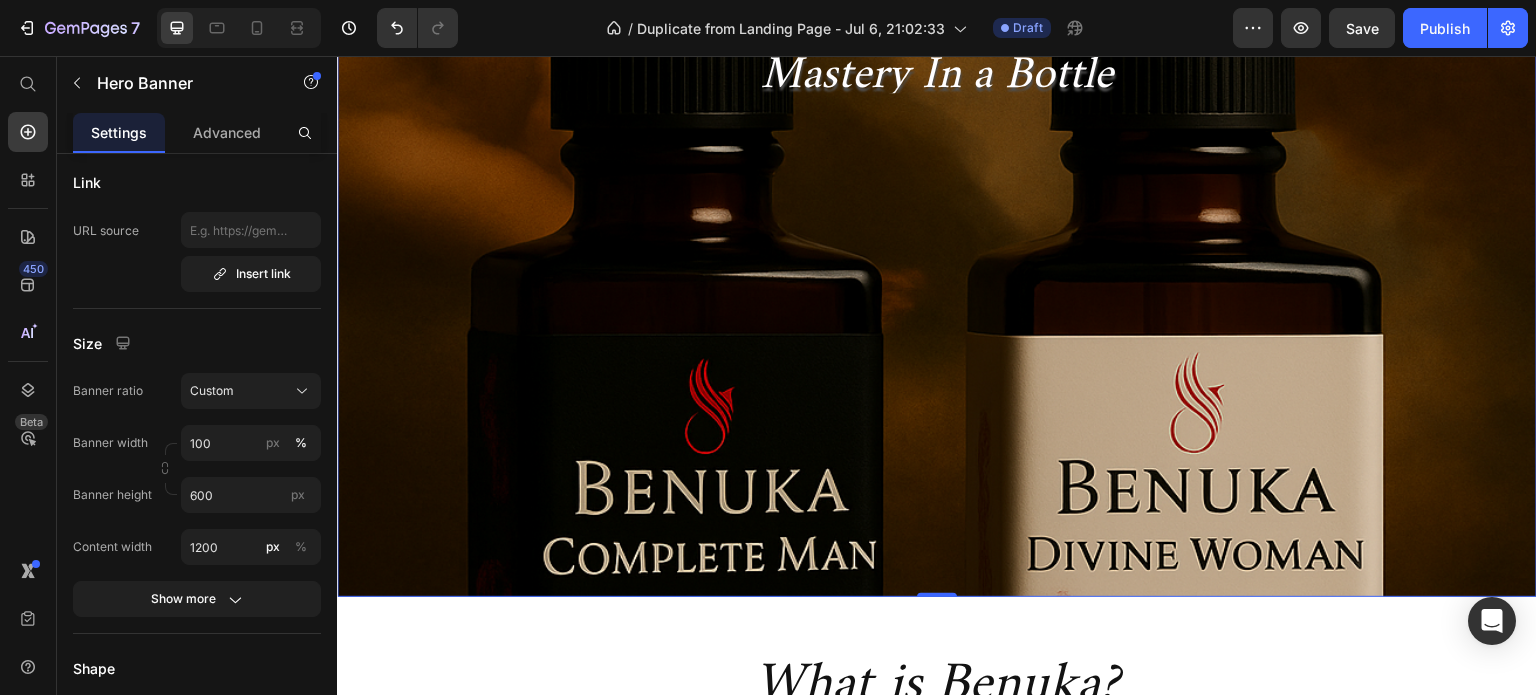 click at bounding box center [937, 297] 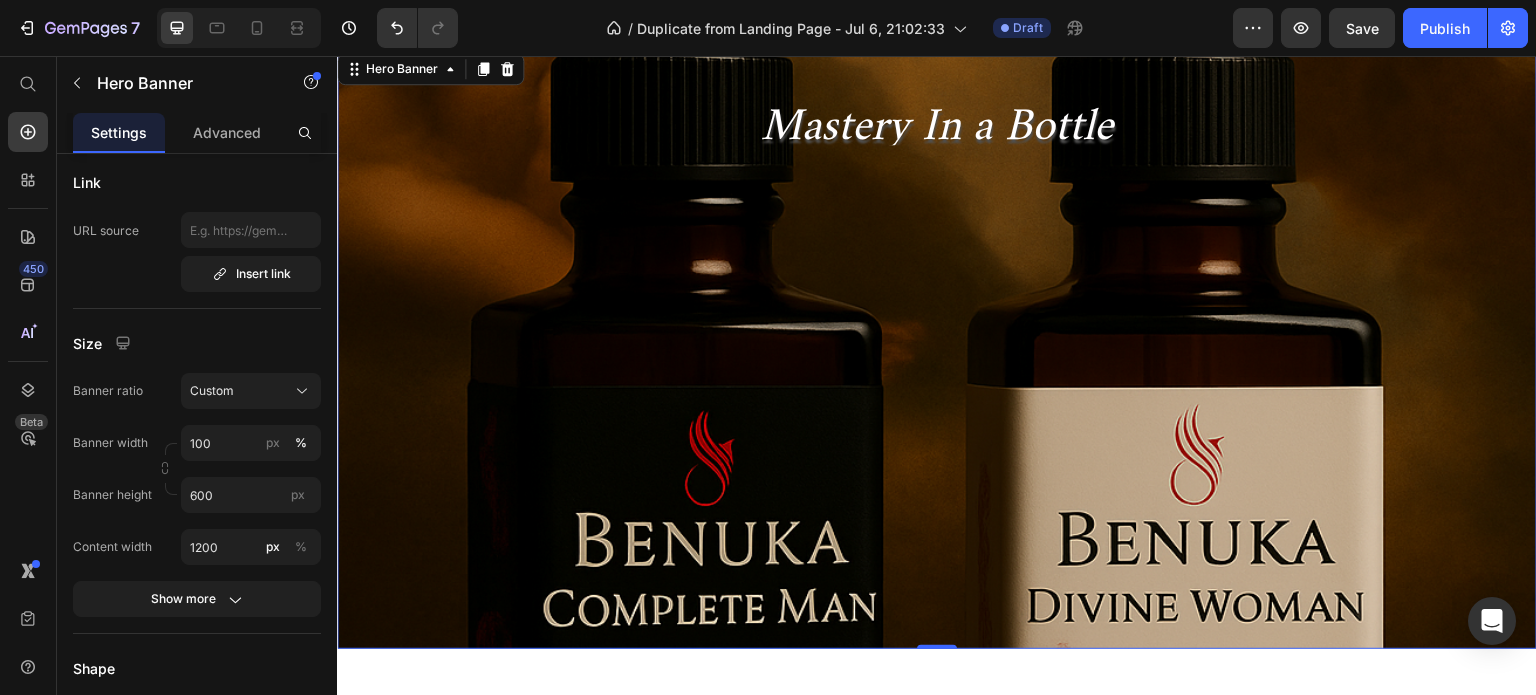 scroll, scrollTop: 0, scrollLeft: 0, axis: both 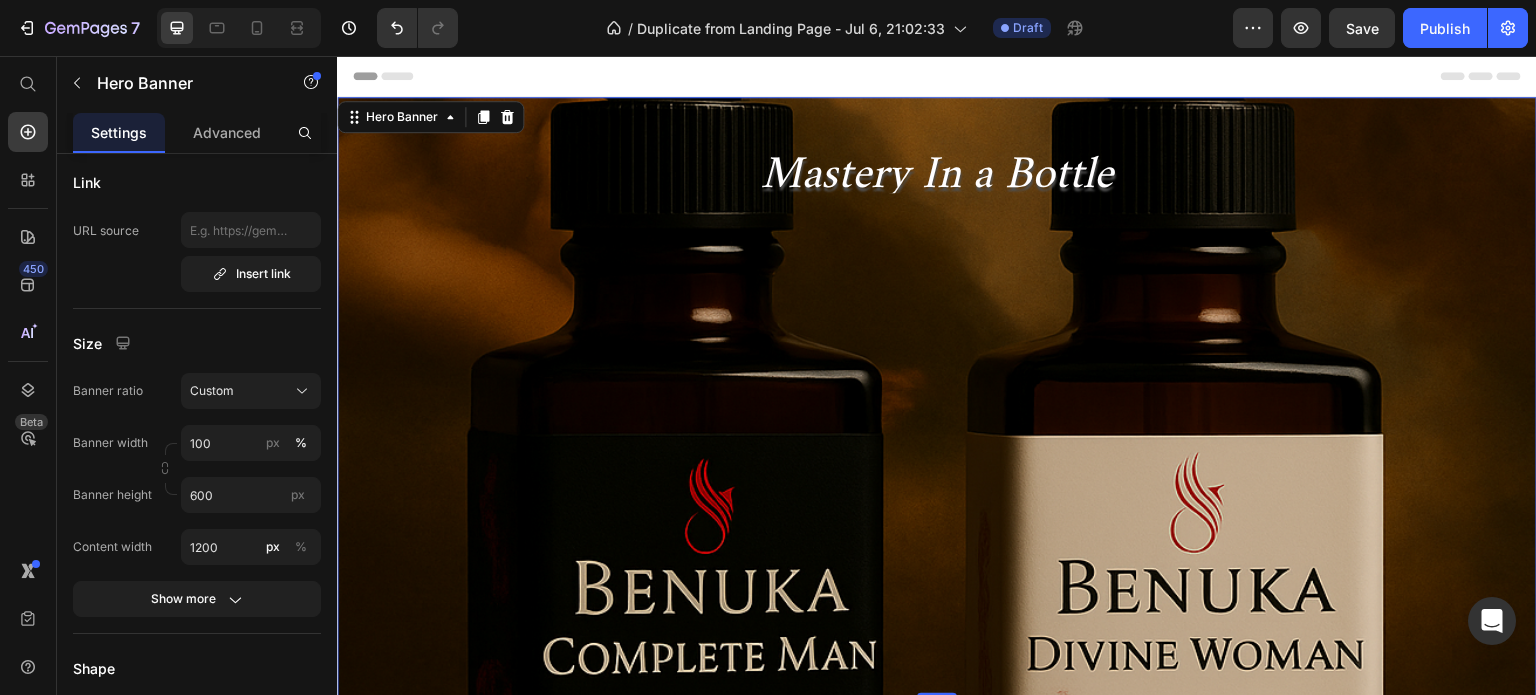 click at bounding box center (937, 397) 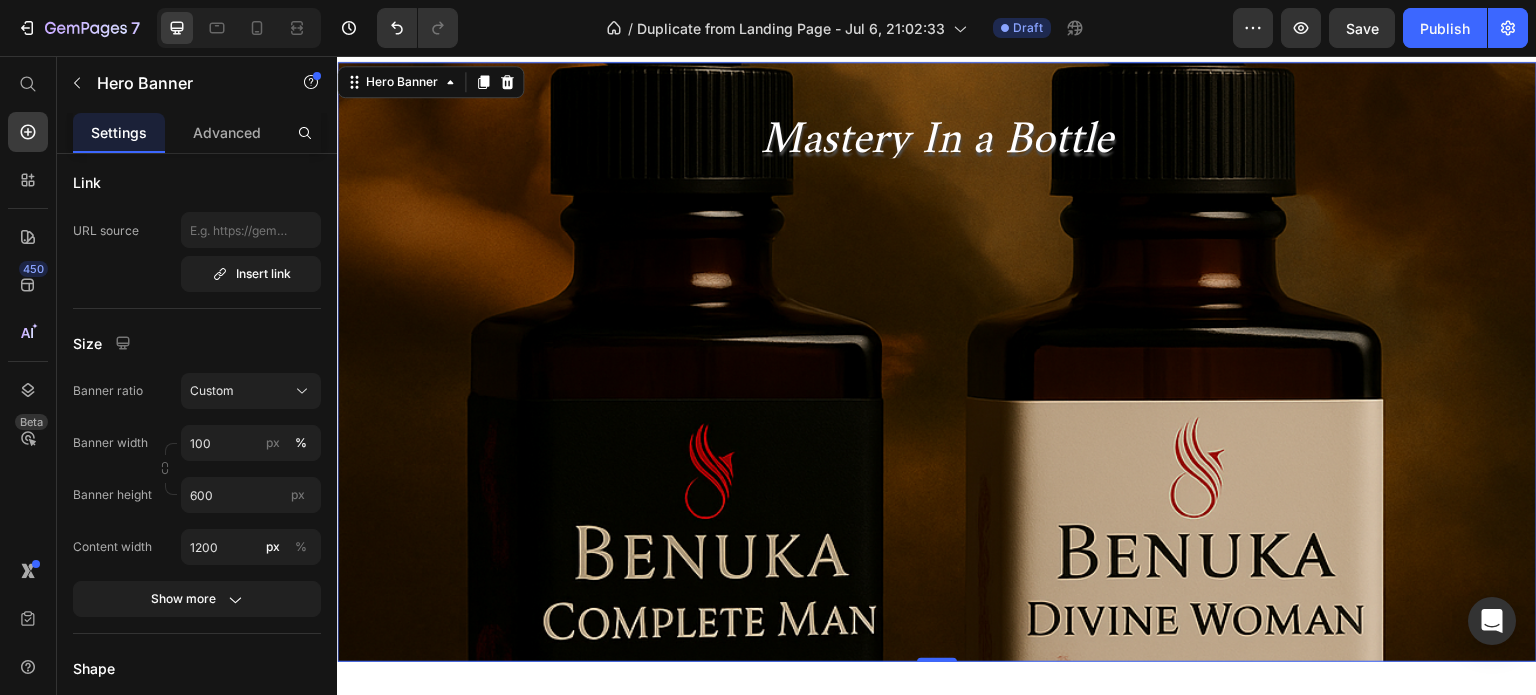 scroll, scrollTop: 0, scrollLeft: 0, axis: both 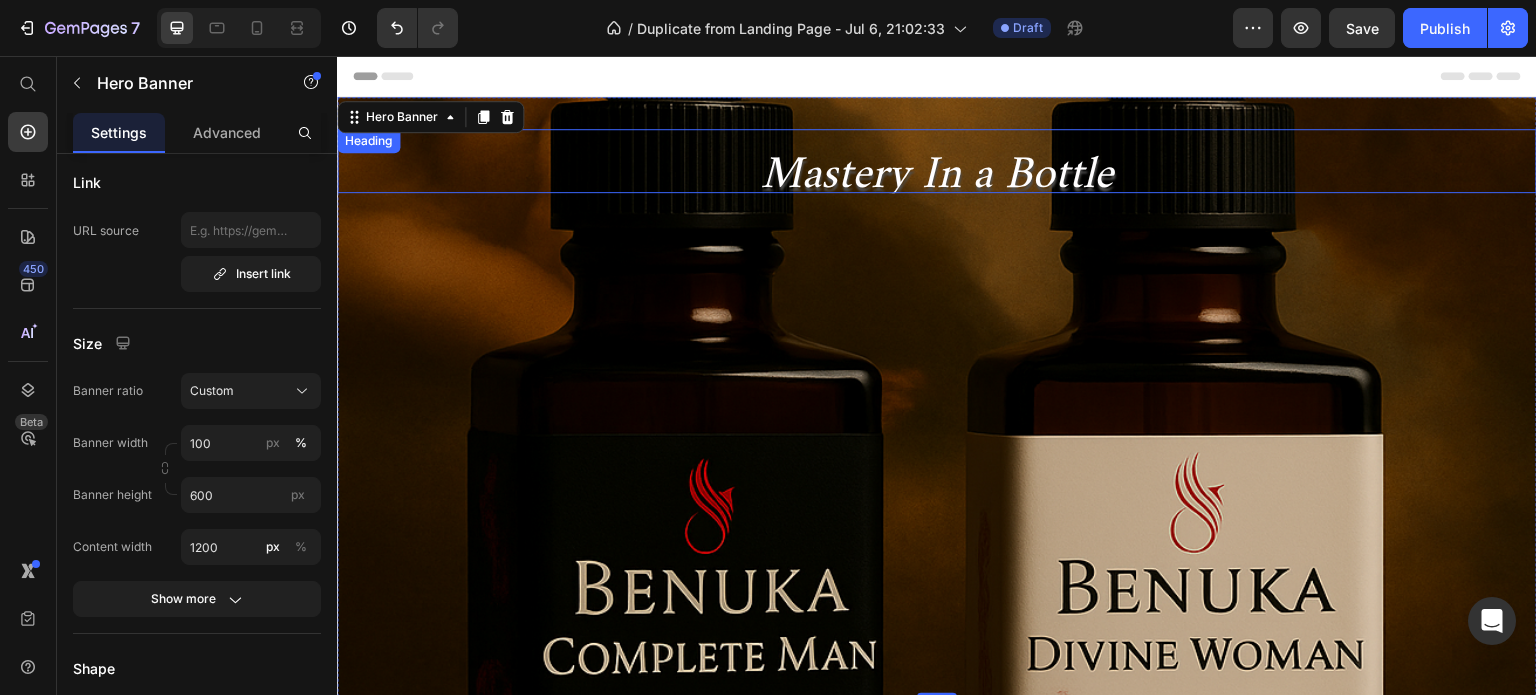 click on "Mastery In a Bottle" at bounding box center (937, 161) 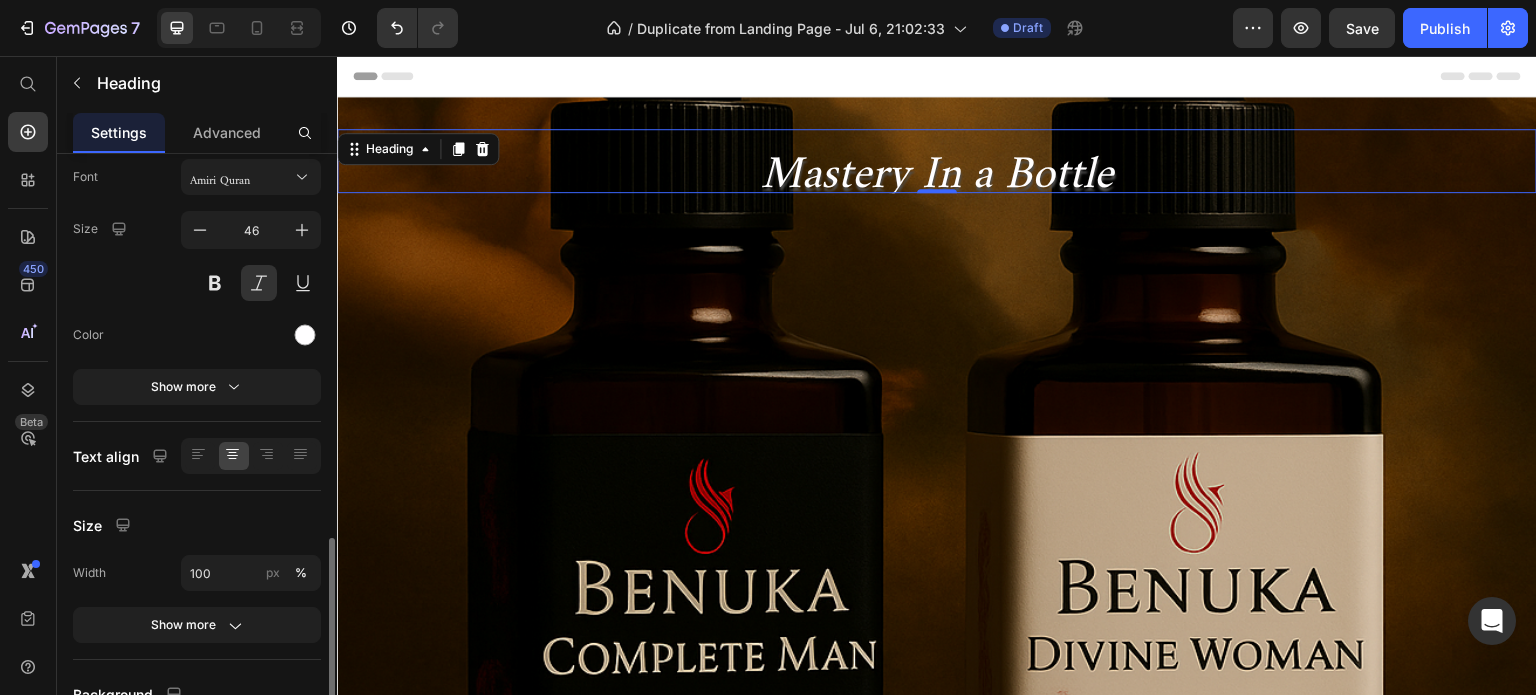 scroll, scrollTop: 11, scrollLeft: 0, axis: vertical 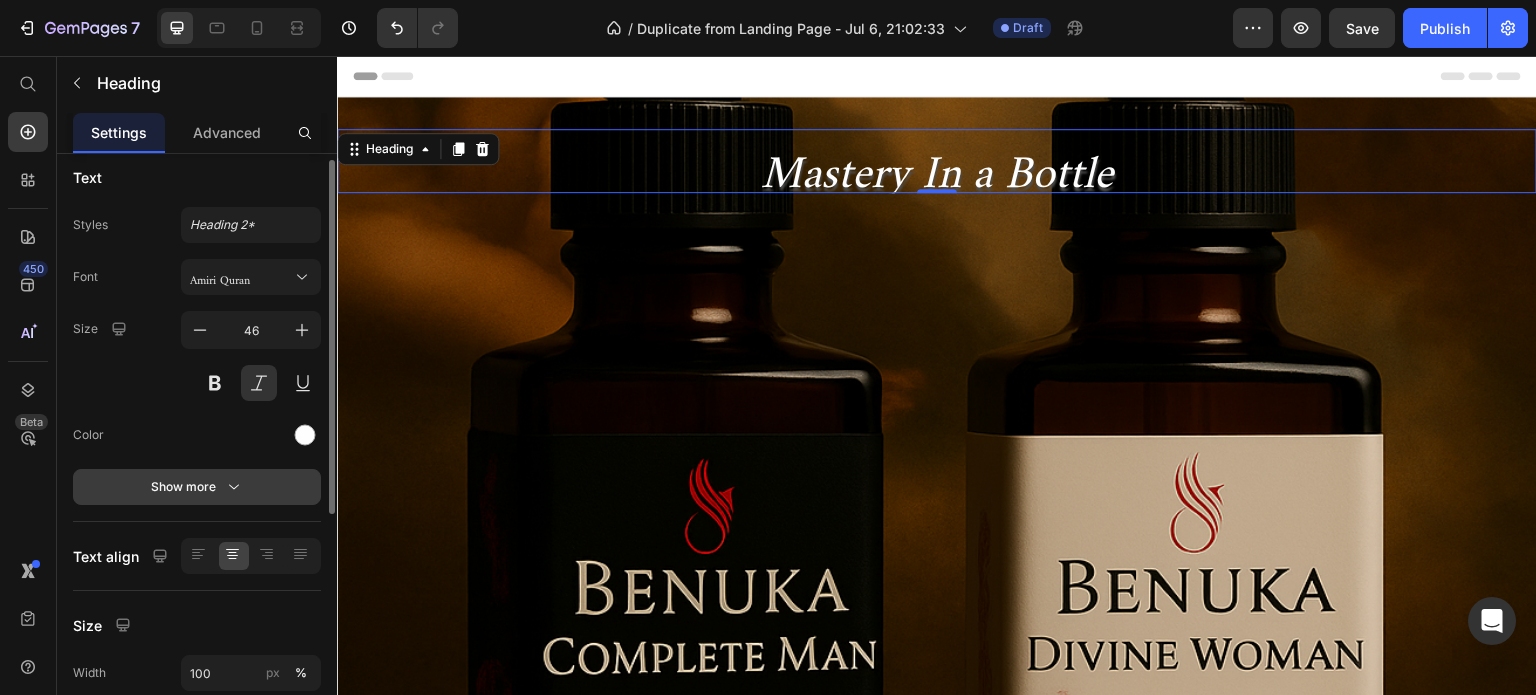 click 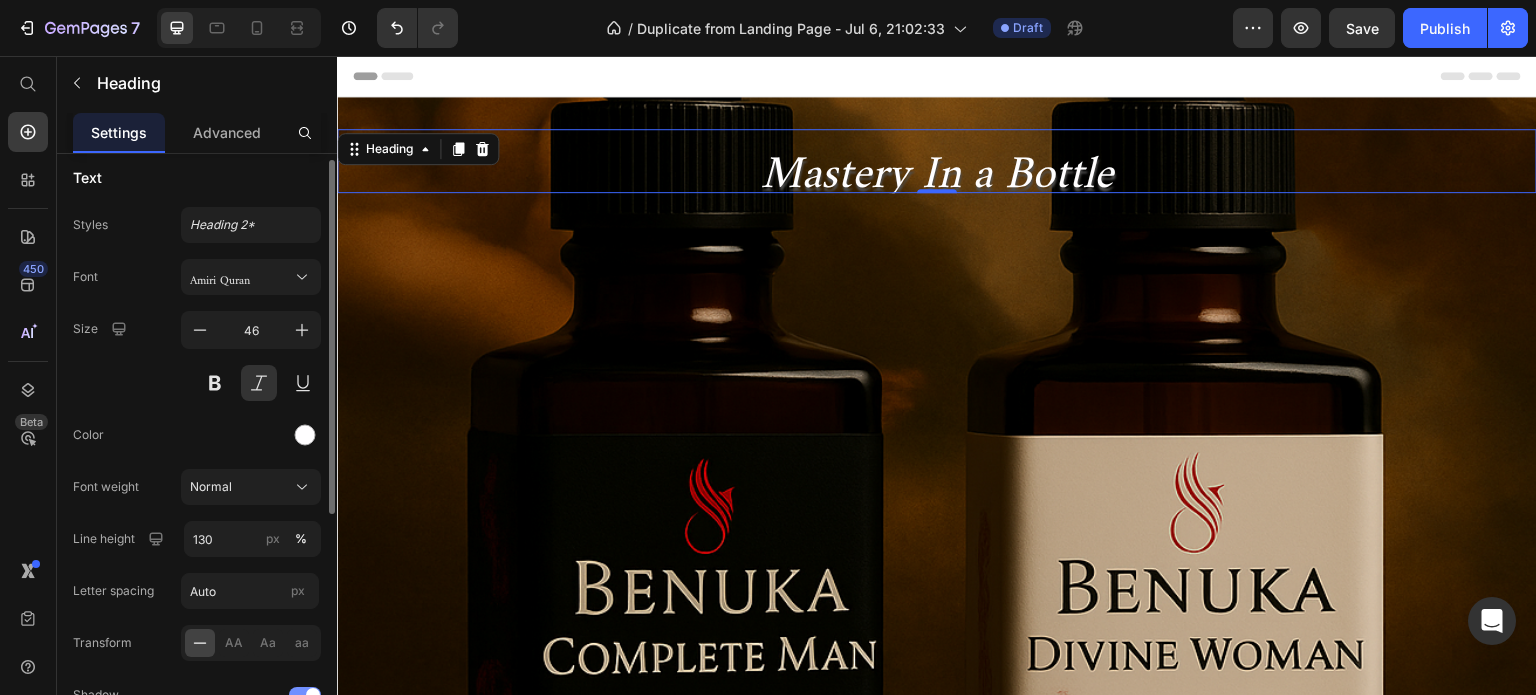 scroll, scrollTop: 0, scrollLeft: 0, axis: both 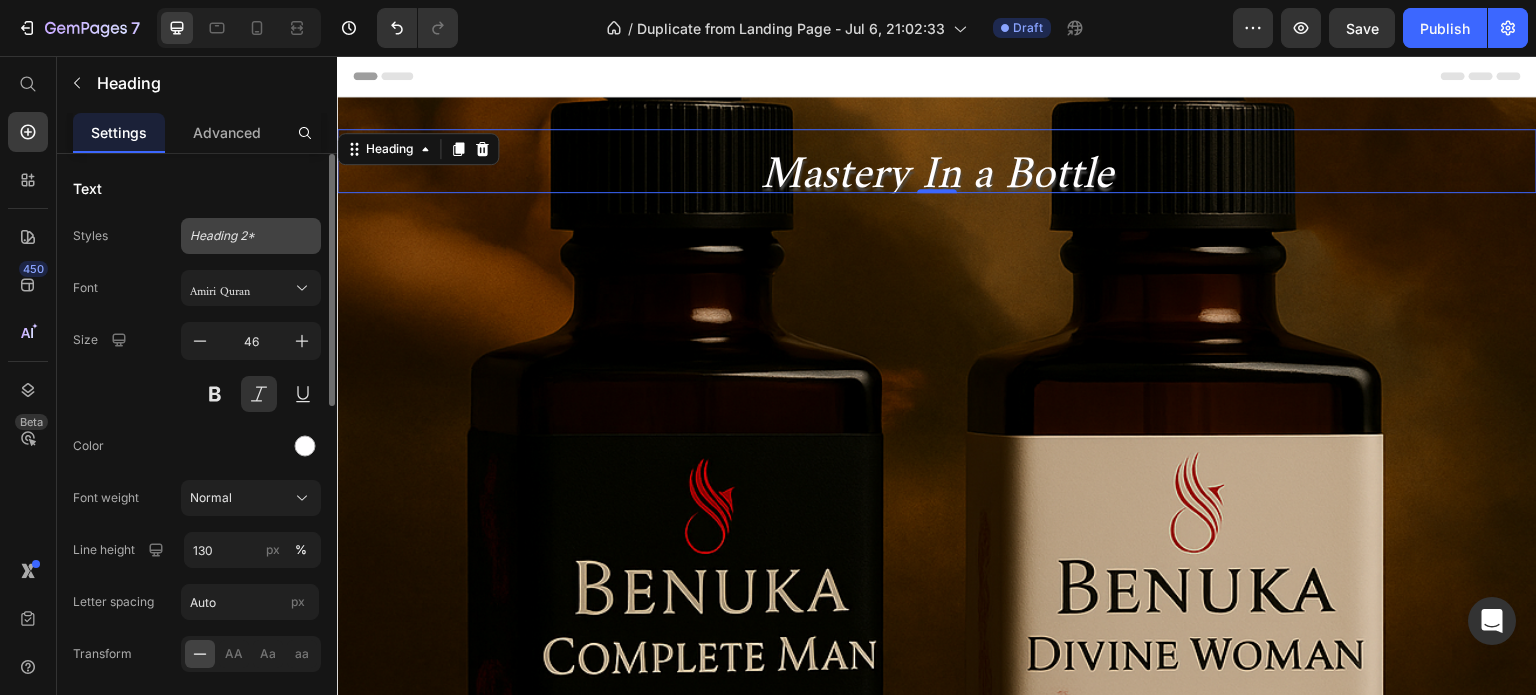 click on "Heading 2*" at bounding box center (251, 236) 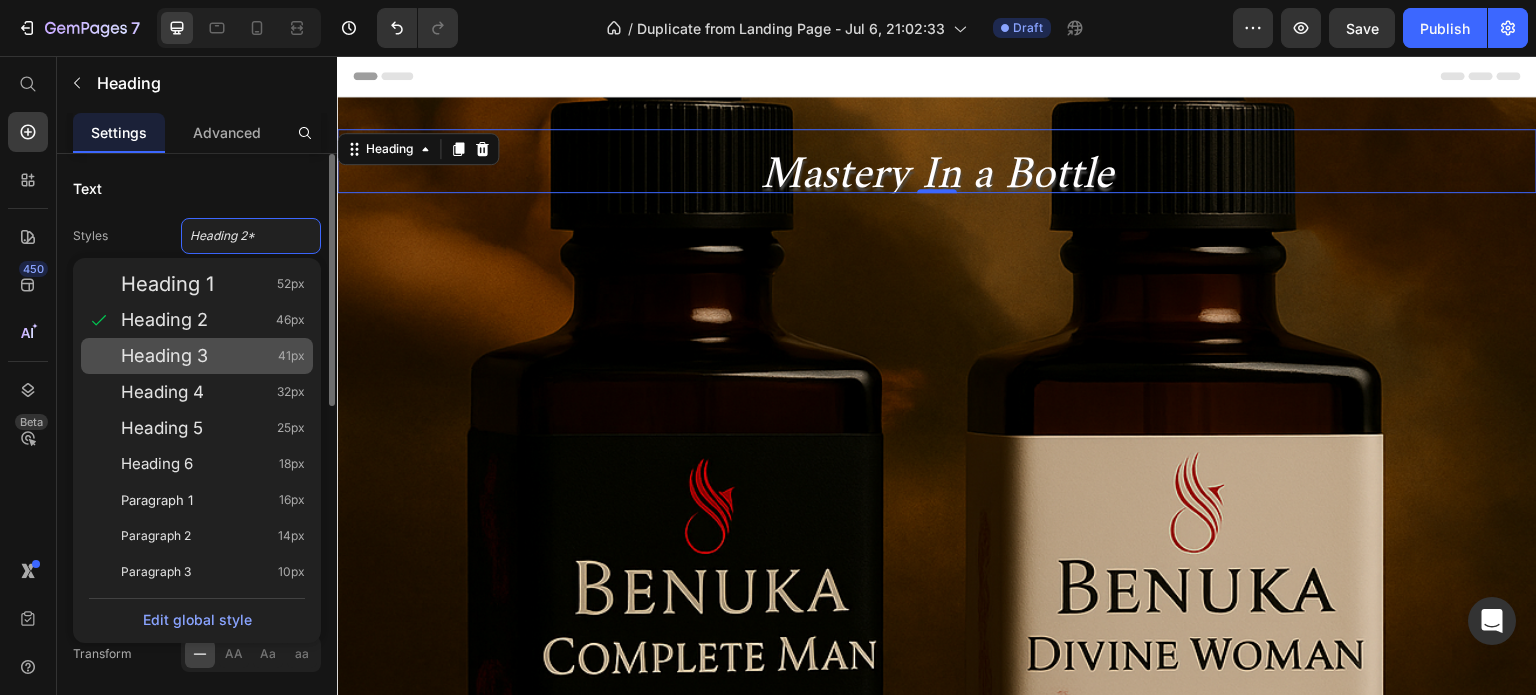 click on "Heading 3 41px" at bounding box center [213, 356] 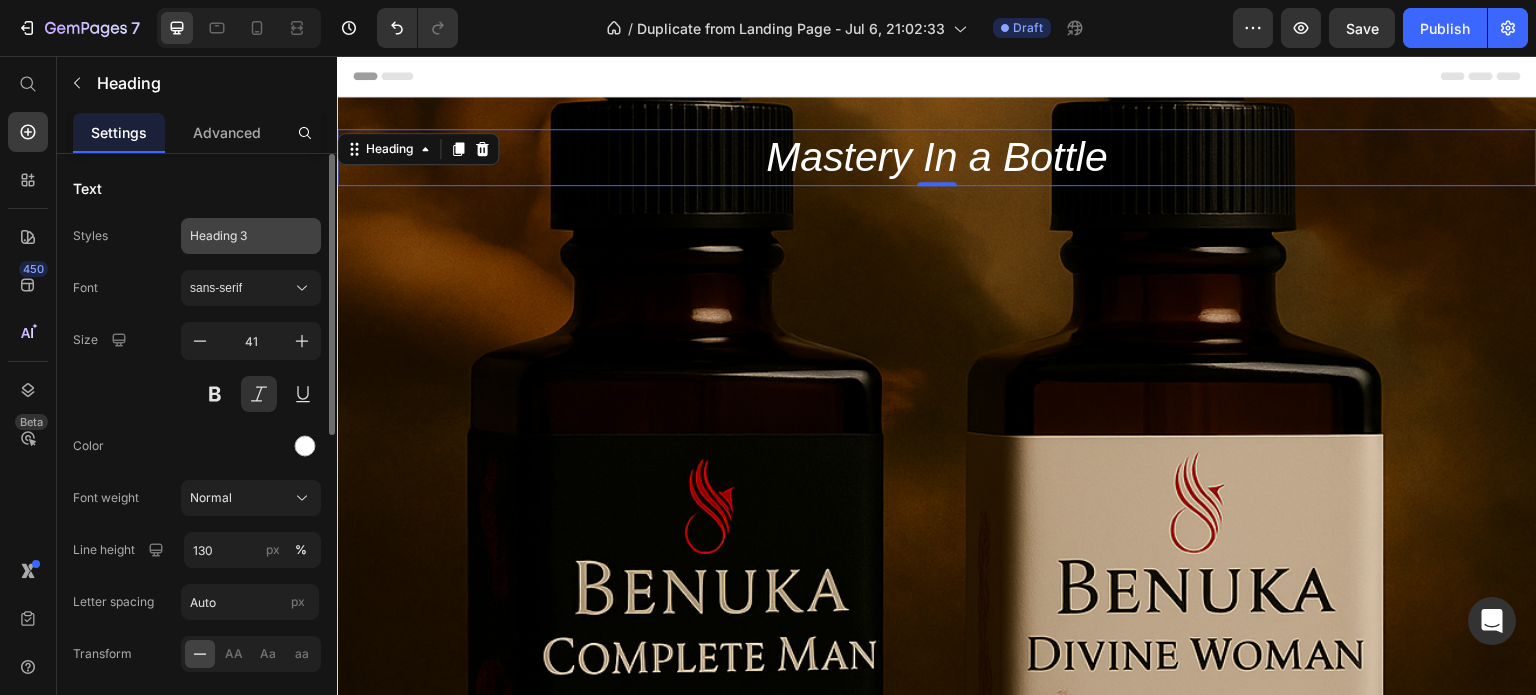 click on "Heading 3" at bounding box center (239, 236) 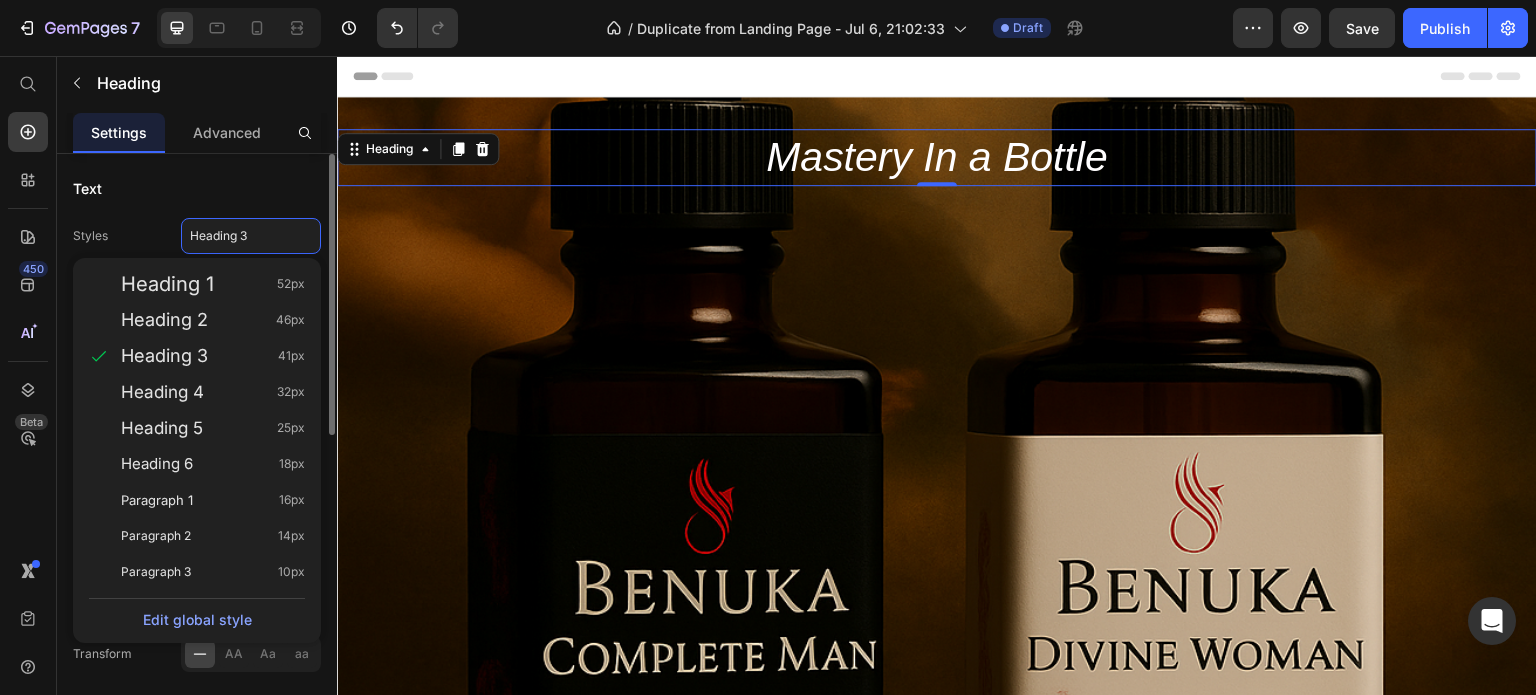click on "Heading 1 52px" at bounding box center (213, 284) 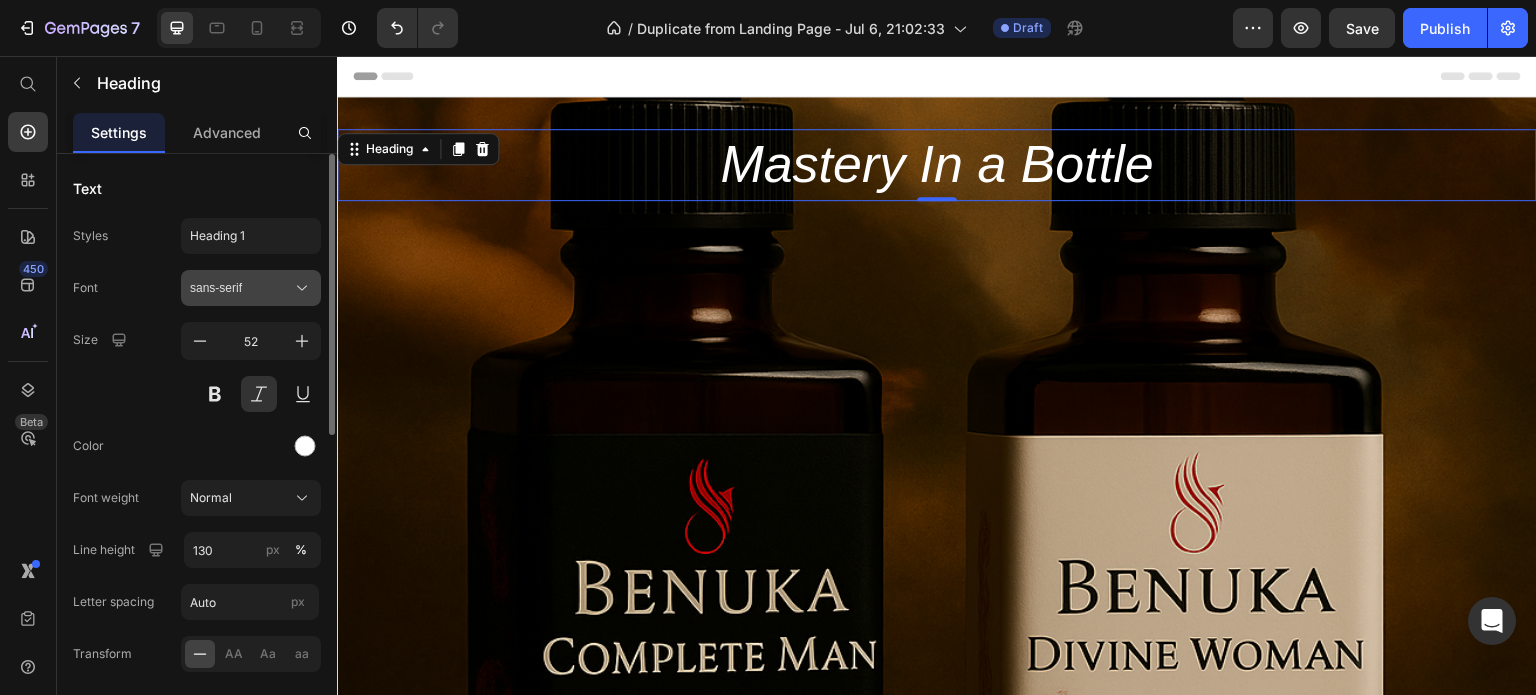 click on "sans-serif" at bounding box center (241, 288) 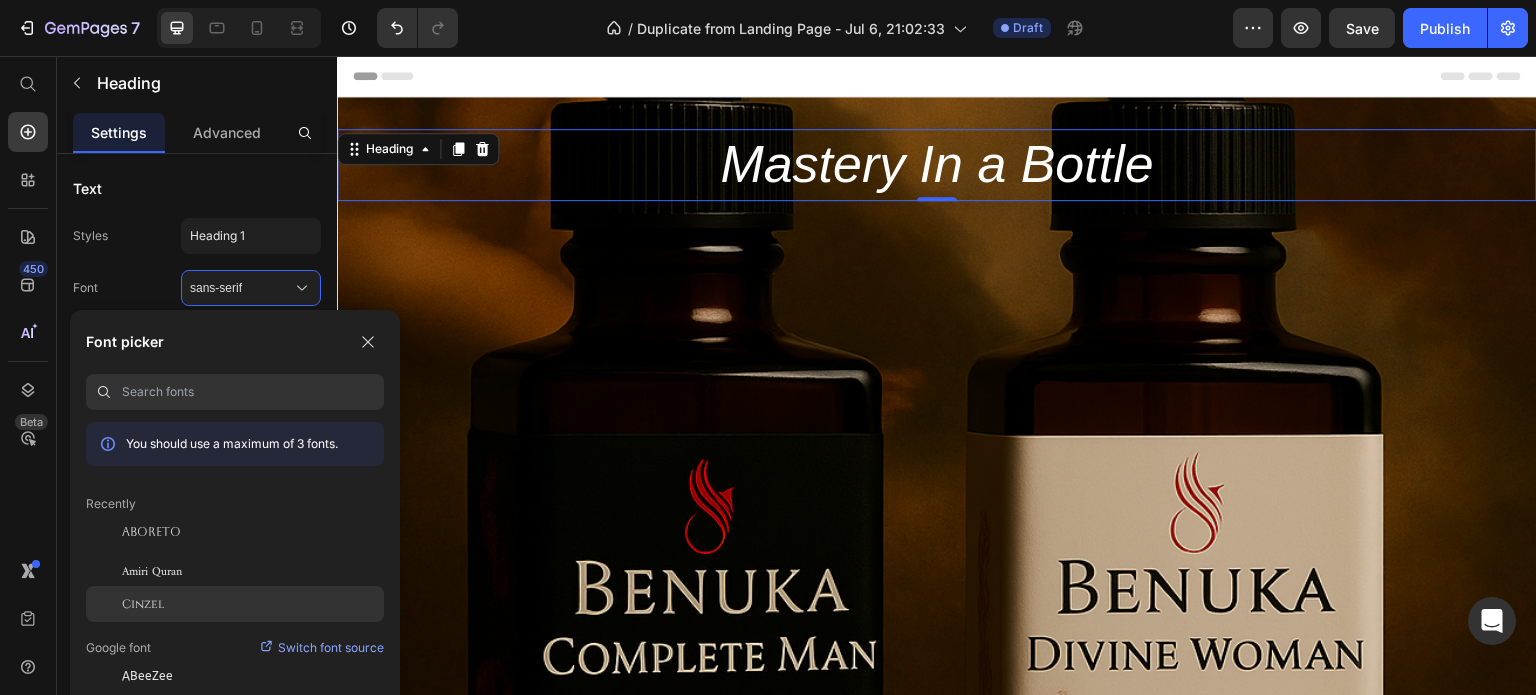 click on "Cinzel" 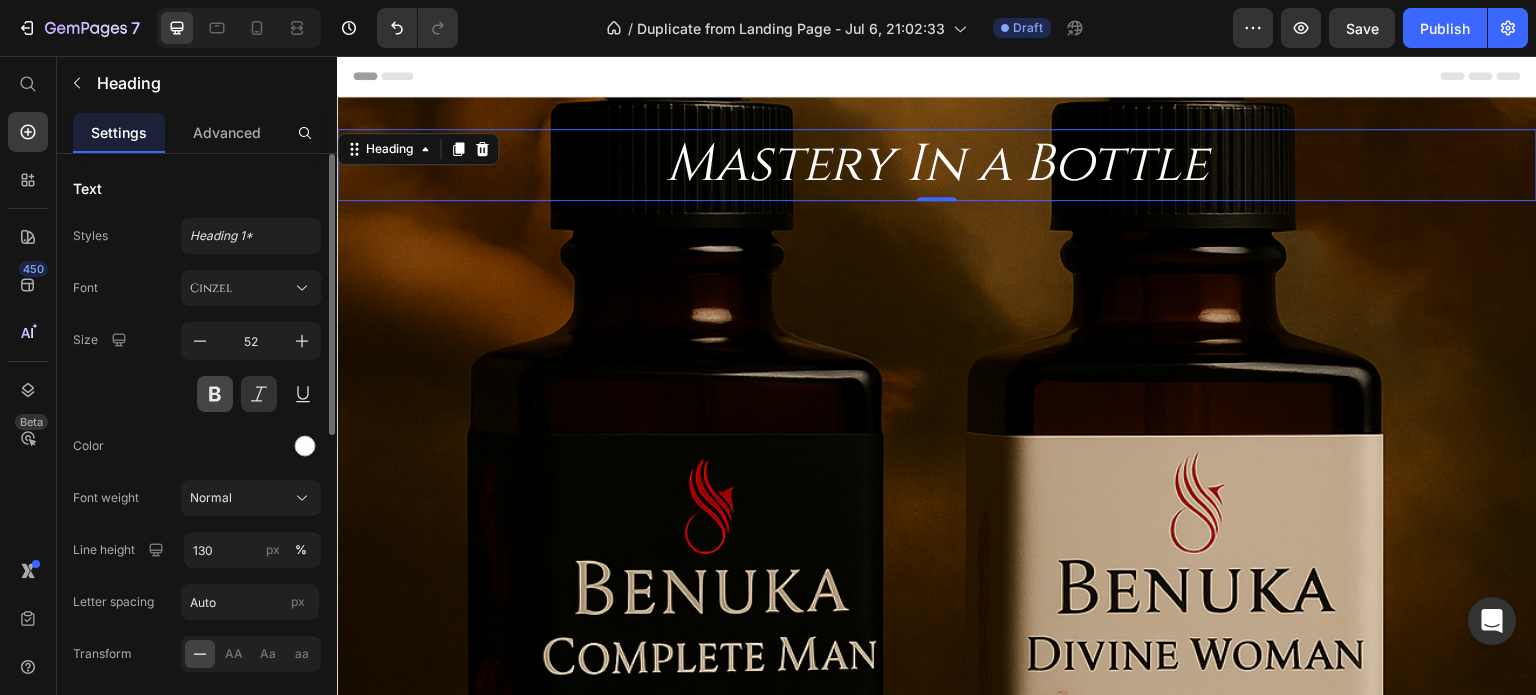 click at bounding box center (215, 394) 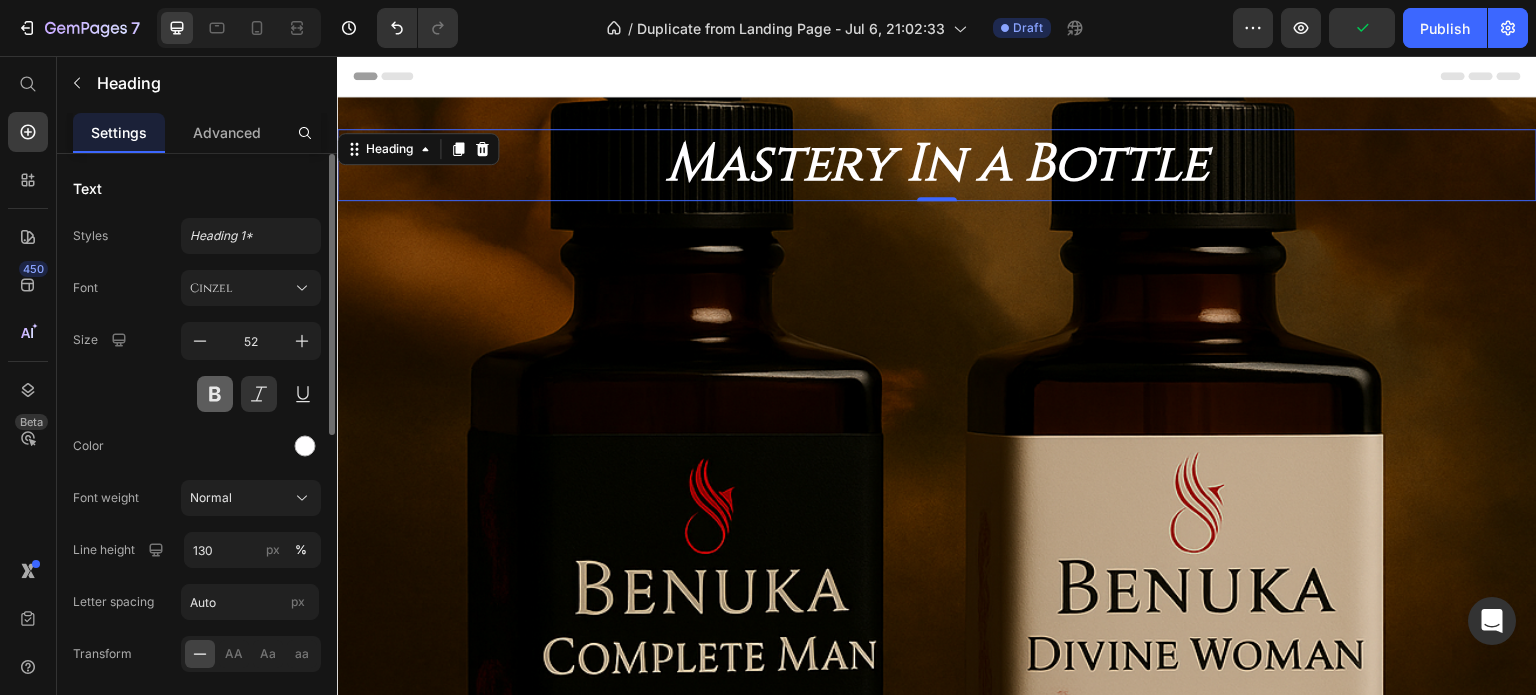 click at bounding box center (215, 394) 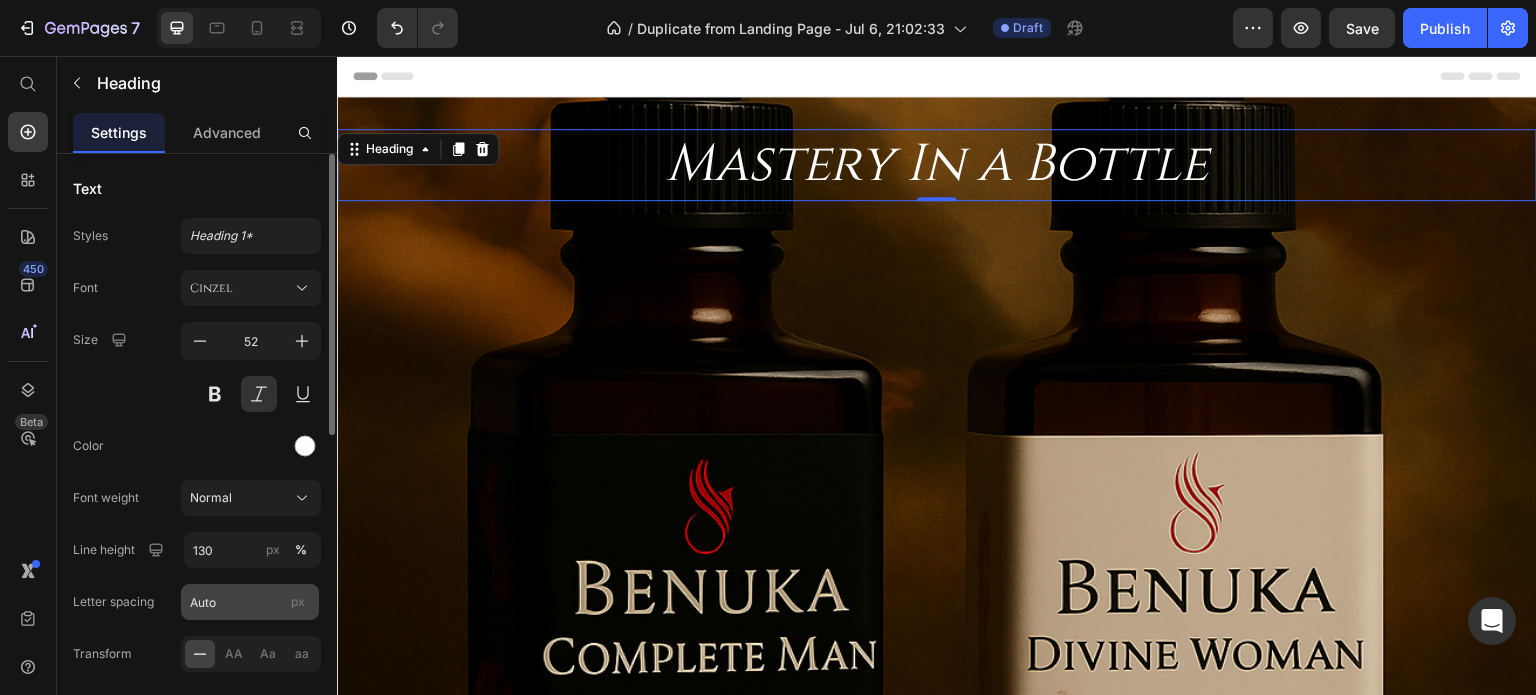 scroll, scrollTop: 100, scrollLeft: 0, axis: vertical 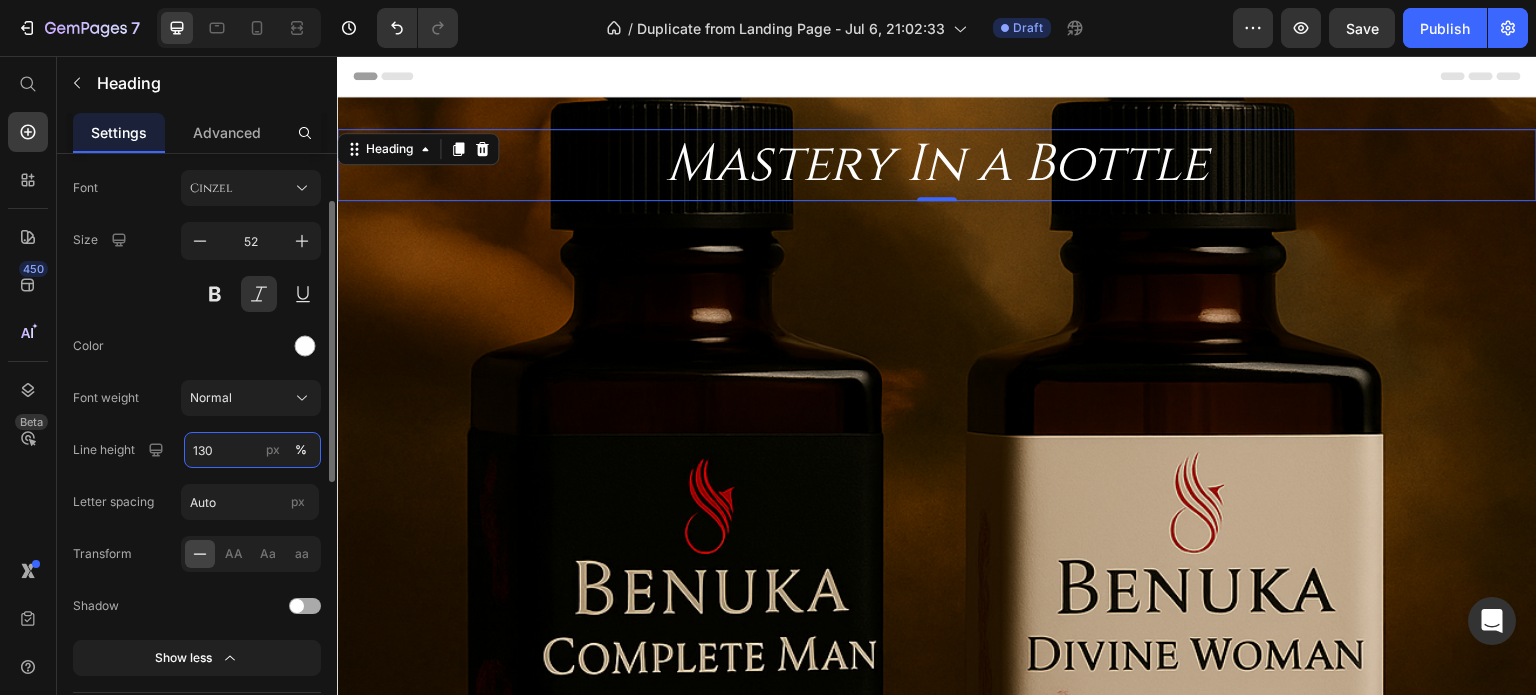 click on "130" at bounding box center (252, 450) 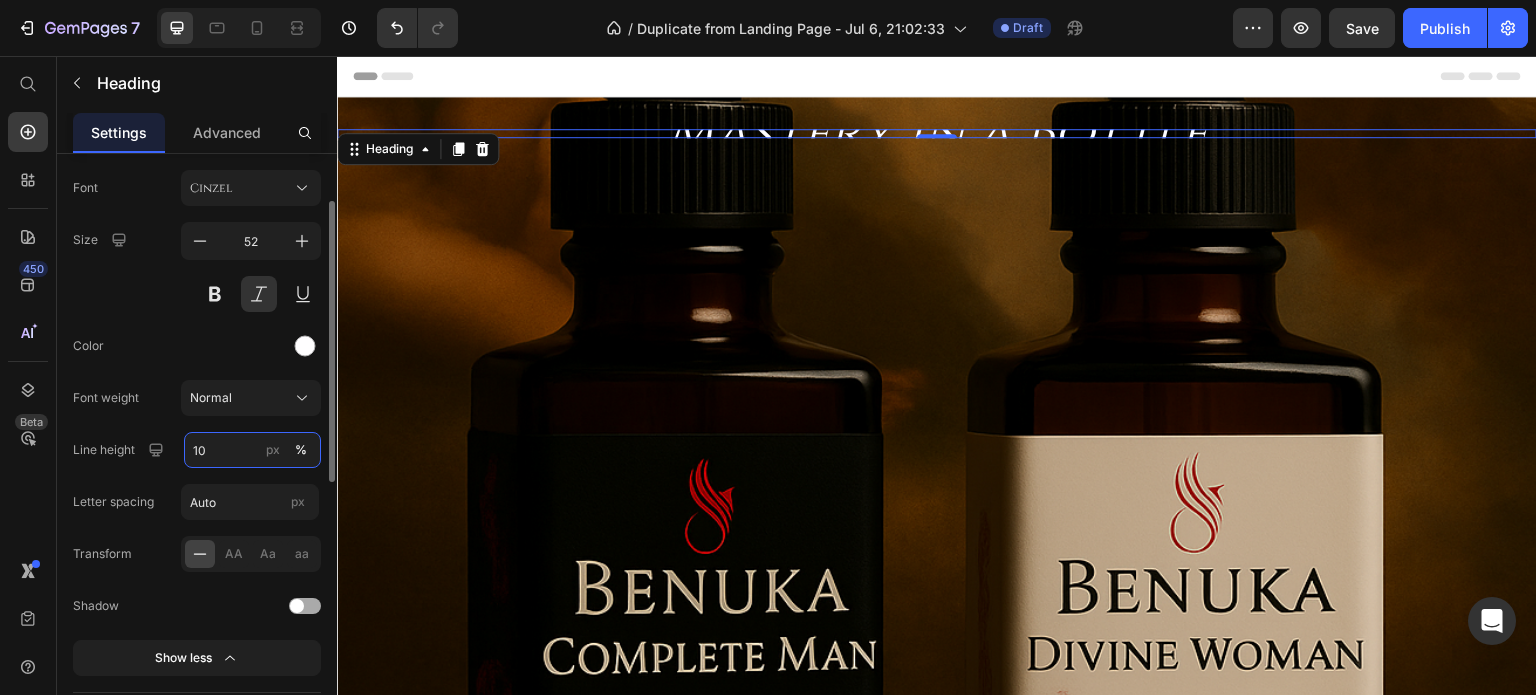 type on "1" 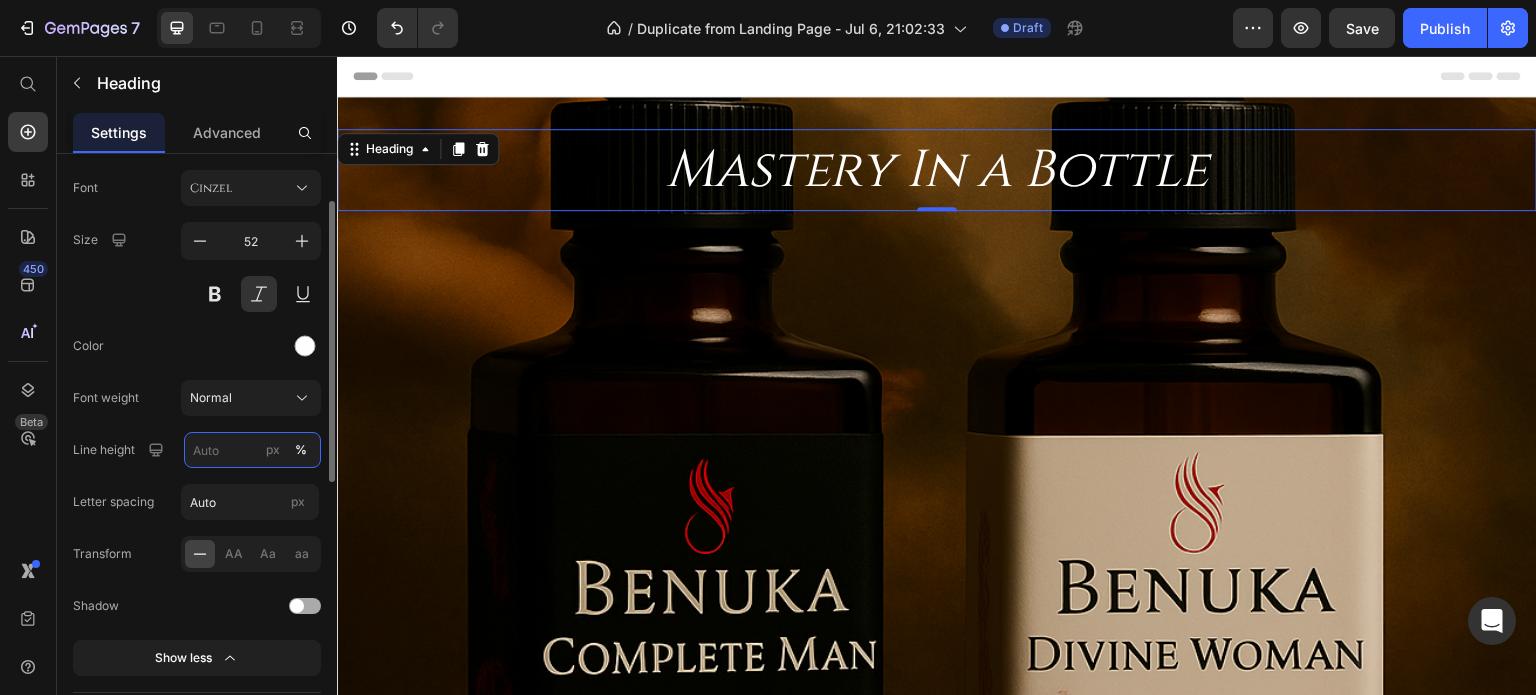 type on "0" 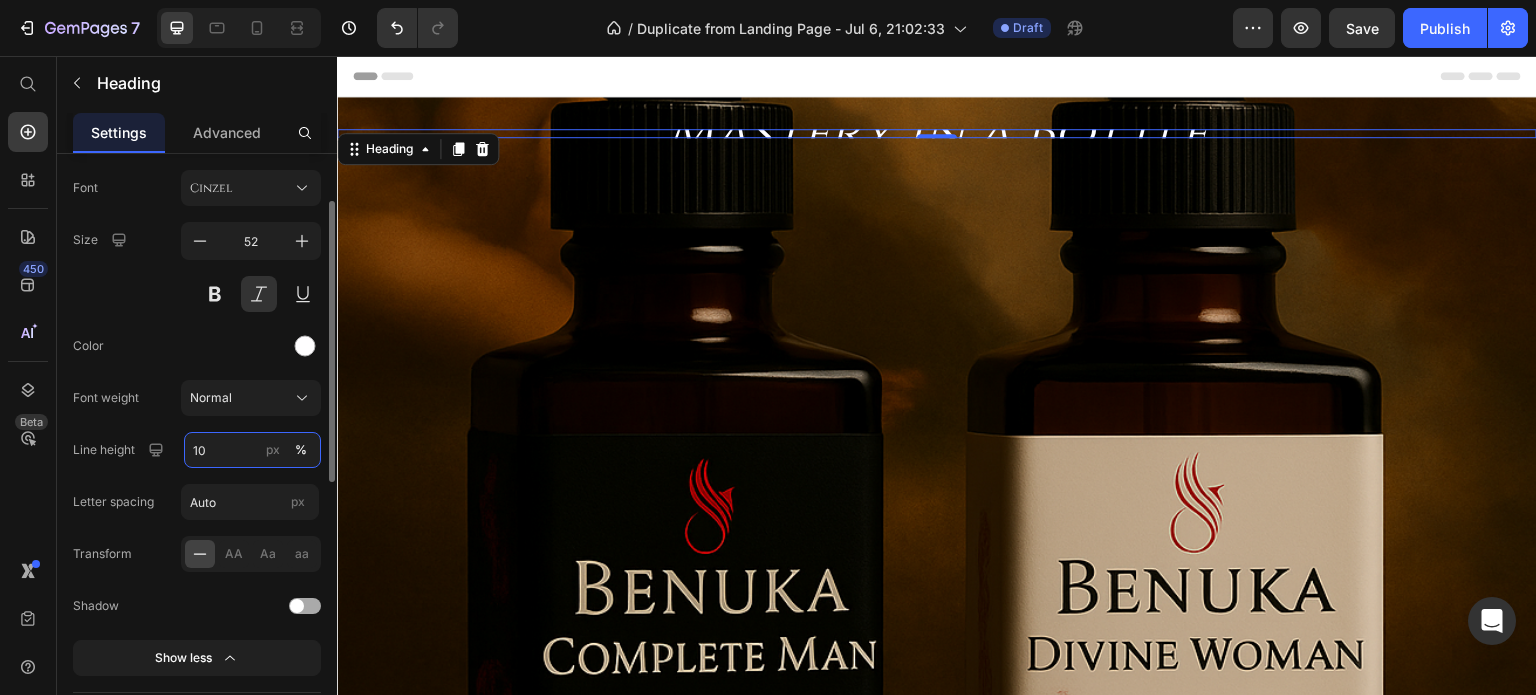 type on "1" 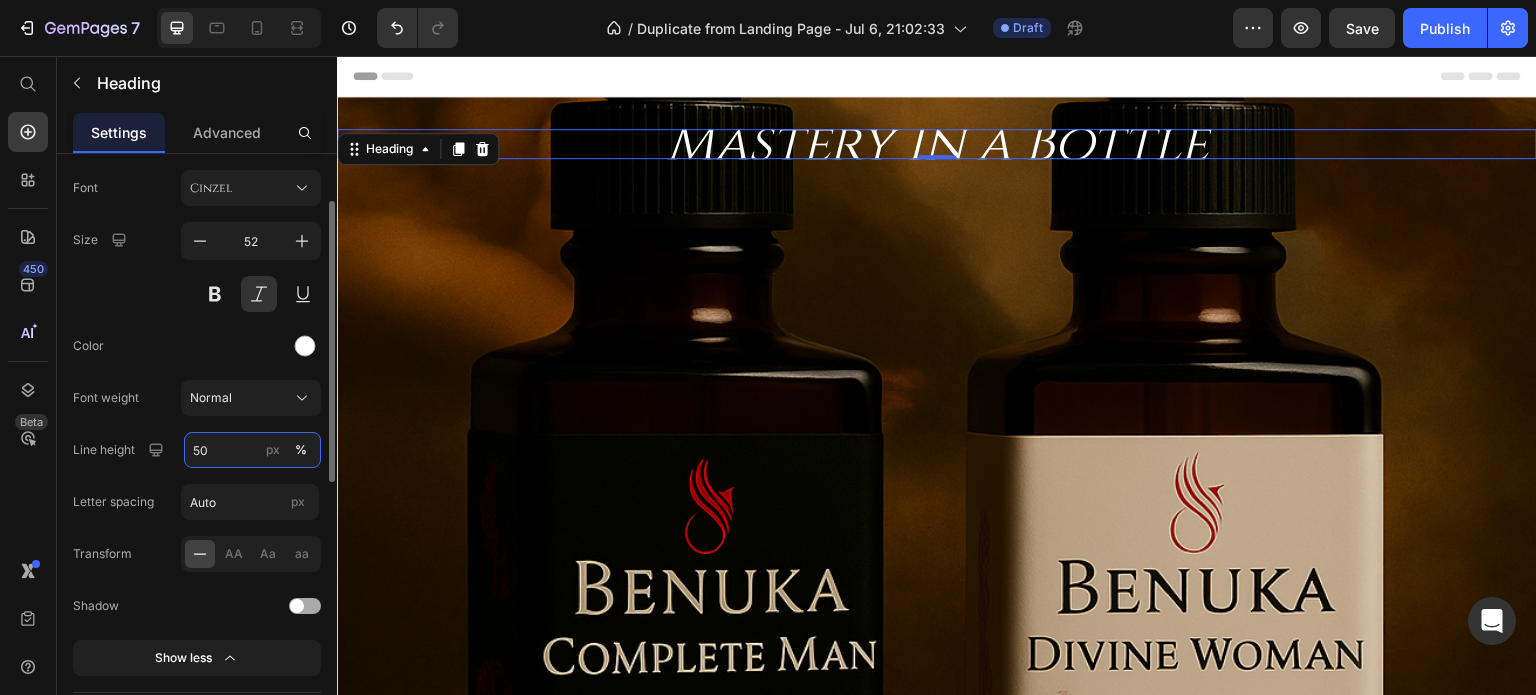 type on "5" 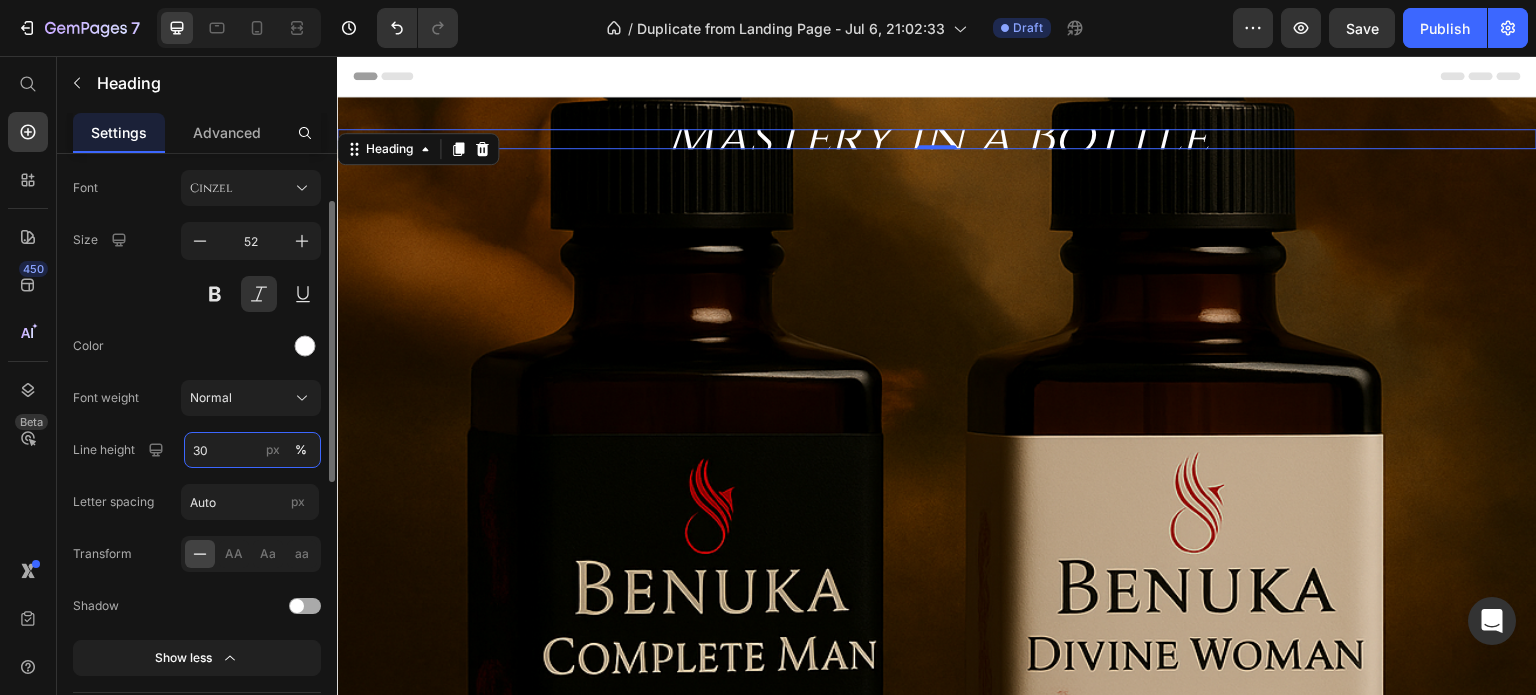 type on "3" 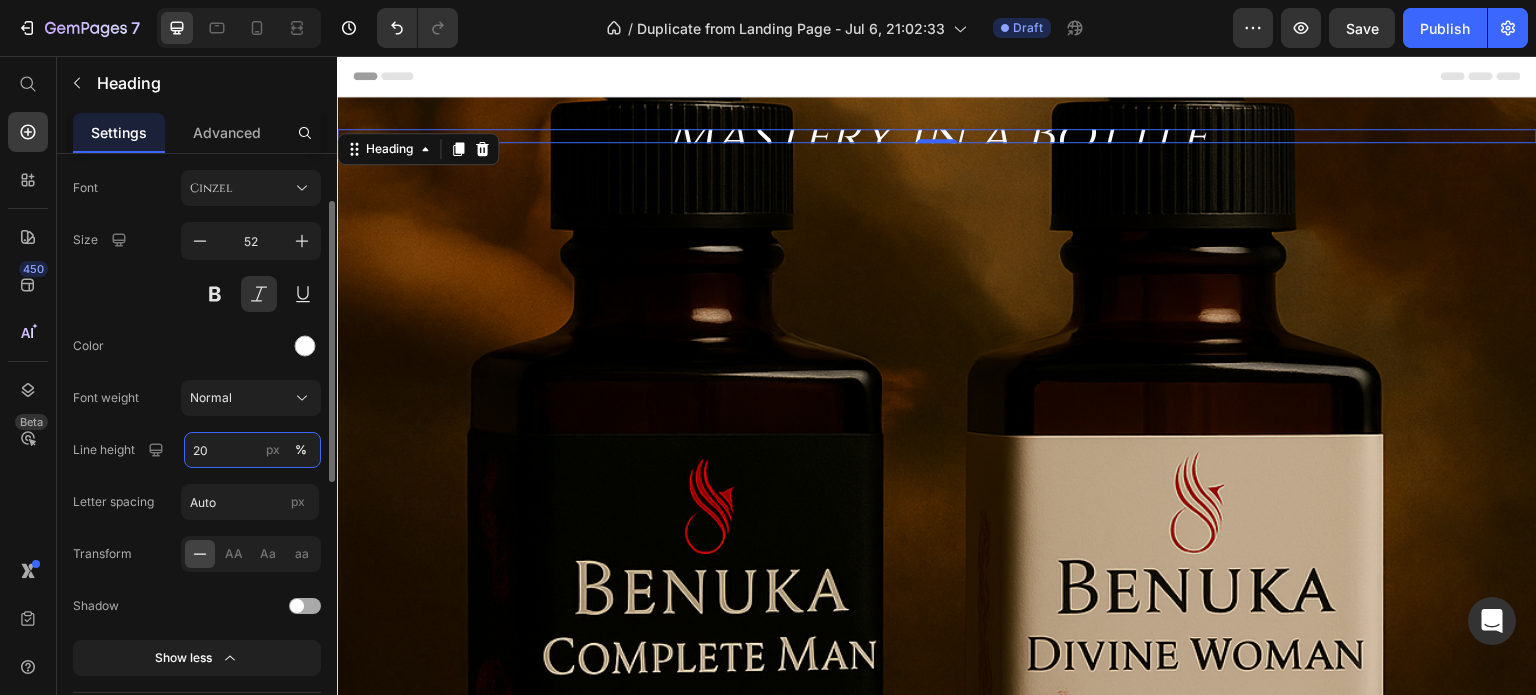 type on "2" 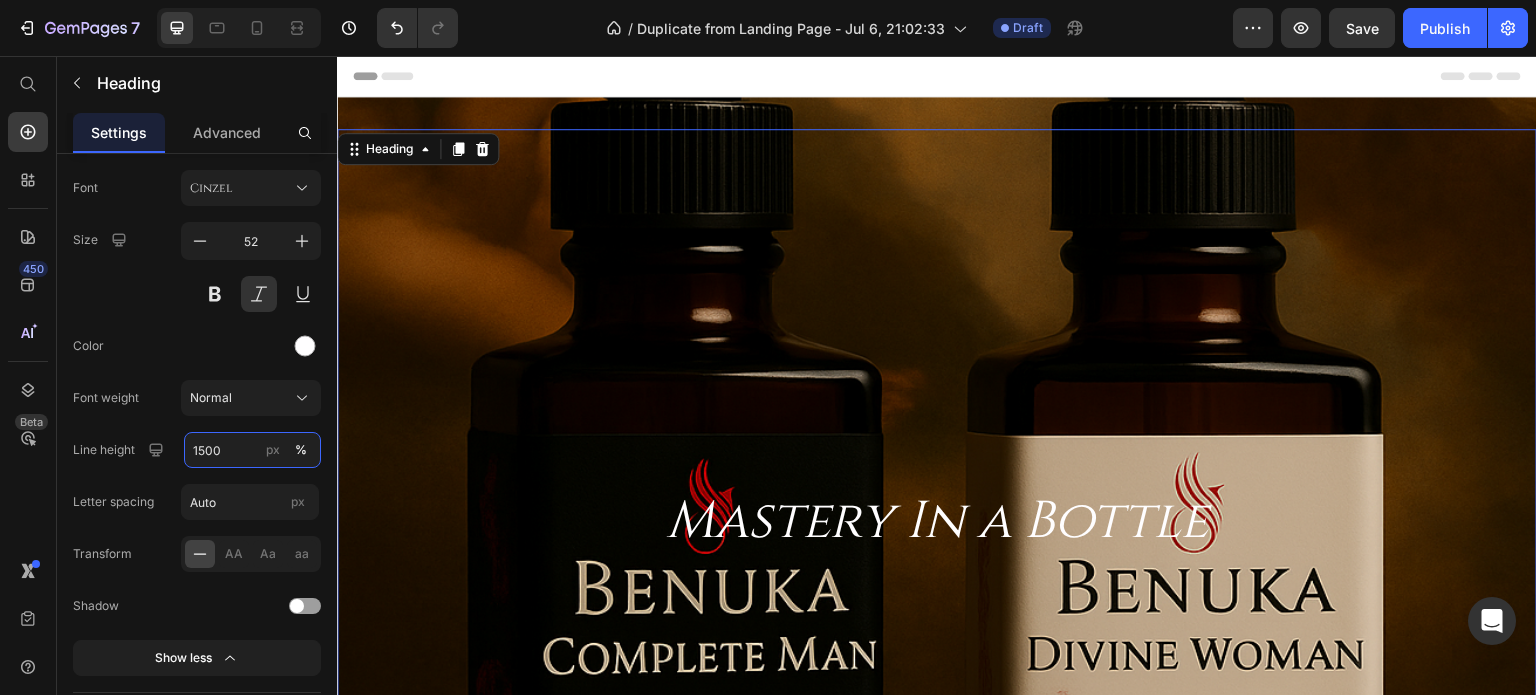 type on "1500" 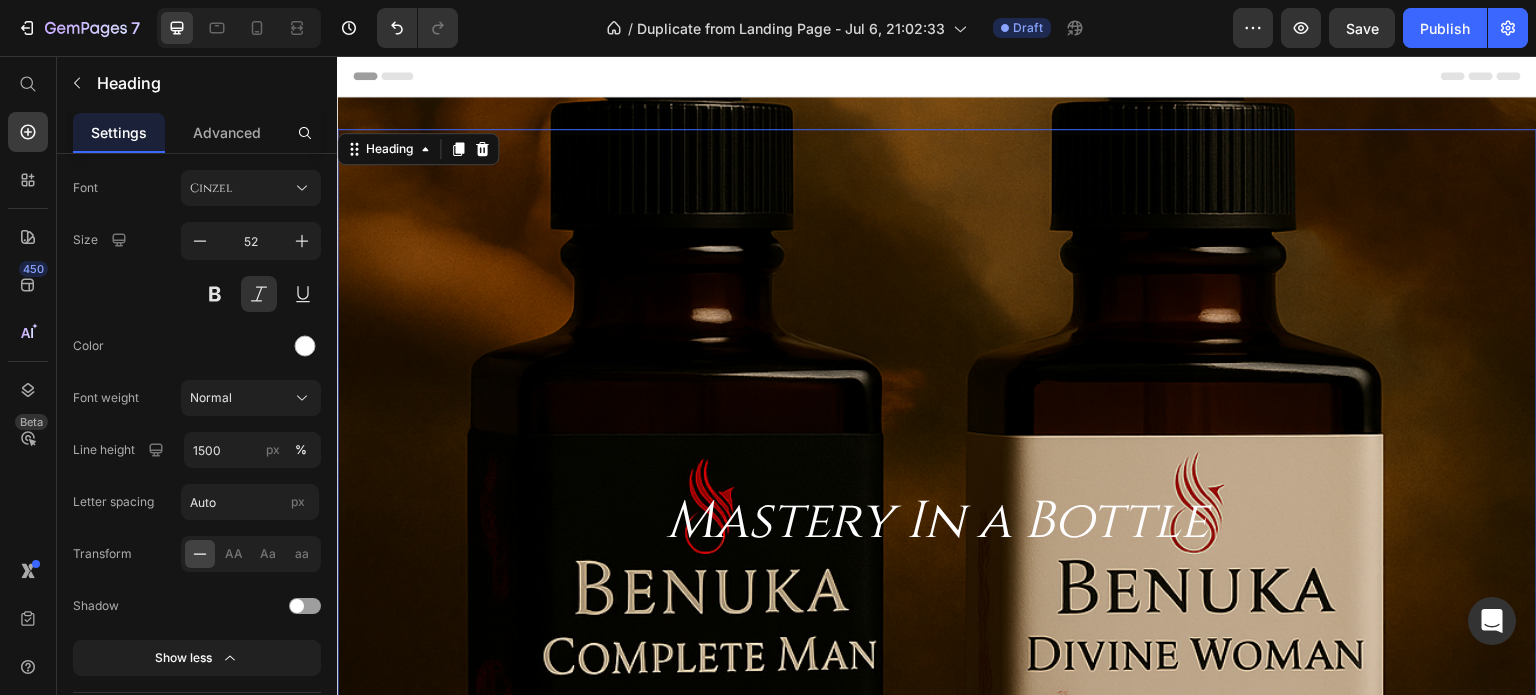 click on "Mastery In a Bottle" at bounding box center (937, 521) 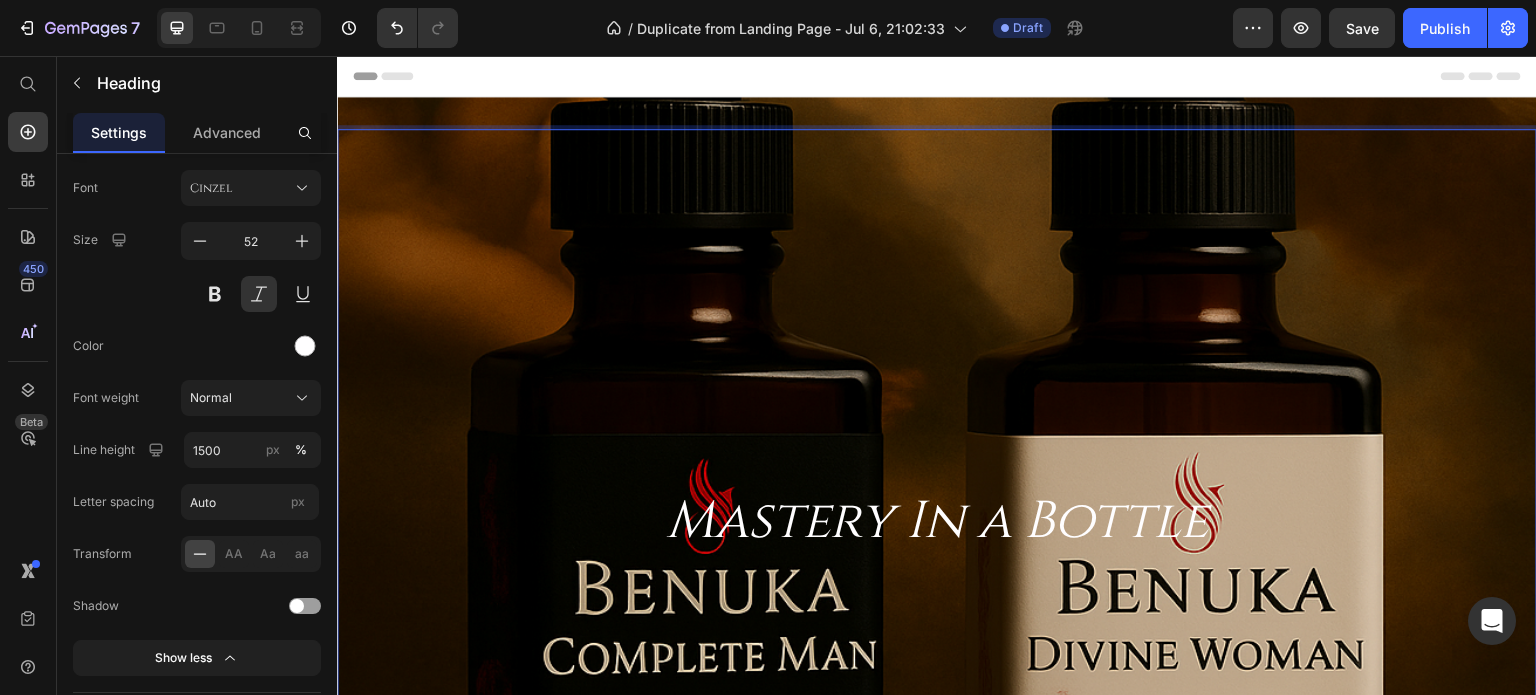 click on "Mastery In a Bottle" at bounding box center (937, 521) 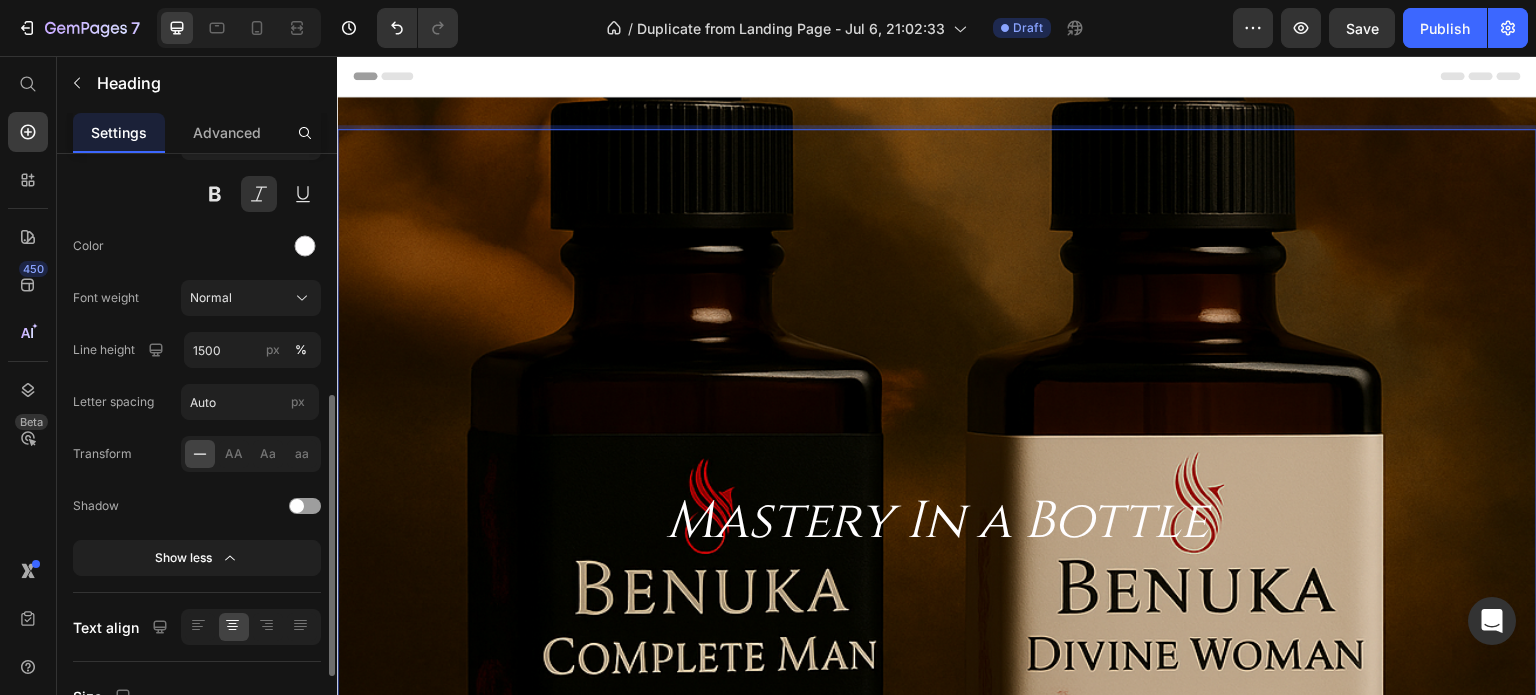 scroll, scrollTop: 300, scrollLeft: 0, axis: vertical 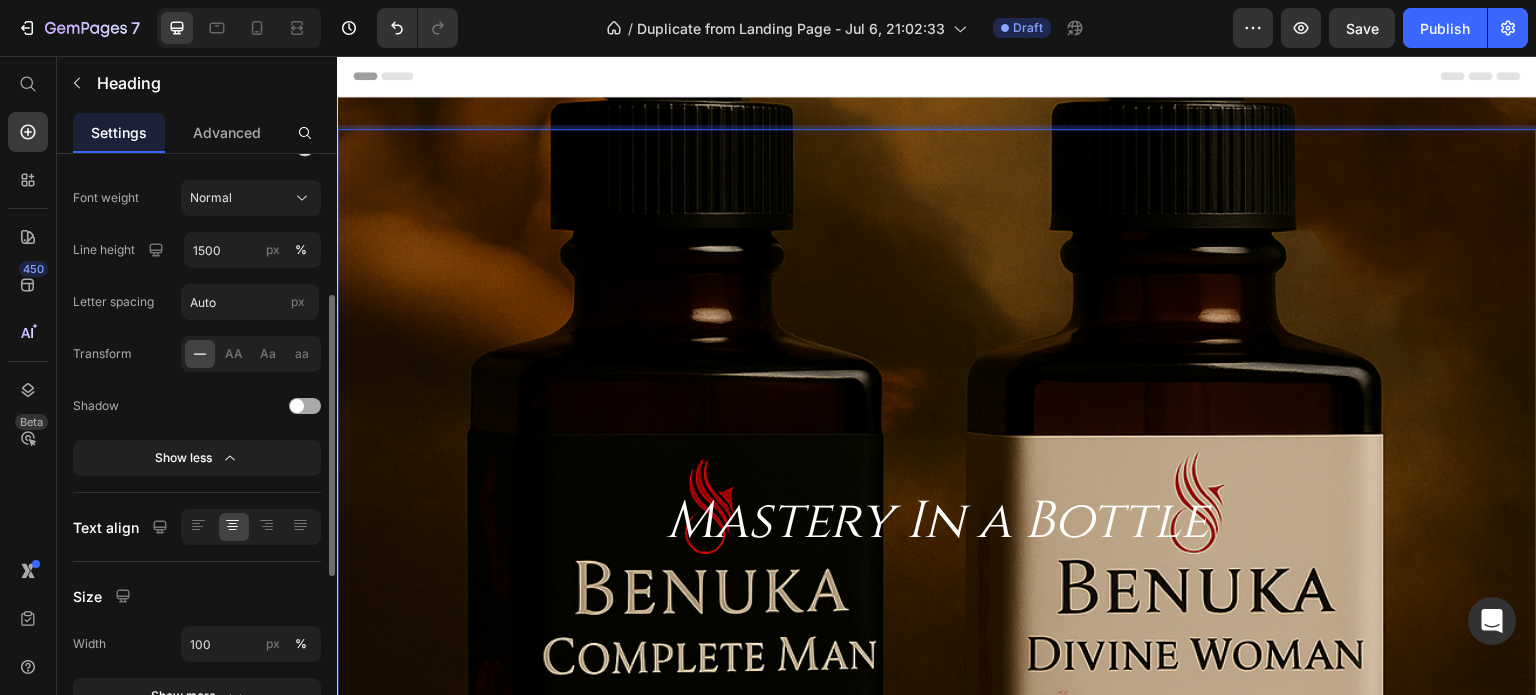 click at bounding box center (297, 406) 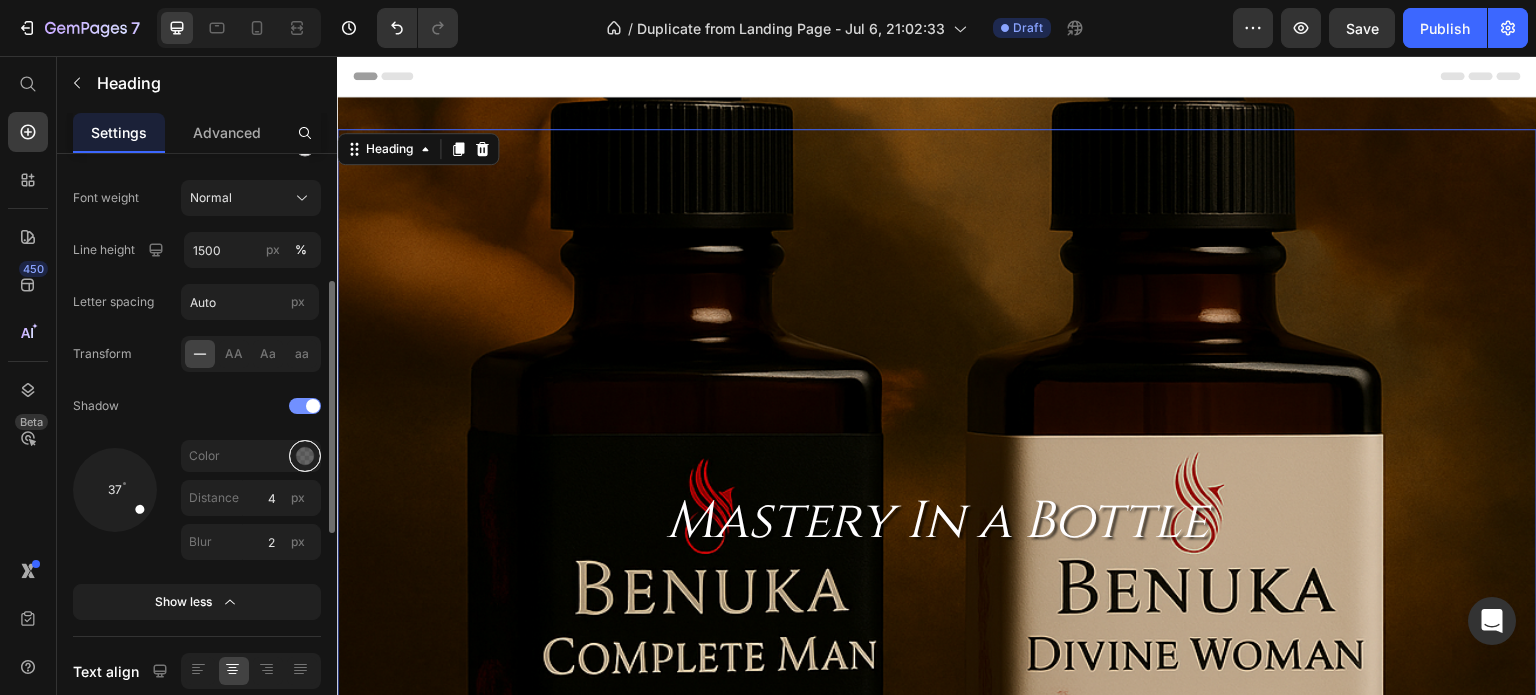 click at bounding box center (305, 456) 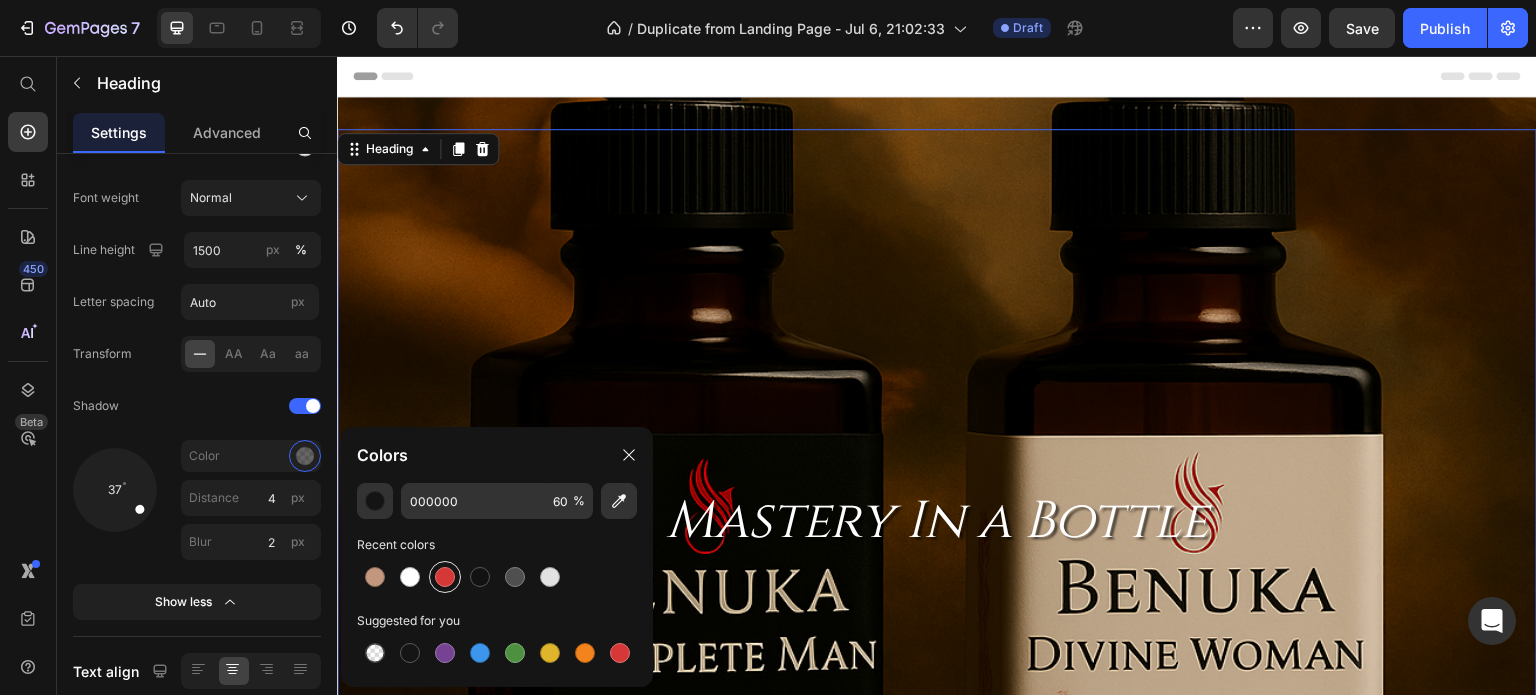 click at bounding box center [445, 577] 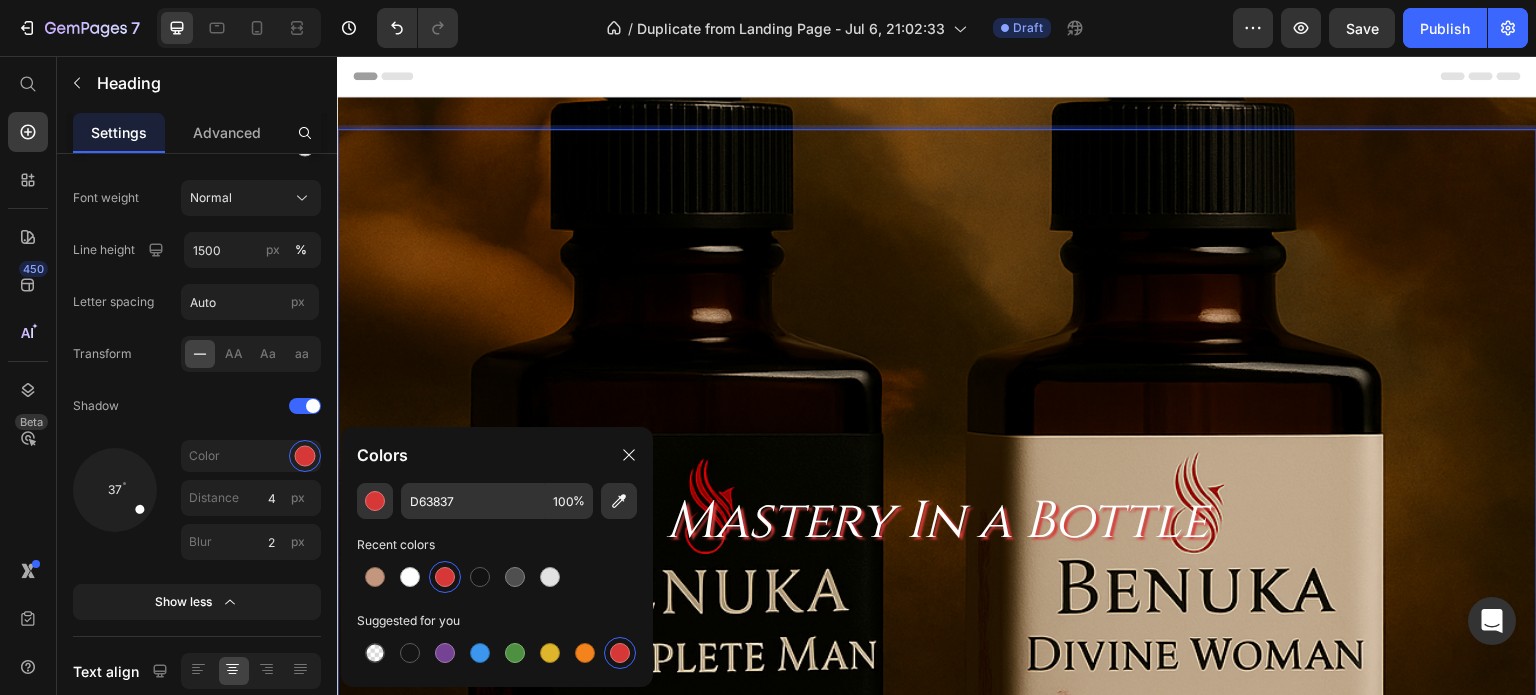 click on "Mastery In a Bottle" at bounding box center [937, 521] 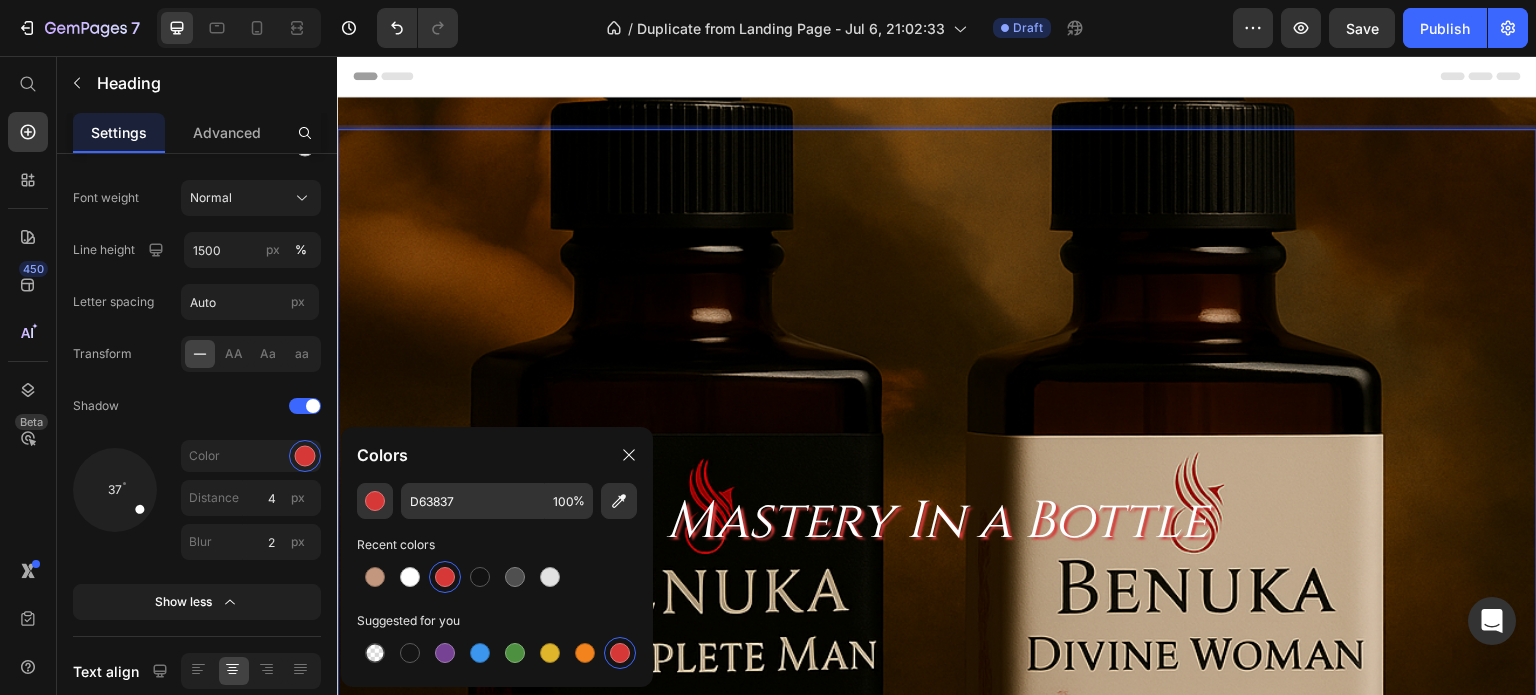 click on "Mastery In a Bottle" at bounding box center [937, 521] 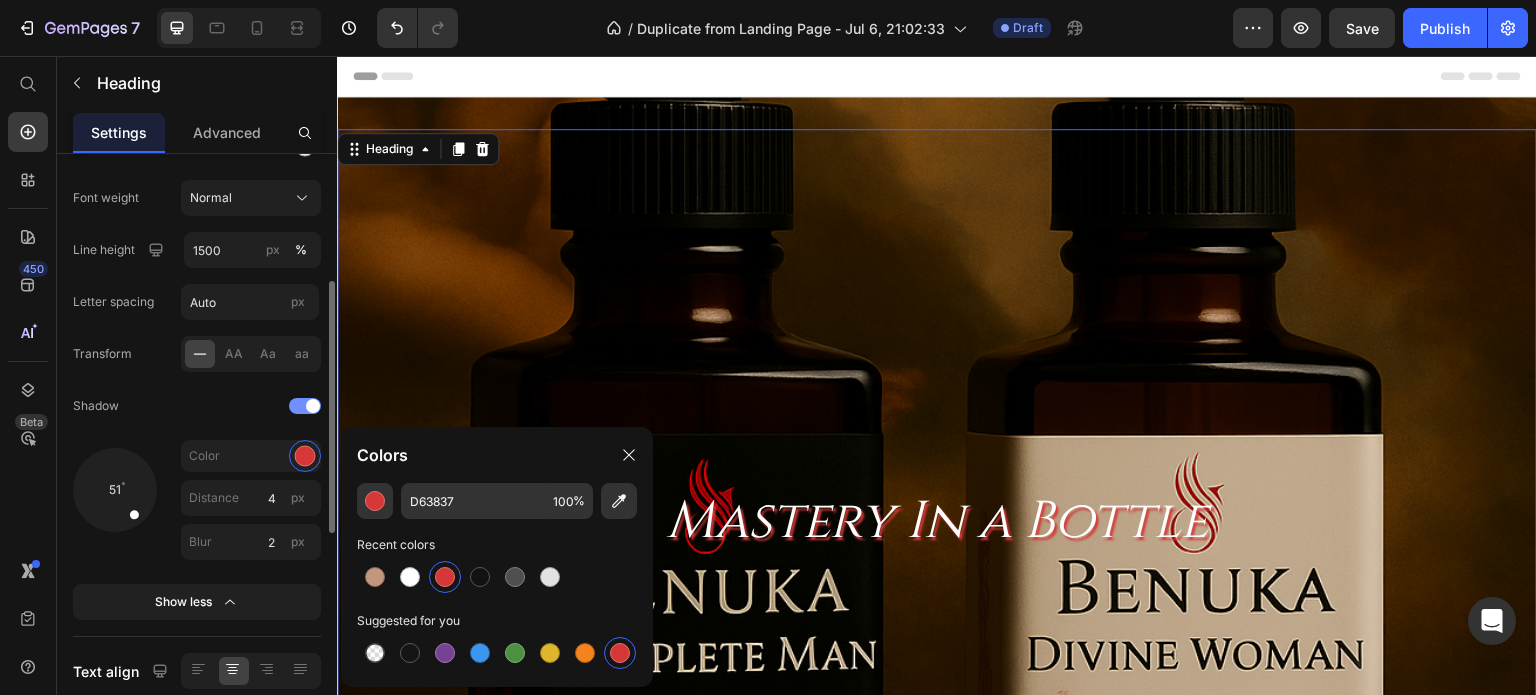 drag, startPoint x: 143, startPoint y: 510, endPoint x: 188, endPoint y: 579, distance: 82.37718 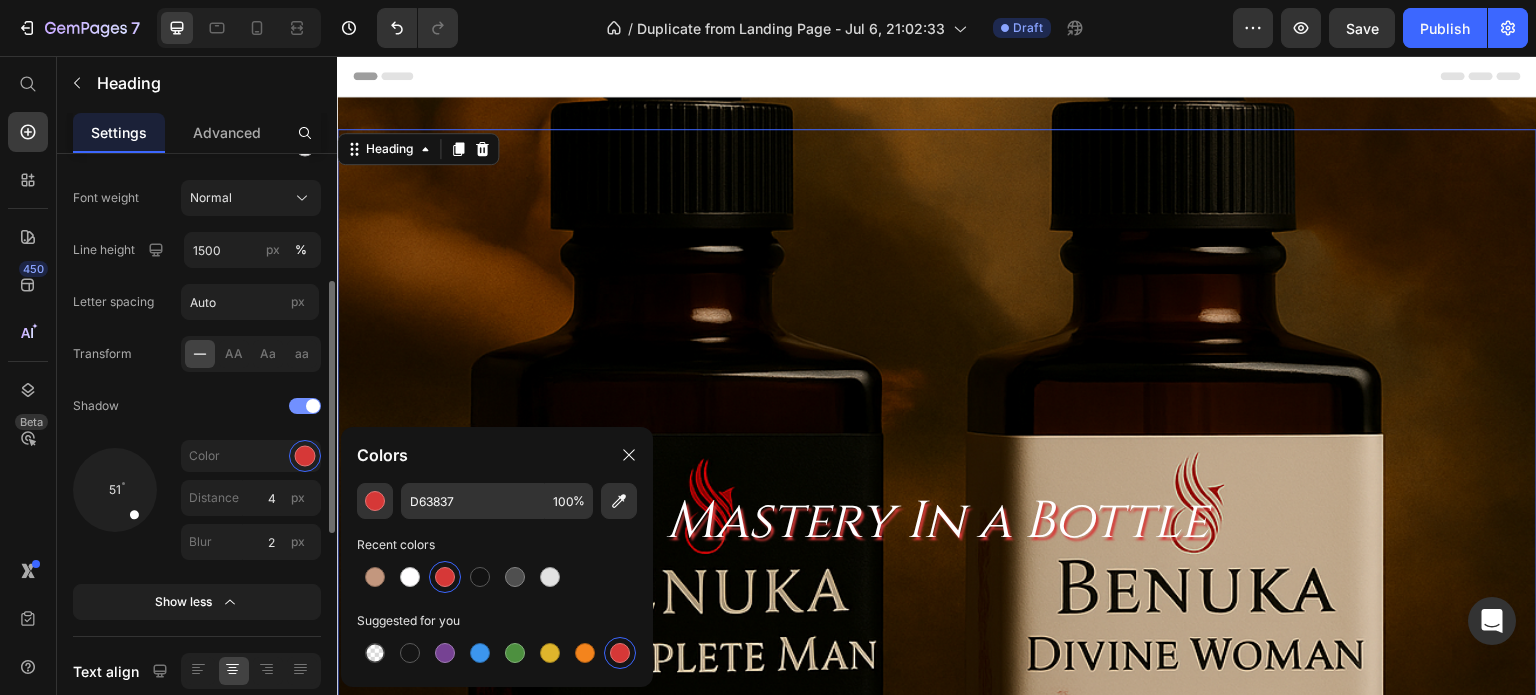 click on "Font Cinzel Size 52 Color Font weight Normal Line height 1500 px % Letter spacing Auto px Transform
AA Aa aa Shadow 51 Color Distance 4 px Blur 2 px Show less" at bounding box center [197, 295] 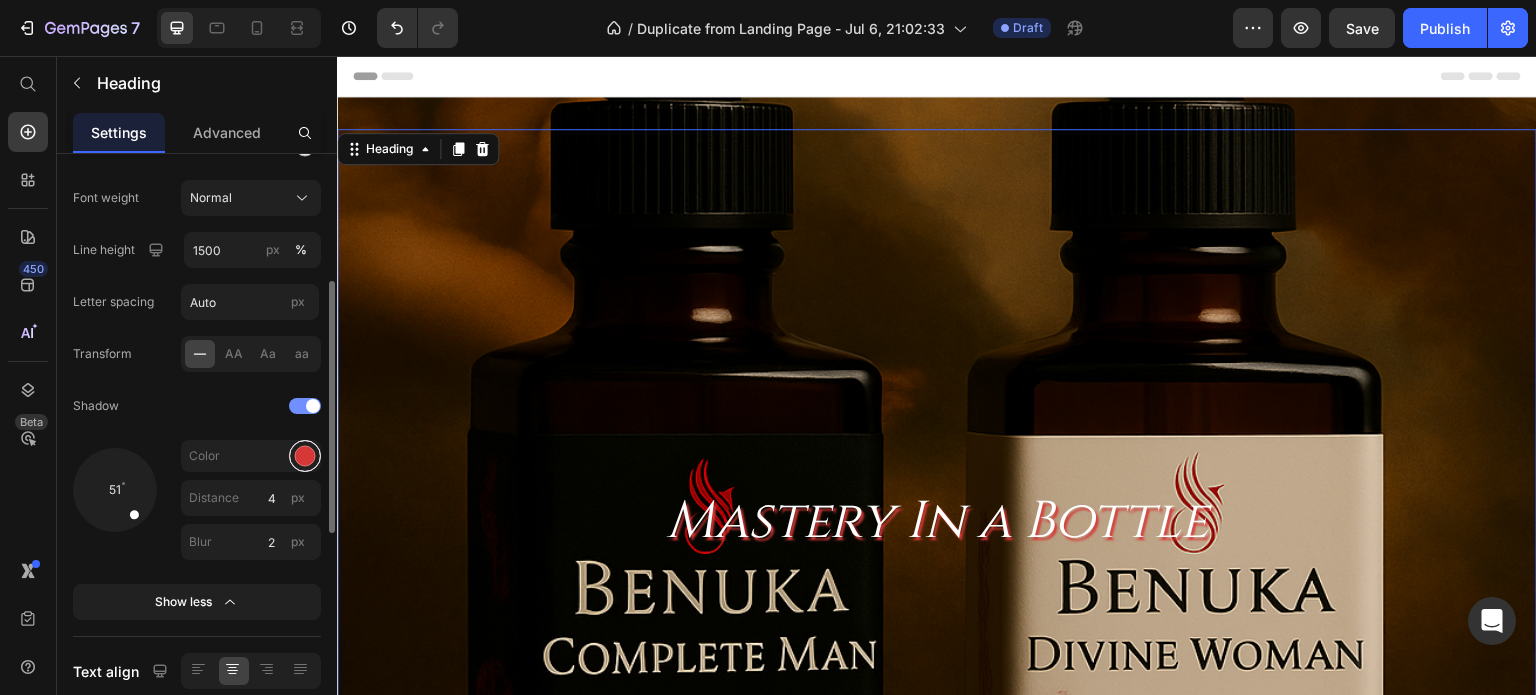 click at bounding box center (305, 456) 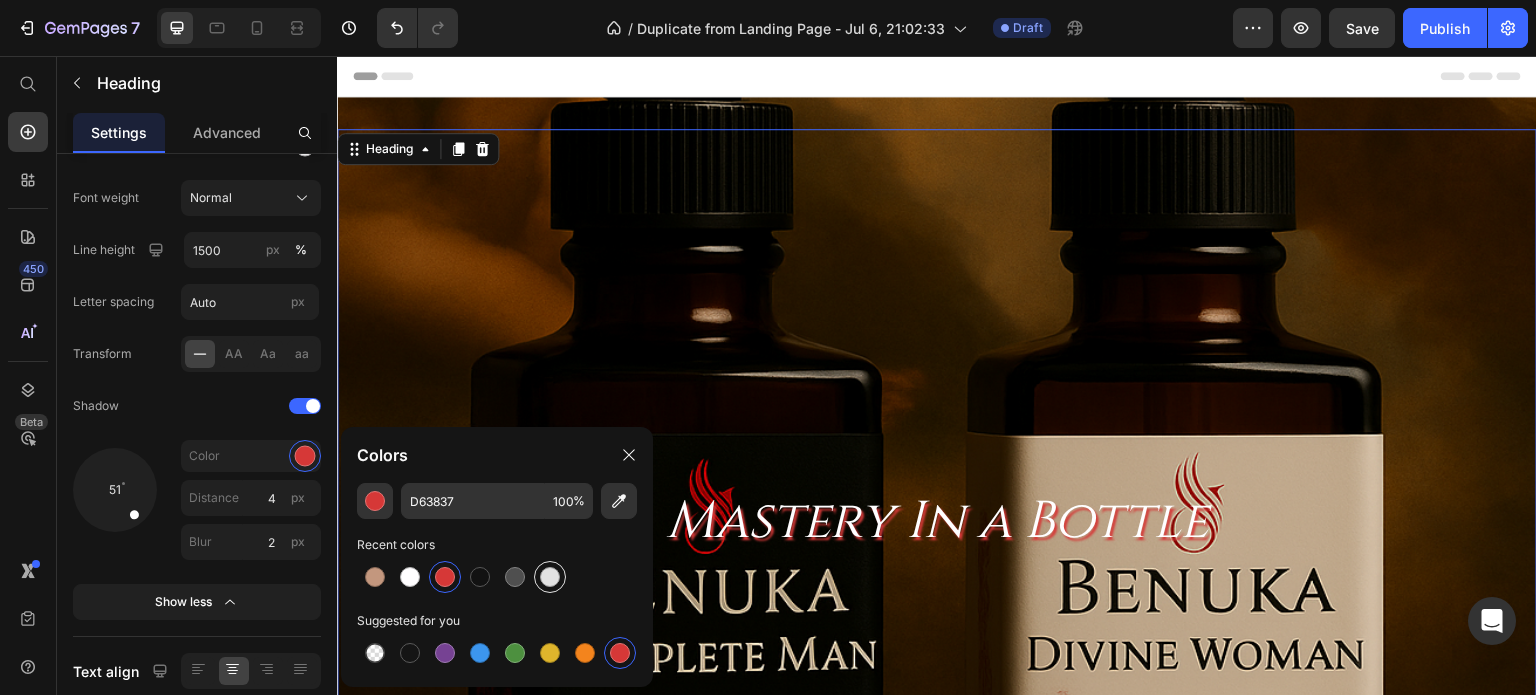 click at bounding box center [550, 577] 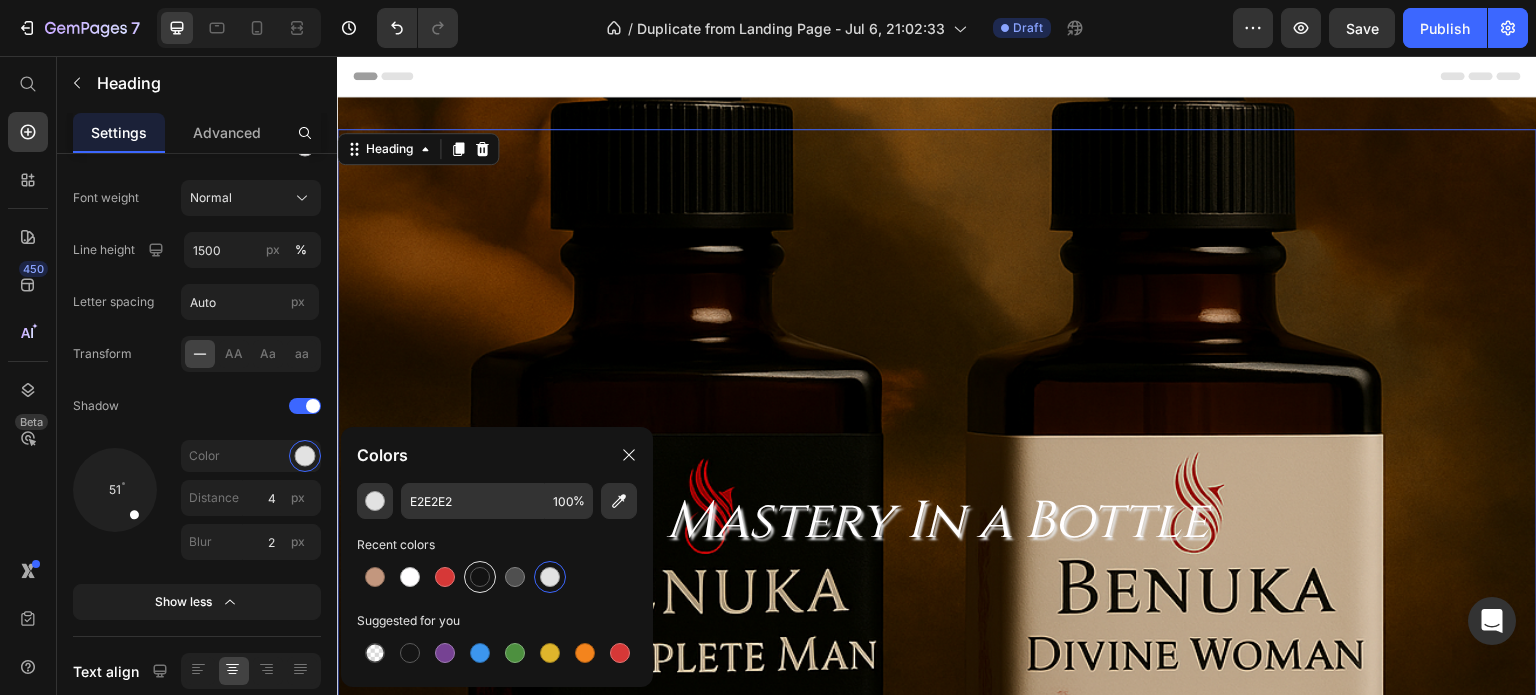 click at bounding box center [480, 577] 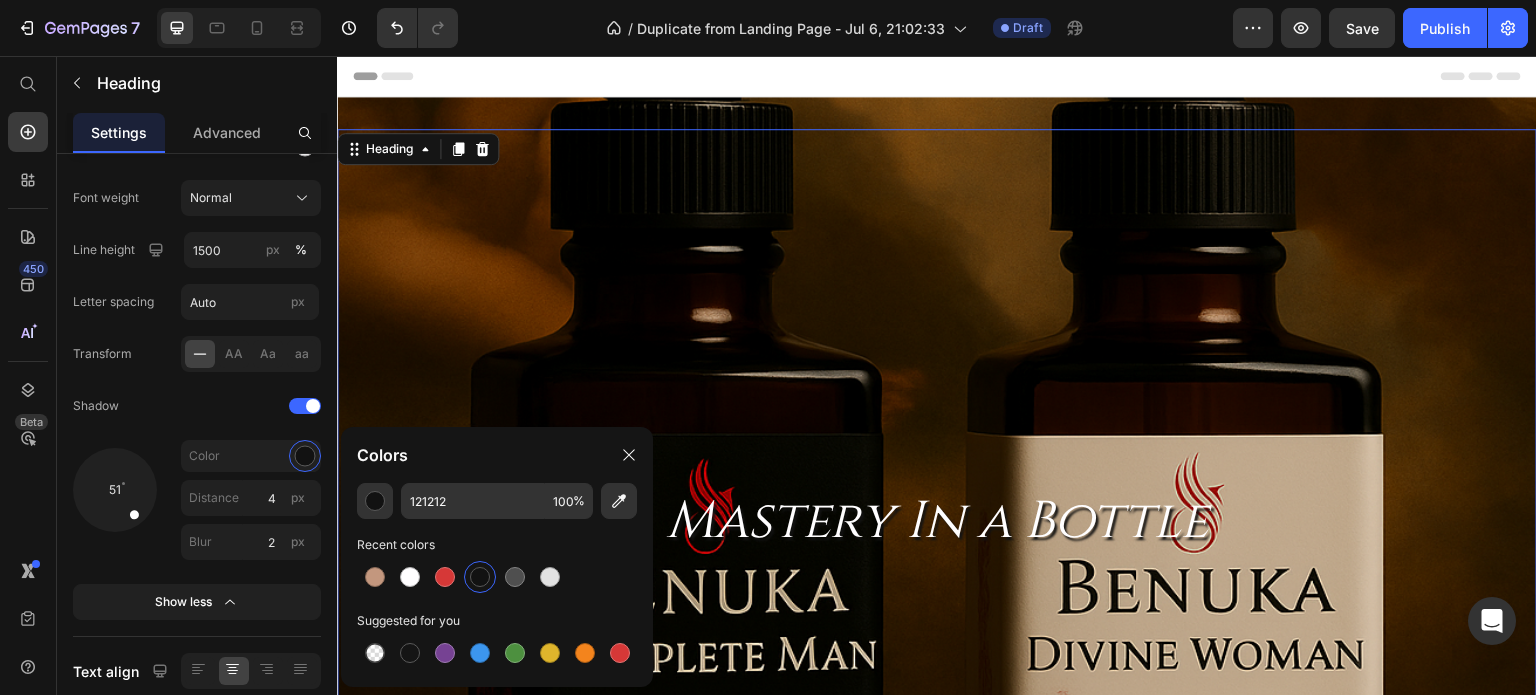 click at bounding box center (480, 577) 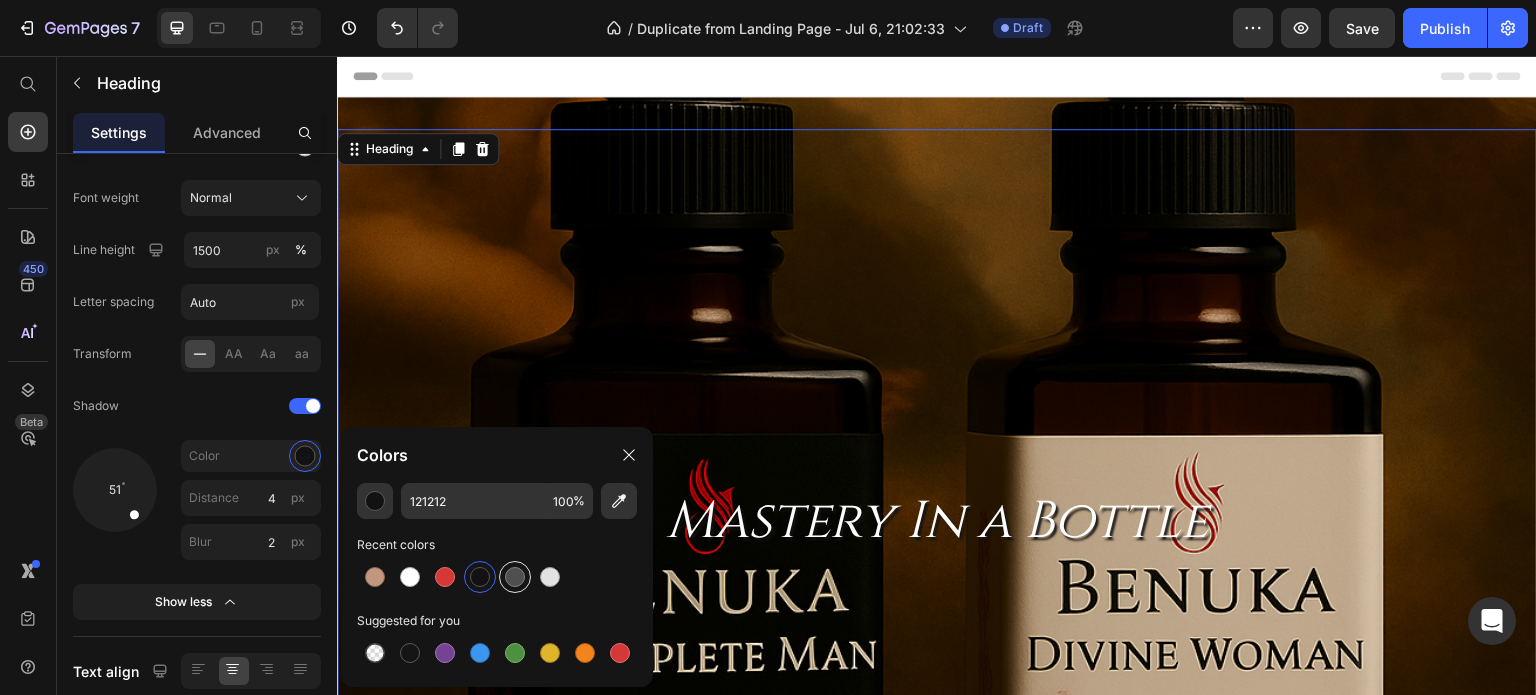click at bounding box center [515, 577] 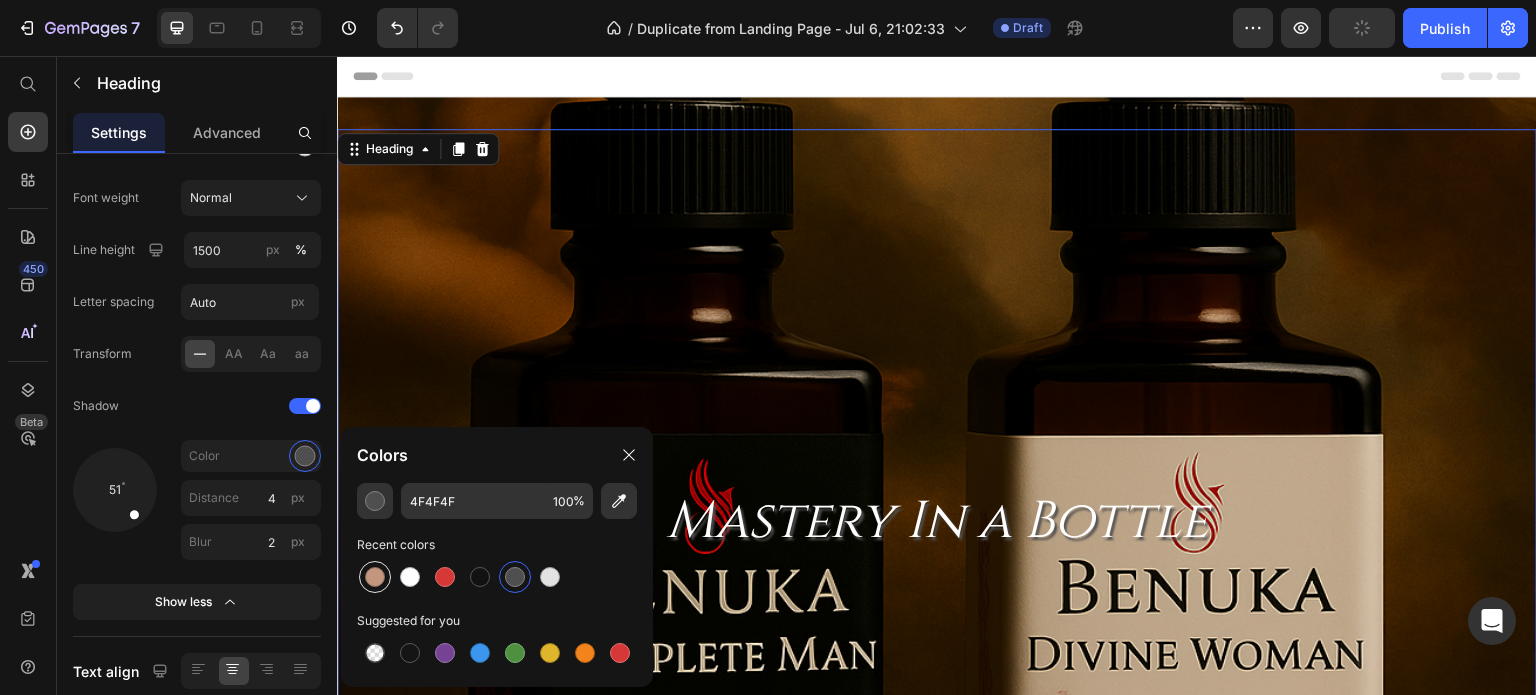 click at bounding box center (375, 577) 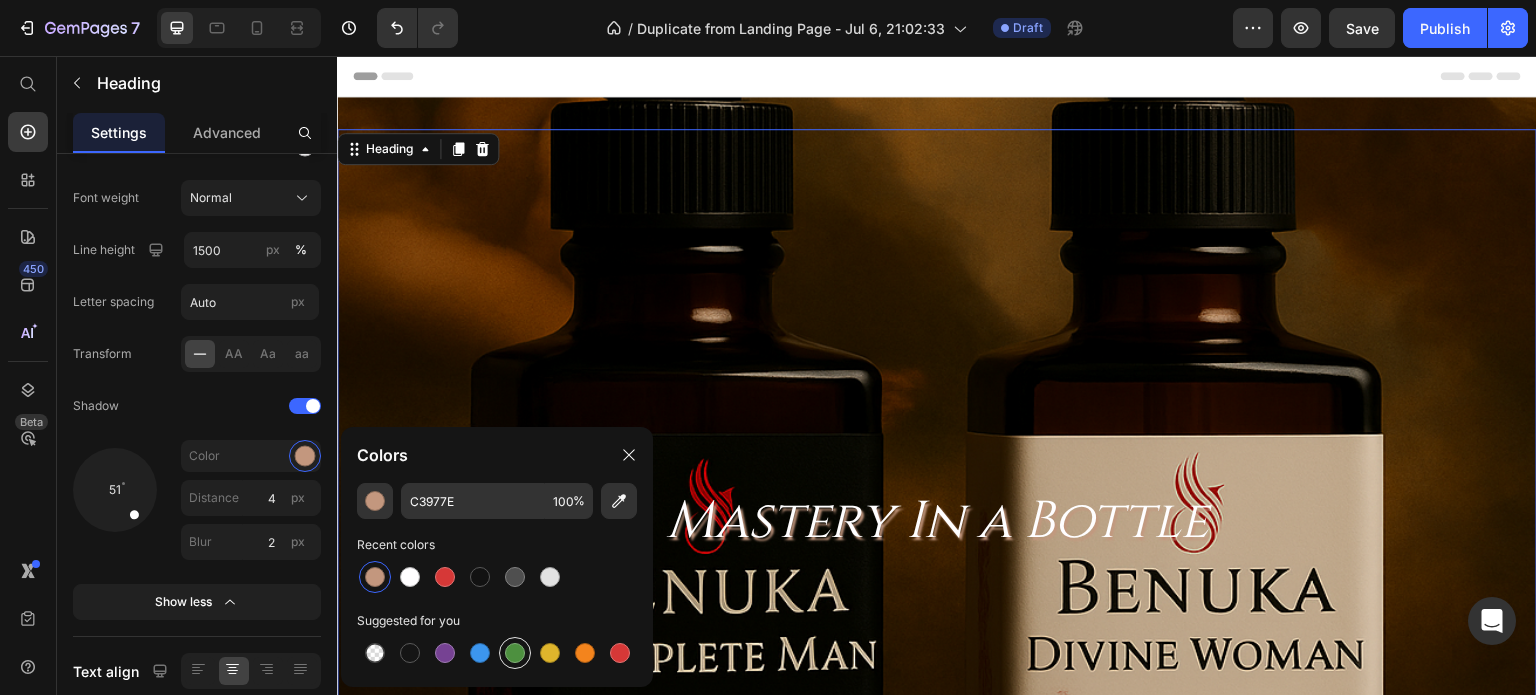 click at bounding box center [515, 653] 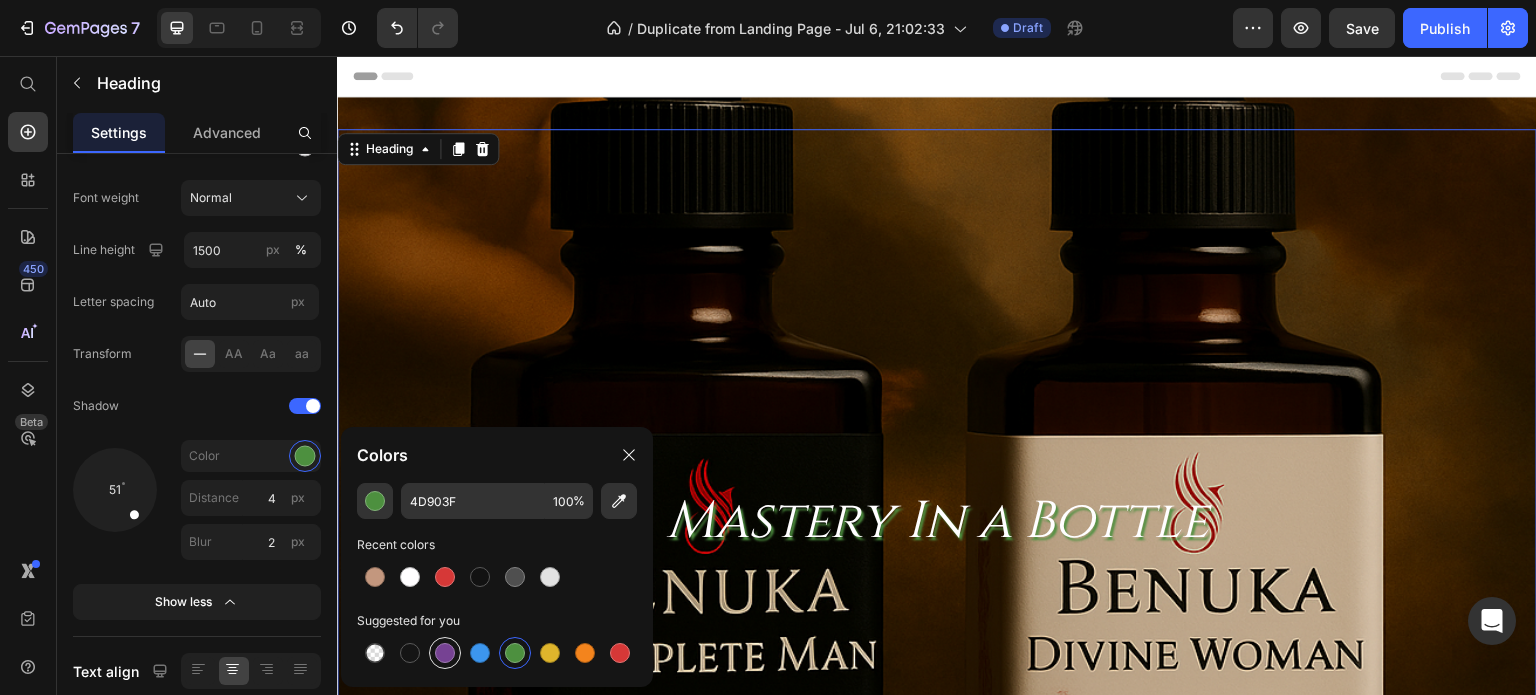 click at bounding box center (445, 653) 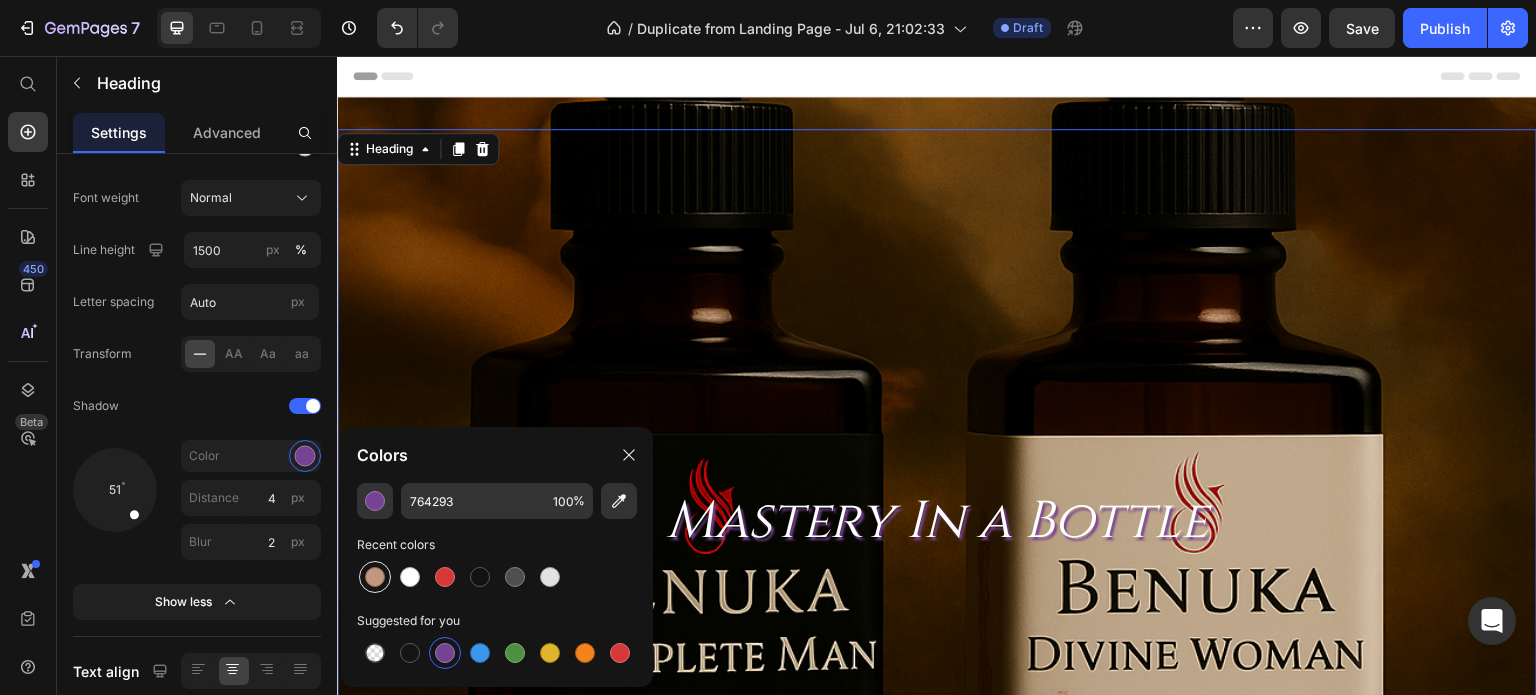 click at bounding box center (375, 577) 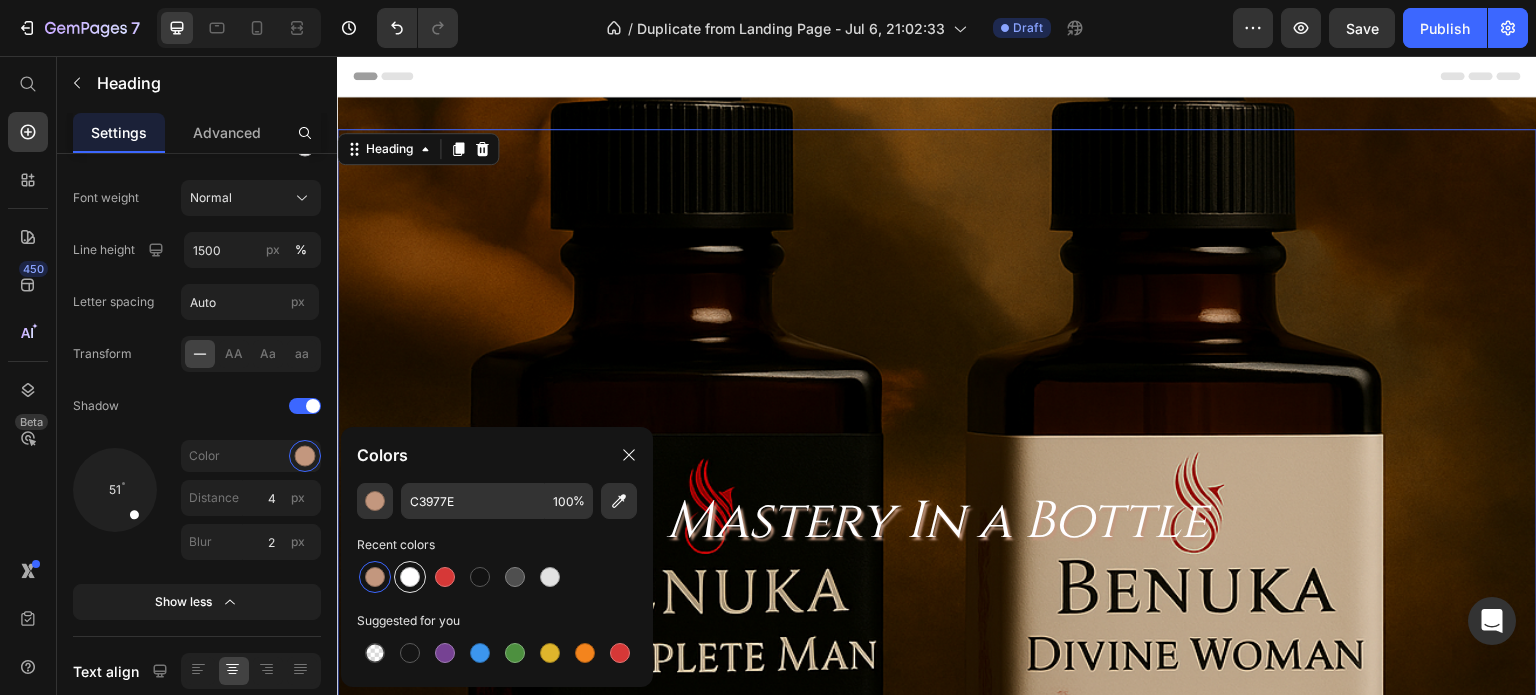 click at bounding box center (410, 577) 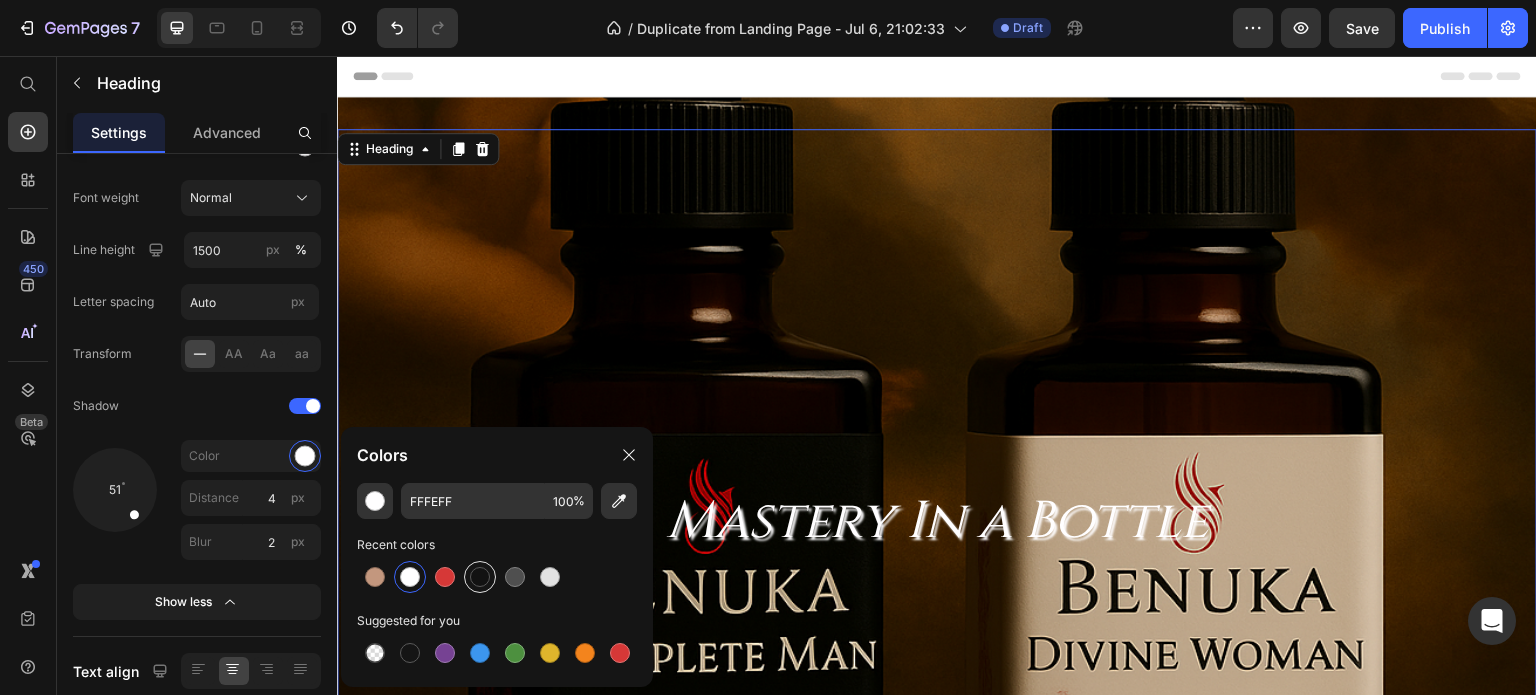 click at bounding box center (480, 577) 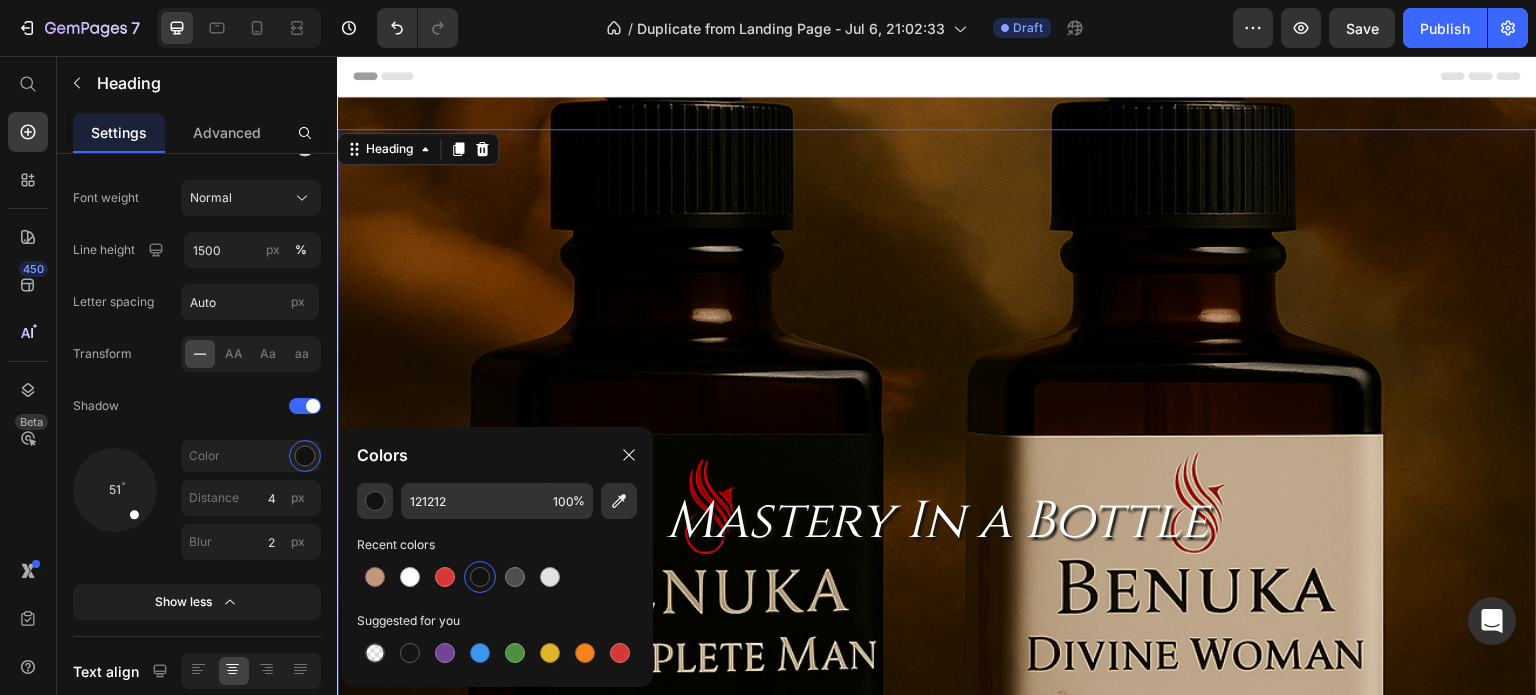 click on "Mastery In a Bottle" at bounding box center [937, 521] 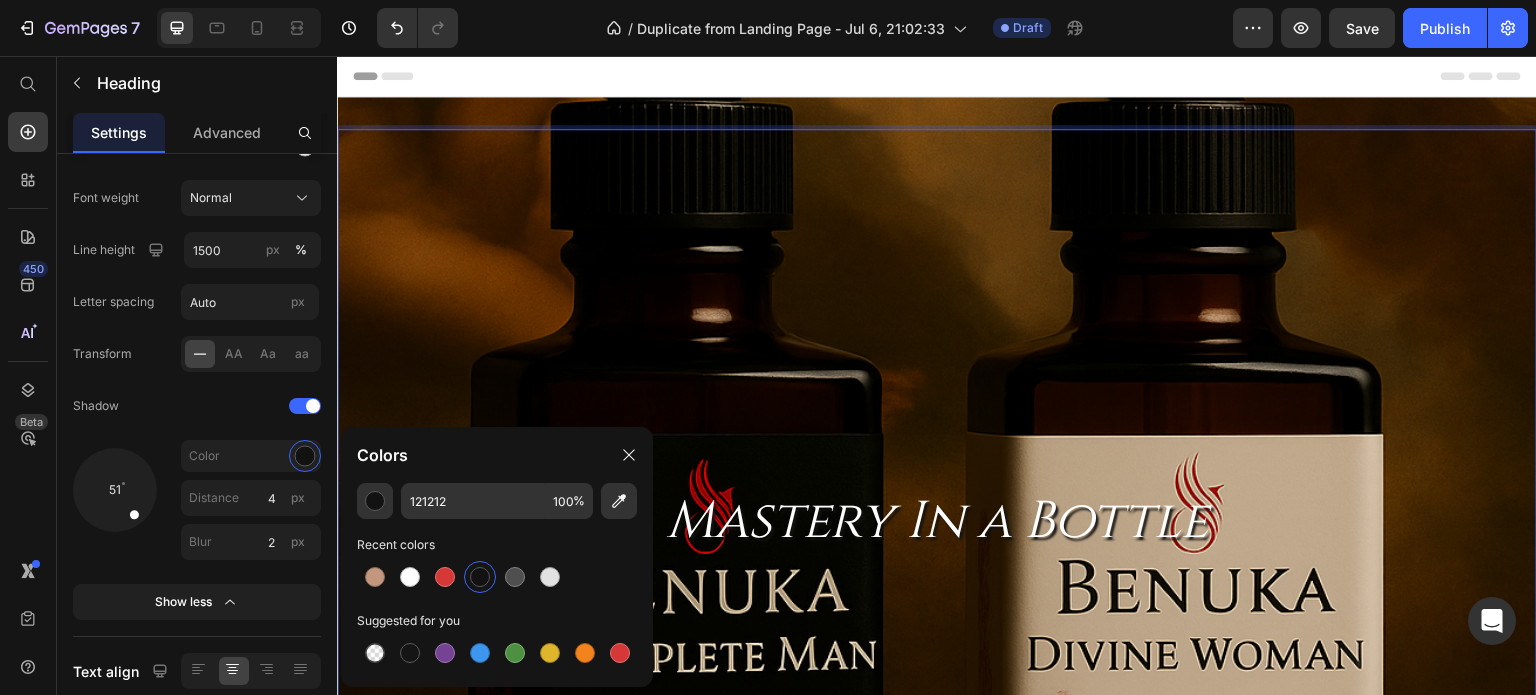 click on "Mastery In a Bottle" at bounding box center [937, 521] 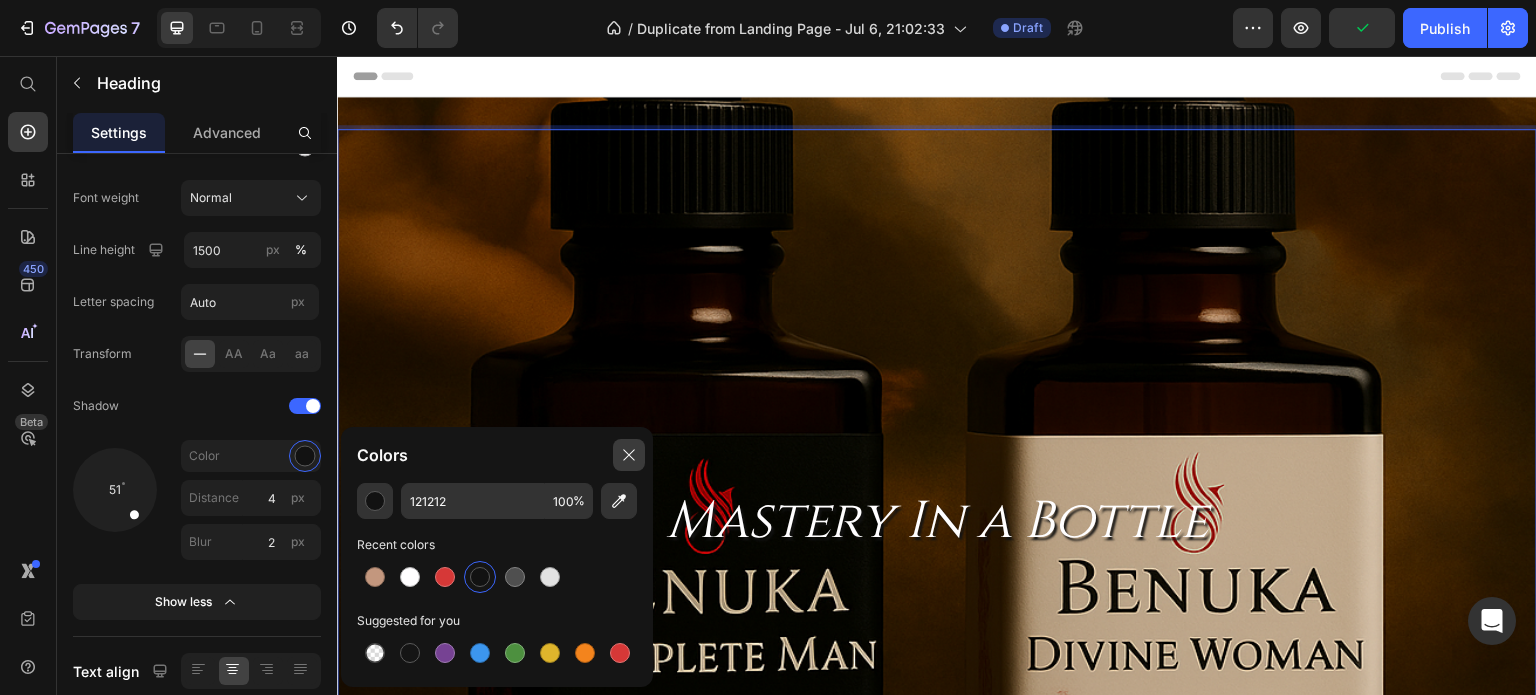 click 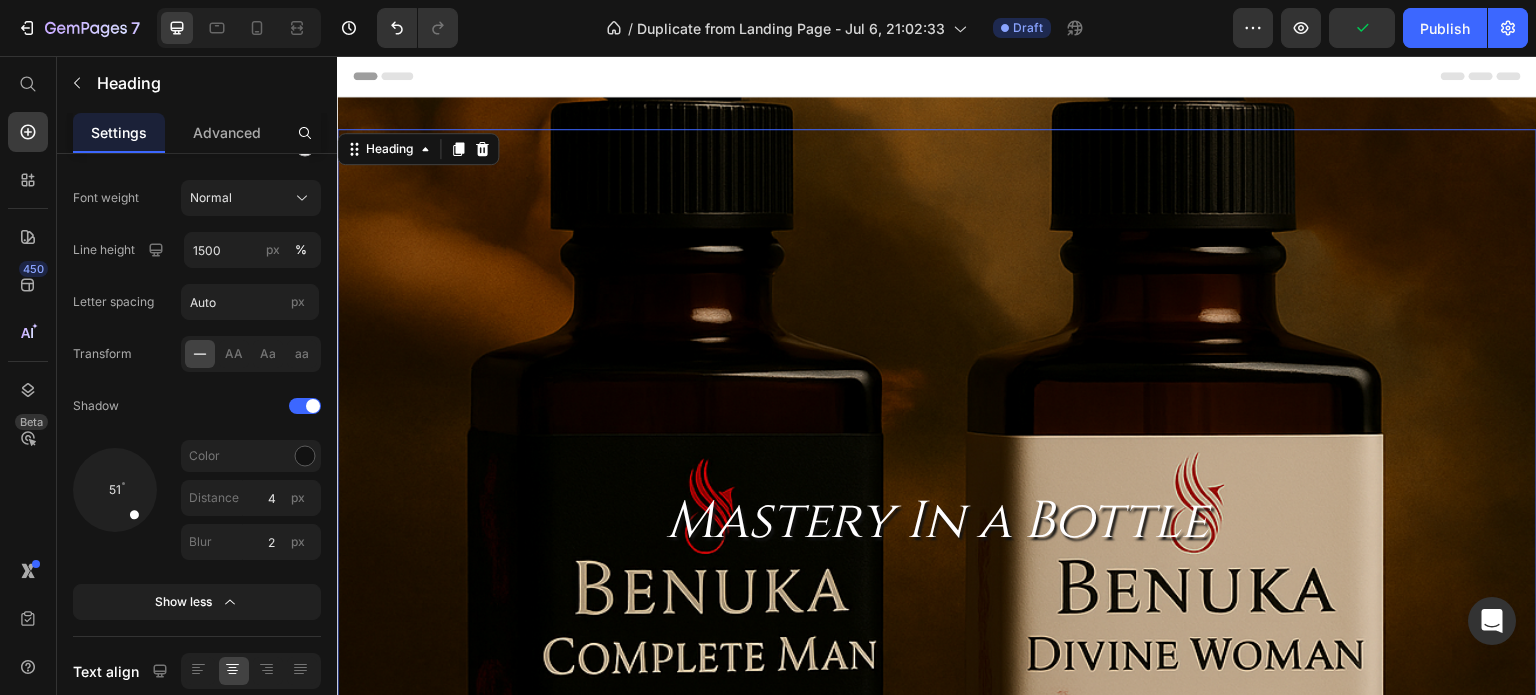 click on "Mastery In a Bottle" at bounding box center [937, 521] 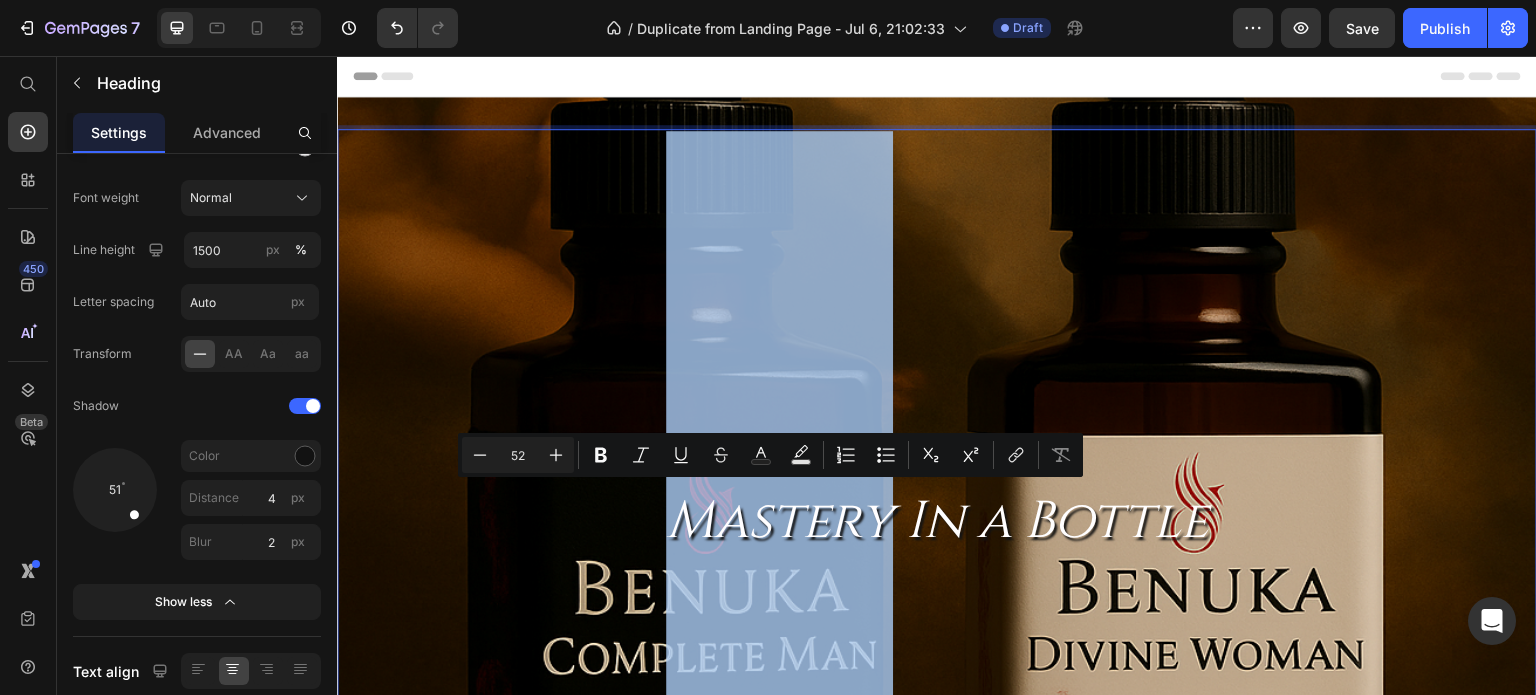 drag, startPoint x: 667, startPoint y: 525, endPoint x: 874, endPoint y: 526, distance: 207.00241 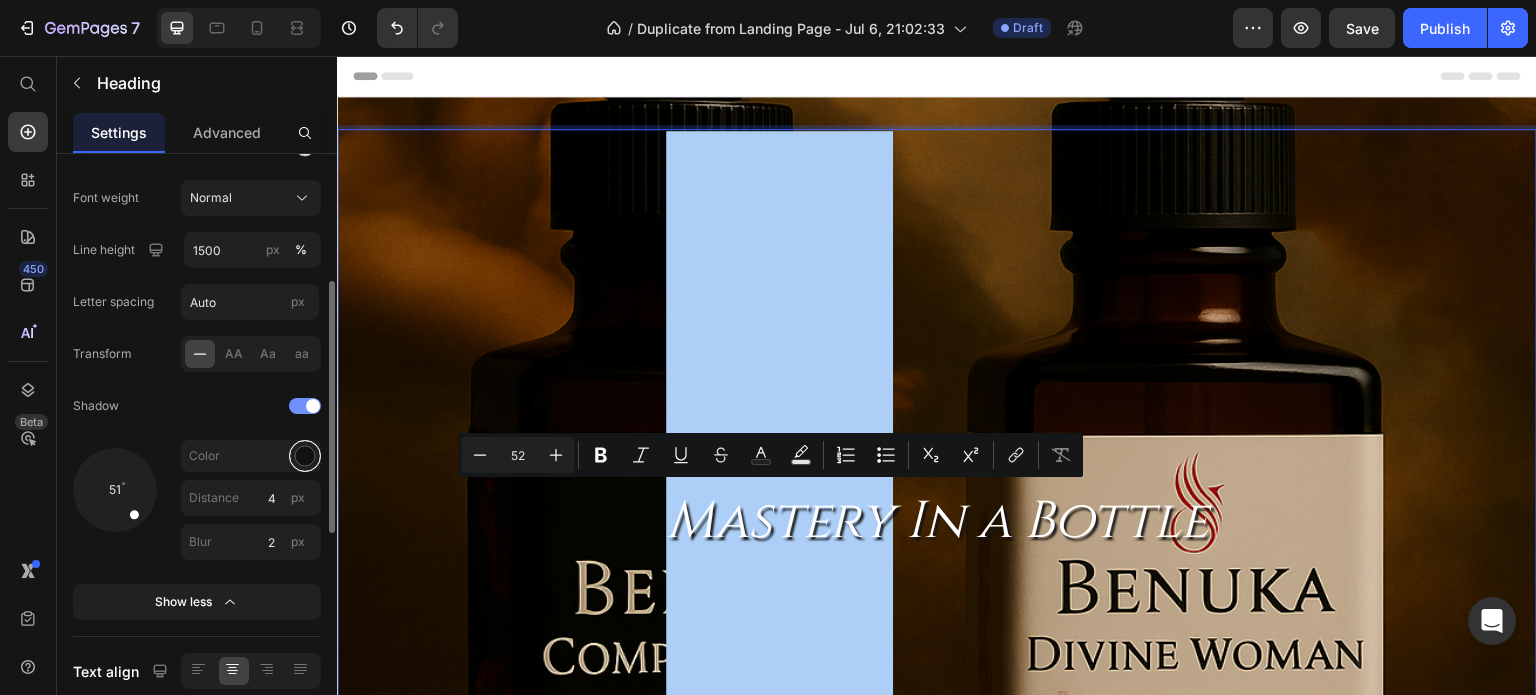 click at bounding box center (305, 456) 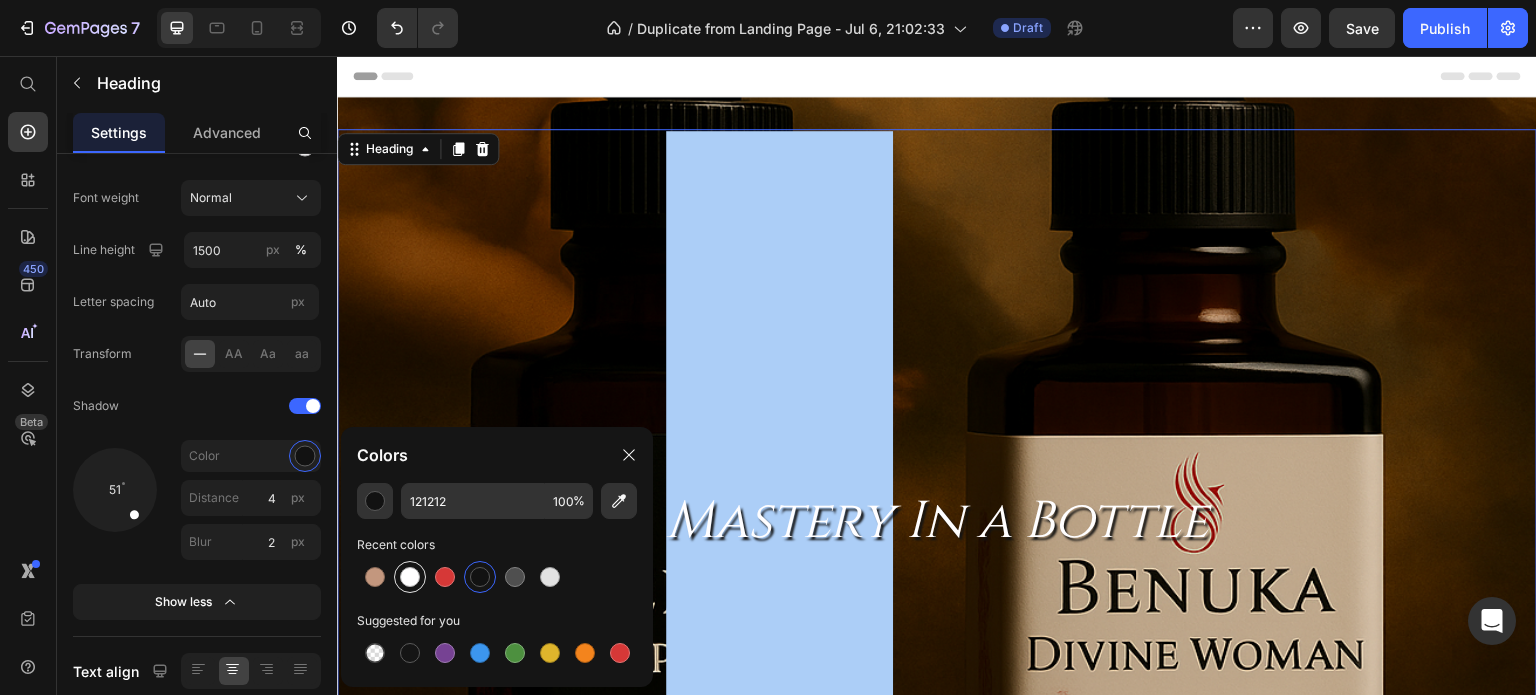 click at bounding box center [410, 577] 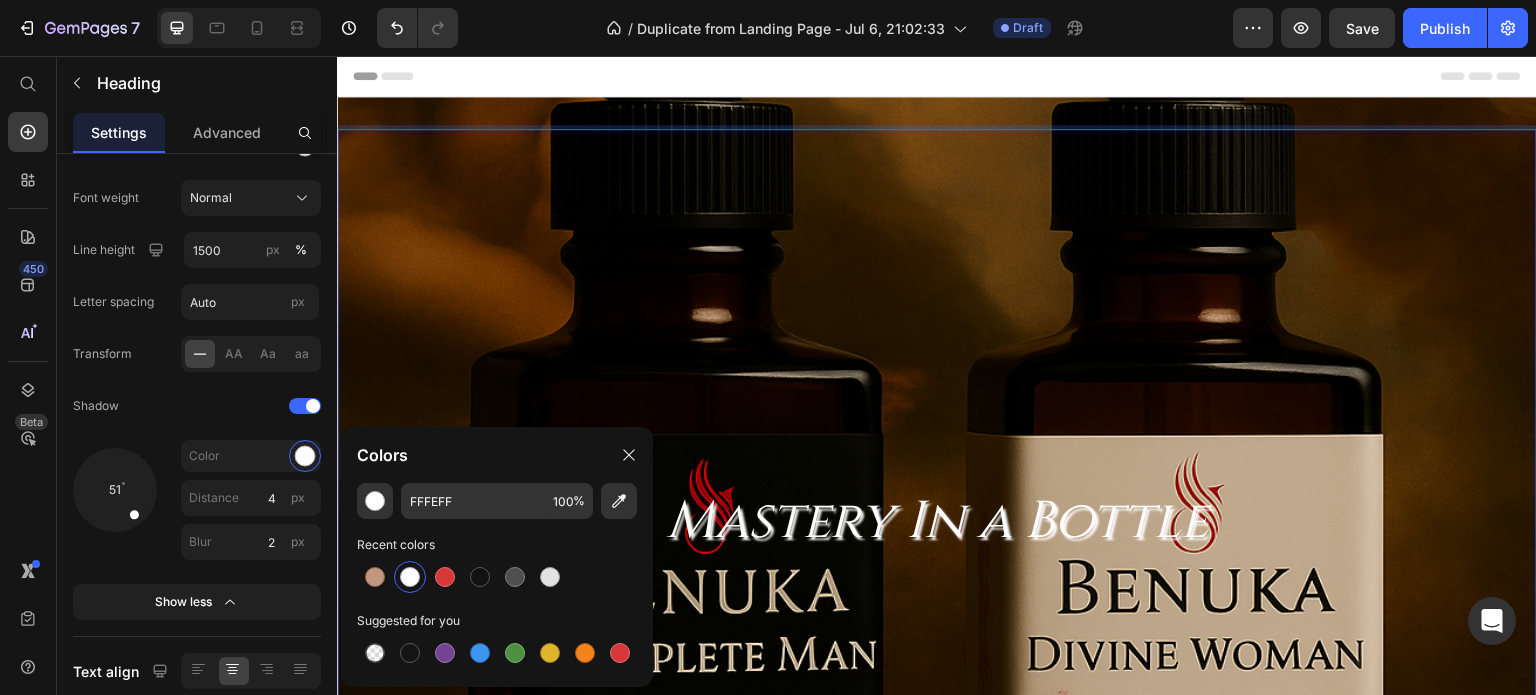 click on "Mastery In a Bottle" at bounding box center [937, 521] 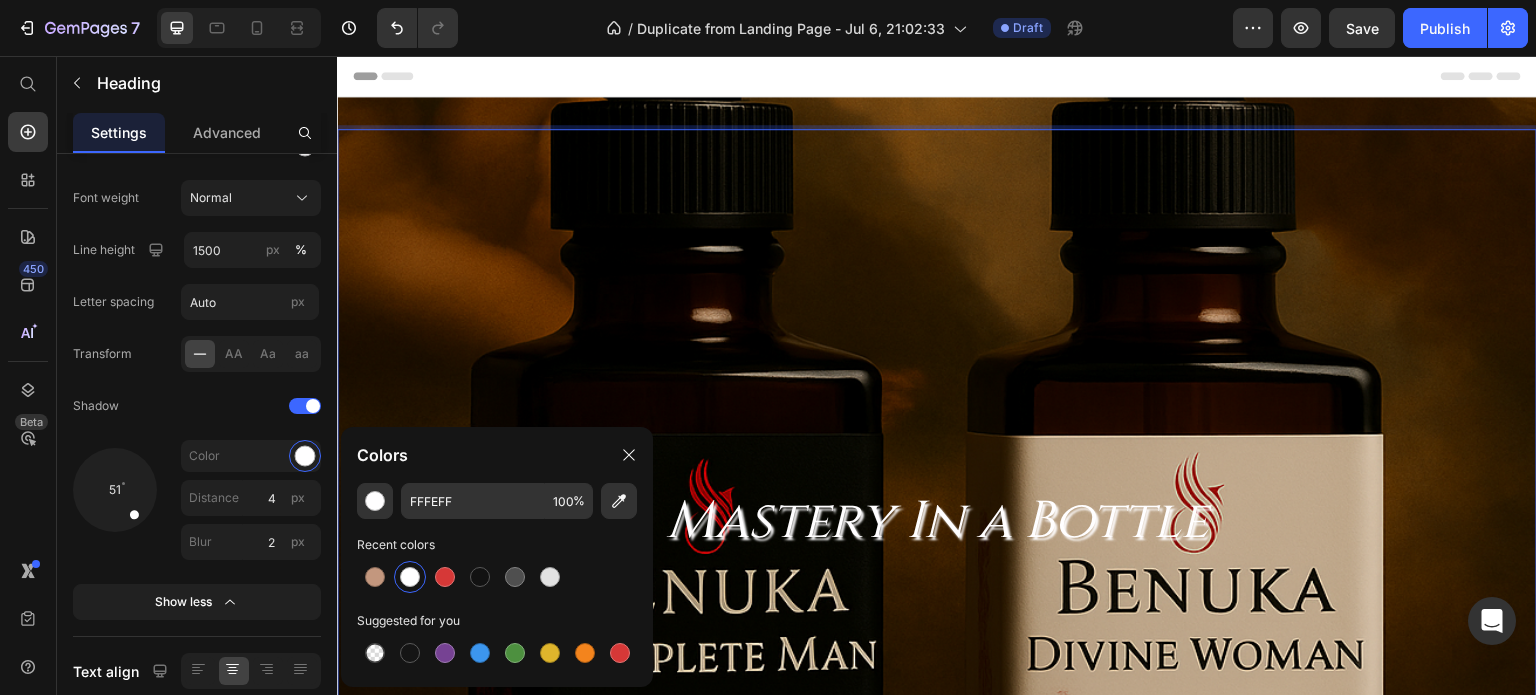 click on "Mastery In a Bottle" at bounding box center [937, 521] 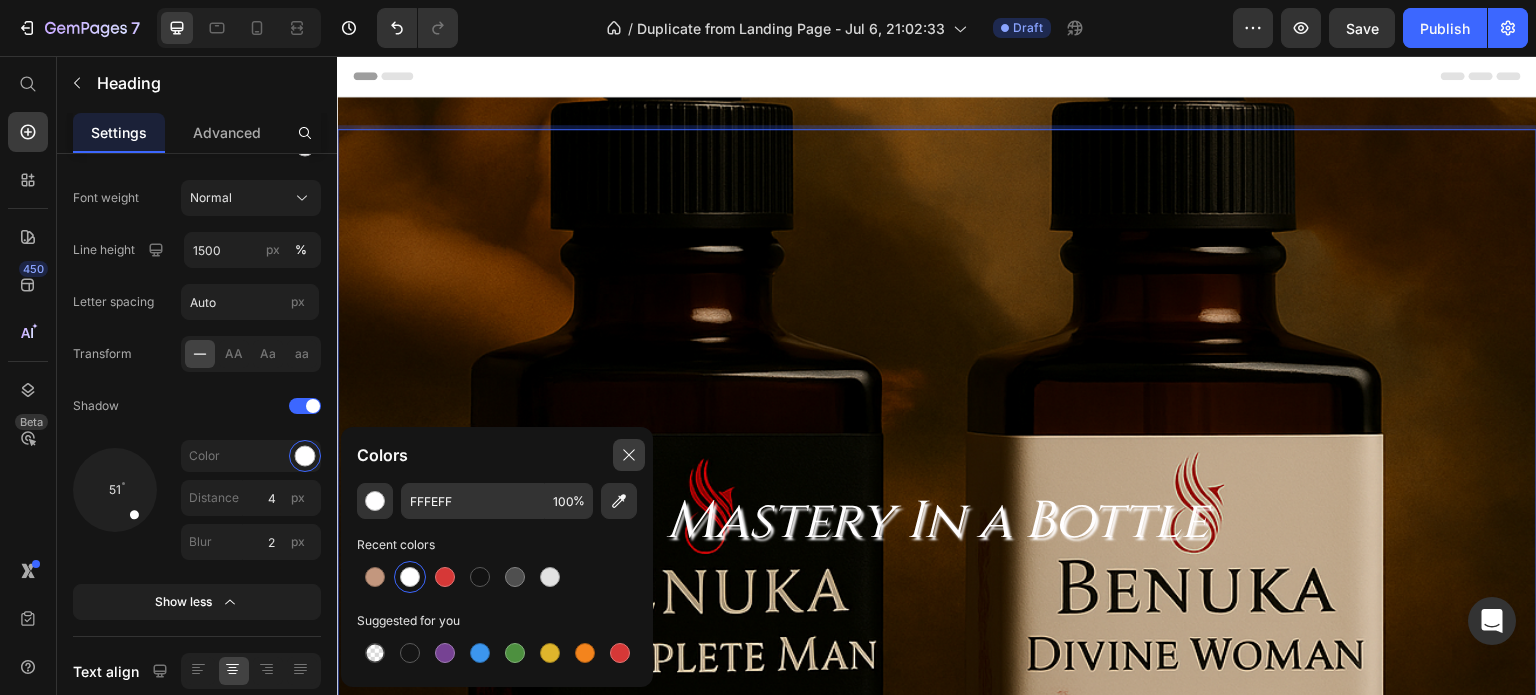 click 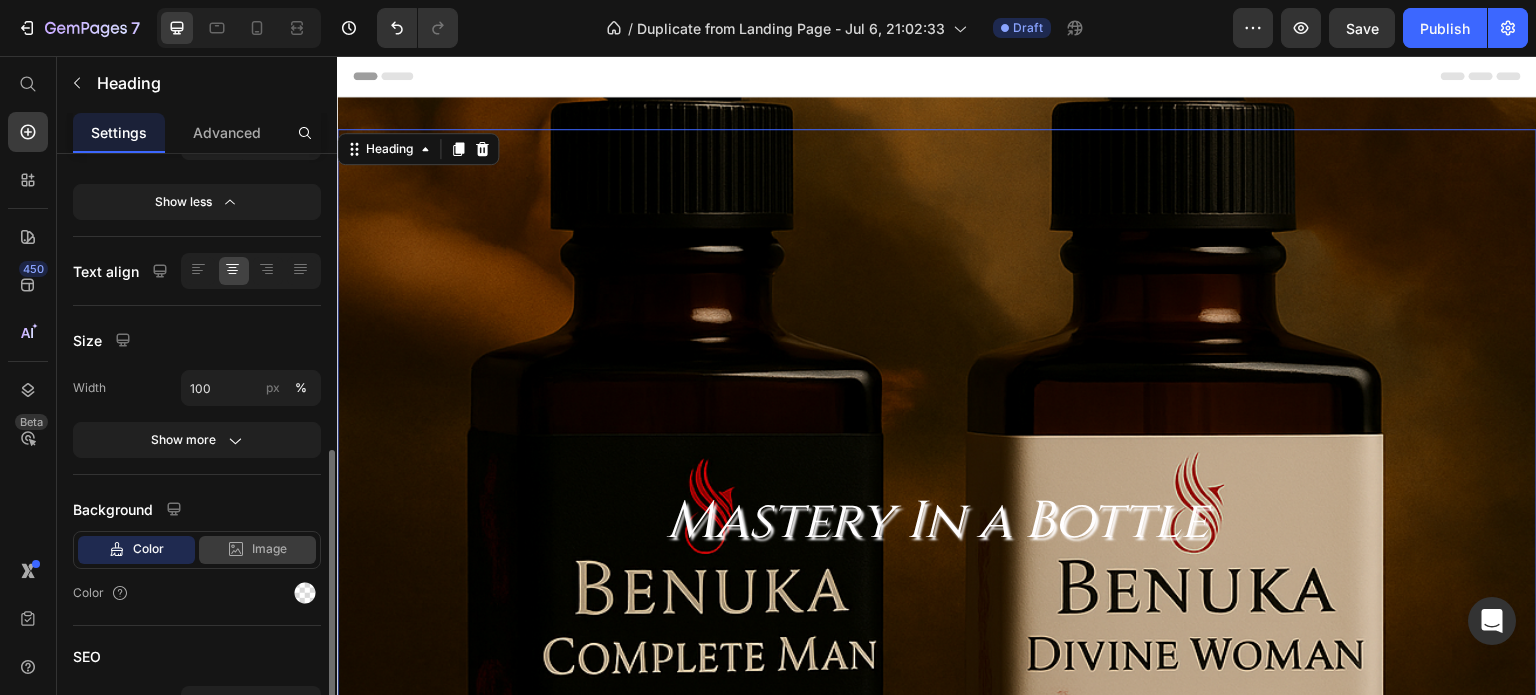 scroll, scrollTop: 800, scrollLeft: 0, axis: vertical 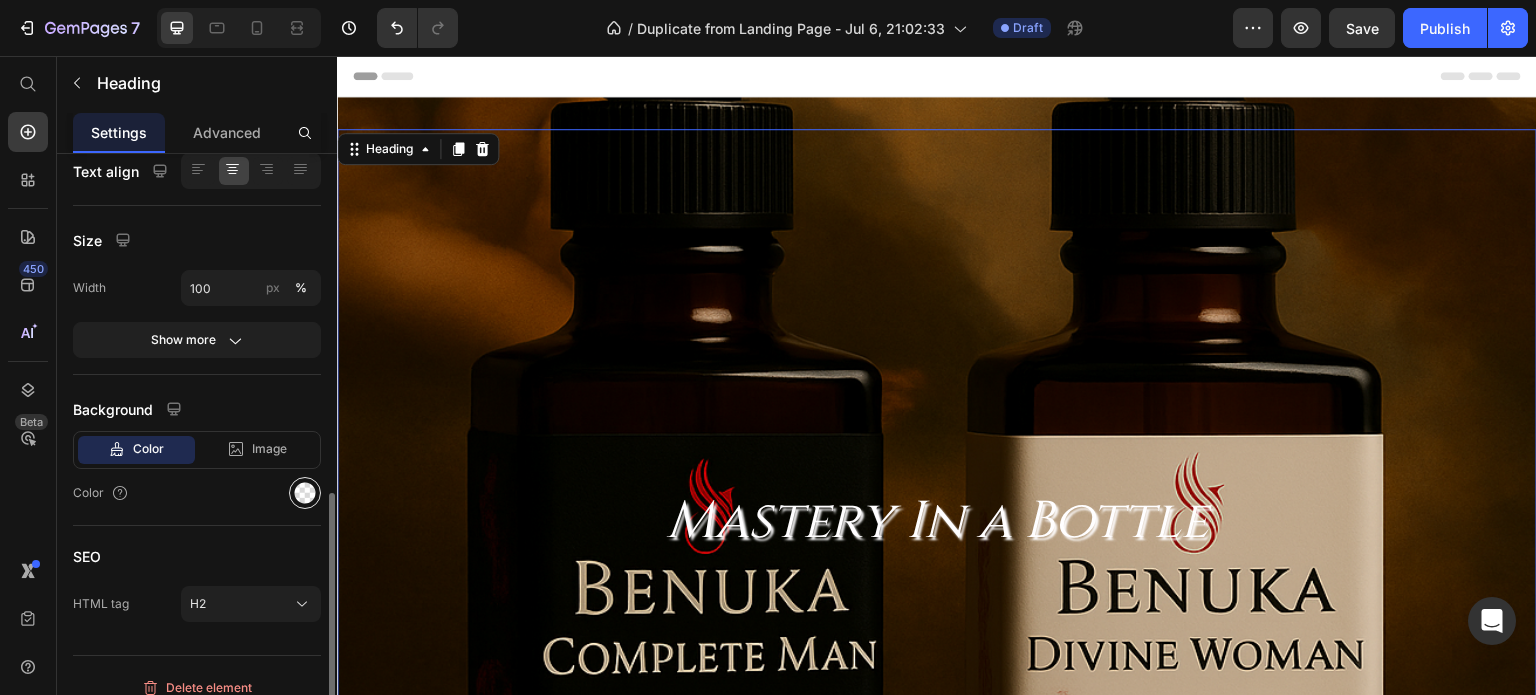 click at bounding box center [305, 493] 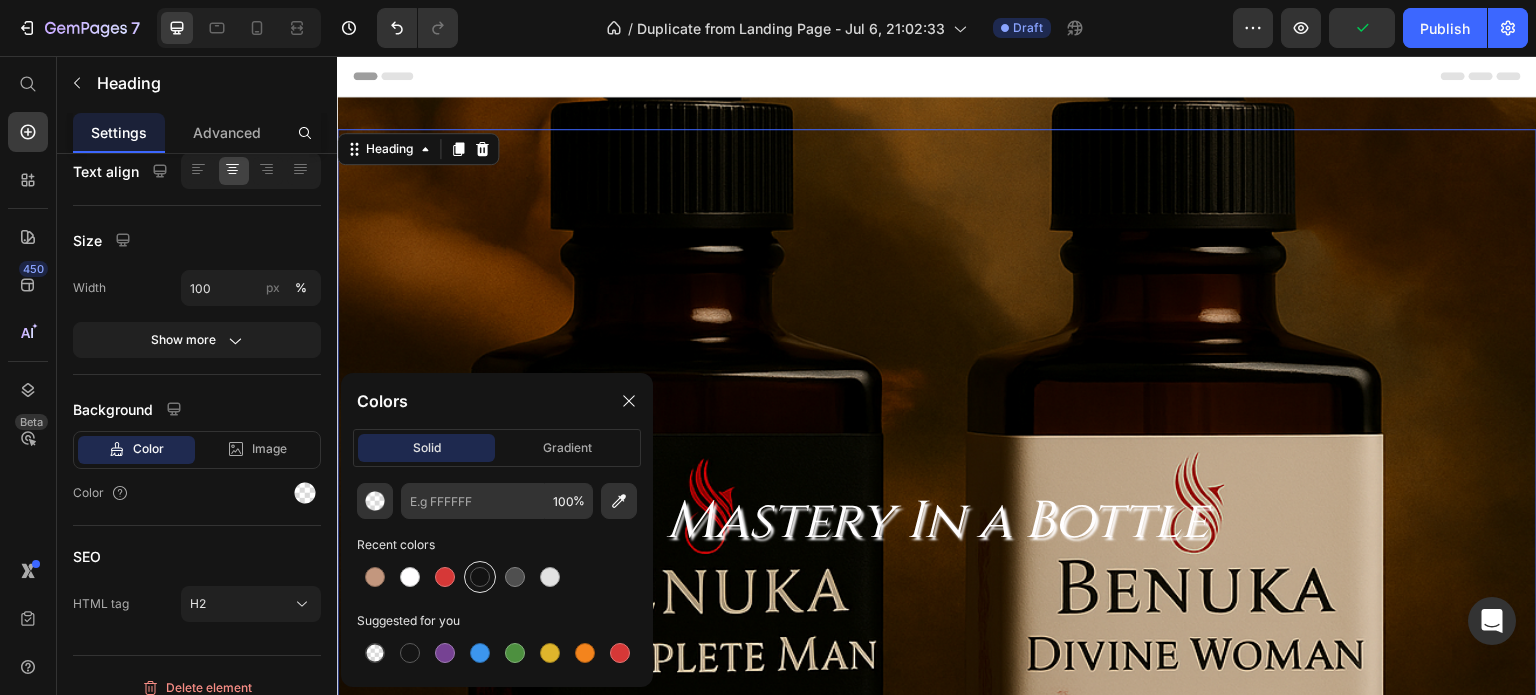 click at bounding box center (480, 577) 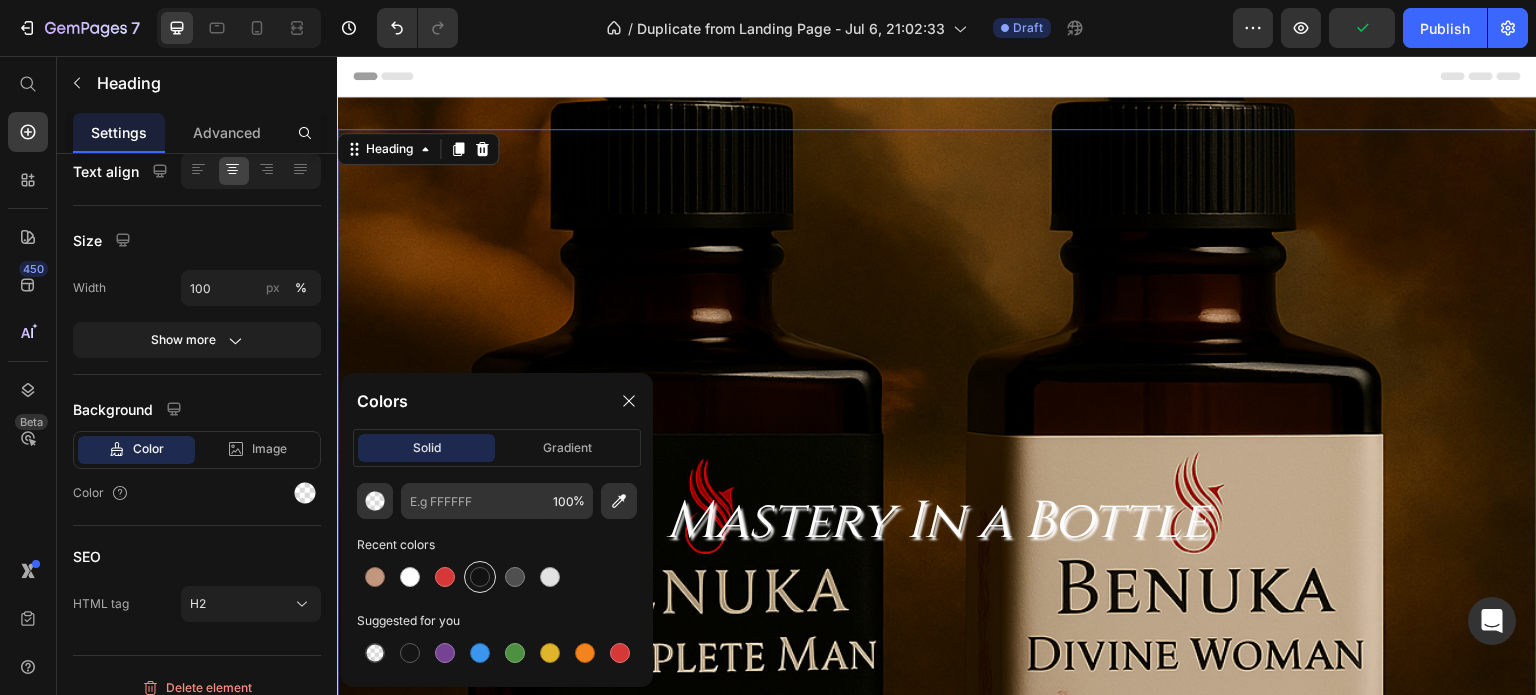 type on "121212" 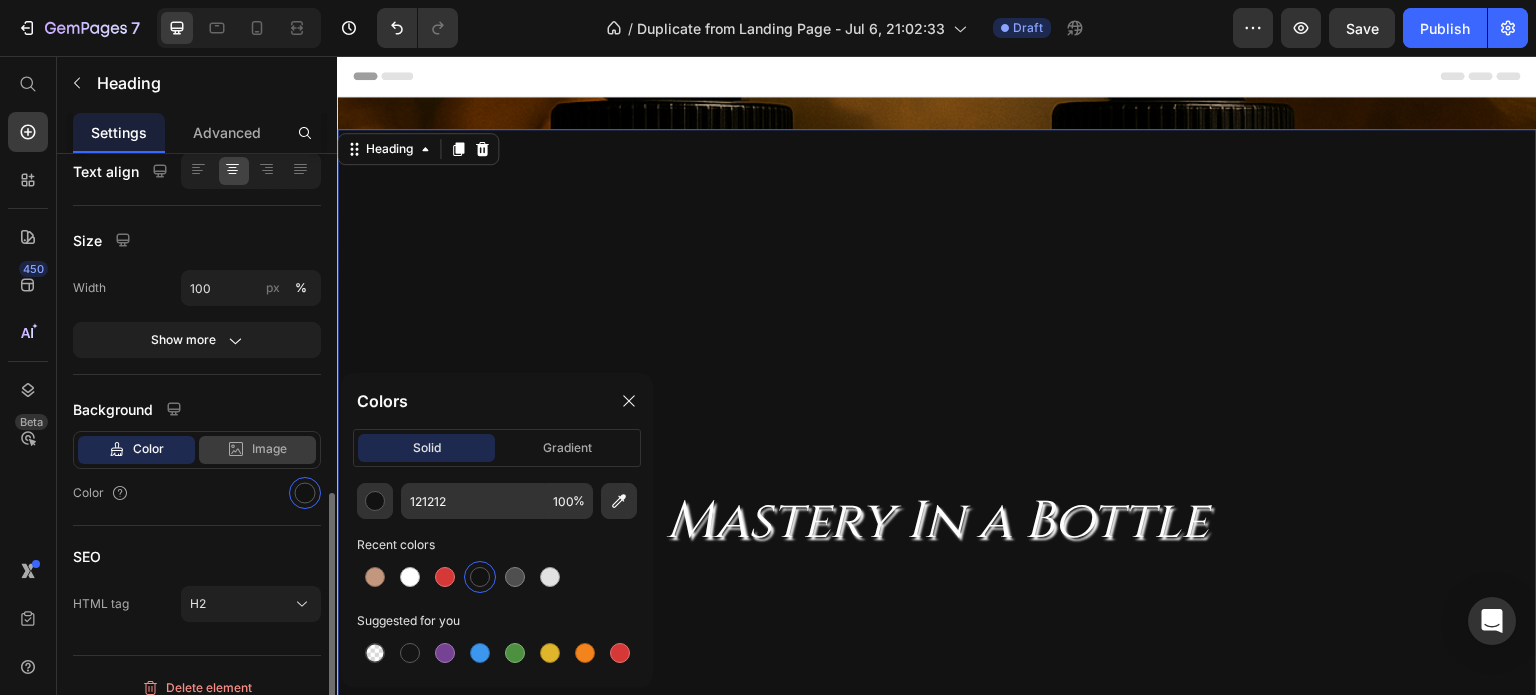 click on "Image" at bounding box center [269, 449] 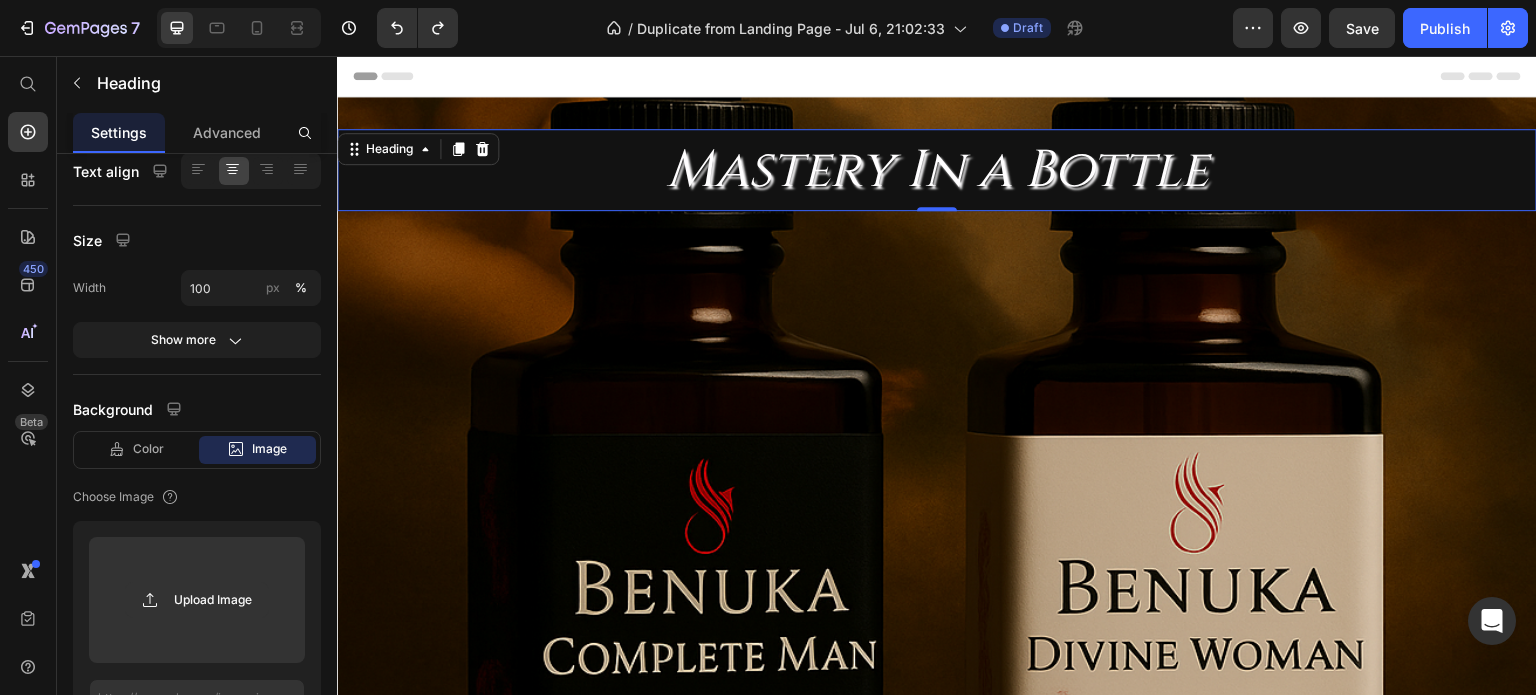 type 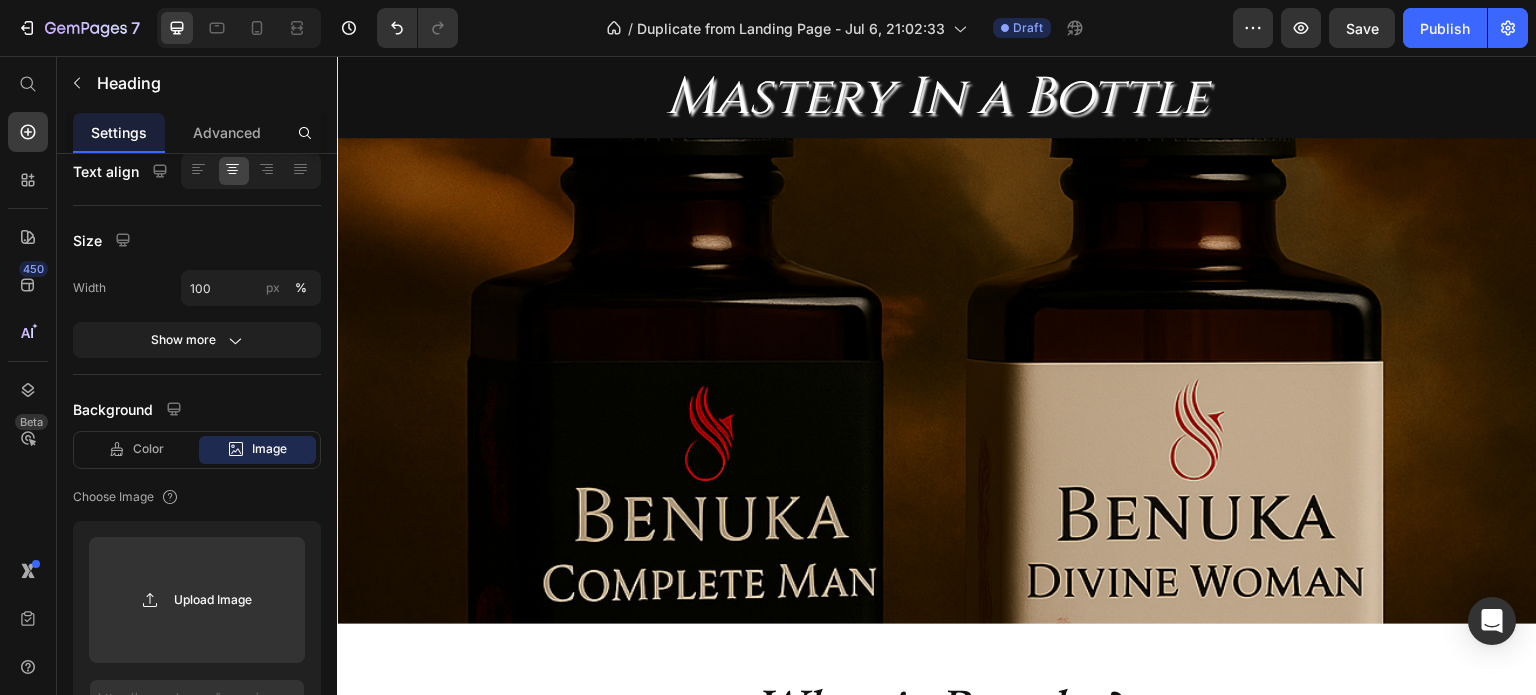 scroll, scrollTop: 0, scrollLeft: 0, axis: both 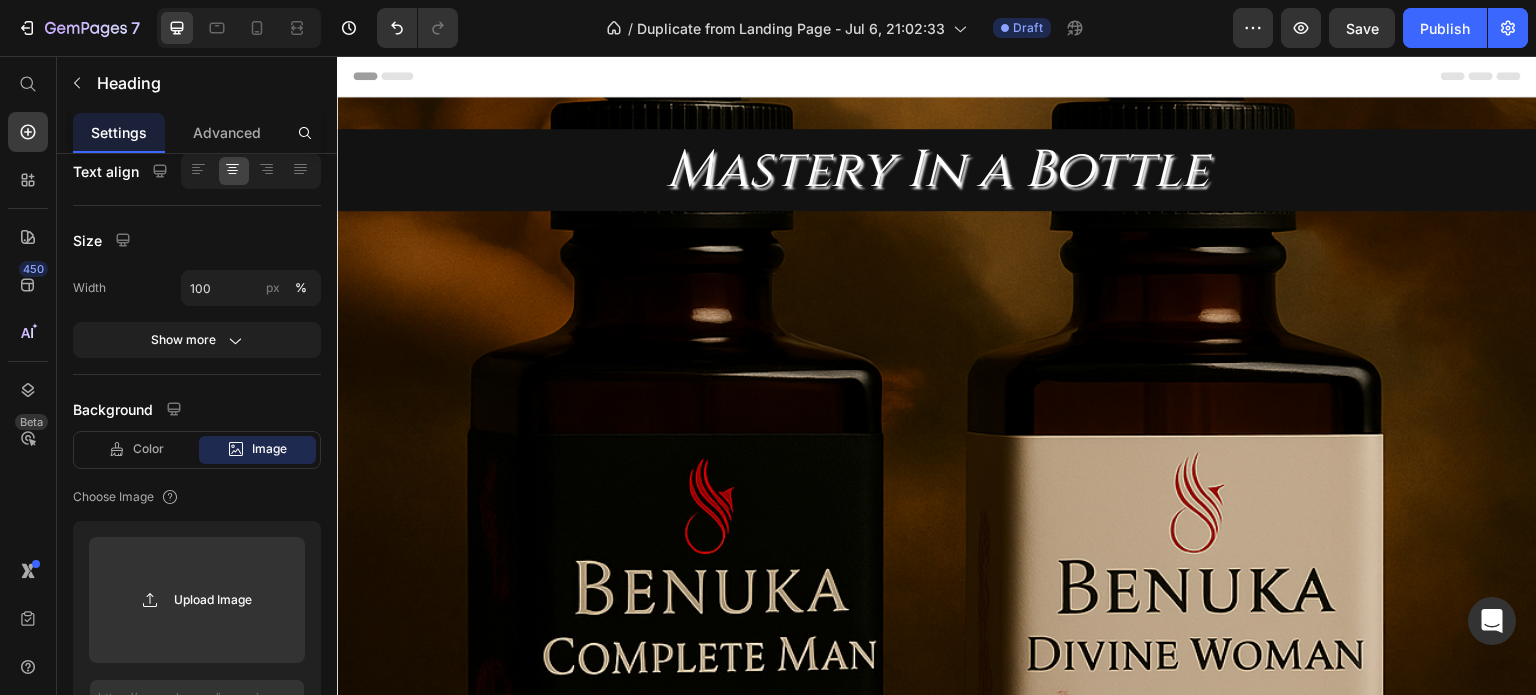 click on "Mastery In a Bottle" at bounding box center (937, 170) 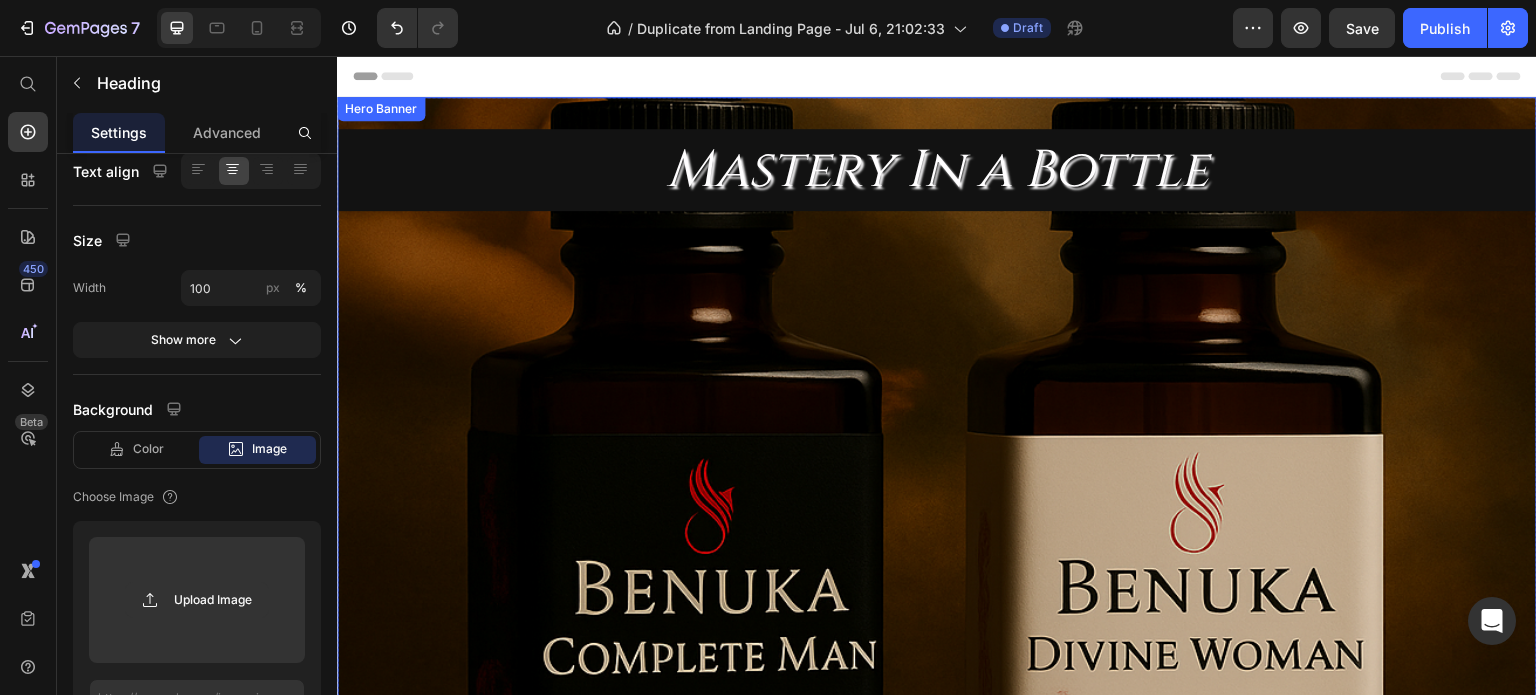 click at bounding box center (937, 397) 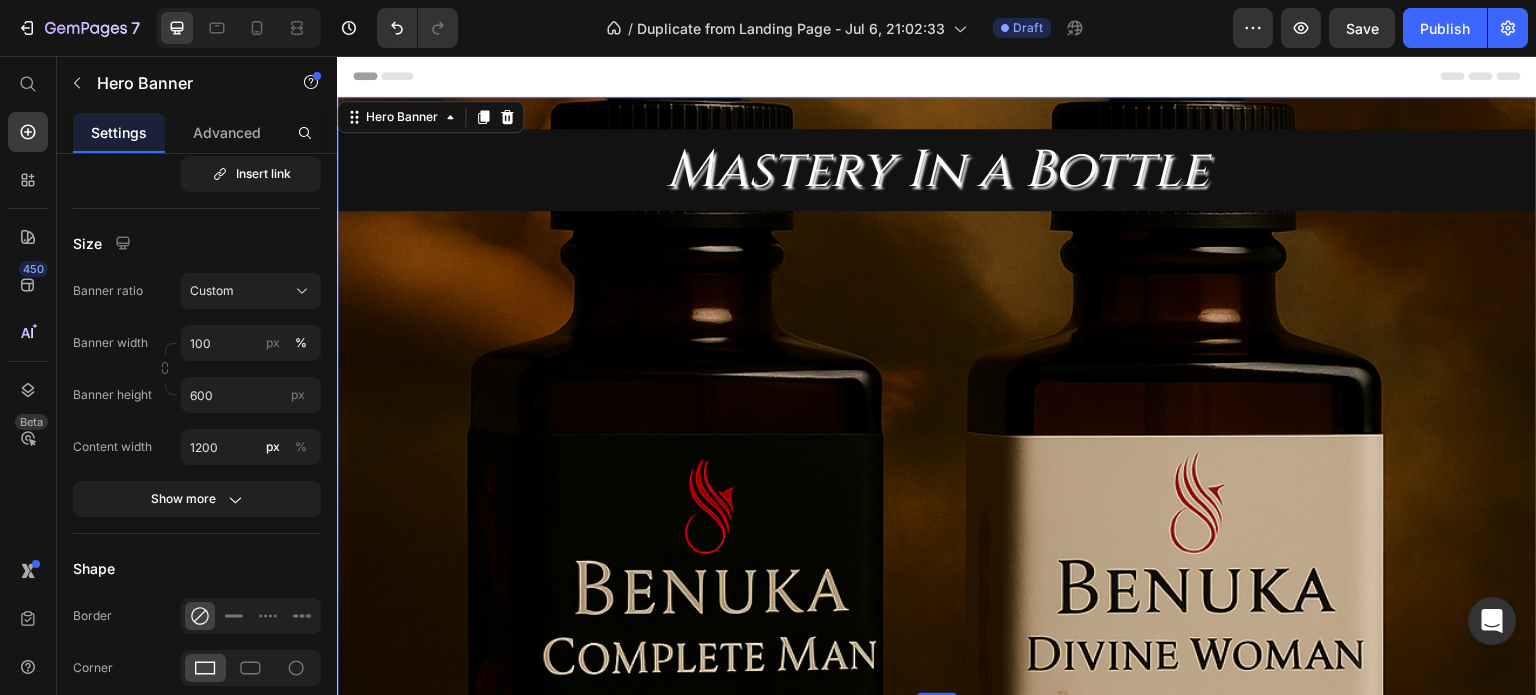 scroll, scrollTop: 0, scrollLeft: 0, axis: both 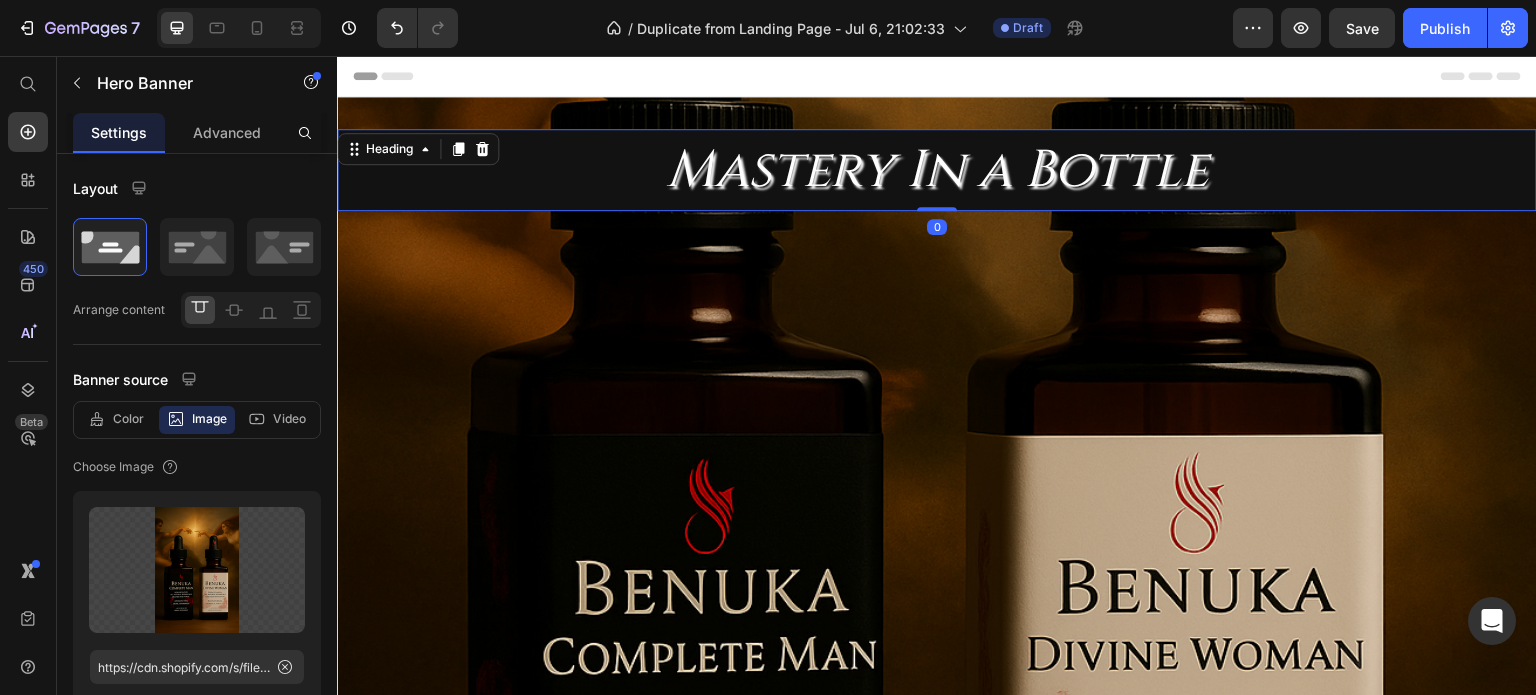click on "Mastery In a Bottle" at bounding box center [937, 170] 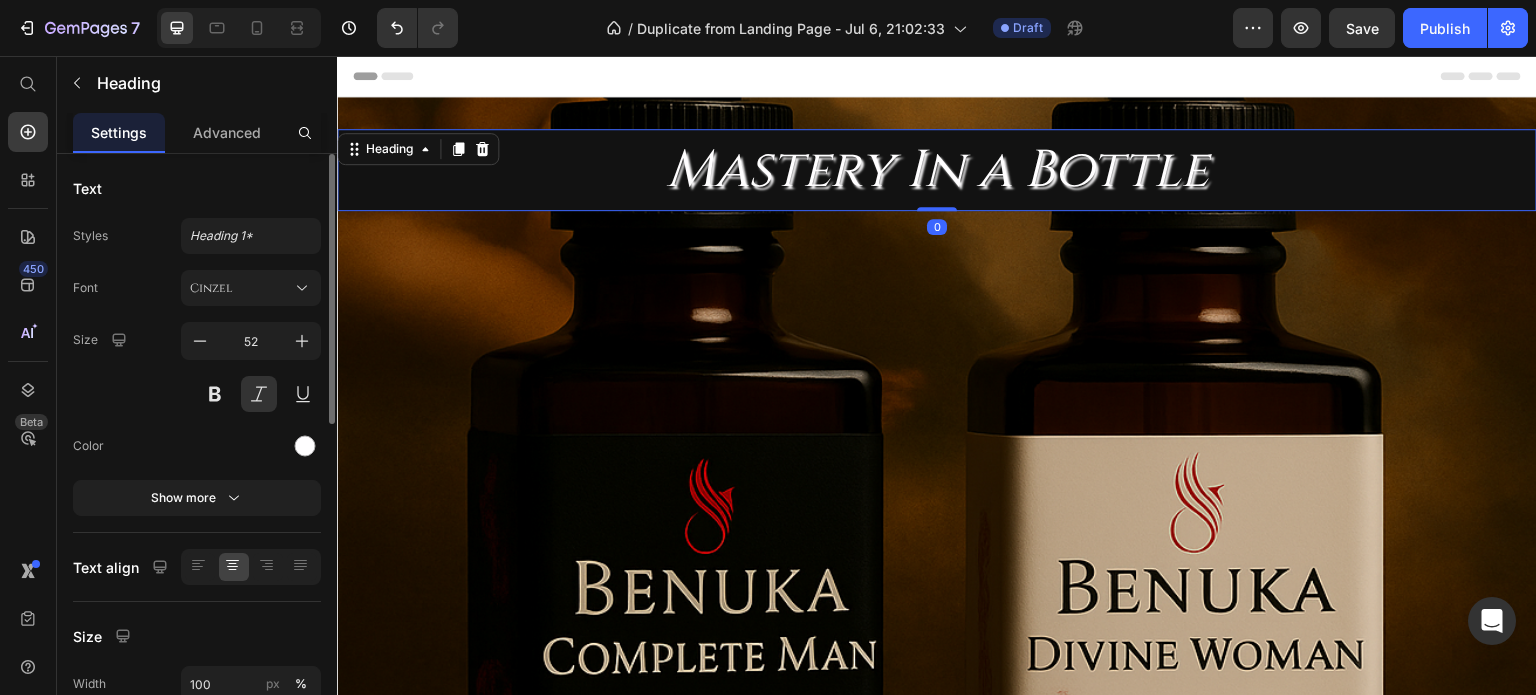 scroll, scrollTop: 200, scrollLeft: 0, axis: vertical 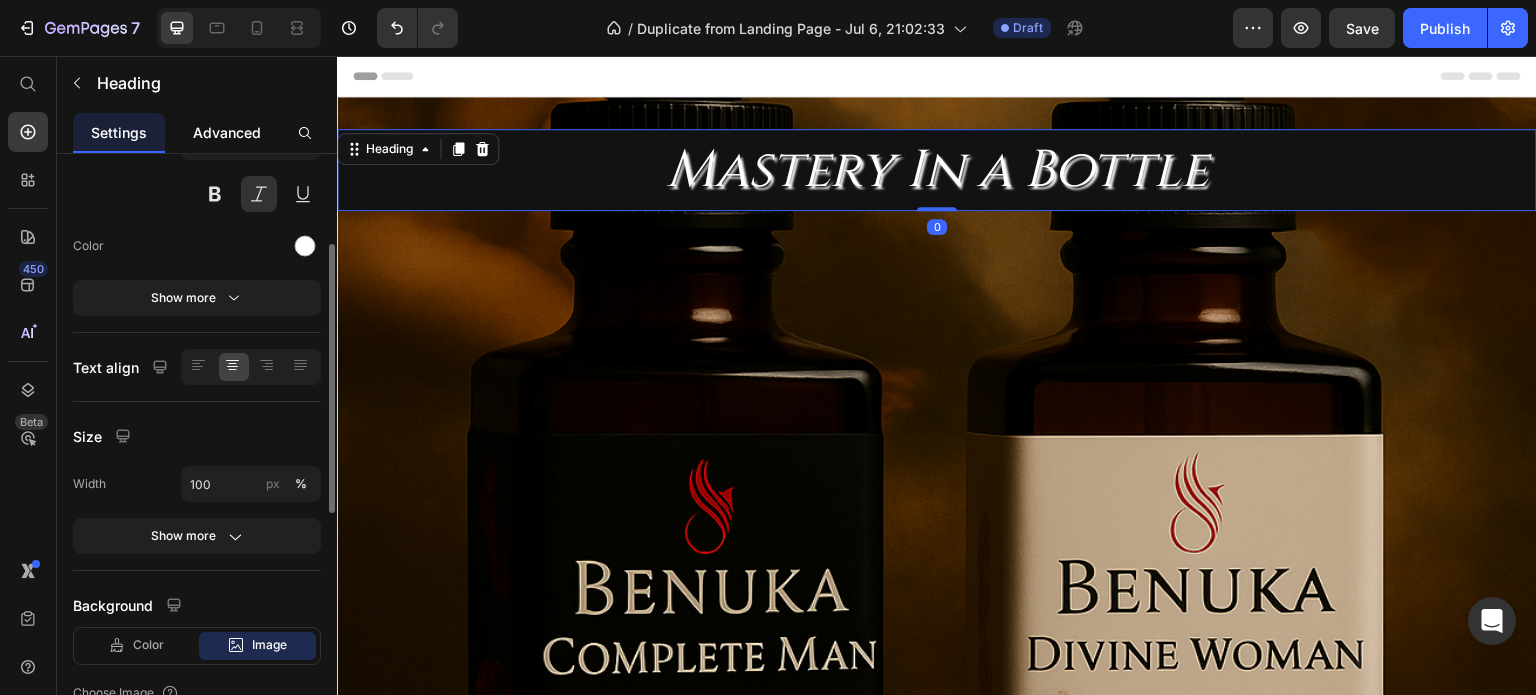 click on "Advanced" at bounding box center (227, 132) 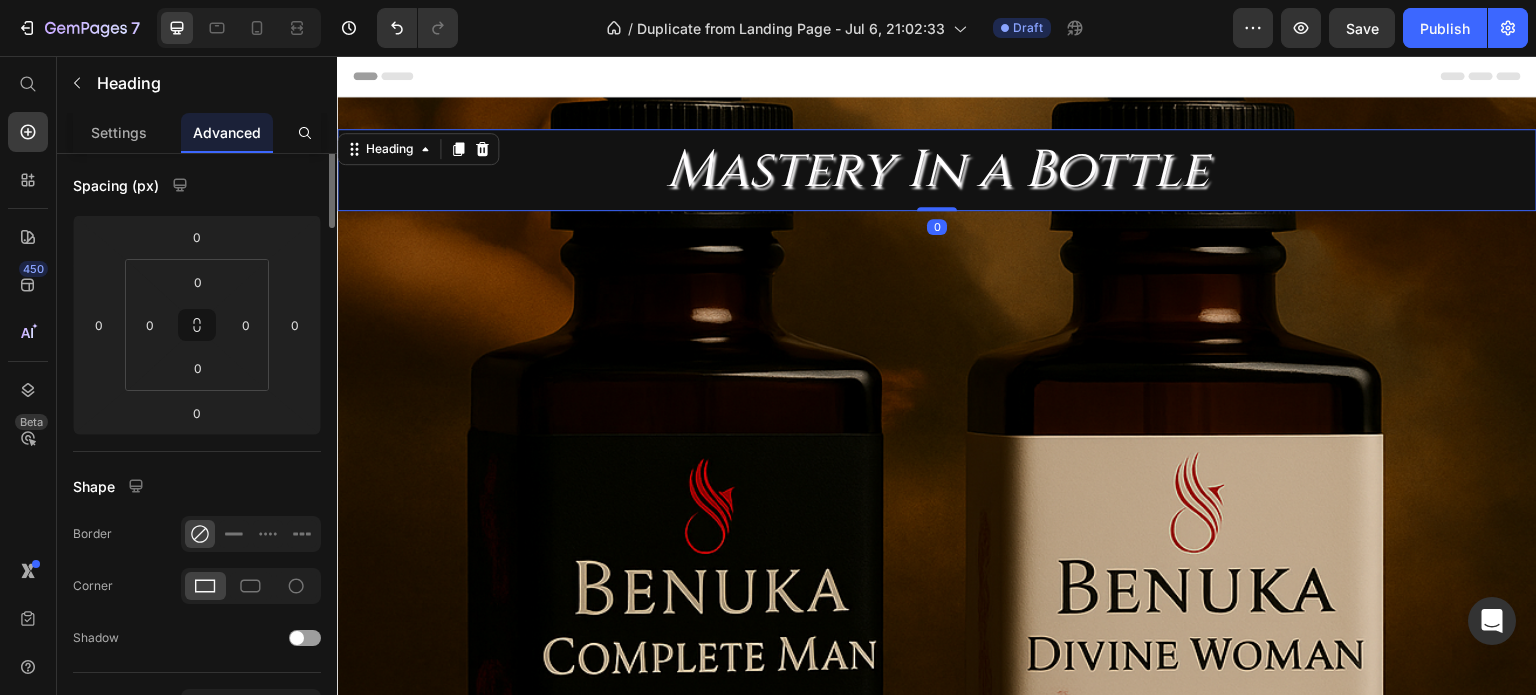 scroll, scrollTop: 0, scrollLeft: 0, axis: both 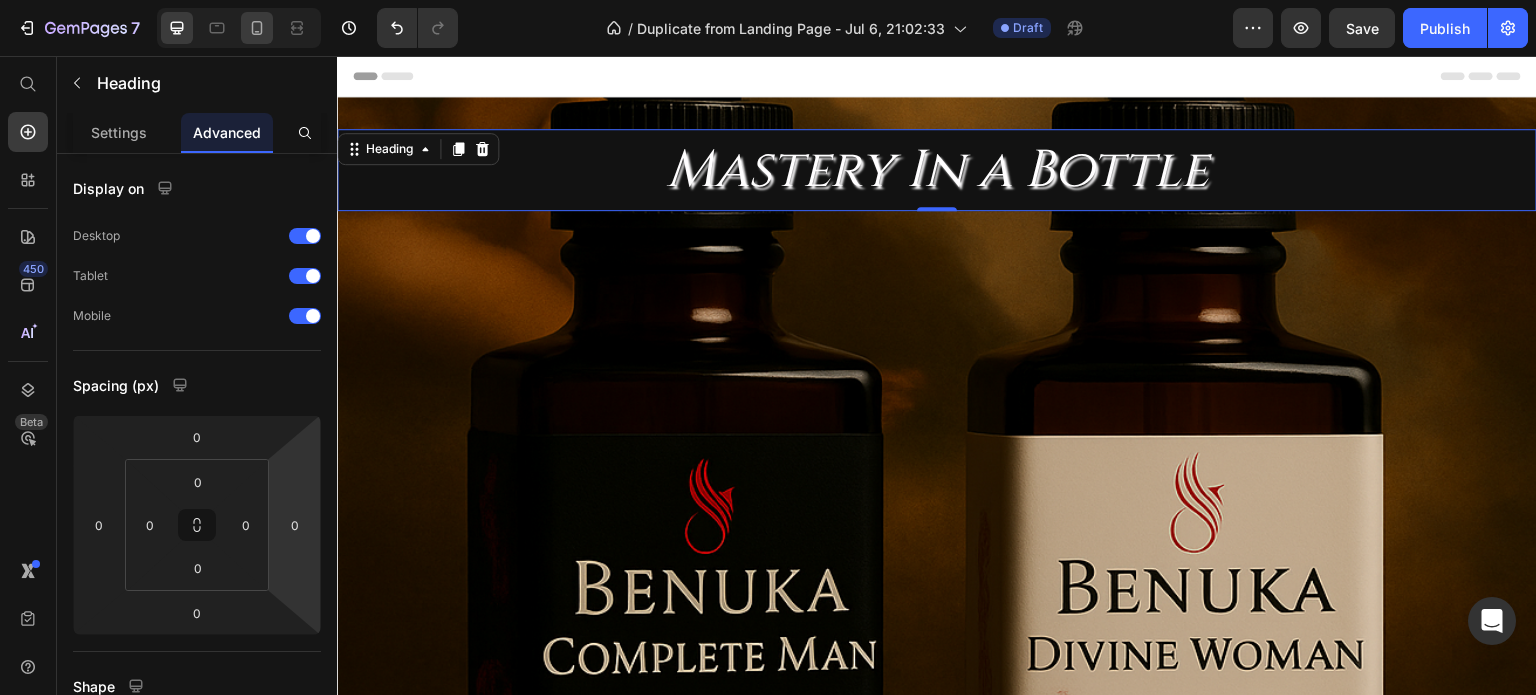 click 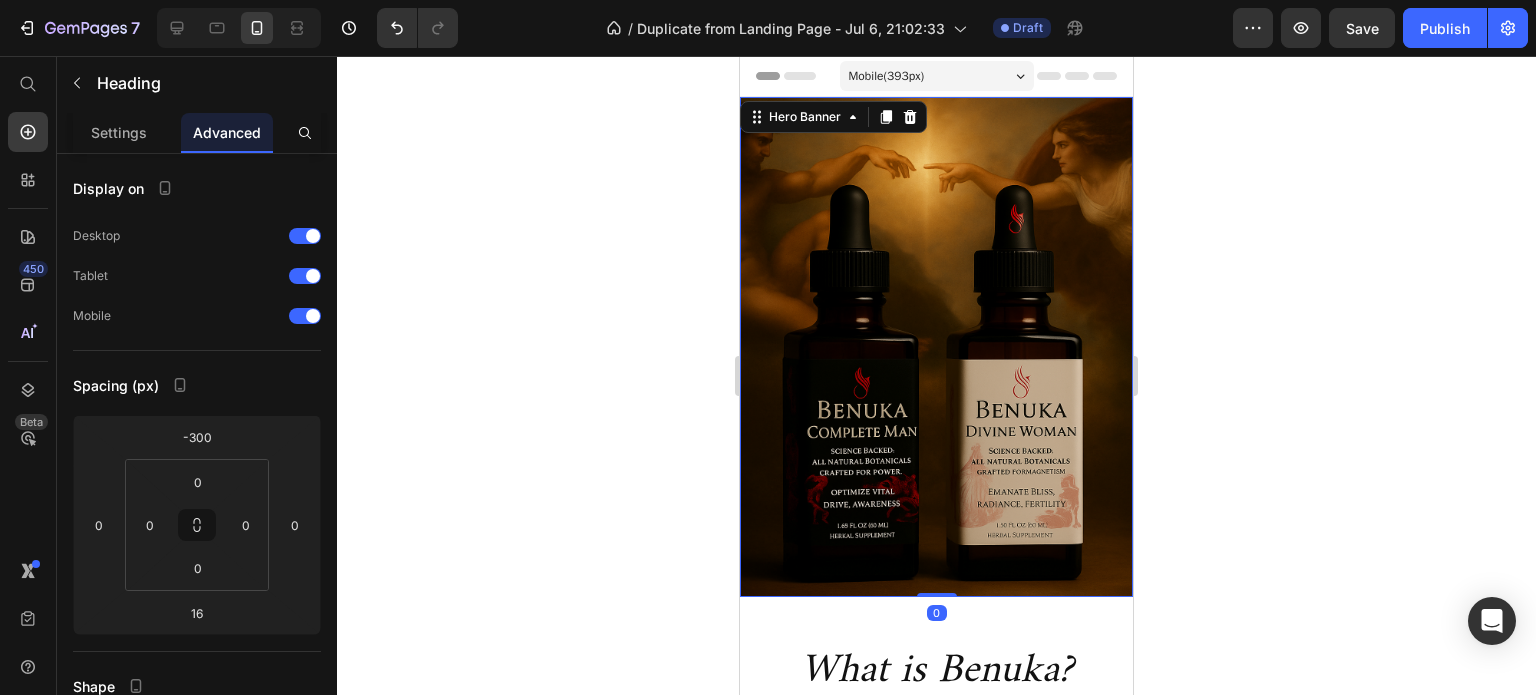 click at bounding box center (936, 347) 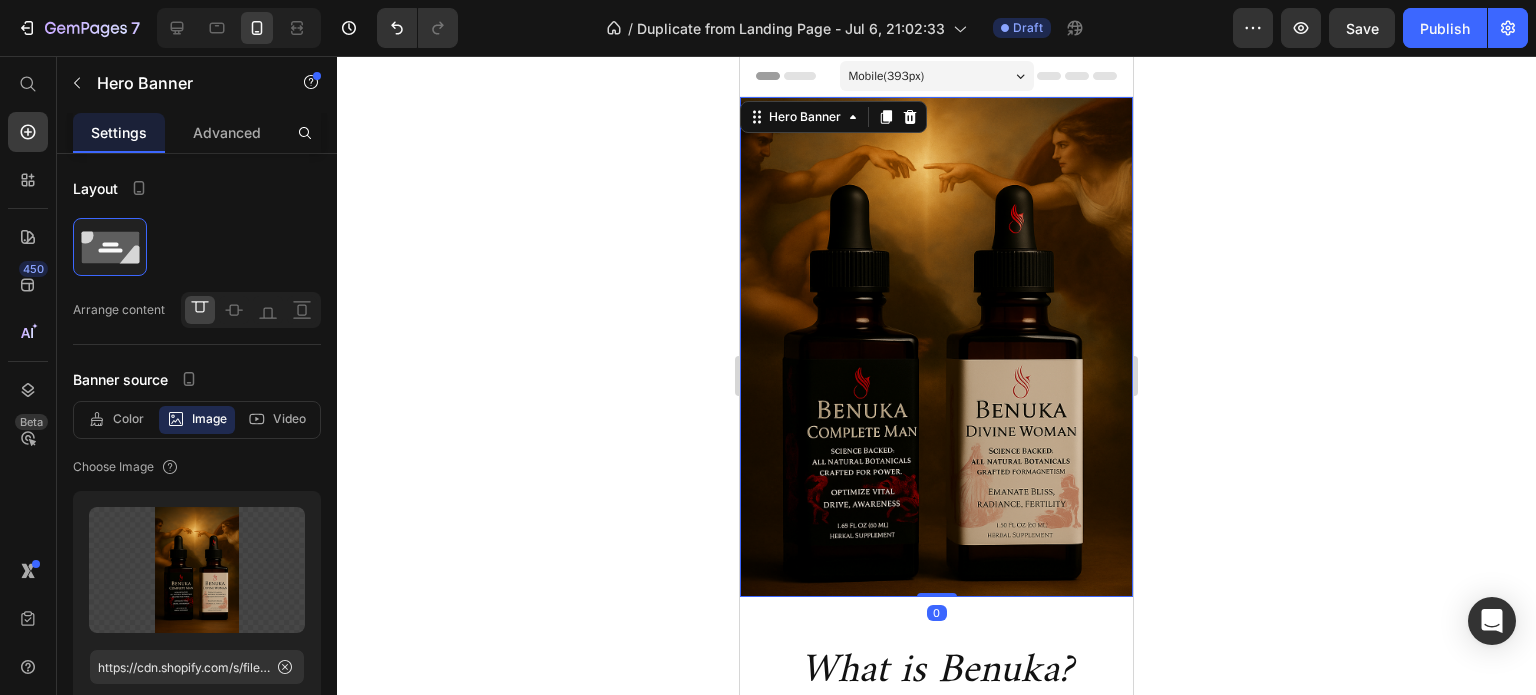 click 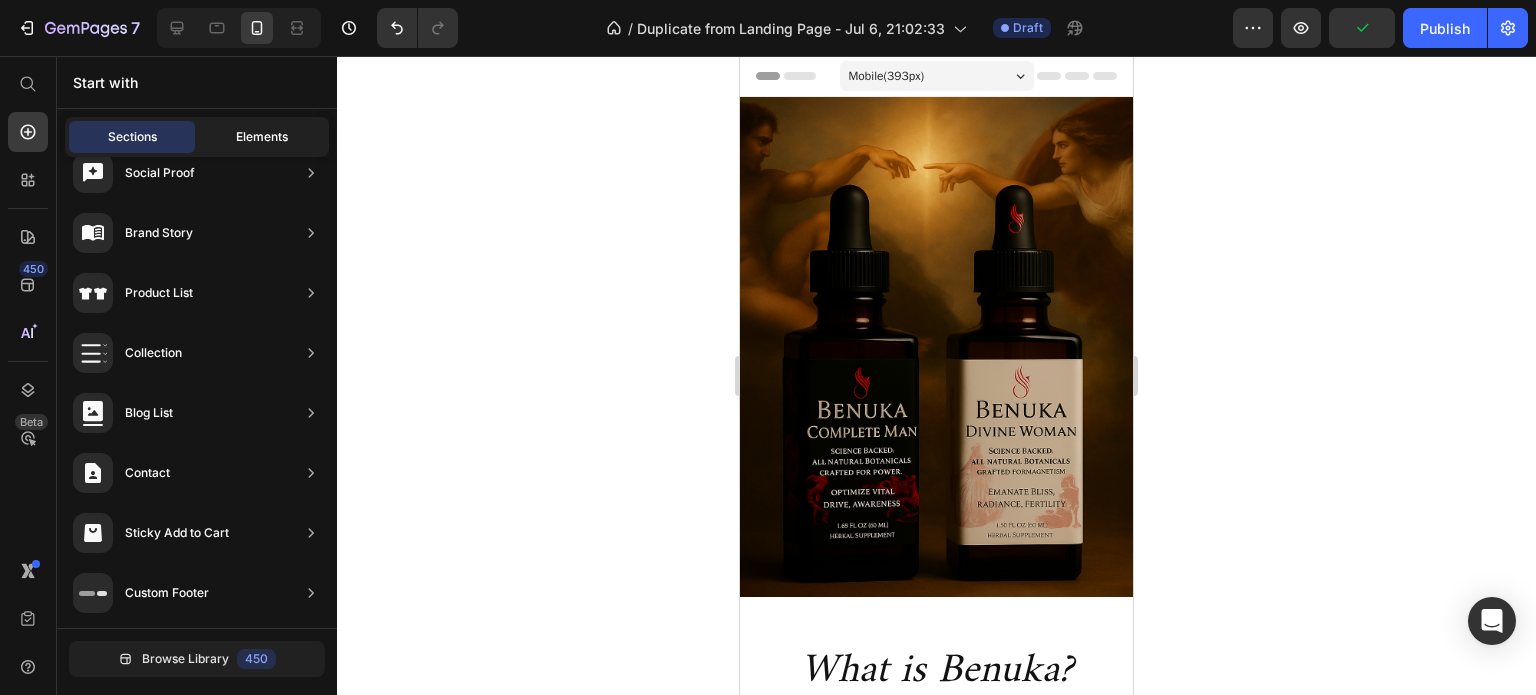click on "Elements" 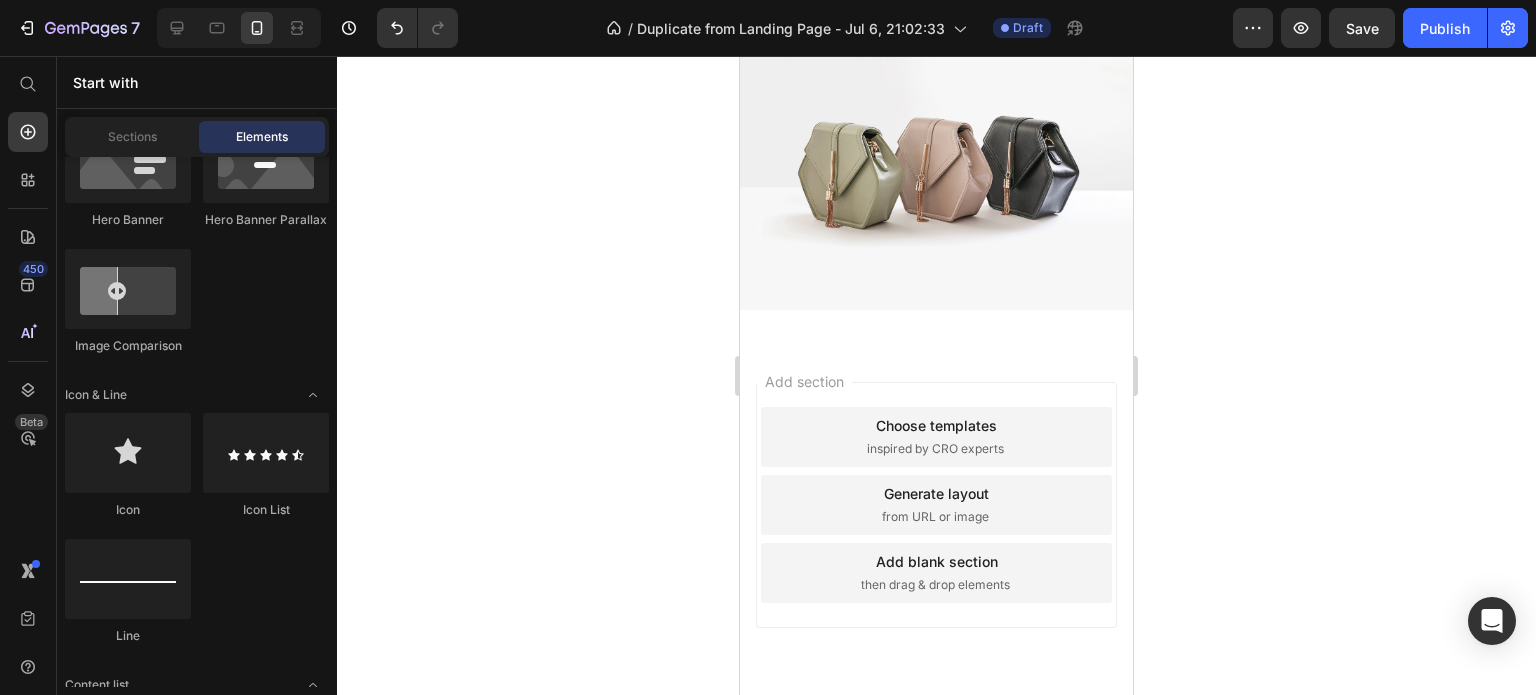 scroll, scrollTop: 5220, scrollLeft: 0, axis: vertical 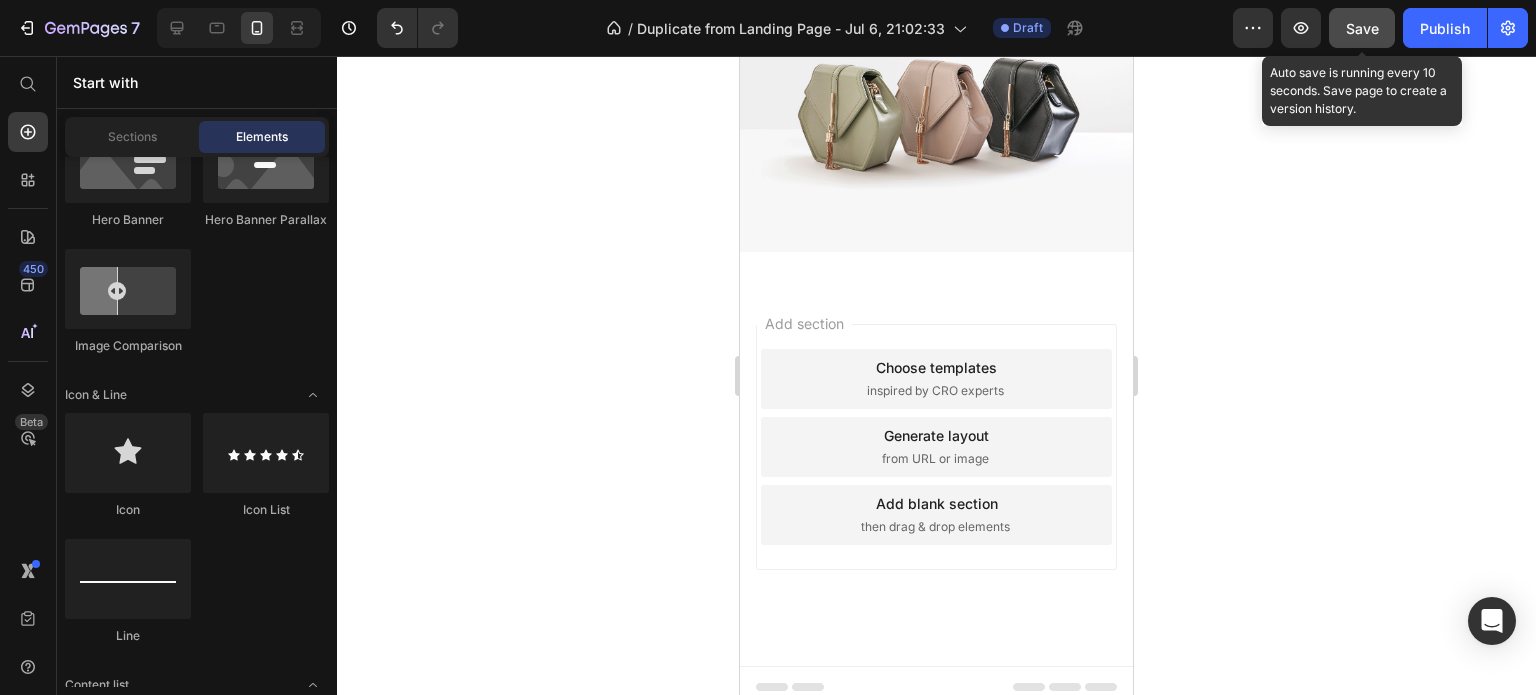 click on "Save" 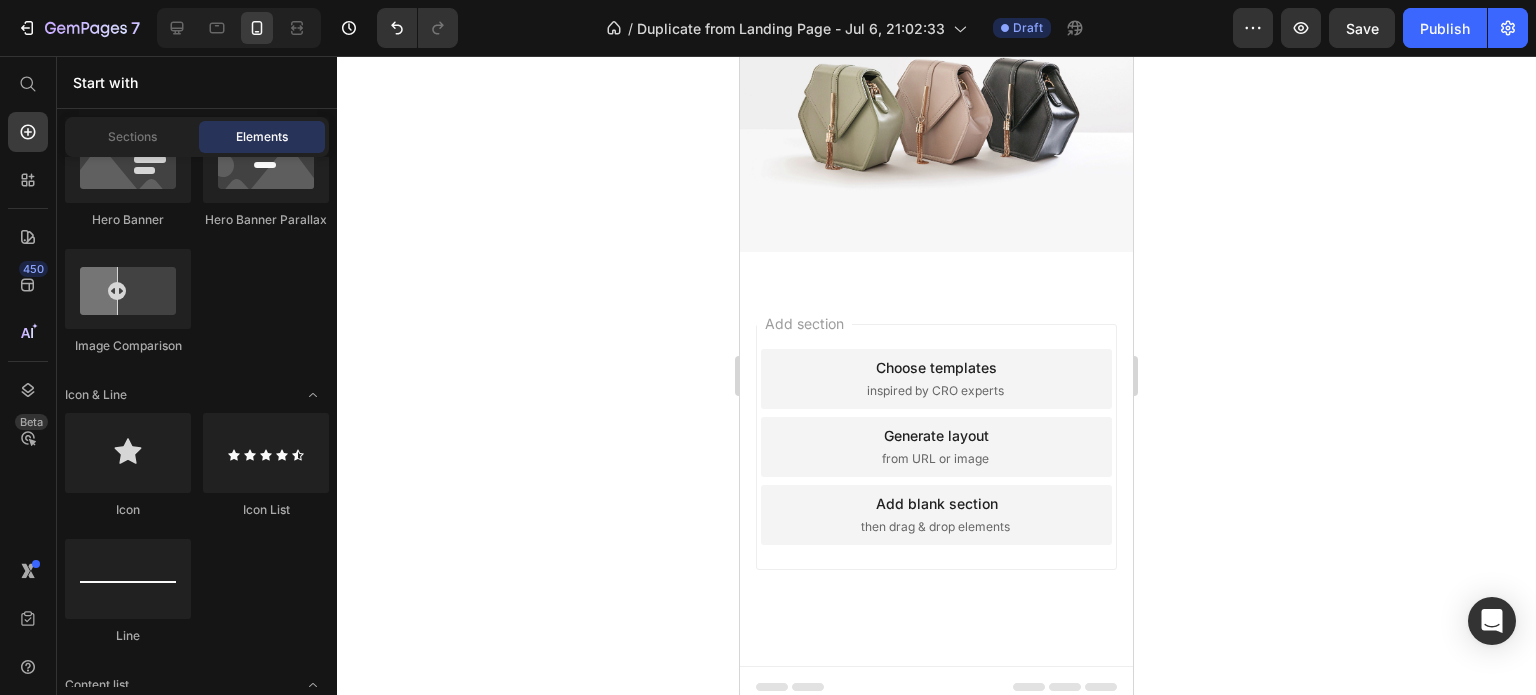 click 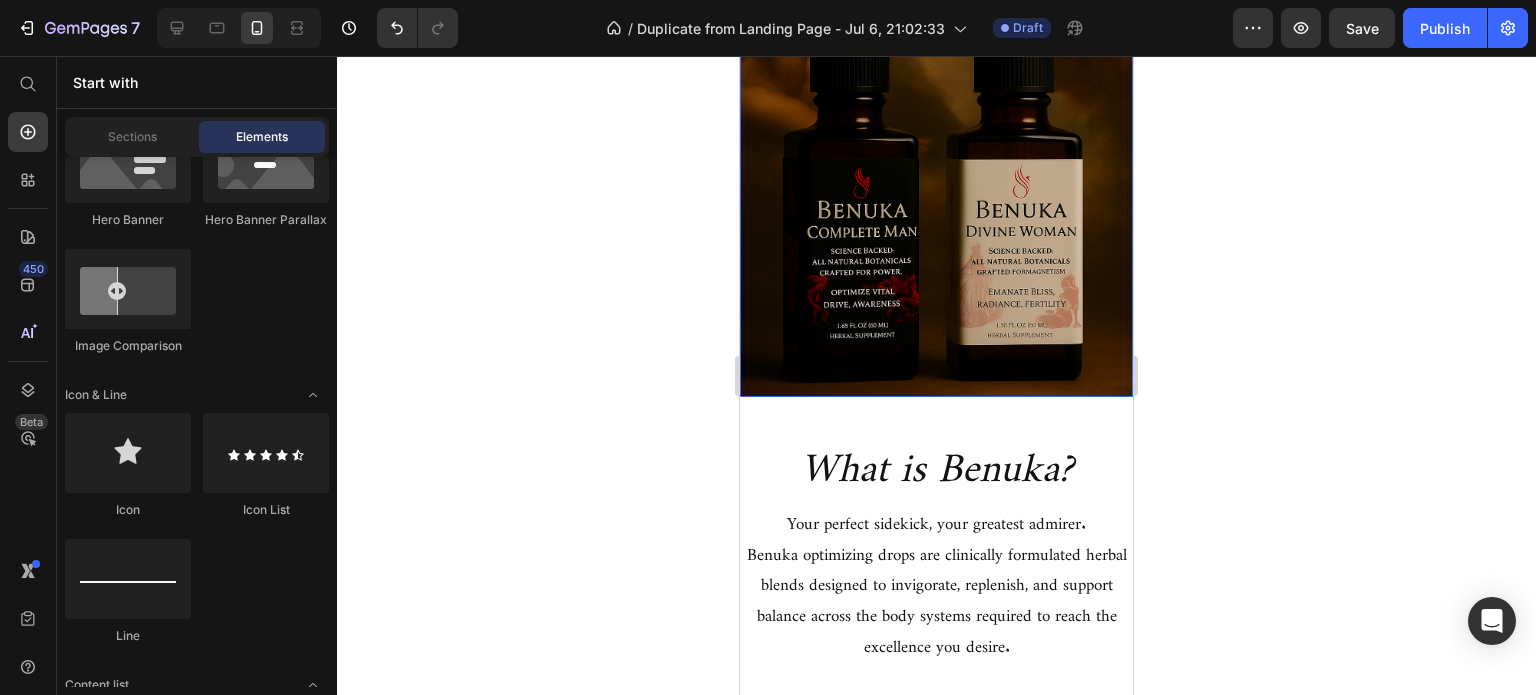 scroll, scrollTop: 400, scrollLeft: 0, axis: vertical 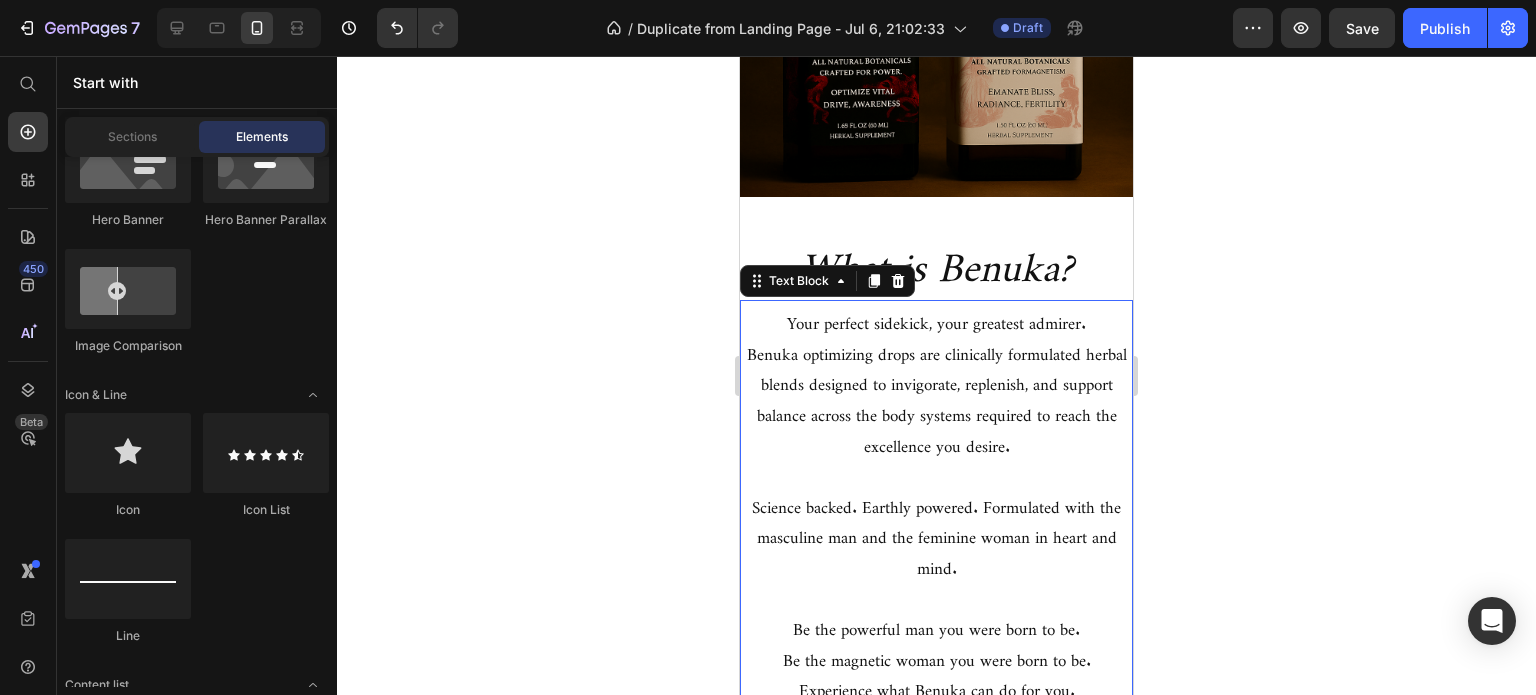 click on "Benuka optimizing drops are clinically formulated herbal blends designed to invigorate, replenish, and support balance across the body systems required to reach the excellence you desire." at bounding box center [936, 396] 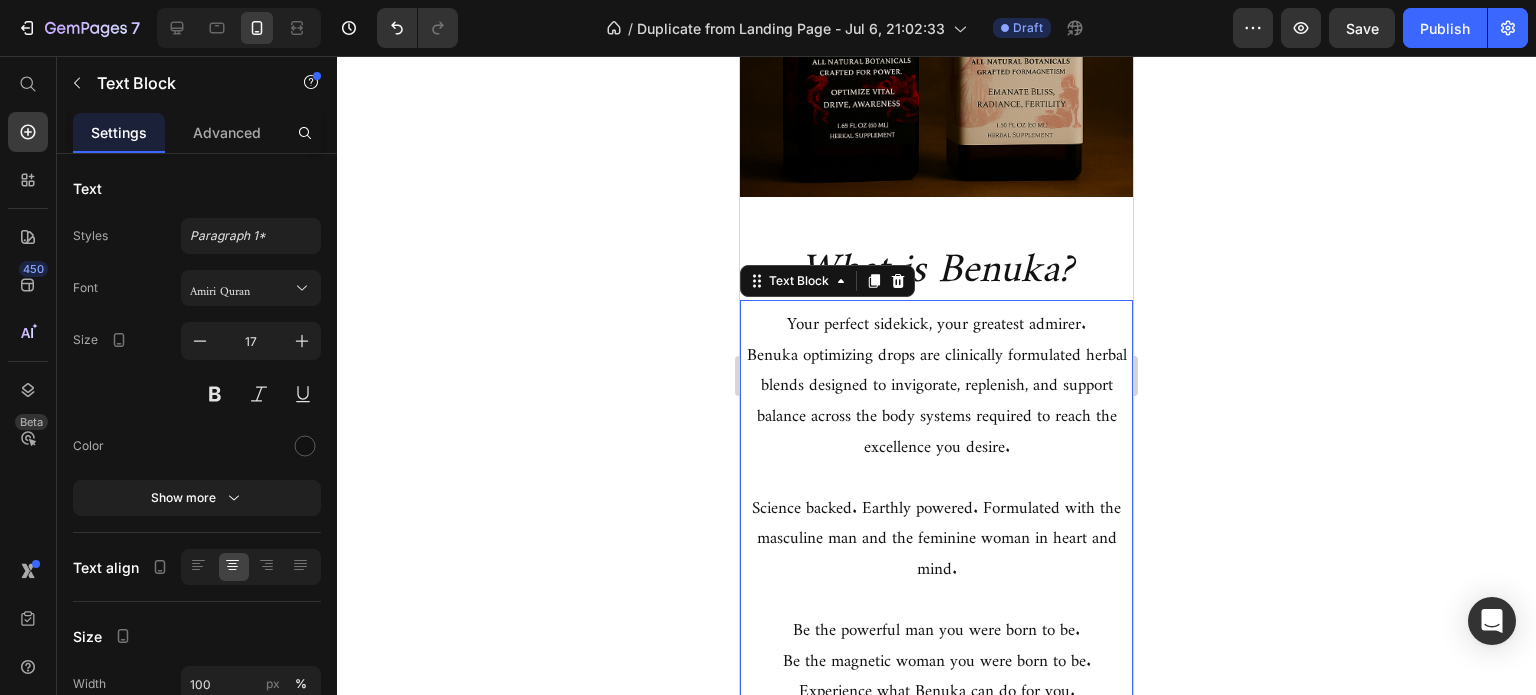 click 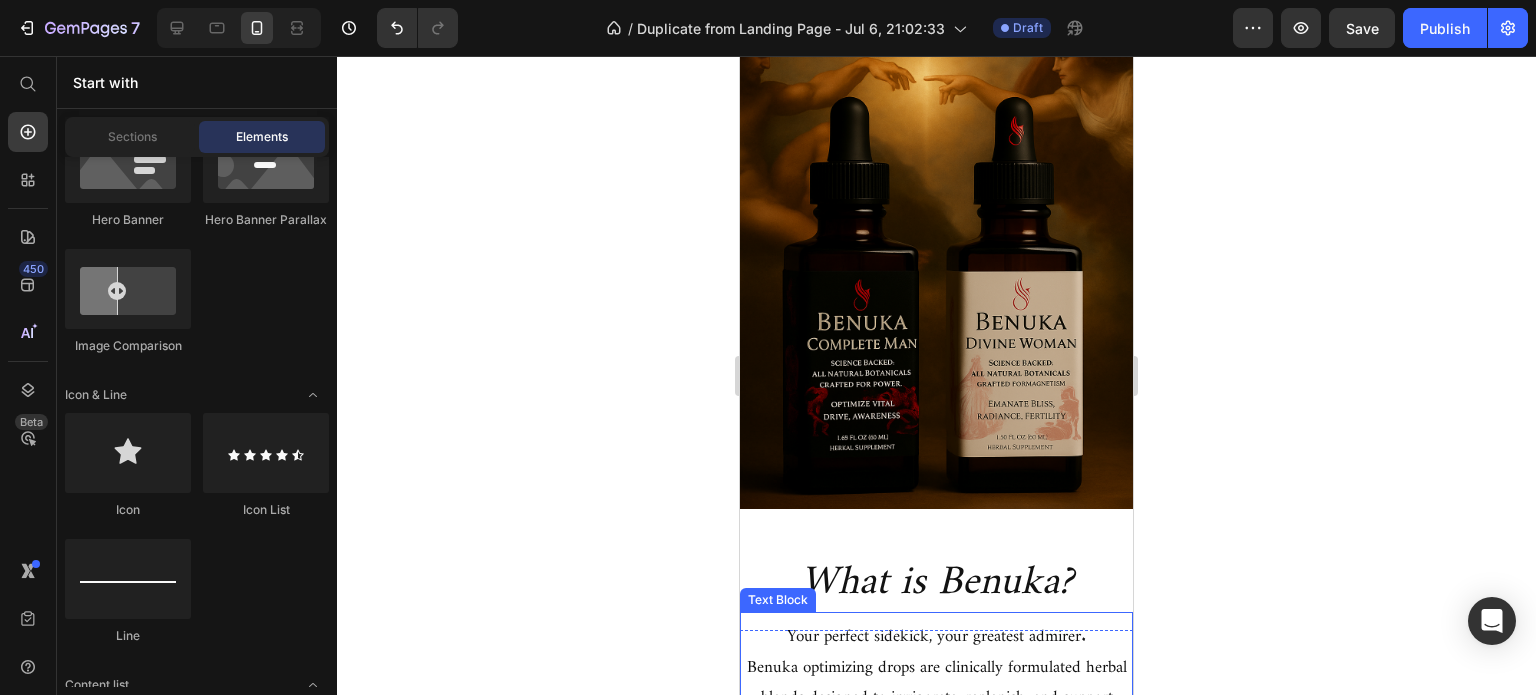 scroll, scrollTop: 0, scrollLeft: 0, axis: both 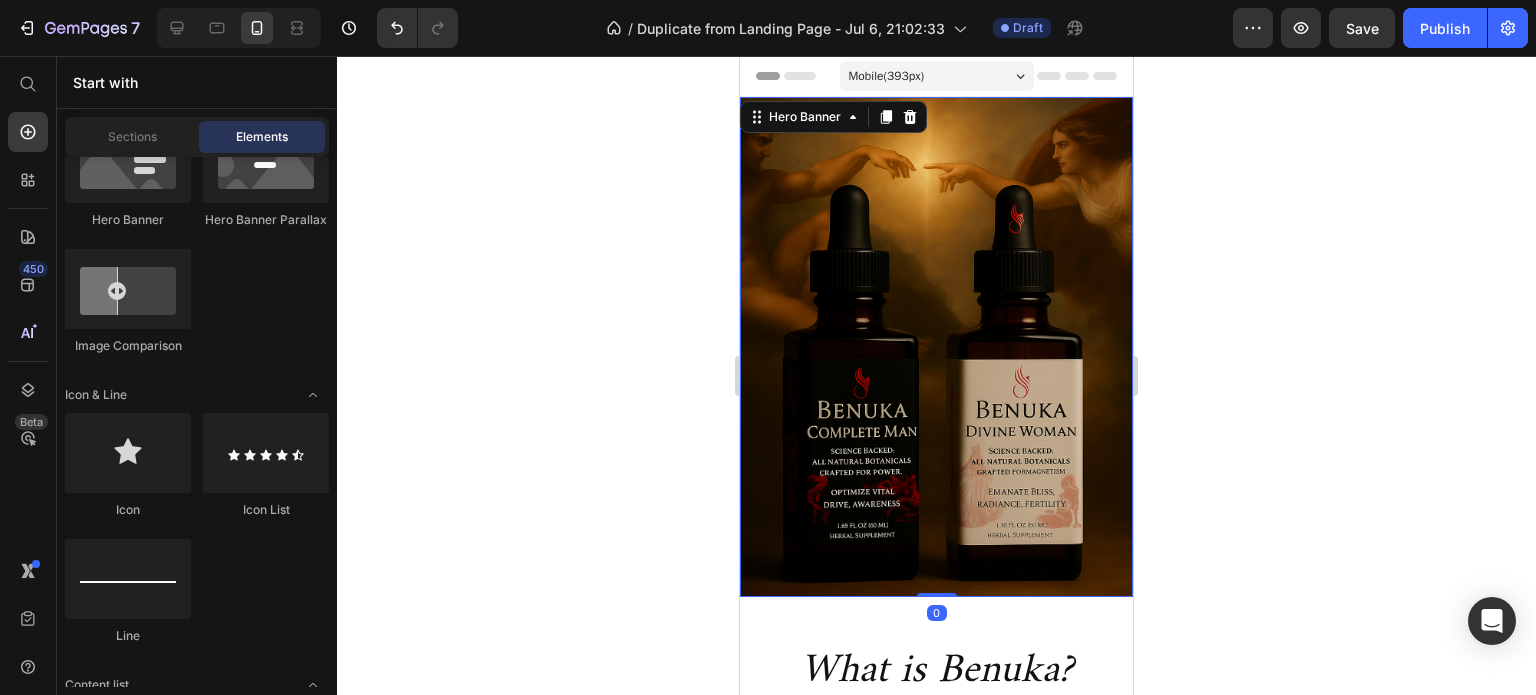 click at bounding box center (936, 347) 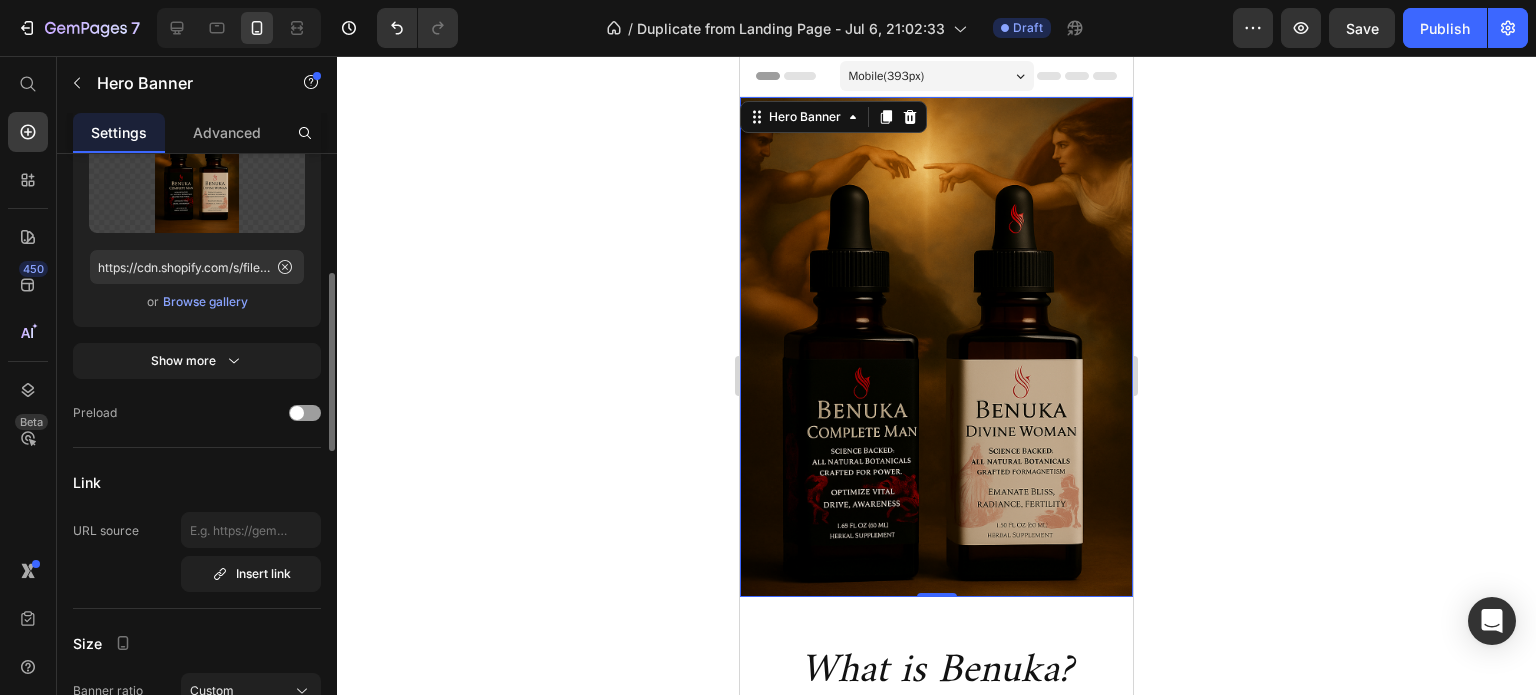 scroll, scrollTop: 600, scrollLeft: 0, axis: vertical 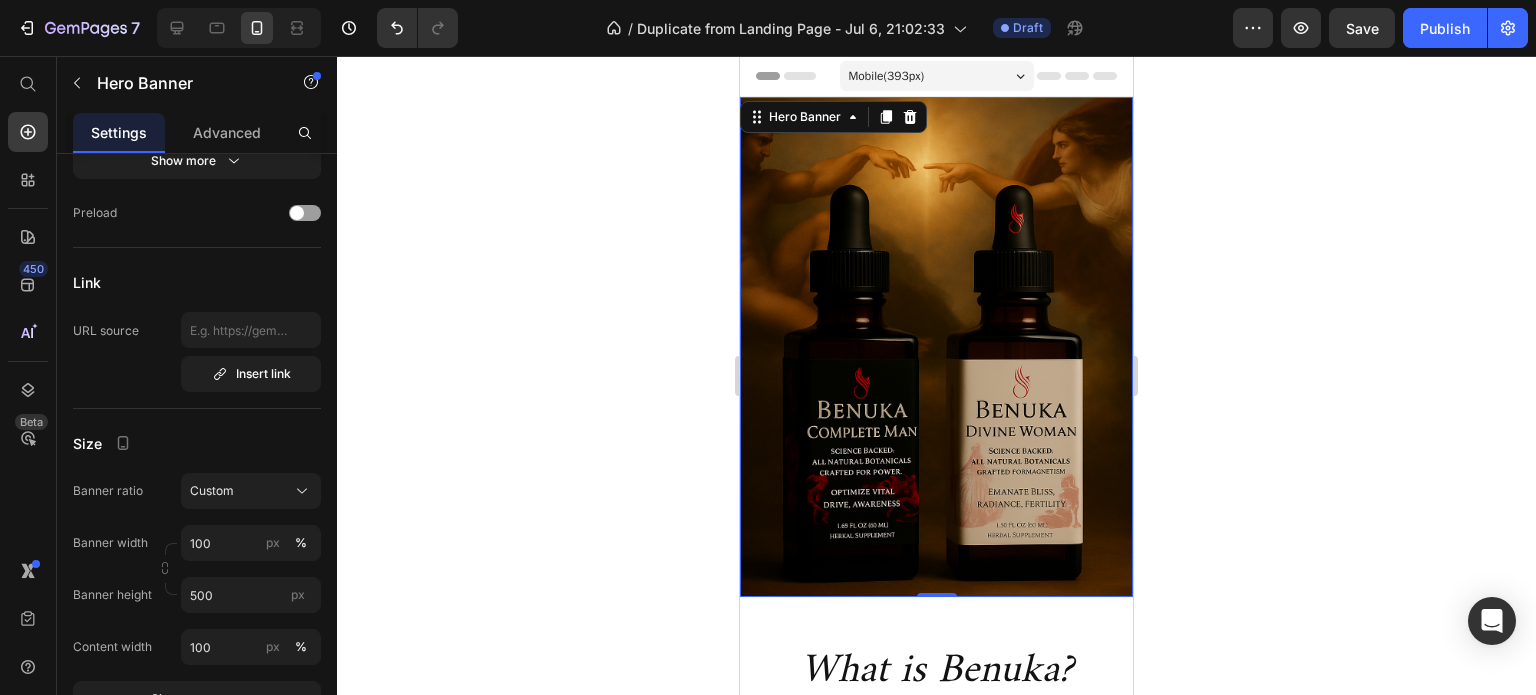 click at bounding box center [936, 347] 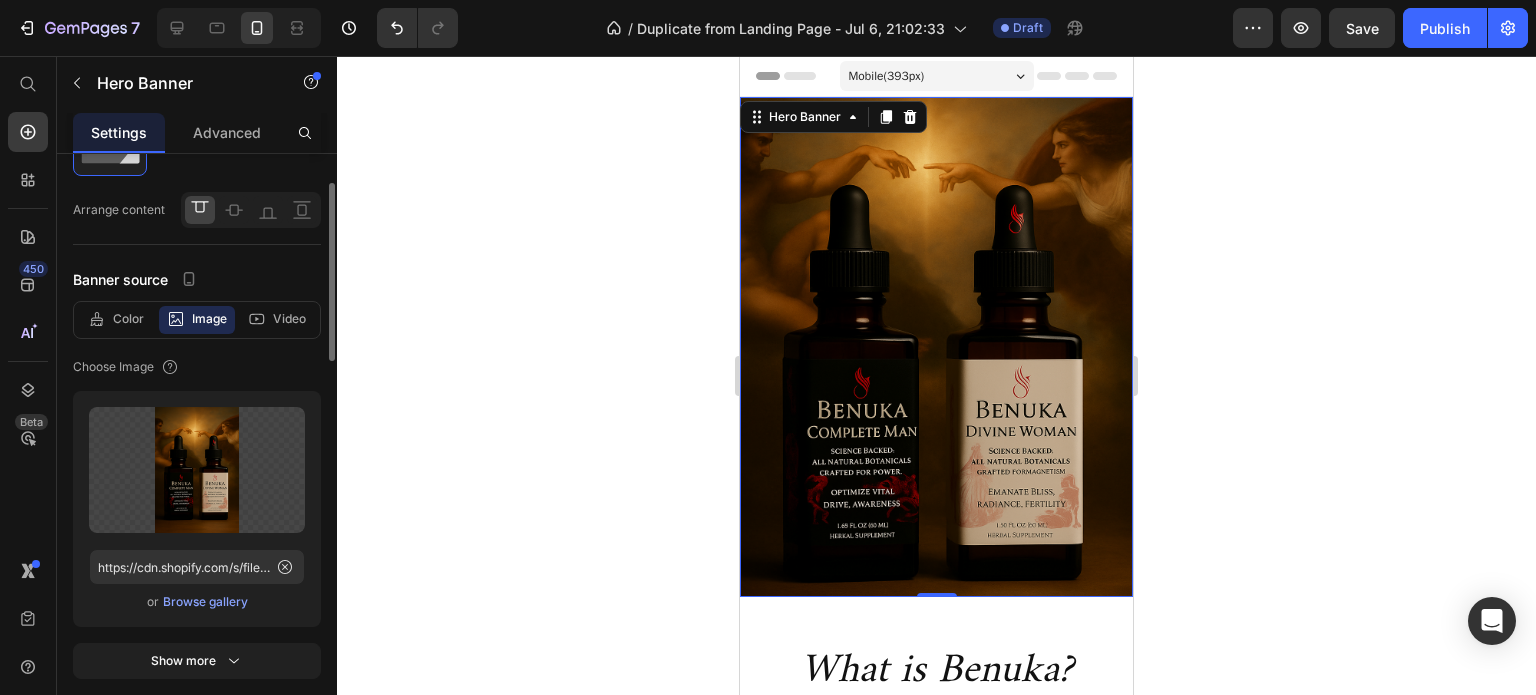 scroll, scrollTop: 0, scrollLeft: 0, axis: both 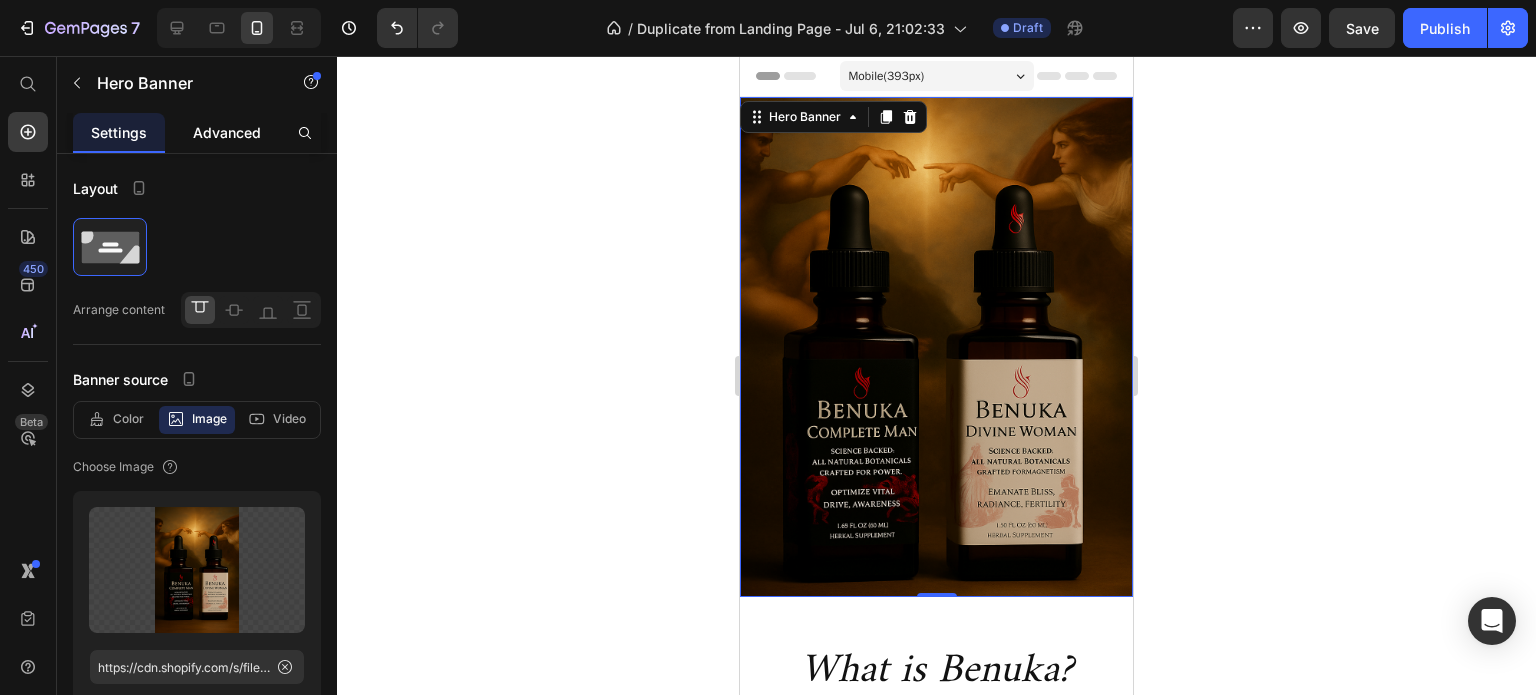 click on "Advanced" at bounding box center (227, 132) 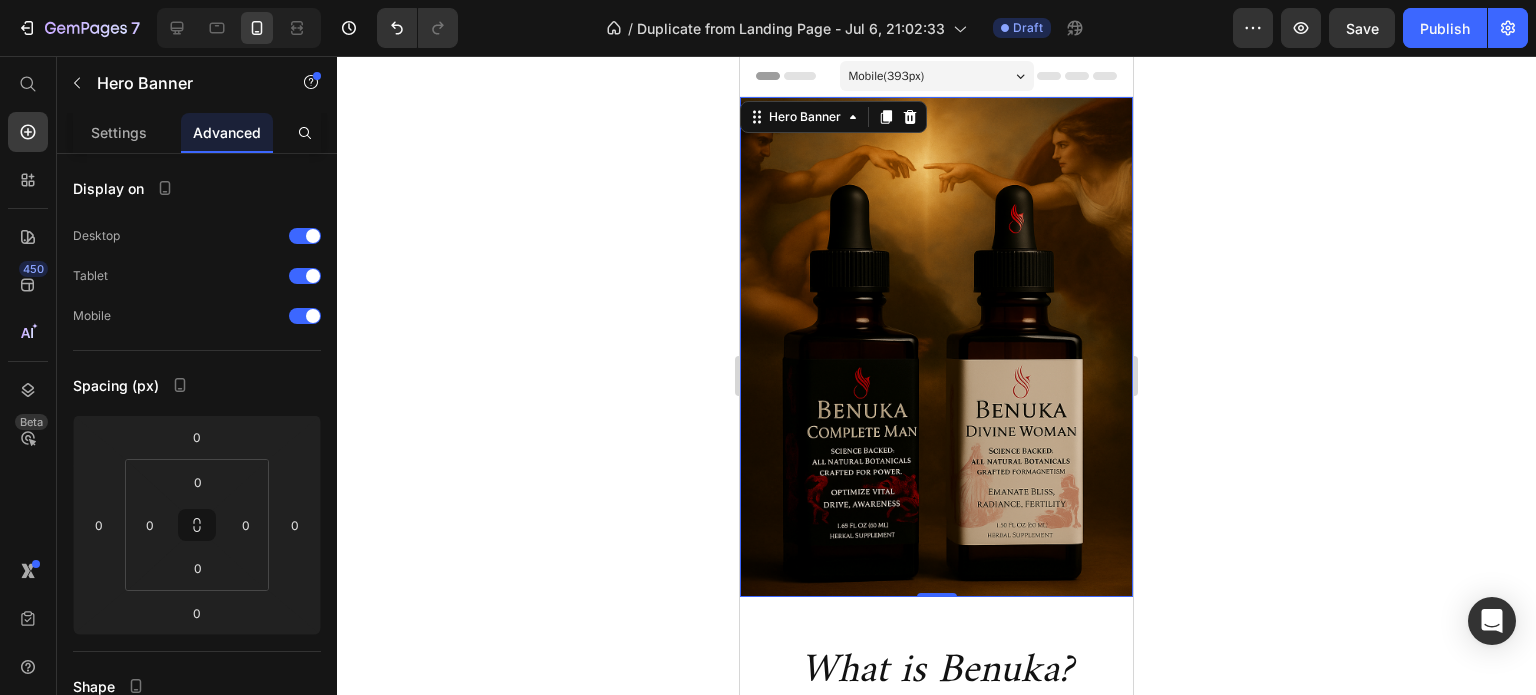 click 